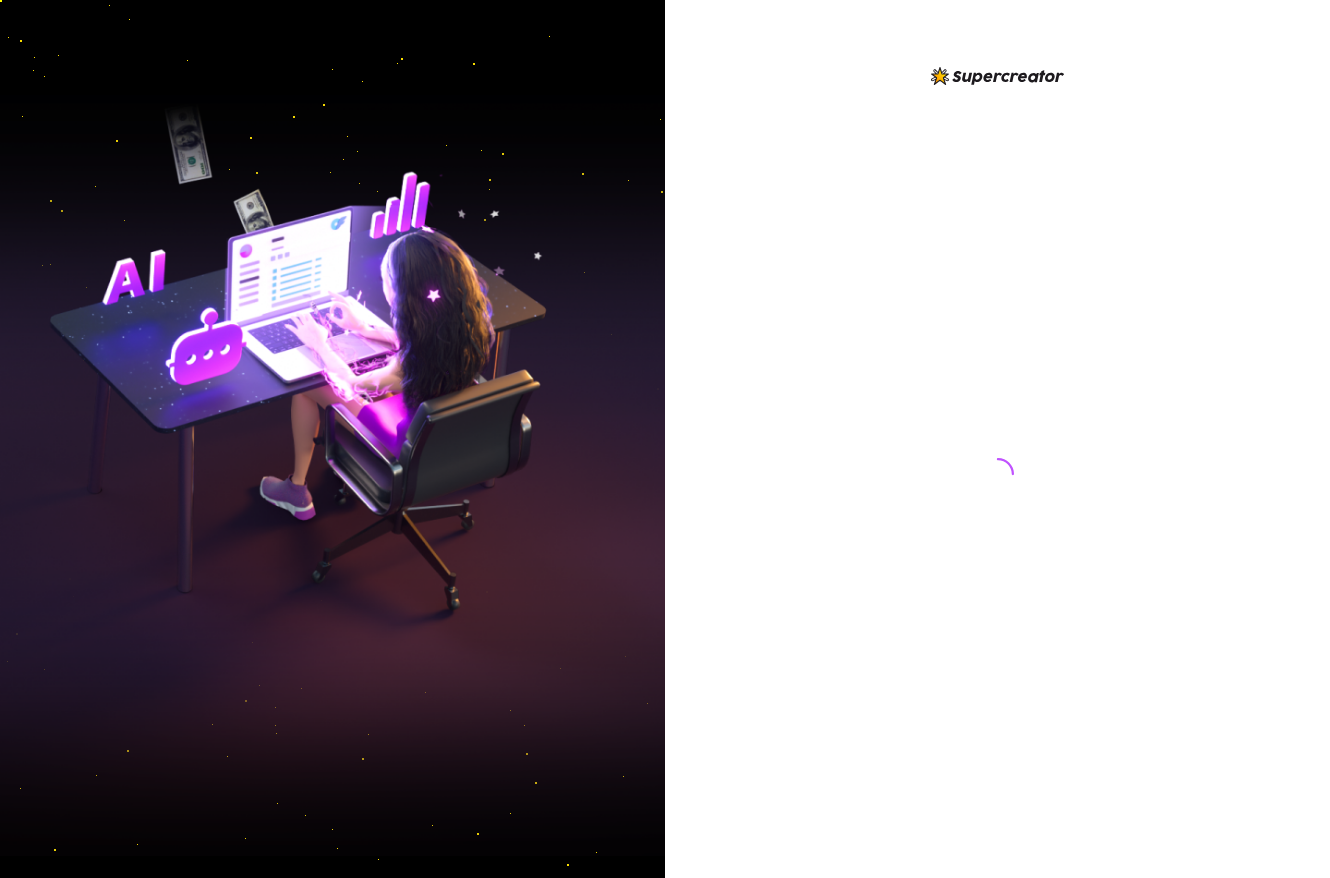 scroll, scrollTop: 0, scrollLeft: 0, axis: both 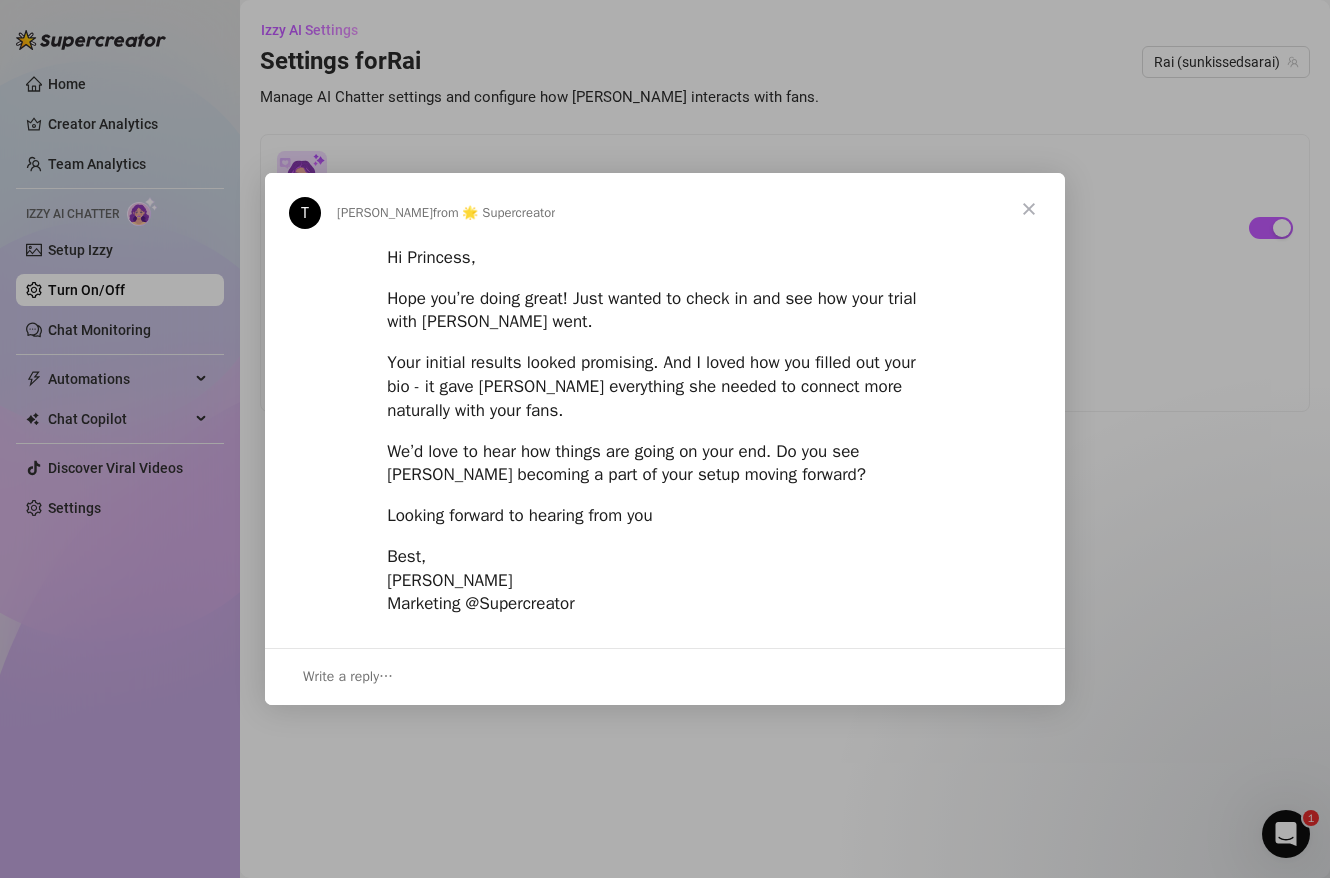 click on "Write a reply…" at bounding box center (665, 676) 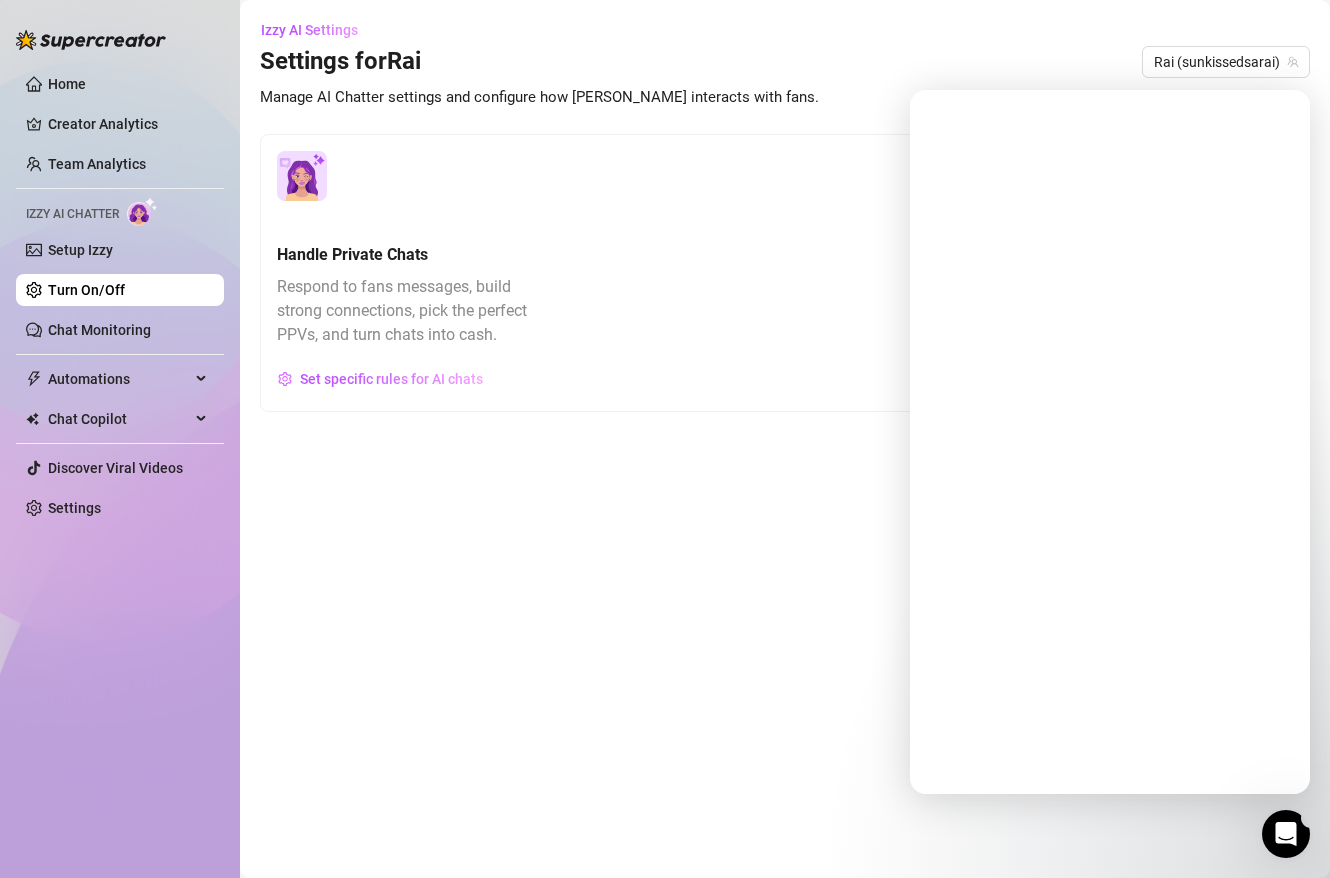 scroll, scrollTop: 0, scrollLeft: 0, axis: both 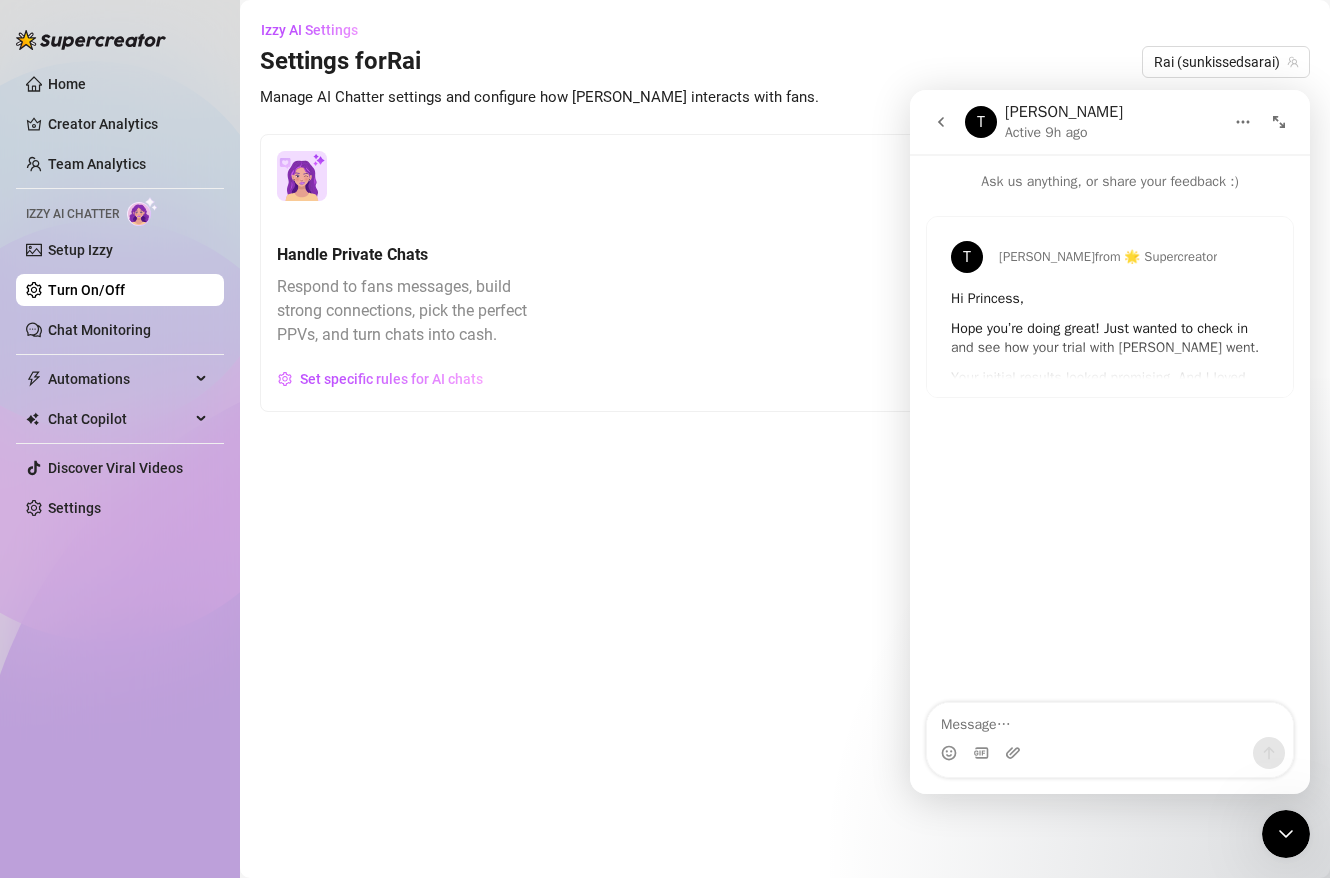 click at bounding box center [1110, 720] 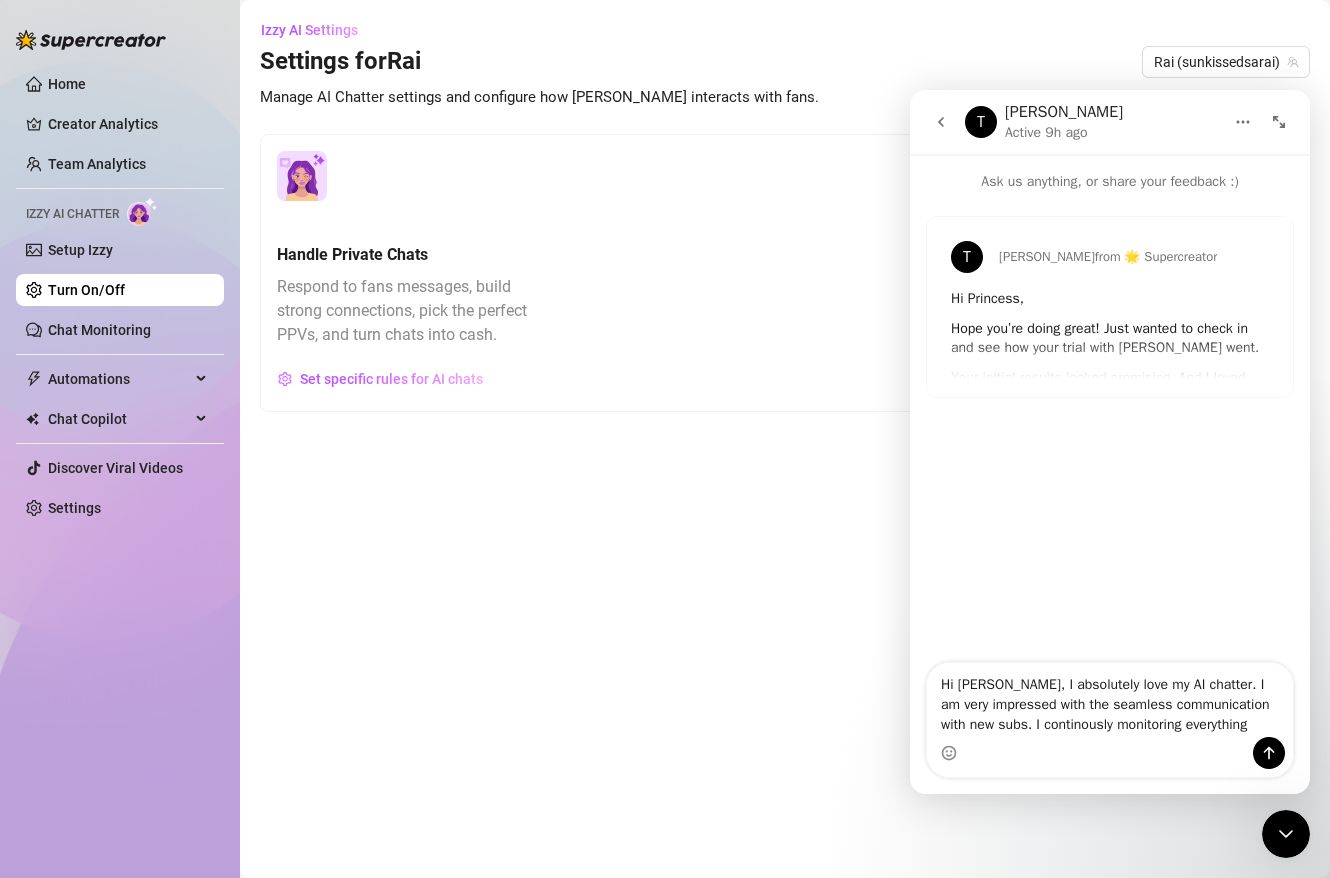 click on "Hi [PERSON_NAME], I absolutely love my AI chatter. I am very impressed with the seamless communication with new subs. I continously monitoring everything" at bounding box center [1110, 700] 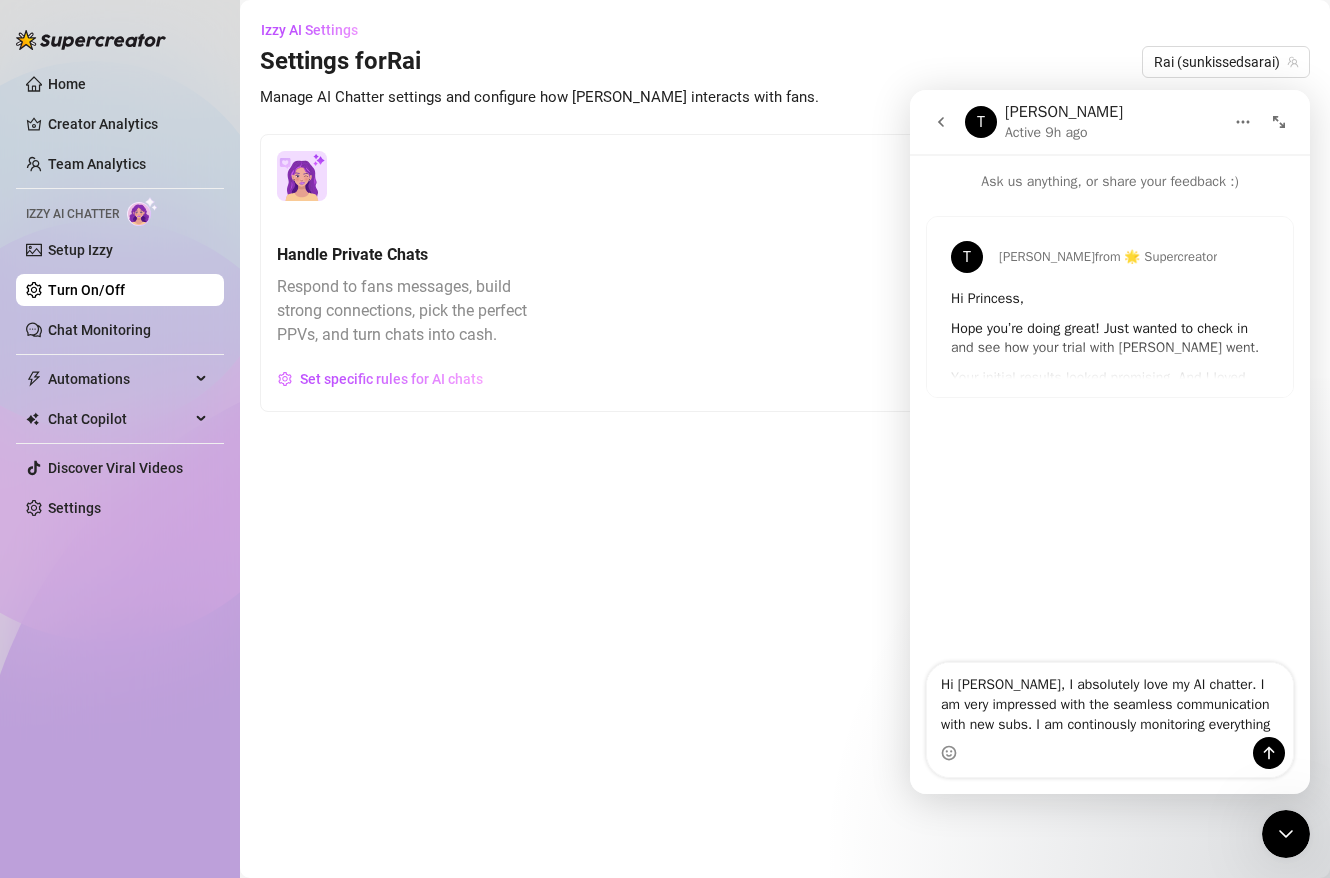 click on "Hi [PERSON_NAME], I absolutely love my AI chatter. I am very impressed with the seamless communication with new subs. I am continously monitoring everything" at bounding box center (1110, 700) 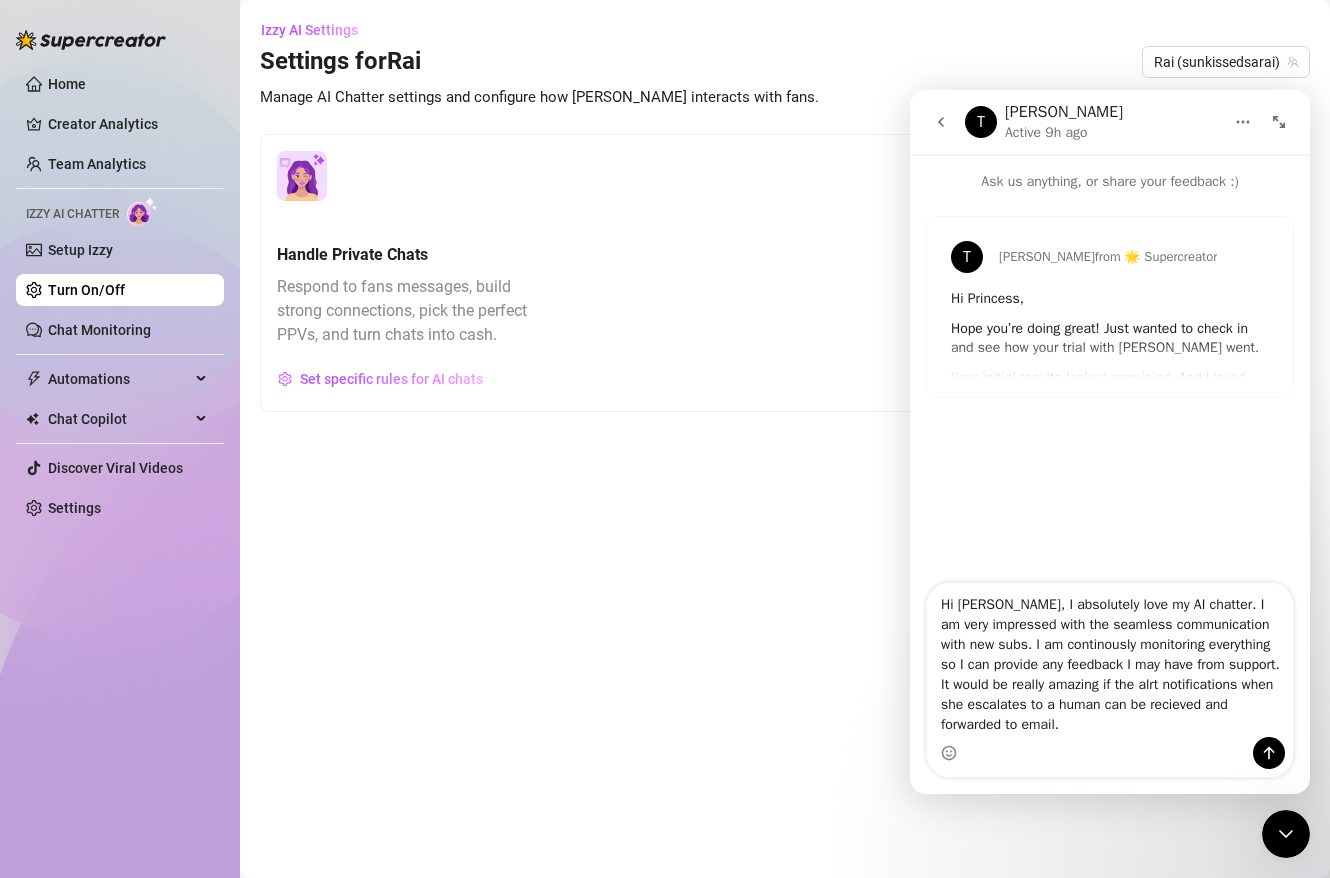 click on "Hi [PERSON_NAME], I absolutely love my AI chatter. I am very impressed with the seamless communication with new subs. I am continously monitoring everything so I can provide any feedback I may have from support. It would be really amazing if the alrt notifications when she escalates to a human can be recieved and forwarded to email." at bounding box center (1110, 660) 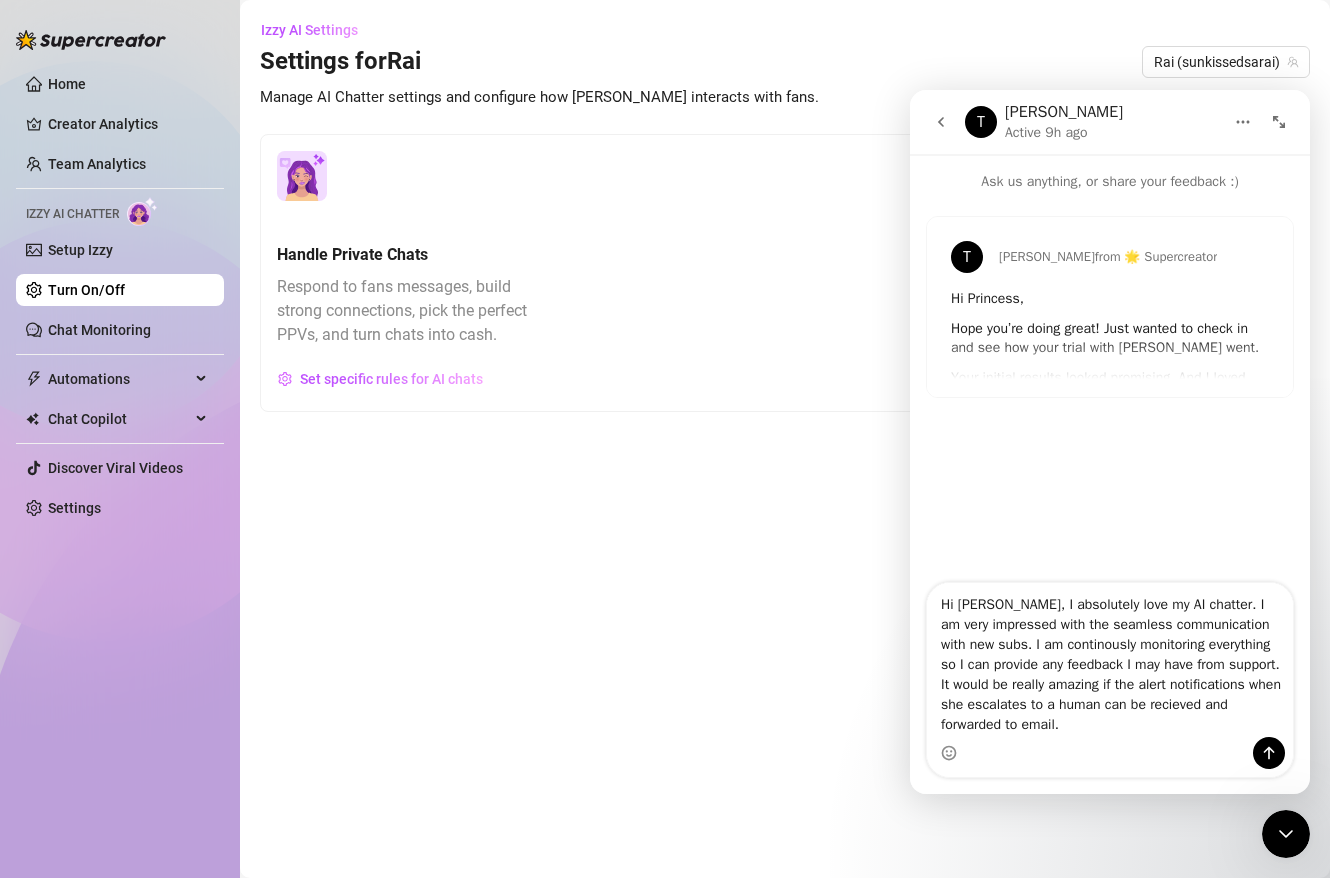 click on "Hi [PERSON_NAME], I absolutely love my AI chatter. I am very impressed with the seamless communication with new subs. I am continously monitoring everything so I can provide any feedback I may have from support. It would be really amazing if the alert notifications when she escalates to a human can be recieved and forwarded to email." at bounding box center (1110, 660) 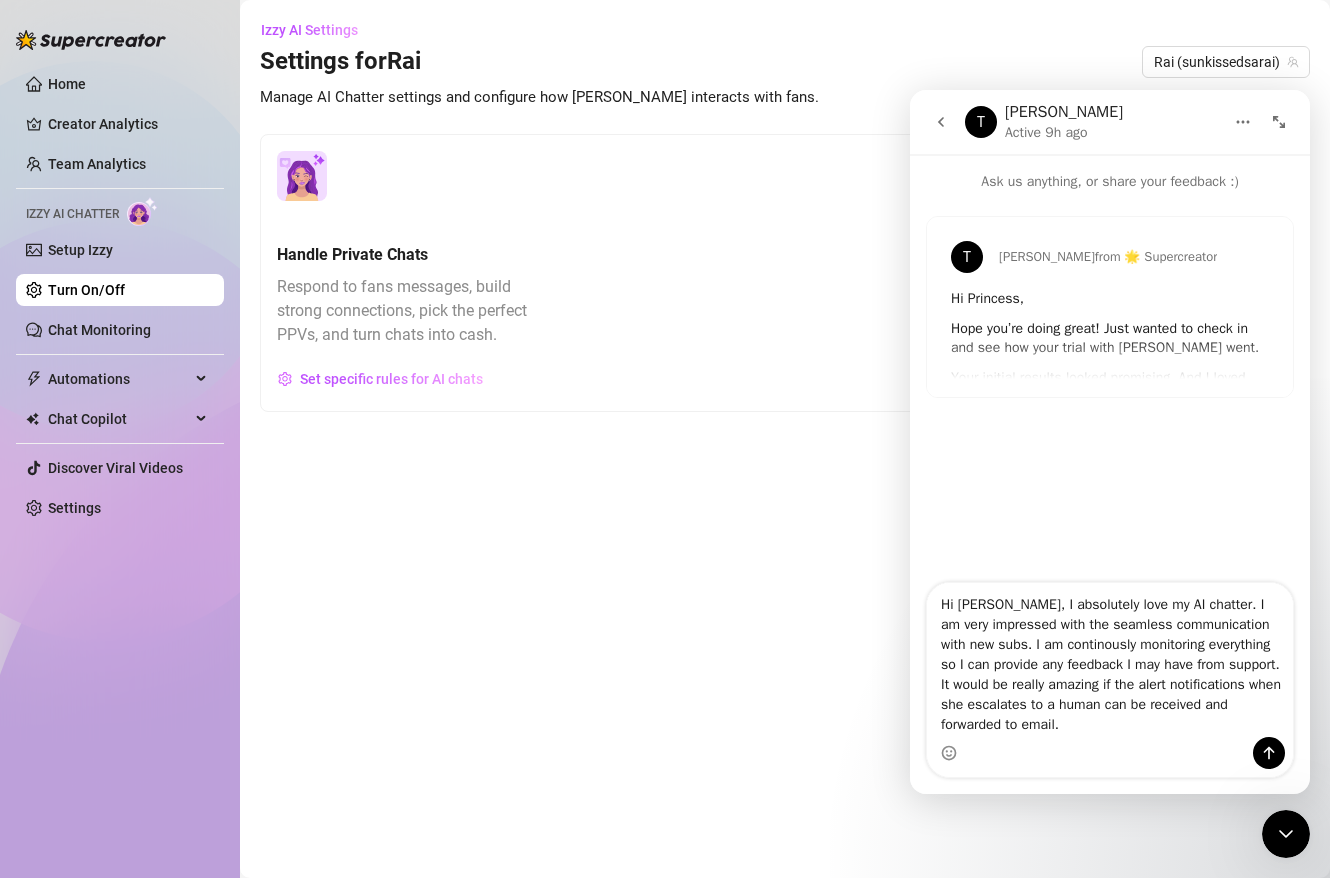 click on "Hi [PERSON_NAME], I absolutely love my AI chatter. I am very impressed with the seamless communication with new subs. I am continously monitoring everything so I can provide any feedback I may have from support. It would be really amazing if the alert notifications when she escalates to a human can be received and forwarded to email." at bounding box center (1110, 660) 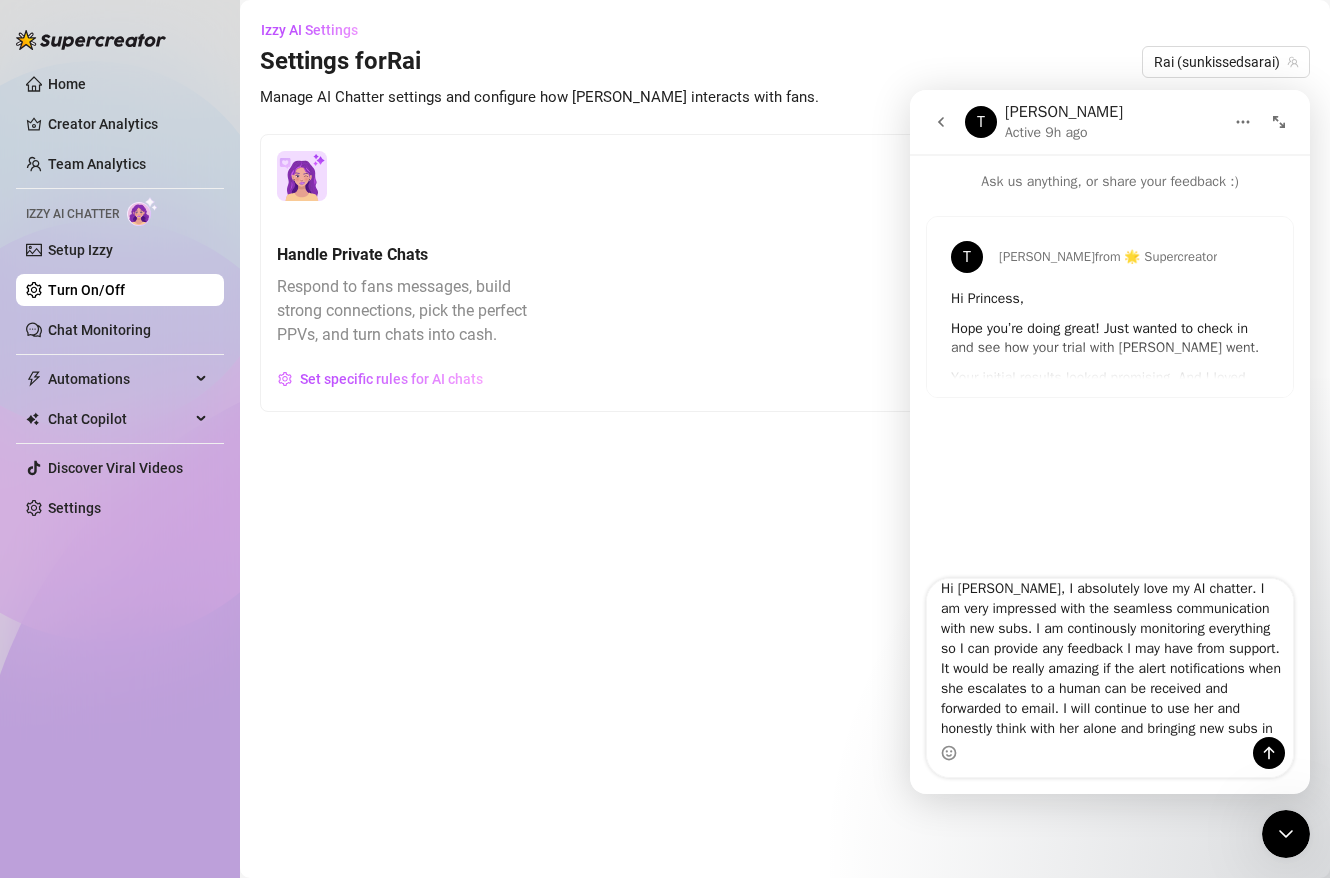 scroll, scrollTop: 32, scrollLeft: 0, axis: vertical 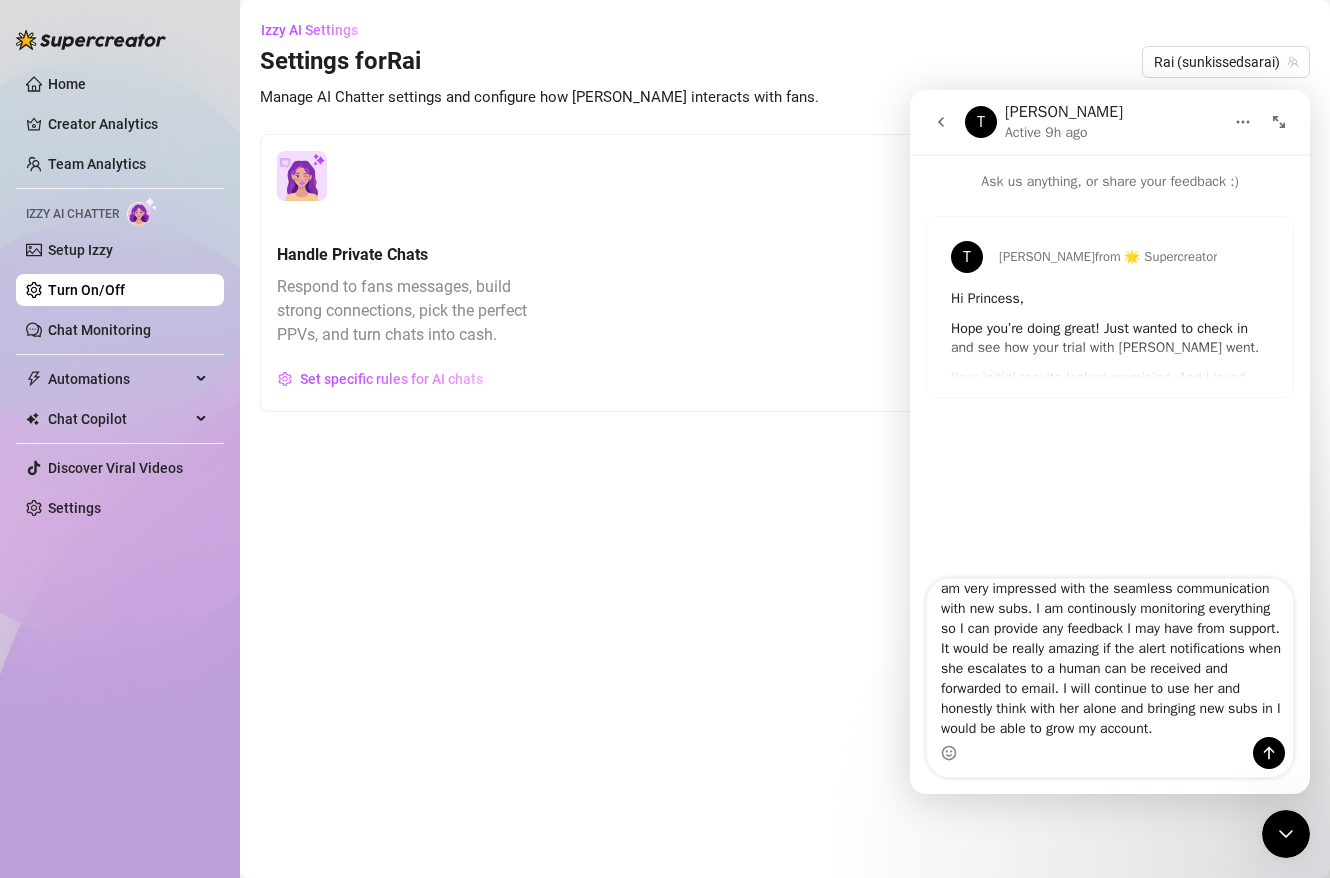 click on "Hi [PERSON_NAME], I absolutely love my AI chatter. I am very impressed with the seamless communication with new subs. I am continously monitoring everything so I can provide any feedback I may have from support. It would be really amazing if the alert notifications when she escalates to a human can be received and forwarded to email. I will continue to use her and honestly think with her alone and bringing new subs in I would be able to grow my account." at bounding box center (1110, 658) 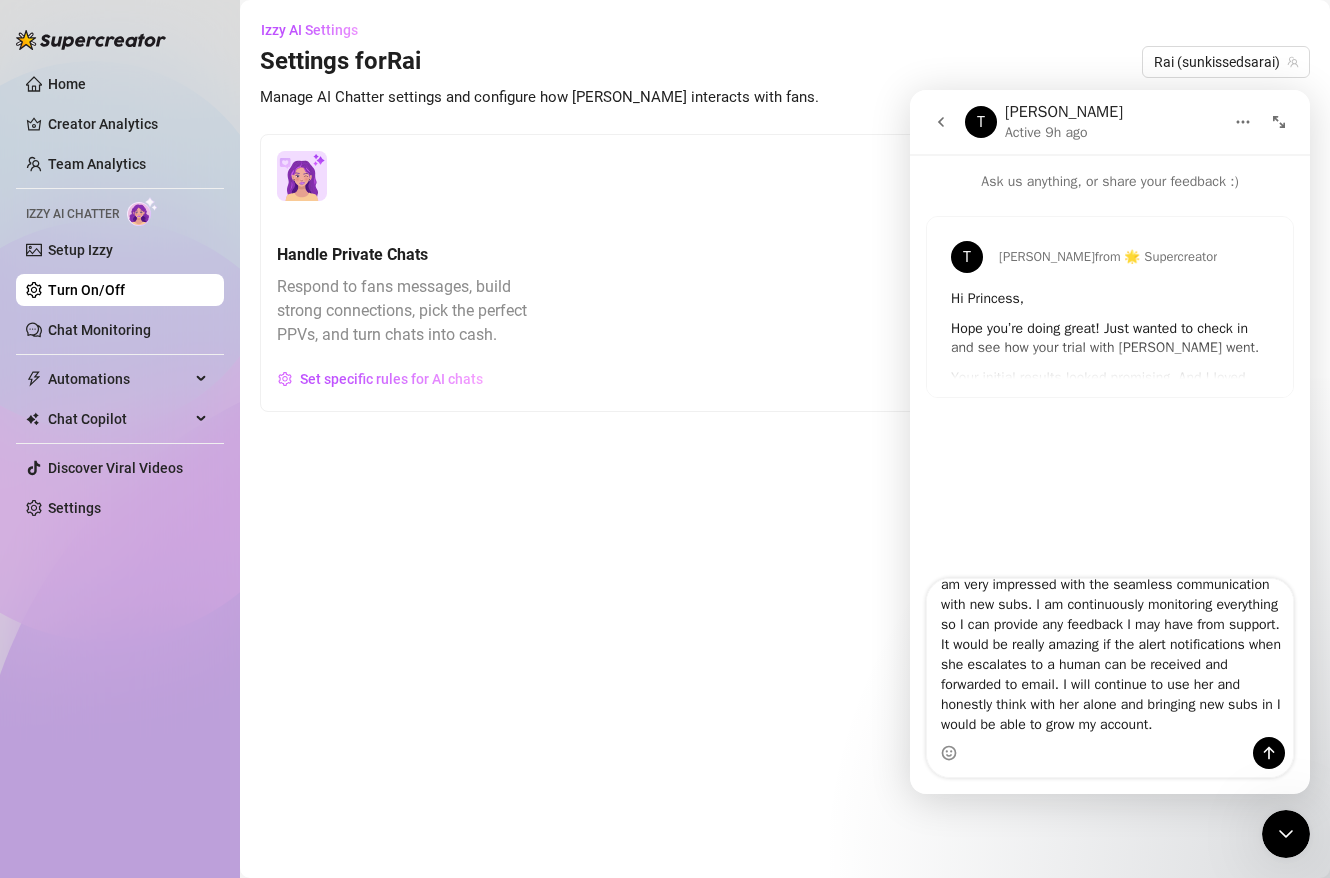 scroll, scrollTop: 56, scrollLeft: 0, axis: vertical 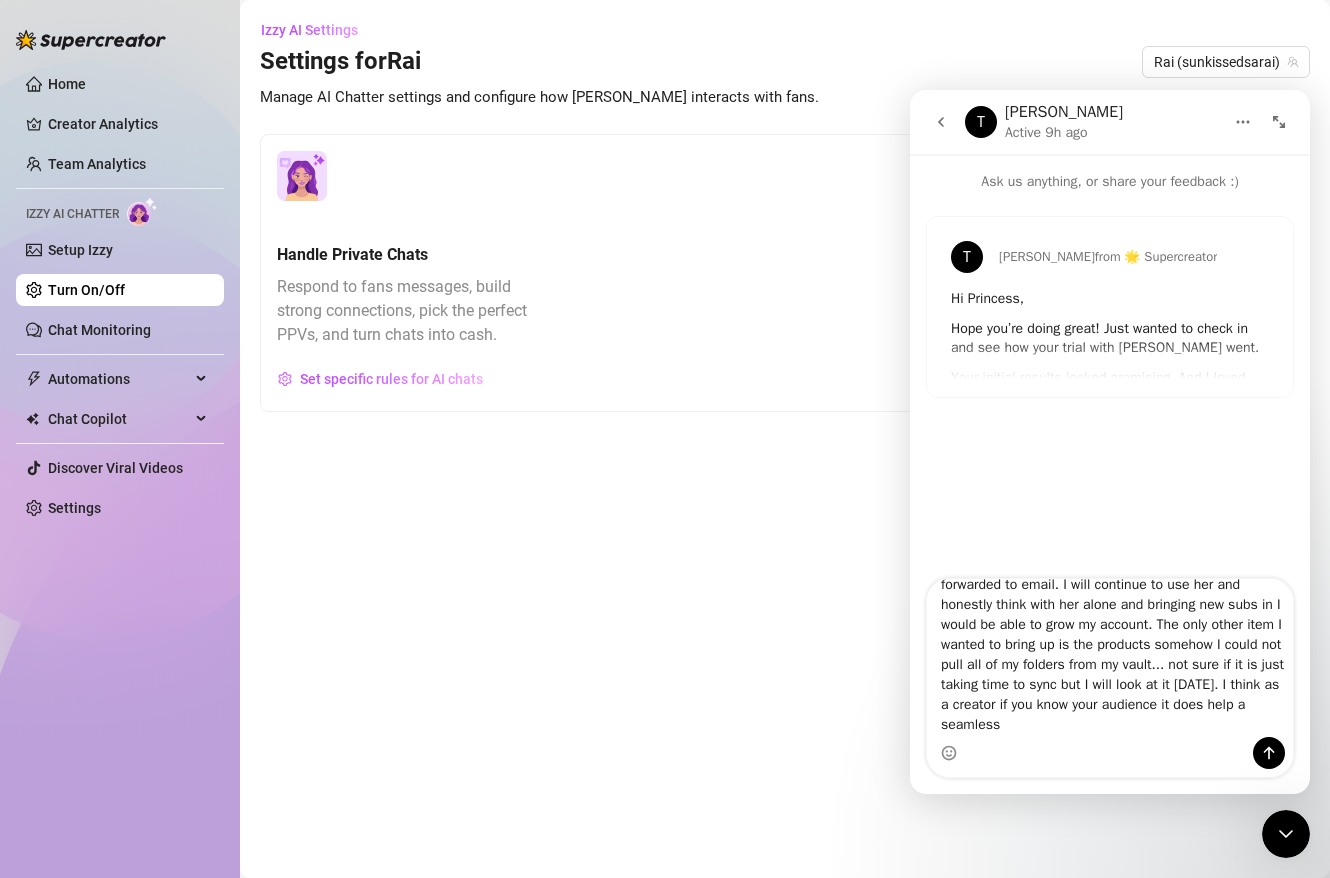 click on "Hi [PERSON_NAME], I absolutely love my AI chatter. I am very impressed with the seamless communication with new subs. I am continuously monitoring everything so I can provide any feedback I may have from support. It would be really amazing if the alert notifications when she escalates to a human can be received and forwarded to email. I will continue to use her and honestly think with her alone and bringing new subs in I would be able to grow my account. The only other item I wanted to bring up is the products somehow I could not pull all of my folders from my vault... not sure if it is just taking time to sync but I will look at it [DATE]. I think as a creator if you know your audience it does help a seamless" at bounding box center [1110, 658] 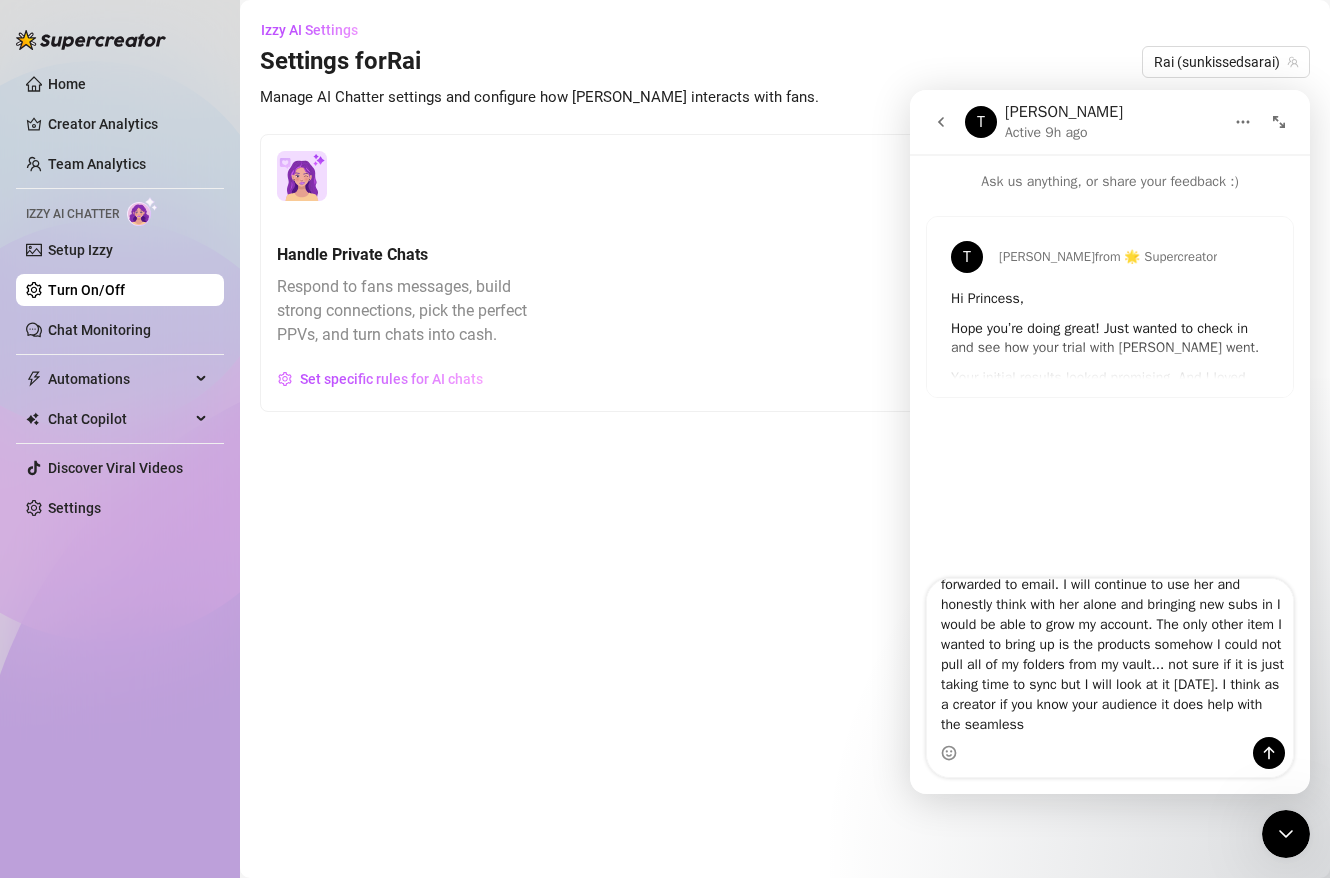 click at bounding box center (1110, 753) 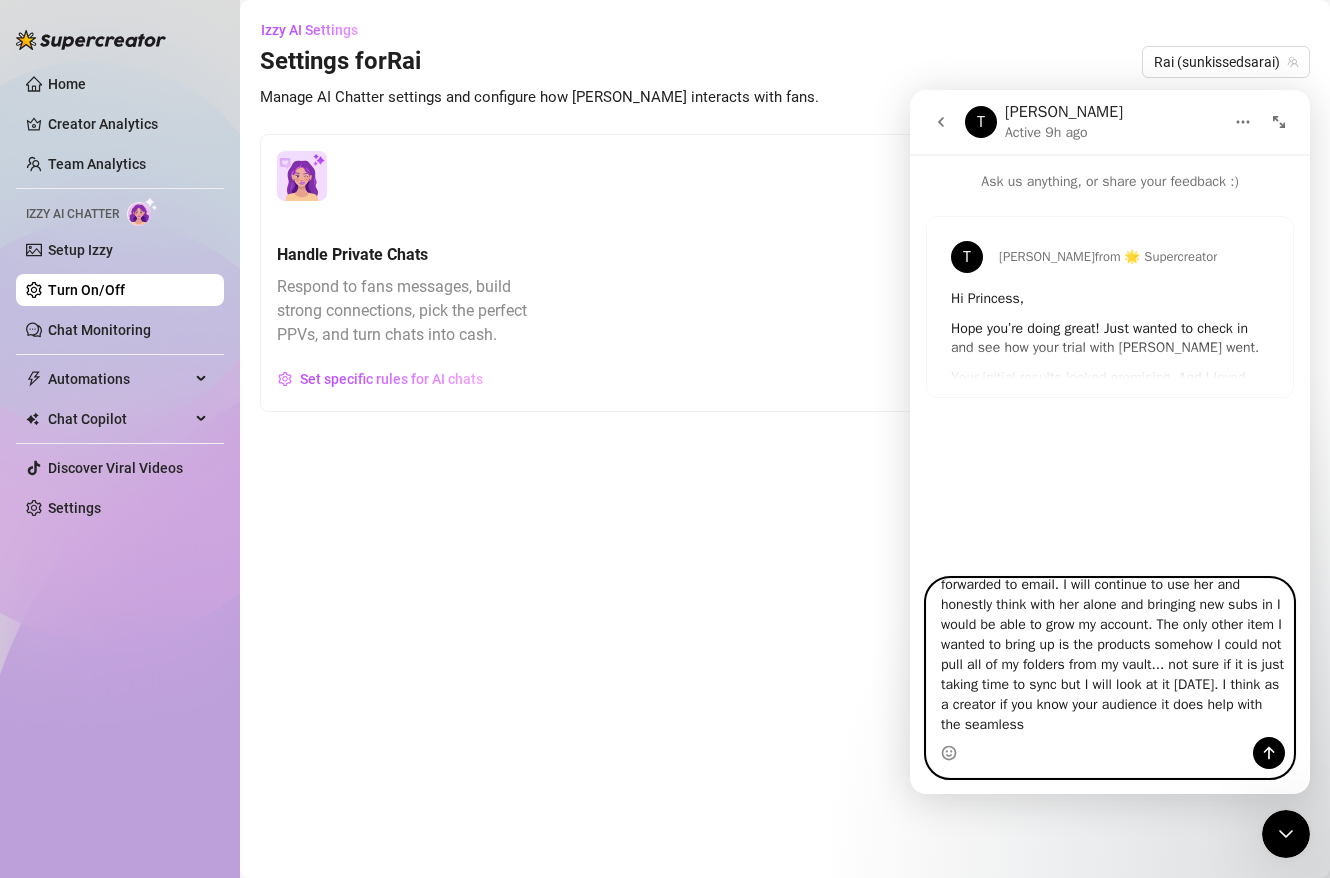 click on "Hi [PERSON_NAME], I absolutely love my AI chatter. I am very impressed with the seamless communication with new subs. I am continuously monitoring everything so I can provide any feedback I may have from support. It would be really amazing if the alert notifications when she escalates to a human can be received and forwarded to email. I will continue to use her and honestly think with her alone and bringing new subs in I would be able to grow my account. The only other item I wanted to bring up is the products somehow I could not pull all of my folders from my vault... not sure if it is just taking time to sync but I will look at it [DATE]. I think as a creator if you know your audience it does help with the seamless" at bounding box center (1110, 658) 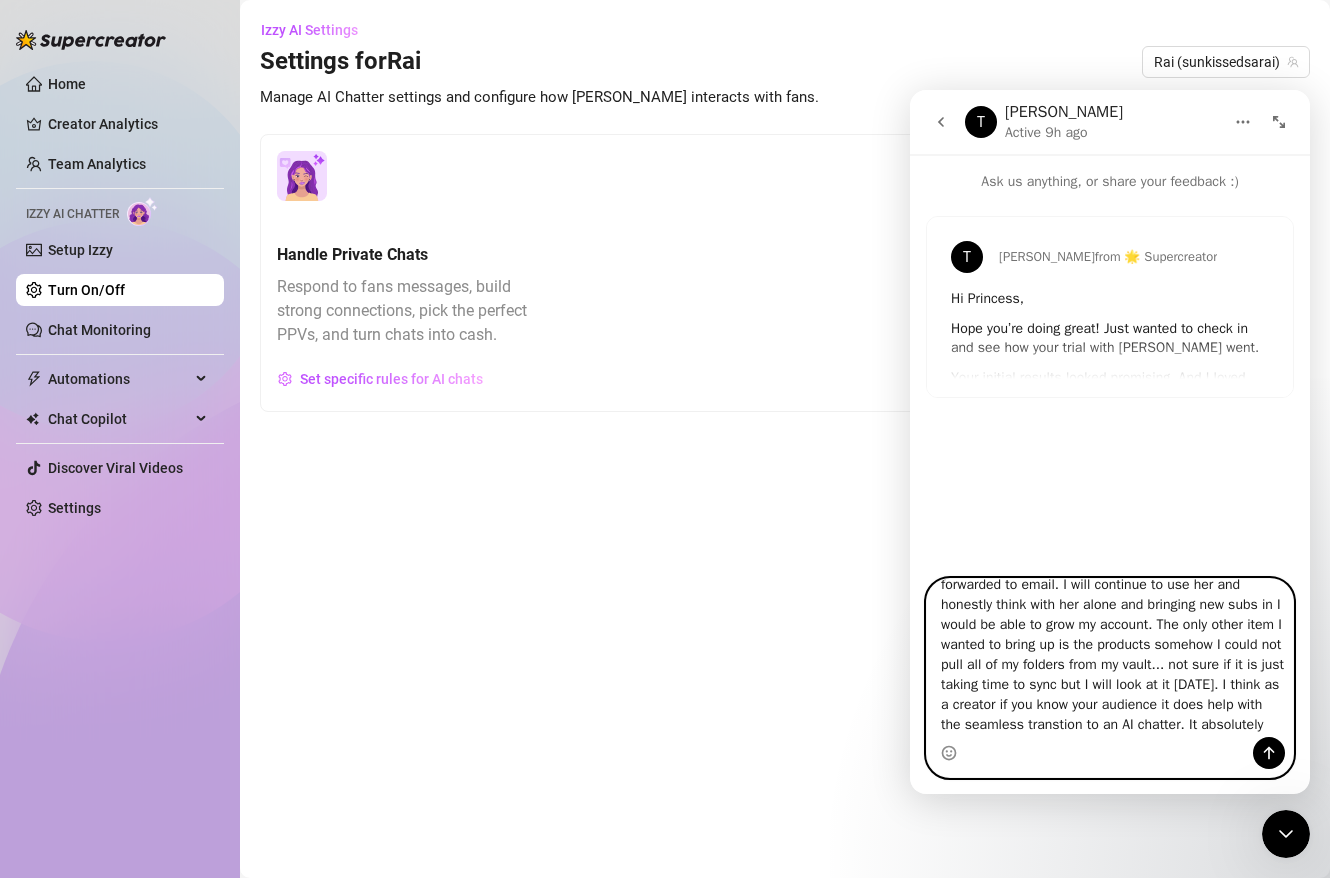 click on "Hi [PERSON_NAME], I absolutely love my AI chatter. I am very impressed with the seamless communication with new subs. I am continuously monitoring everything so I can provide any feedback I may have from support. It would be really amazing if the alert notifications when she escalates to a human can be received and forwarded to email. I will continue to use her and honestly think with her alone and bringing new subs in I would be able to grow my account. The only other item I wanted to bring up is the products somehow I could not pull all of my folders from my vault... not sure if it is just taking time to sync but I will look at it [DATE]. I think as a creator if you know your audience it does help with the seamless transtion to an AI chatter. It absolutely" at bounding box center [1110, 658] 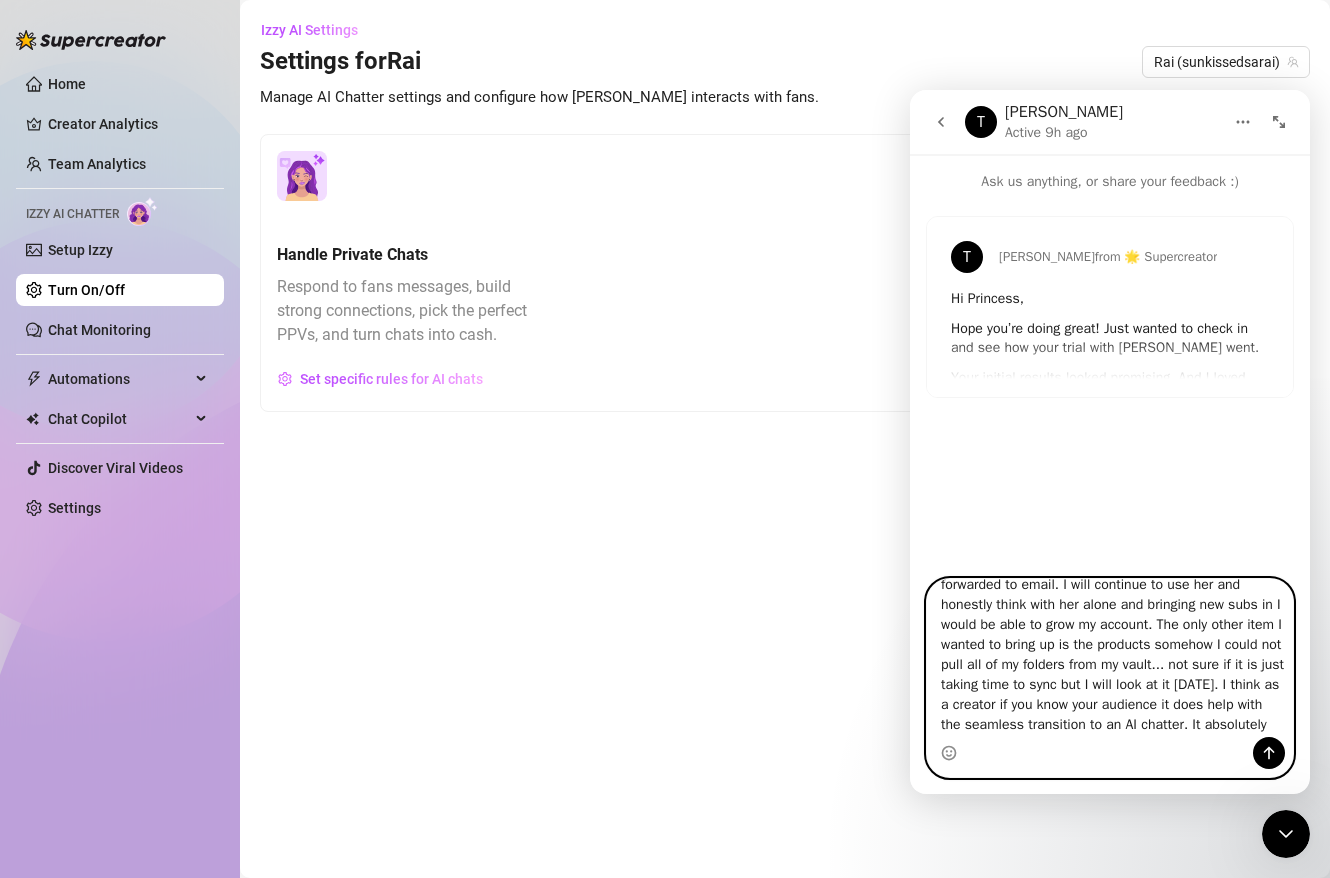 click on "Hi [PERSON_NAME], I absolutely love my AI chatter. I am very impressed with the seamless communication with new subs. I am continuously monitoring everything so I can provide any feedback I may have from support. It would be really amazing if the alert notifications when she escalates to a human can be received and forwarded to email. I will continue to use her and honestly think with her alone and bringing new subs in I would be able to grow my account. The only other item I wanted to bring up is the products somehow I could not pull all of my folders from my vault... not sure if it is just taking time to sync but I will look at it [DATE]. I think as a creator if you know your audience it does help with the seamless transition to an AI chatter. It absolutely" at bounding box center [1110, 658] 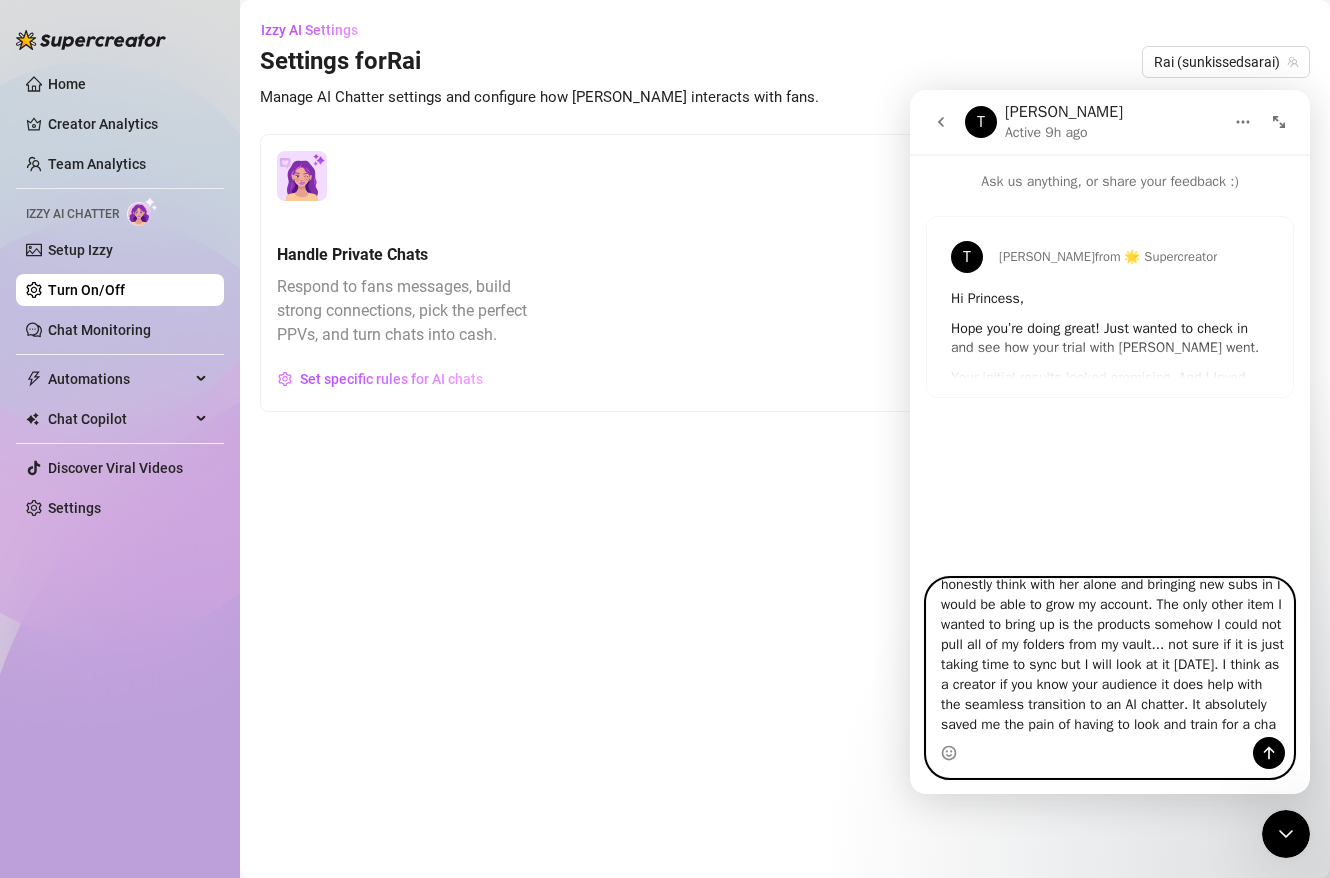 scroll, scrollTop: 192, scrollLeft: 0, axis: vertical 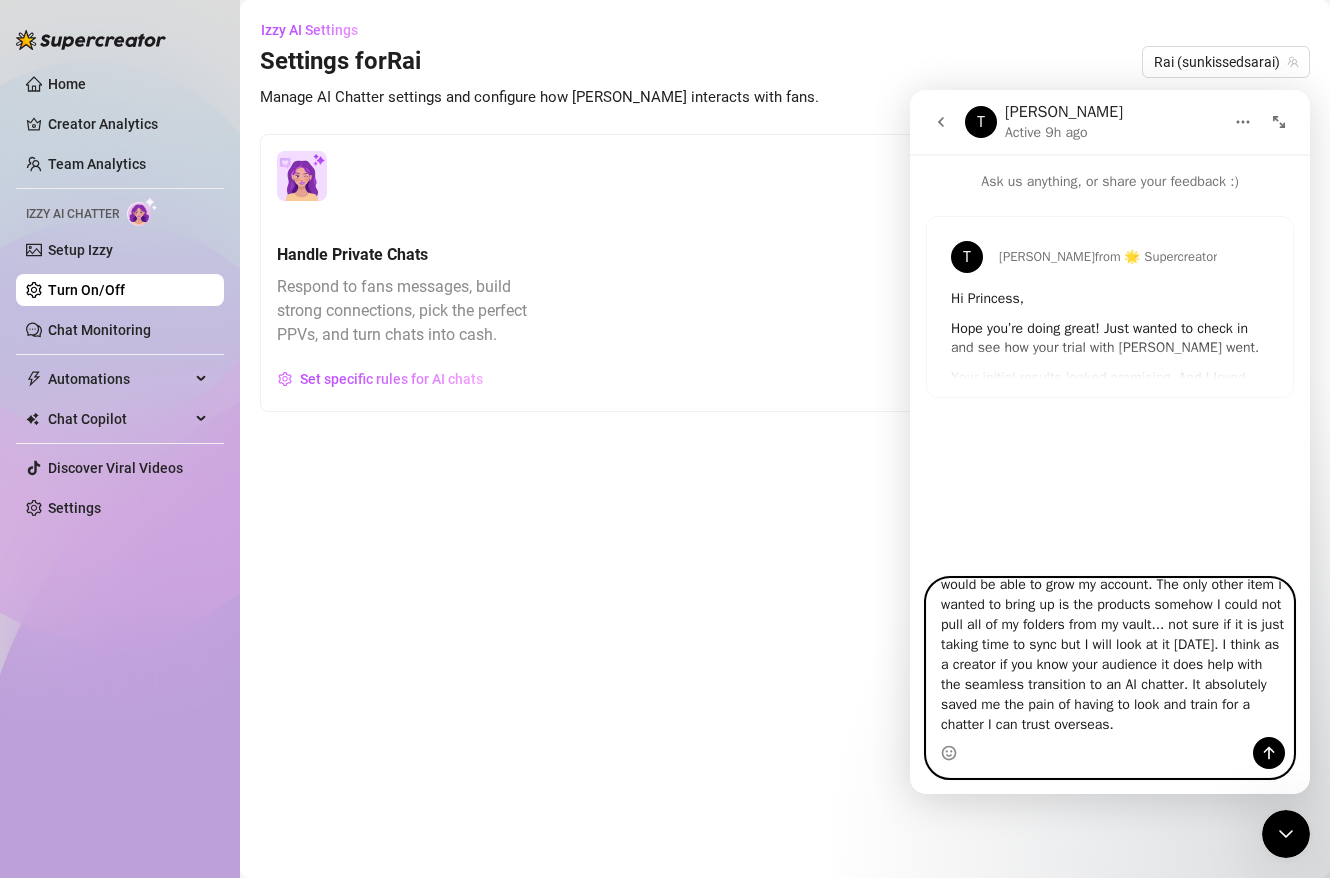 type on "Hi [PERSON_NAME], I absolutely love my AI chatter. I am very impressed with the seamless communication with new subs. I am continuously monitoring everything so I can provide any feedback I may have from support. It would be really amazing if the alert notifications when she escalates to a human can be received and forwarded to email. I will continue to use her and honestly think with her alone and bringing new subs in I would be able to grow my account. The only other item I wanted to bring up is the products somehow I could not pull all of my folders from my vault... not sure if it is just taking time to sync but I will look at it [DATE]. I think as a creator if you know your audience it does help with the seamless transition to an AI chatter. It absolutely saved me the pain of having to look and train for a chatter I can trust overseas." 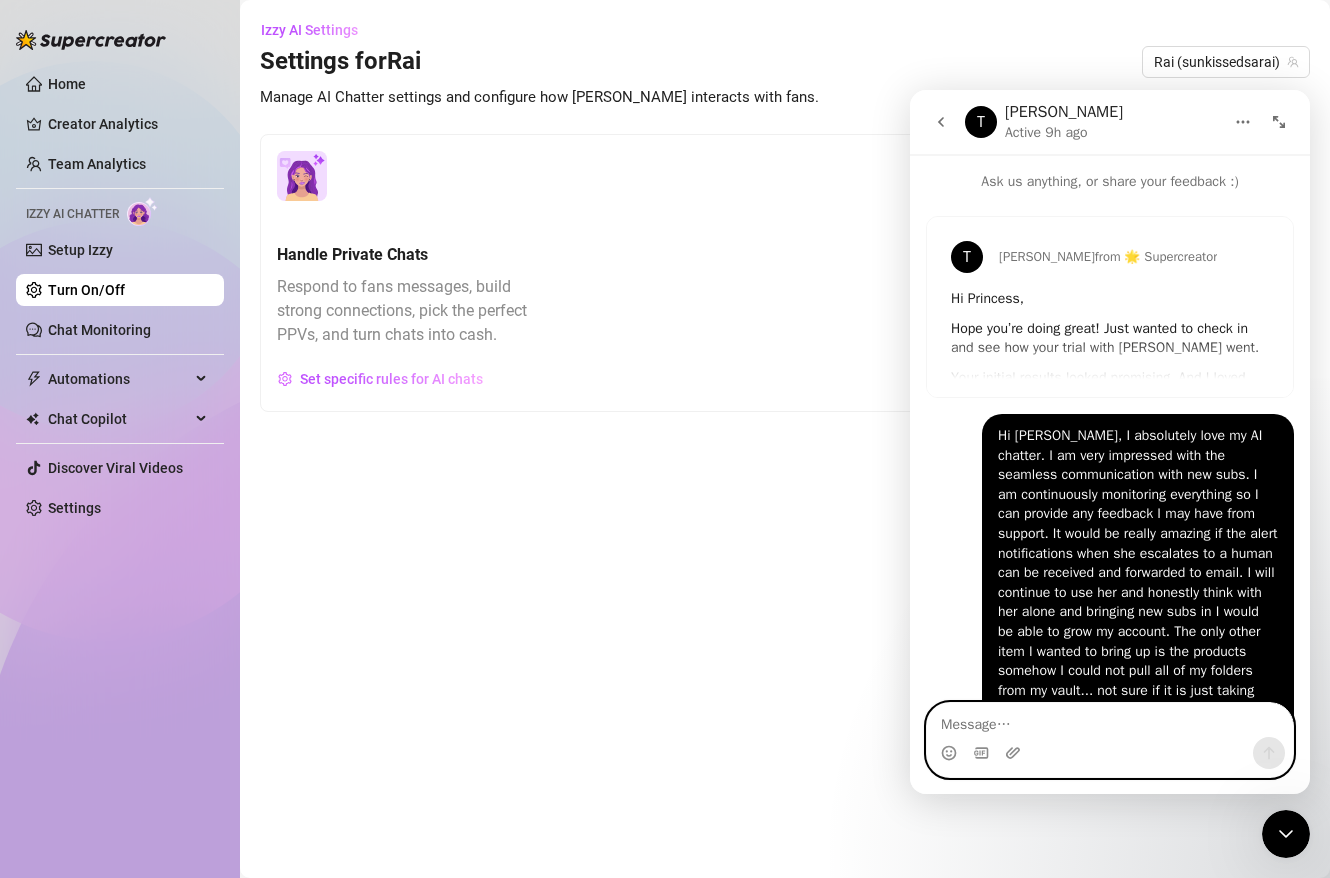scroll, scrollTop: 0, scrollLeft: 0, axis: both 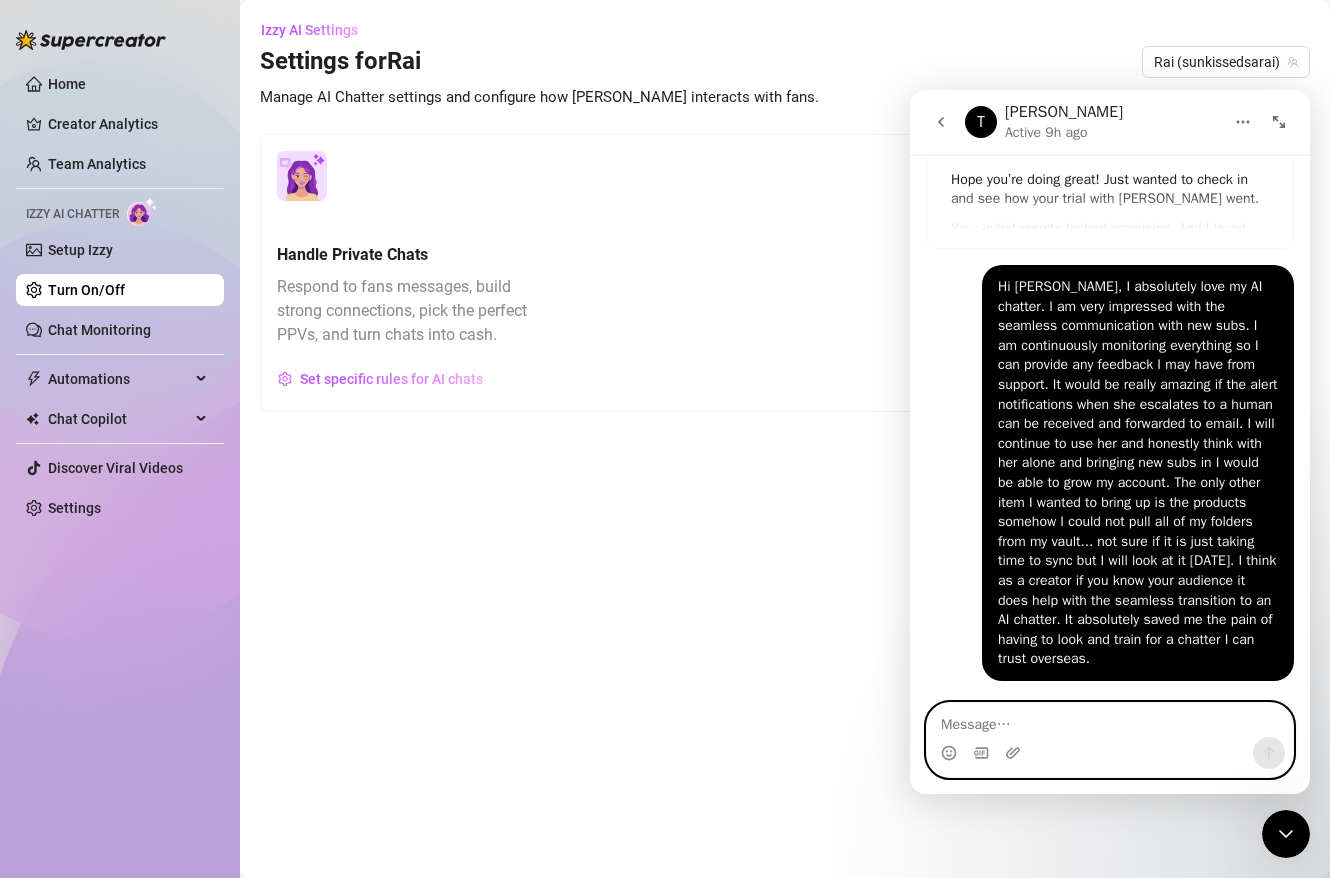 type 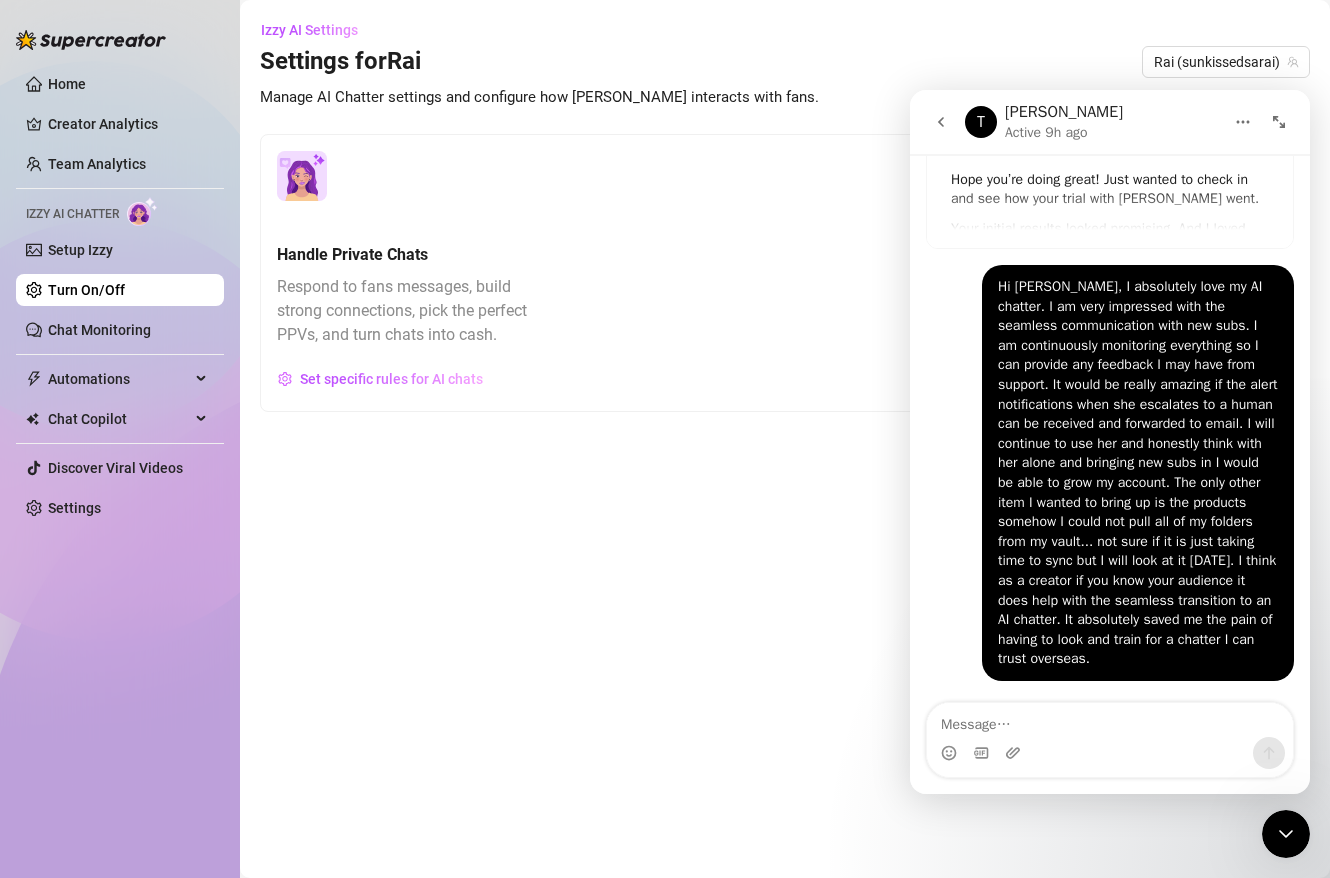 click on "Hi [PERSON_NAME], I absolutely love my AI chatter. I am very impressed with the seamless communication with new subs. I am continuously monitoring everything so I can provide any feedback I may have from support. It would be really amazing if the alert notifications when she escalates to a human can be received and forwarded to email. I will continue to use her and honestly think with her alone and bringing new subs in I would be able to grow my account. The only other item I wanted to bring up is the products somehow I could not pull all of my folders from my vault... not sure if it is just taking time to sync but I will look at it [DATE]. I think as a creator if you know your audience it does help with the seamless transition to an AI chatter. It absolutely saved me the pain of having to look and train for a chatter I can trust overseas." at bounding box center (1138, 473) 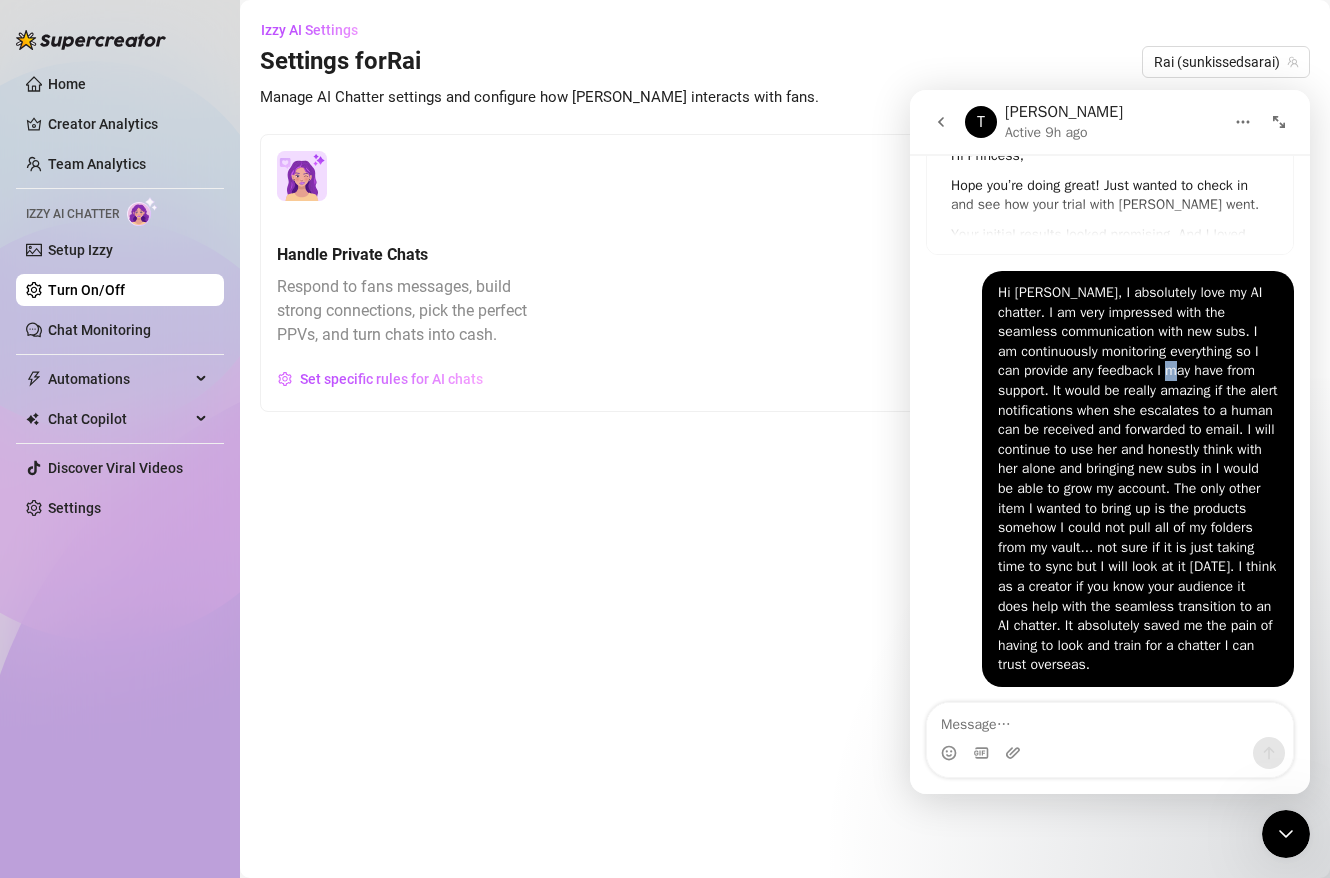 scroll, scrollTop: 168, scrollLeft: 0, axis: vertical 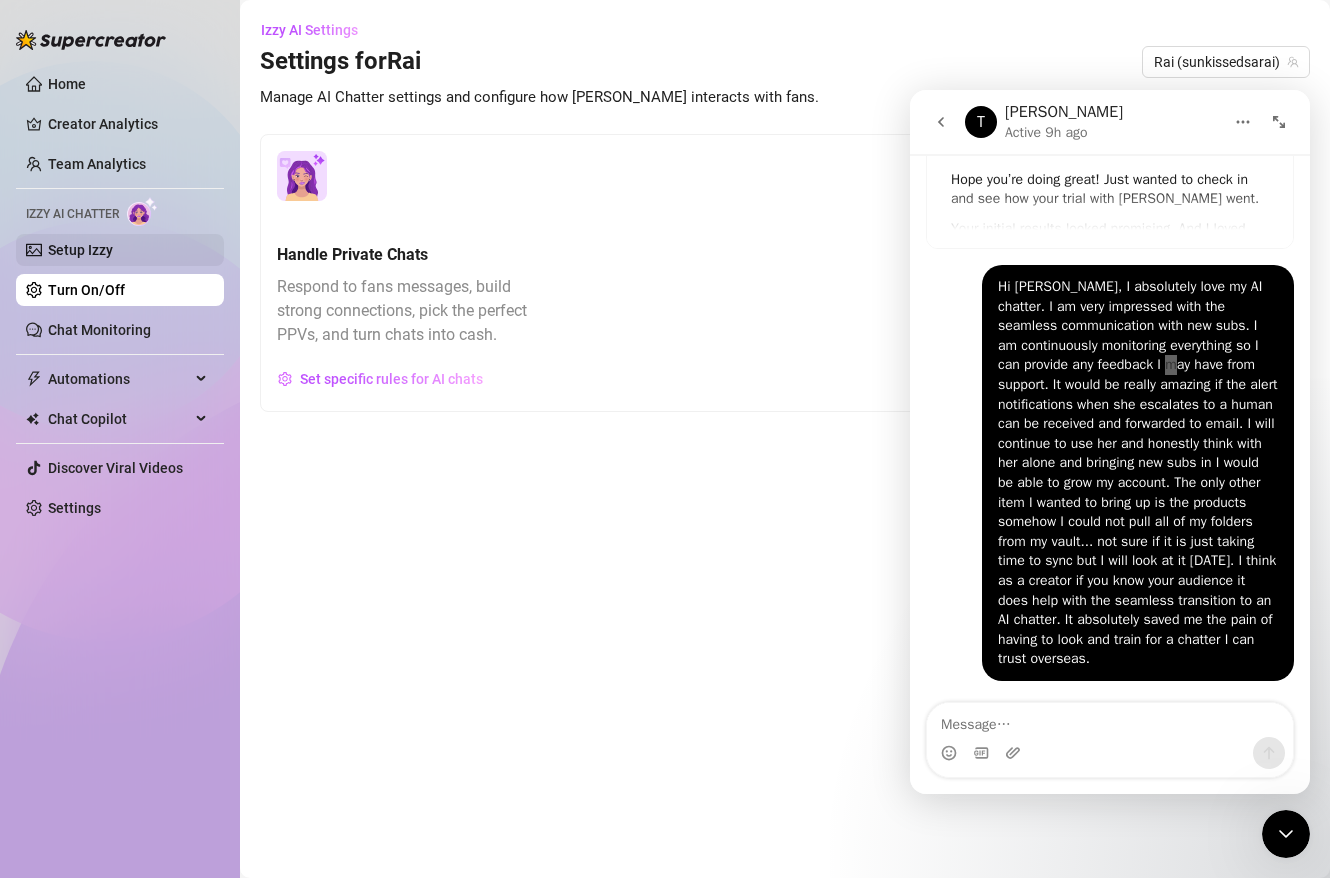 click on "Setup Izzy" at bounding box center [80, 250] 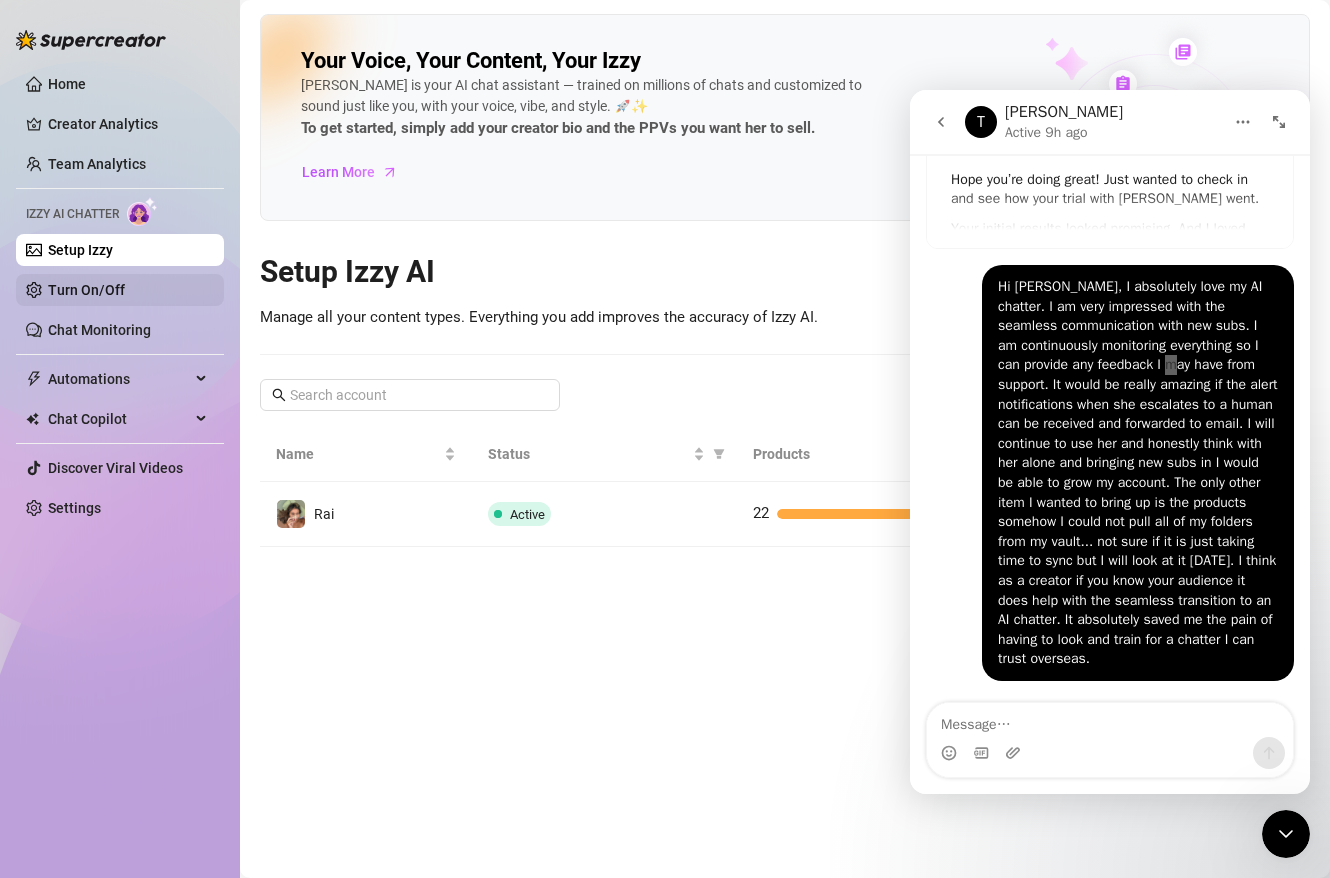 click on "Turn On/Off" at bounding box center [86, 290] 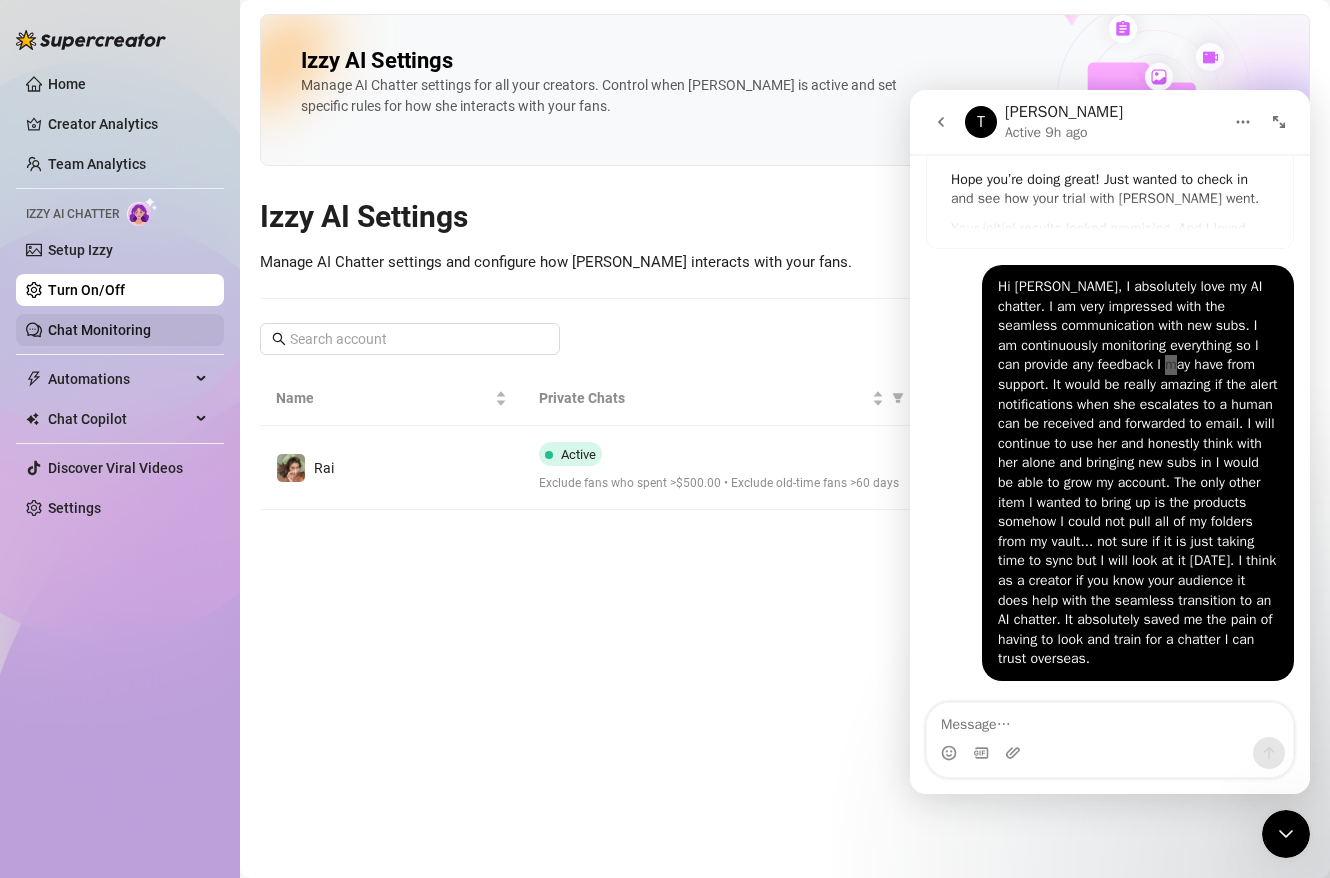 click on "Chat Monitoring" at bounding box center (99, 330) 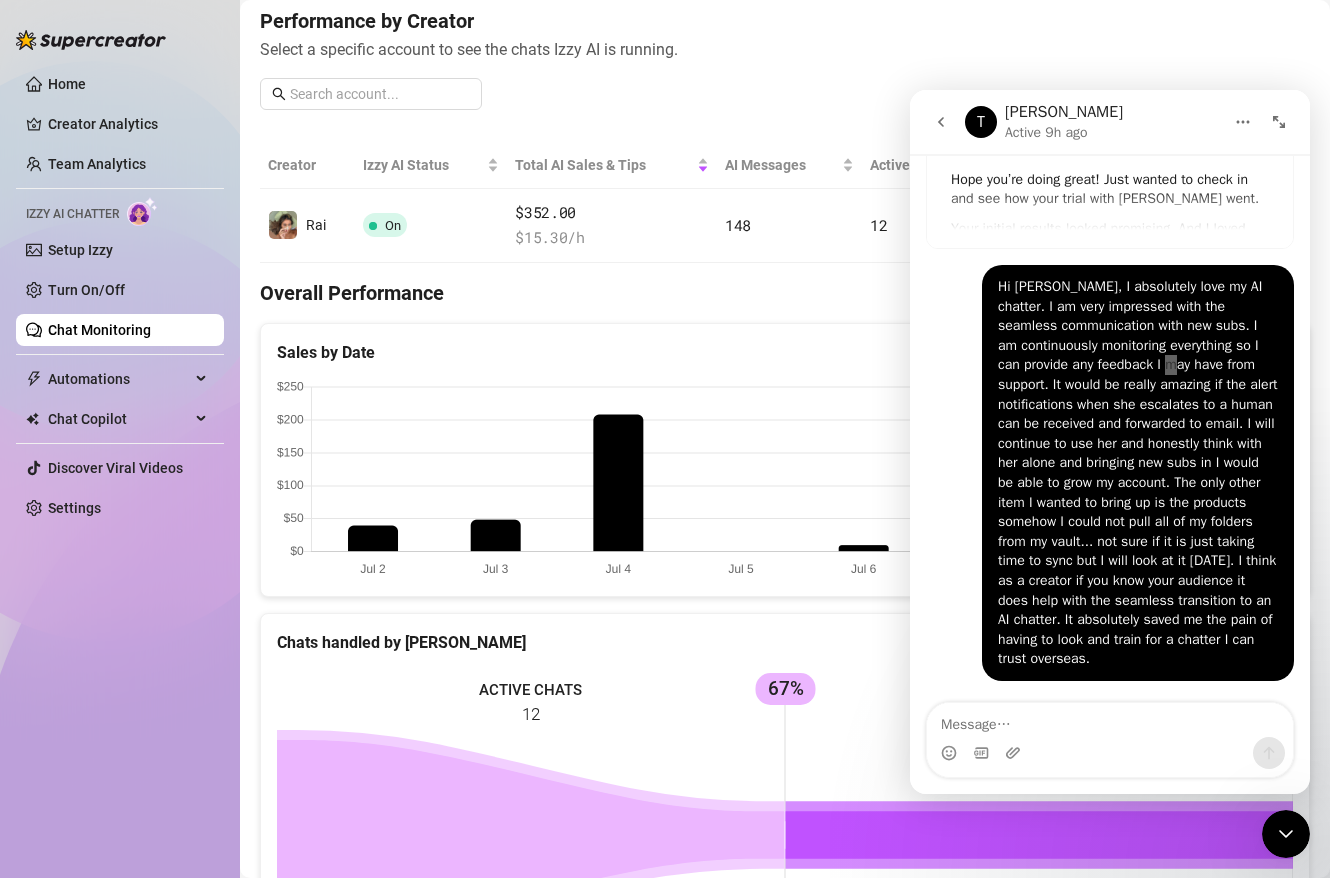 scroll, scrollTop: 270, scrollLeft: 0, axis: vertical 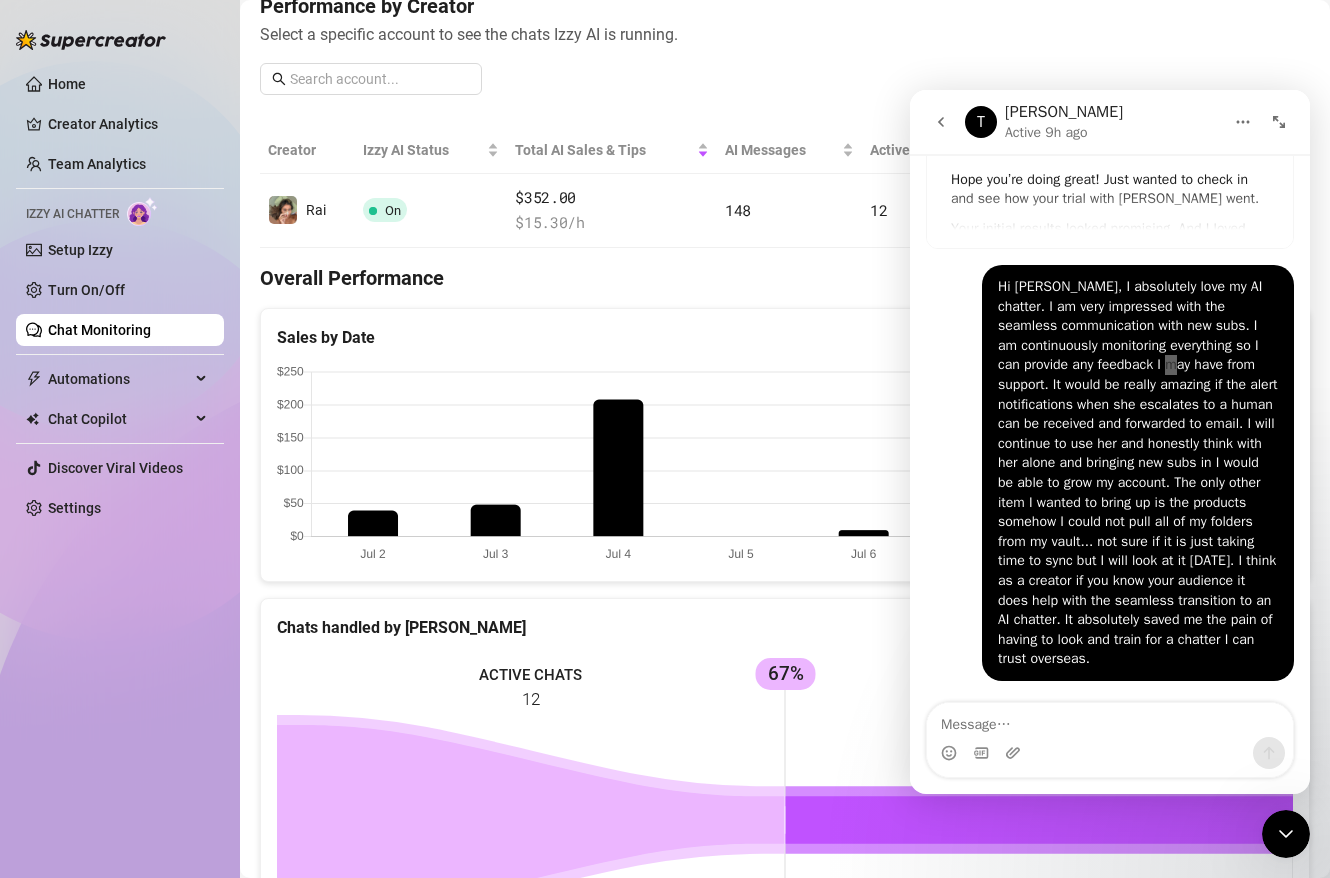click at bounding box center (785, 465) 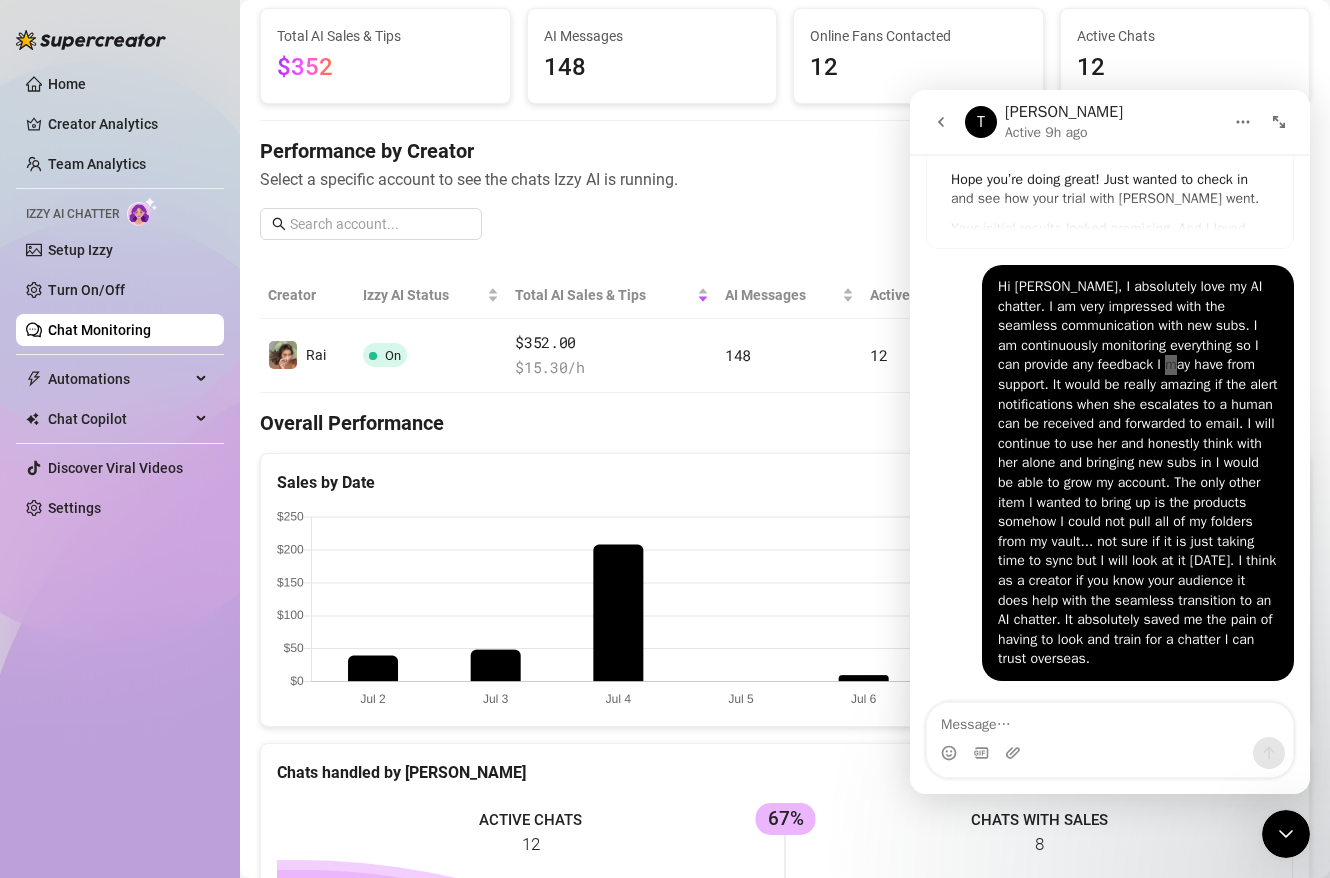 scroll, scrollTop: 0, scrollLeft: 0, axis: both 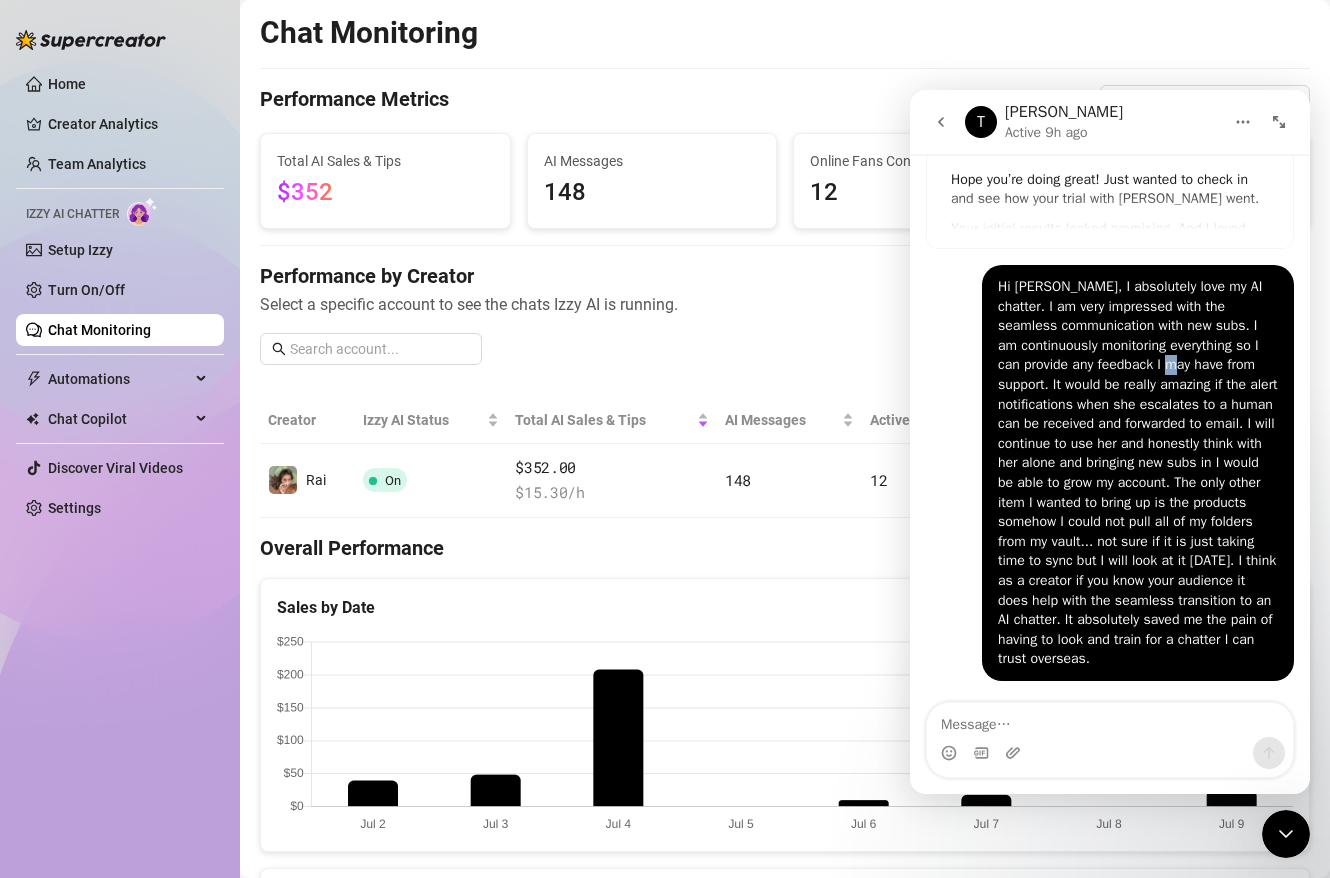 click at bounding box center [941, 122] 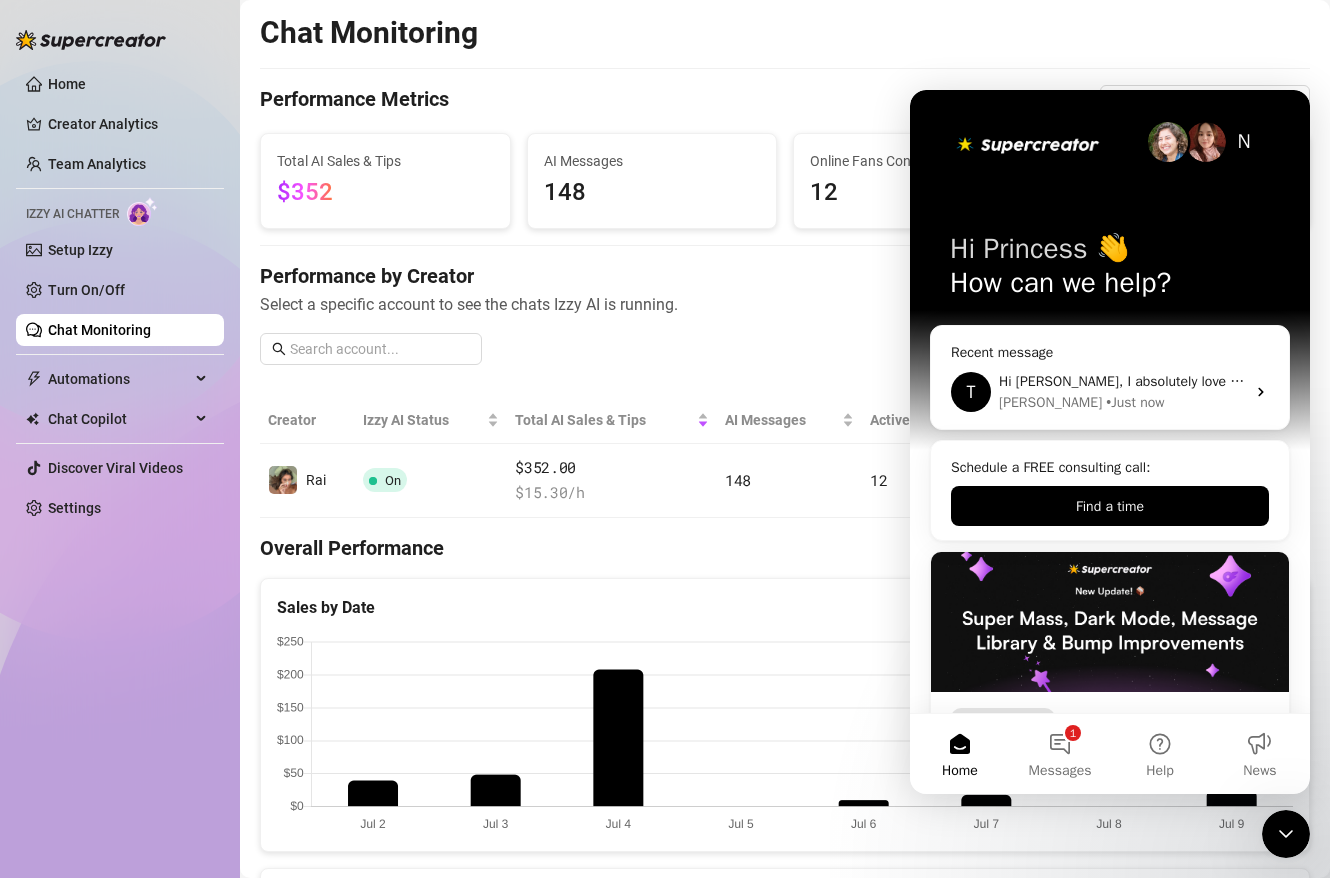 click on "Chat Monitoring  Performance Metrics Last 7 days Total AI Sales & Tips $352 AI Messages 148 Online Fans Contacted 12 Active Chats 12 Performance by Creator Select a specific account to see the chats Izzy AI is running. Creator Izzy AI Status Total AI Sales & Tips AI Messages Active Chats Chat Conversion Rate Rai On $352.00 $ 15.30 /h 148 12 66.67 % Overall Performance Sales by Date Chats handled by [PERSON_NAME] ACTIVE CHATS 12 CHATS WITH SALES 8 67% Fans' Insights Izzy Collected Chat Moods 🥰 40 😏 44 🤑 32 👋 10 Languages Bridged By Izzy 8" at bounding box center [785, 834] 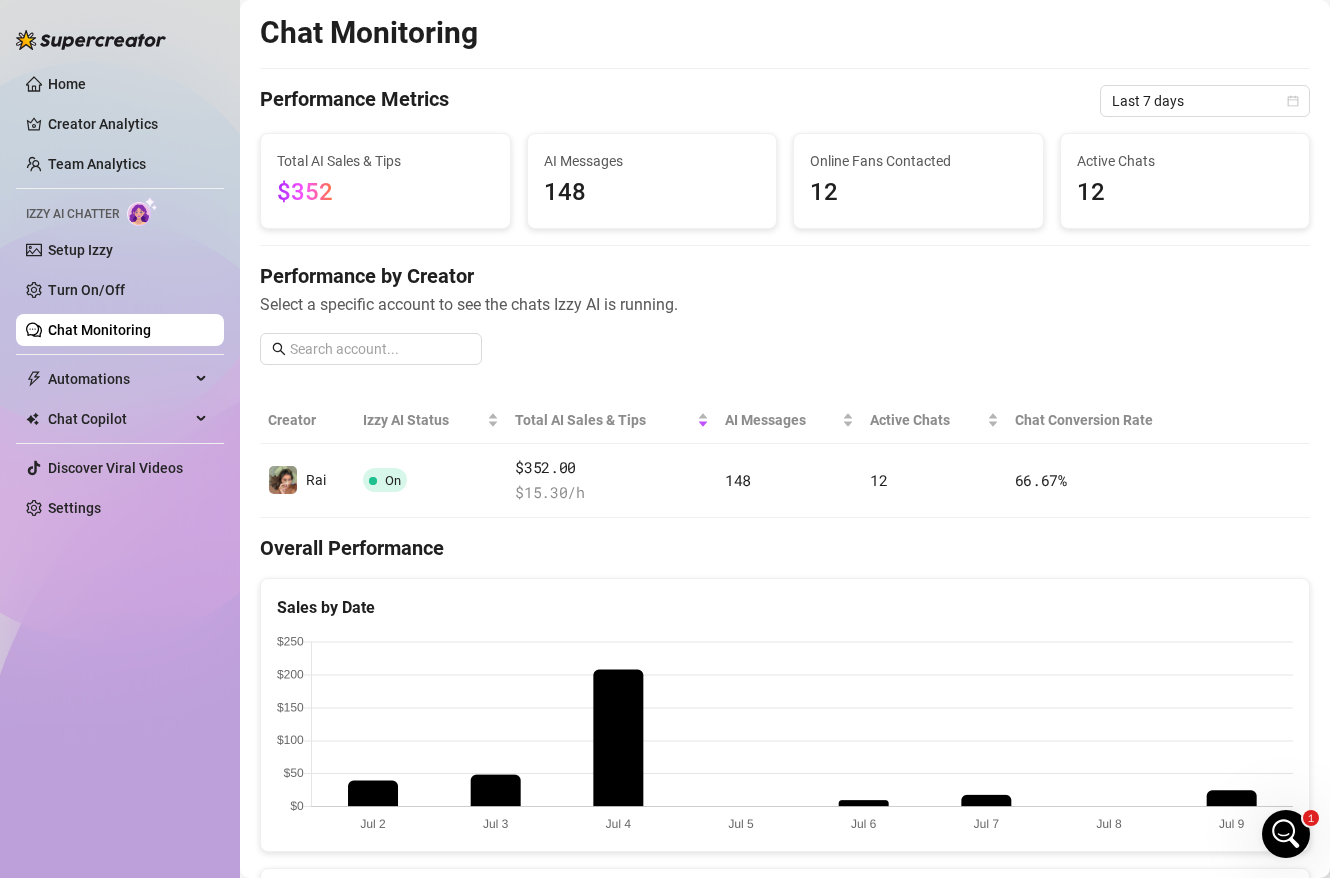 scroll, scrollTop: 0, scrollLeft: 0, axis: both 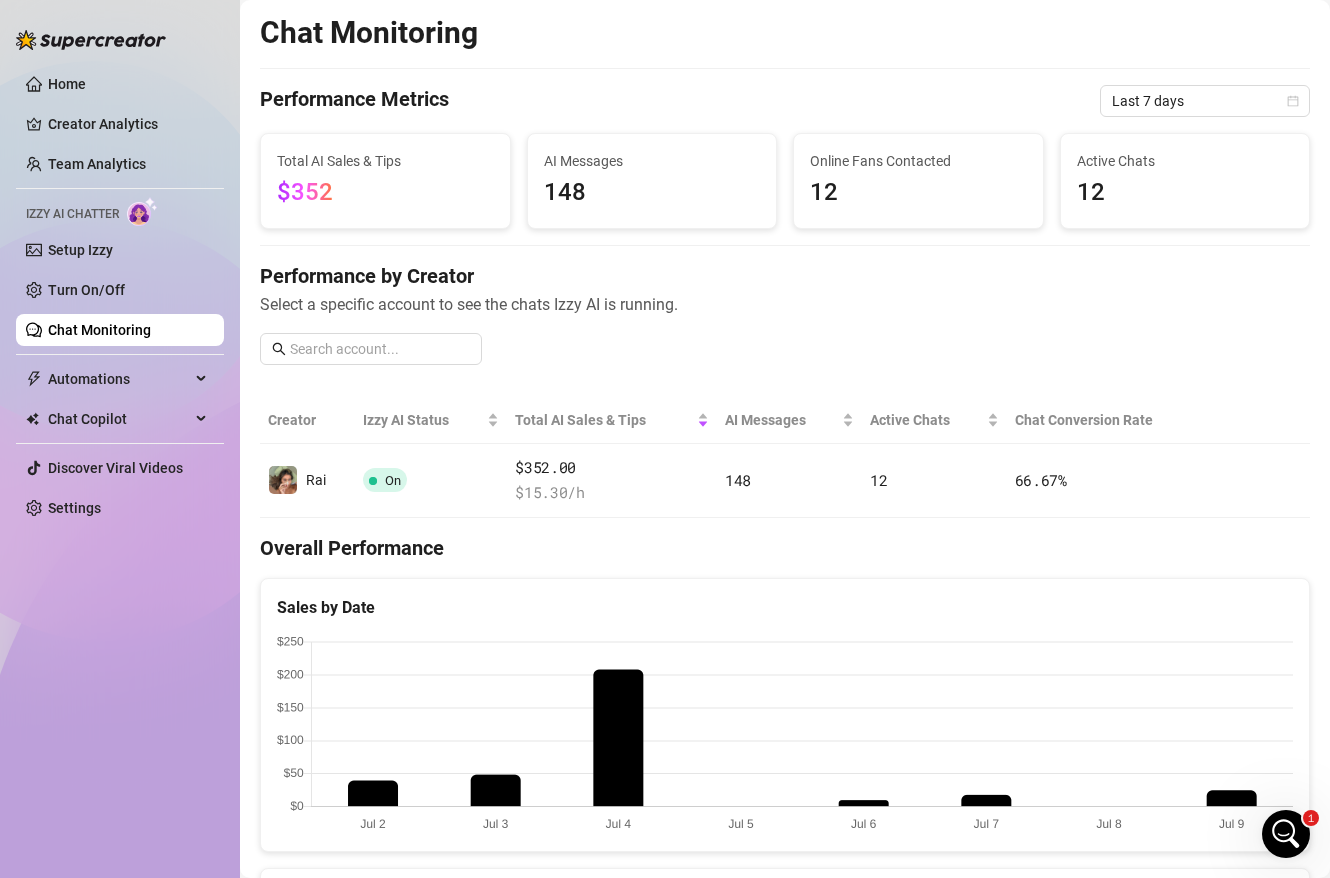 click on "12" at bounding box center [918, 193] 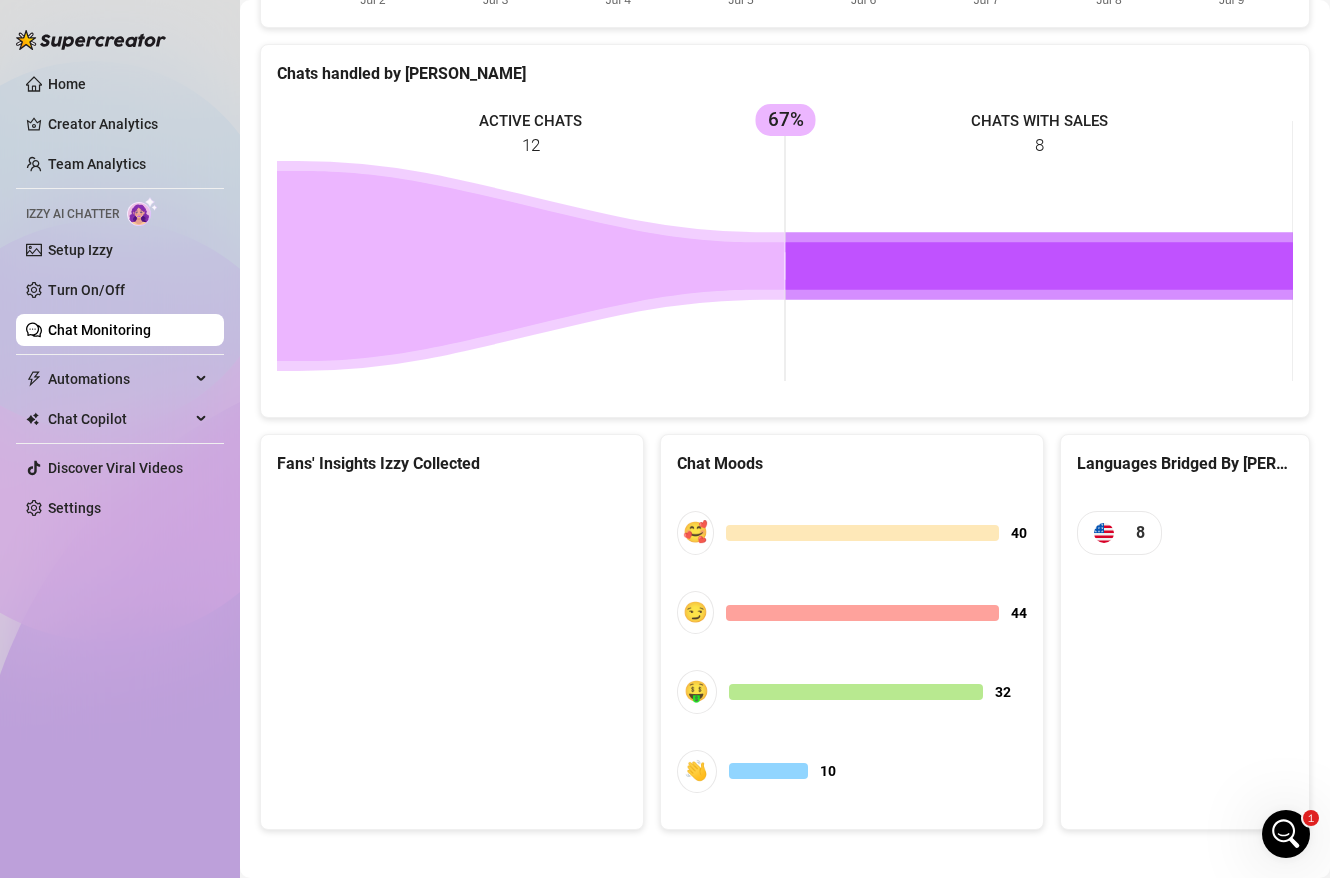 scroll, scrollTop: 836, scrollLeft: 0, axis: vertical 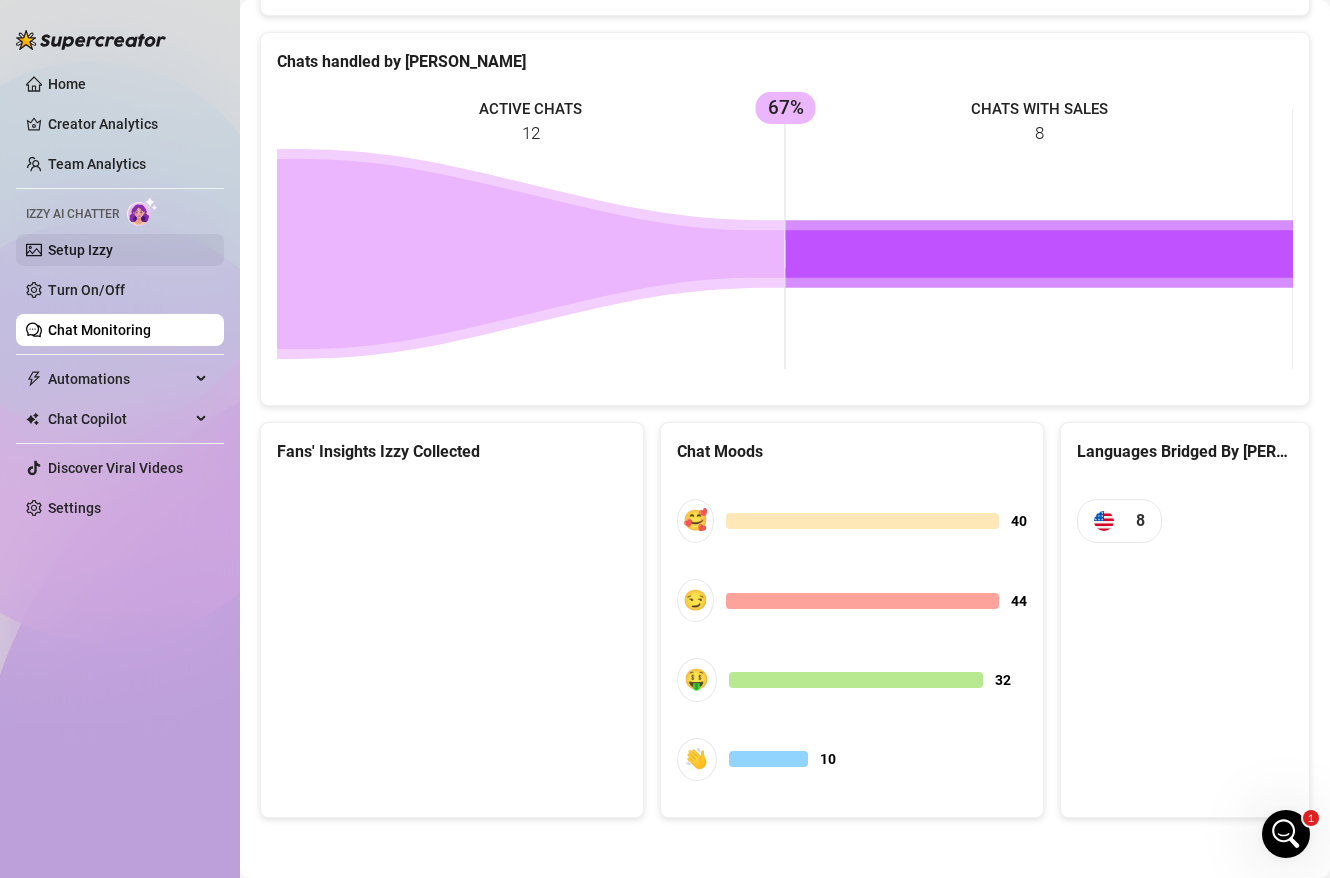 click on "Setup Izzy" at bounding box center (80, 250) 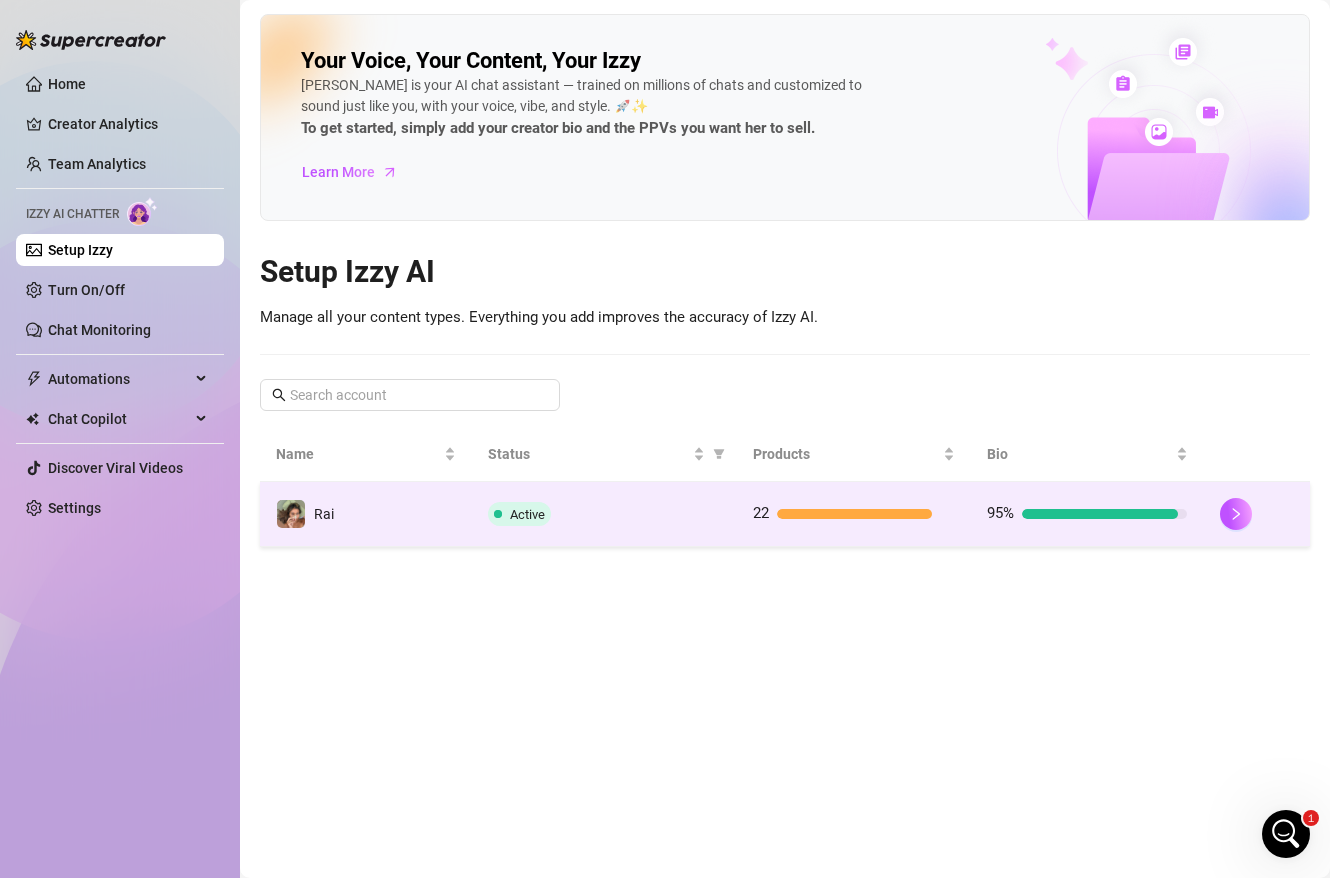 click on "Rai" at bounding box center (366, 514) 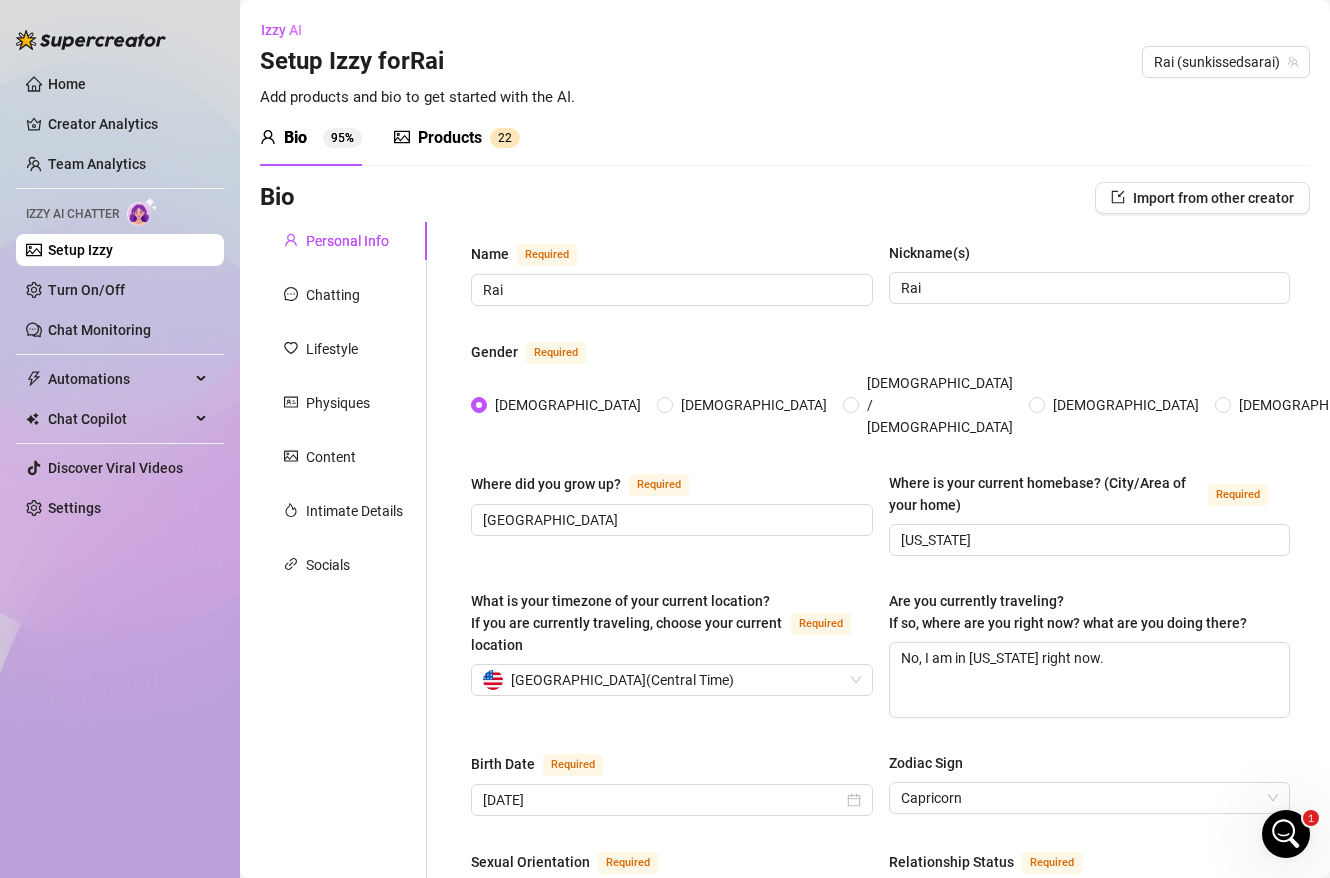click on "Products" at bounding box center [450, 138] 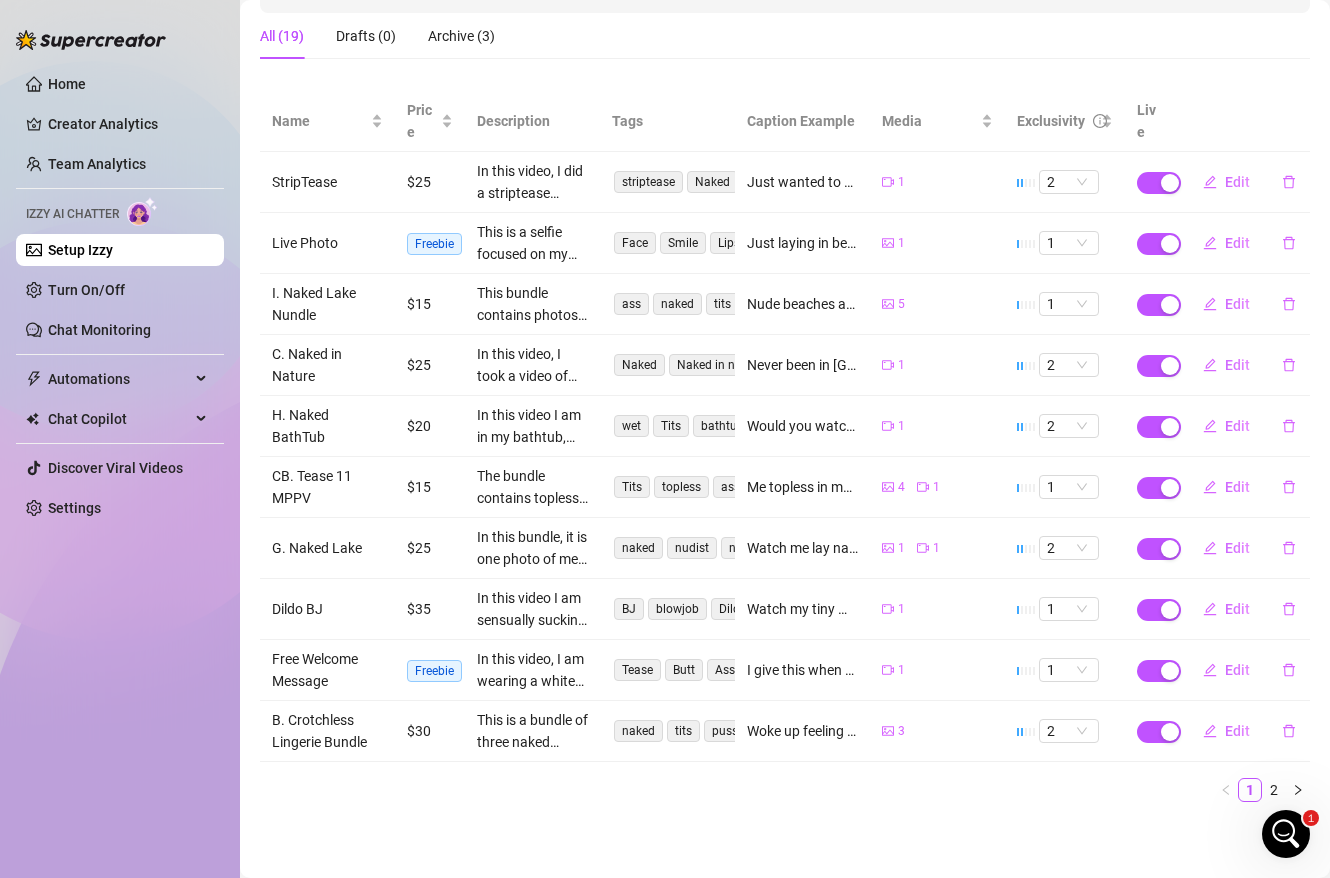 scroll, scrollTop: 0, scrollLeft: 0, axis: both 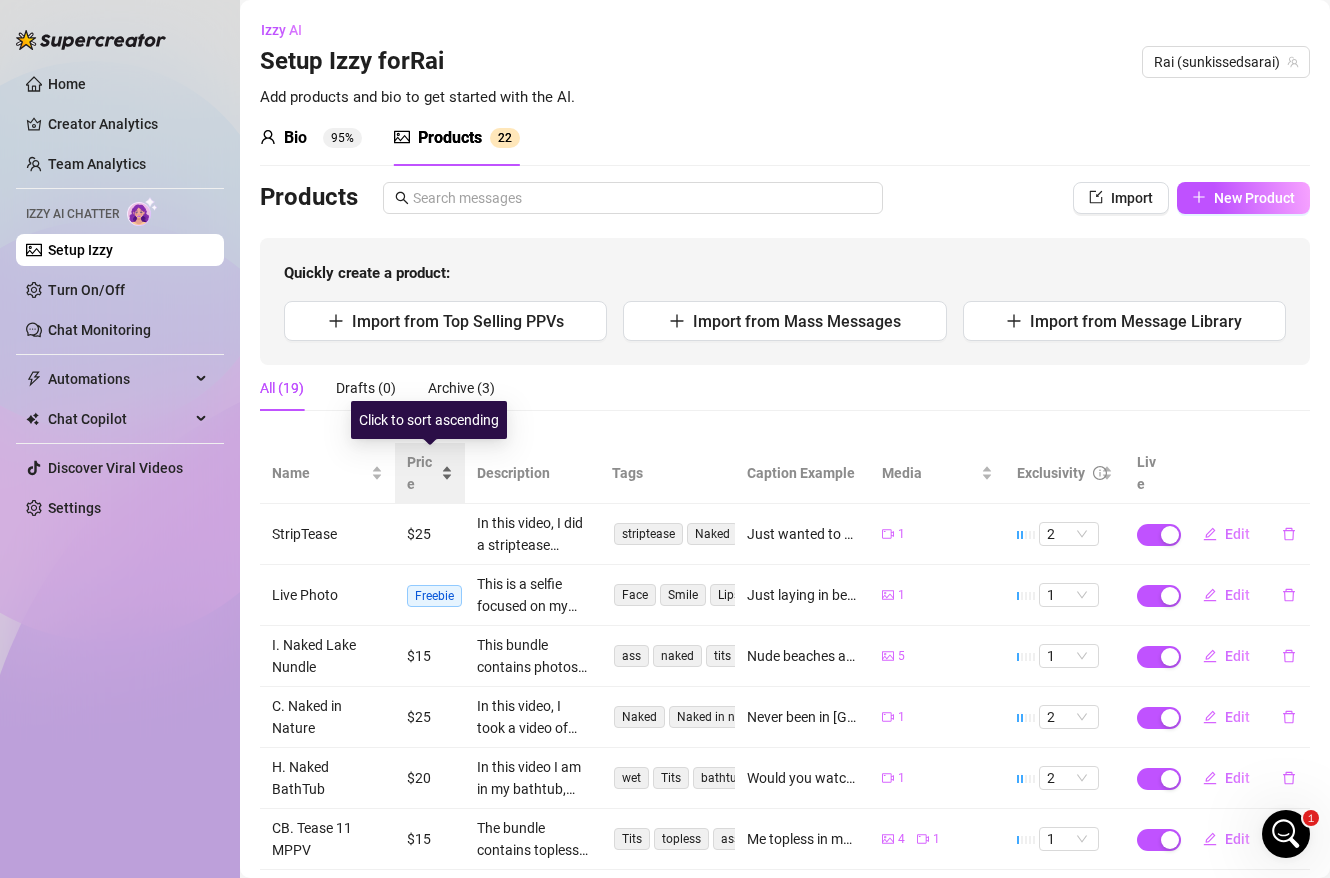 click on "Price" at bounding box center (430, 473) 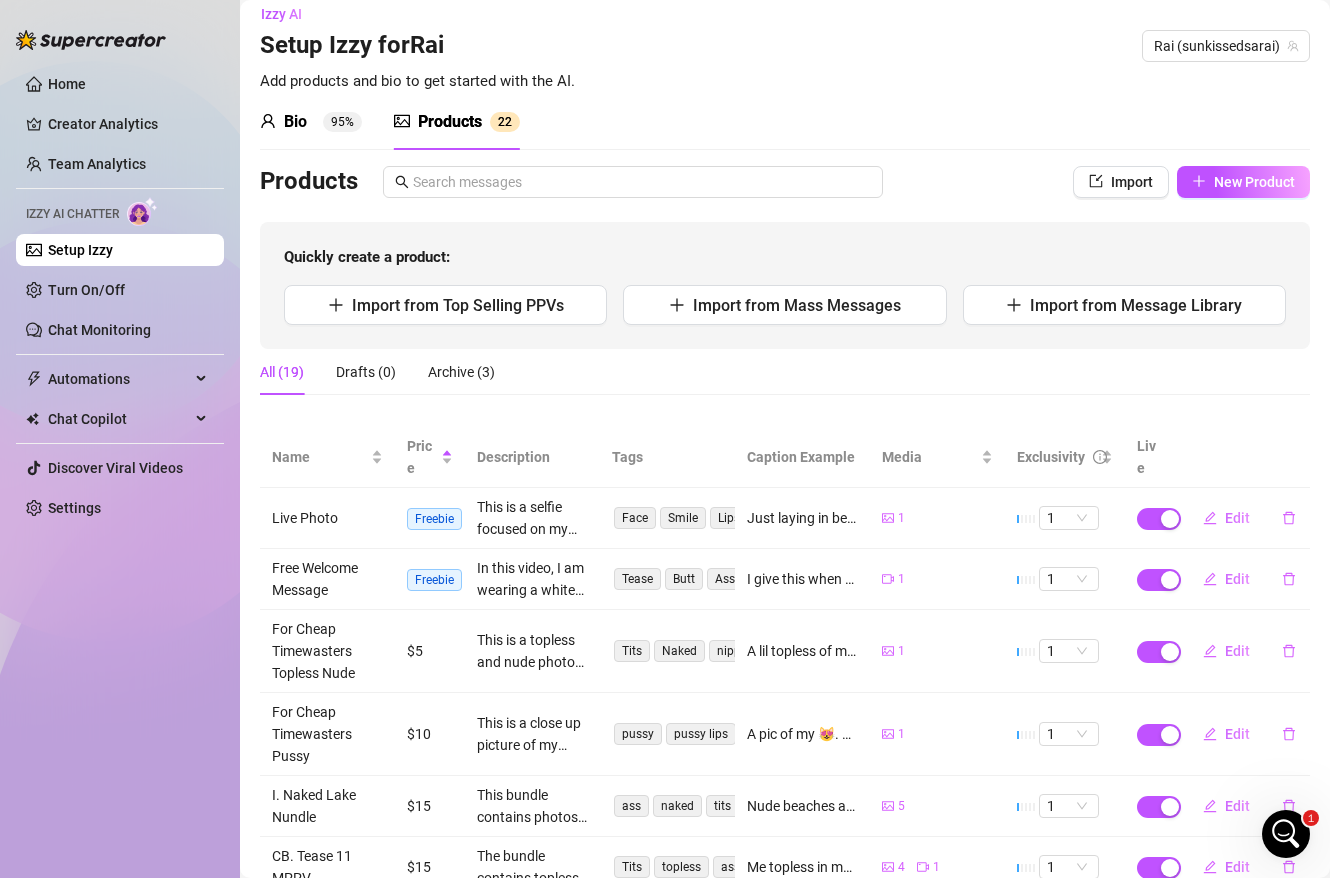 scroll, scrollTop: 0, scrollLeft: 0, axis: both 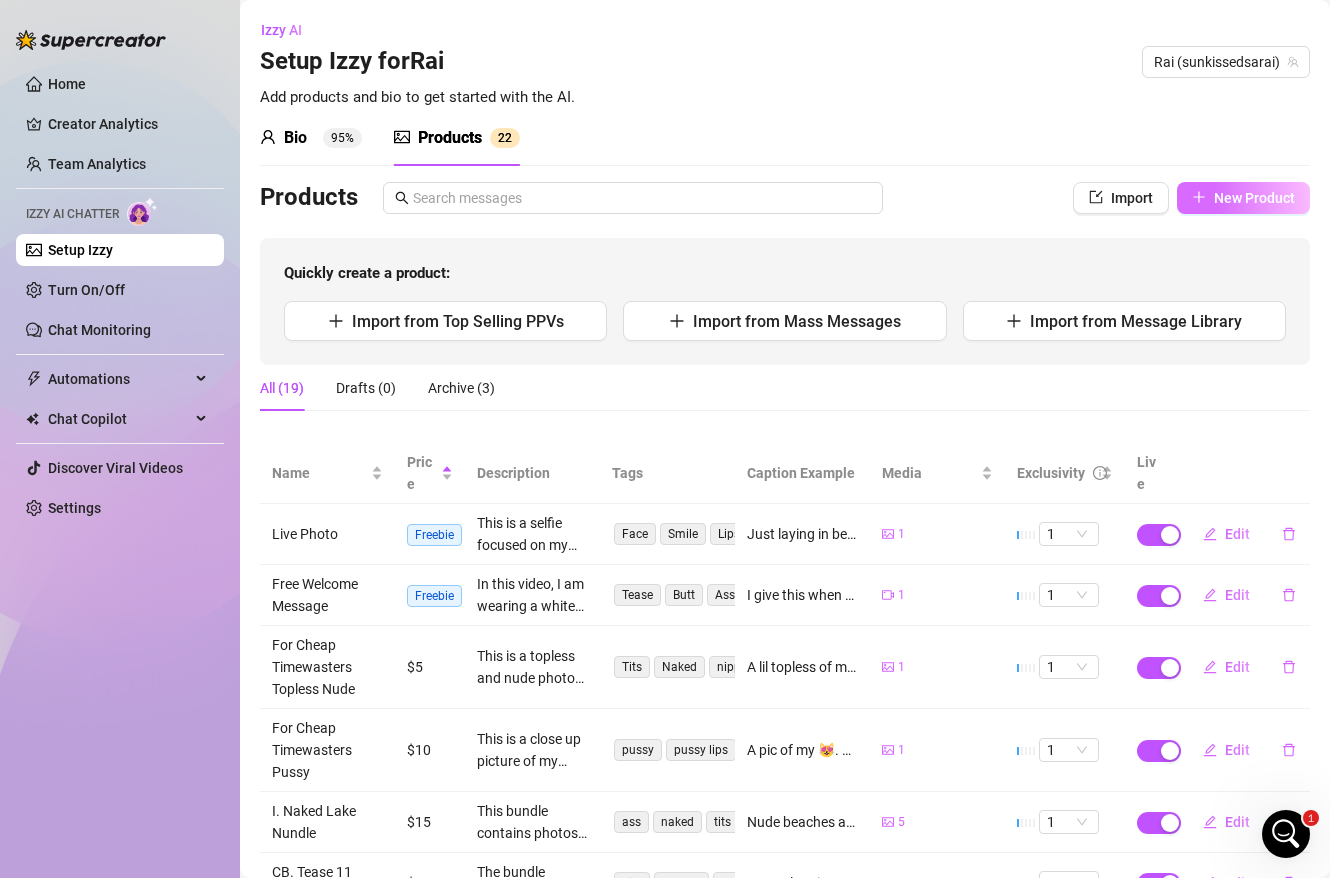 click on "New Product" at bounding box center [1254, 198] 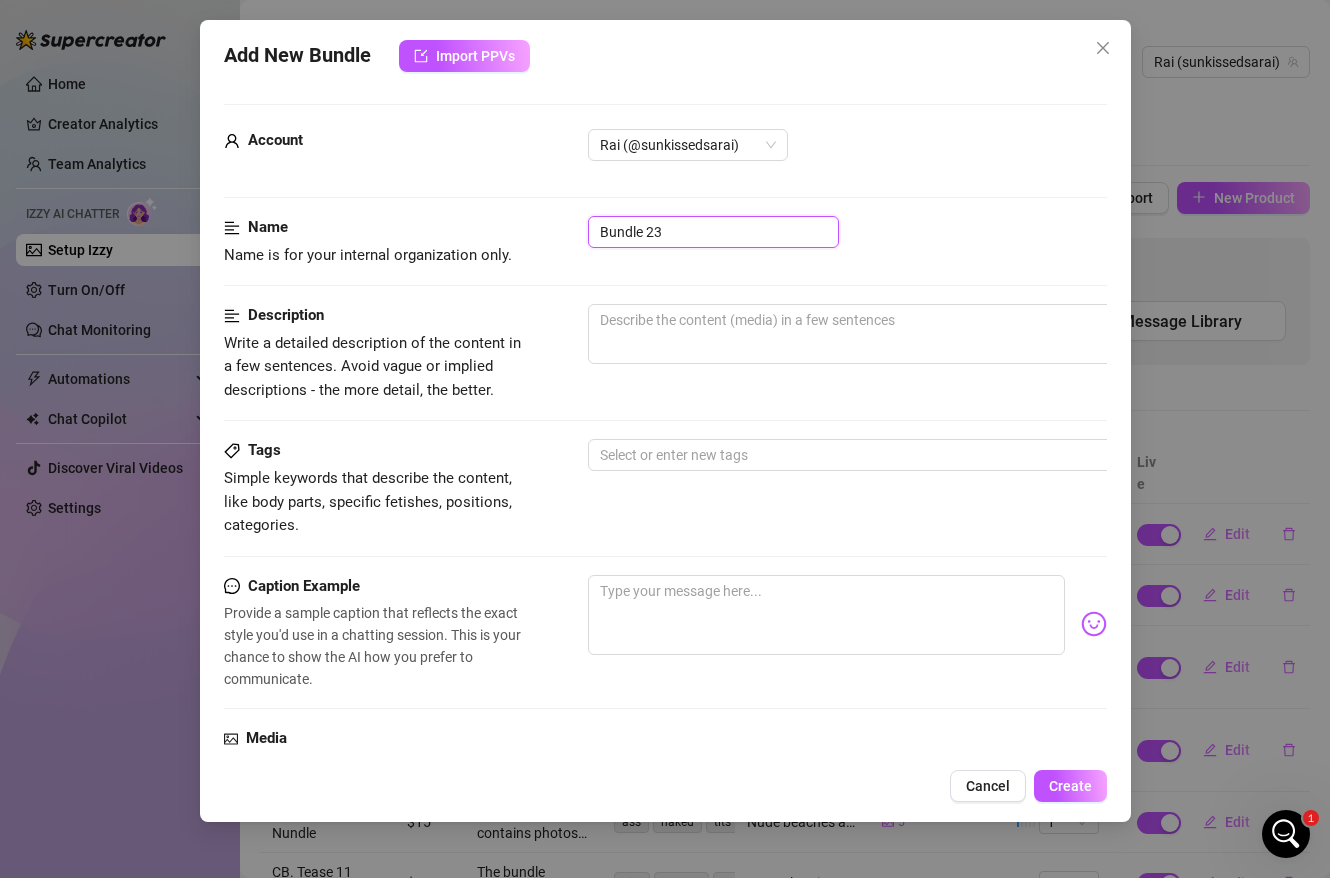 click on "Bundle 23" at bounding box center [713, 232] 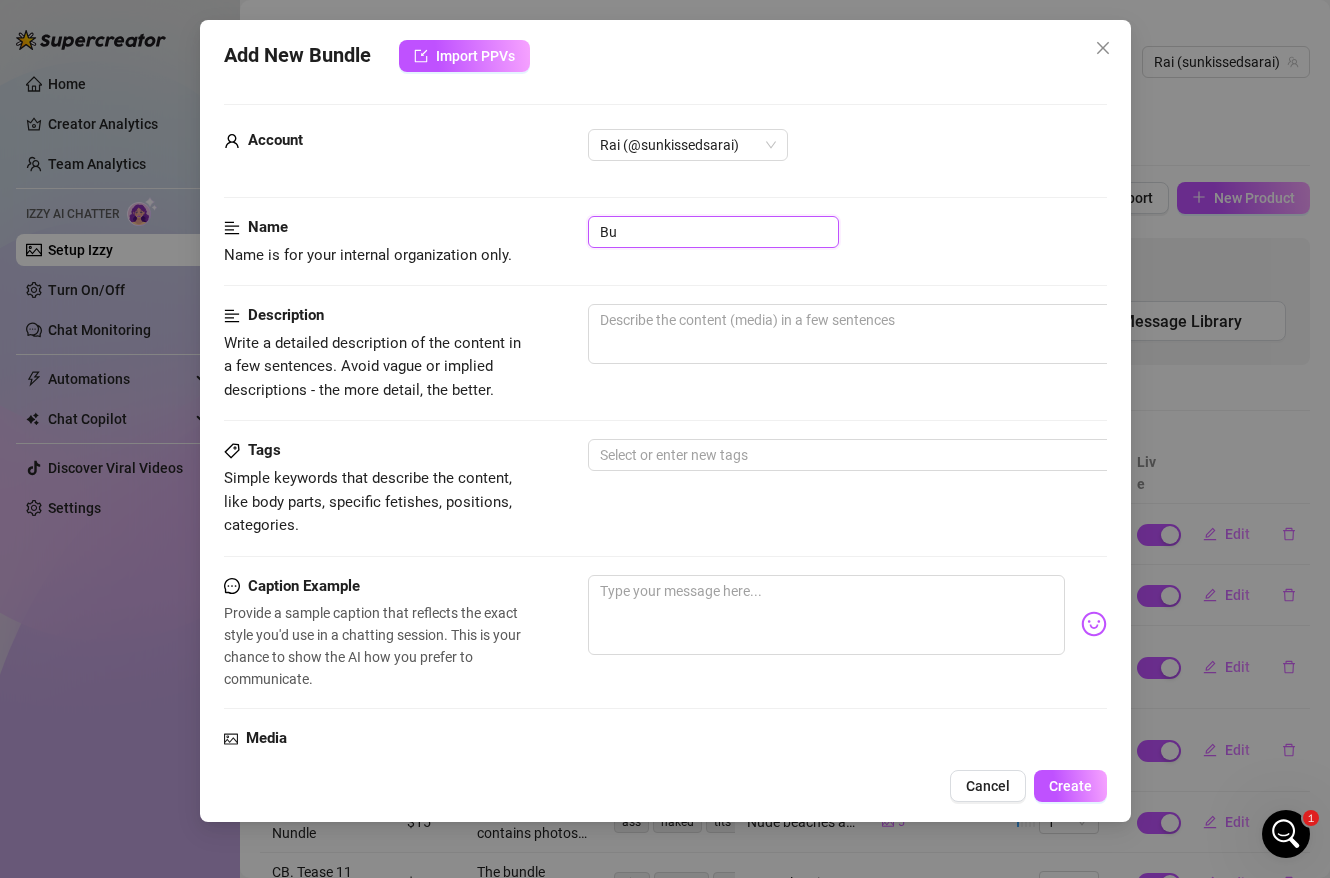 type on "B" 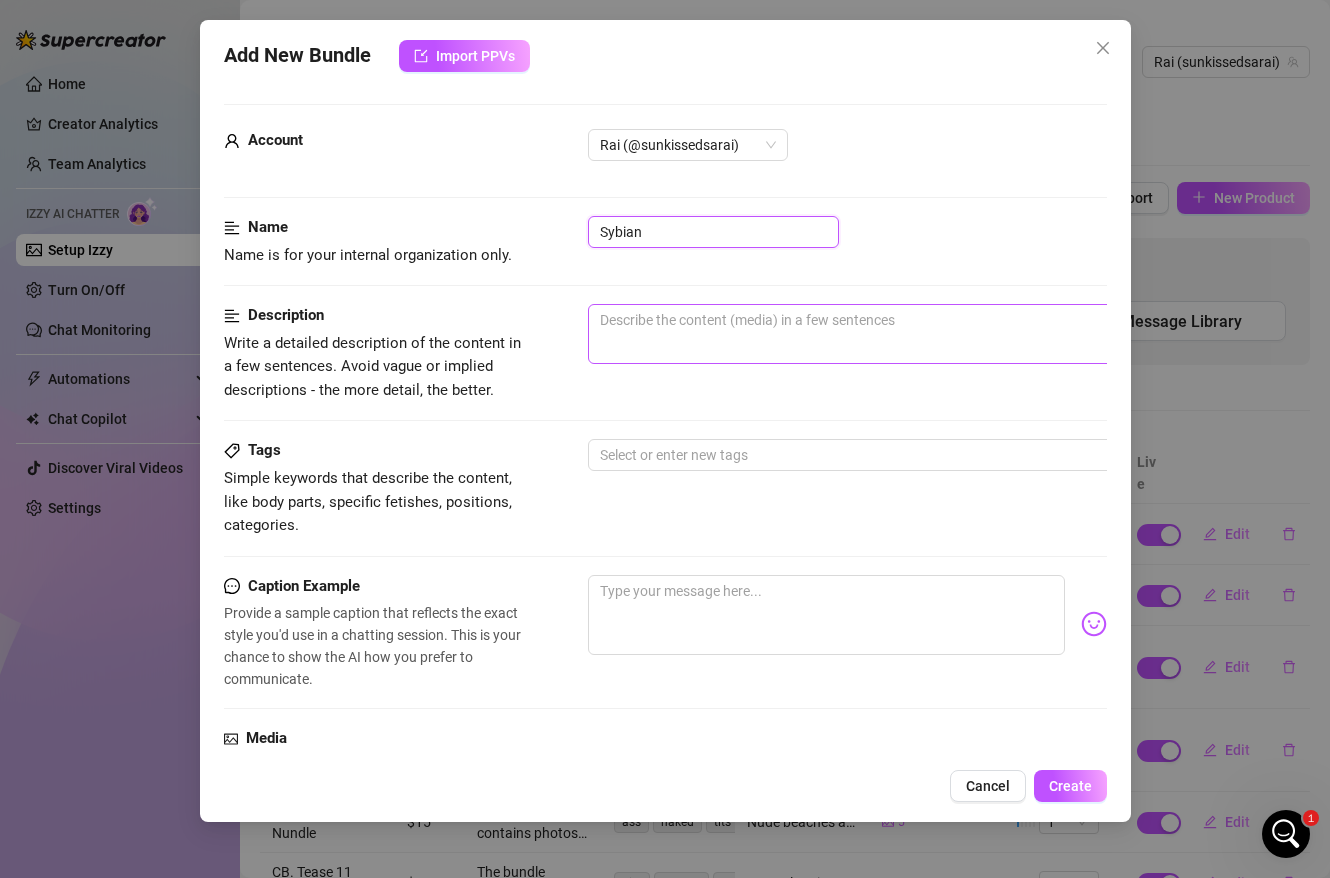 type on "Sybian" 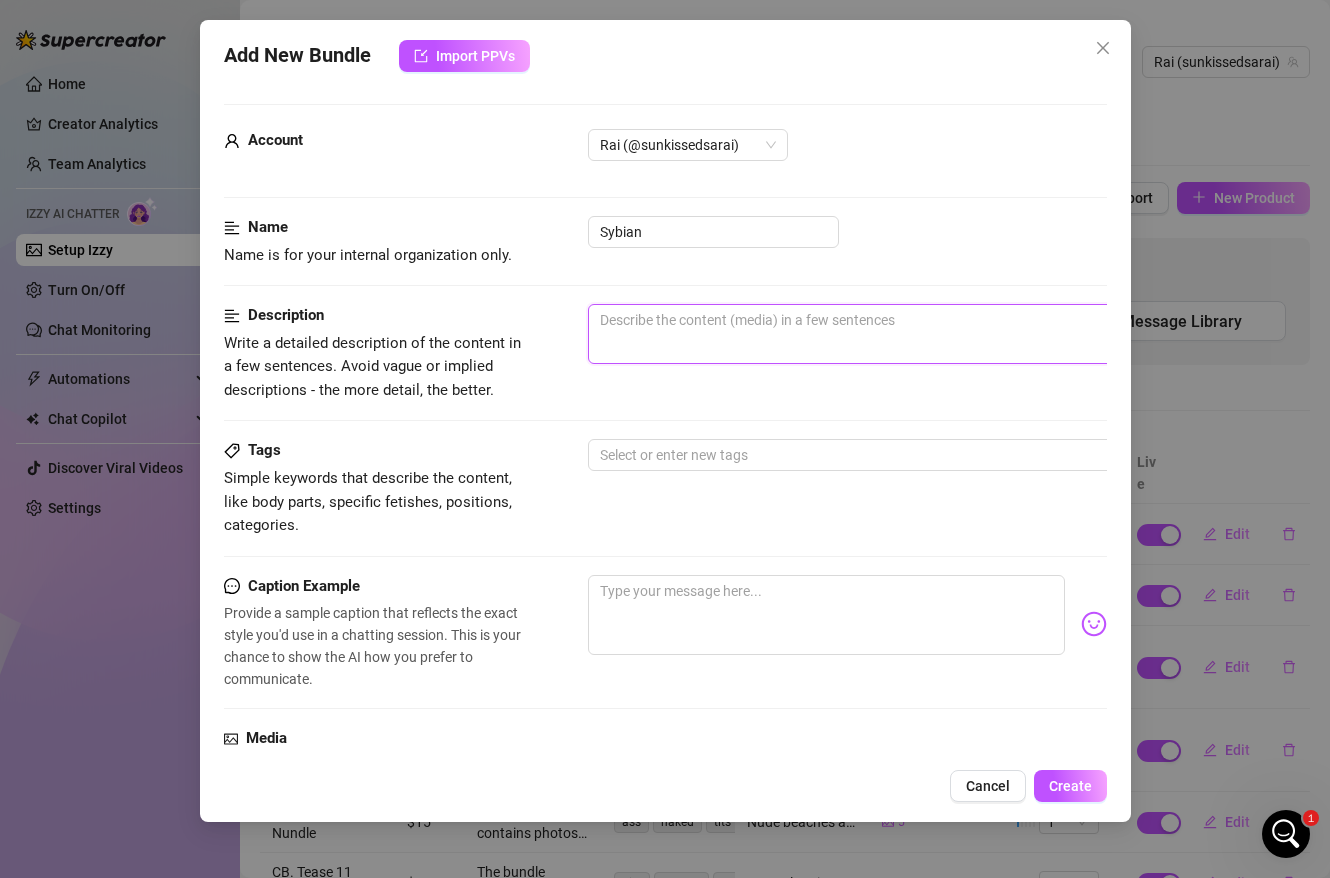 click at bounding box center [938, 334] 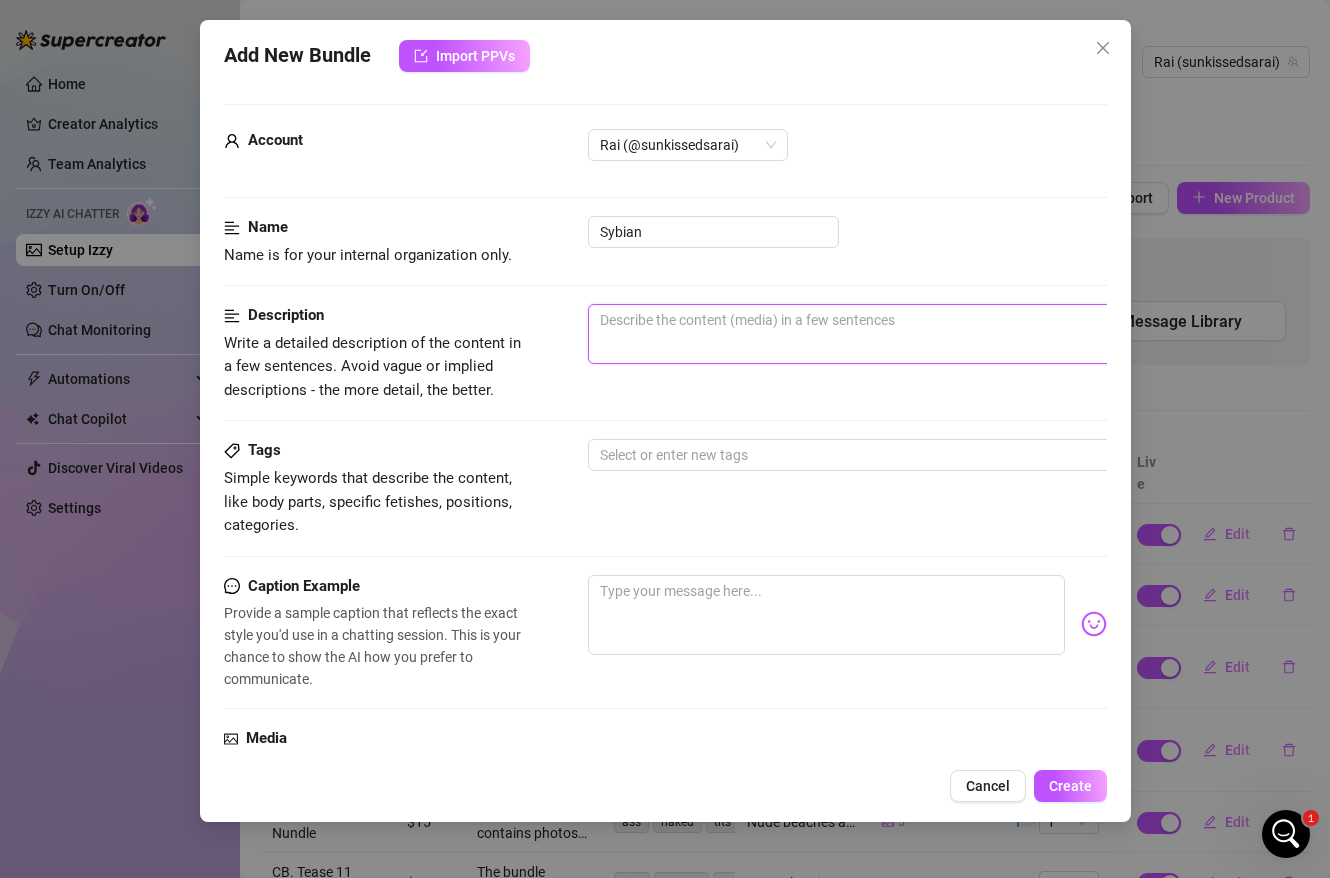 type on "I" 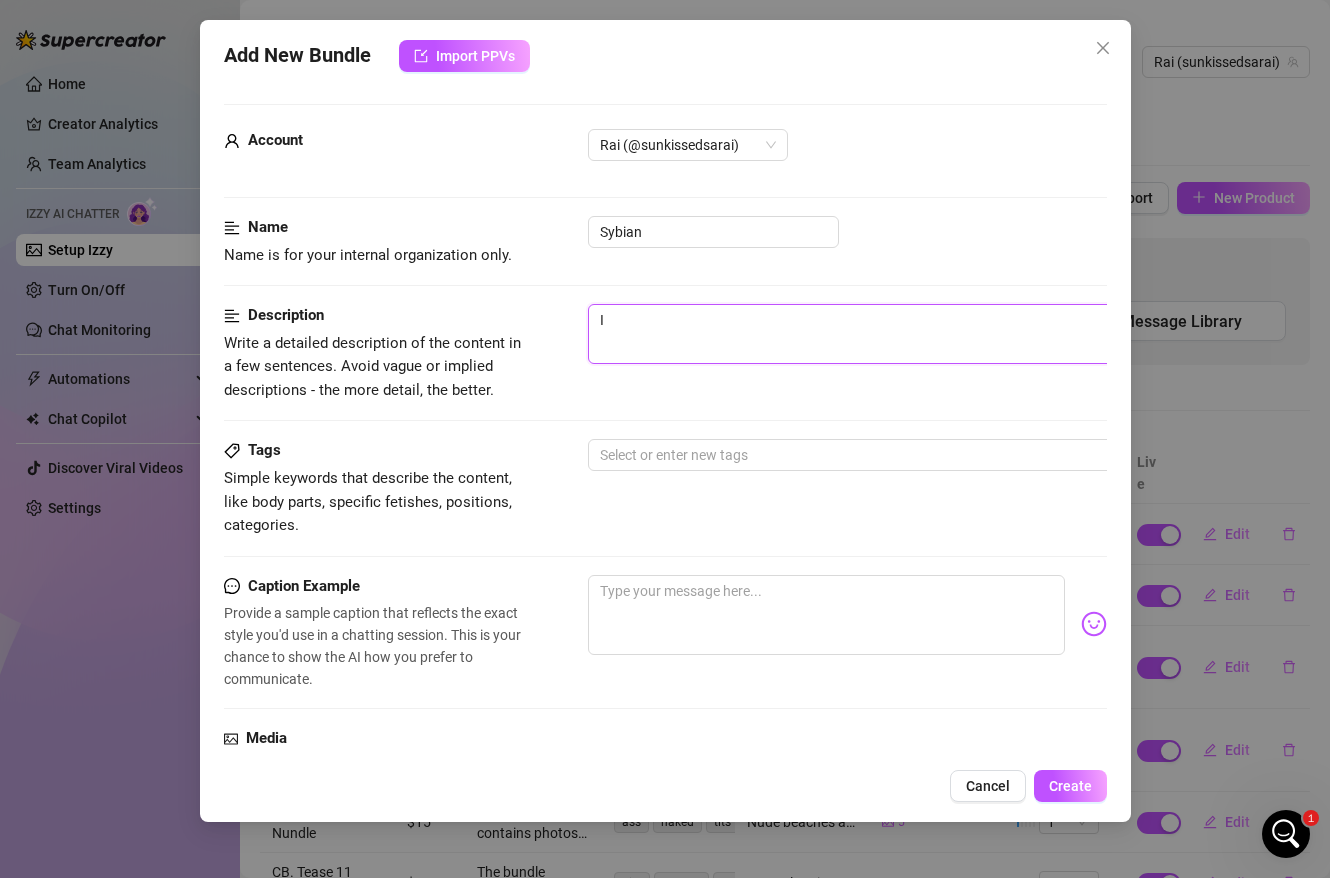 type on "In" 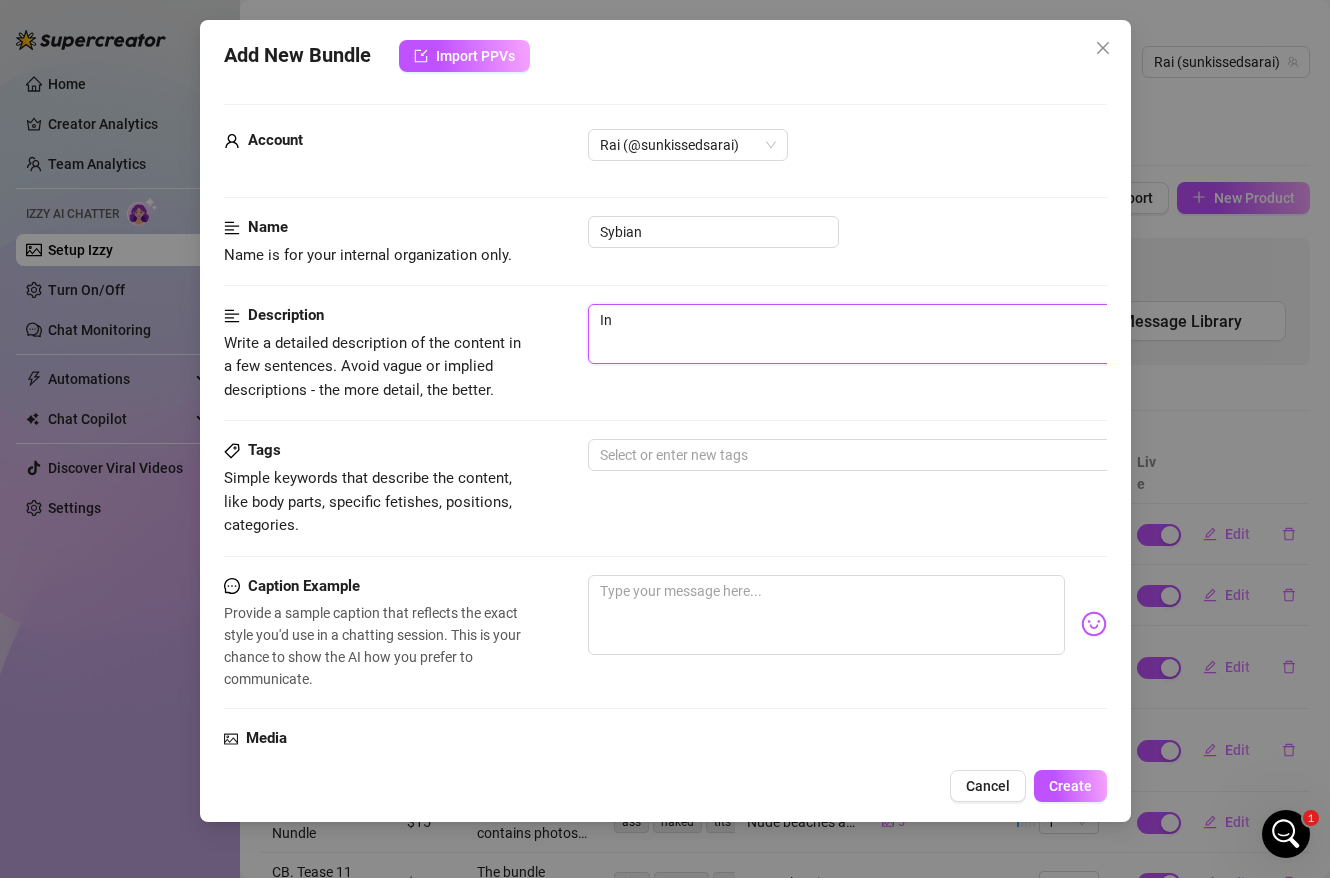 type on "In" 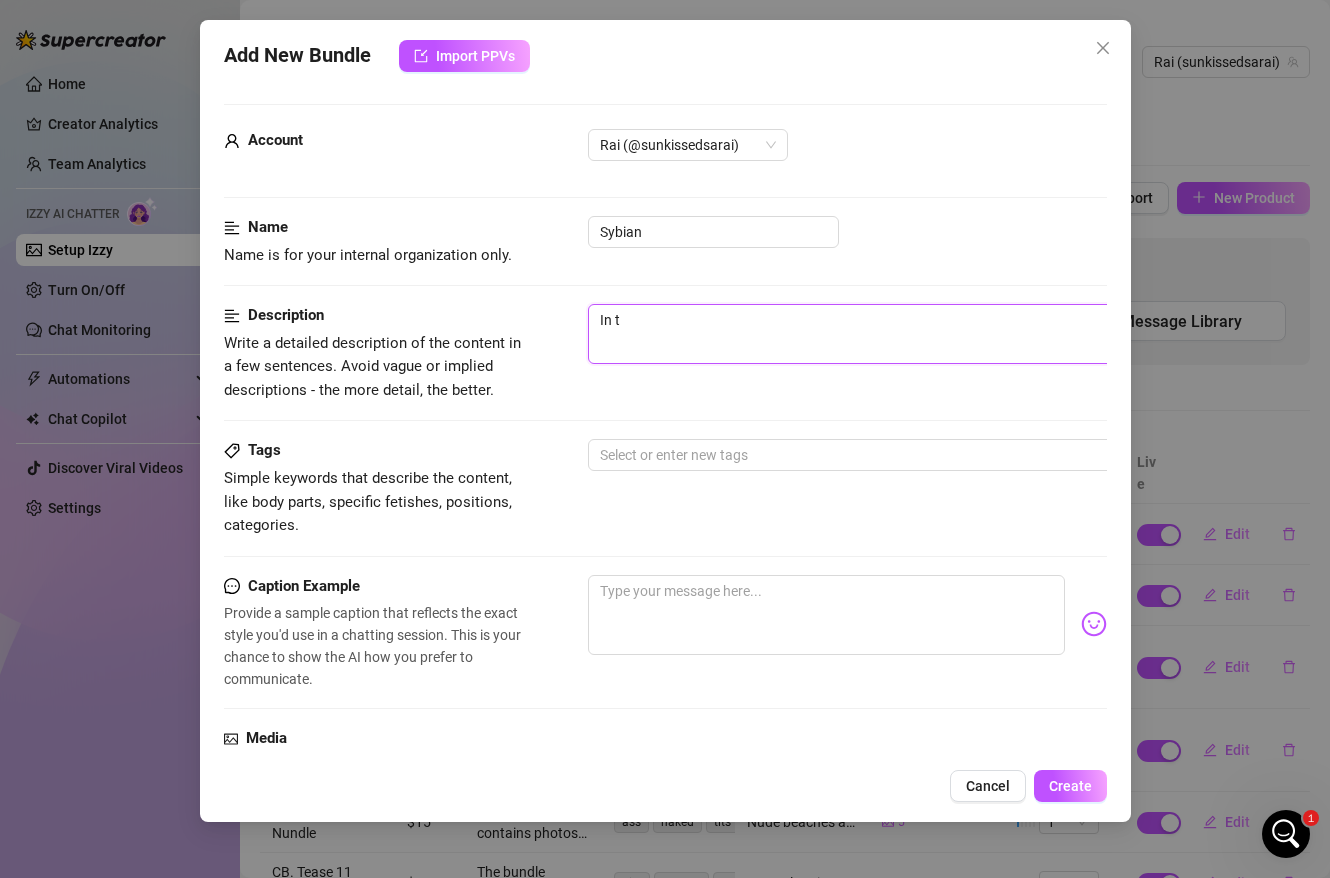 type on "In th" 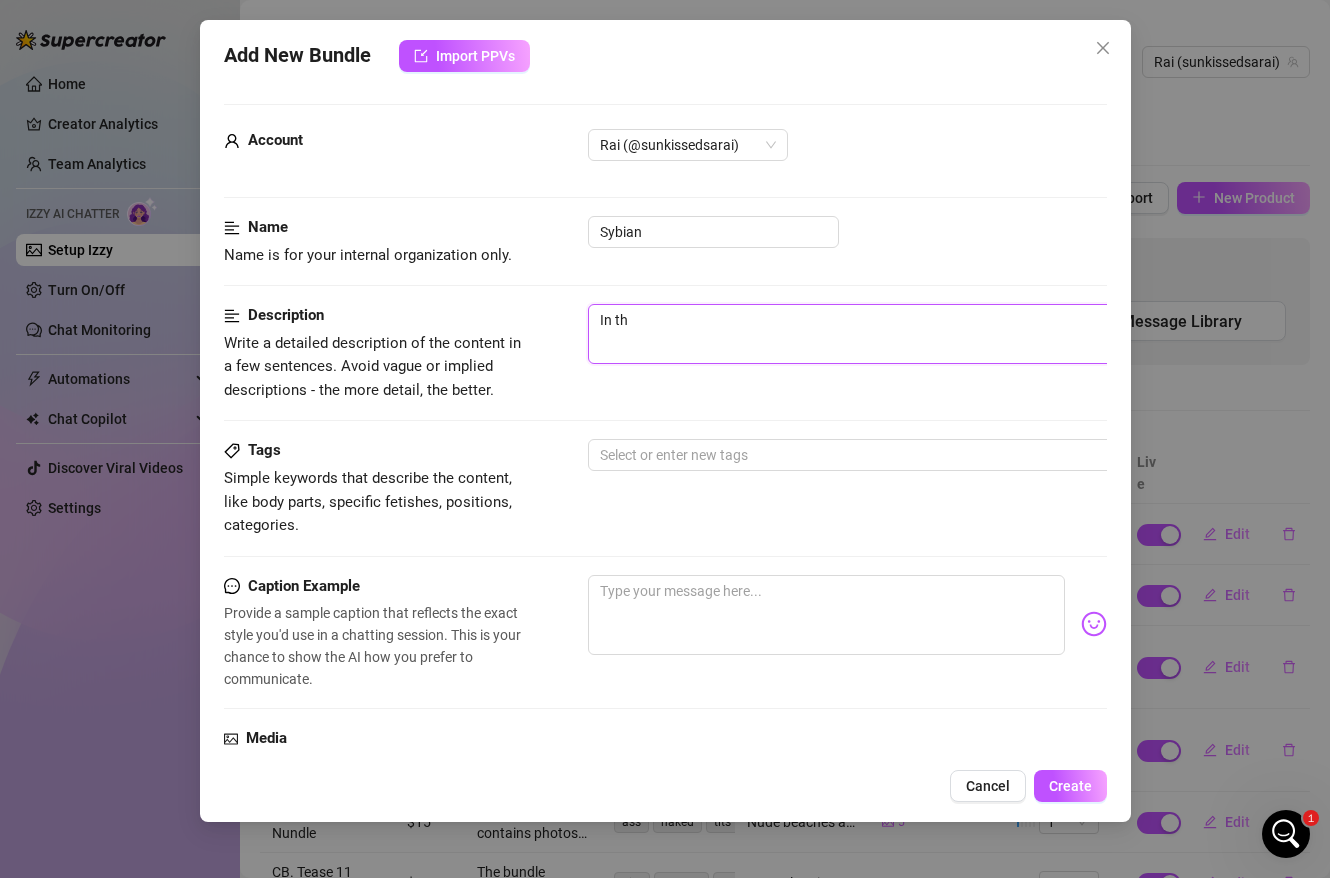 type on "In thi" 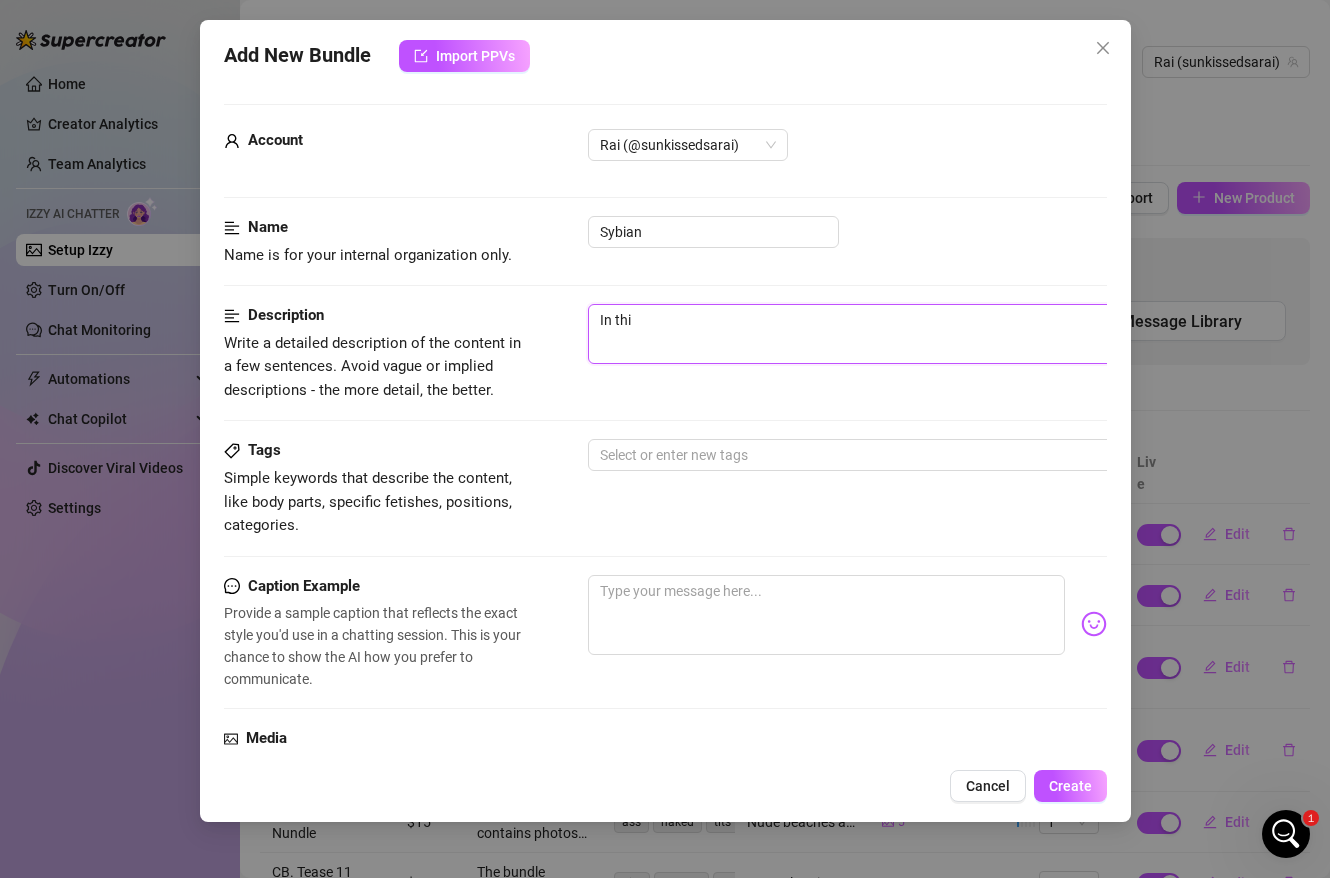 type on "In this" 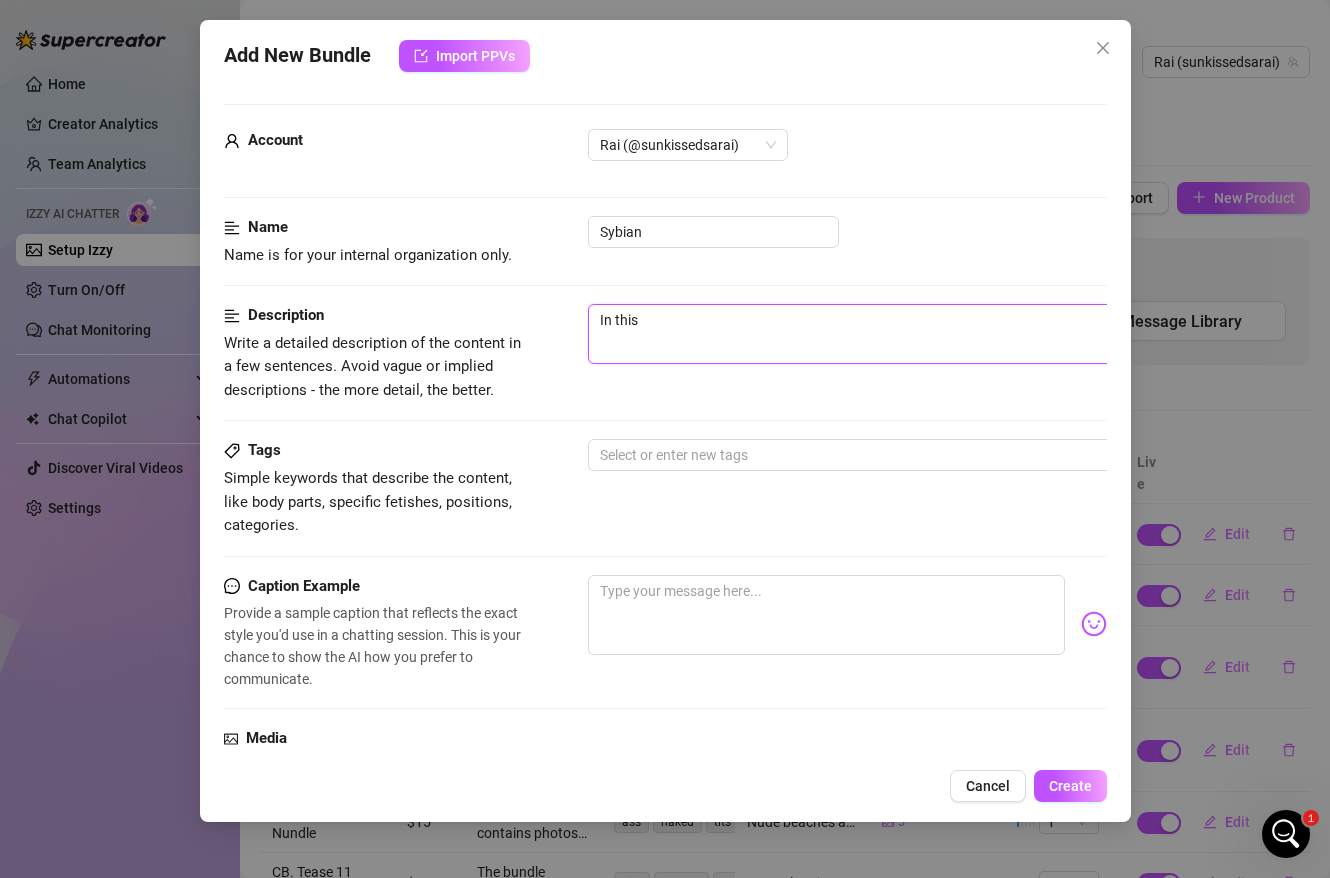 type on "In this" 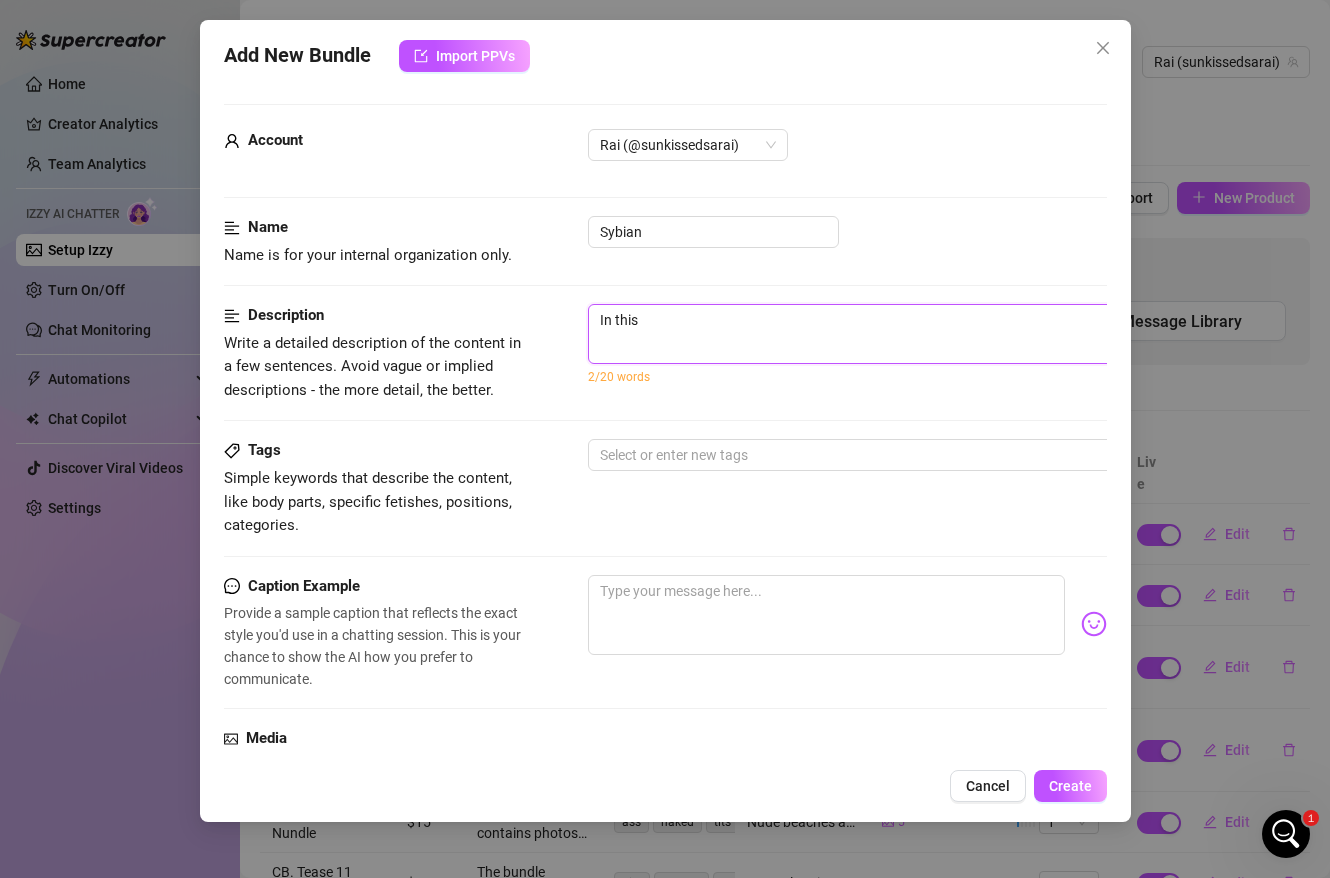 type on "In this v" 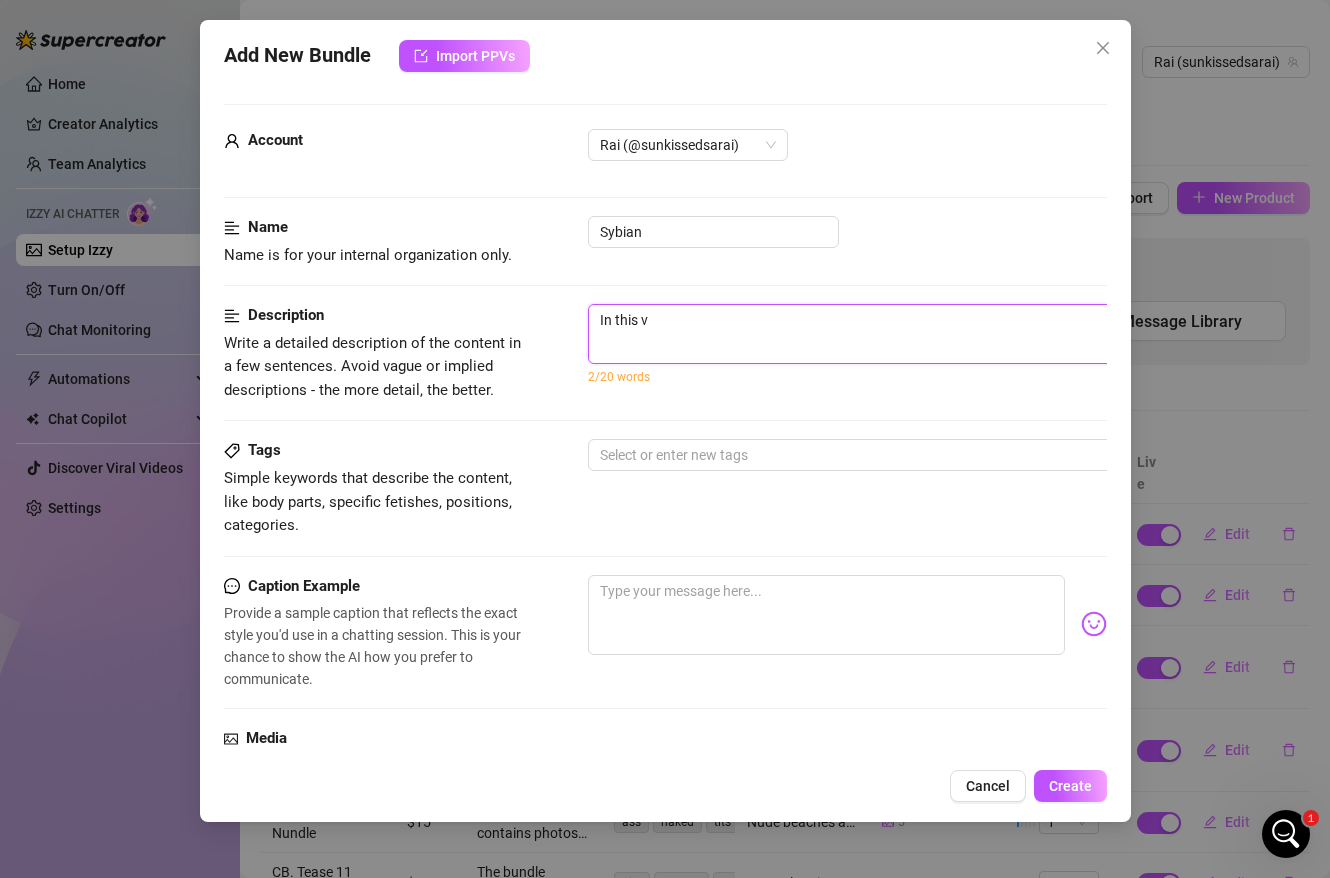 type on "In this vi" 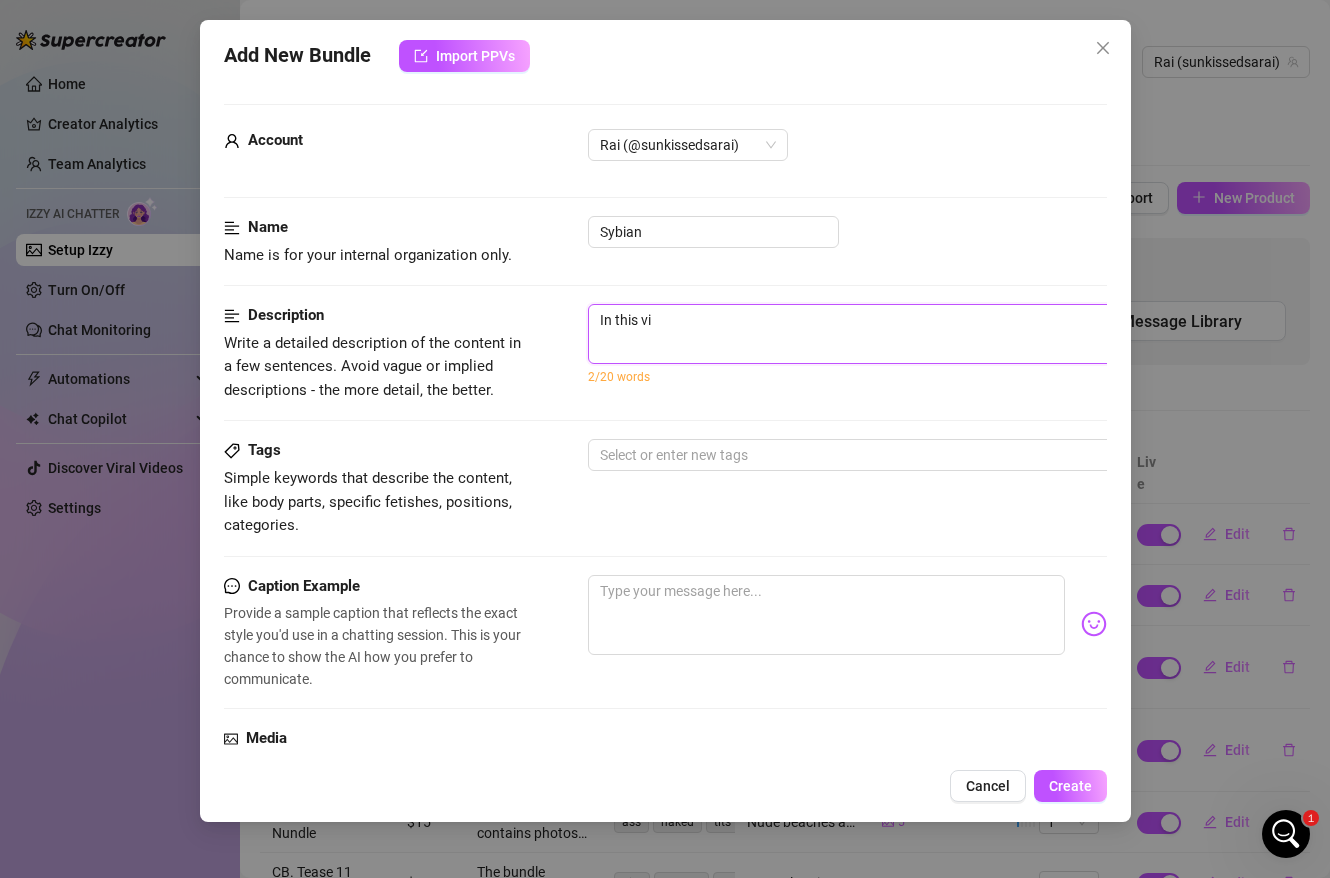 type on "In this vid" 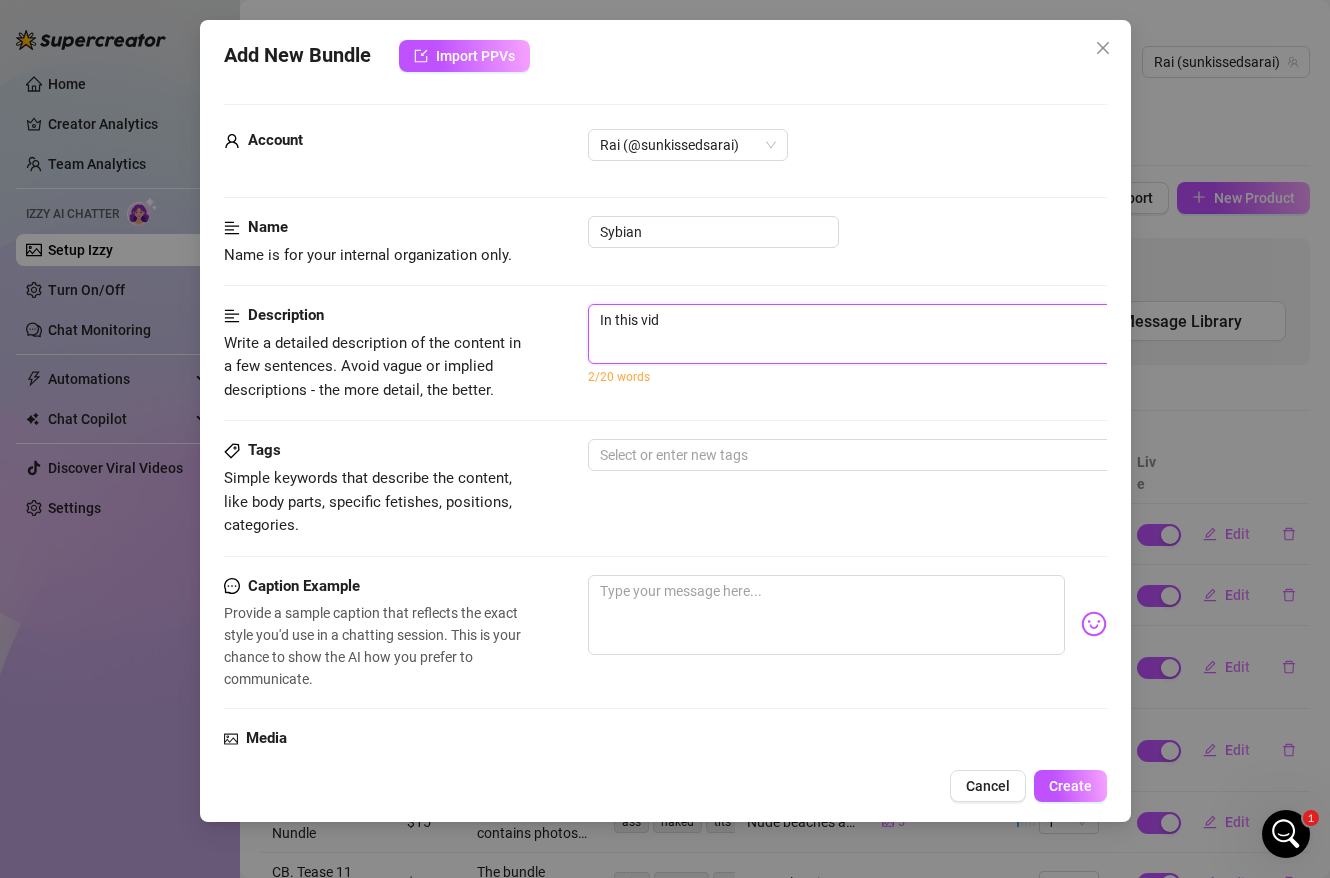 type on "In this vide" 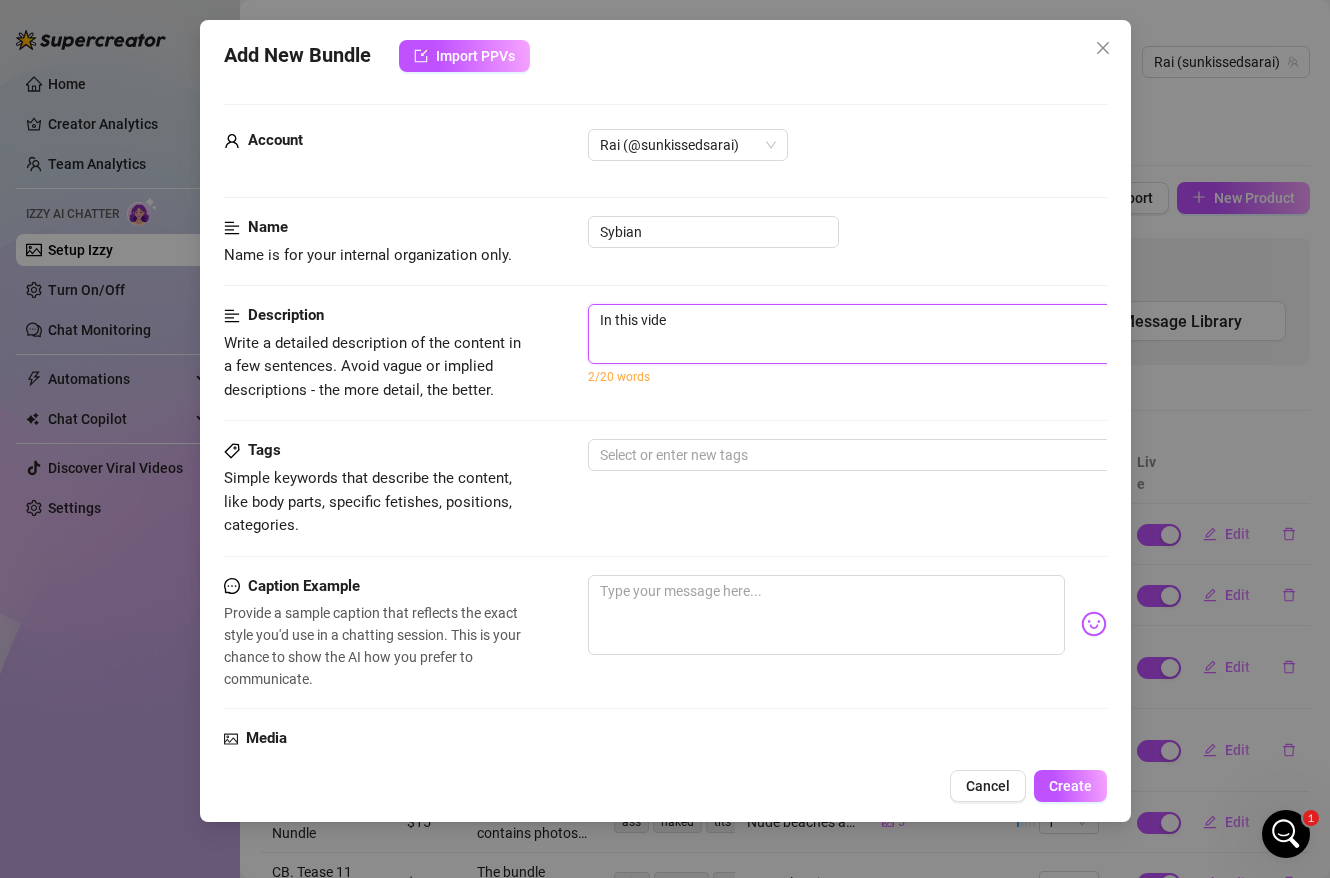 type on "In this video" 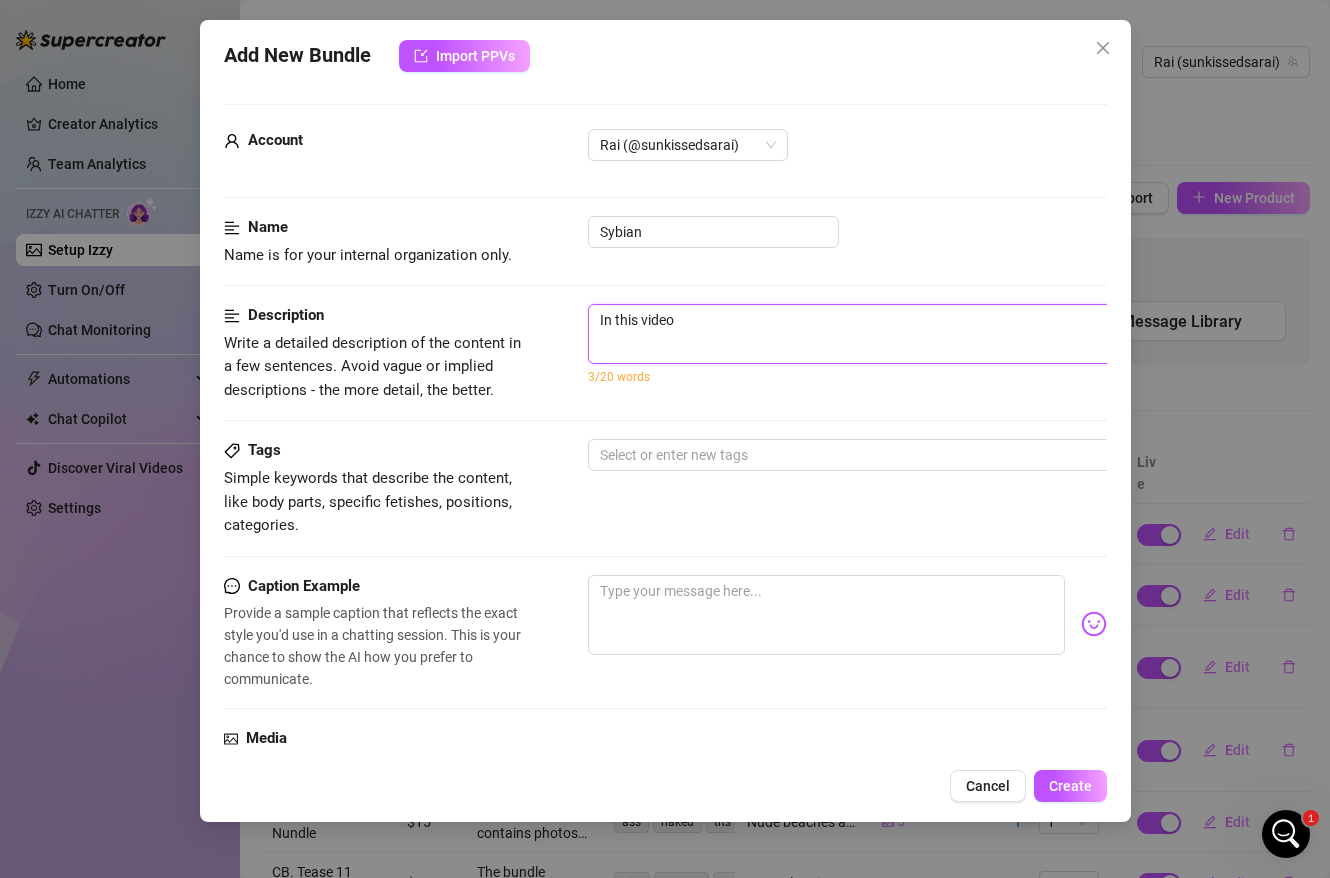type on "In this video" 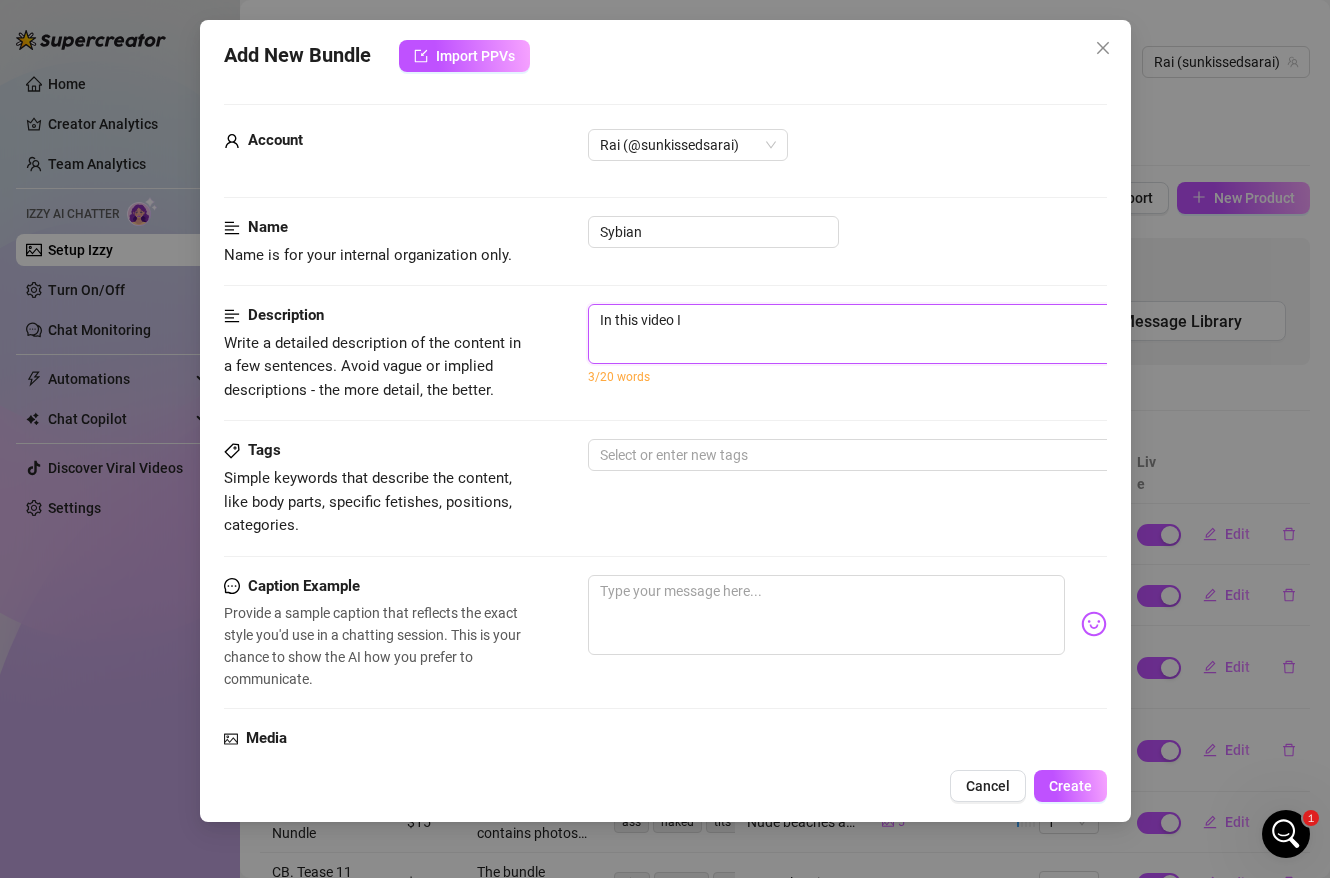 type on "In this video I" 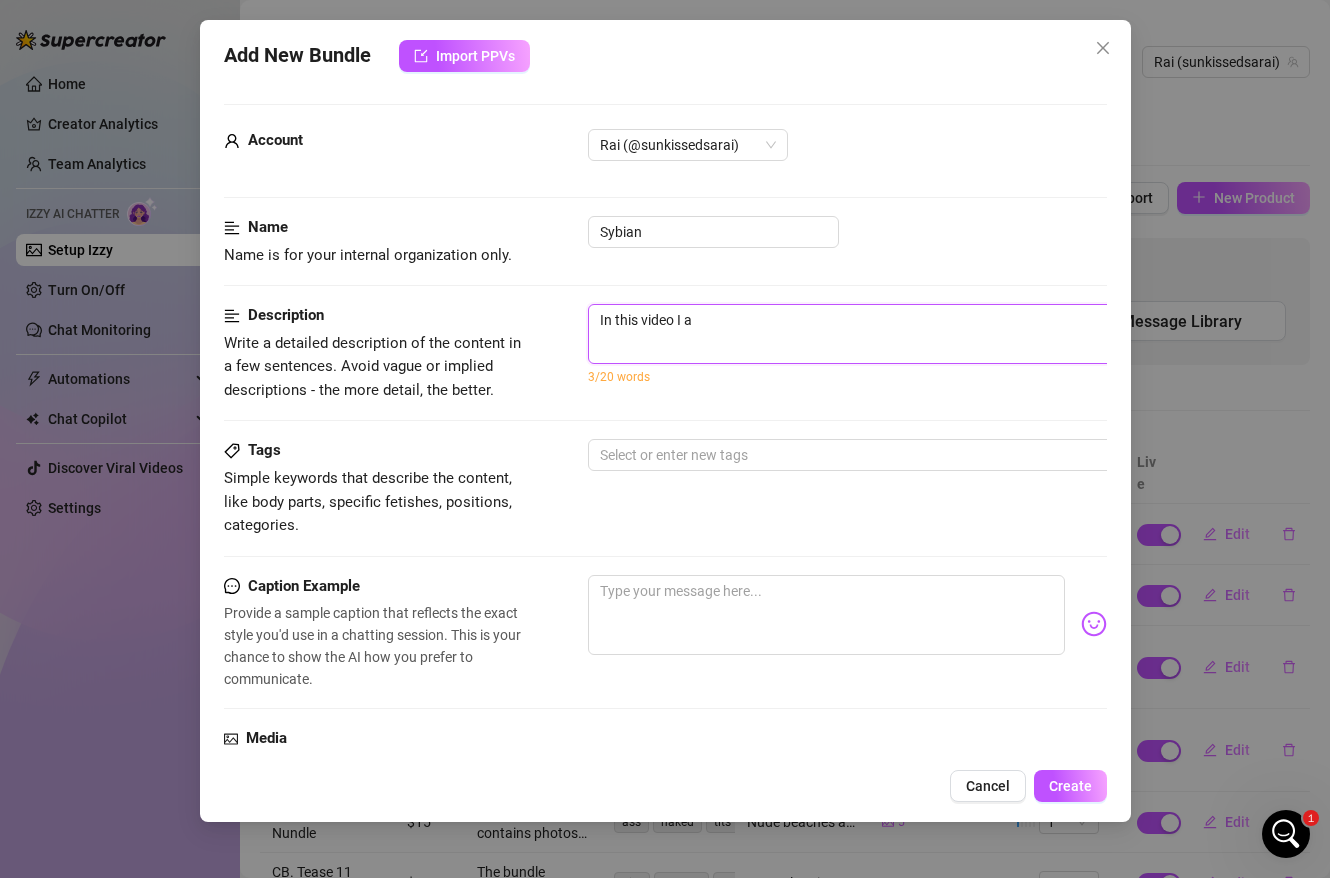 type on "In this video I am" 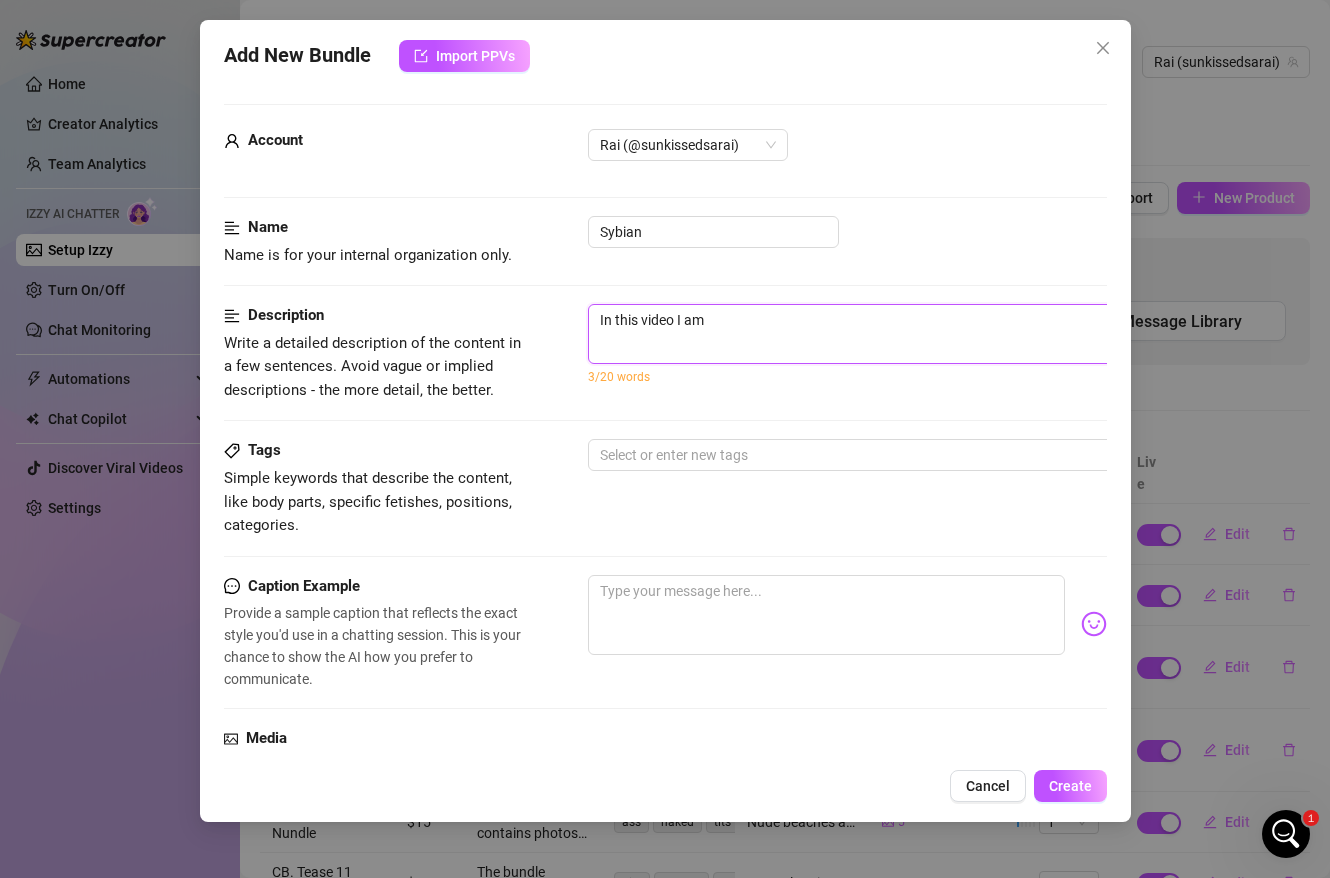 type on "In this video I am" 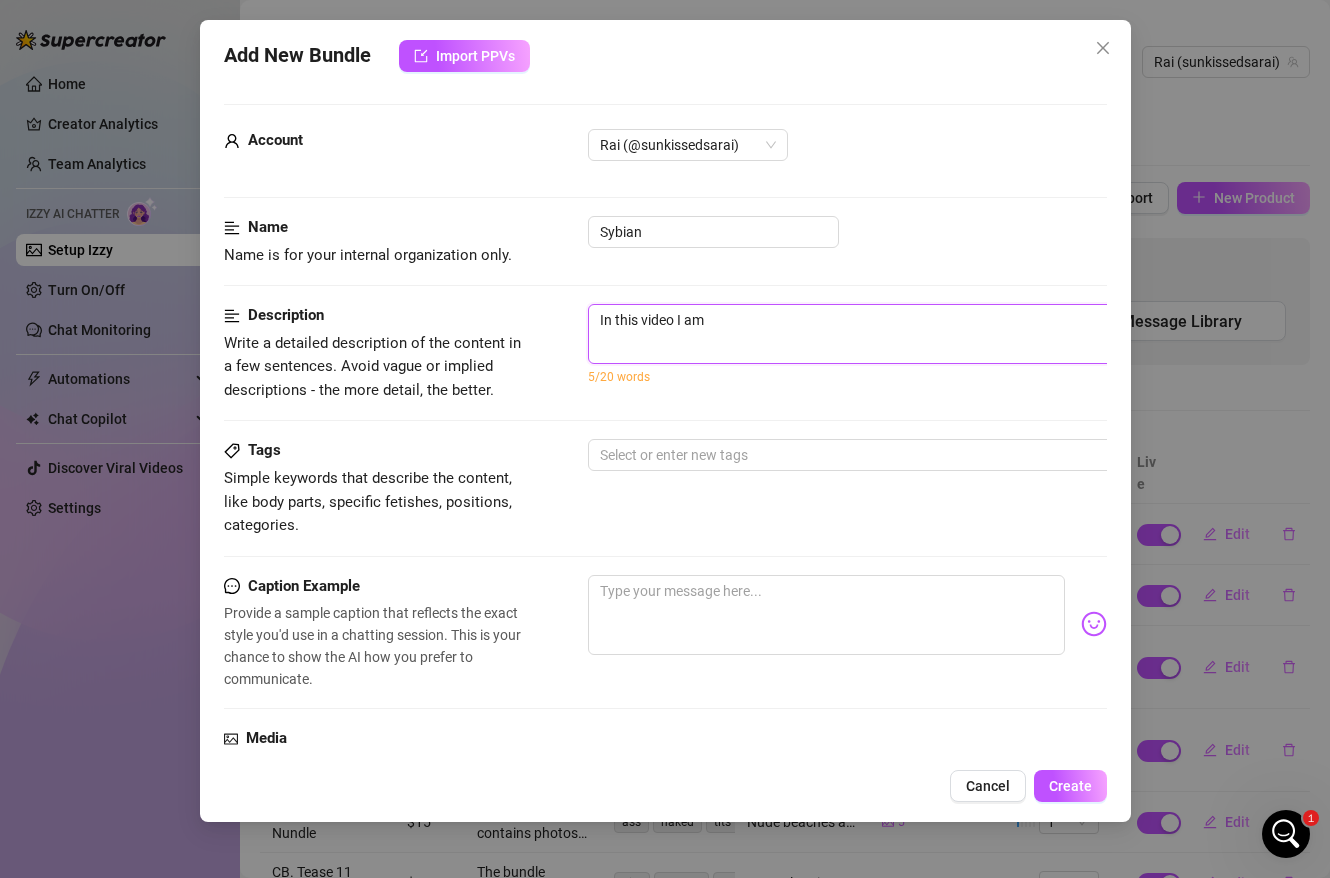 type on "In this video I am n" 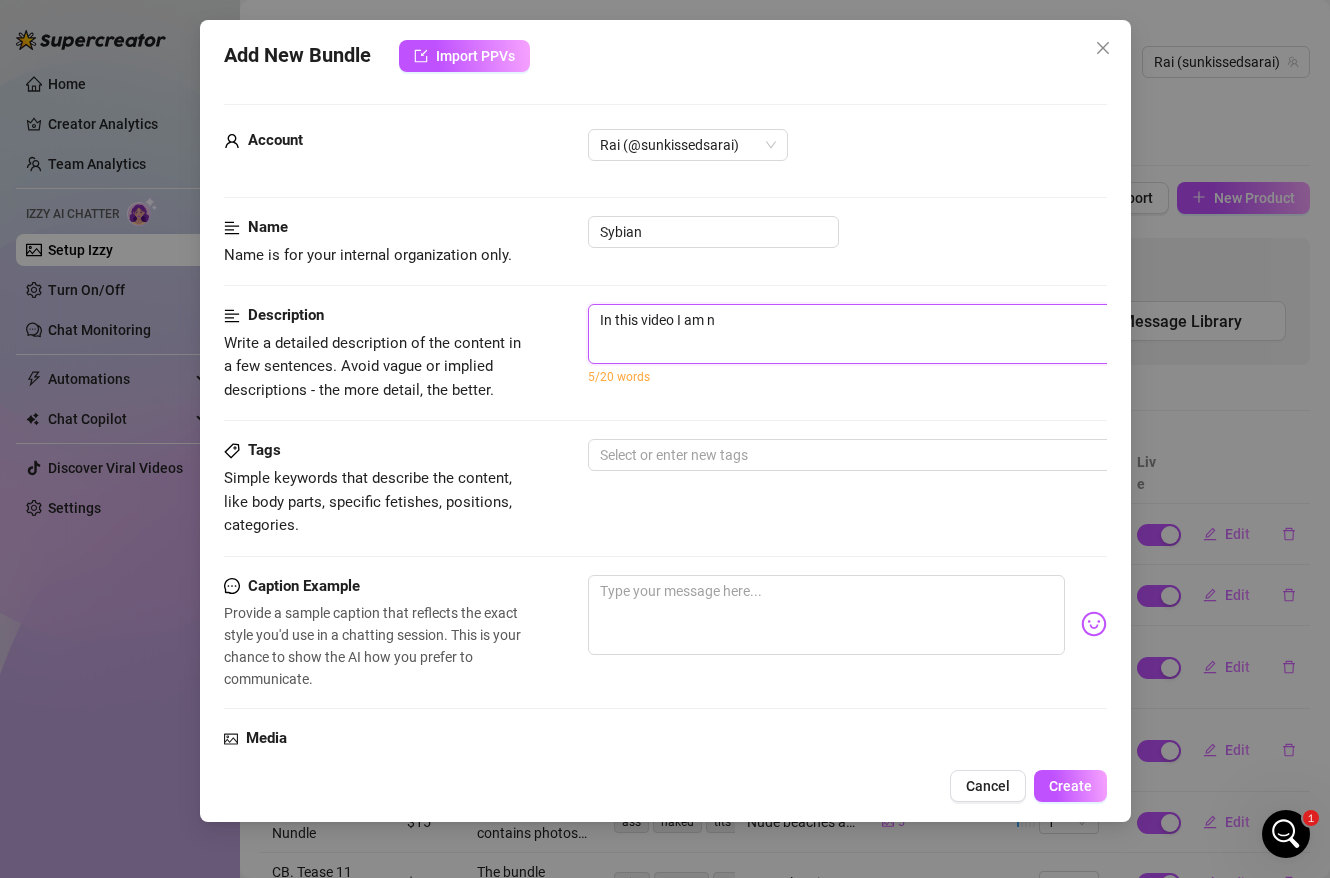 type on "In this video I am na" 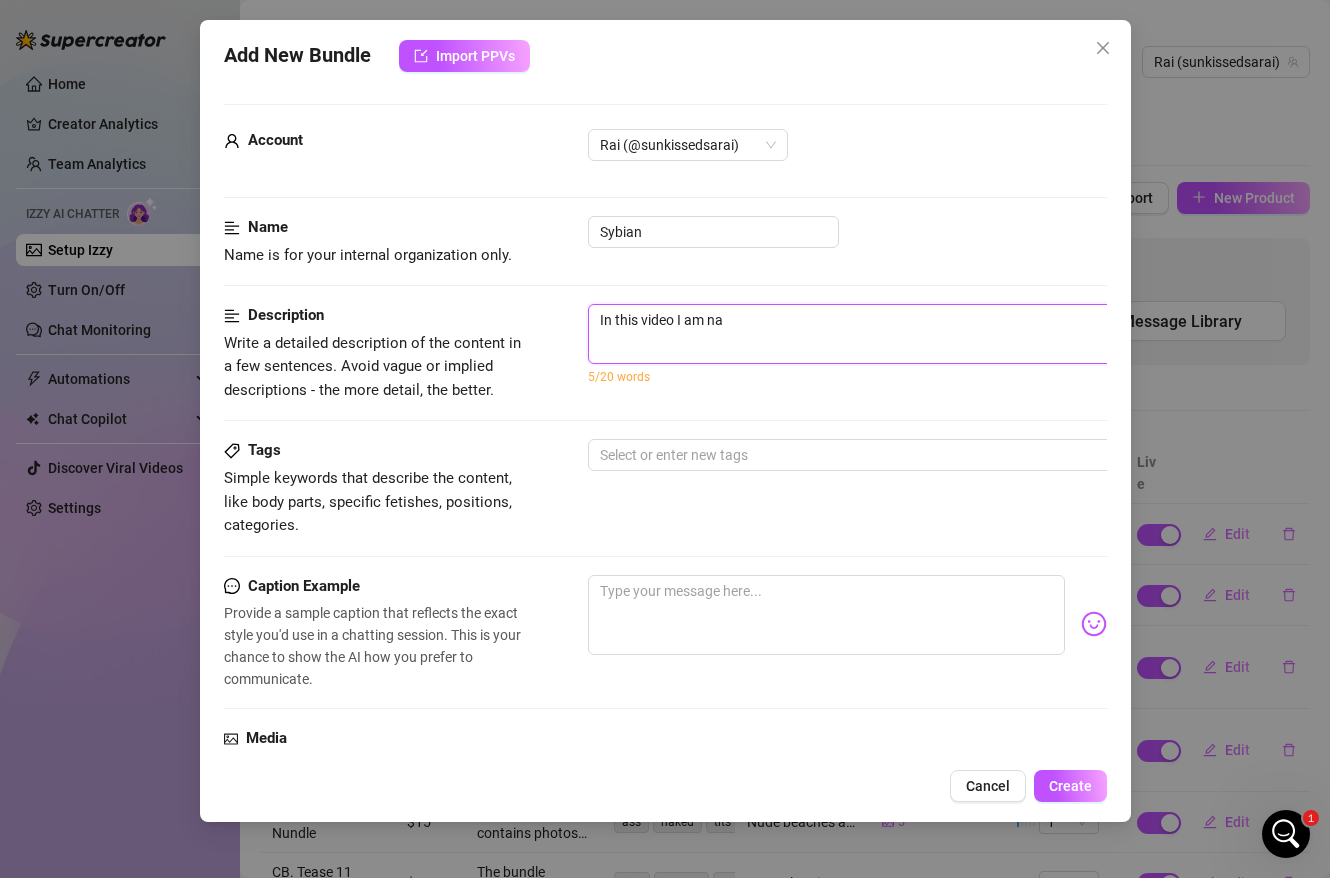 type on "In this video I am nak" 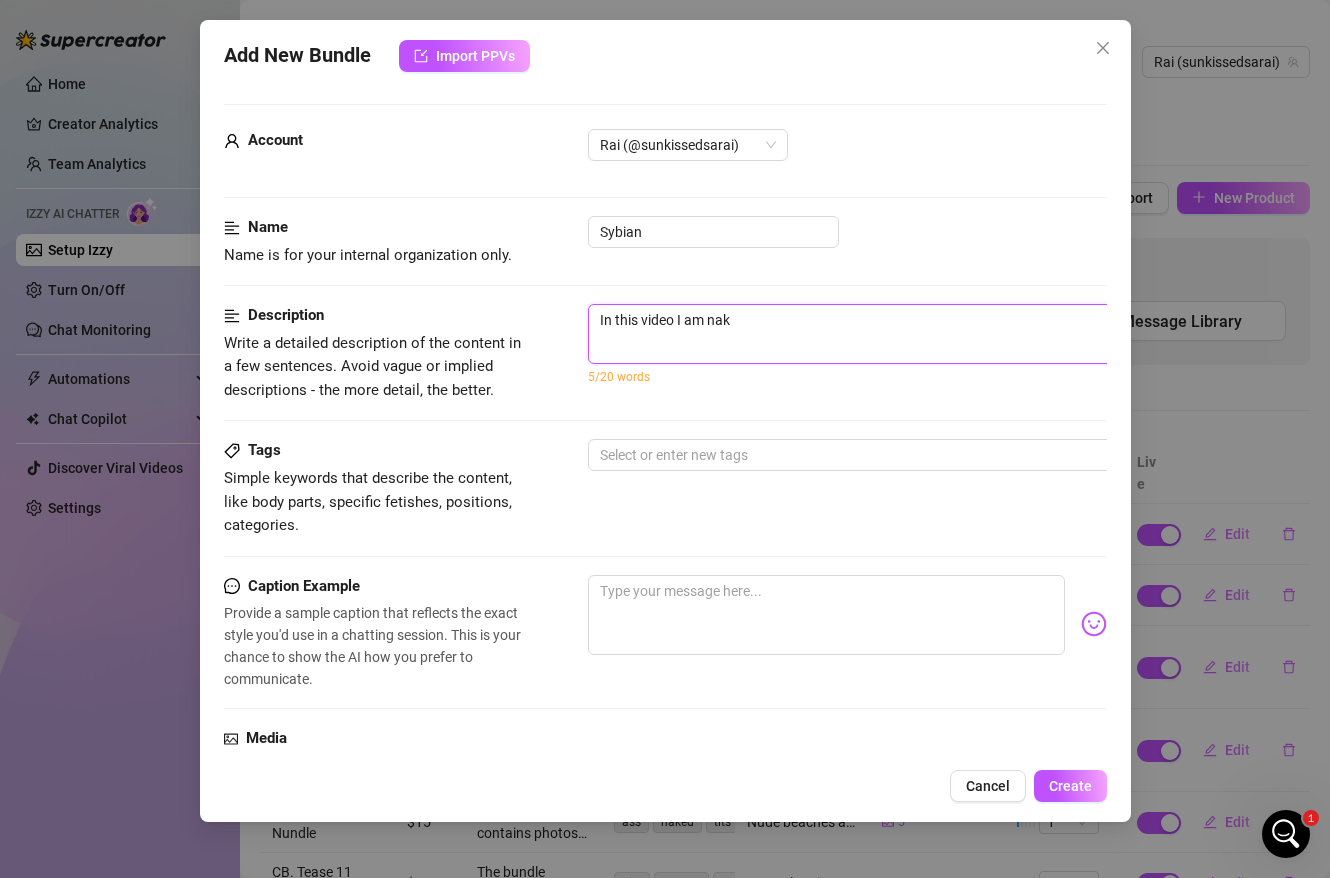 type on "In this video I am nake" 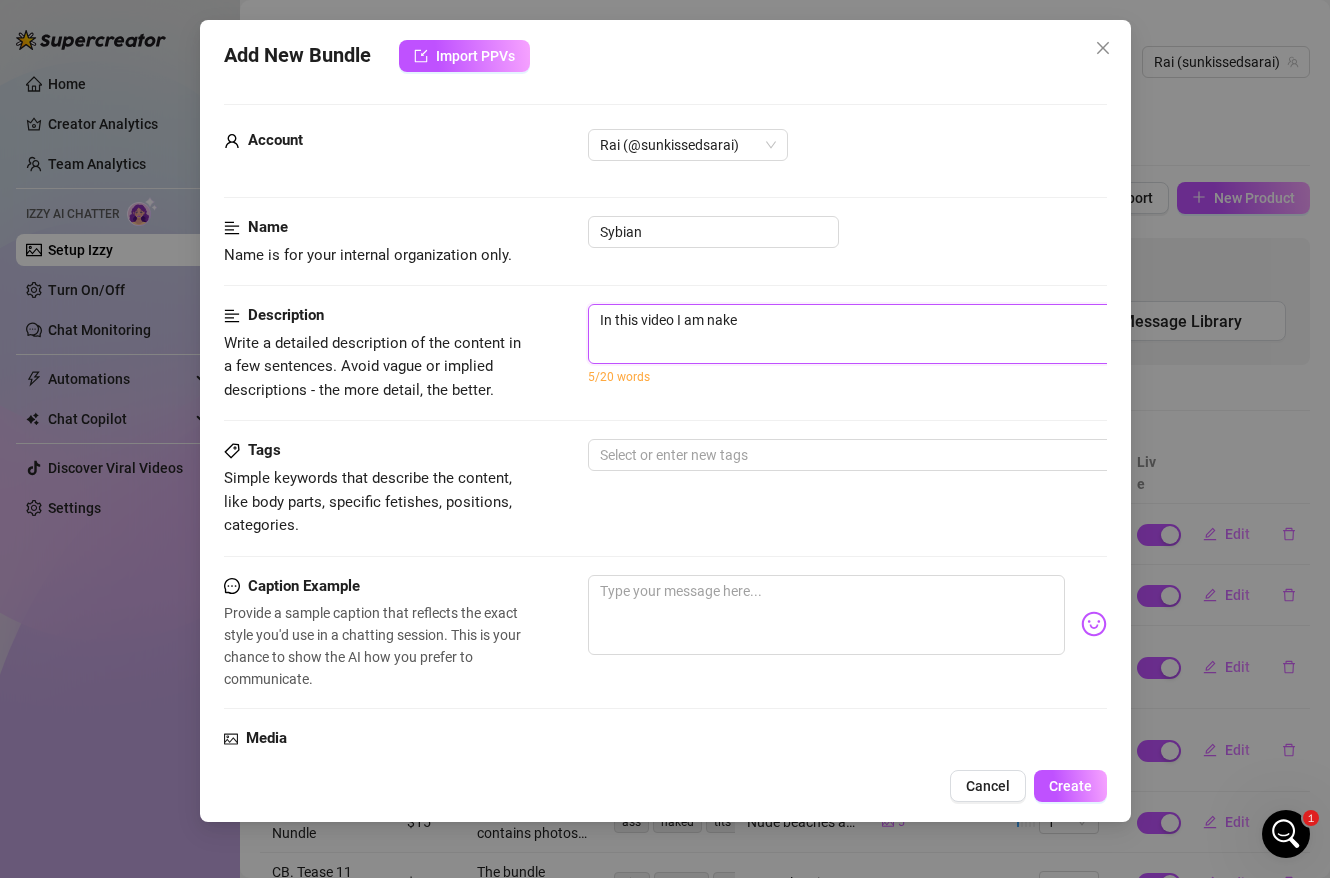 type on "In this video I am naked" 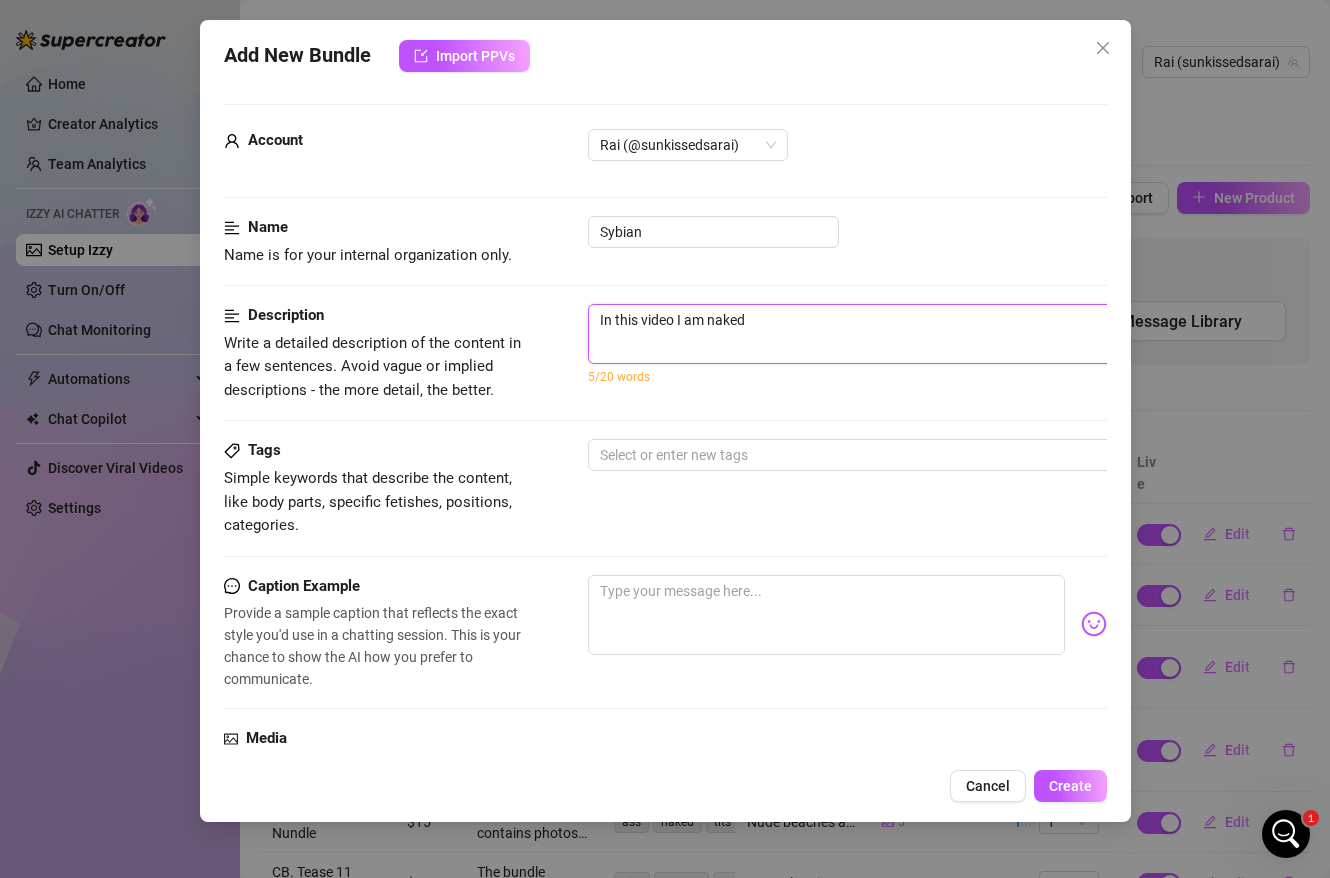type on "In this video I am naked" 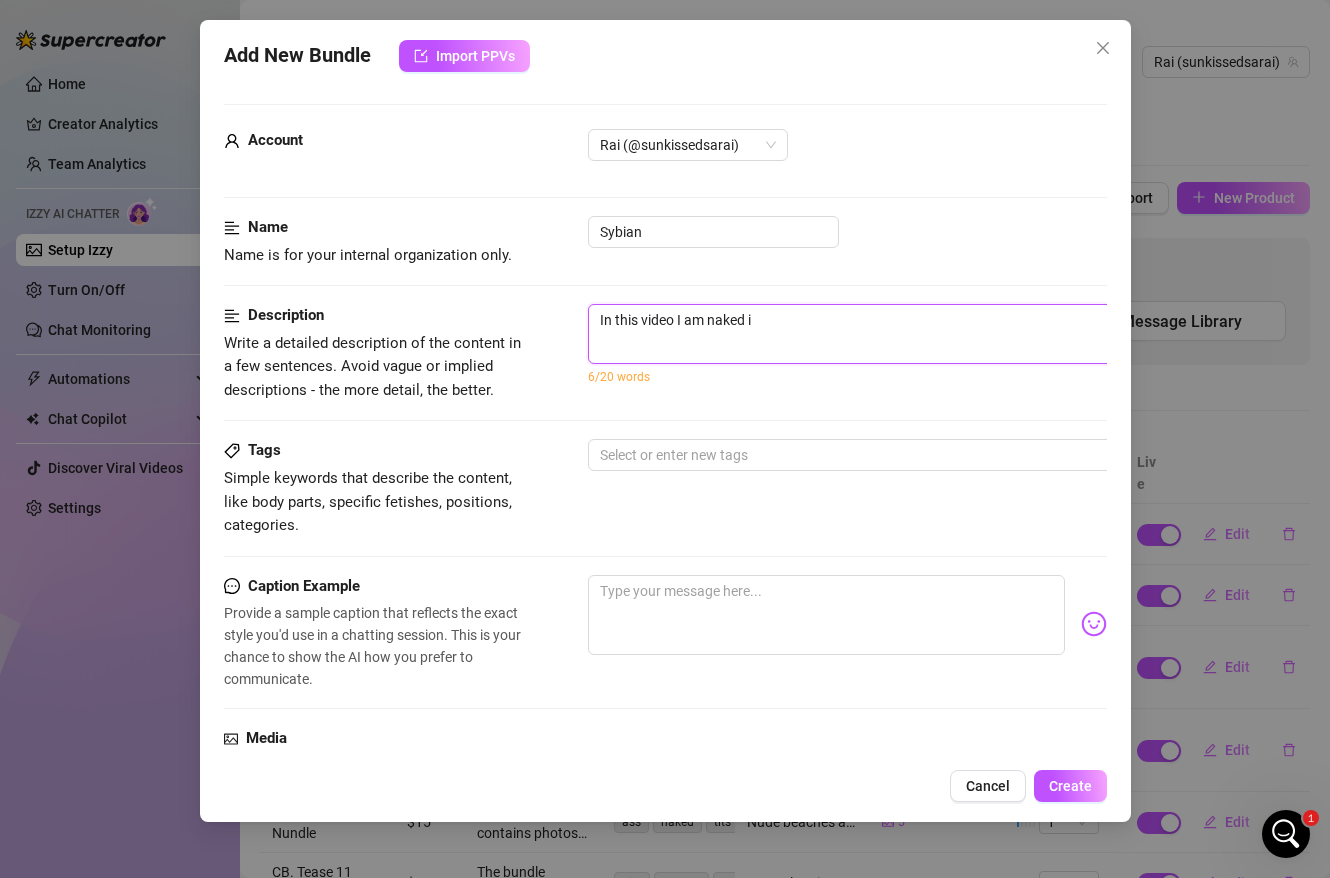 type on "In this video I am naked in" 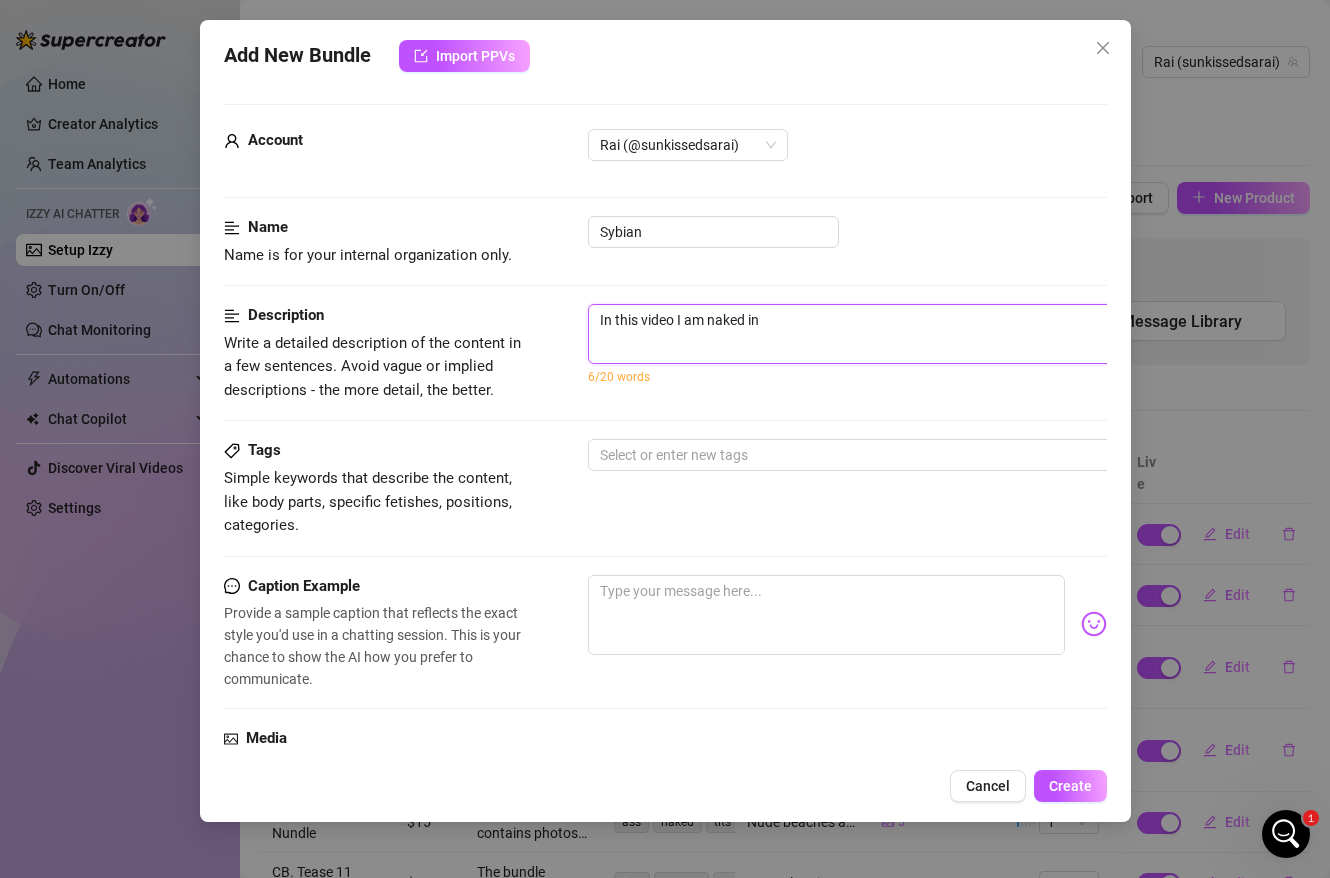 type on "In this video I am naked i" 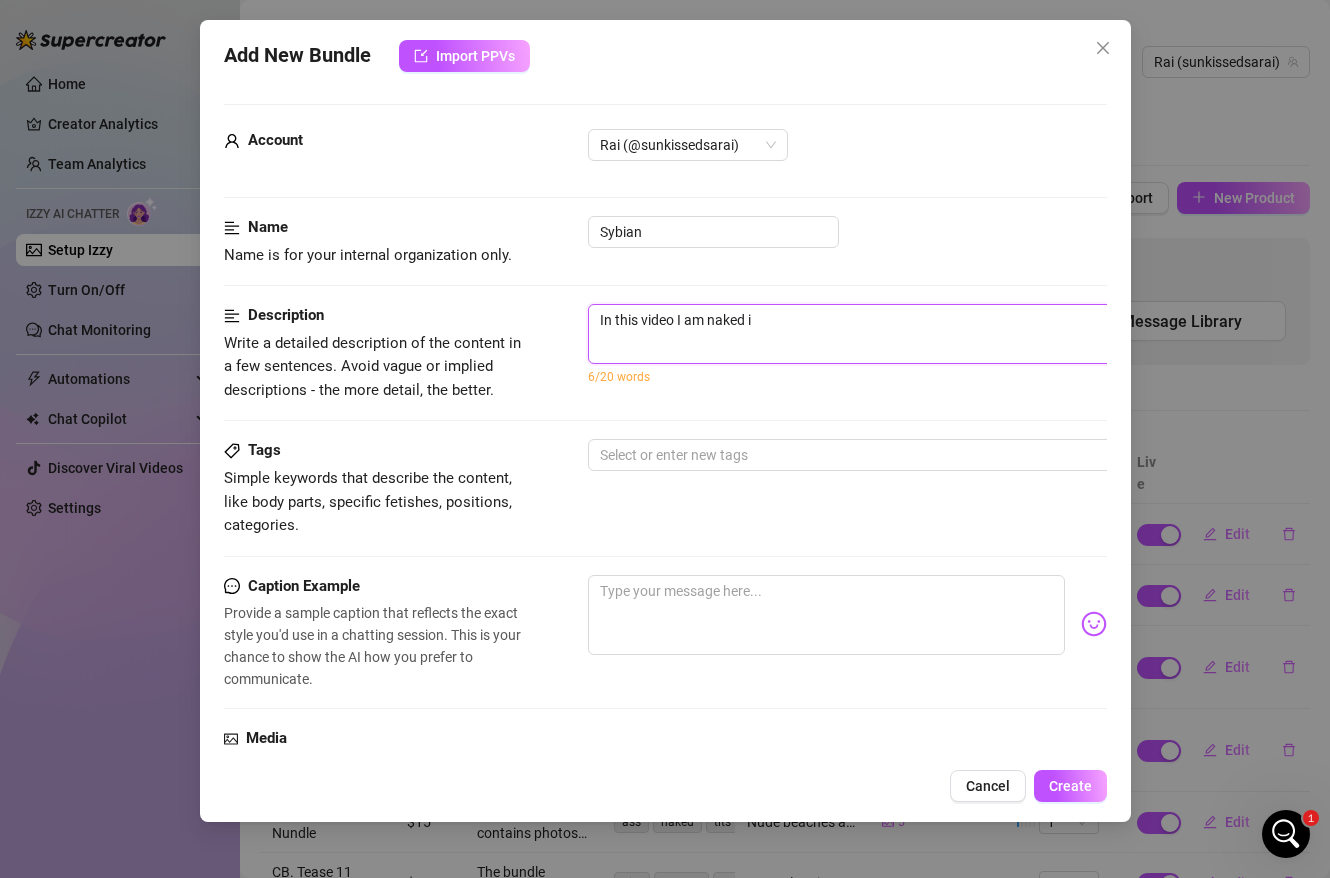 type on "In this video I am naked" 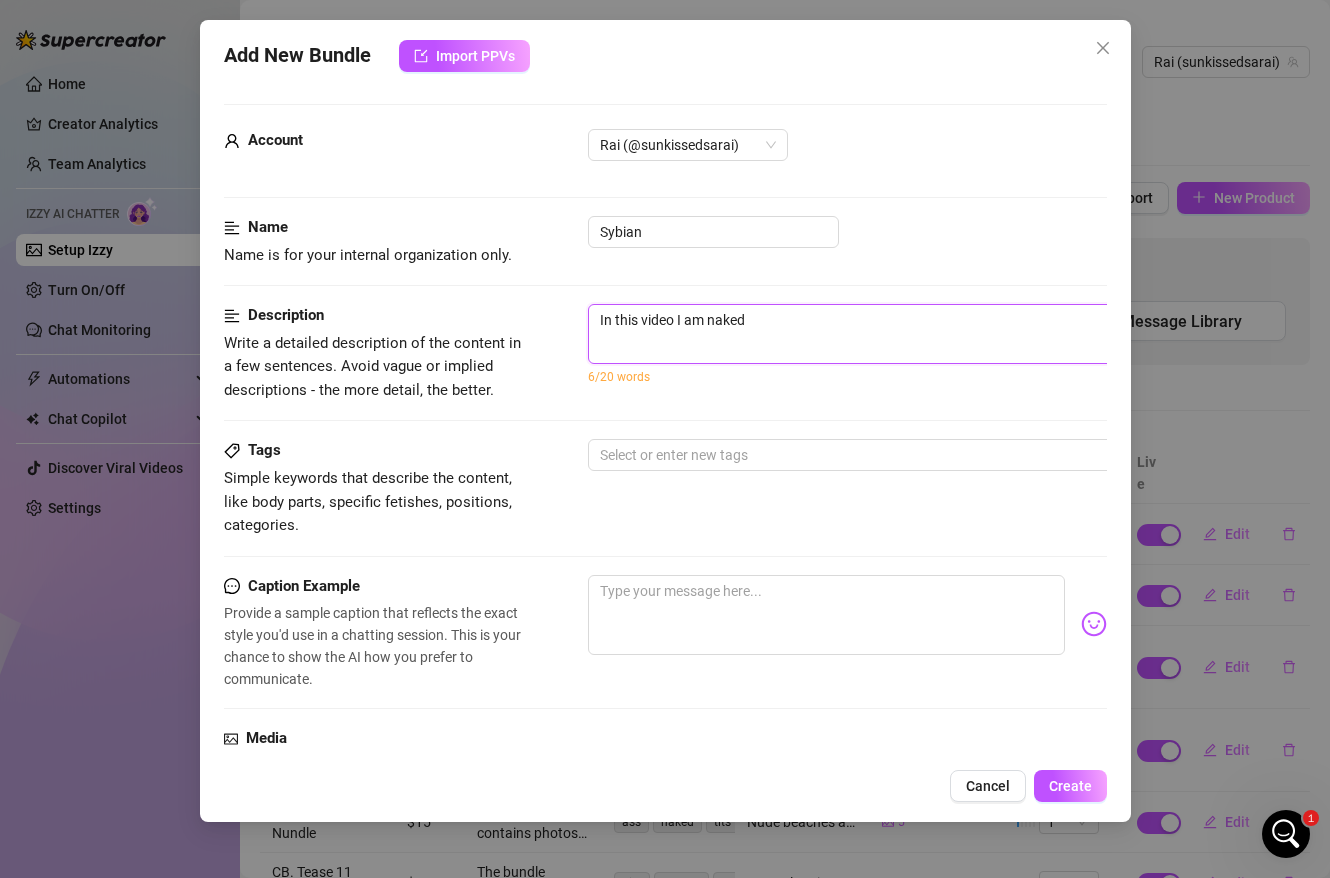 type on "In this video I am naked a" 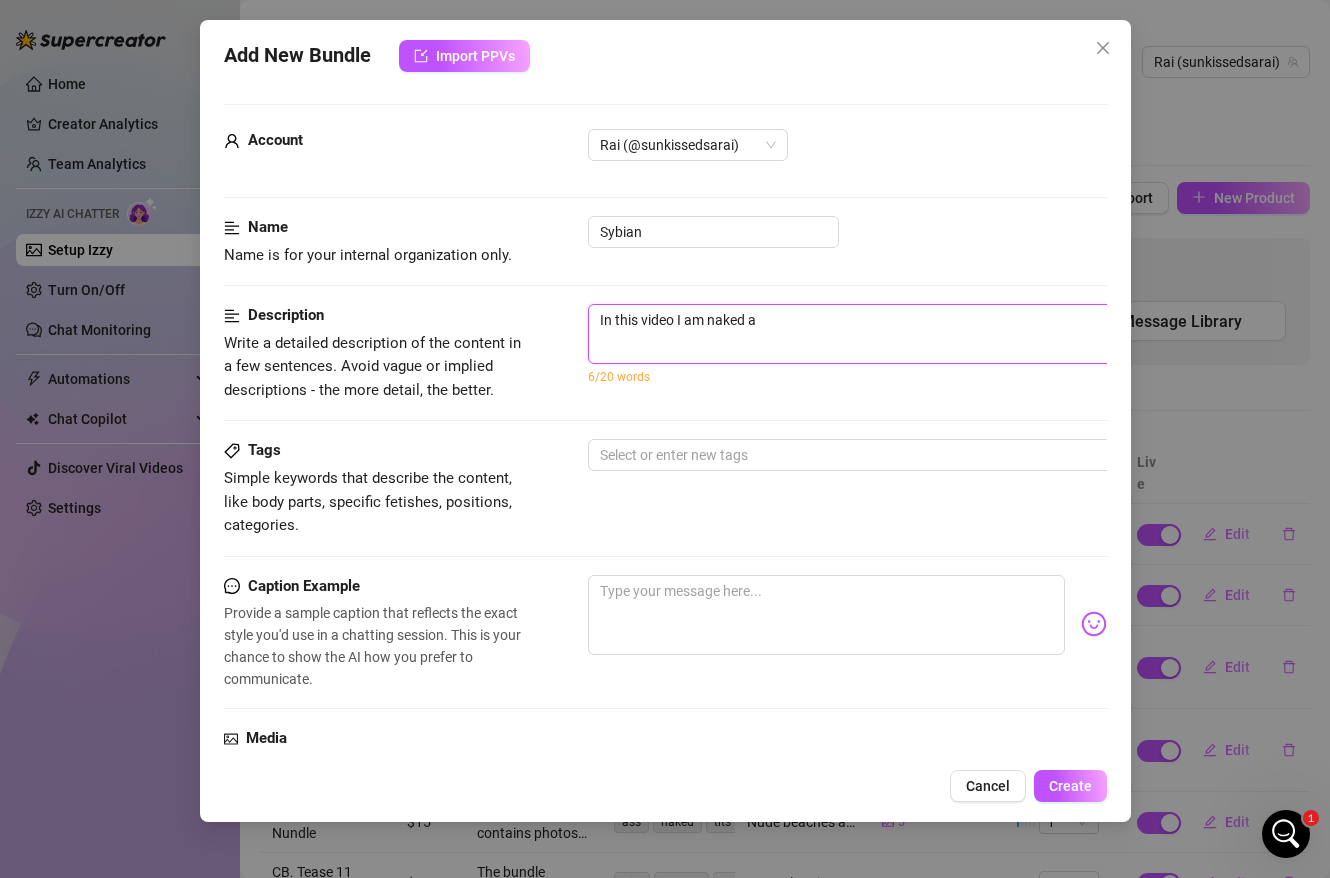 type on "In this video I am naked an" 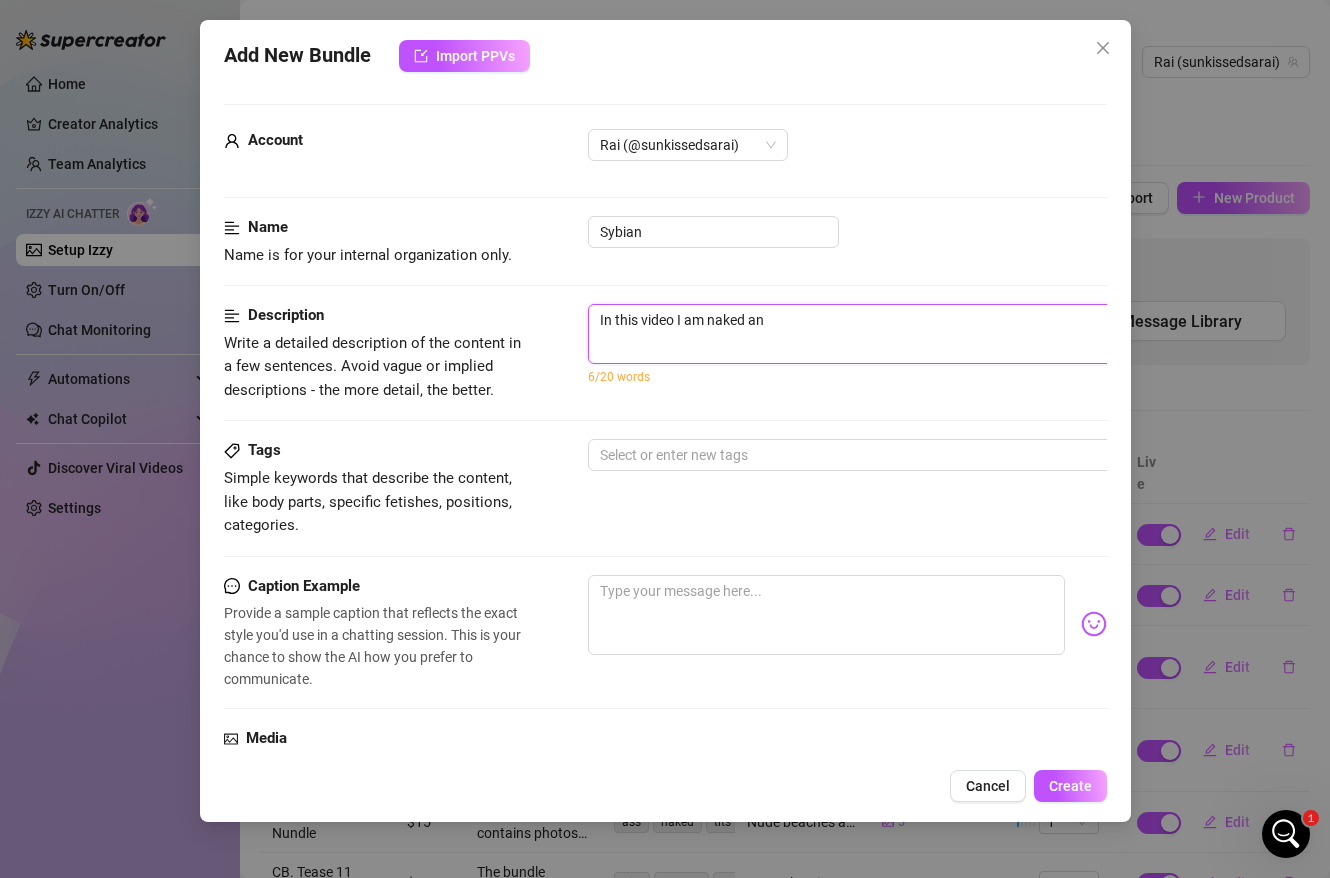 type on "In this video I am naked a" 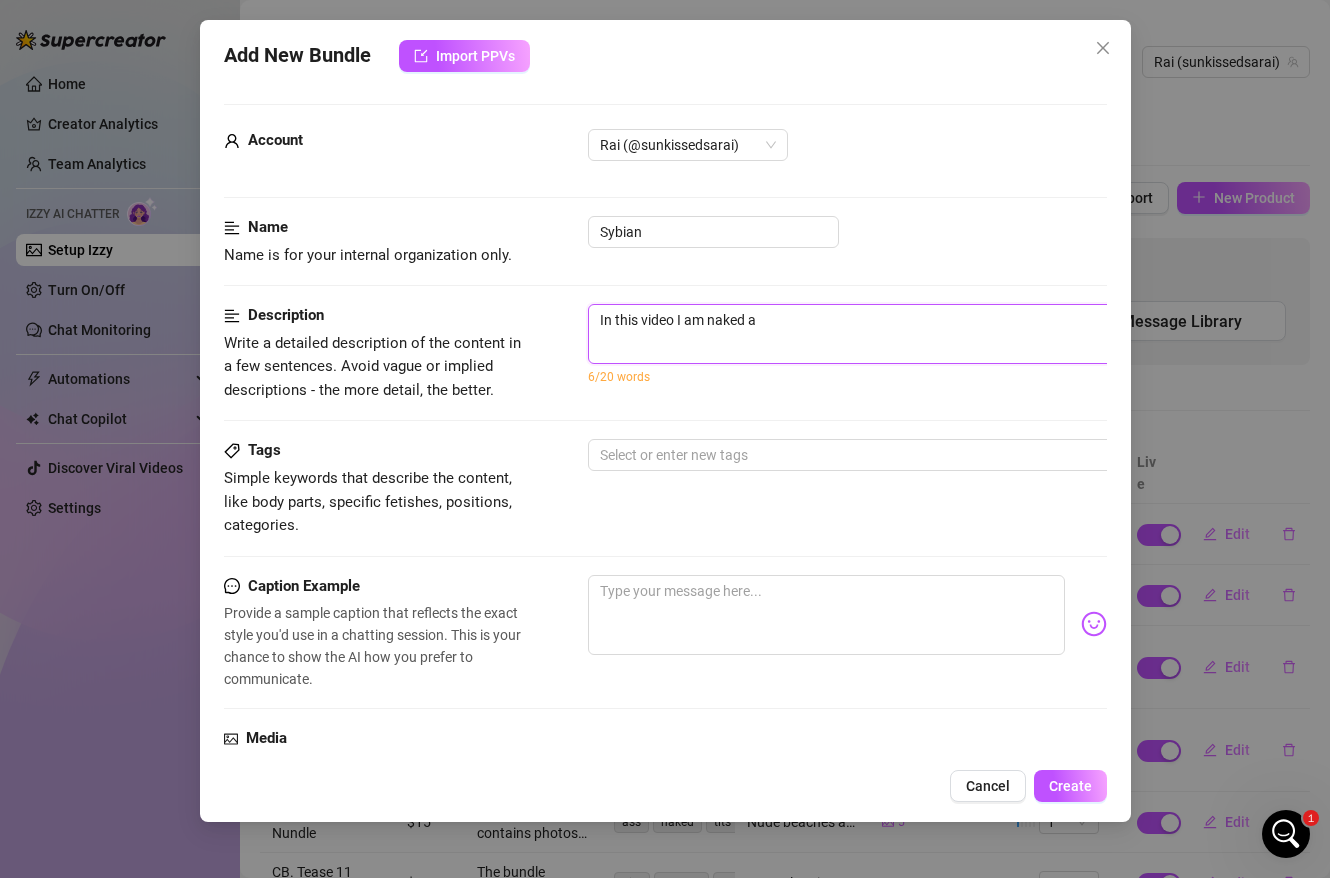 type on "In this video I am naked" 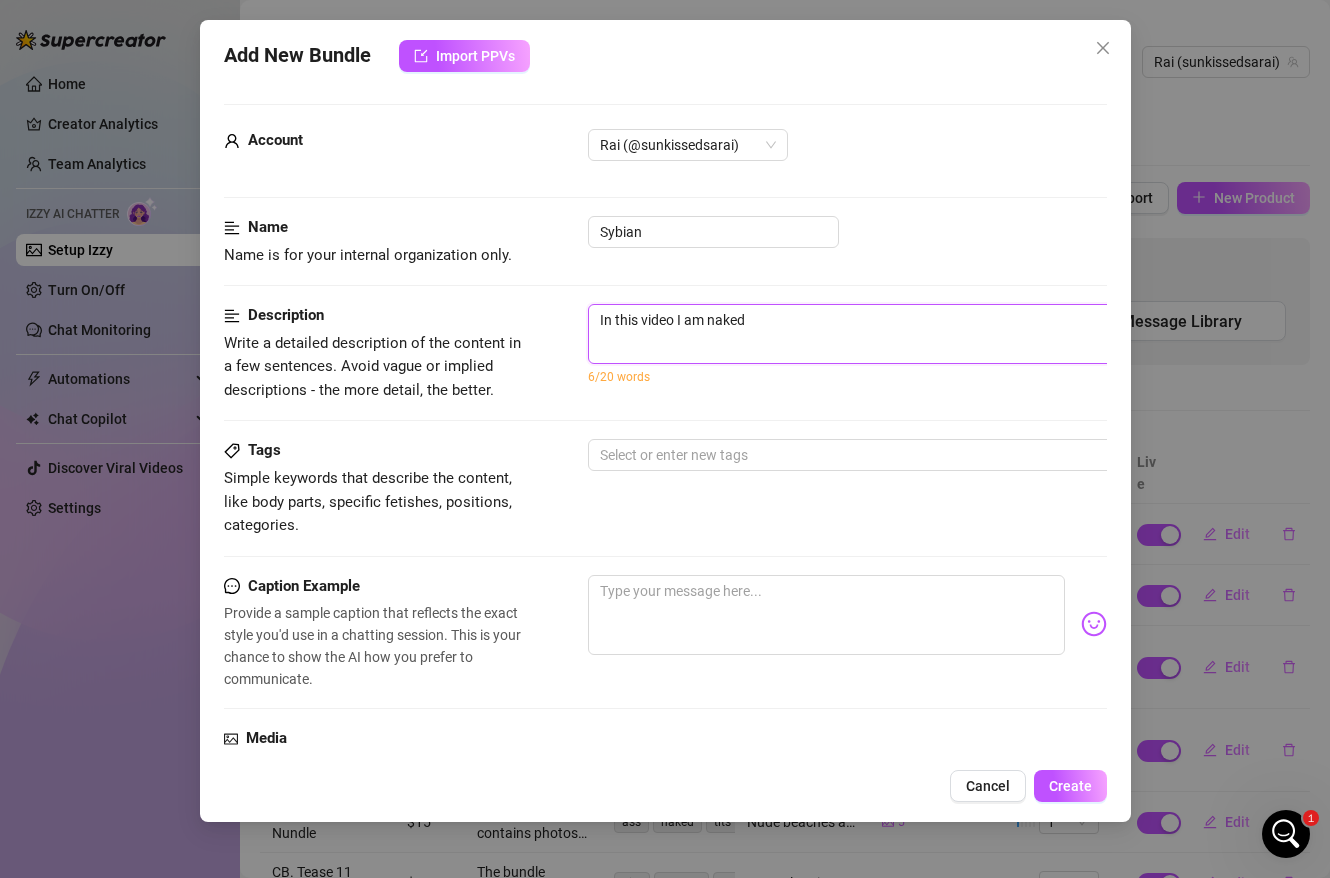 type on "In this video I am naked w" 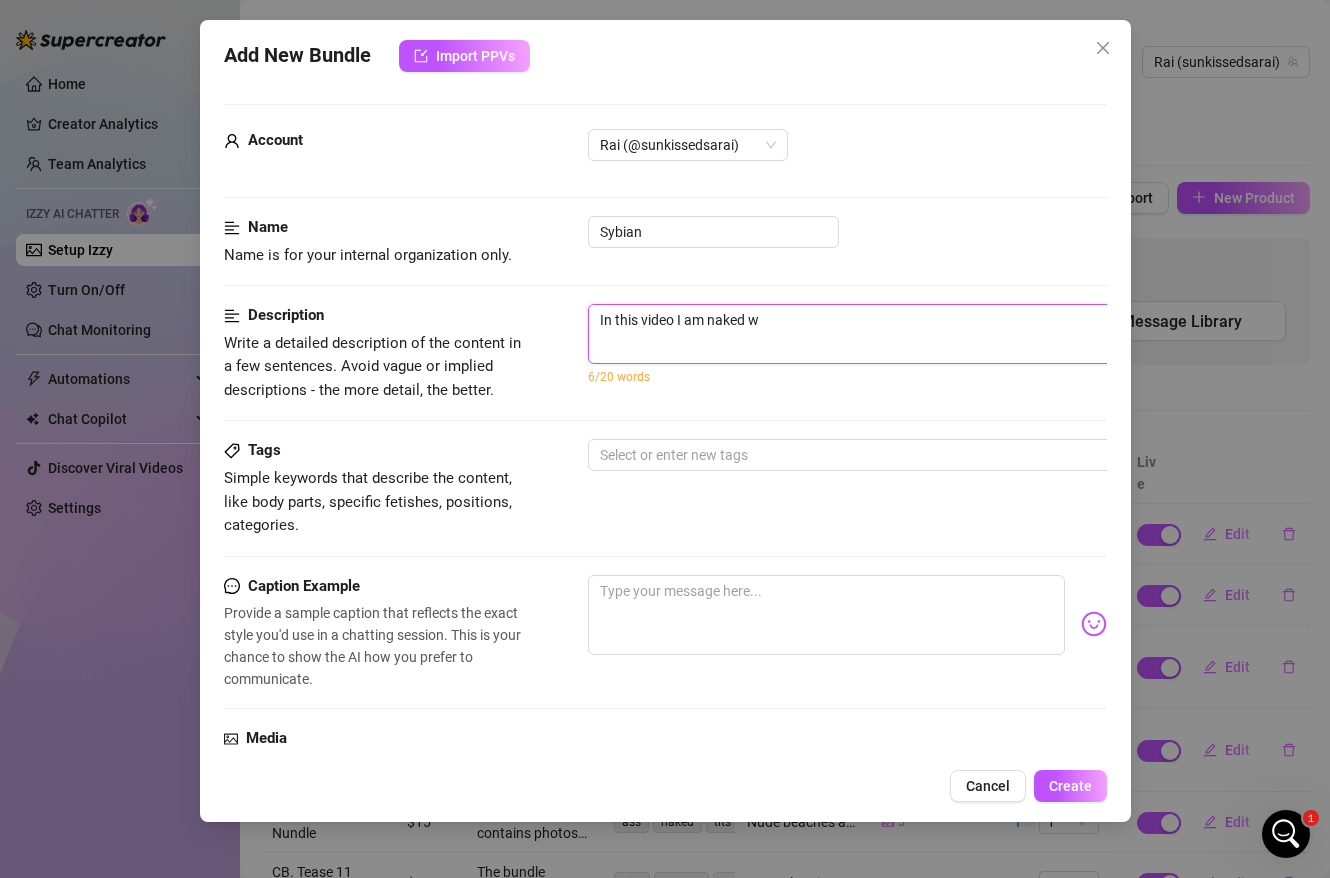 type on "In this video I am naked wh" 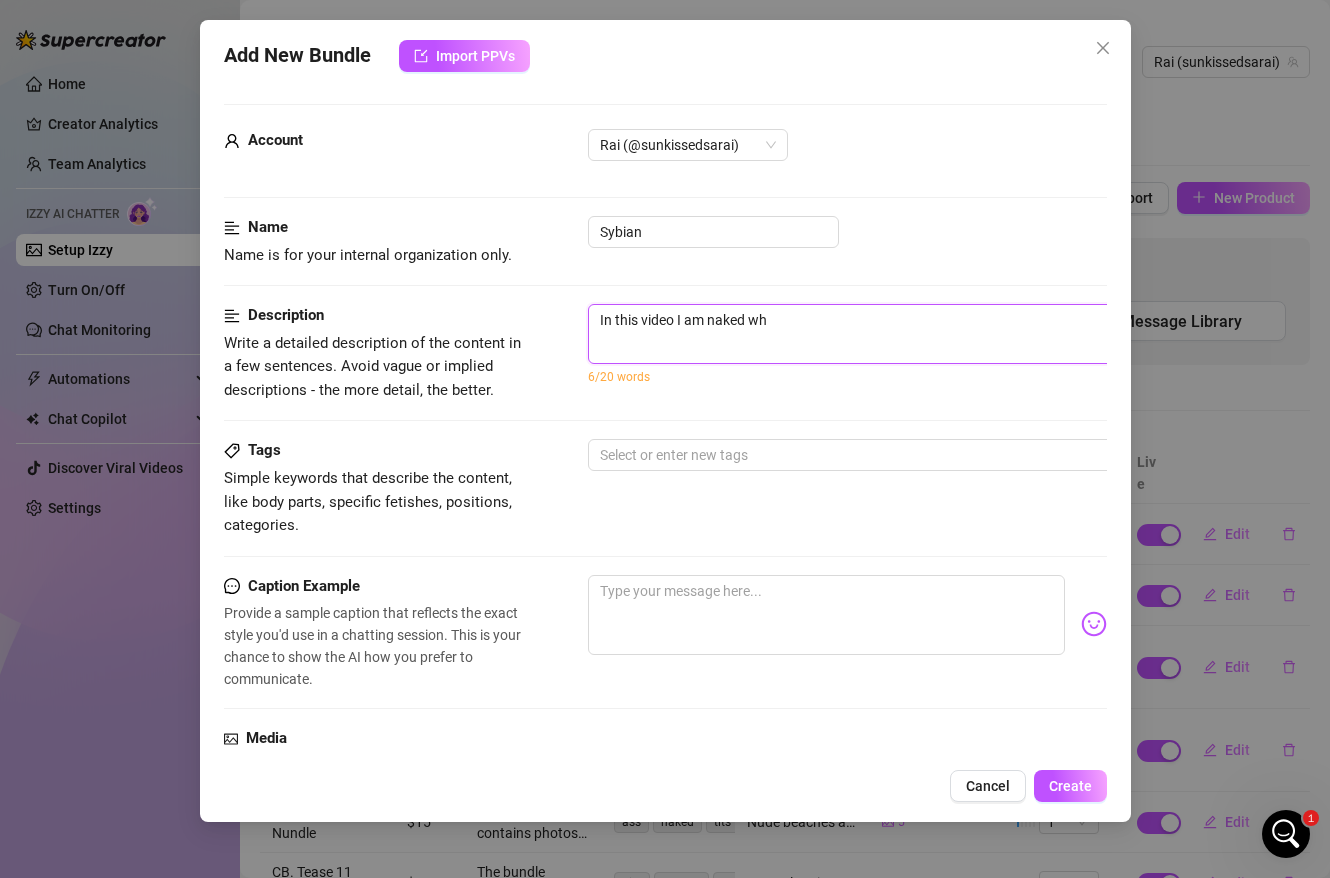 type on "In this video I am naked whi" 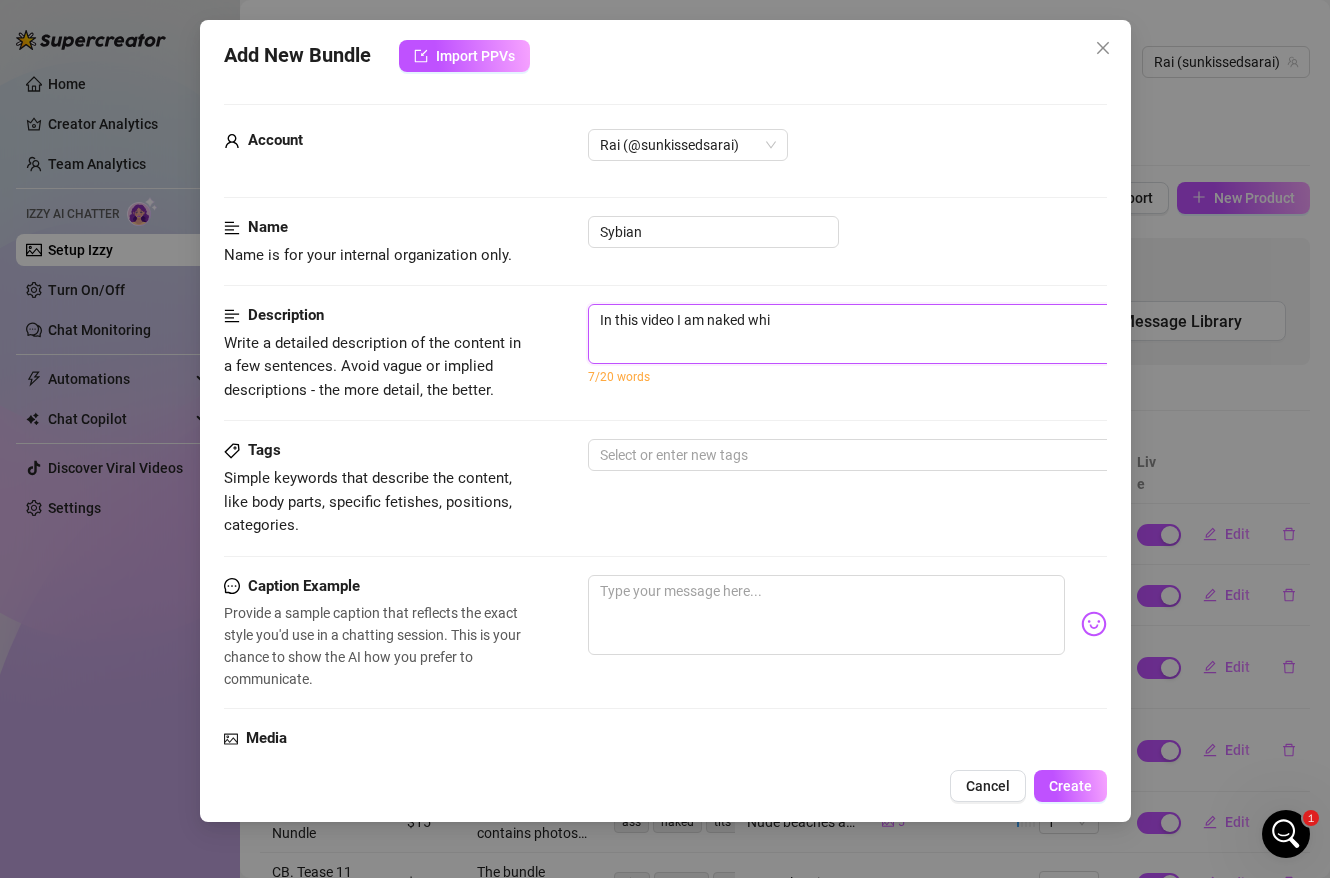 type on "In this video I am naked wh" 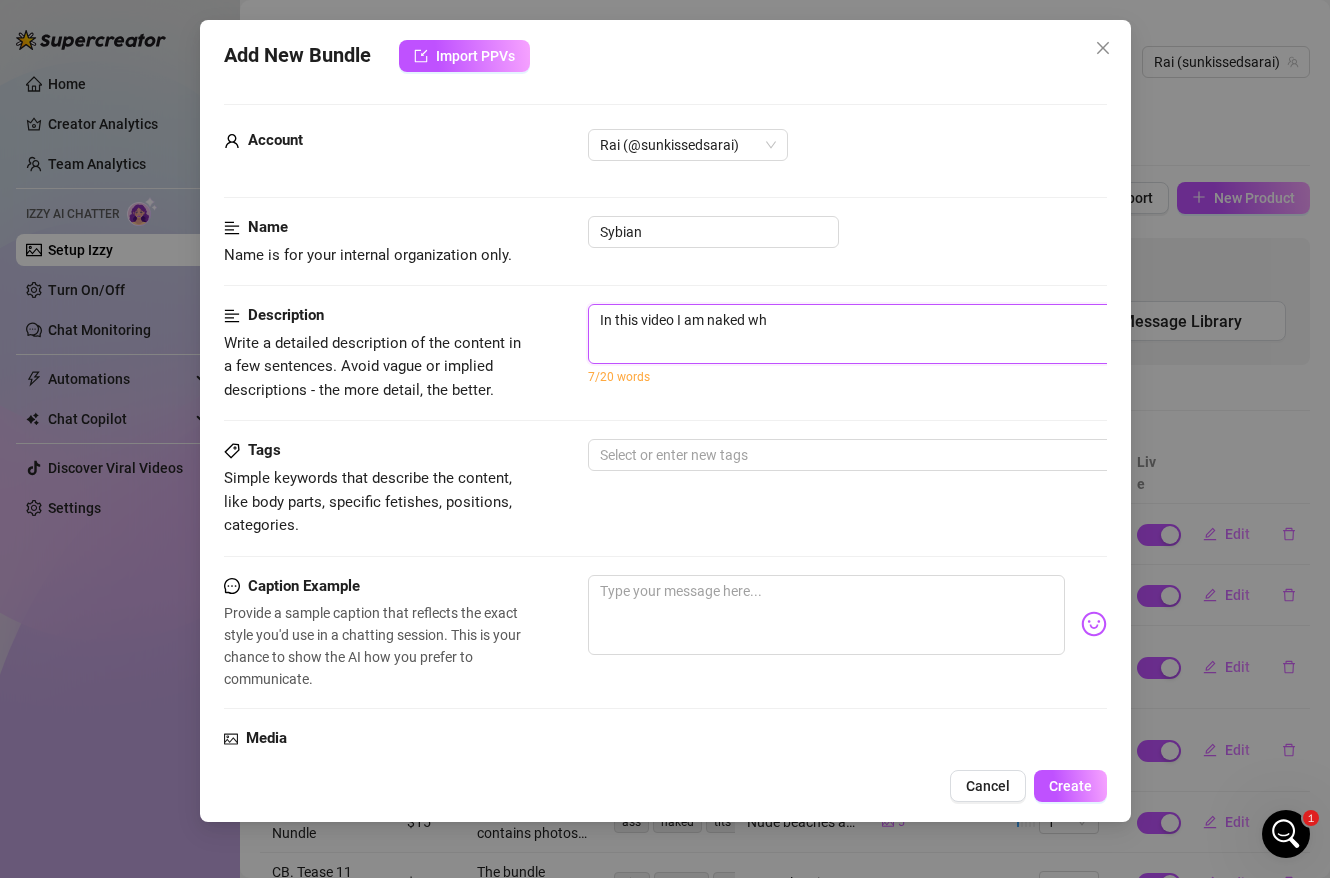 type on "In this video I am naked w" 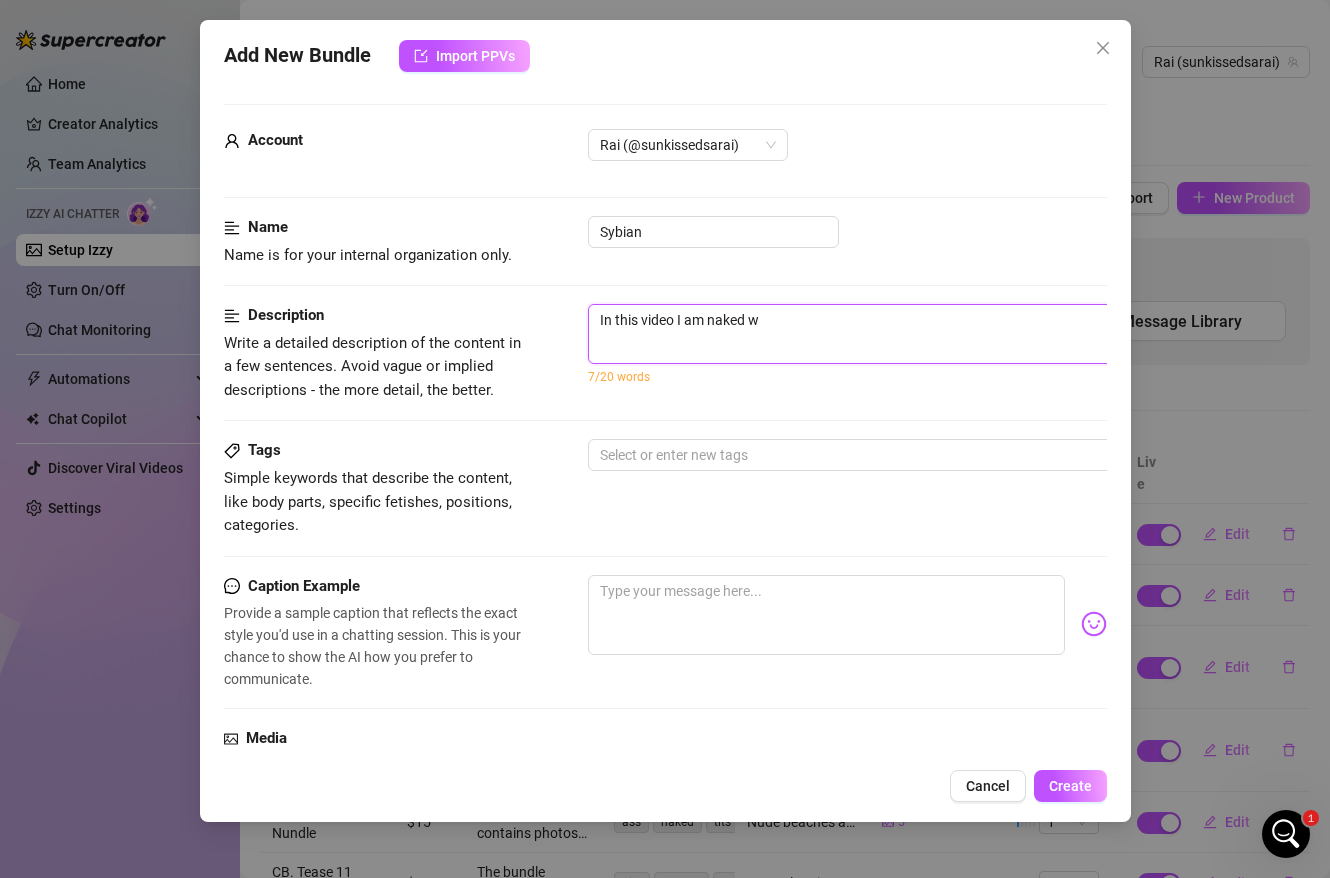 type on "In this video I am naked" 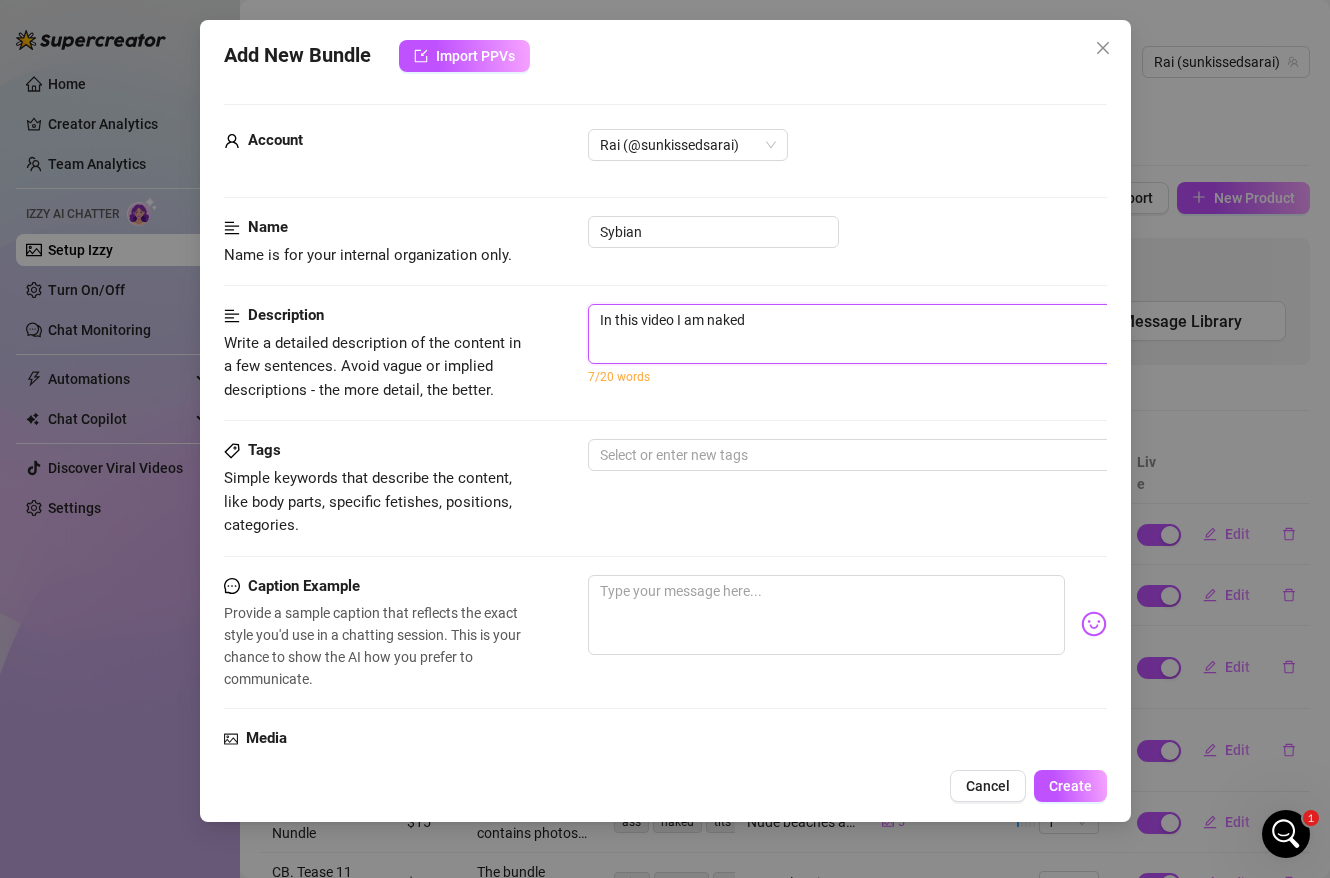 type on "In this video I am naked a" 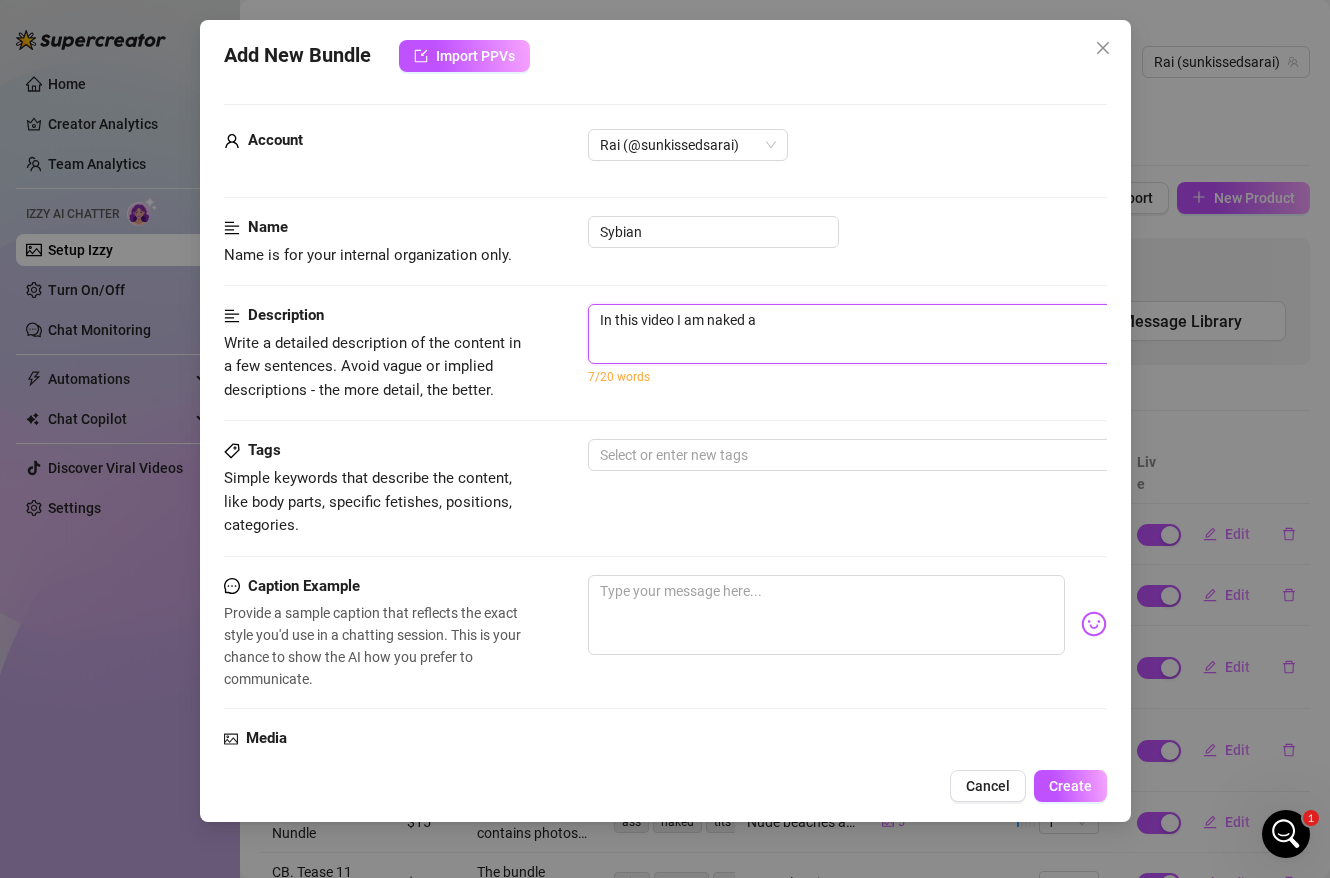 type on "In this video I am naked an" 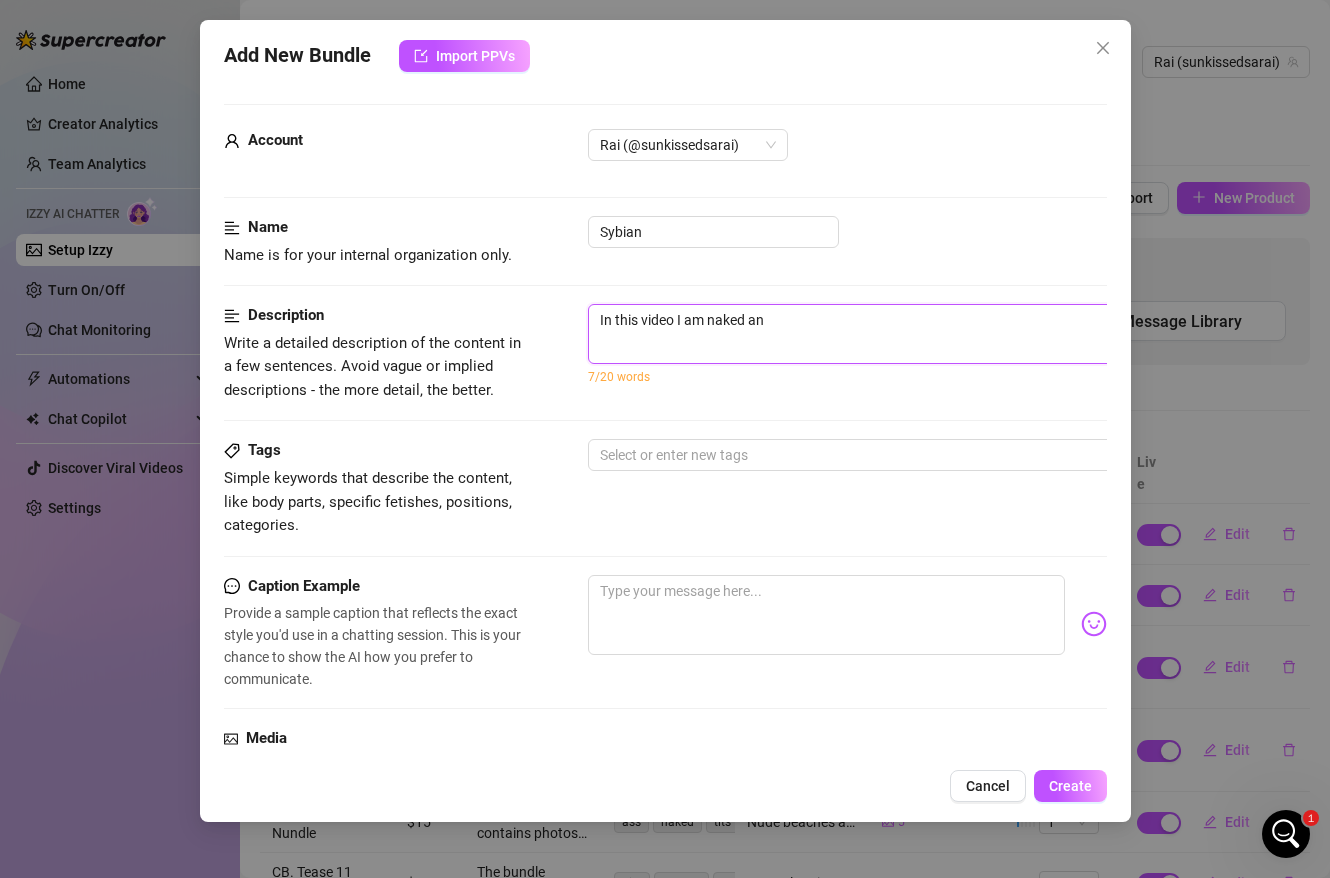type on "In this video I am naked and" 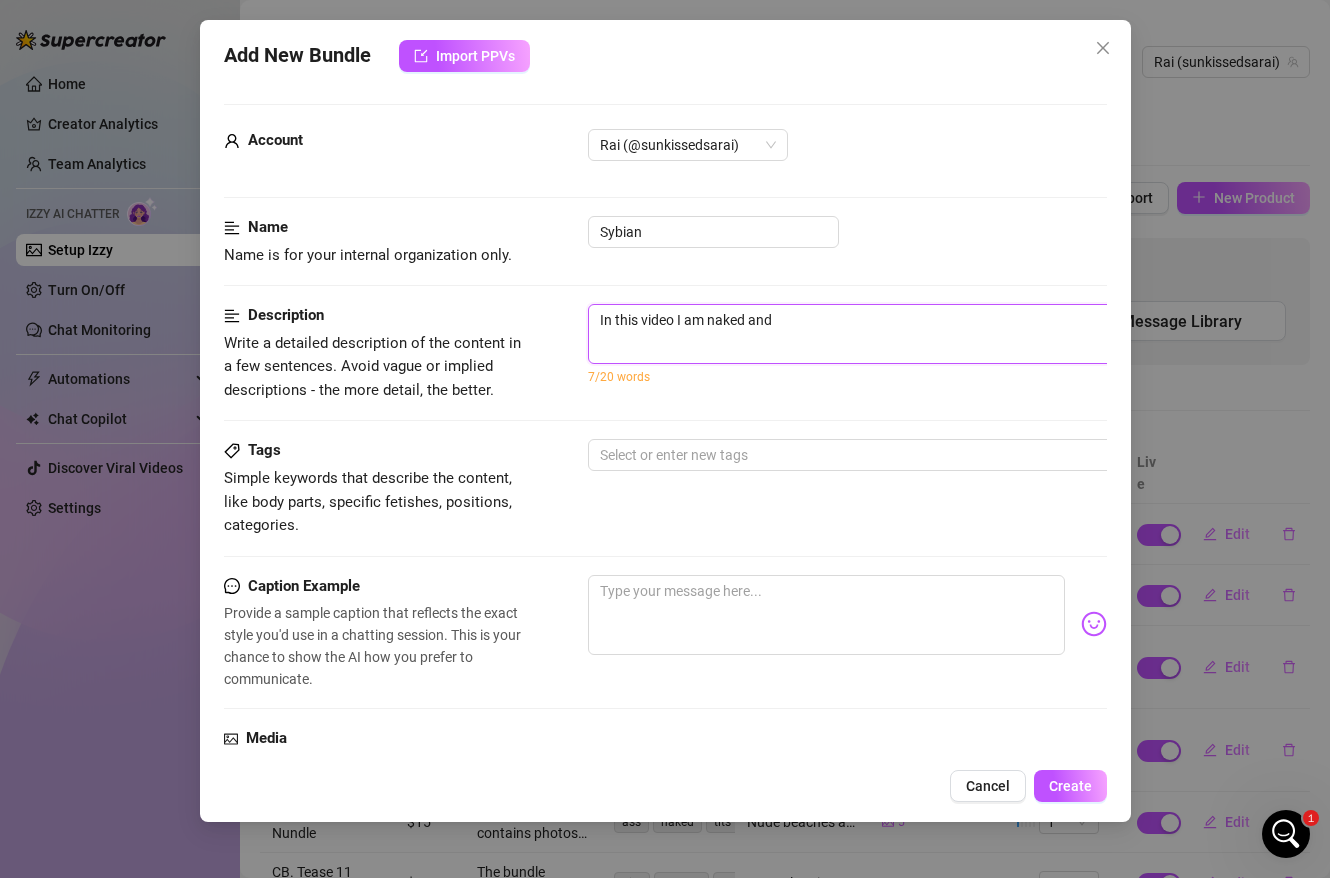 type on "In this video I am naked and" 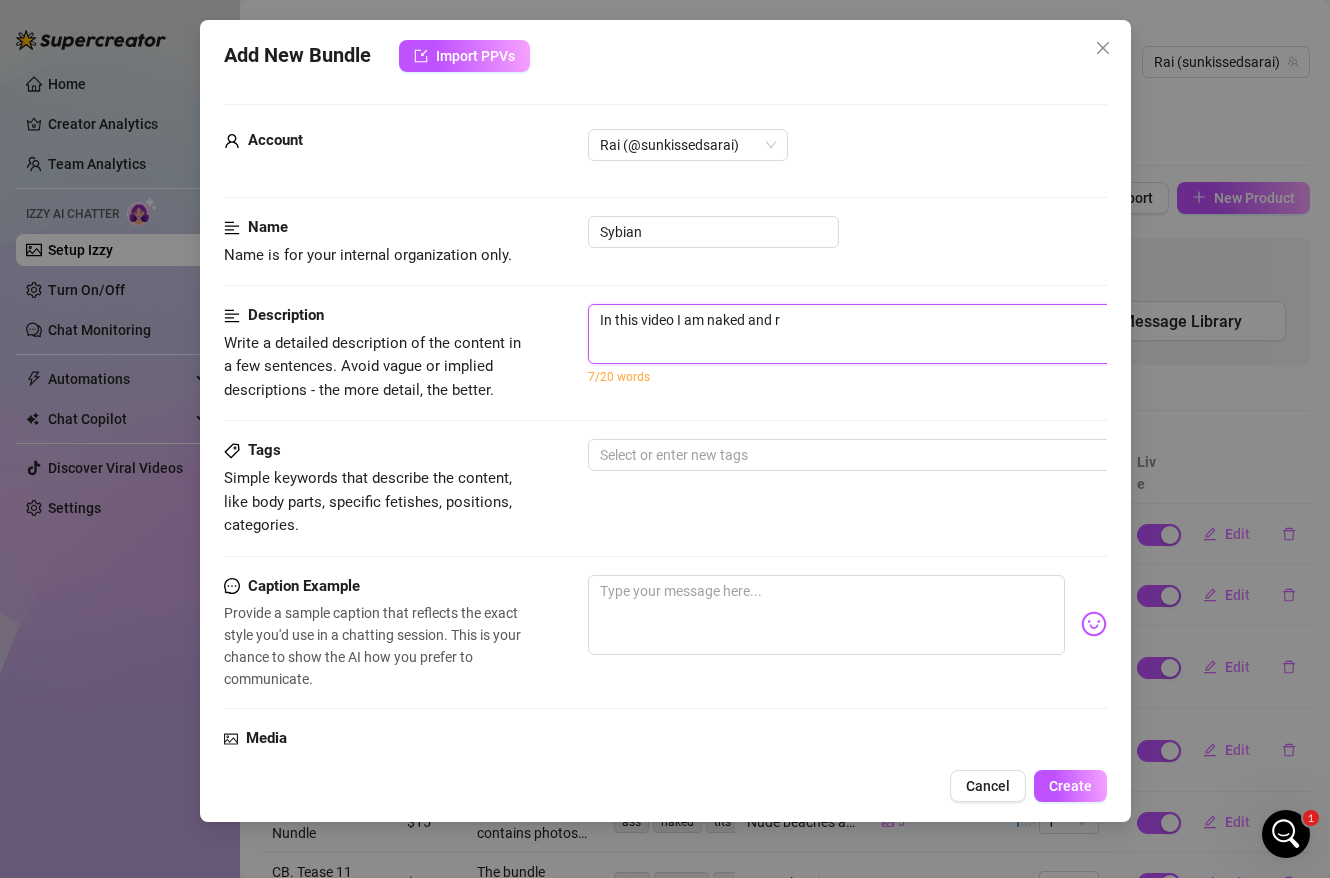 type on "In this video I am naked and ri" 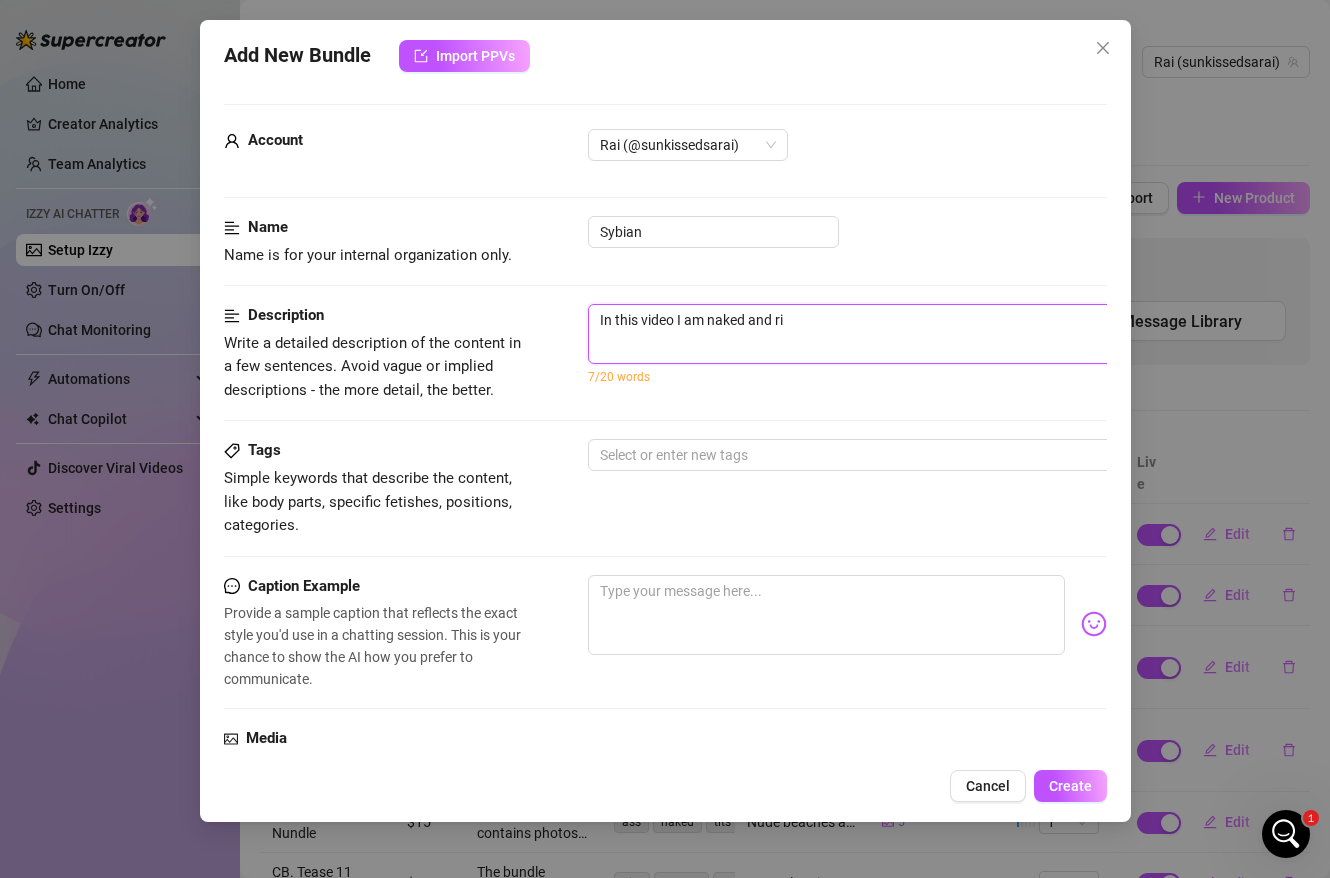 type on "In this video I am naked and rid" 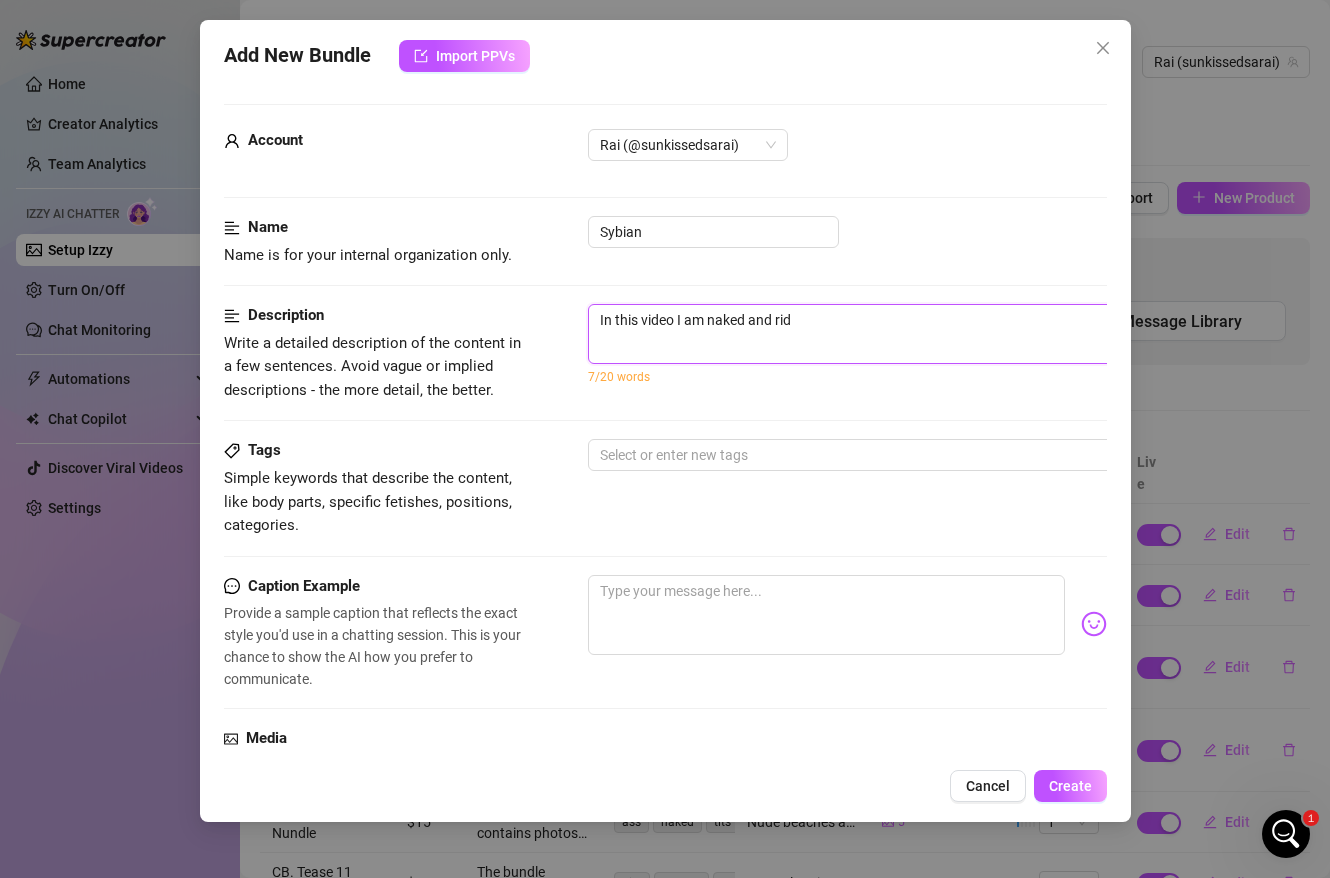 type on "In this video I am naked and ridi" 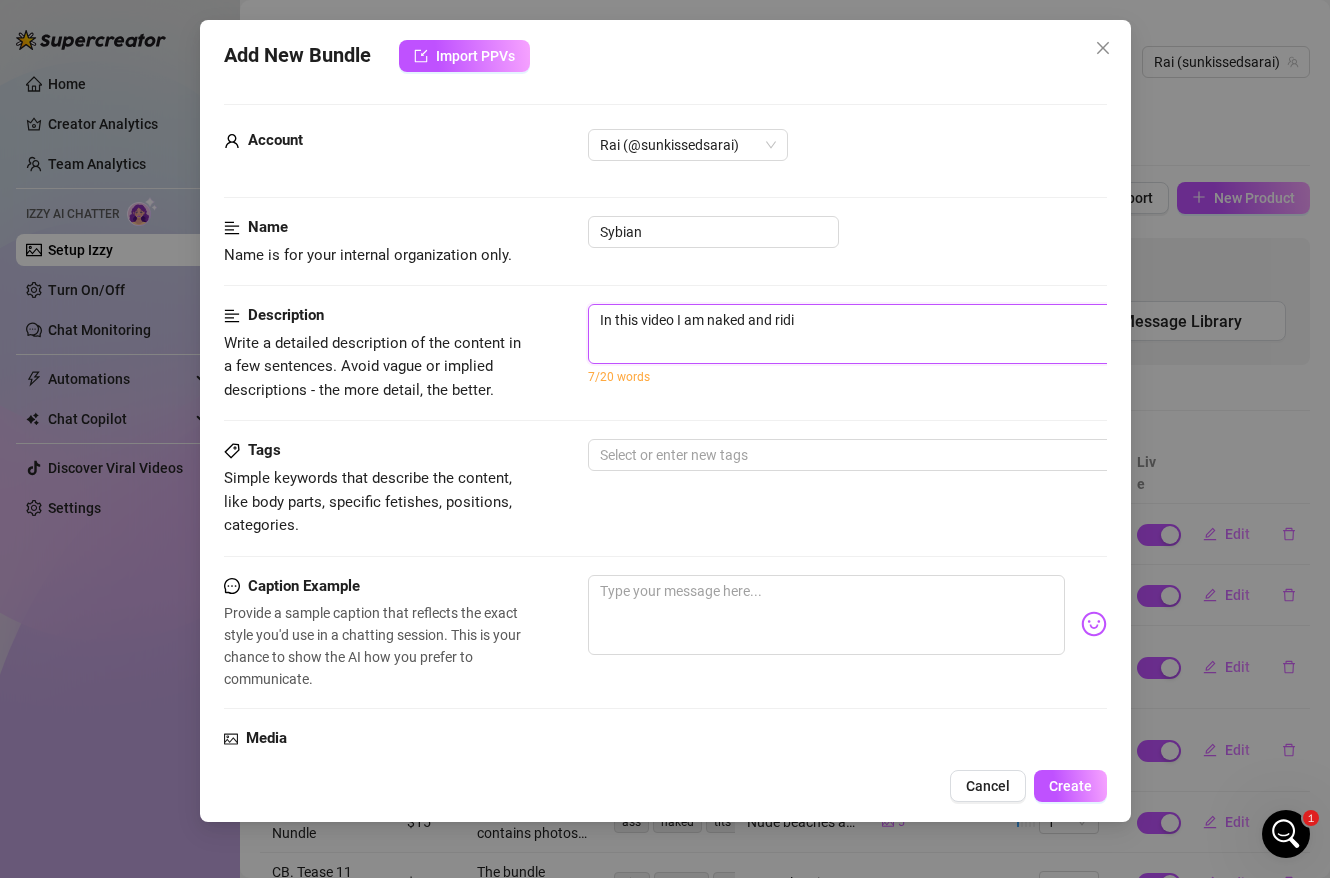 type on "In this video I am naked and ridin" 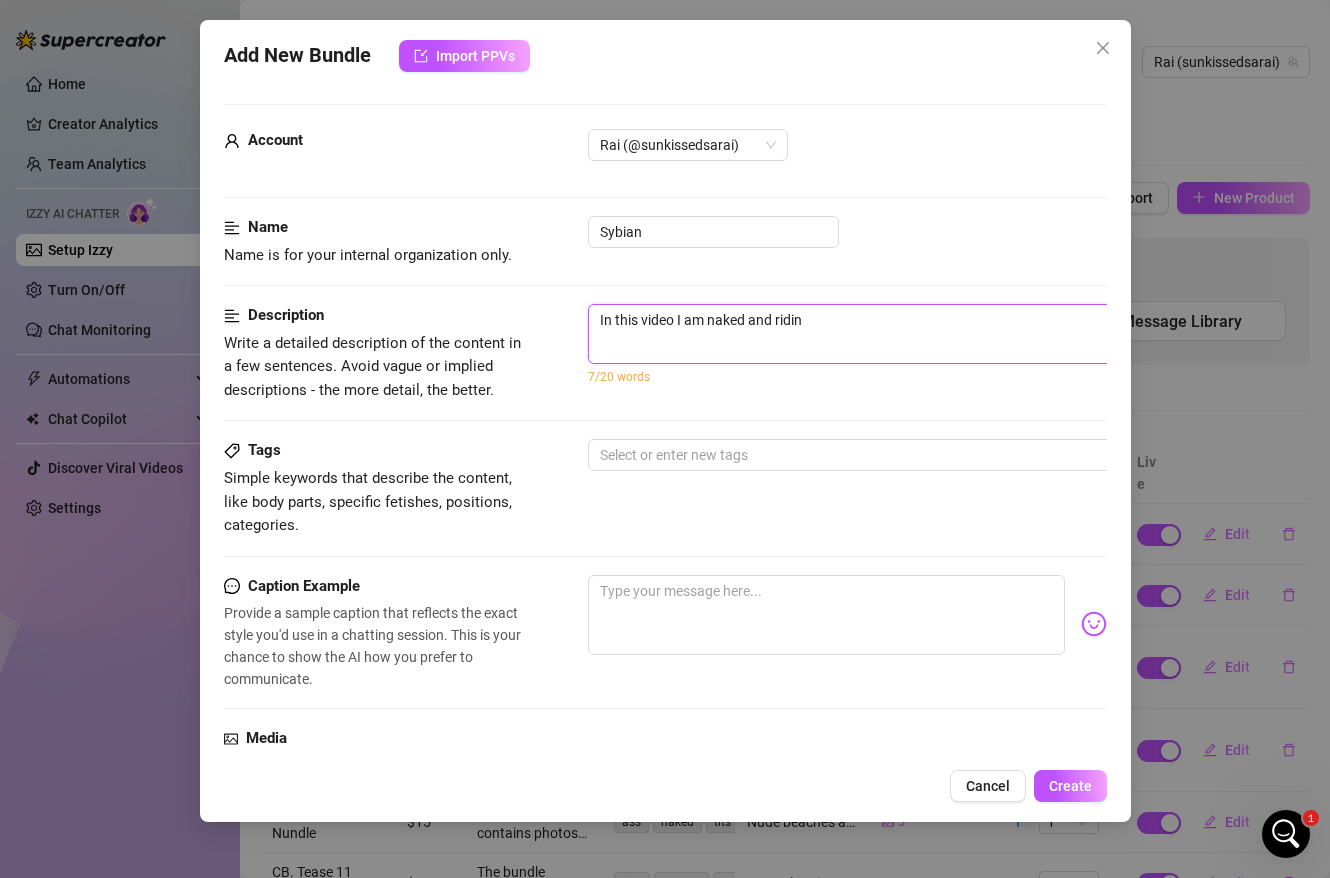 type on "In this video I am naked and riding" 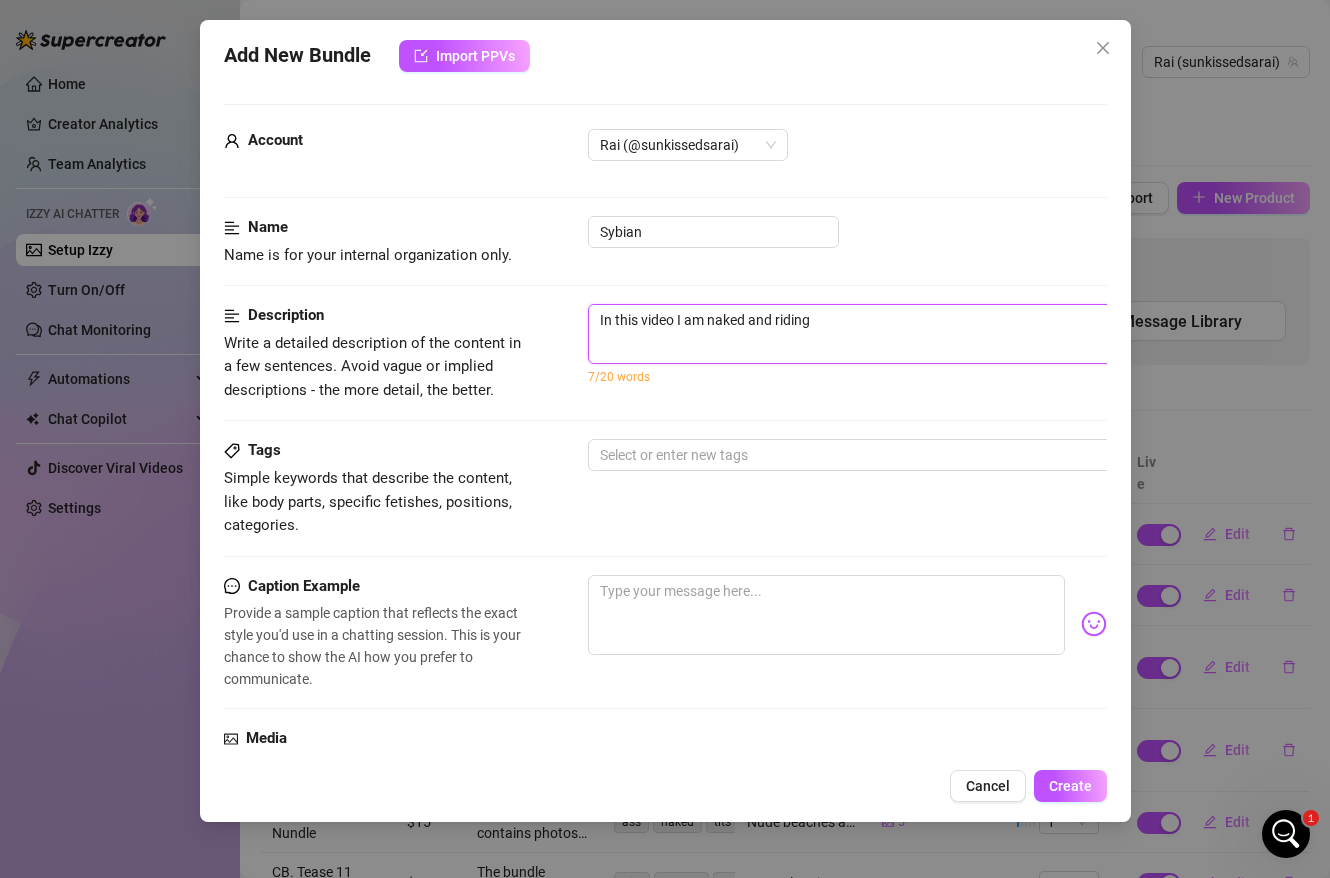 type on "In this video I am naked and riding" 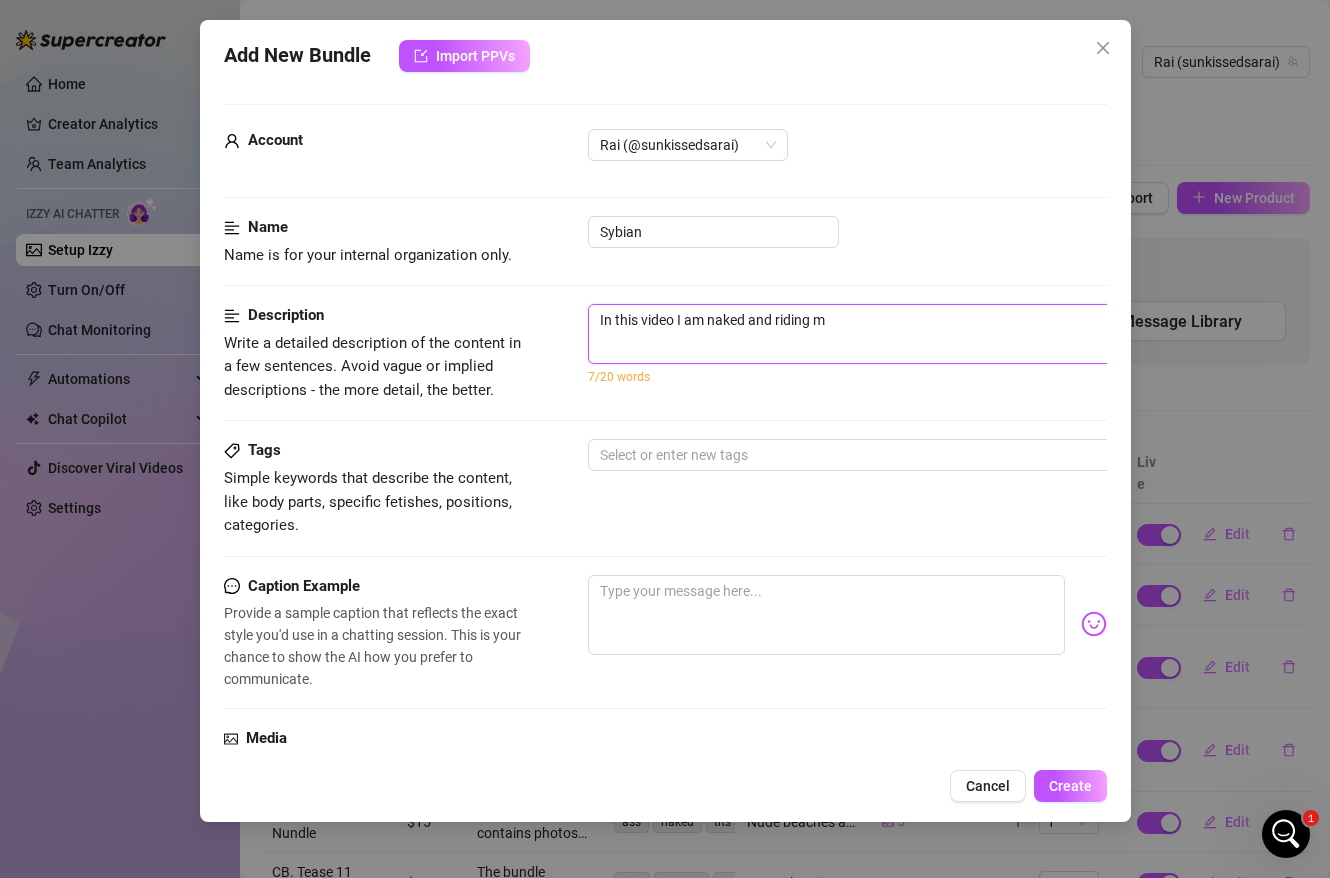type on "In this video I am naked and riding my" 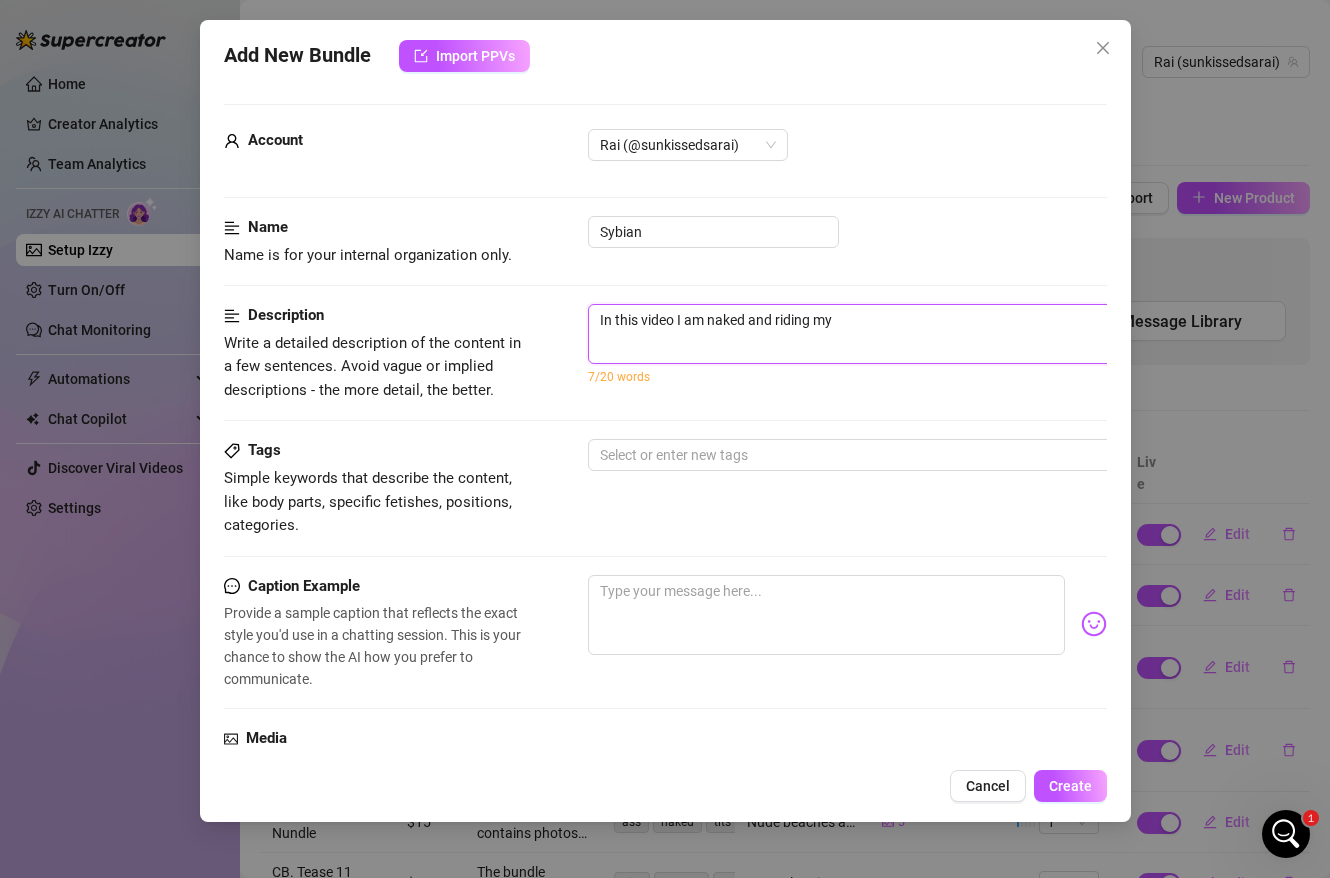type on "In this video I am naked and riding my" 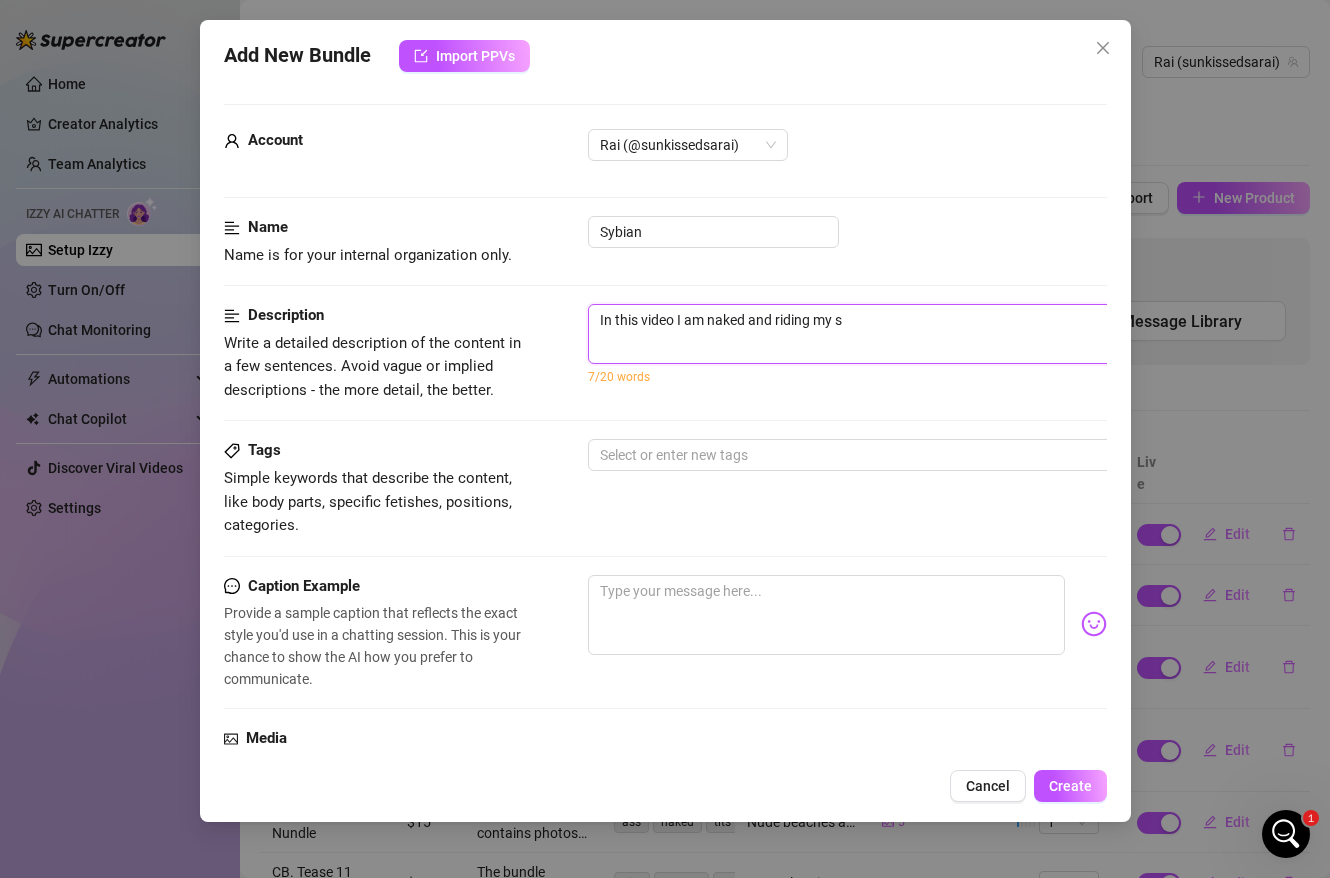 type on "In this video I am naked and riding my si" 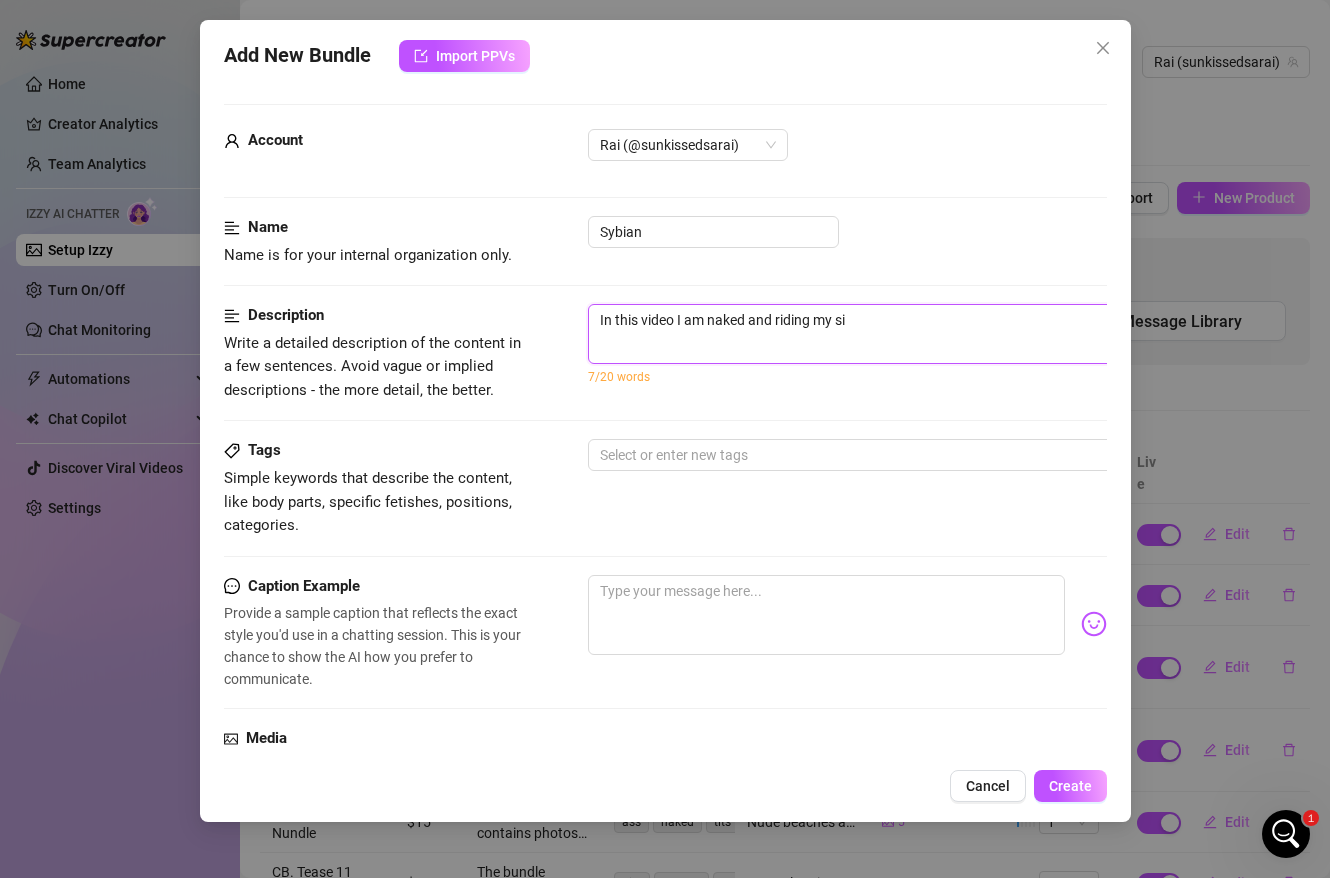 type on "In this video I am naked and riding my s" 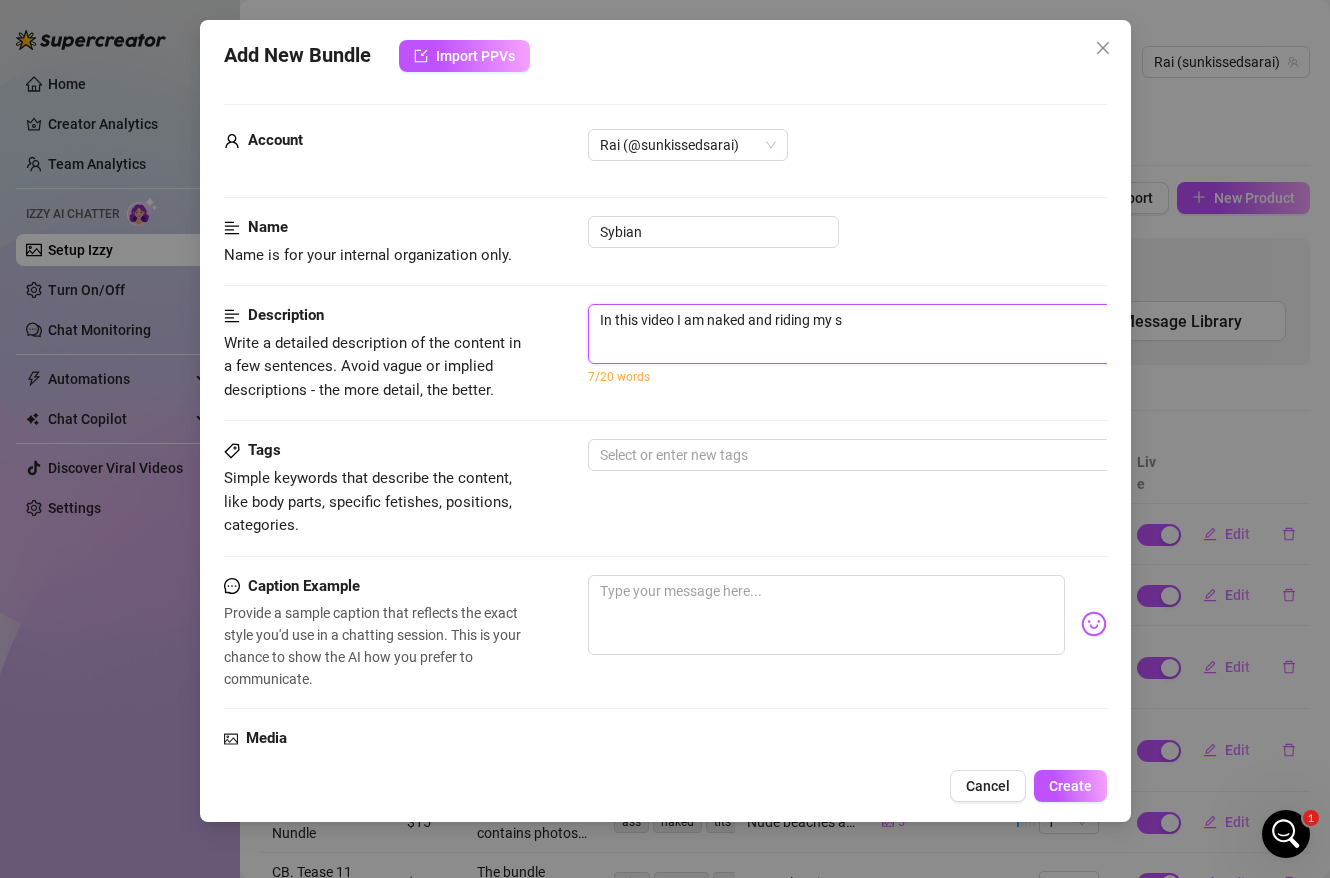 type on "In this video I am naked and riding my sy" 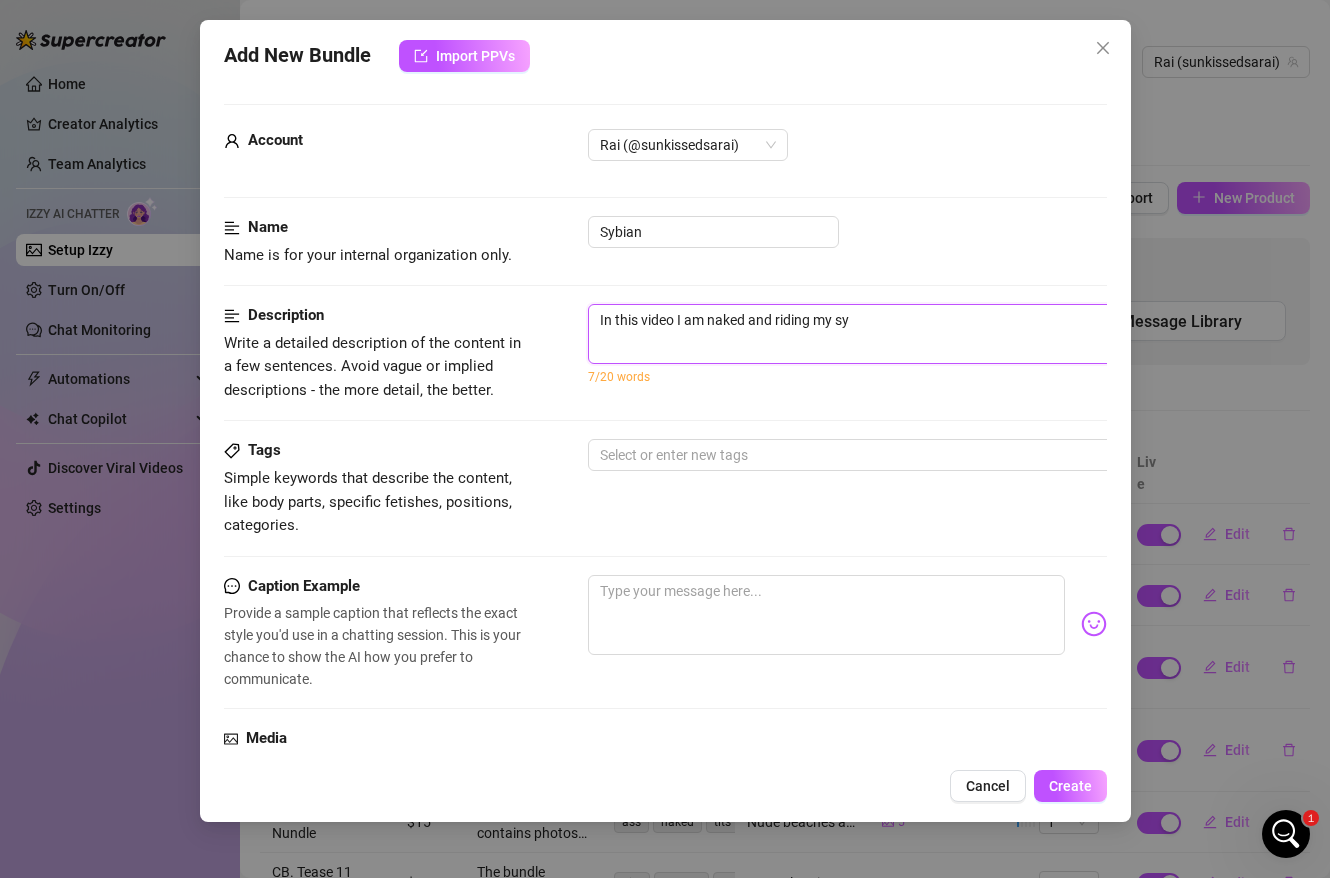 type on "In this video I am naked and riding my syb" 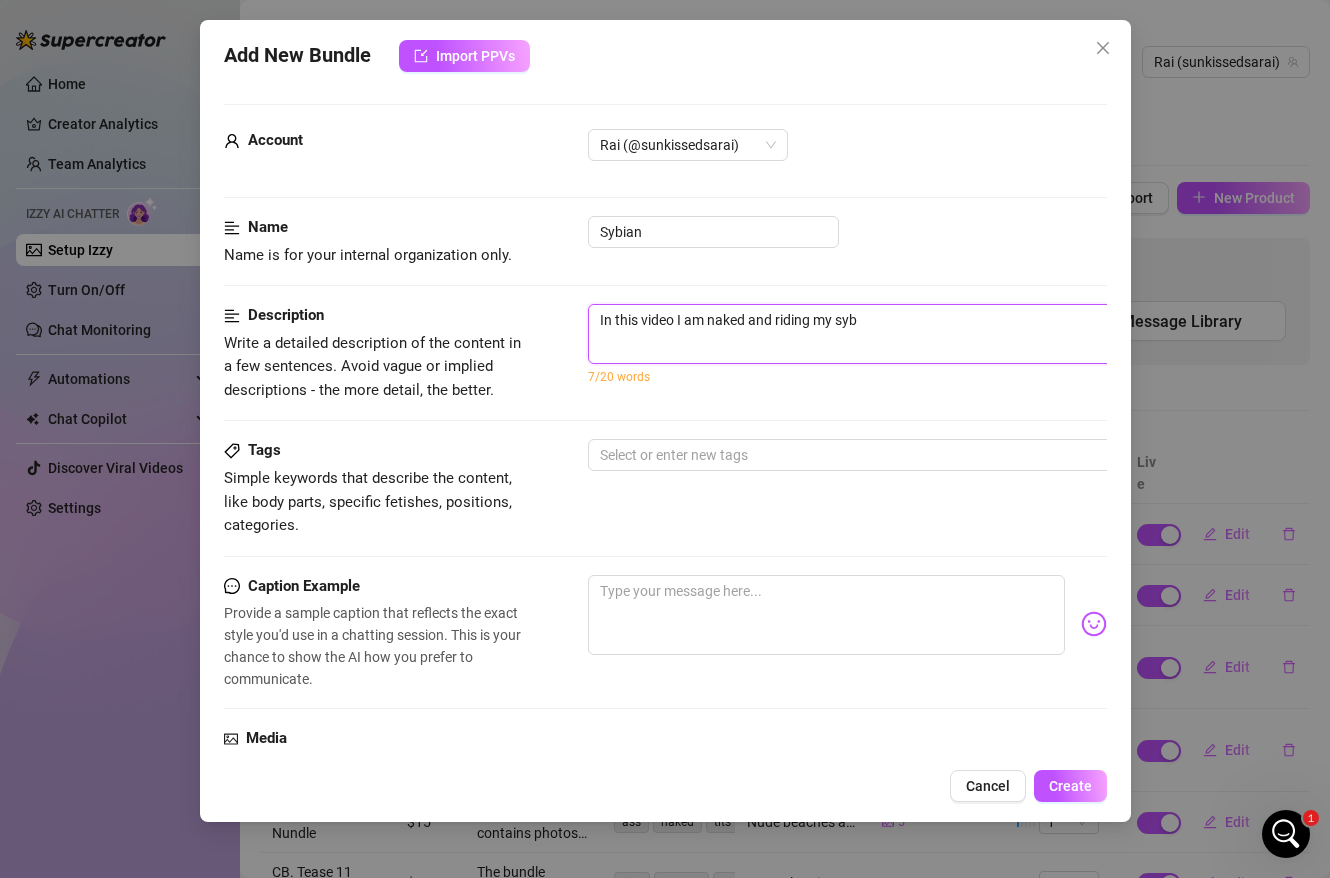 type on "In this video I am naked and riding my sybi" 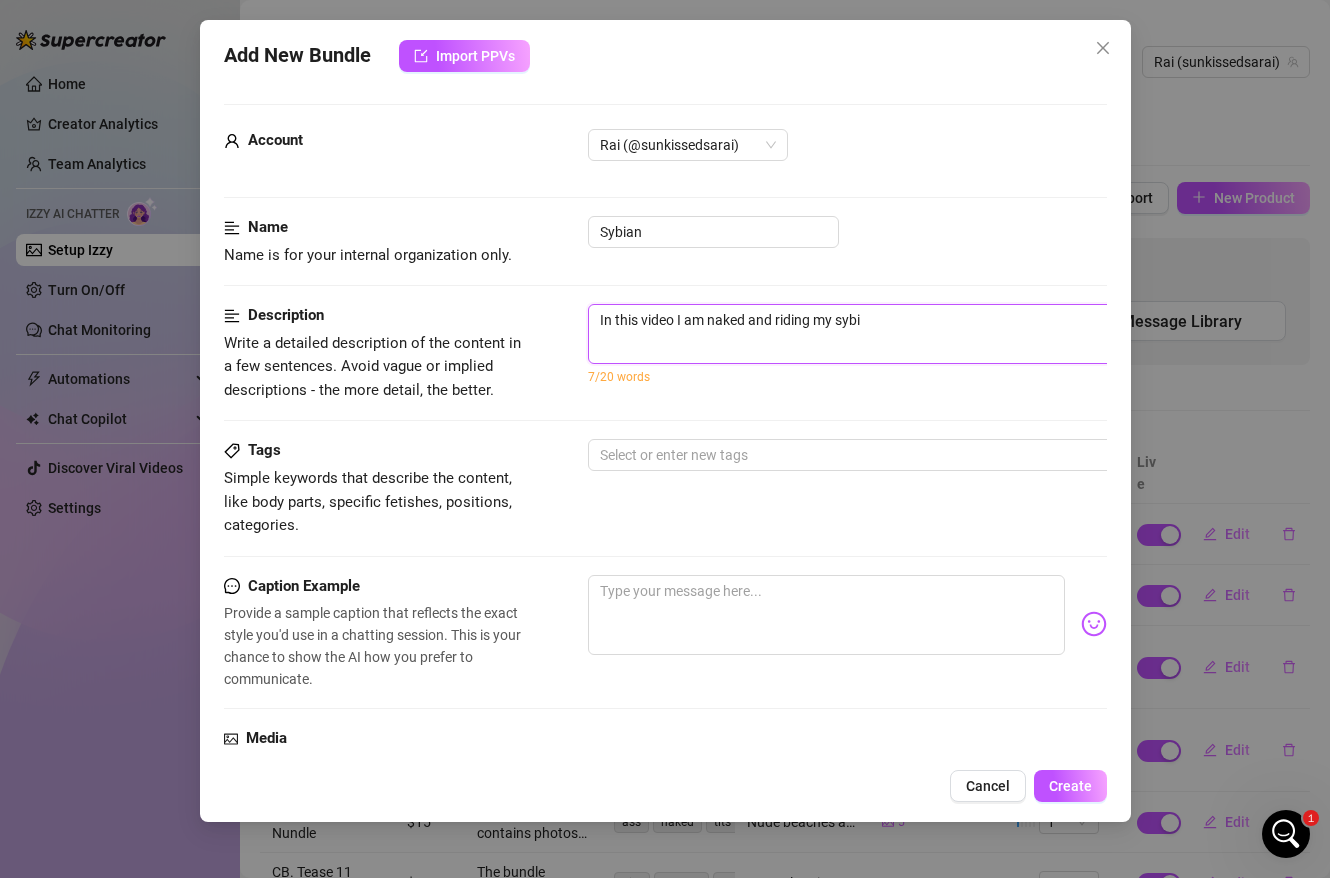 type on "In this video I am naked and riding my sybia" 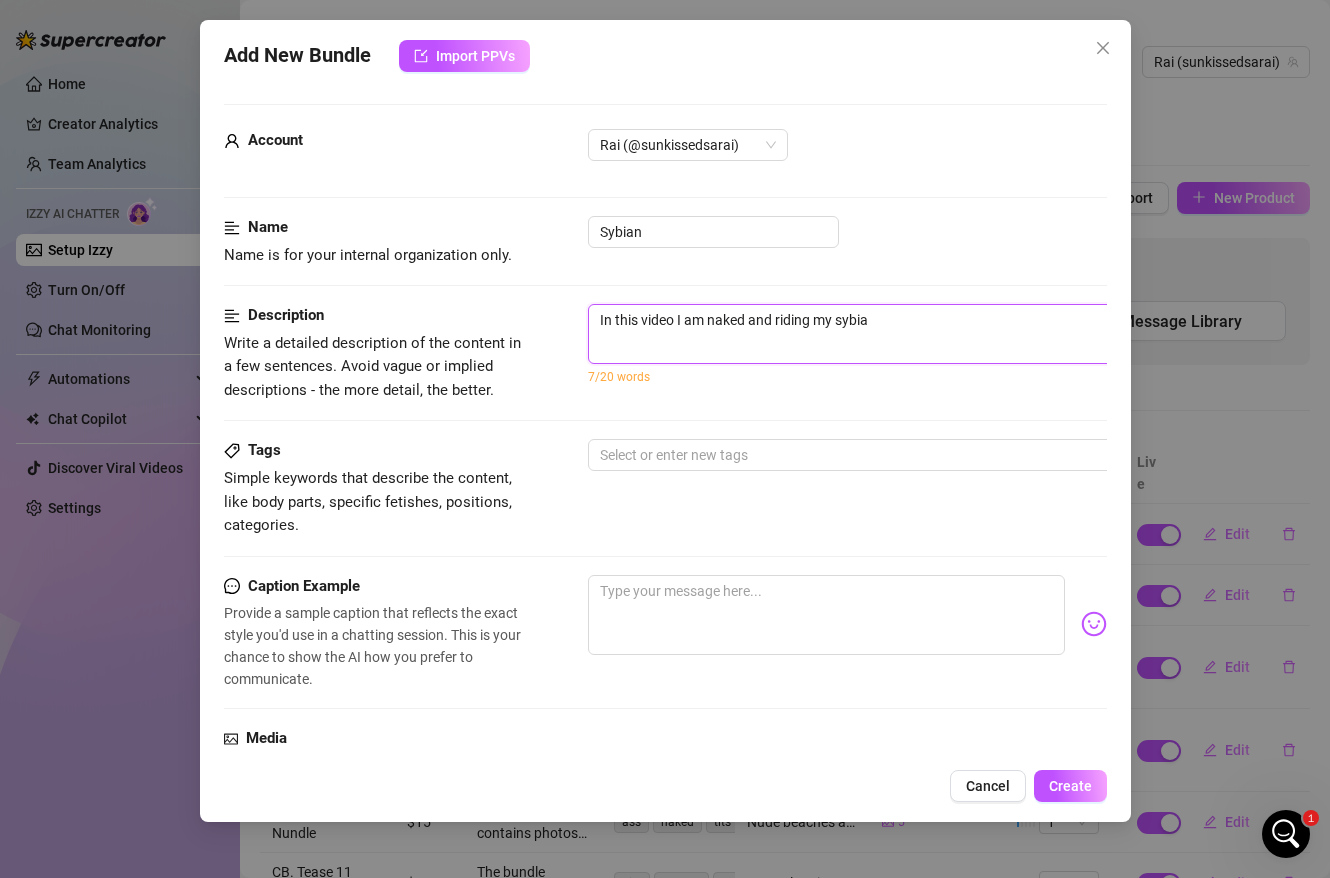 type on "In this video I am naked and riding my sybian" 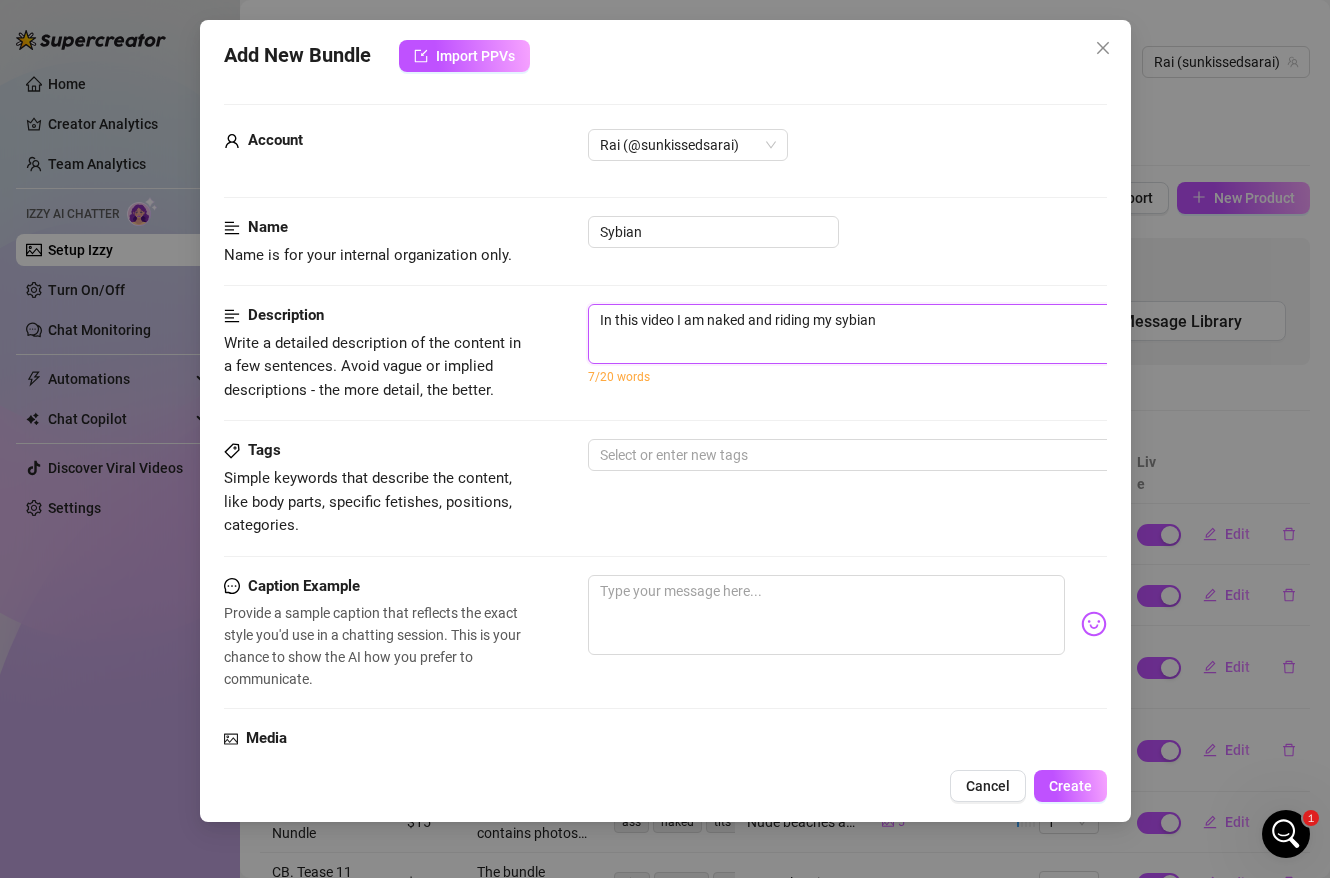 type on "In this video I am naked and riding my sybian" 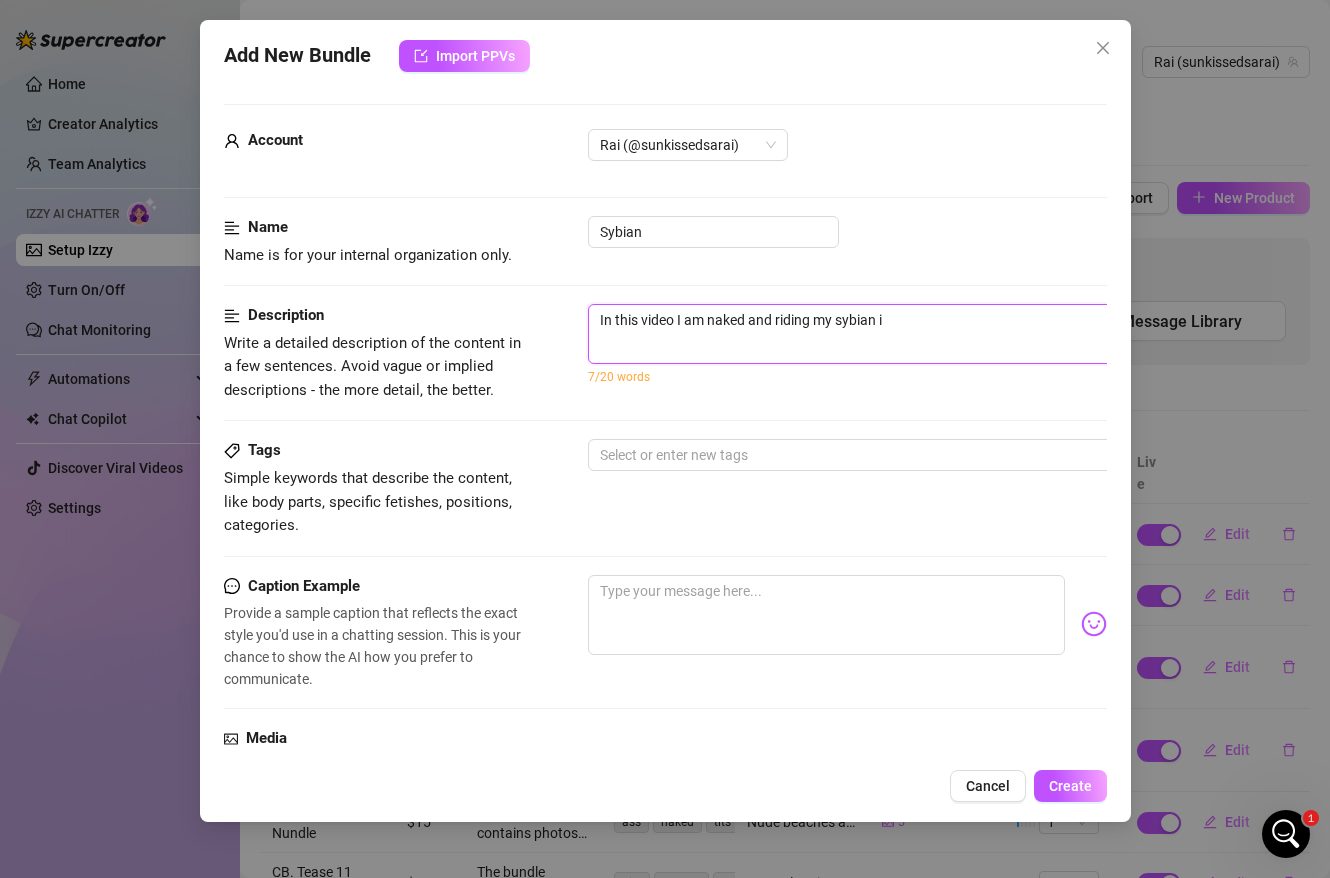 type on "In this video I am naked and riding my sybian in" 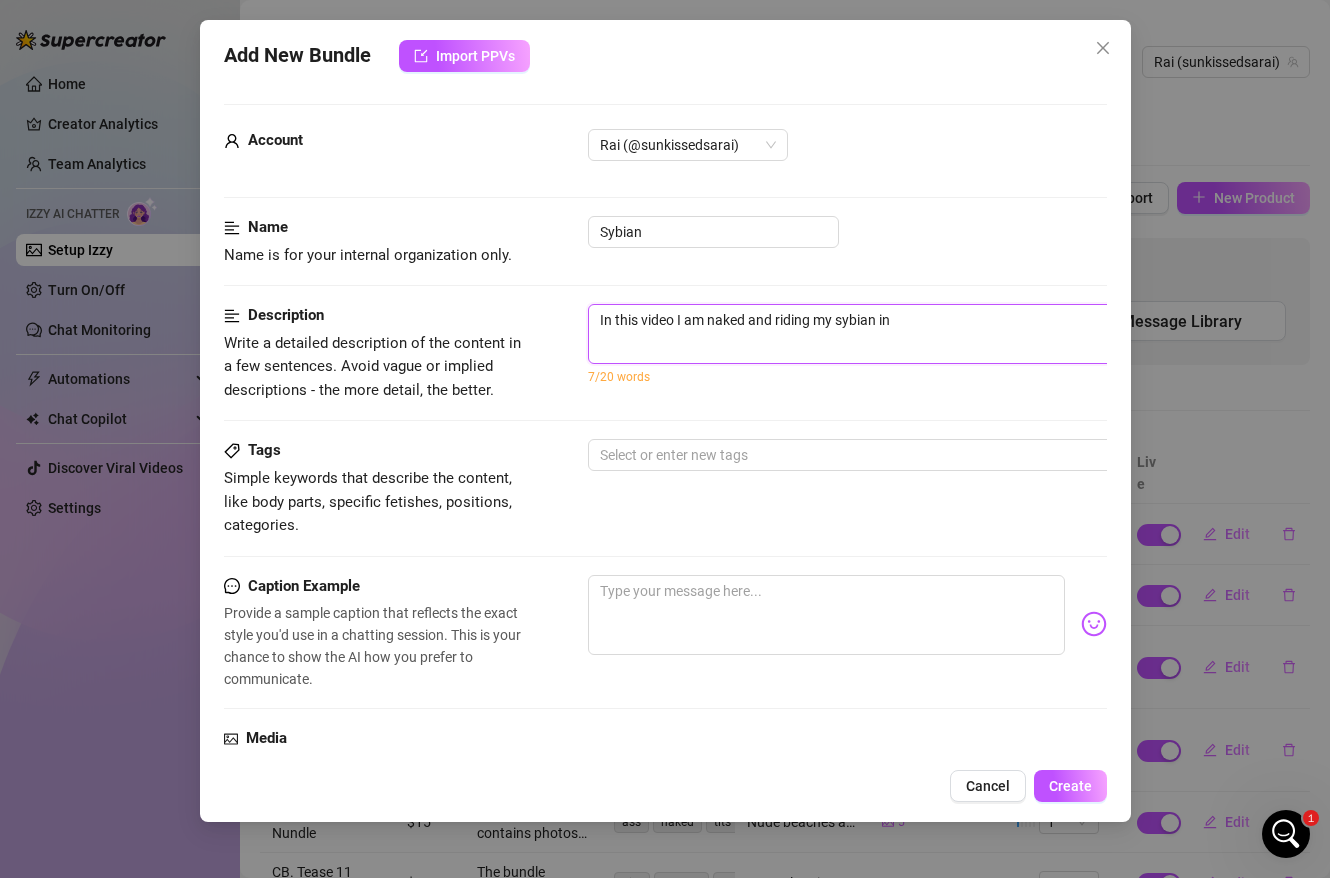 type on "In this video I am naked and riding my sybian in" 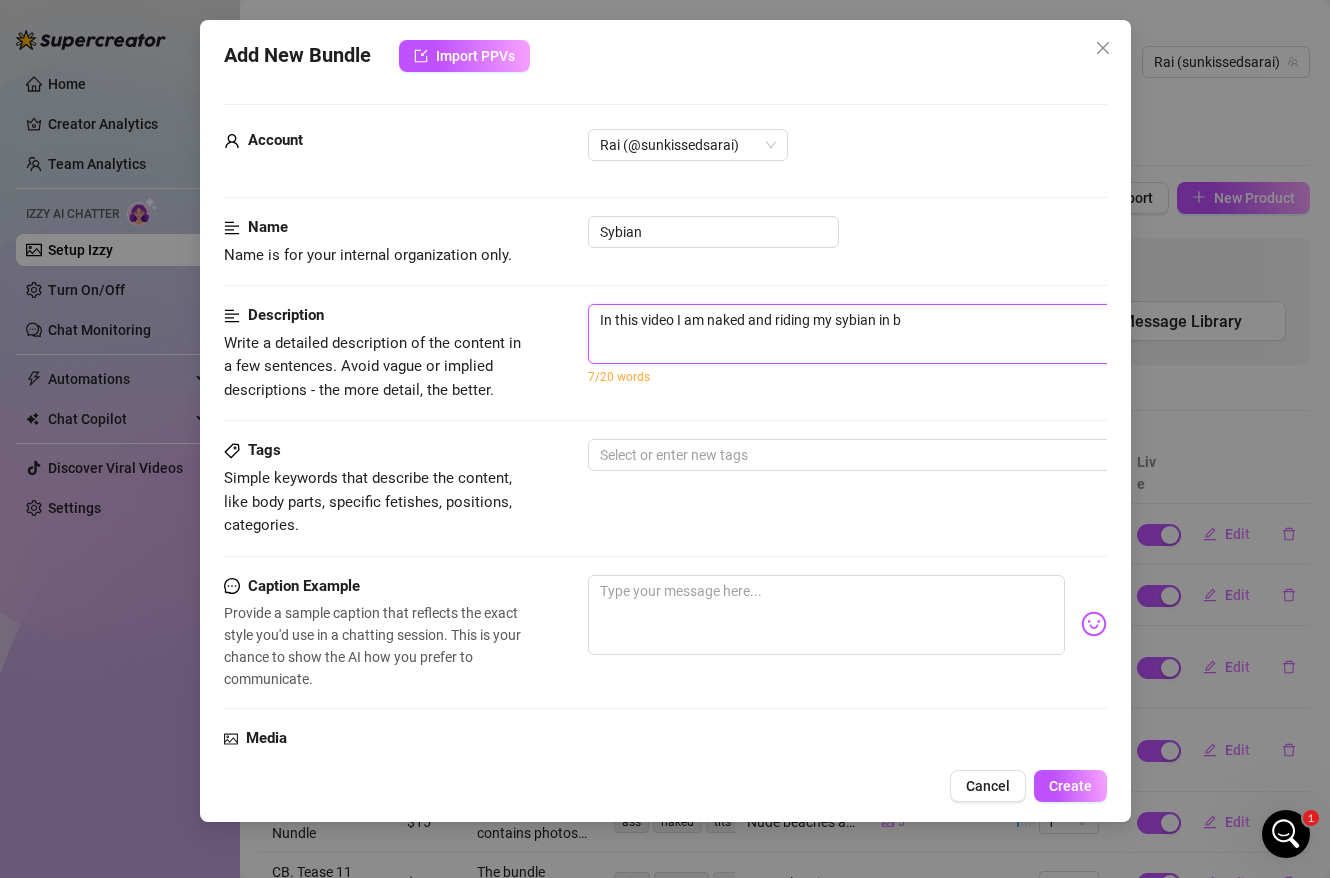 type on "In this video I am naked and riding my sybian in be" 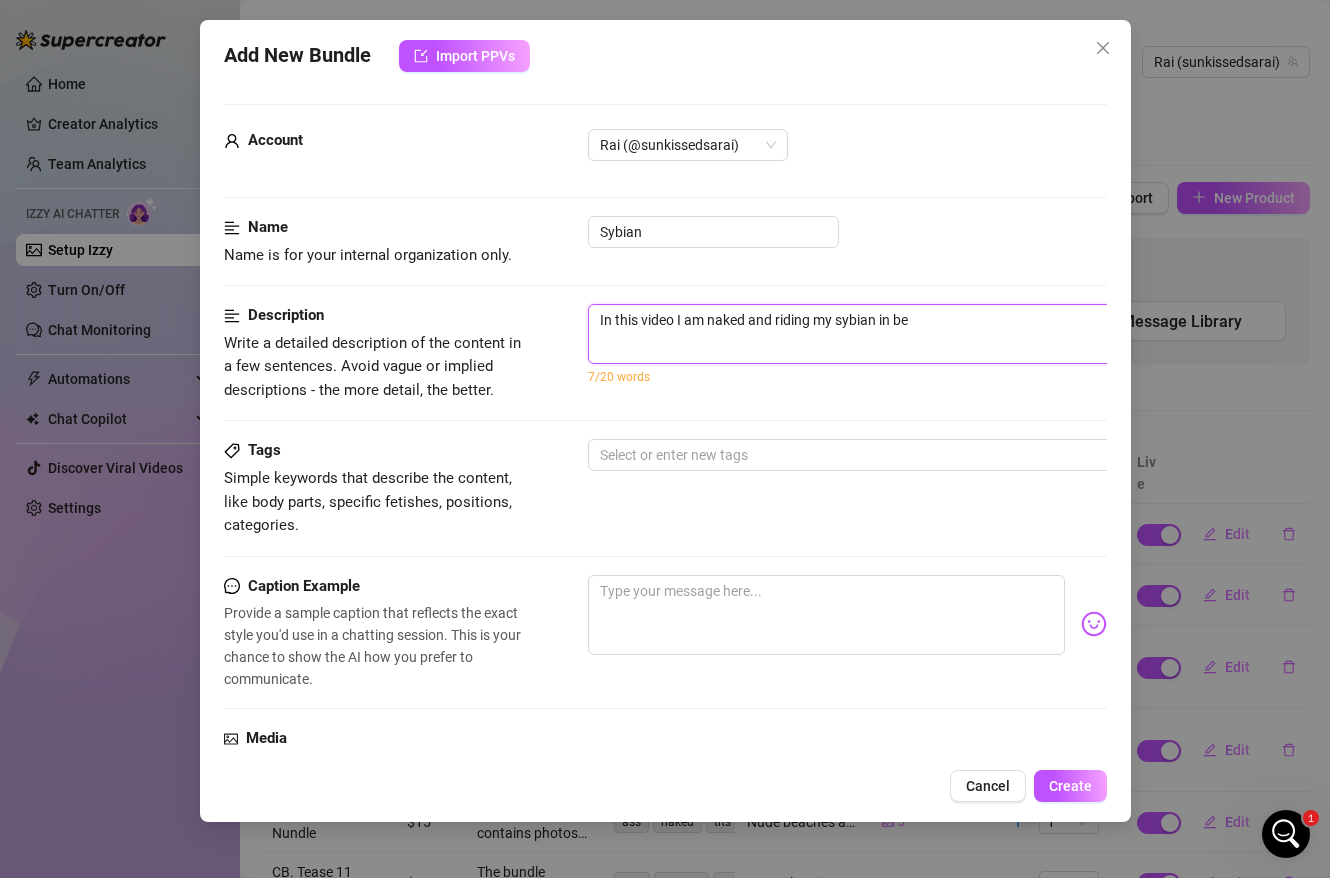 type on "In this video I am naked and riding my sybian in bed" 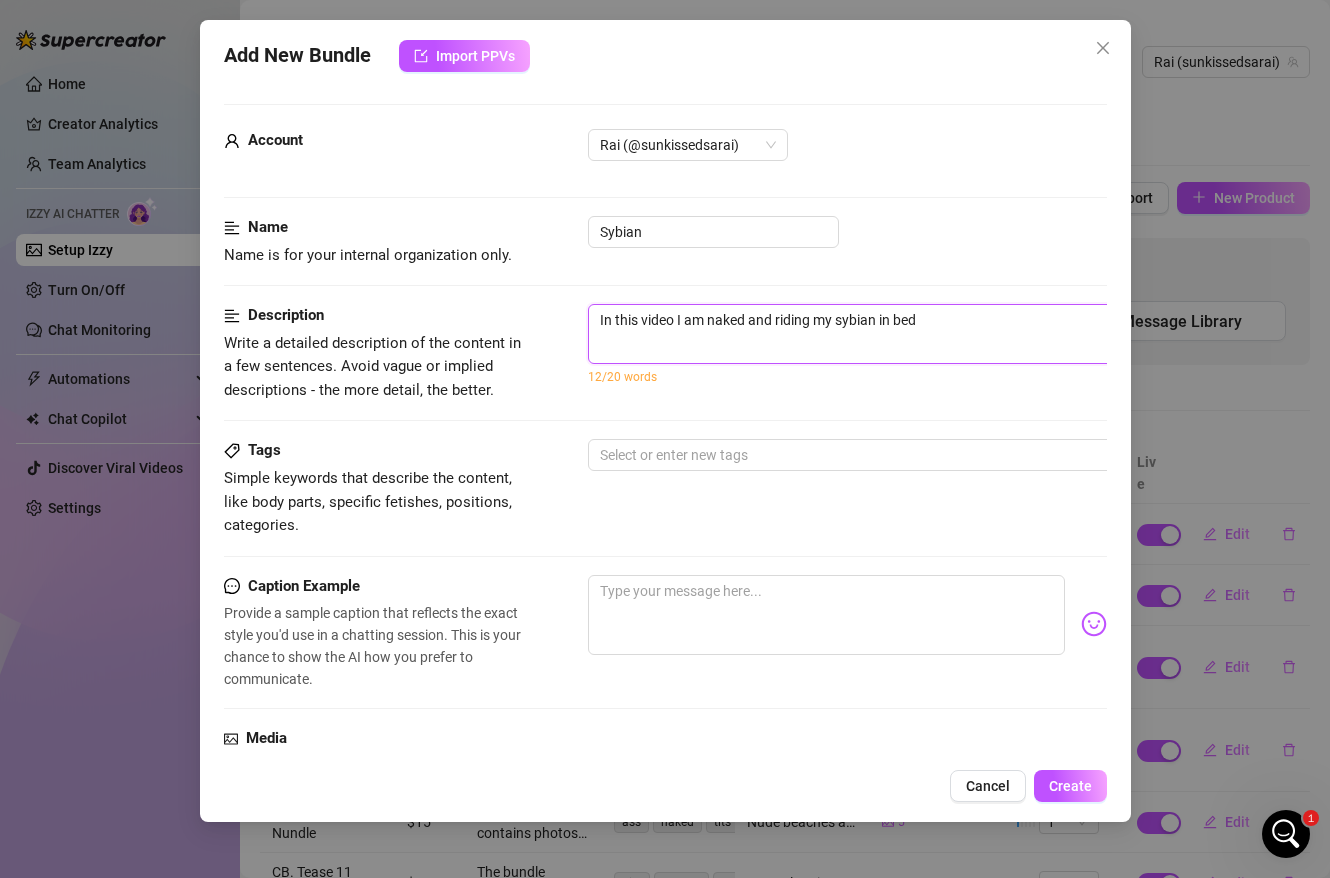 type on "In this video I am naked and riding my sybian in bed." 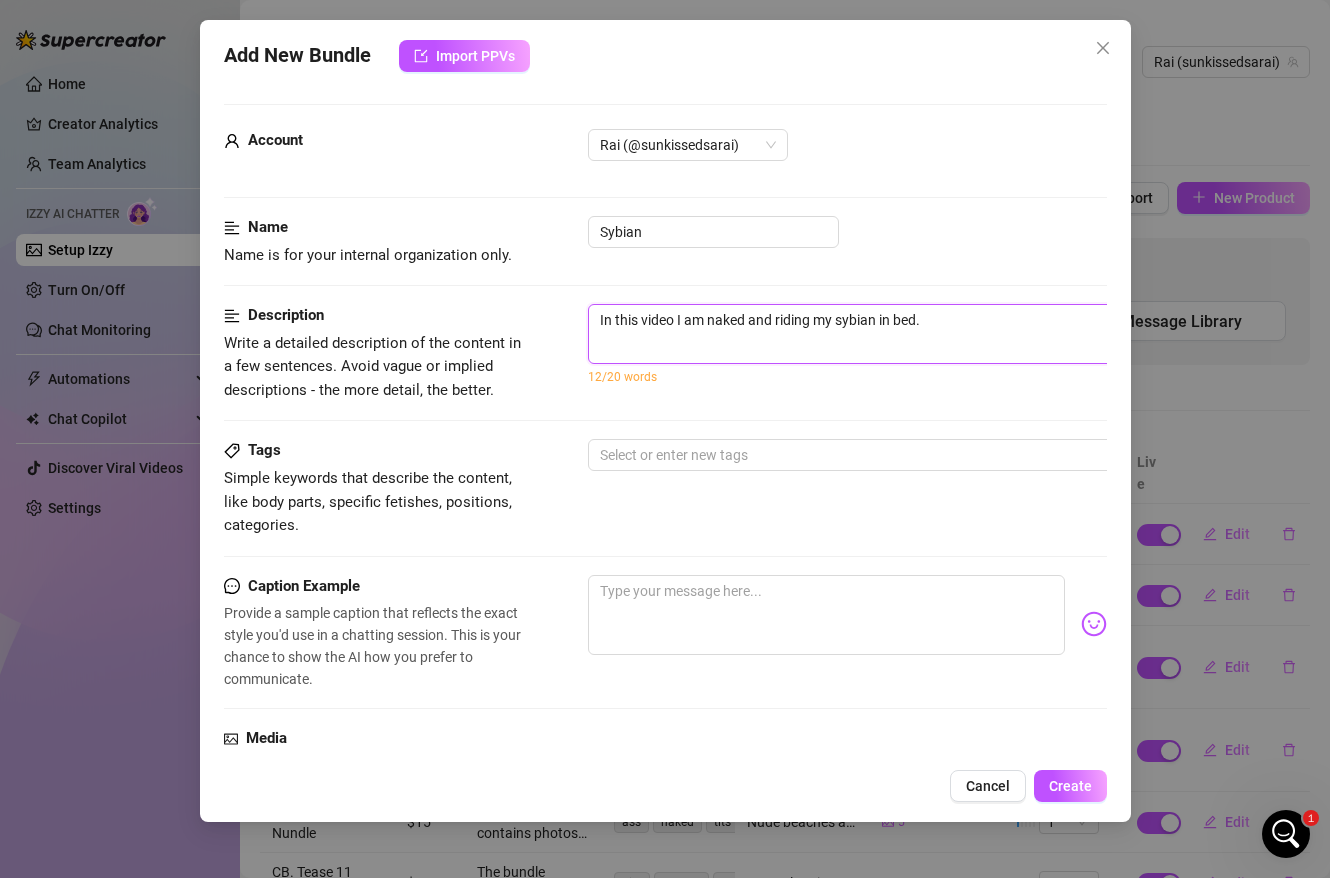 type on "In this video I am naked and riding my sybian in bed." 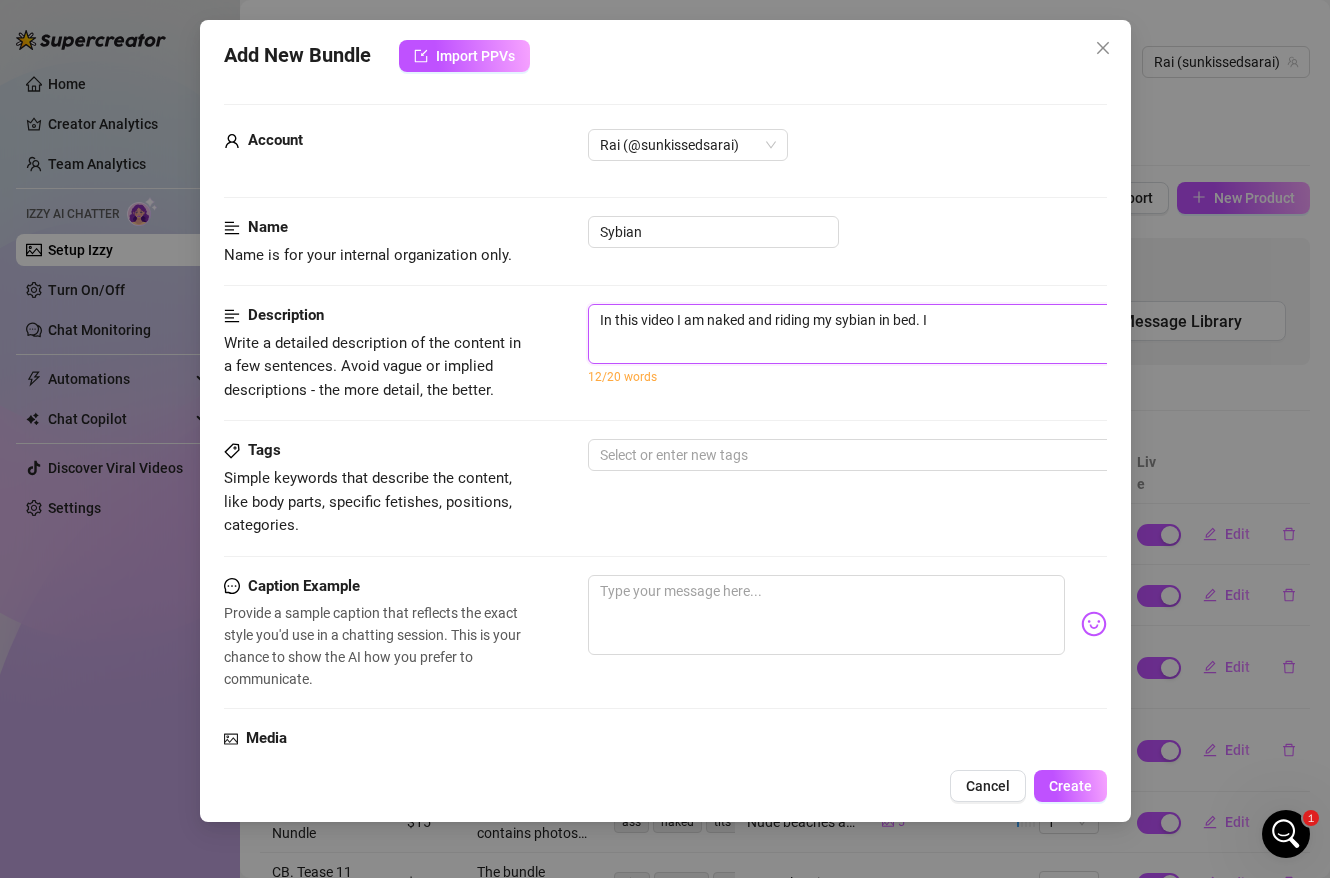 type on "In this video I am naked and riding my sybian in bed. I" 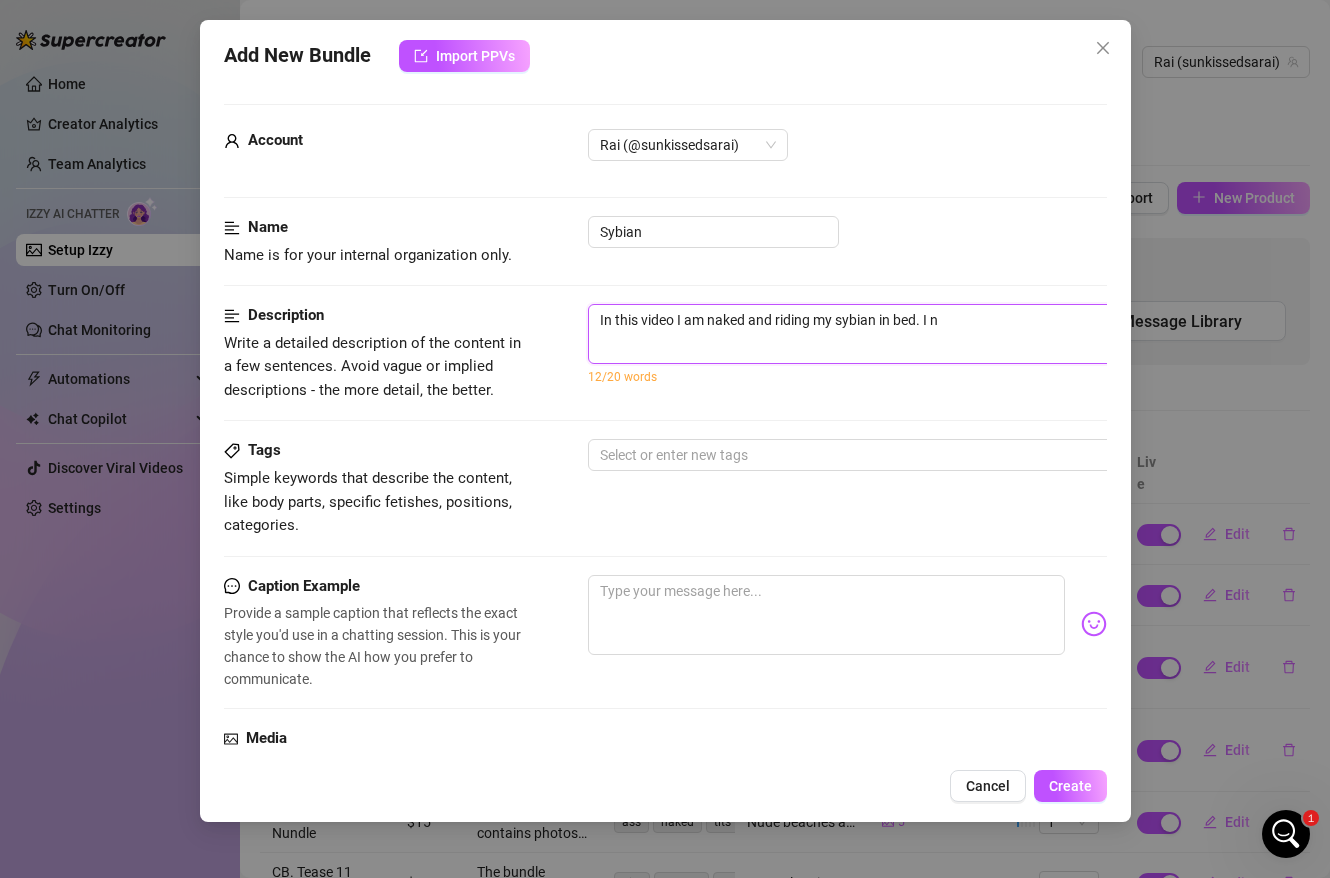 type on "In this video I am naked and riding my sybian in bed. I na" 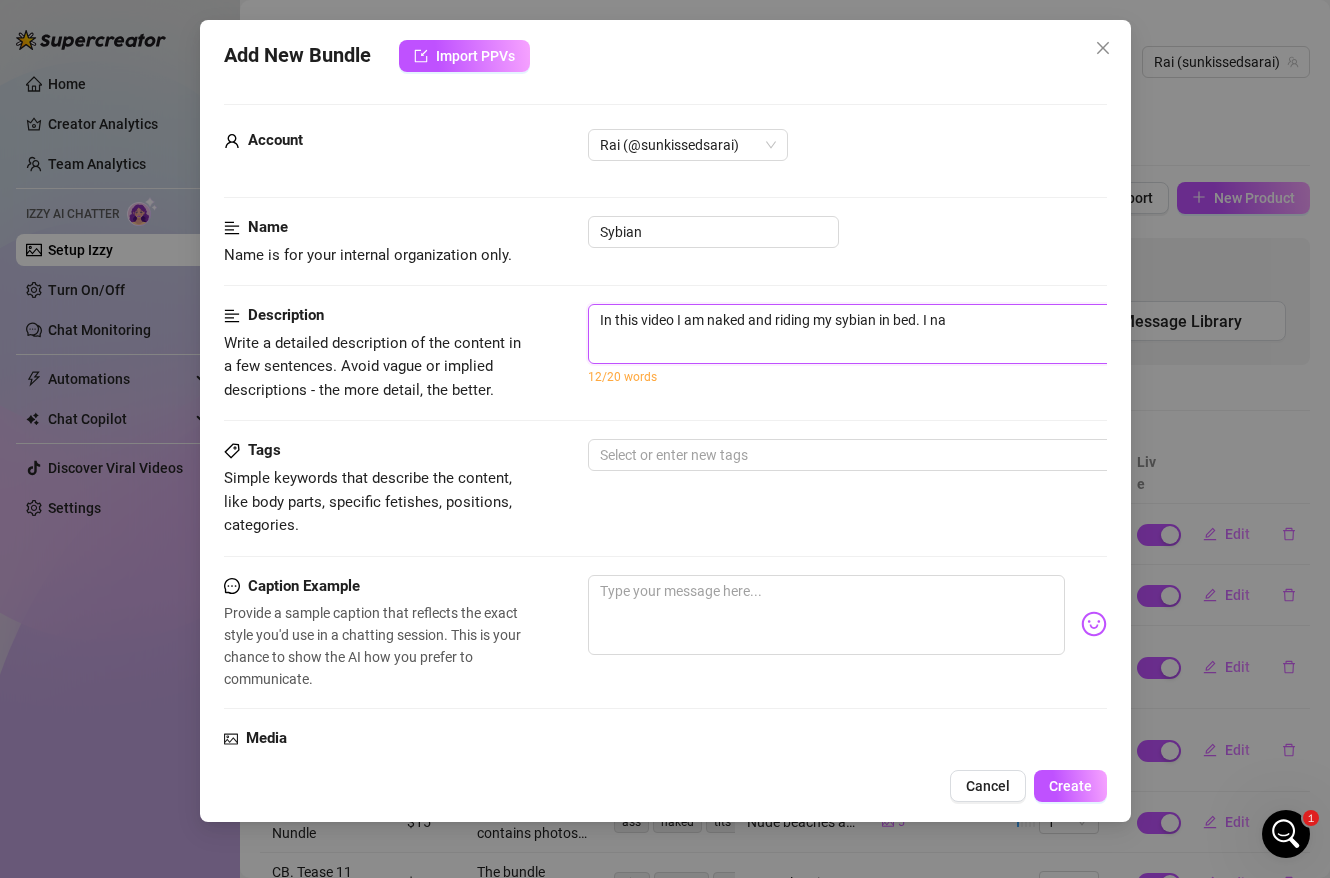 type on "In this video I am naked and riding my sybian in bed. I nam" 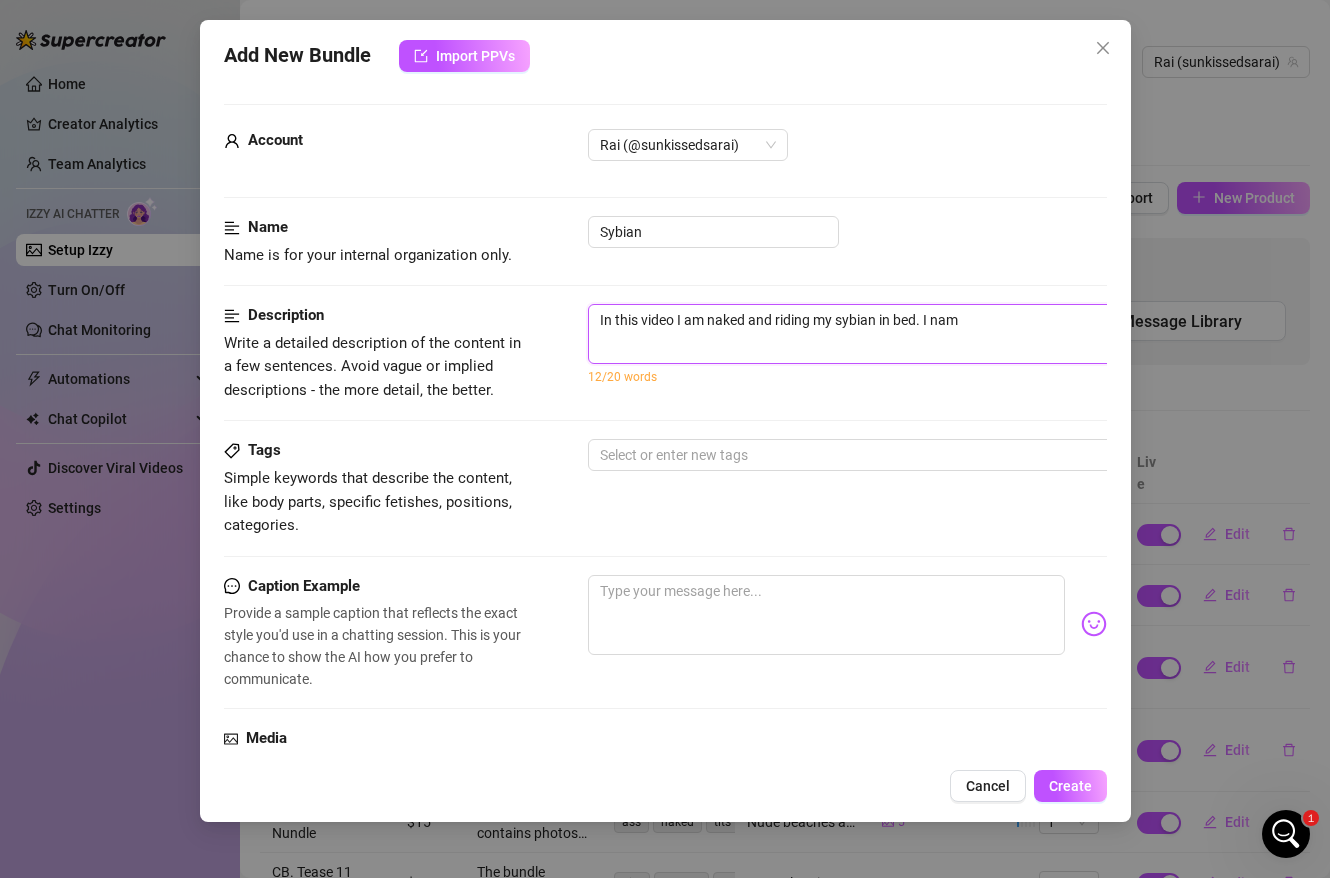 type on "In this video I am naked and riding my sybian in bed. I name" 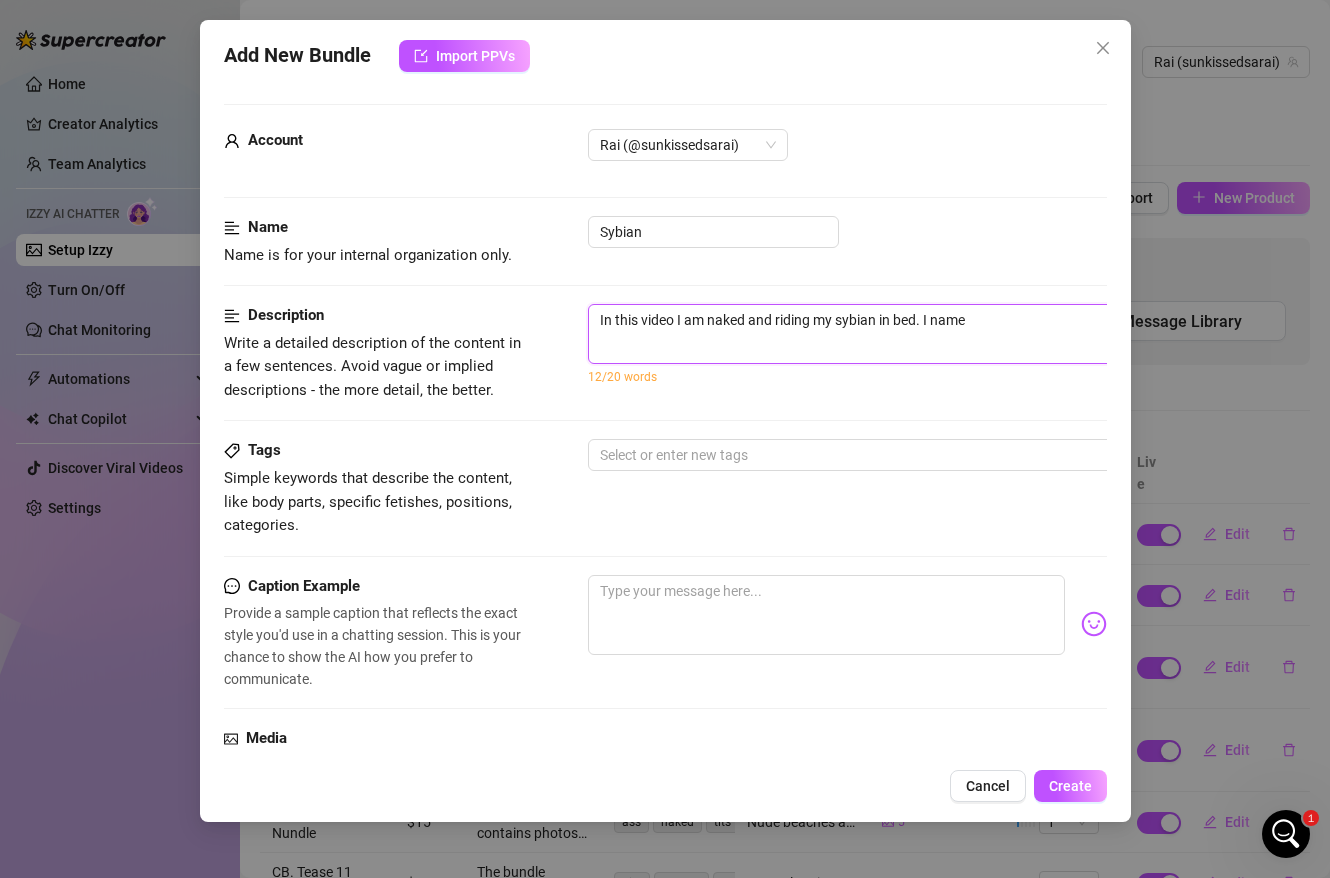 type on "In this video I am naked and riding my sybian in bed. I name" 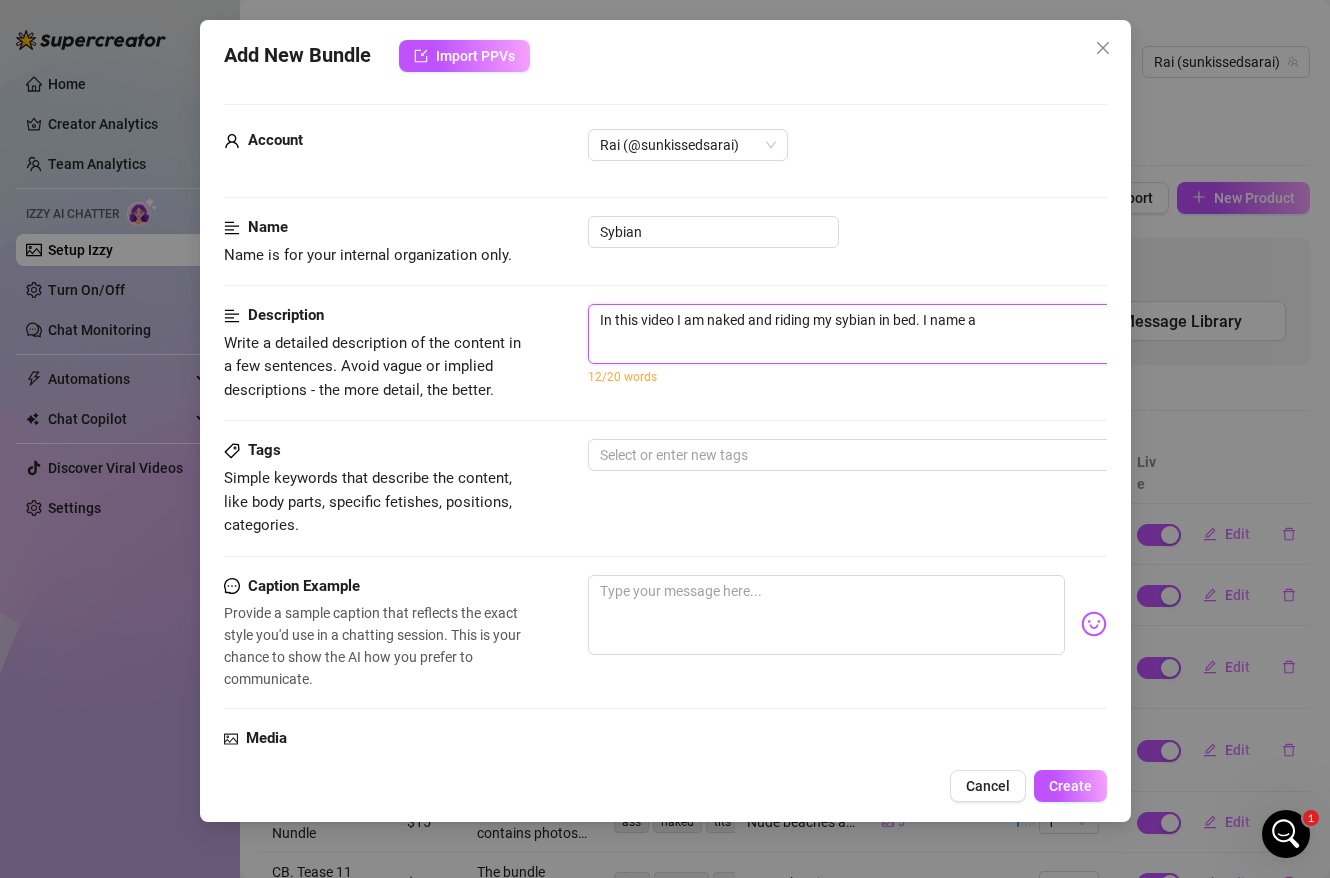 type on "In this video I am naked and riding my sybian in bed. I name al" 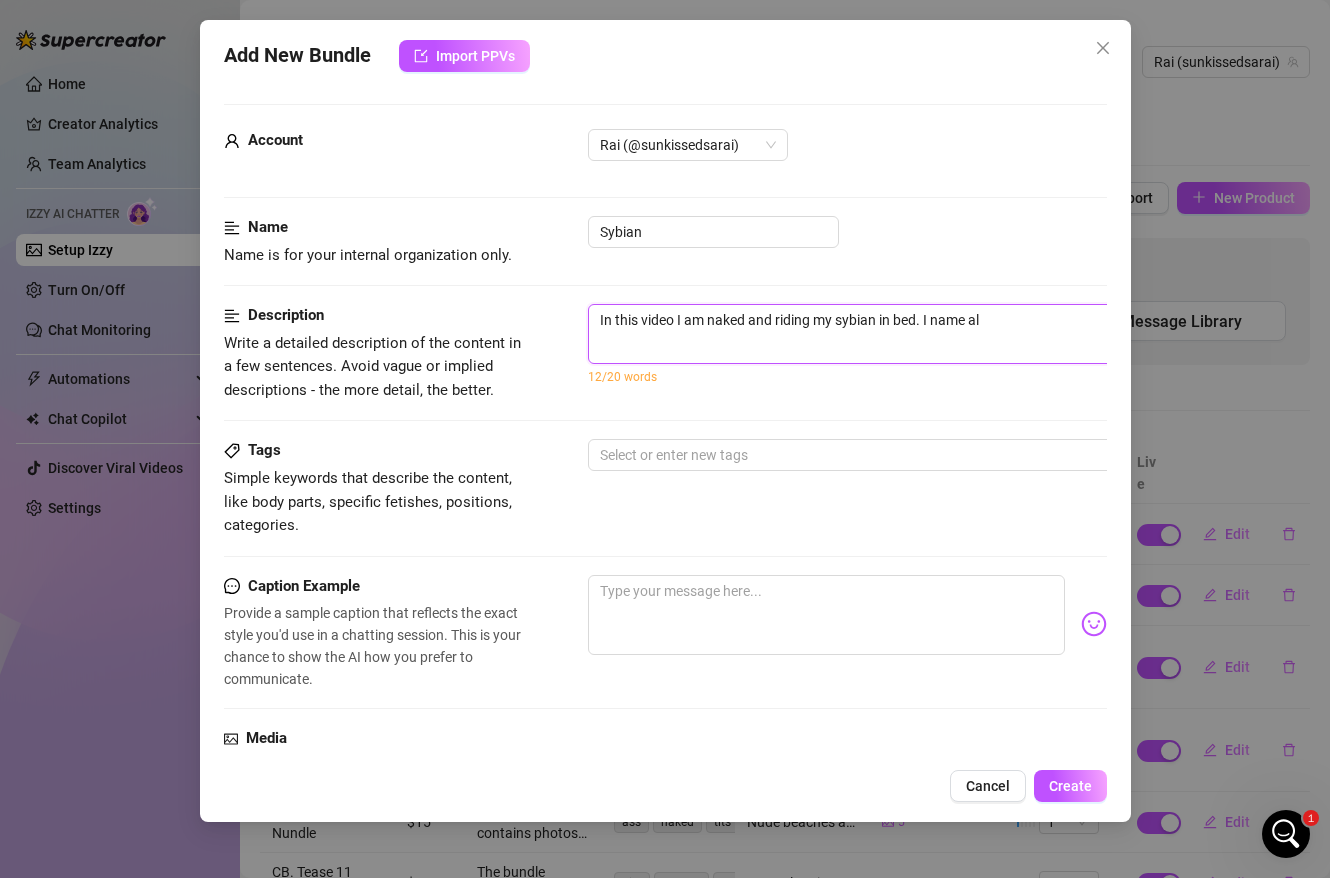 type on "In this video I am naked and riding my sybian in bed. I name all" 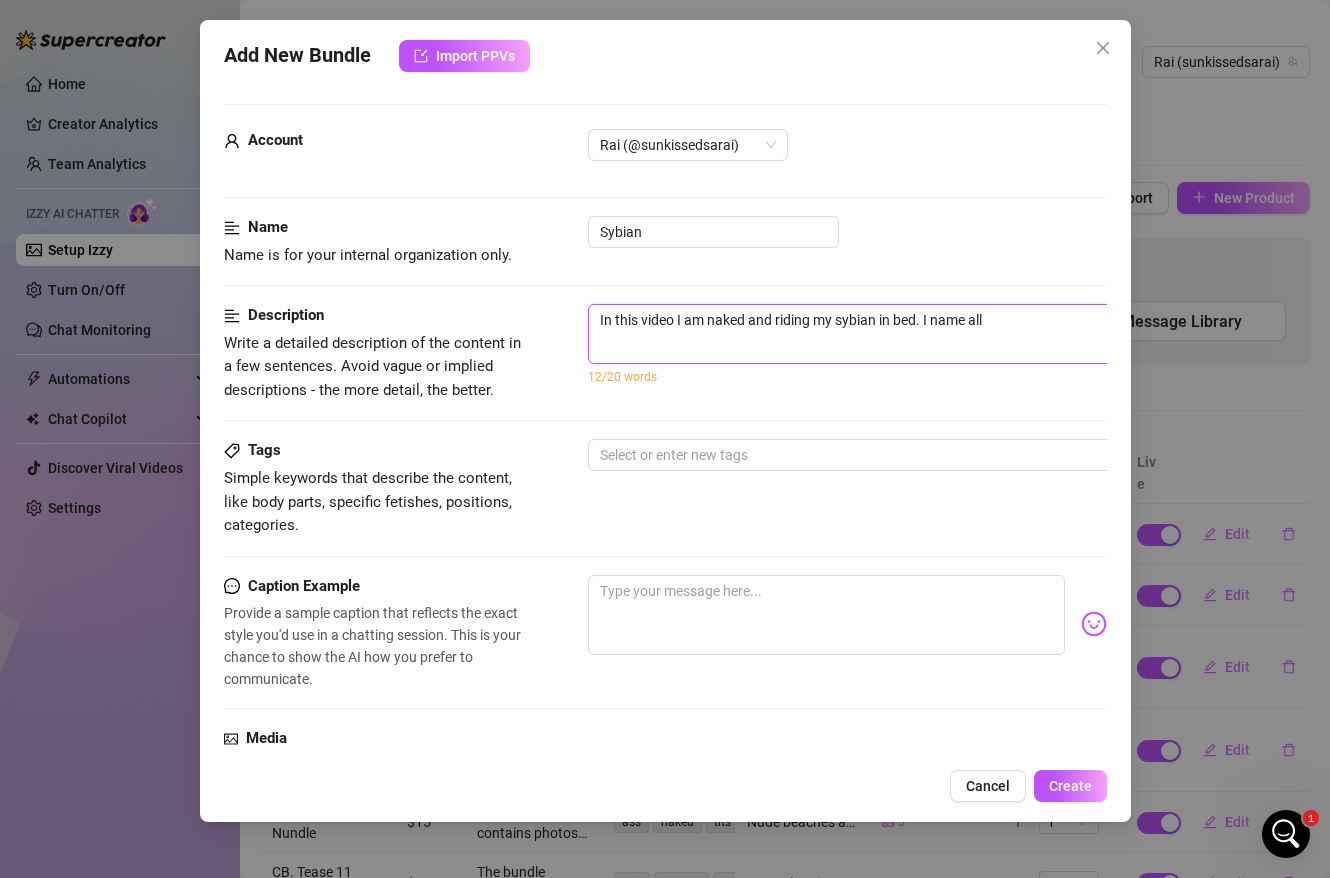 type on "In this video I am naked and riding my sybian in bed. I name all" 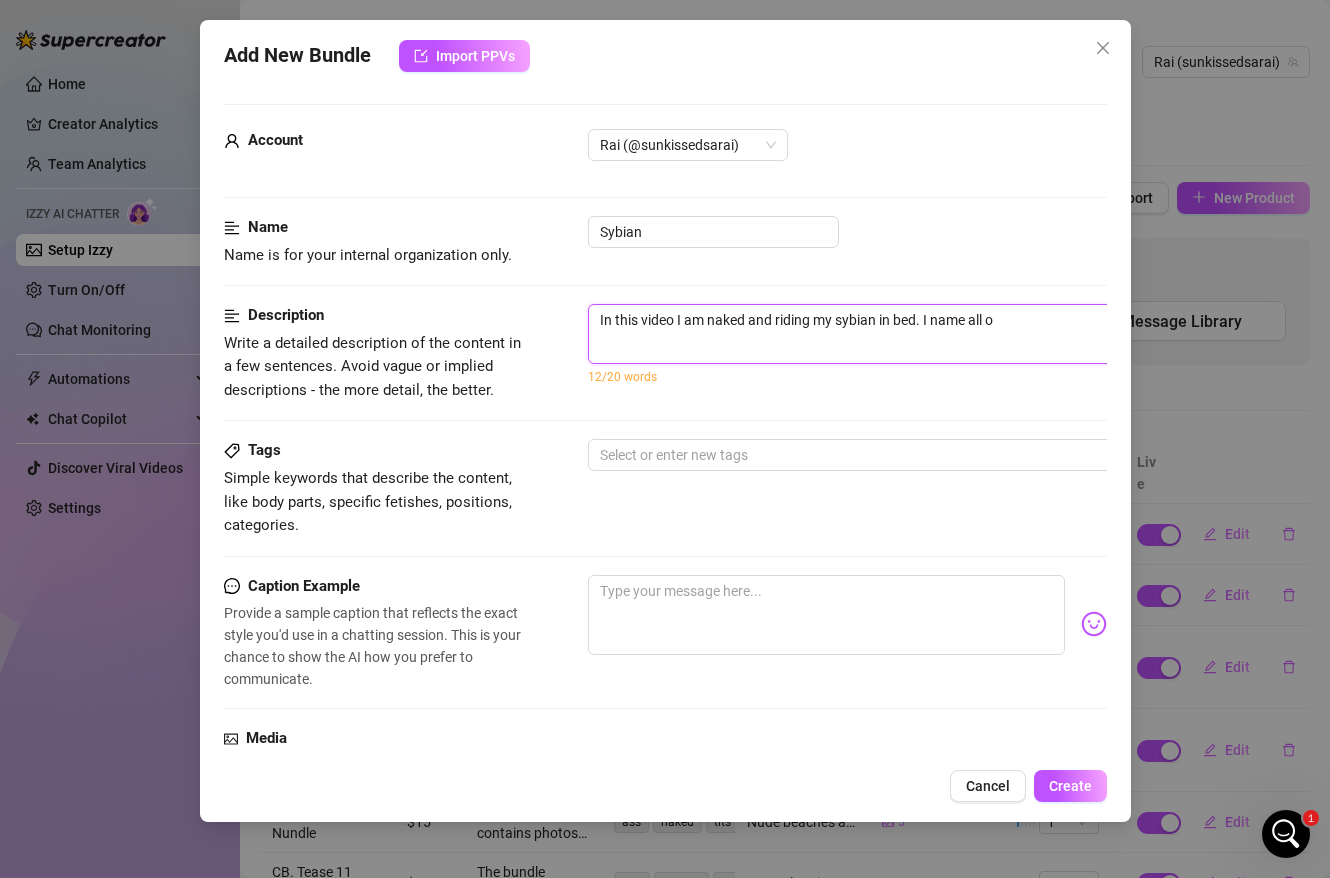 type on "In this video I am naked and riding my sybian in bed. I name all of" 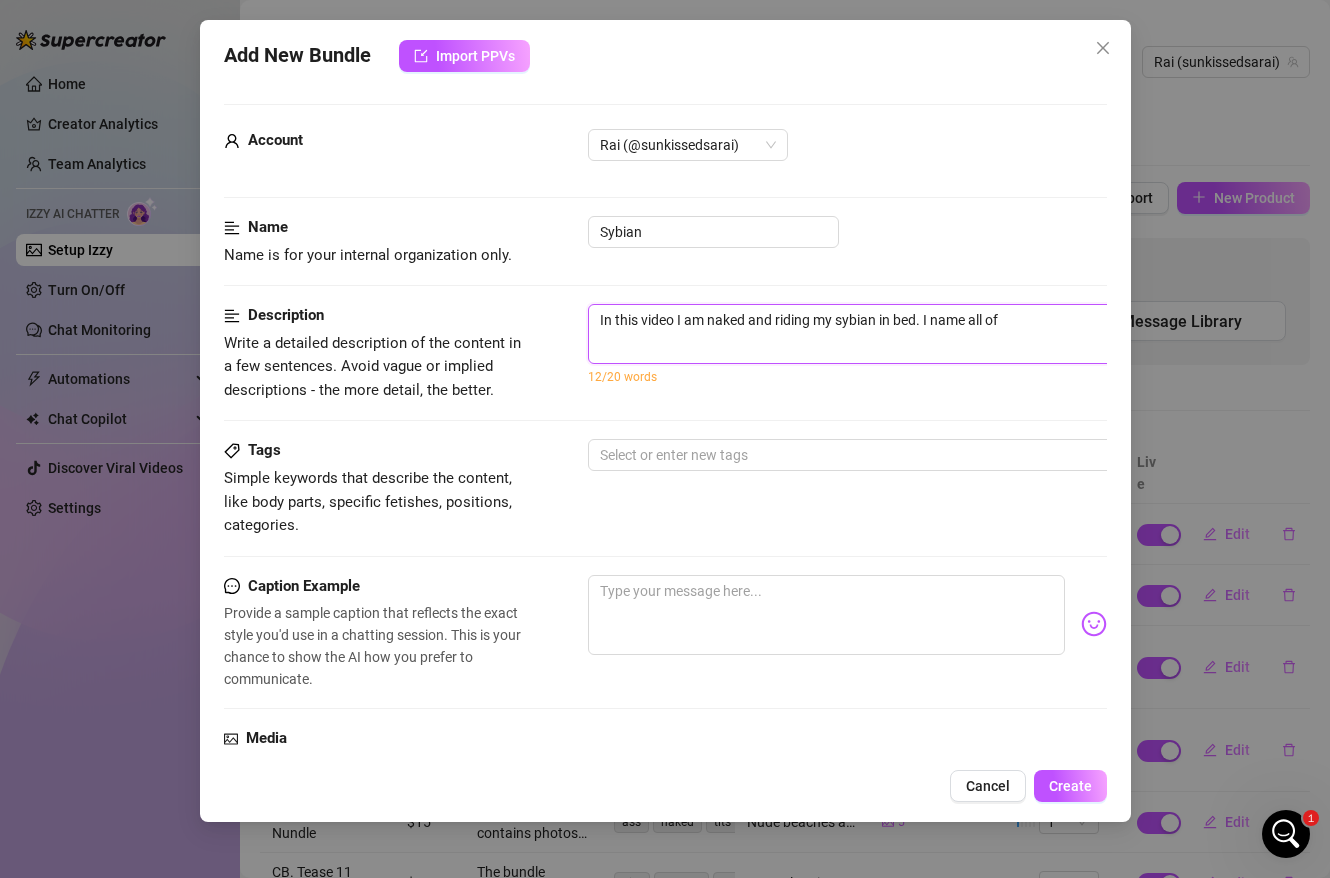 type on "In this video I am naked and riding my sybian in bed. I name all of" 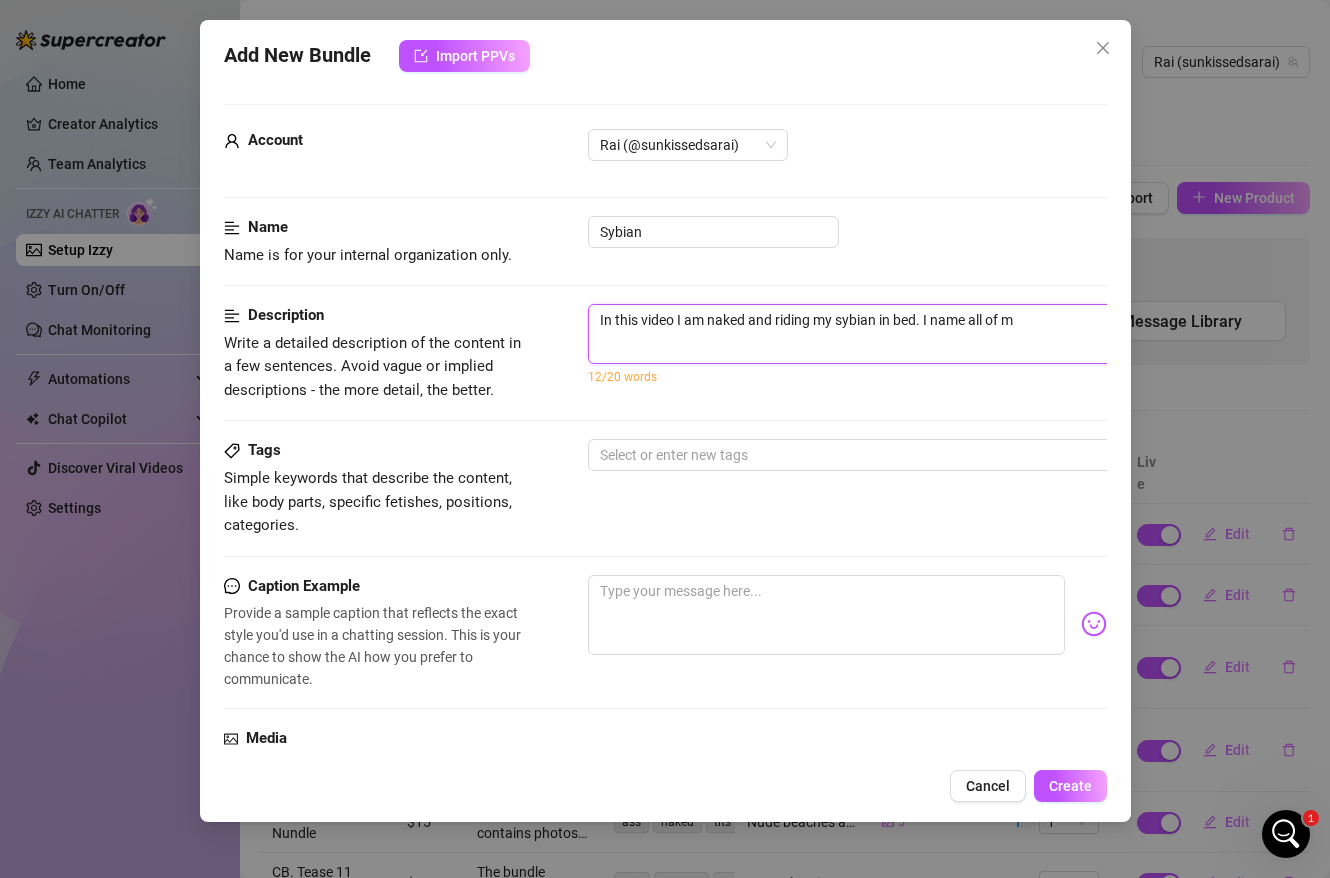 type on "In this video I am naked and riding my sybian in bed. I name all of my" 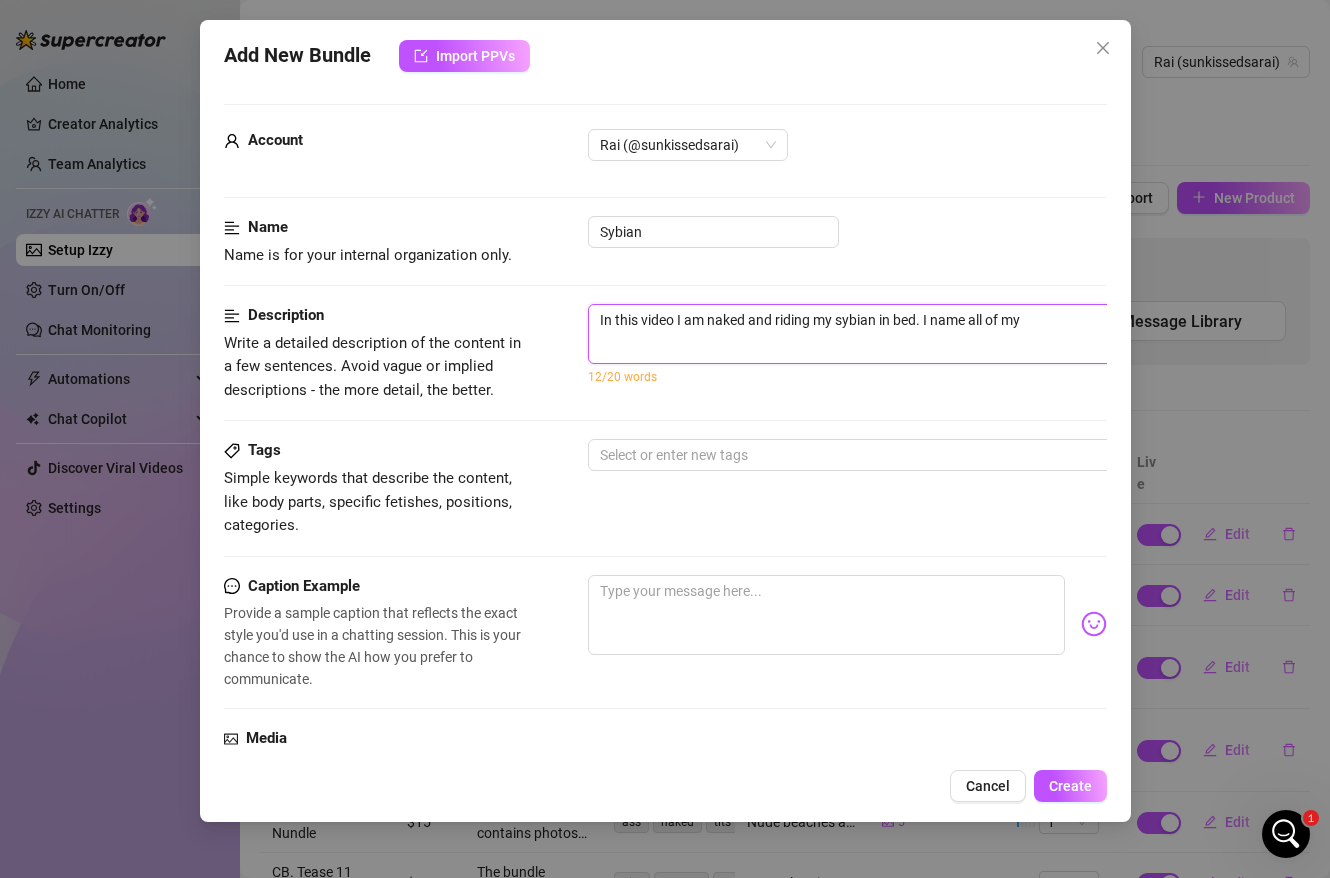 type on "In this video I am naked and riding my sybian in bed. I name all of my" 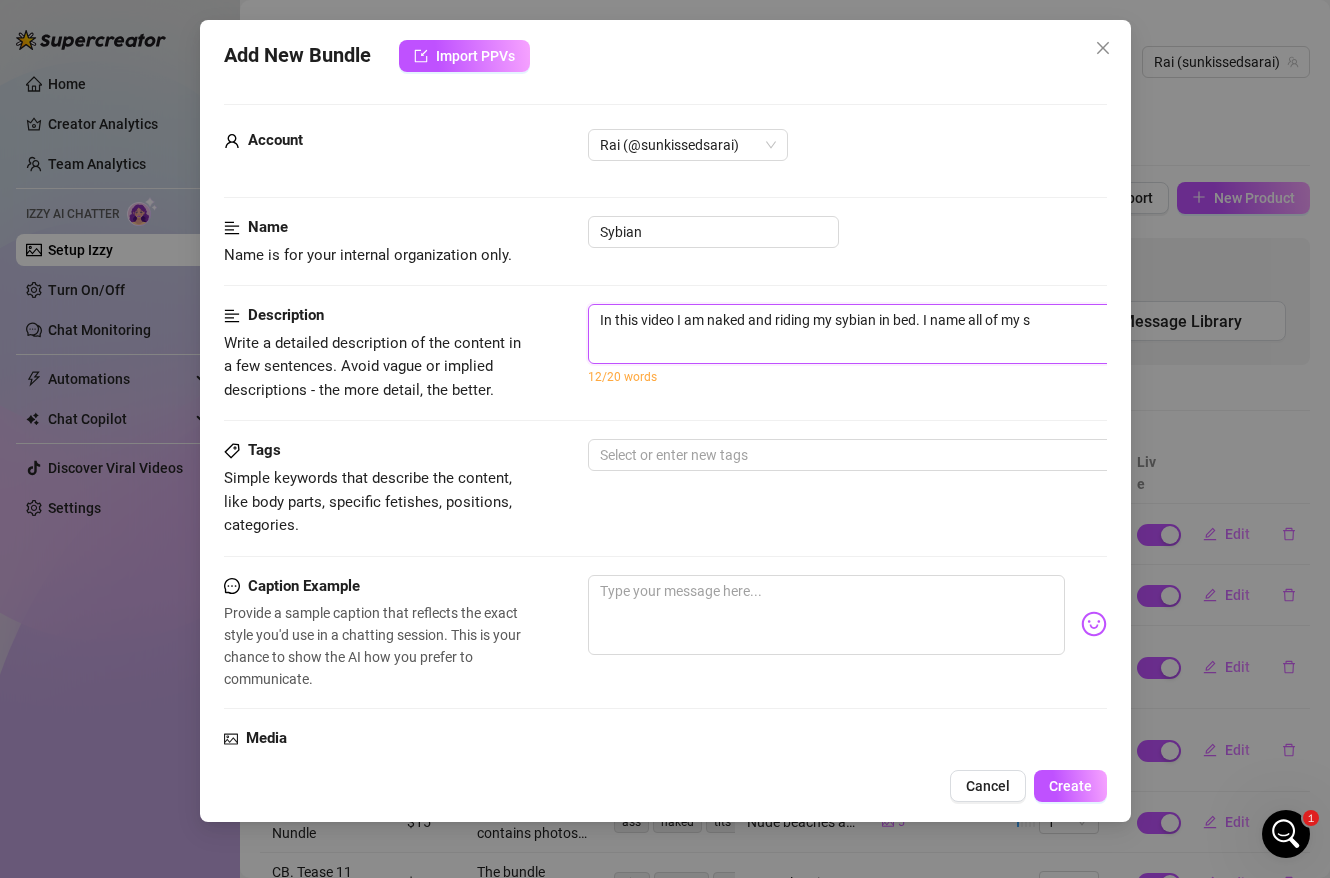 type on "In this video I am naked and riding my sybian in bed. I name all of my se" 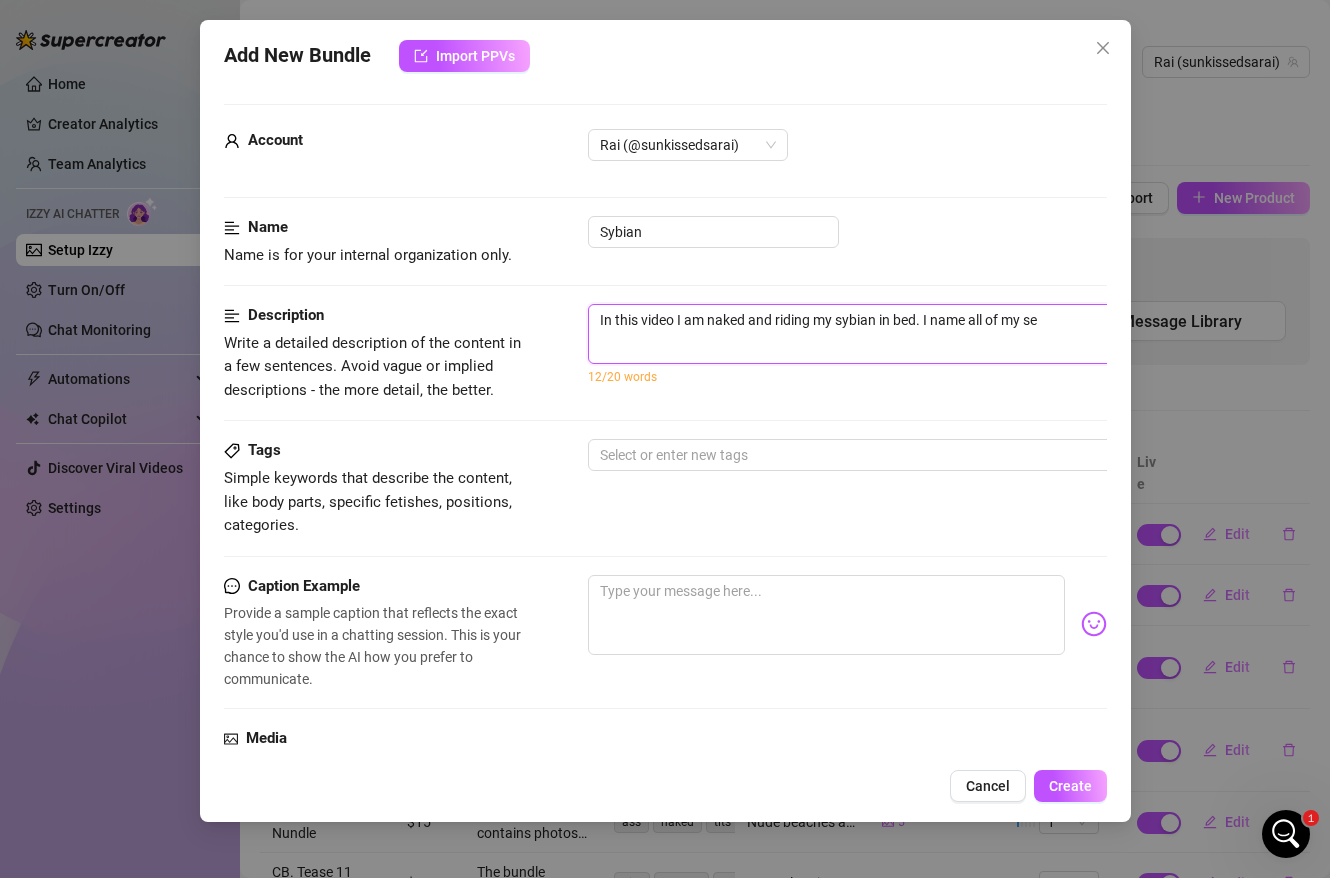 type on "In this video I am naked and riding my sybian in bed. I name all of my sex" 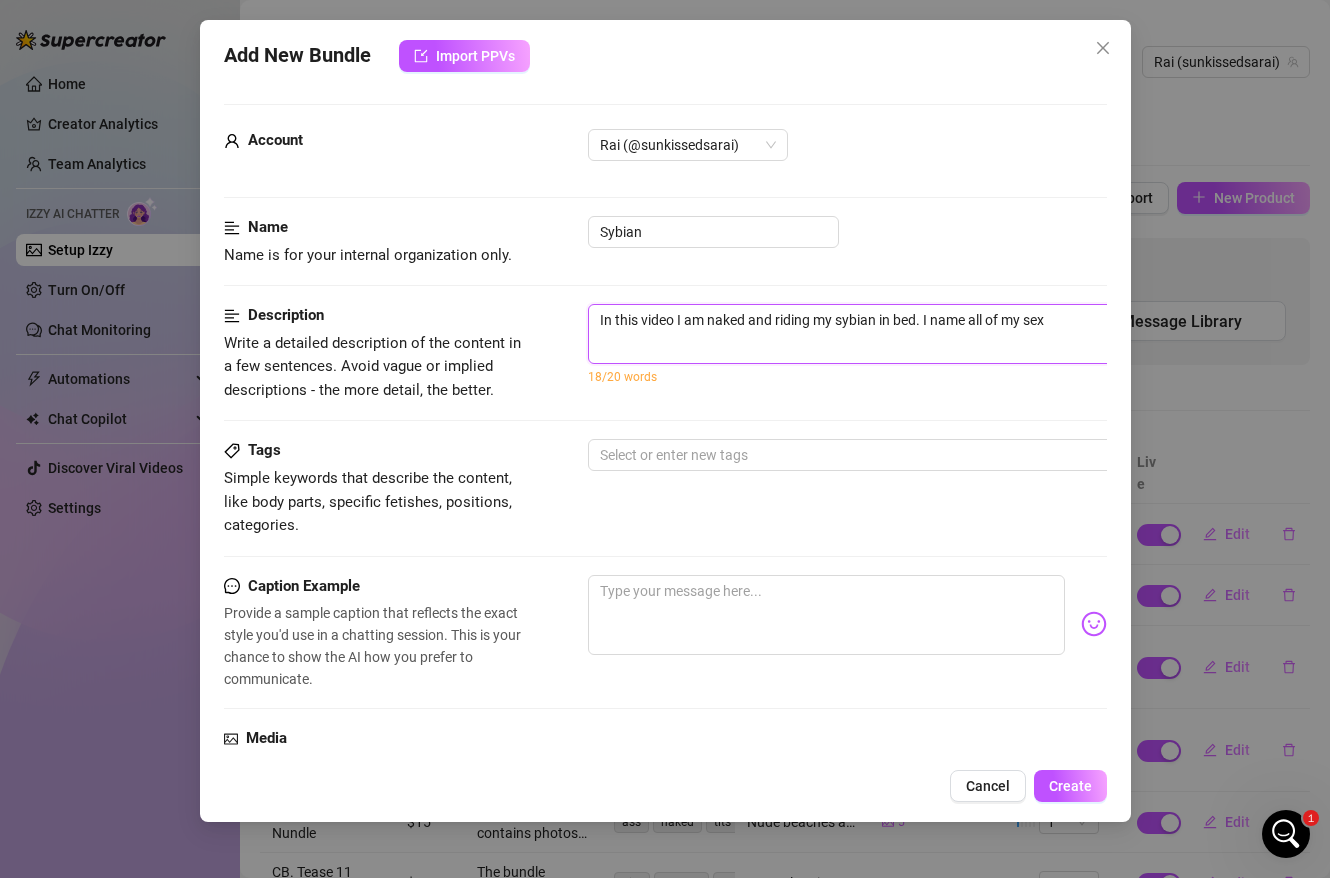 type on "In this video I am naked and riding my sybian in bed. I name all of my sex" 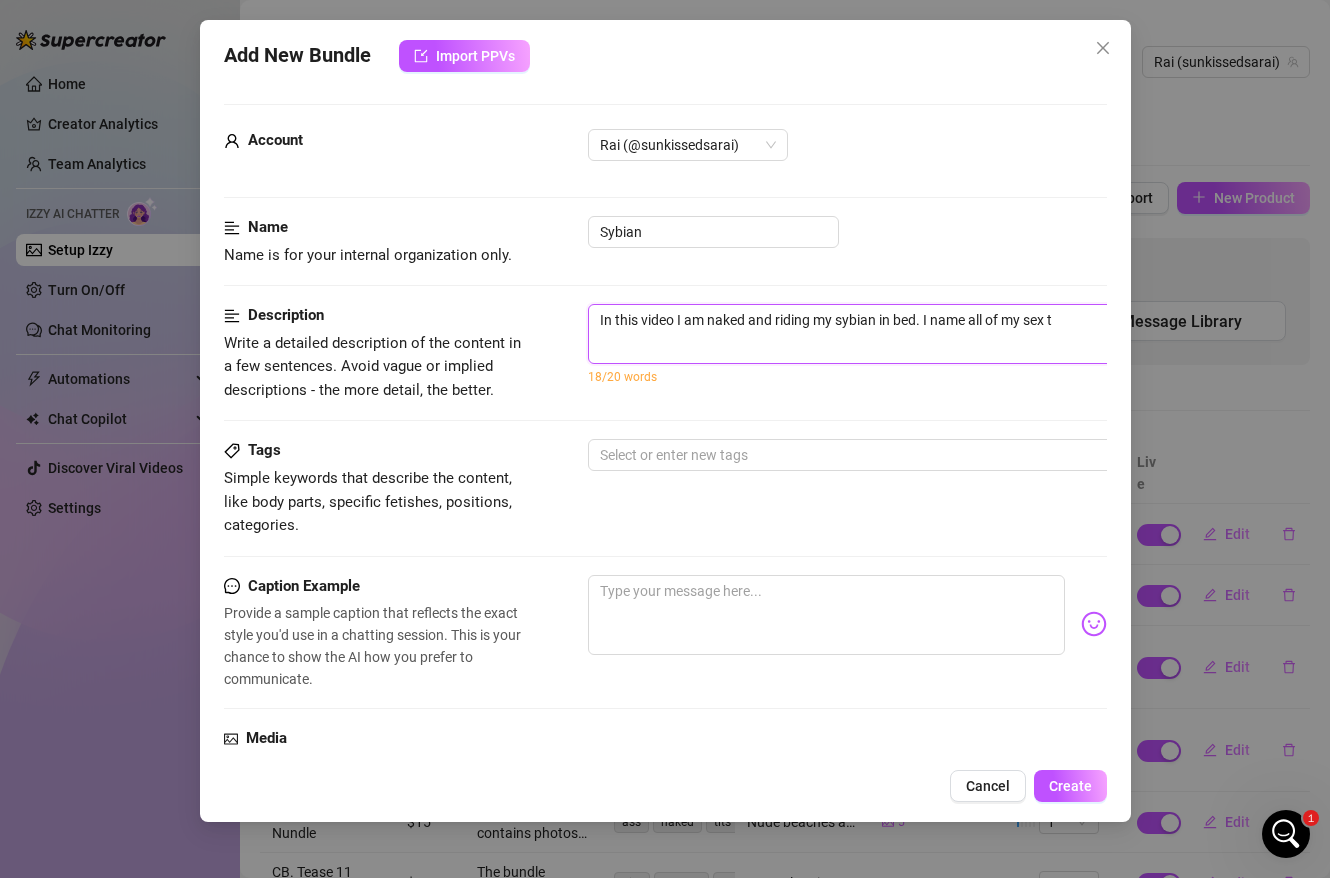 type on "In this video I am naked and riding my sybian in bed. I name all of my sex to" 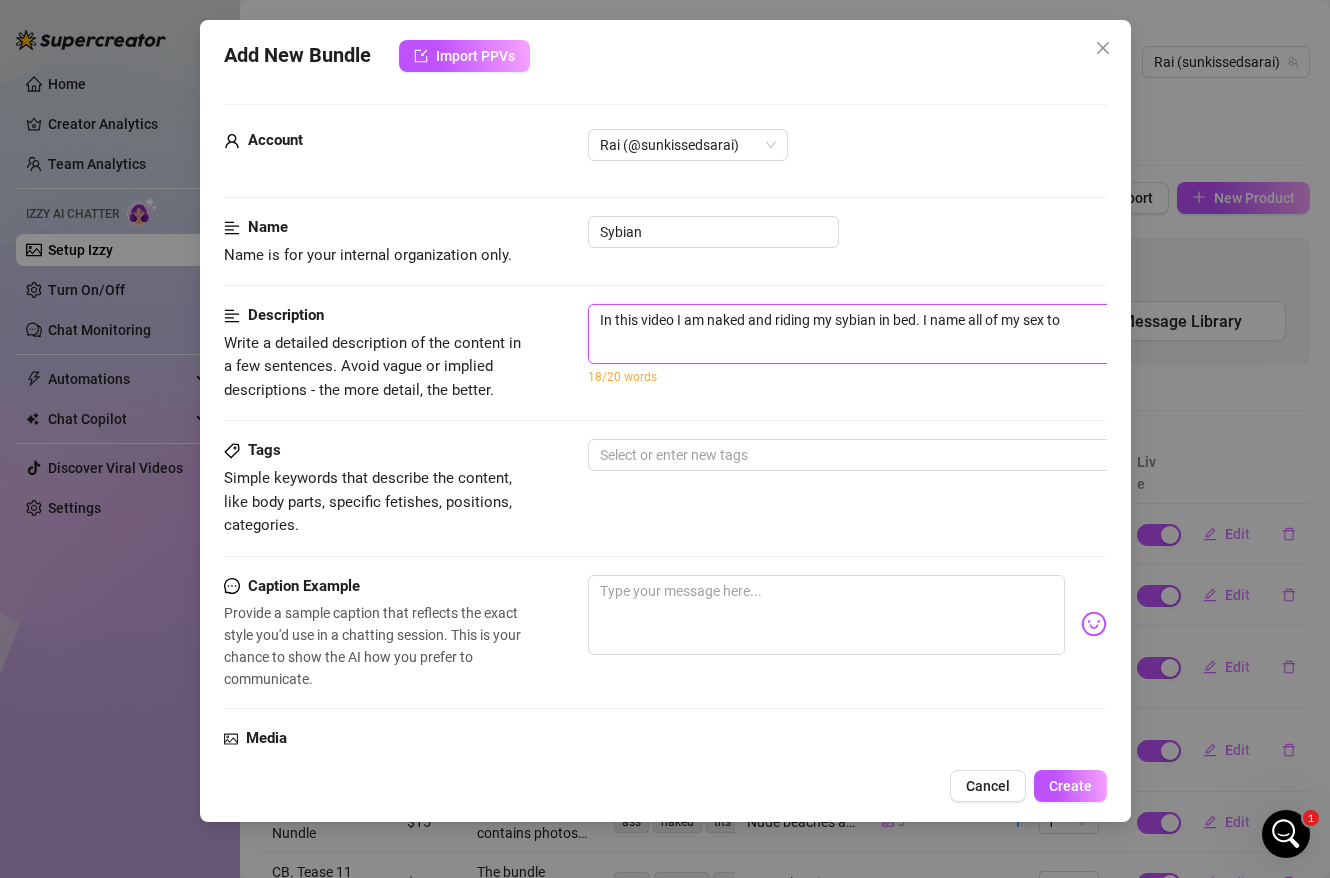 type on "In this video I am naked and riding my sybian in bed. I name all of my sex toy" 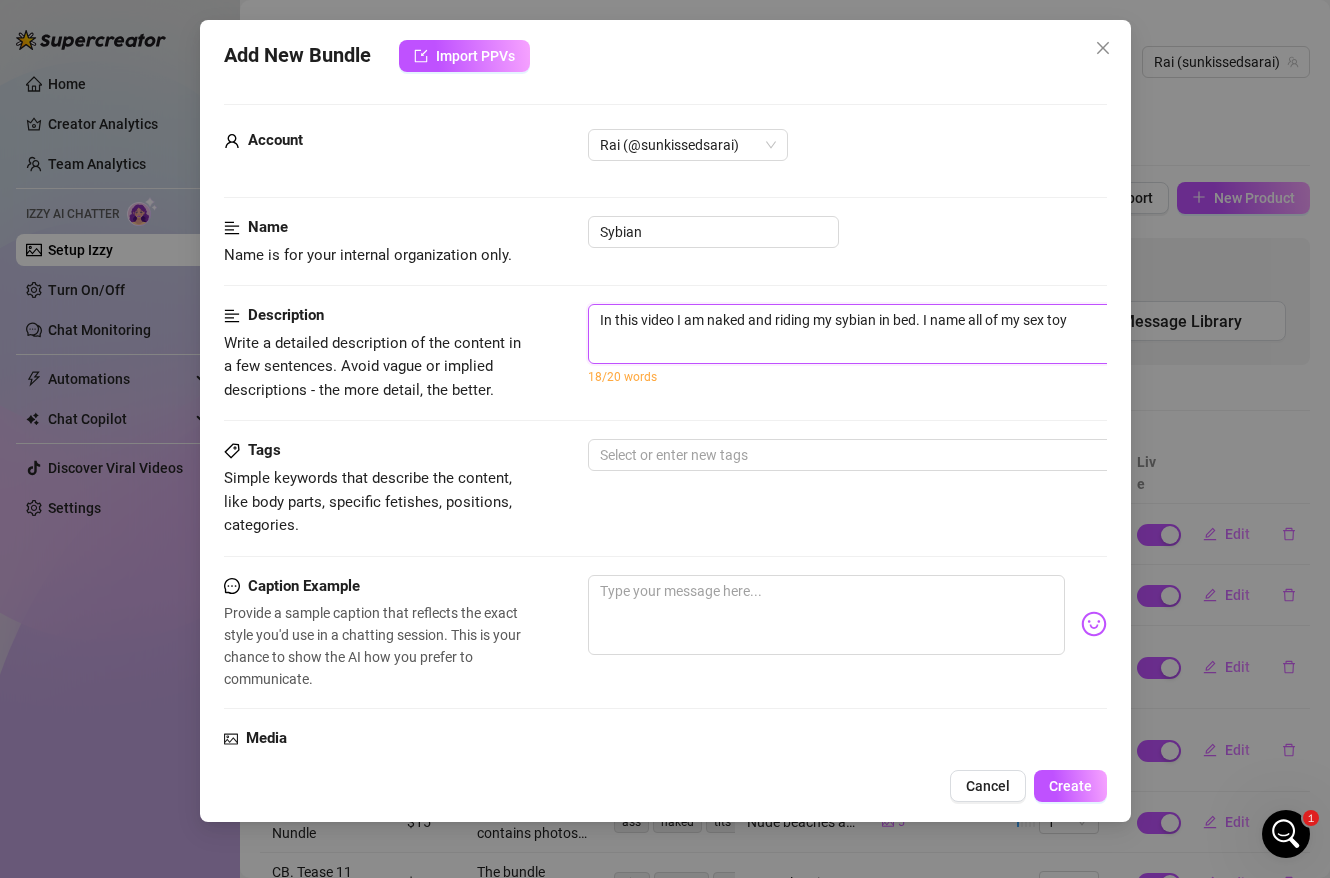 type on "In this video I am naked and riding my sybian in bed. I name all of my sex toys" 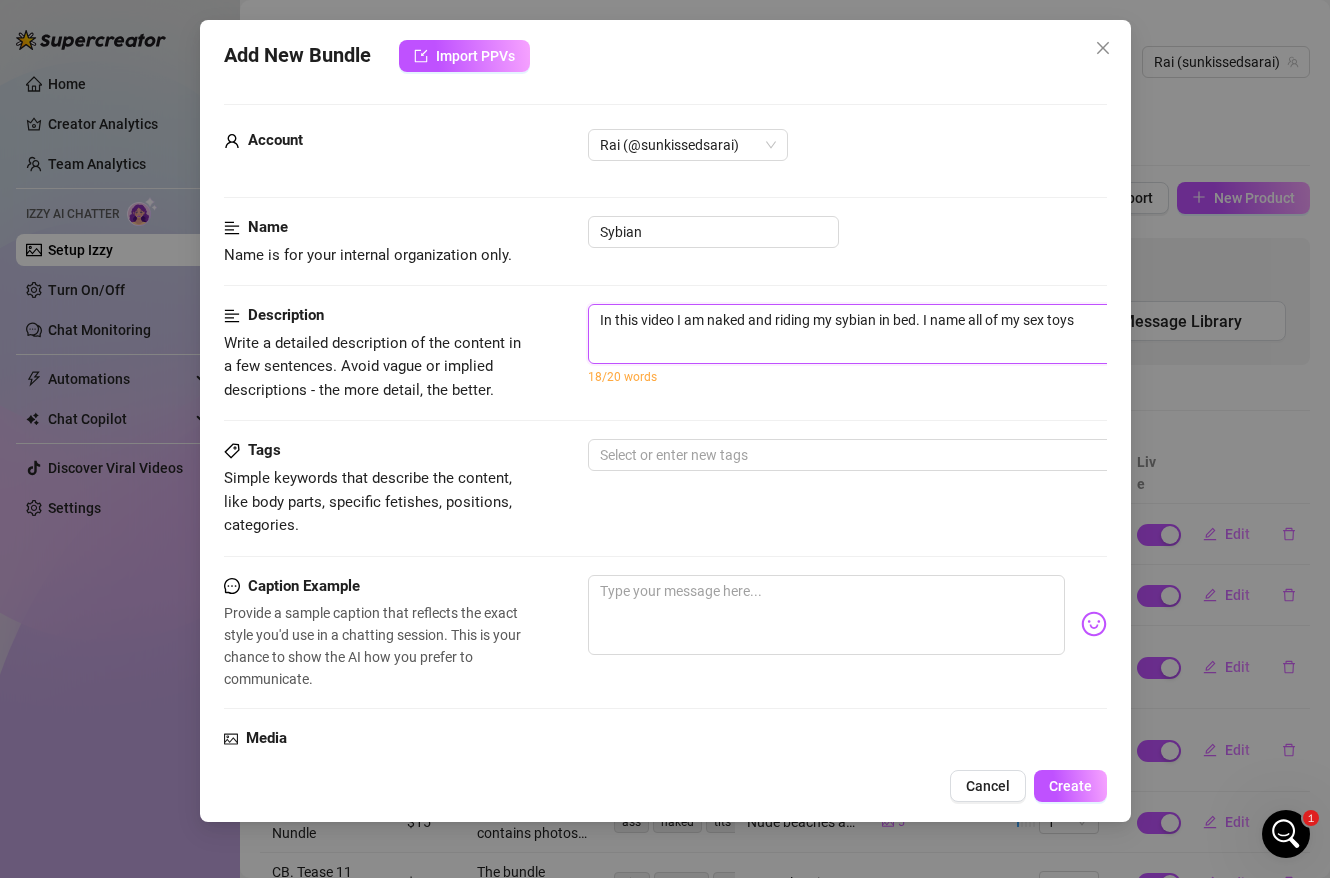 type on "In this video I am naked and riding my sybian in bed. I name all of my sex toys," 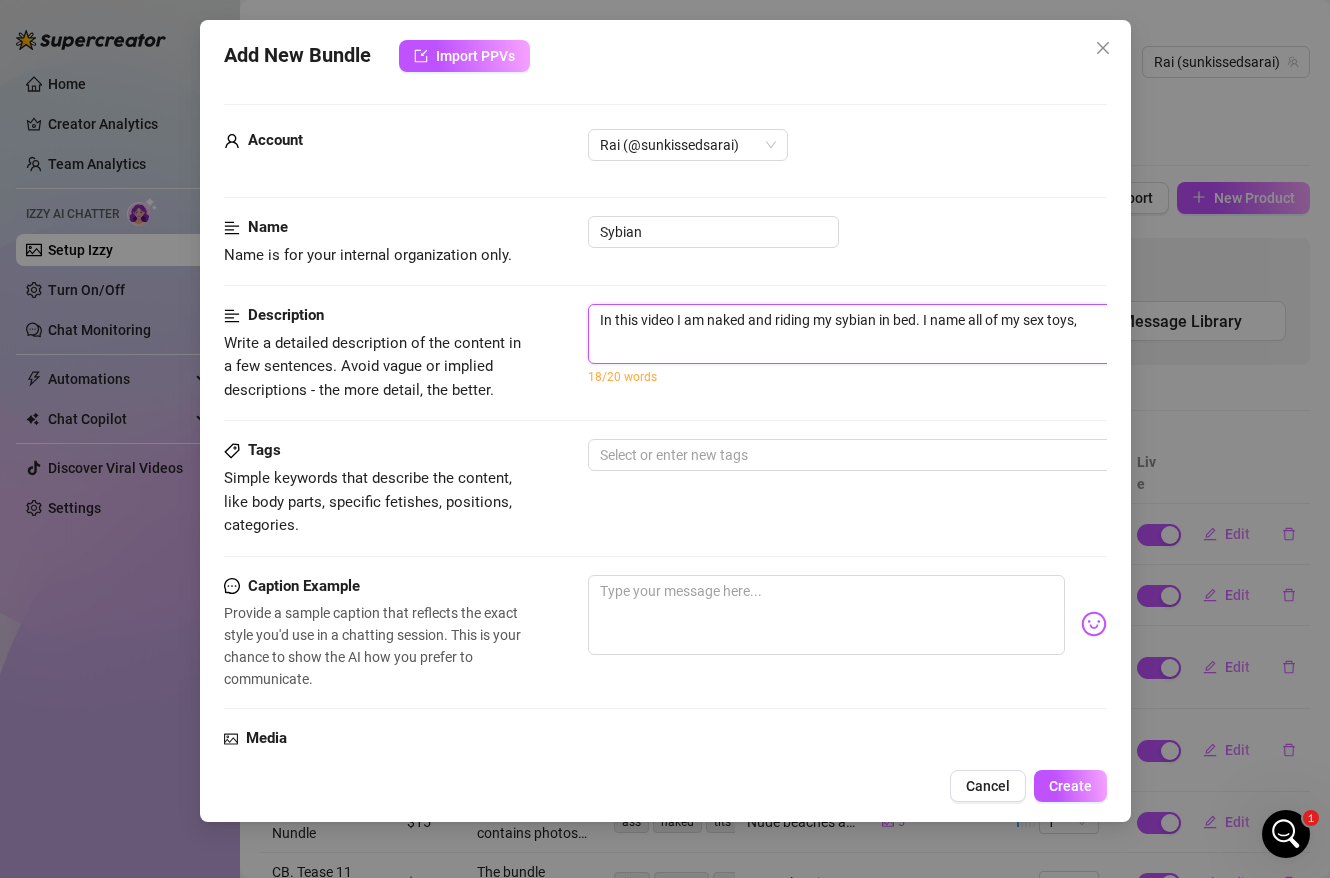 type on "In this video I am naked and riding my sybian in bed. I name all of my sex toys," 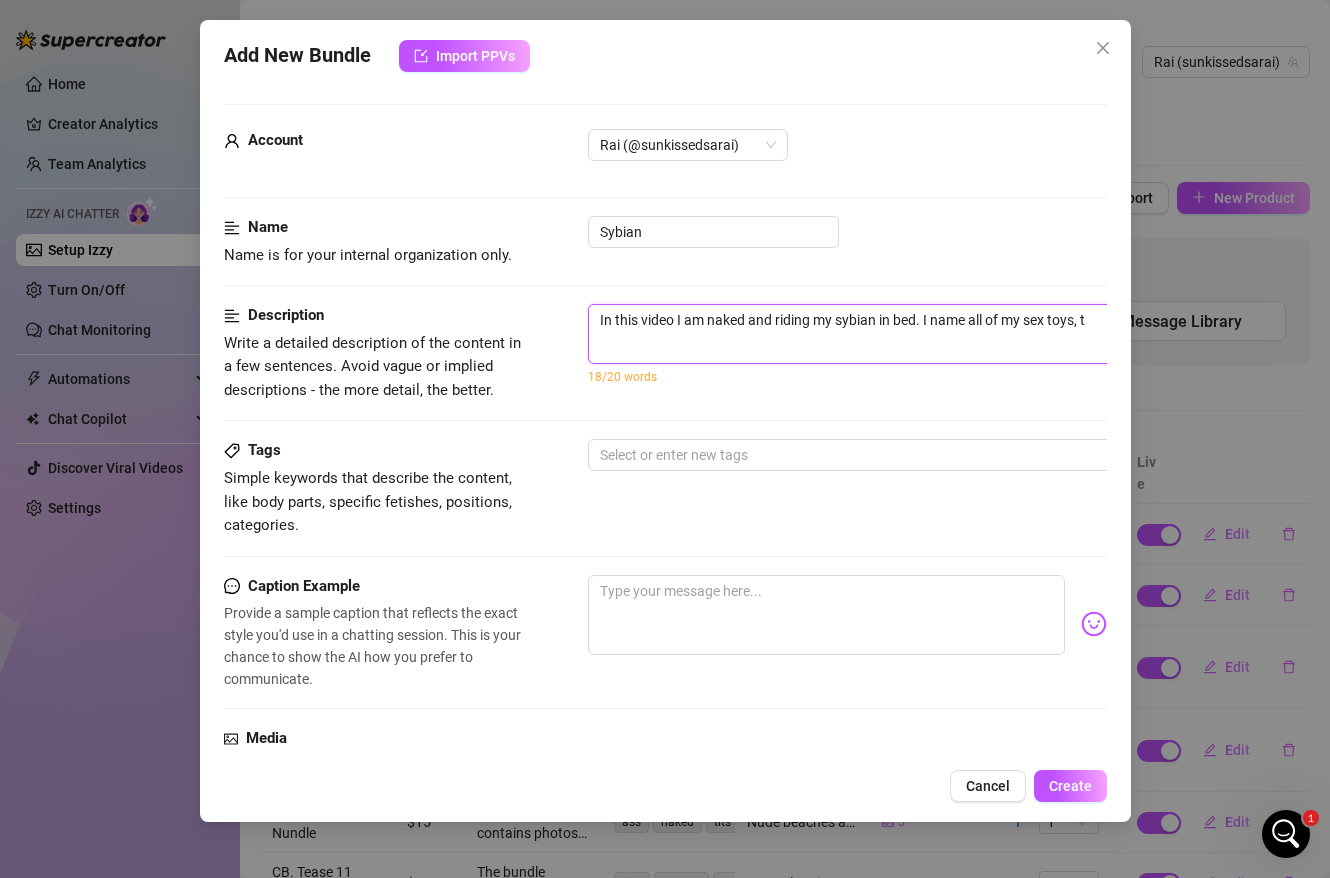 type on "In this video I am naked and riding my sybian in bed. I name all of my sex toys, th" 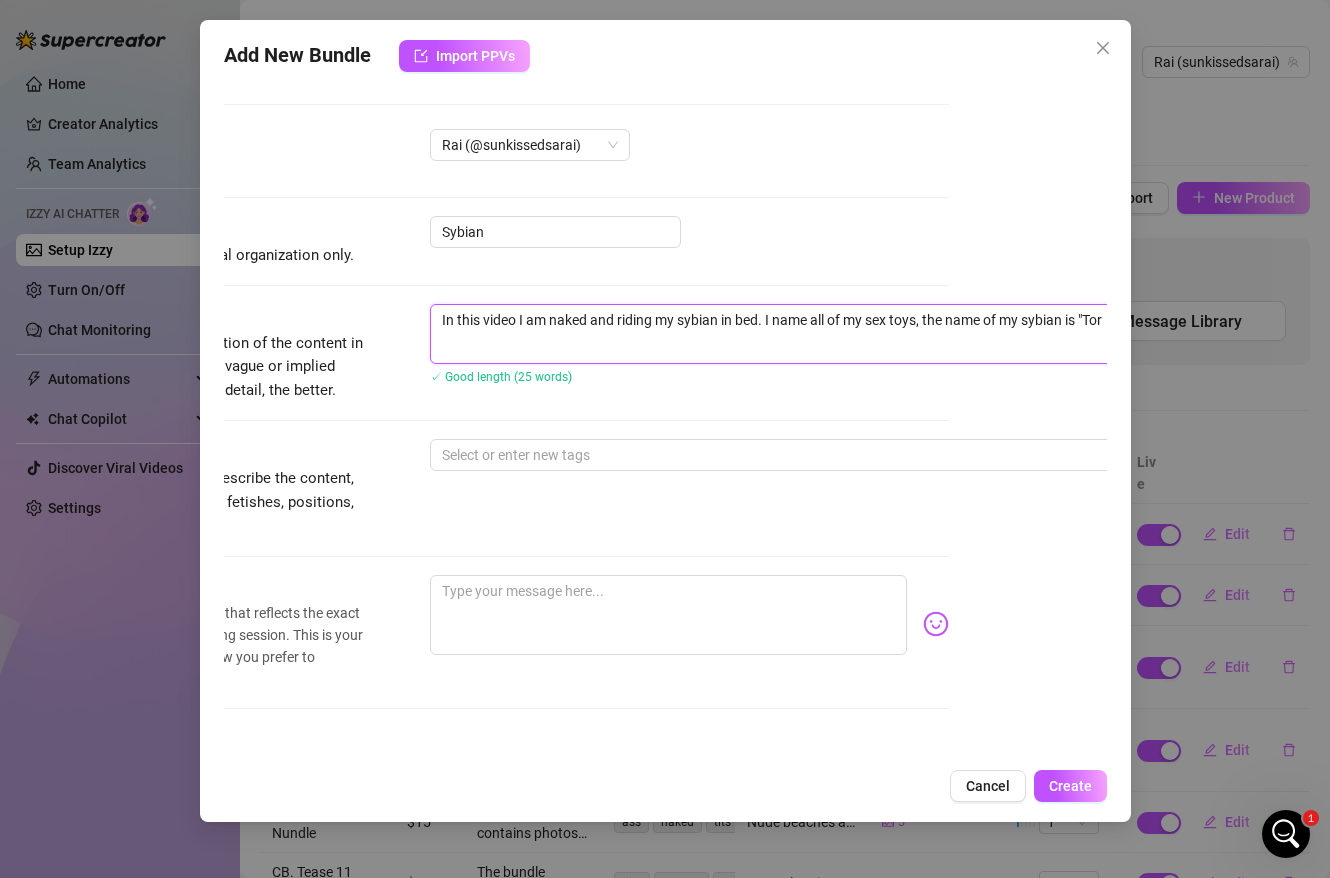 scroll, scrollTop: 0, scrollLeft: 163, axis: horizontal 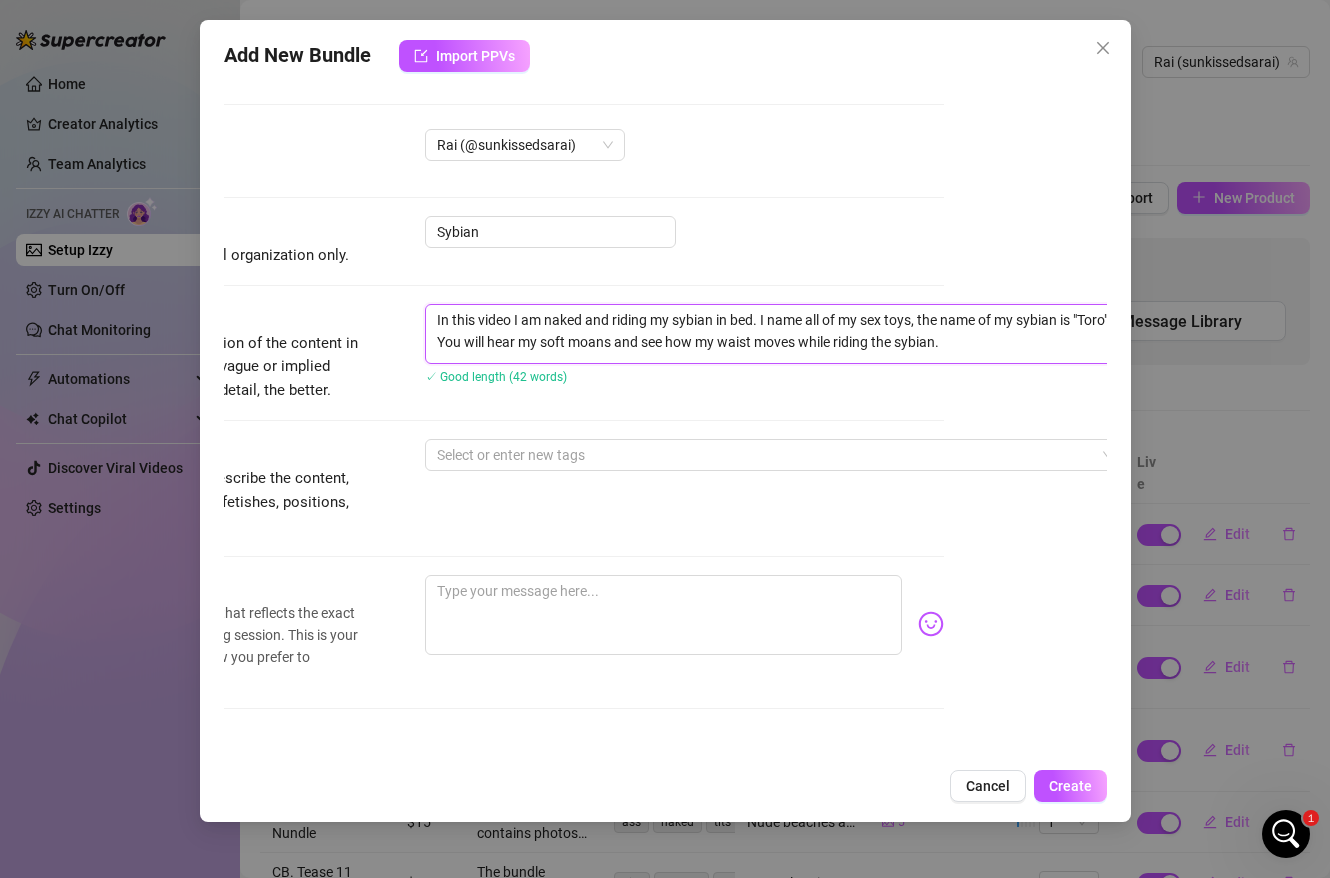 click on "In this video I am naked and riding my sybian in bed. I name all of my sex toys, the name of my sybian is "Toro". You will hear my soft moans and see how my waist moves while riding the sybian." at bounding box center [775, 334] 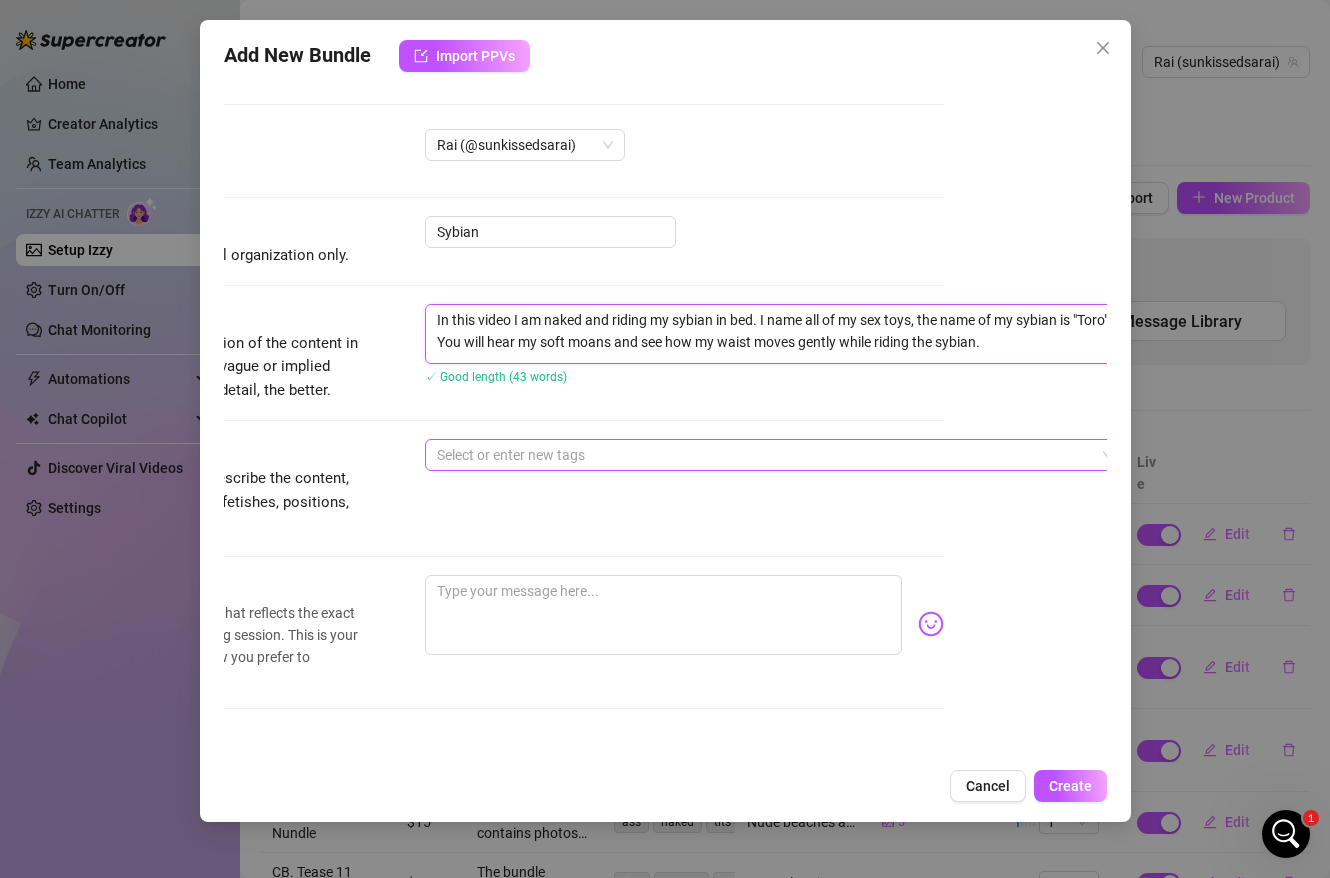 click at bounding box center (764, 455) 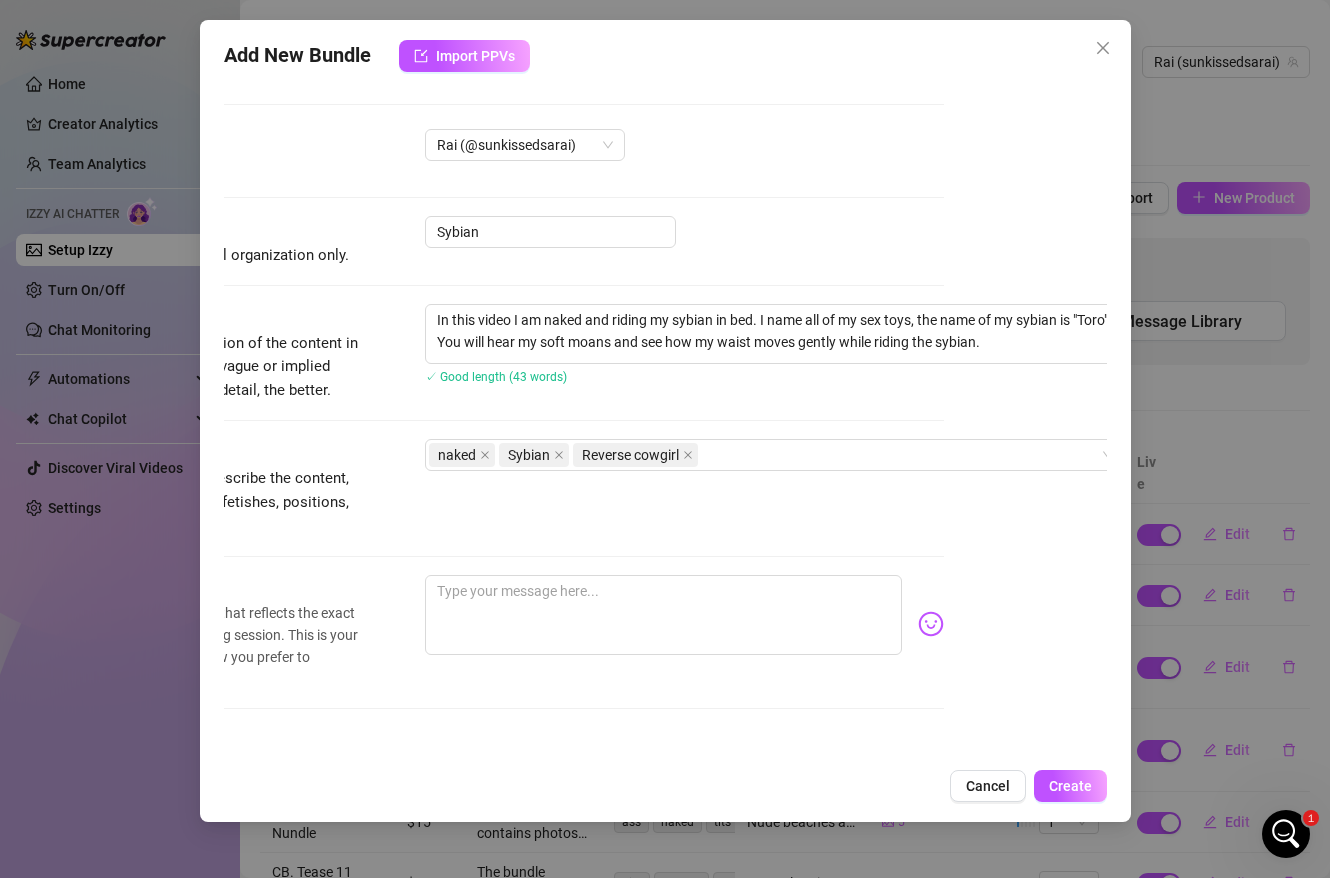 click on "Tags Simple keywords that describe the content, like body parts, specific fetishes, positions, categories. naked Sybian Reverse cowgirl" at bounding box center (502, 488) 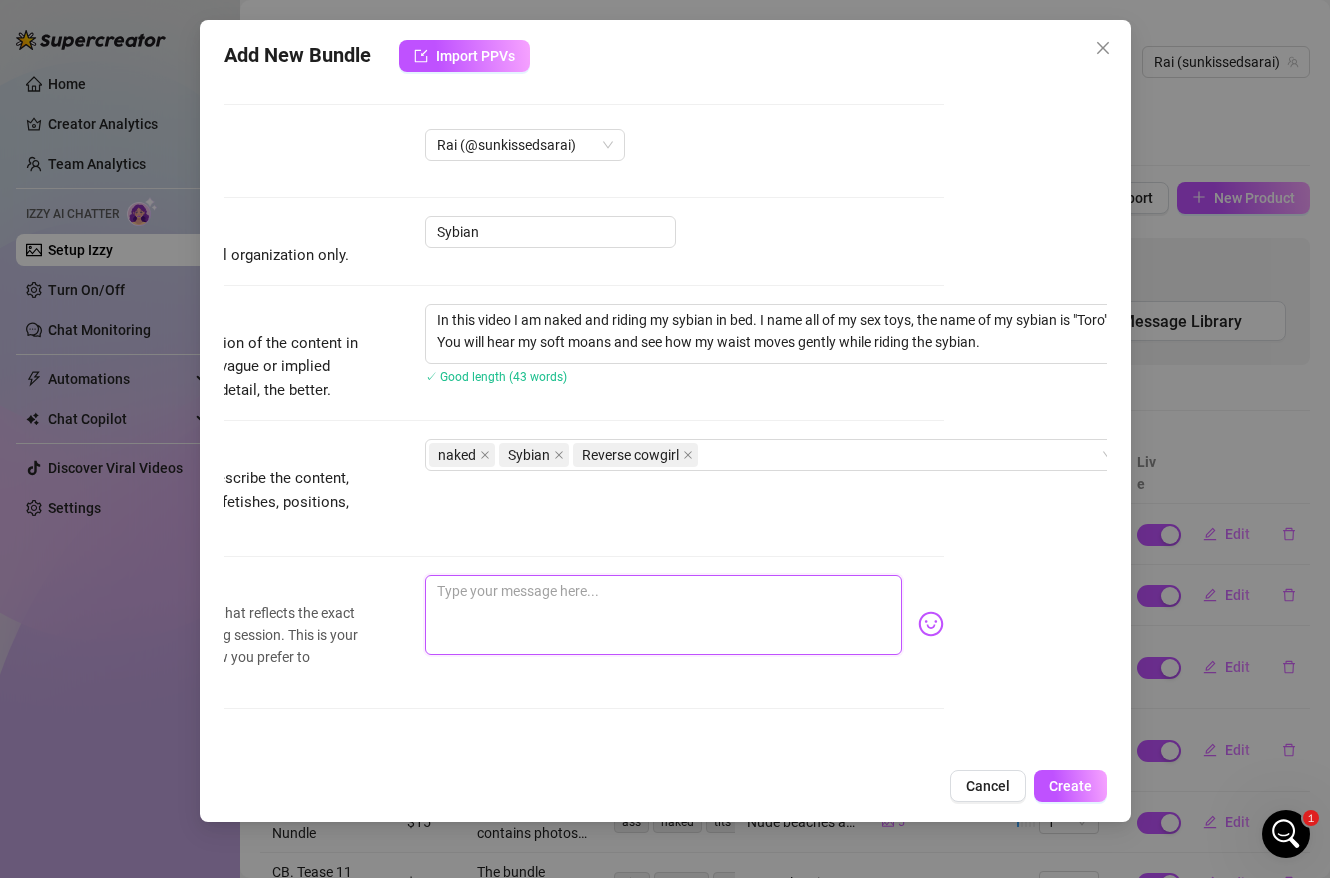 click at bounding box center [663, 615] 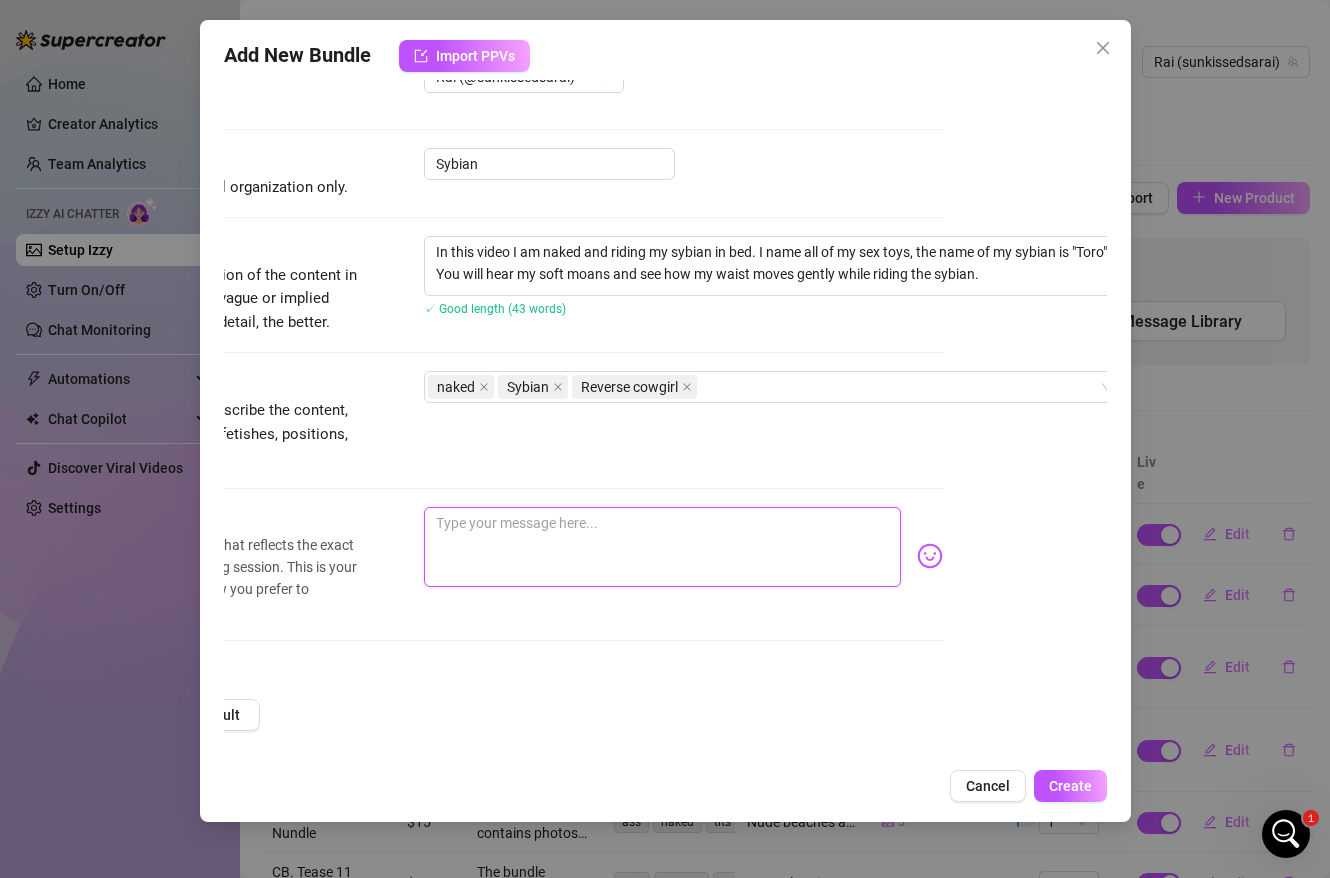 scroll, scrollTop: 0, scrollLeft: 164, axis: horizontal 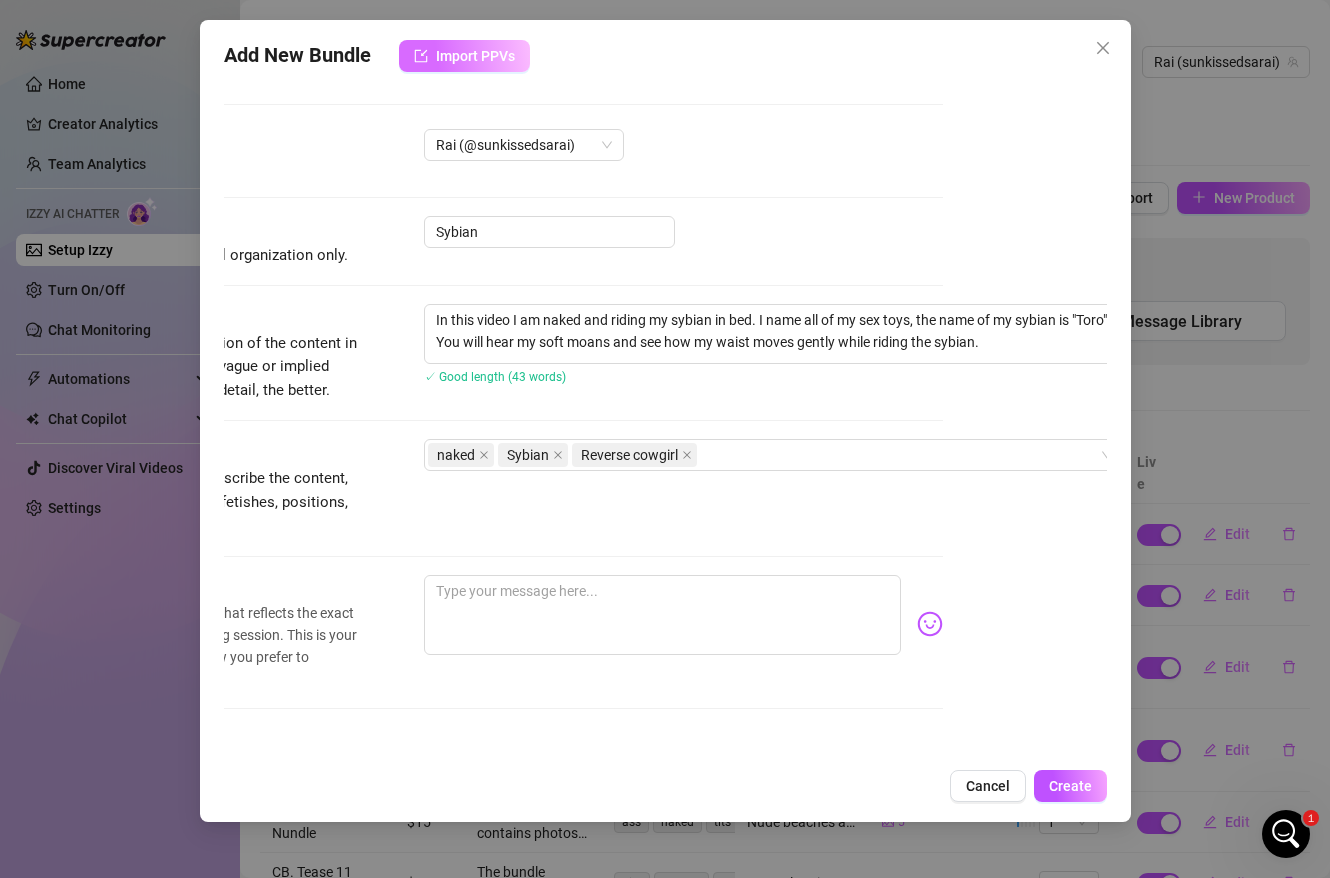 click on "Import PPVs" at bounding box center (475, 56) 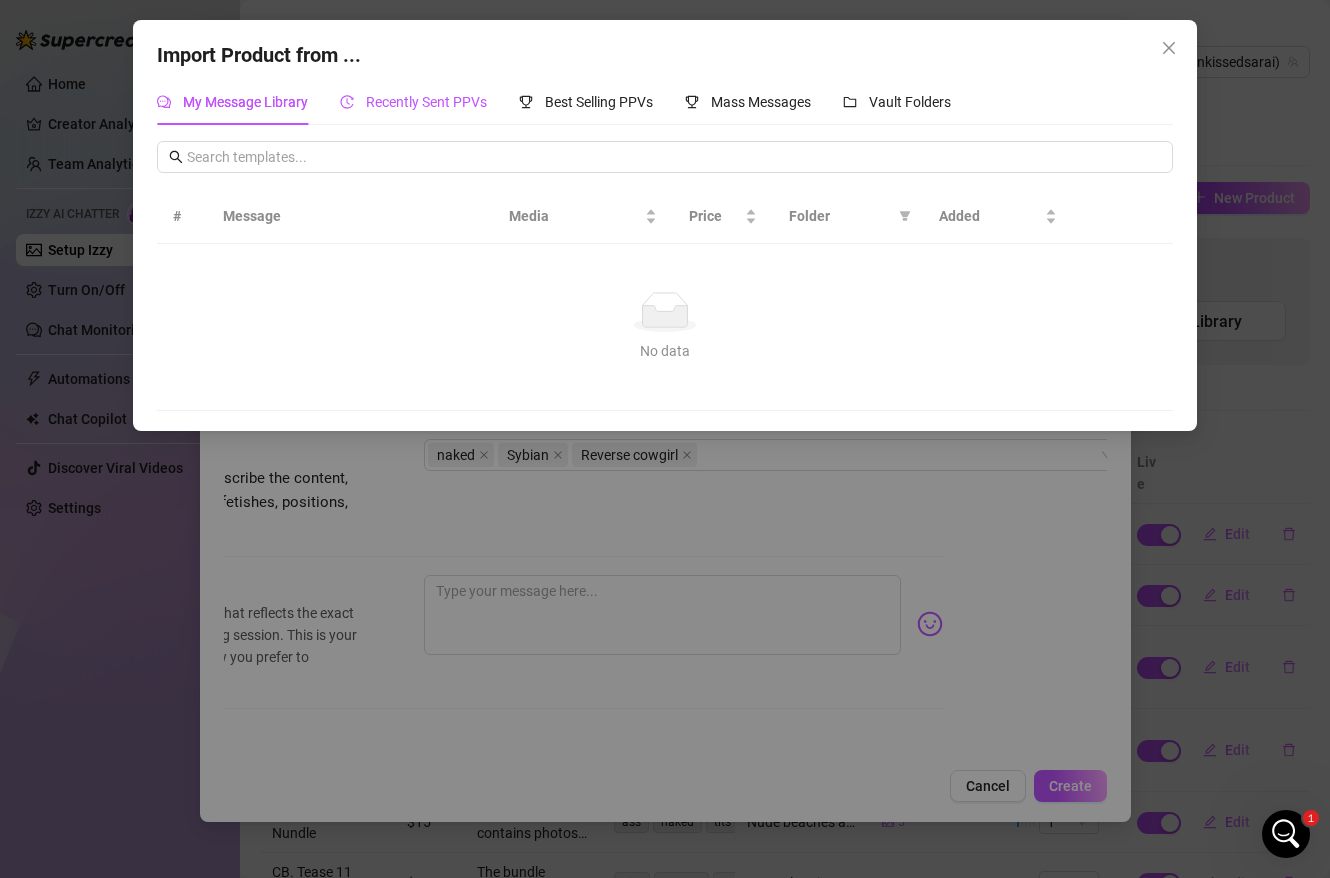 click on "Recently Sent PPVs" at bounding box center [426, 102] 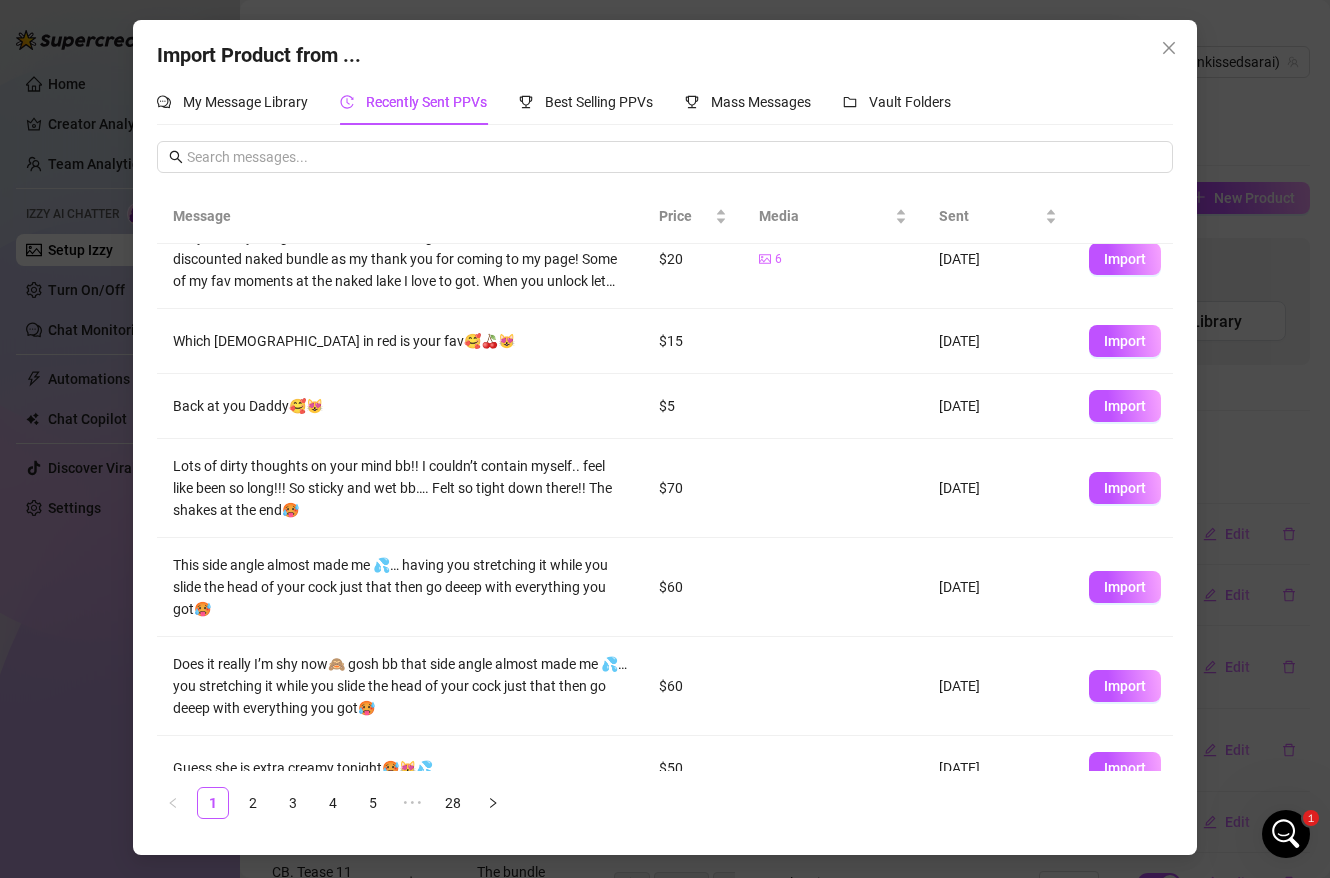 scroll, scrollTop: 361, scrollLeft: 0, axis: vertical 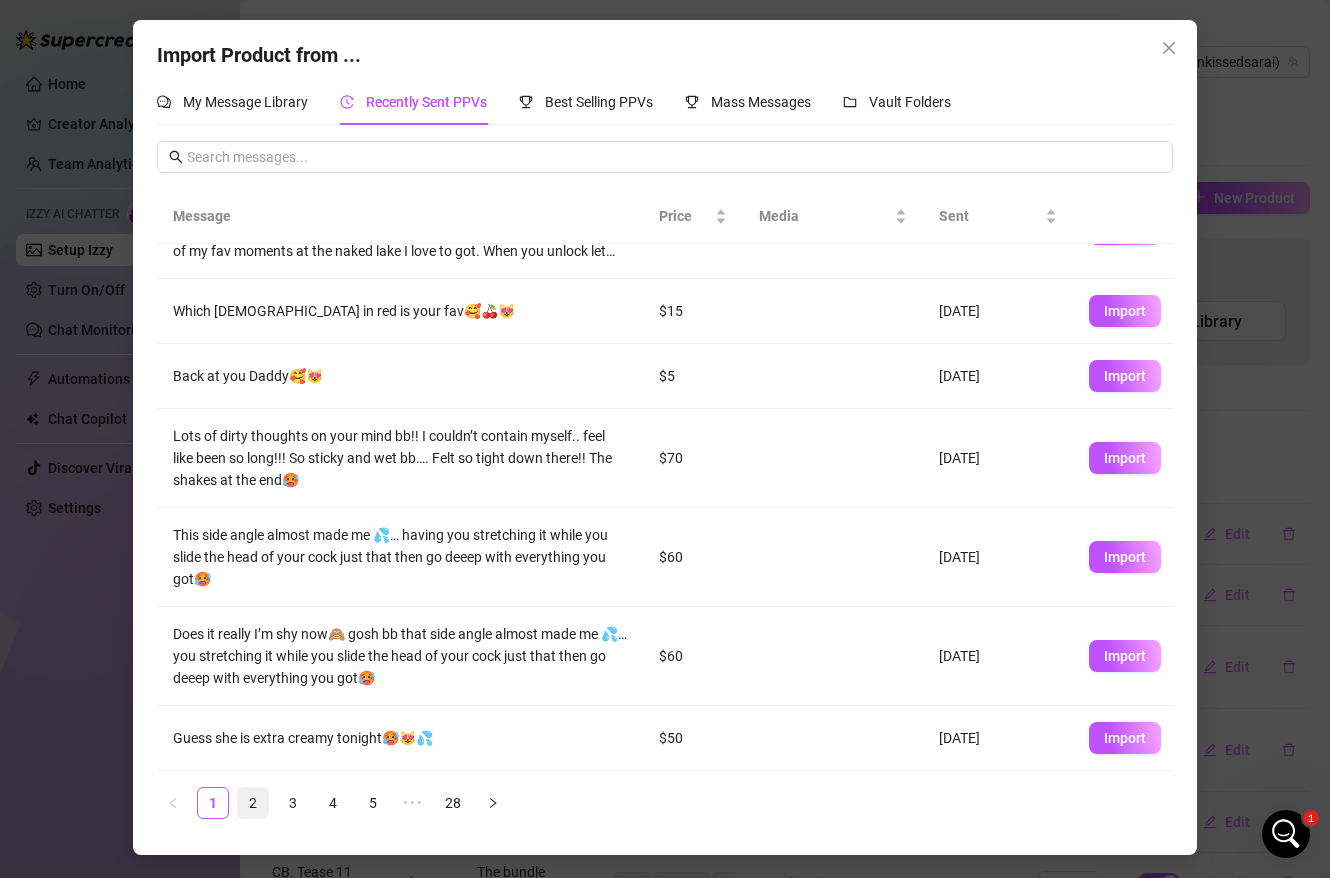 click on "2" at bounding box center [253, 803] 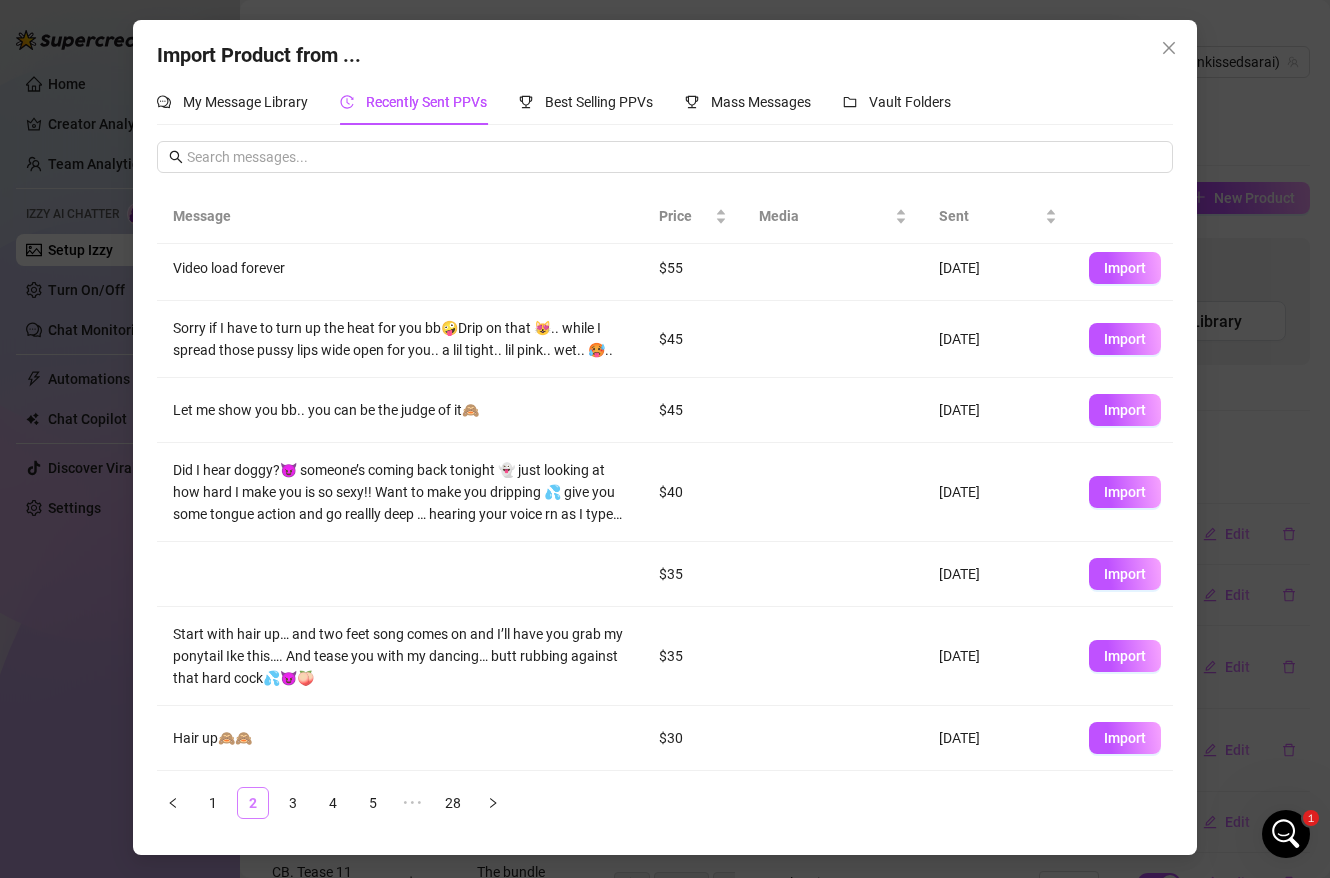 scroll, scrollTop: 0, scrollLeft: 0, axis: both 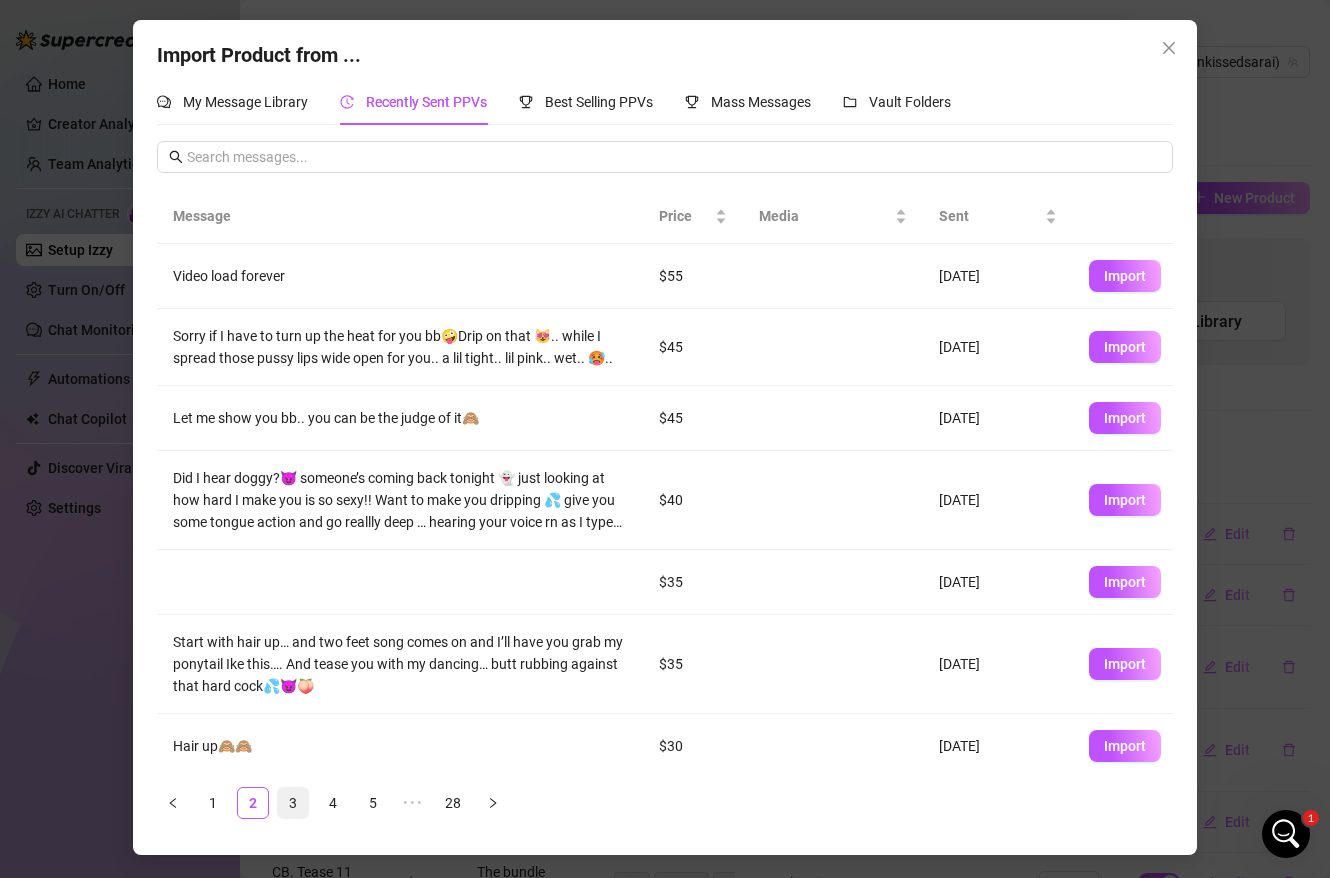 click on "3" at bounding box center [293, 803] 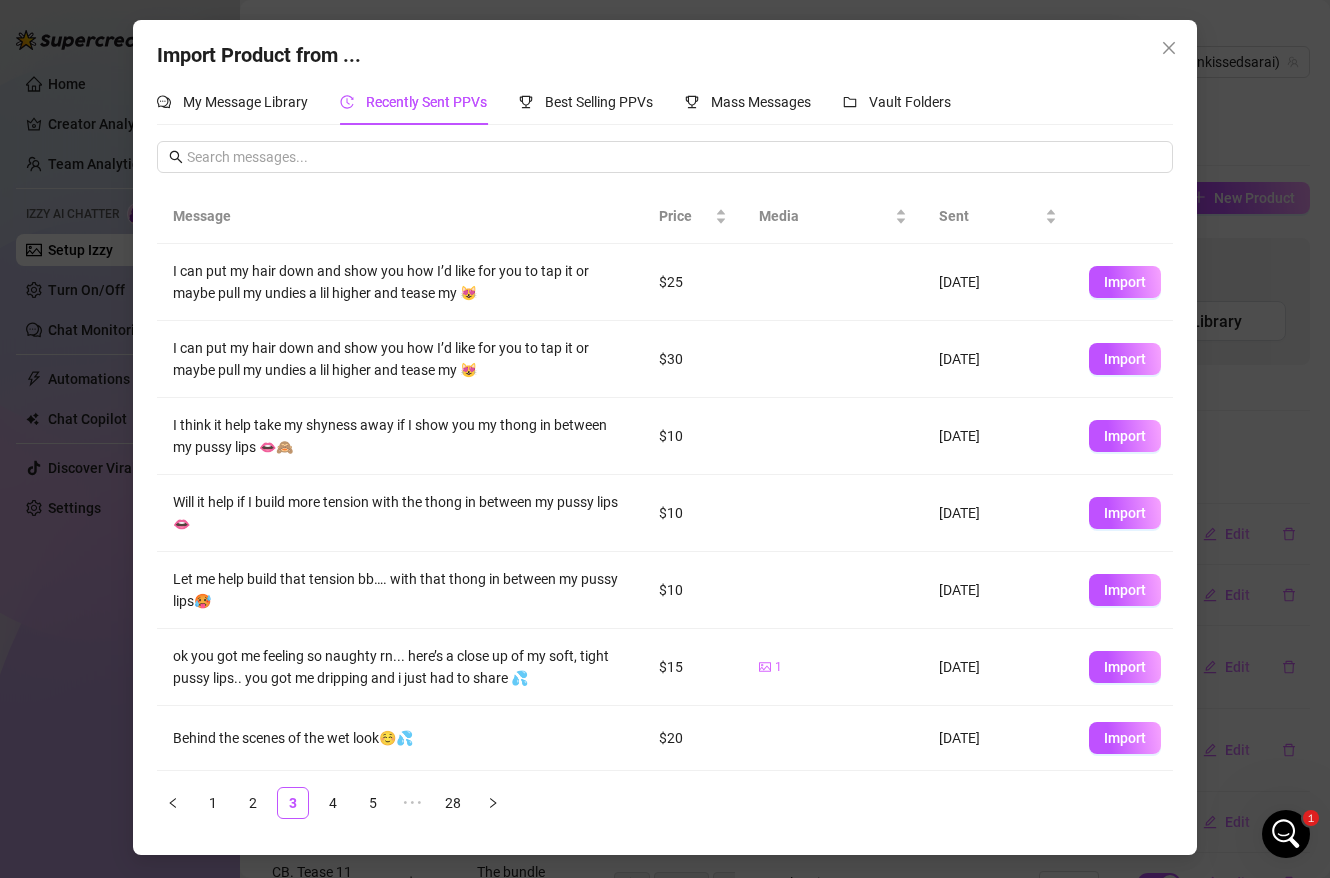 click on "1 2 3 4 5 ••• 28" at bounding box center [665, 803] 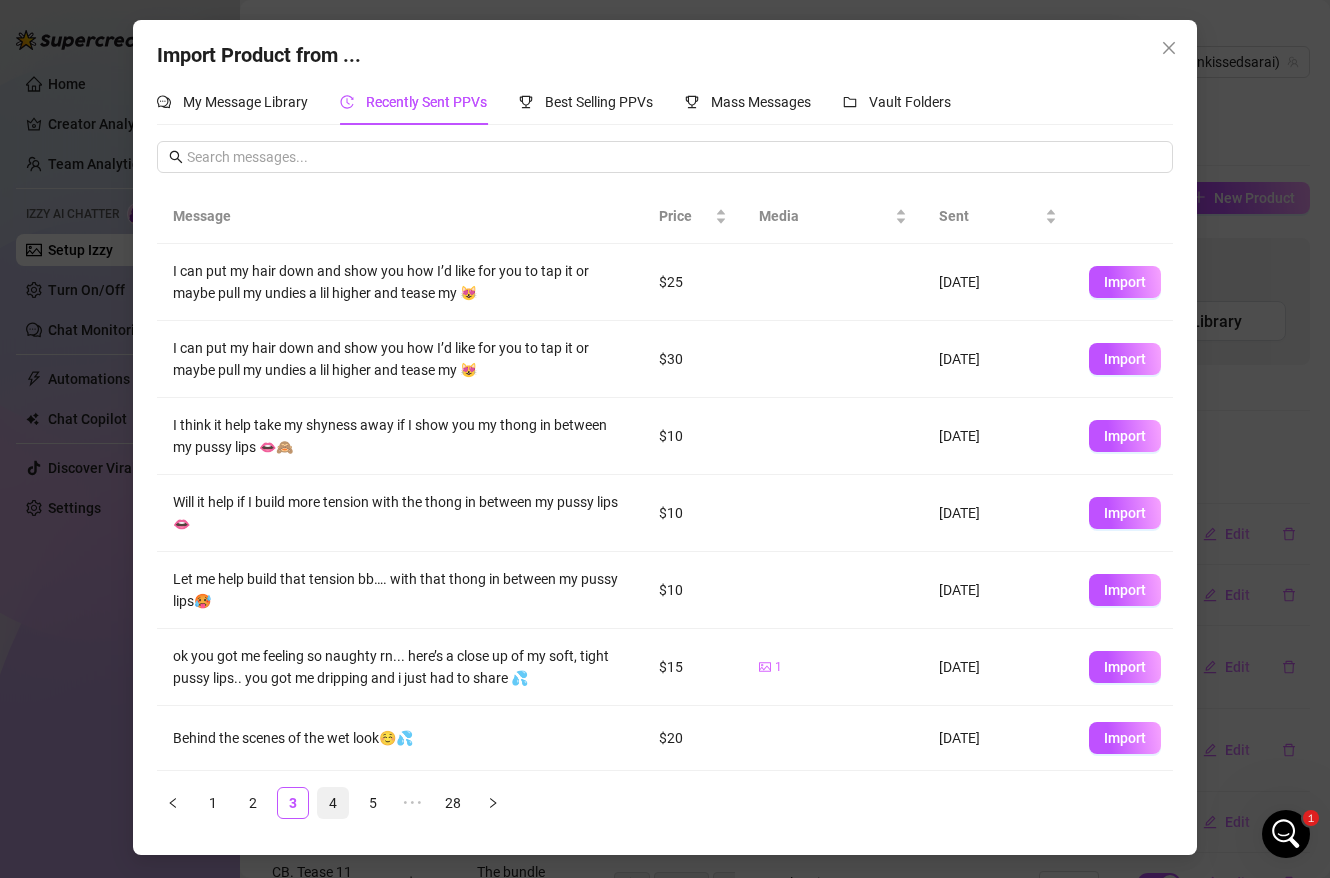 click on "4" at bounding box center (333, 803) 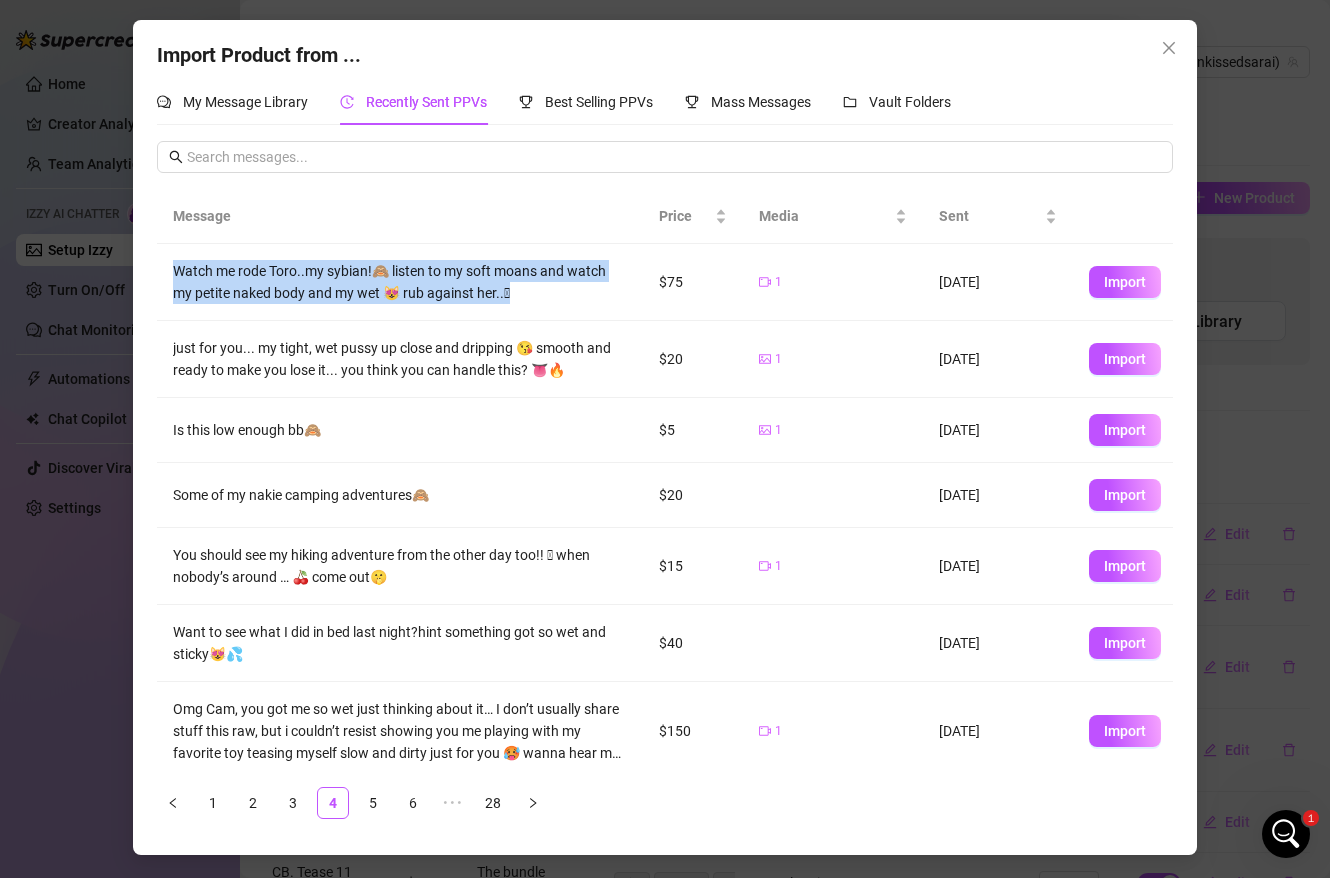 drag, startPoint x: 498, startPoint y: 295, endPoint x: 174, endPoint y: 267, distance: 325.2076 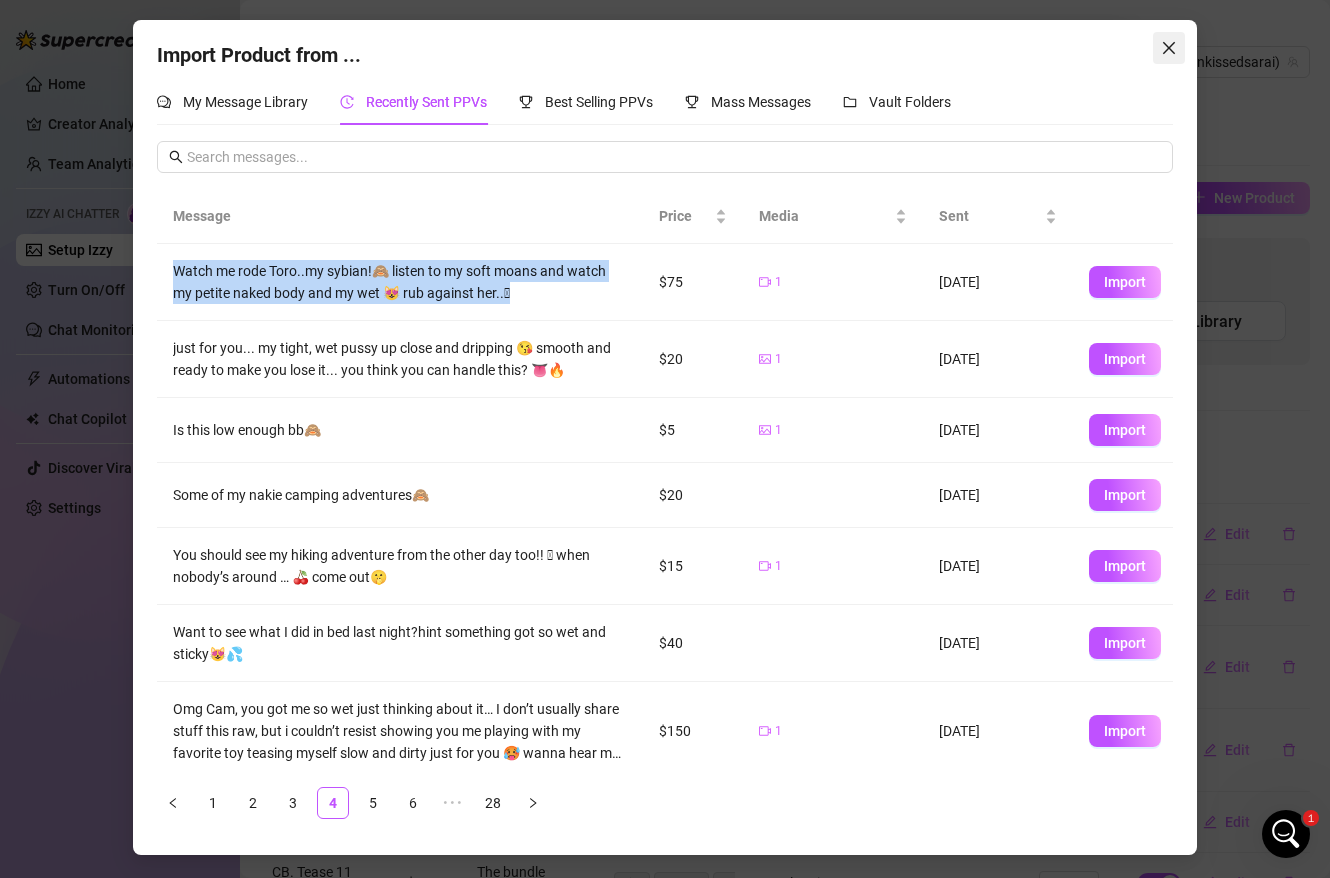 click 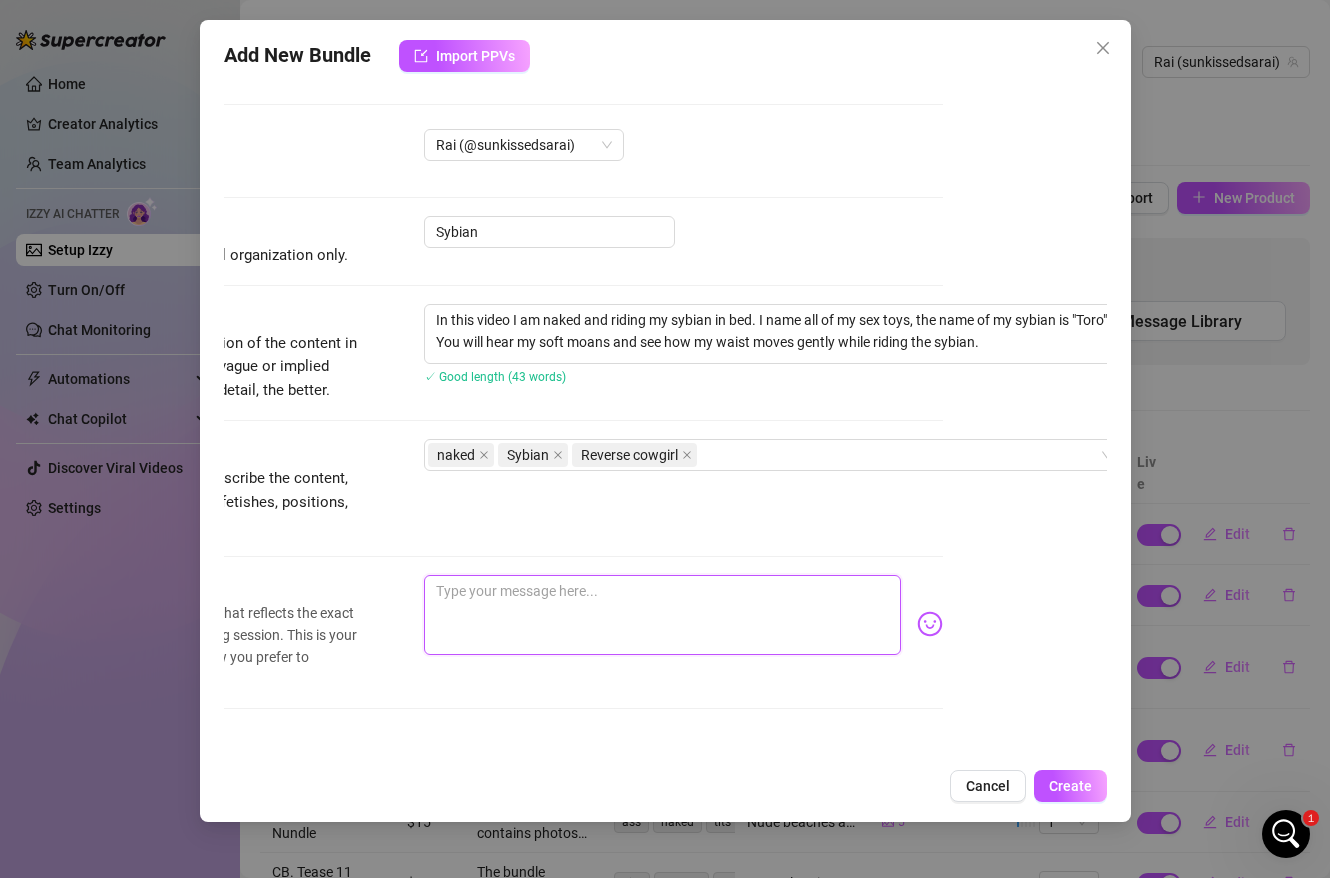 click at bounding box center (662, 615) 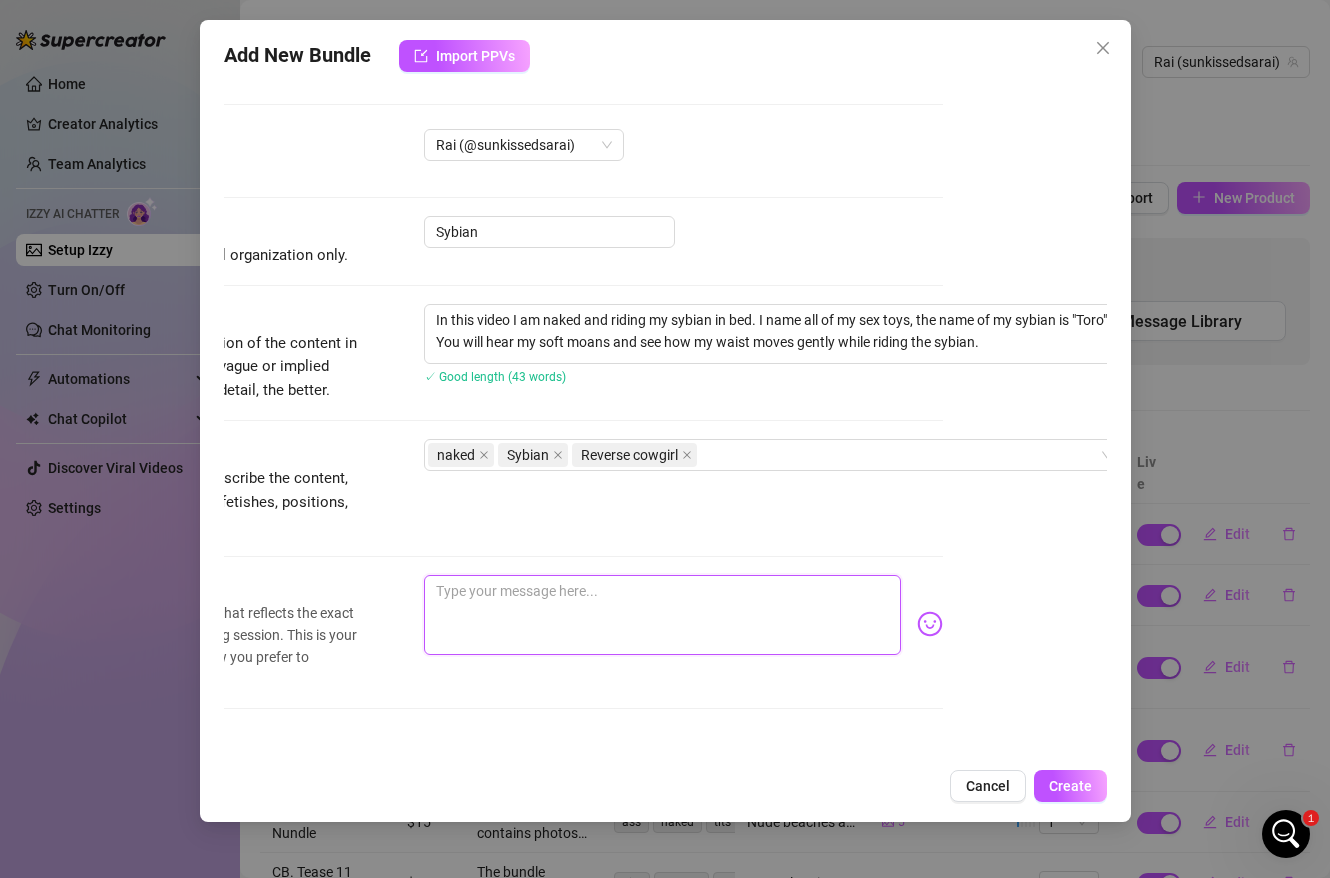 paste on "Watch me rode Toro..my sybian!🙈 listen to my soft moans and watch my petite naked body and my wet 😻 rub against her..🫦" 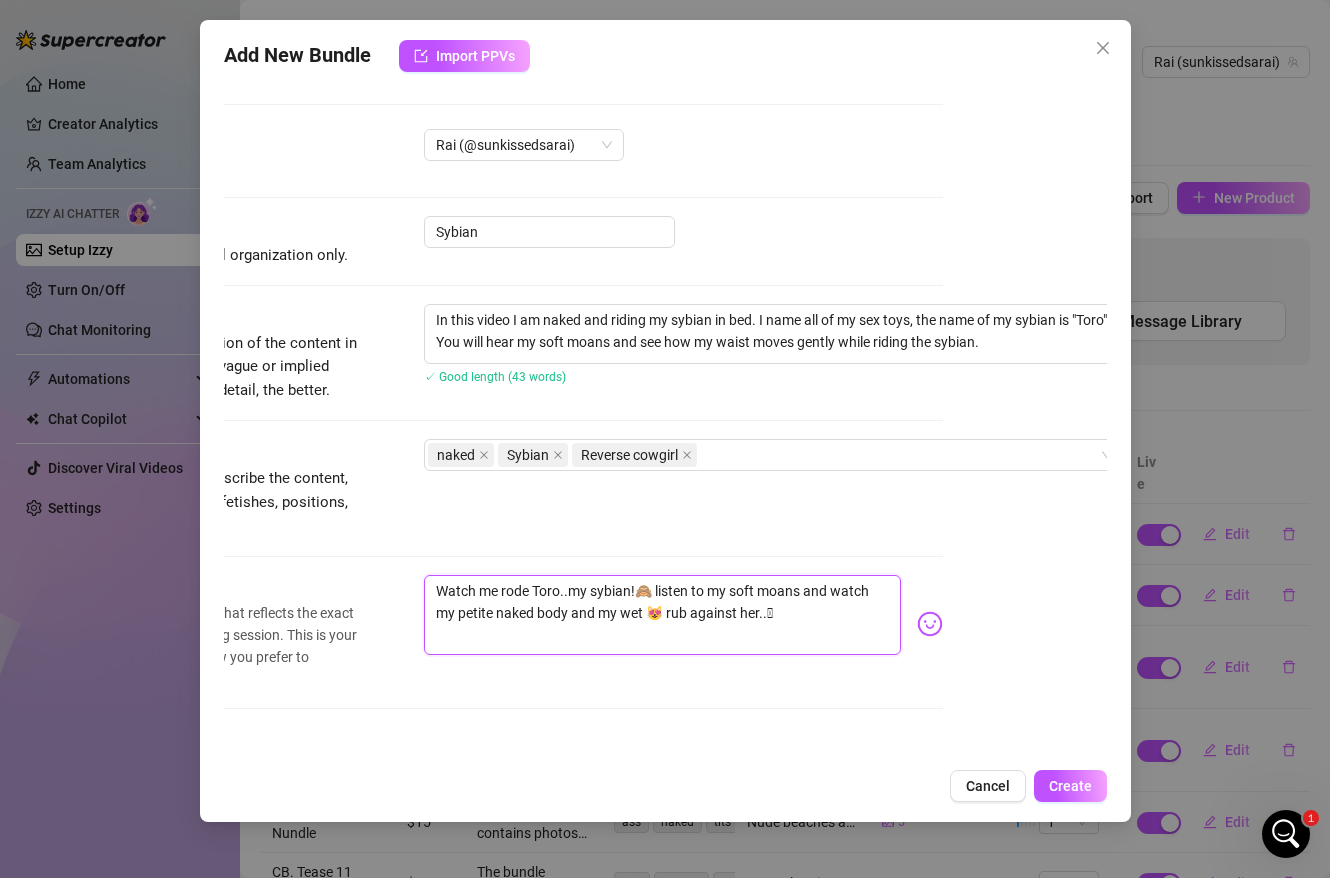 click on "Watch me rode Toro..my sybian!🙈 listen to my soft moans and watch my petite naked body and my wet 😻 rub against her..🫦" at bounding box center [662, 615] 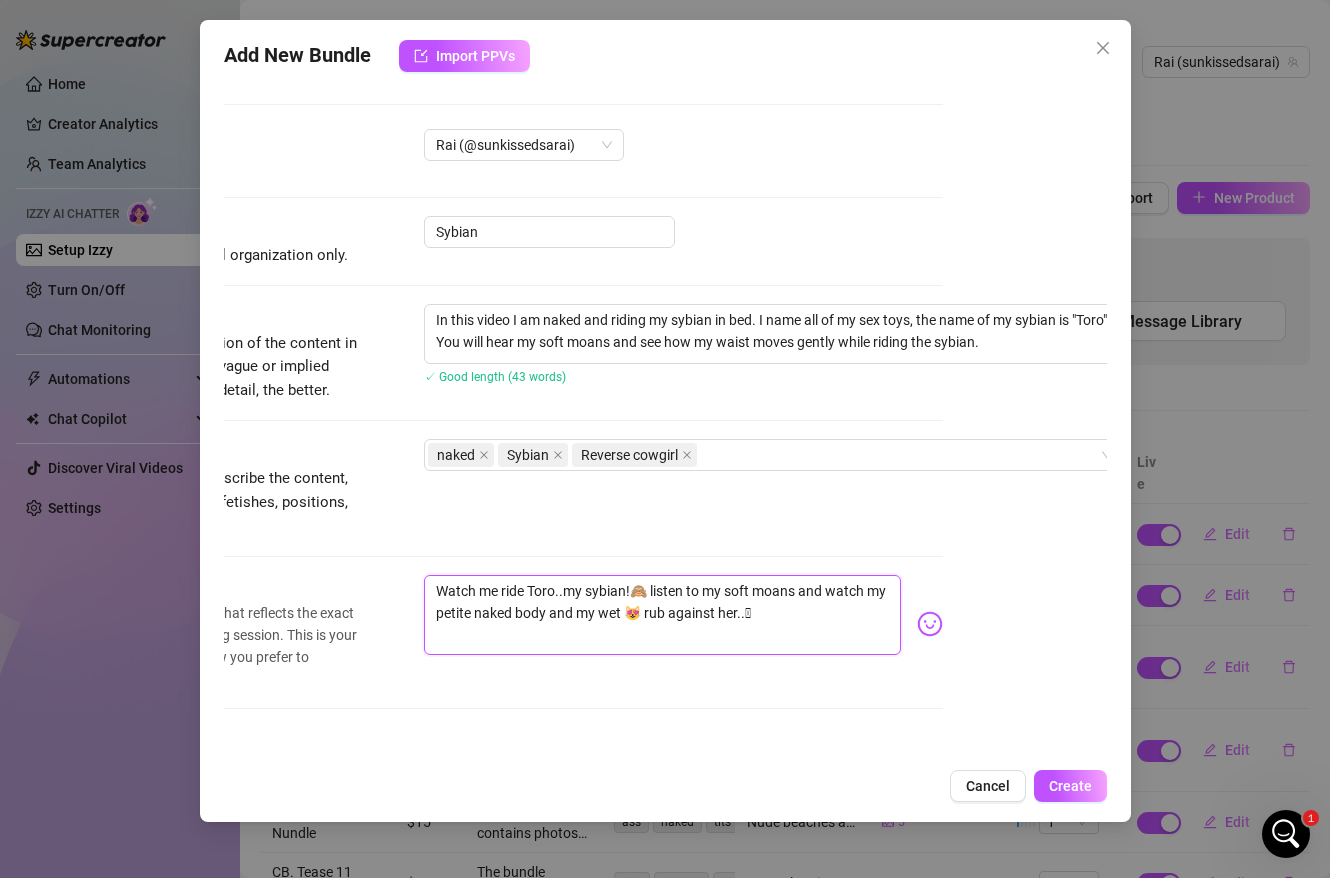 click on "Watch me ride Toro..my sybian!🙈 listen to my soft moans and watch my petite naked body and my wet 😻 rub against her..🫦" at bounding box center [662, 615] 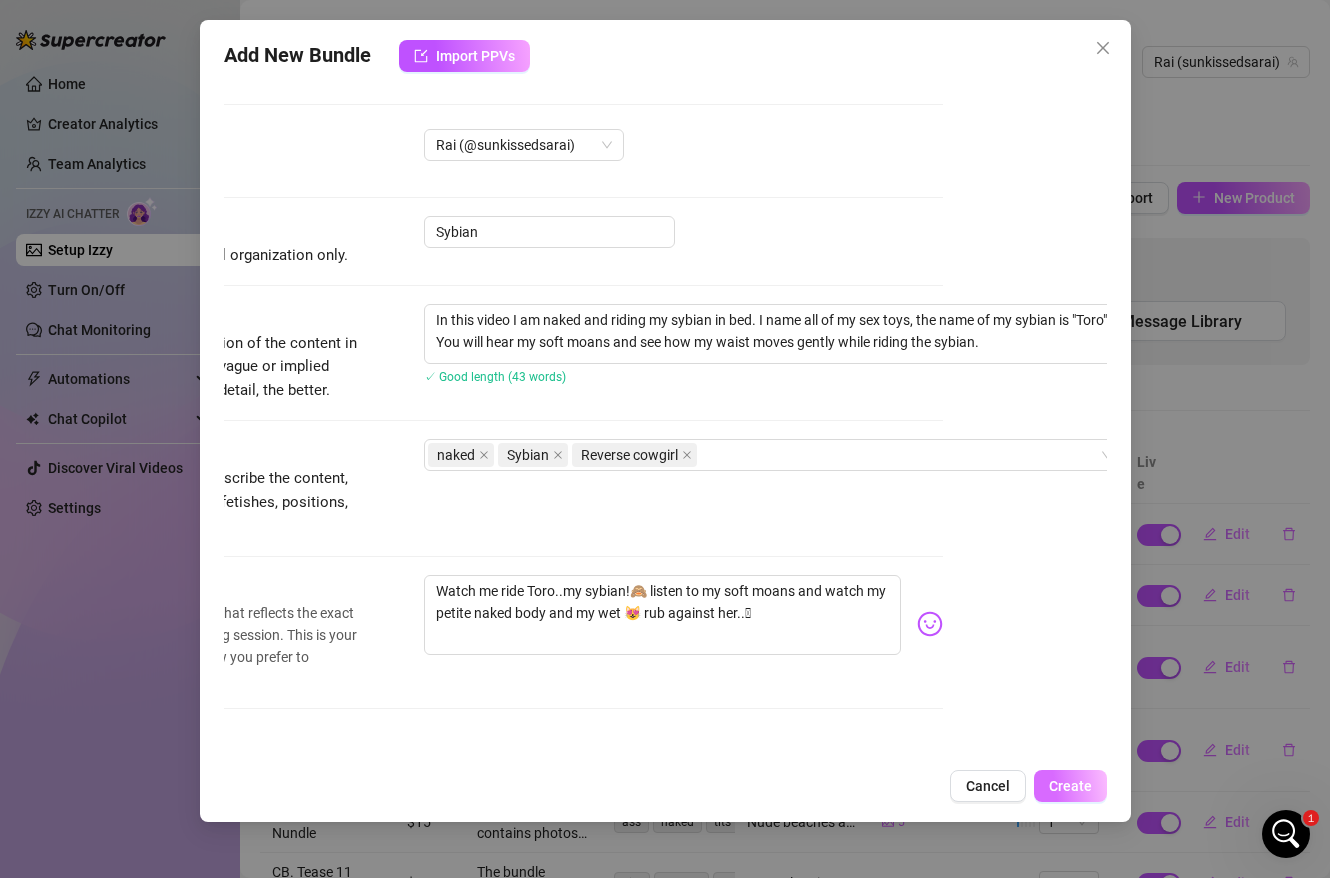 click on "Create" at bounding box center [1070, 786] 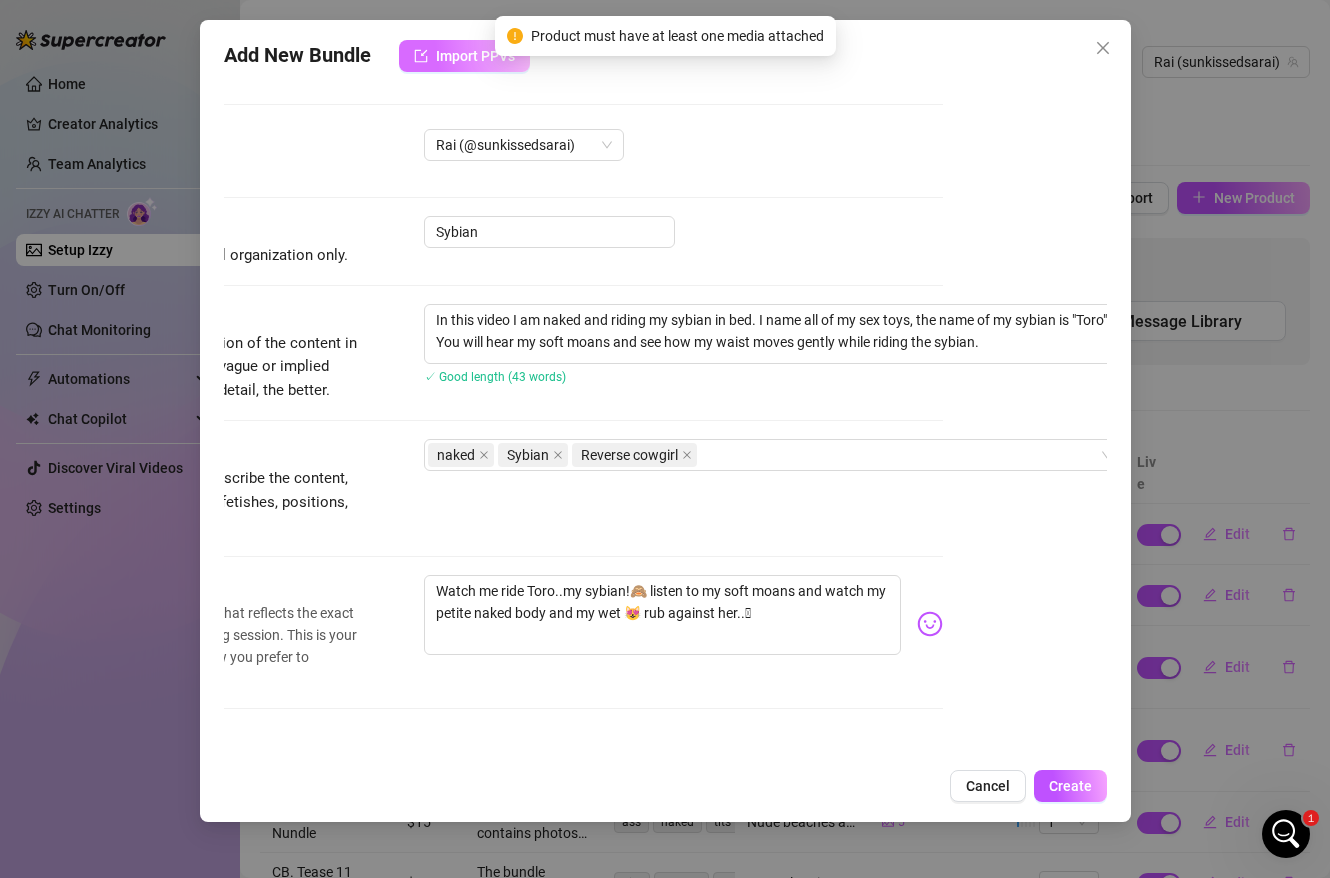 click on "Import PPVs" at bounding box center (475, 56) 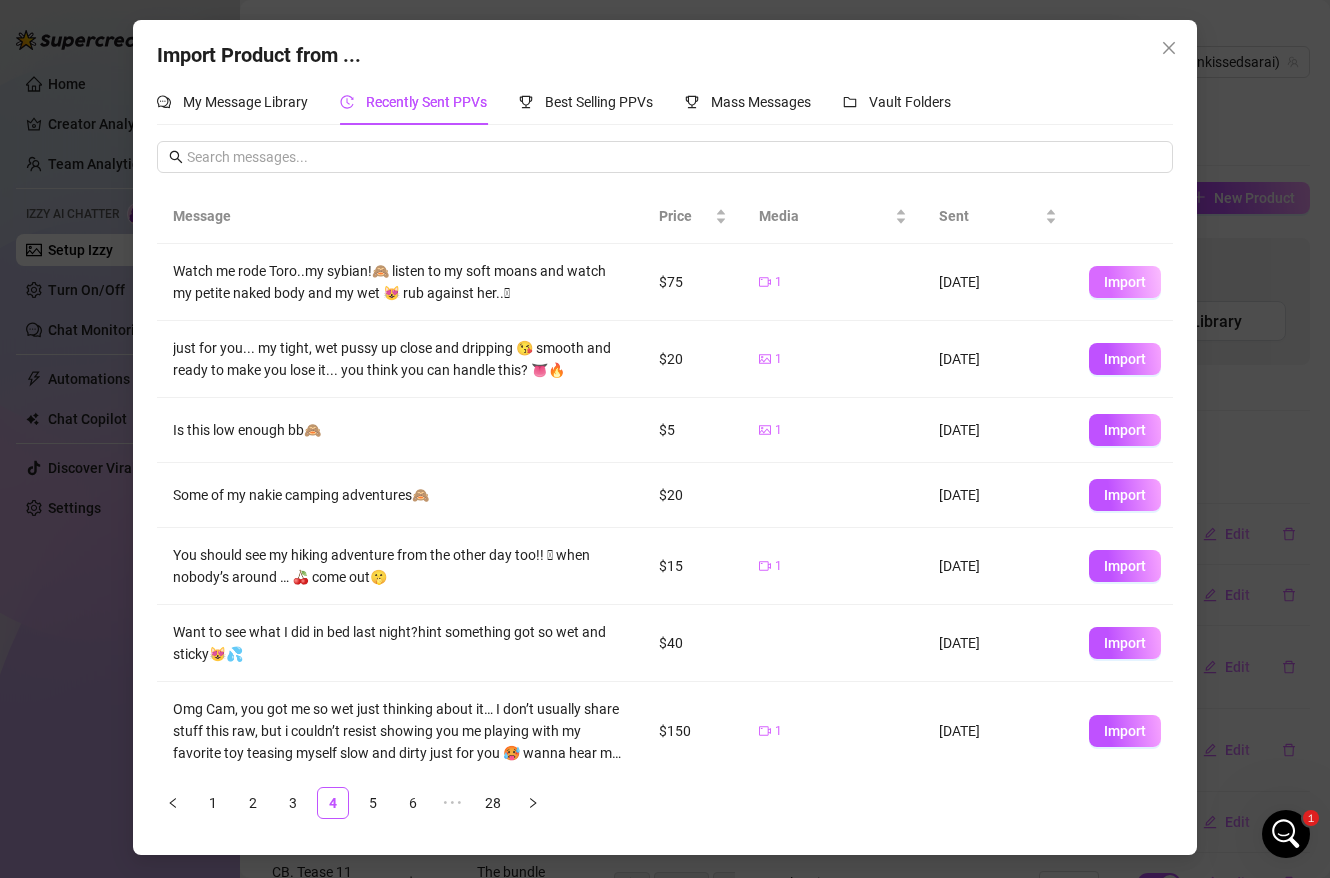 click on "Import" at bounding box center [1125, 282] 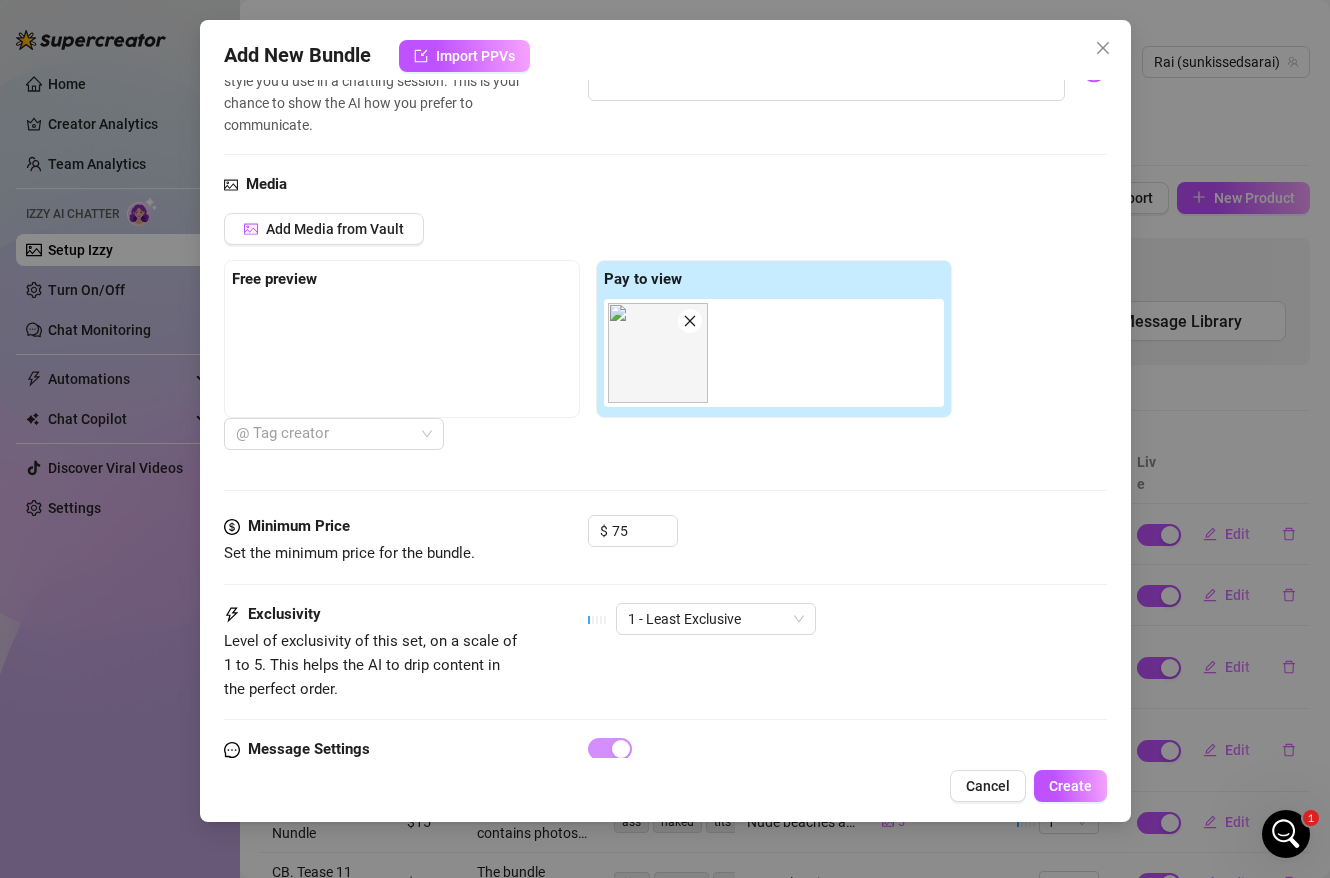 click at bounding box center (402, 349) 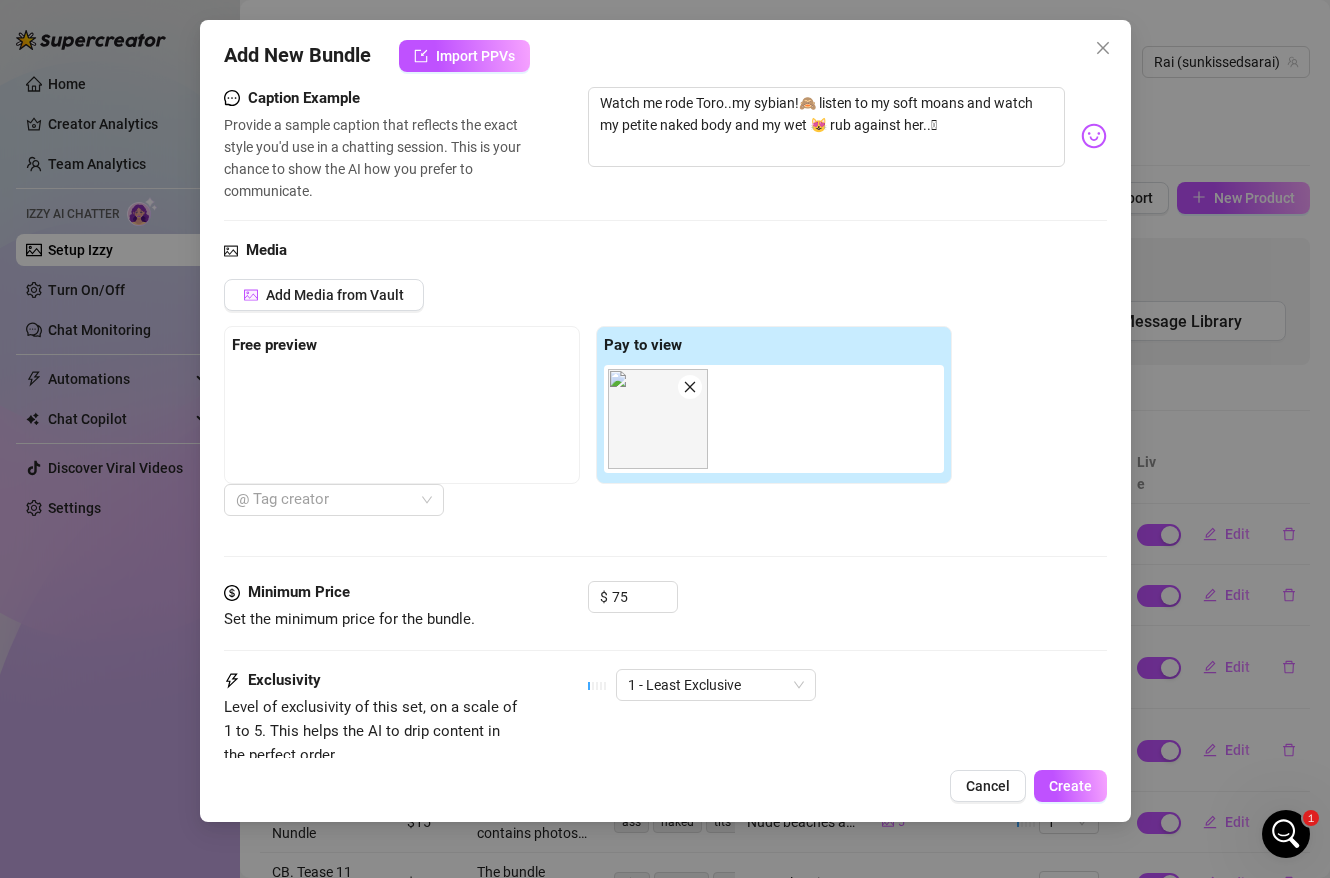 scroll, scrollTop: 484, scrollLeft: 0, axis: vertical 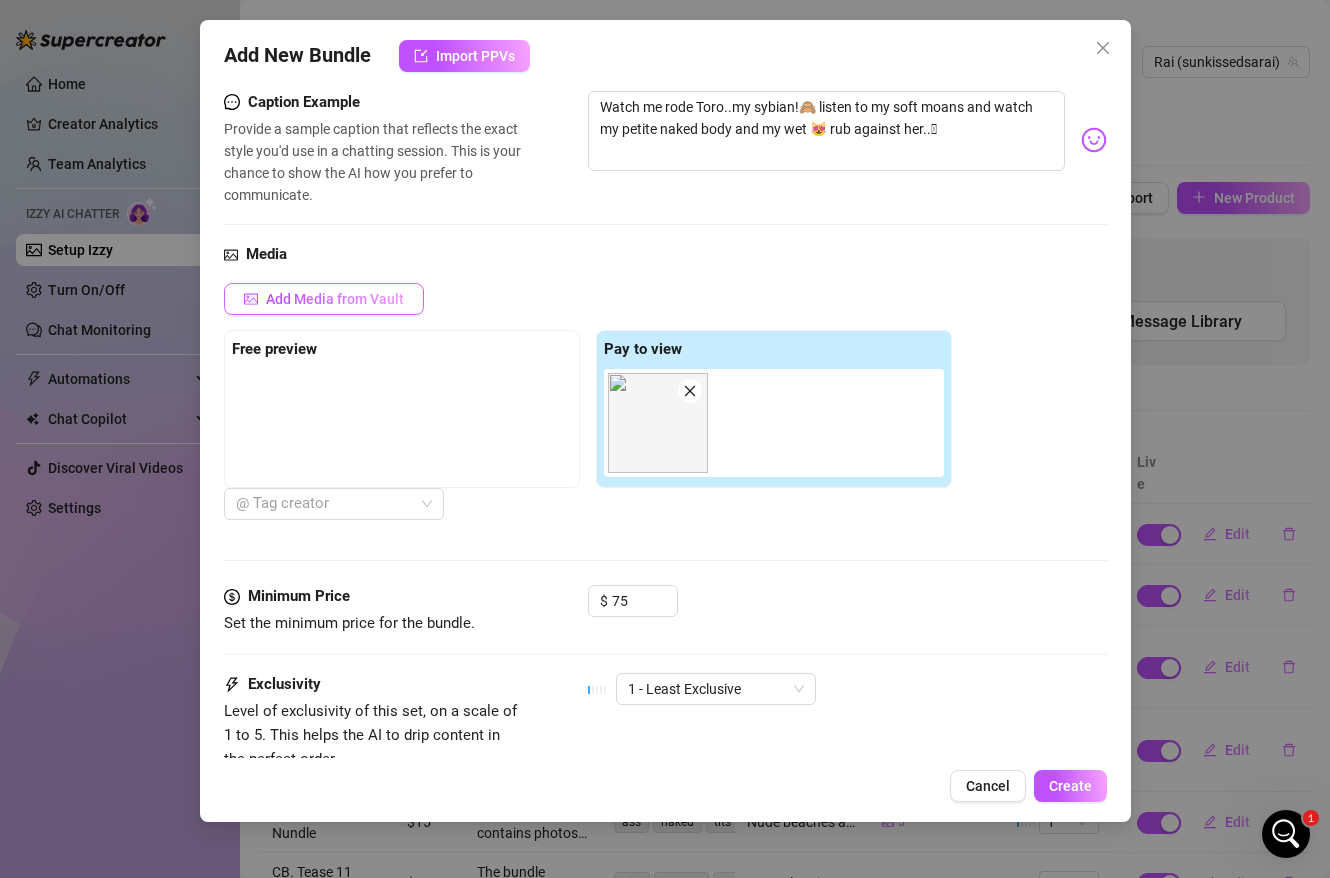 click on "Add Media from Vault" at bounding box center (335, 299) 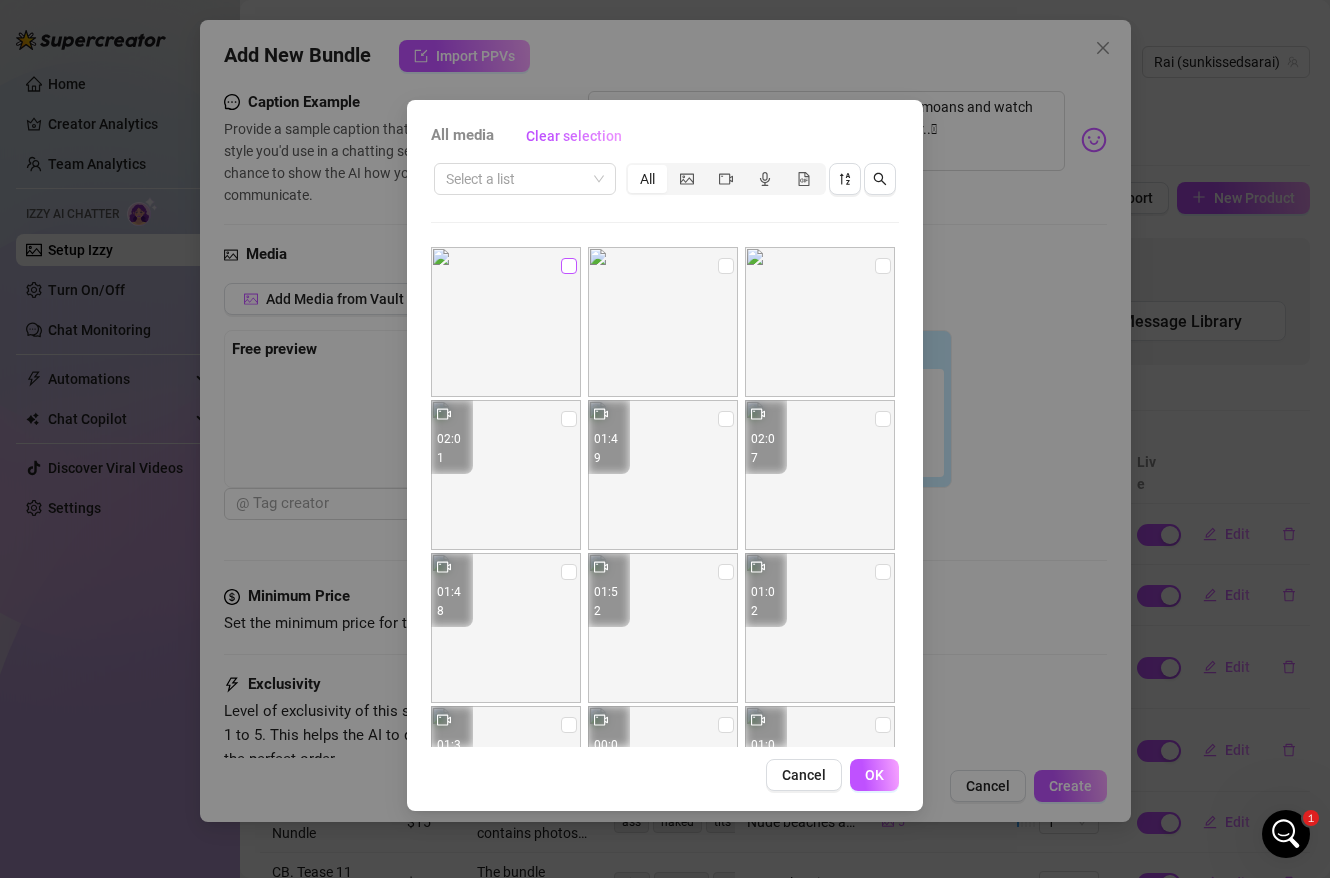 click at bounding box center [569, 266] 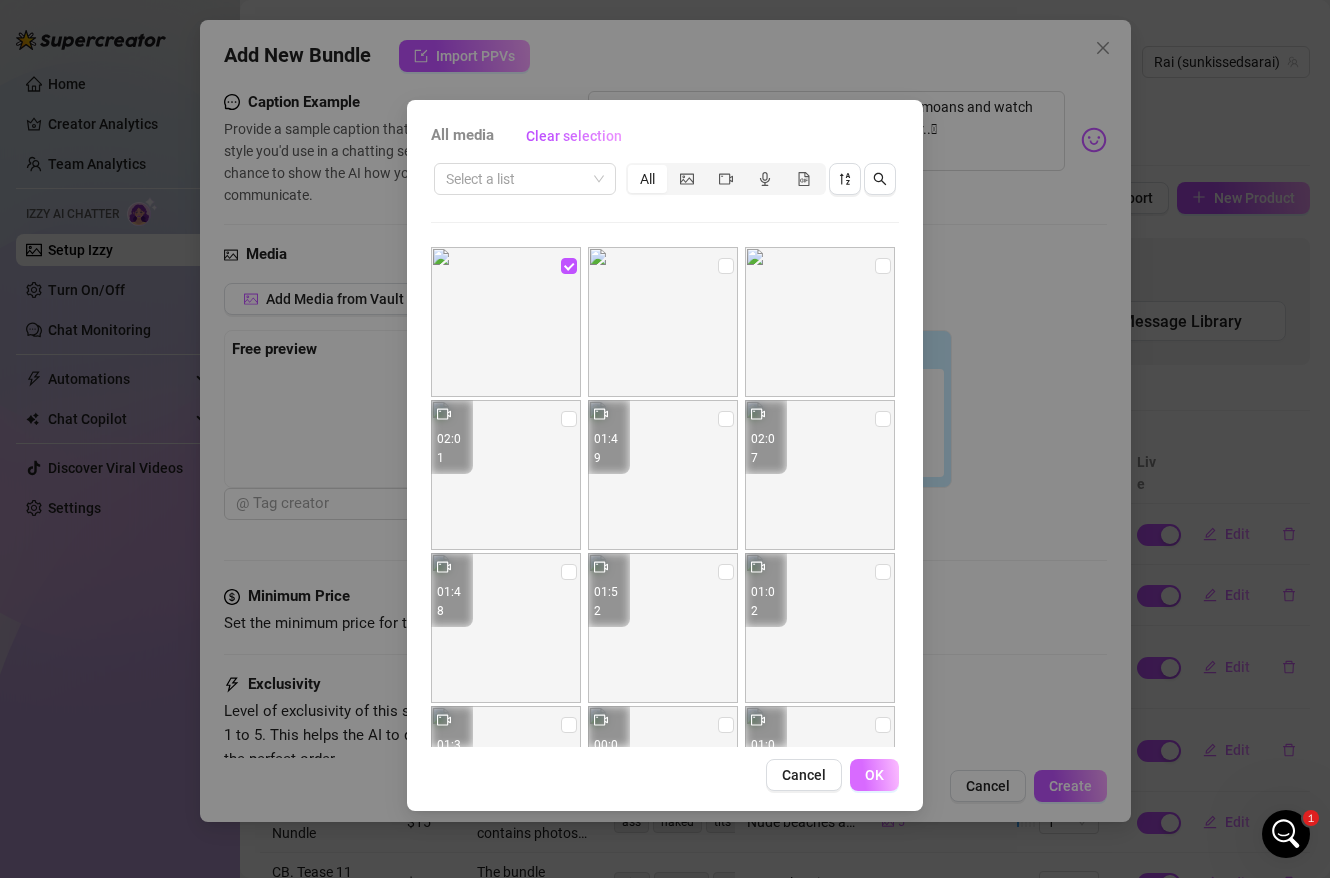 click on "OK" at bounding box center (874, 775) 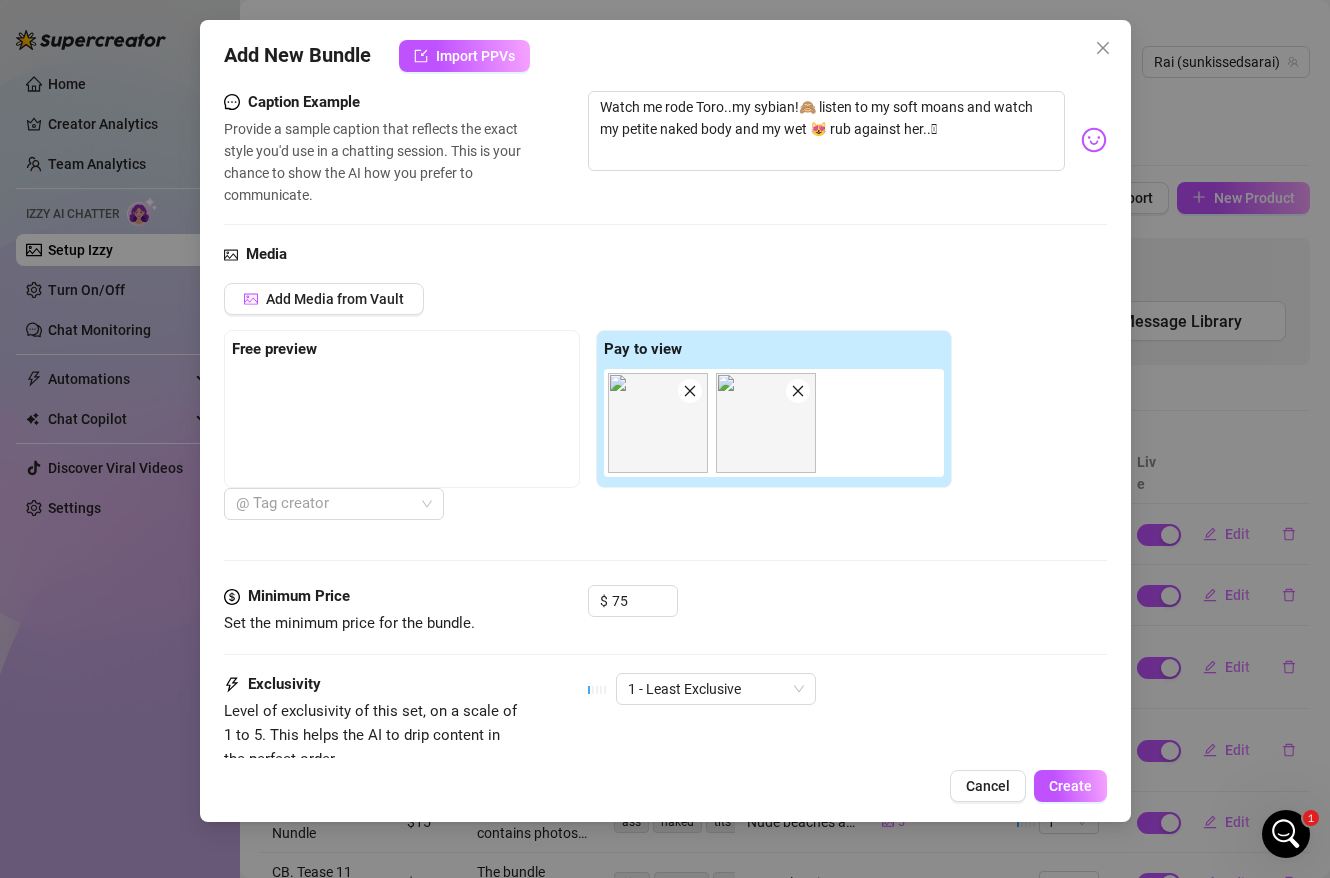 click 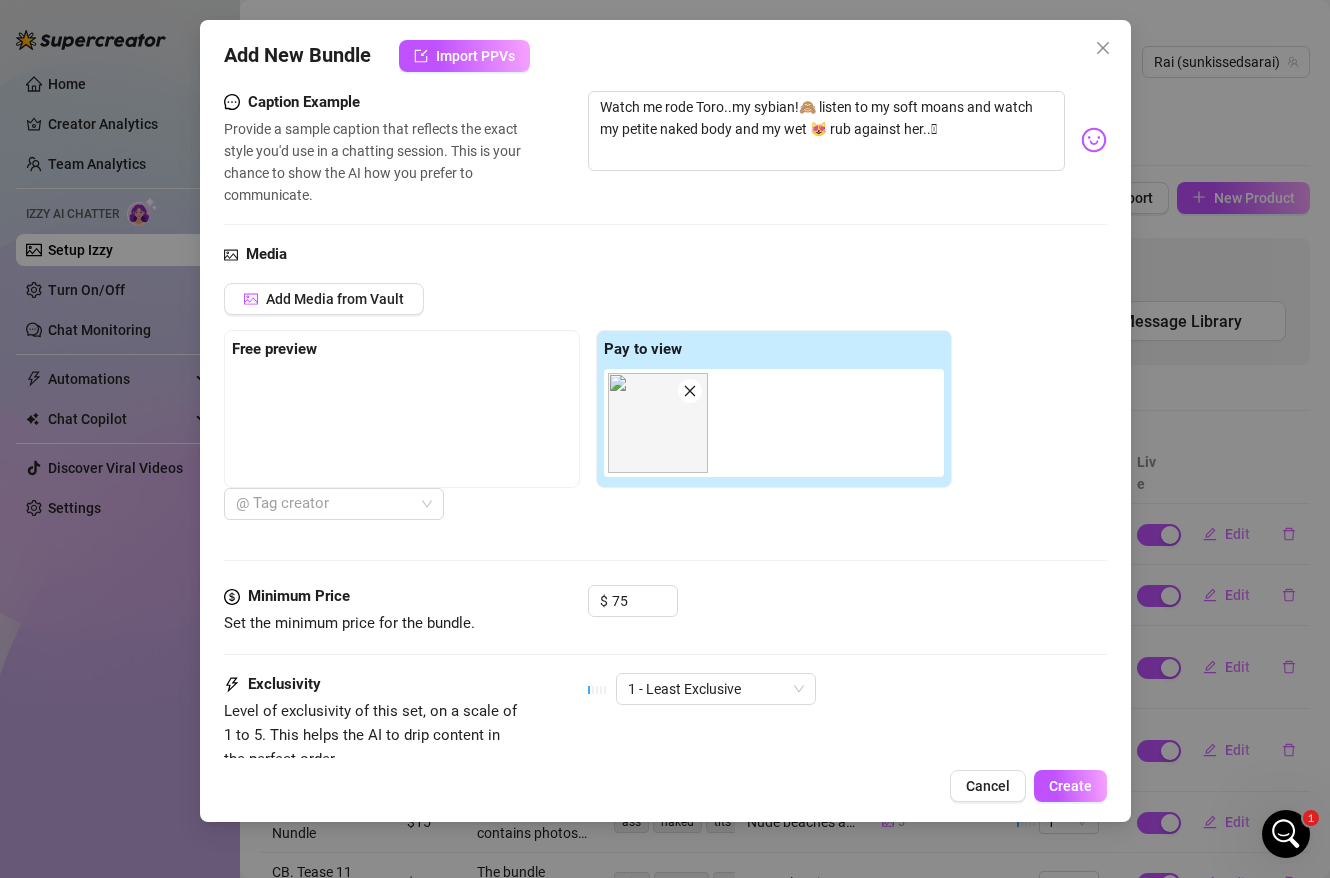 click at bounding box center (402, 419) 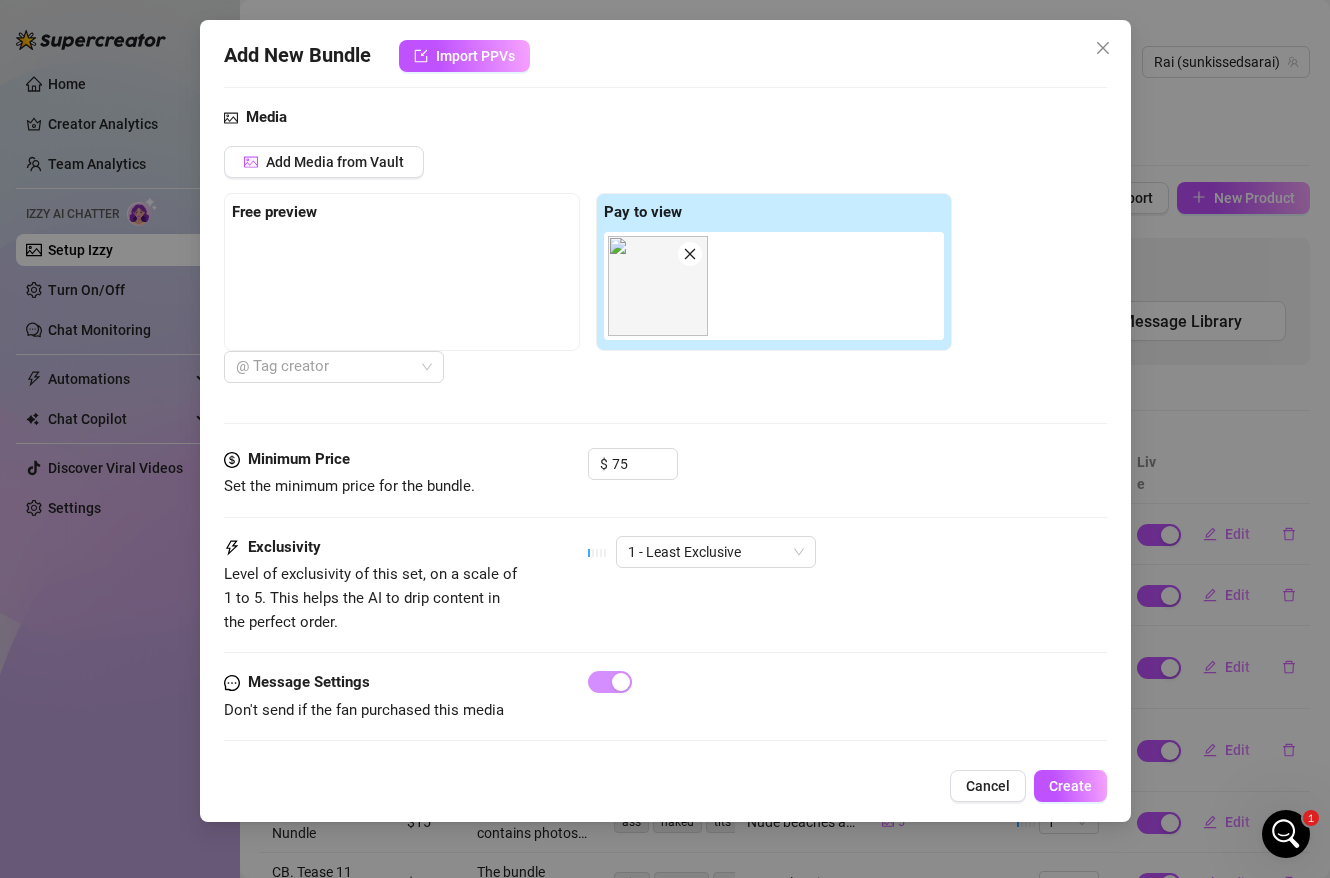 scroll, scrollTop: 622, scrollLeft: 0, axis: vertical 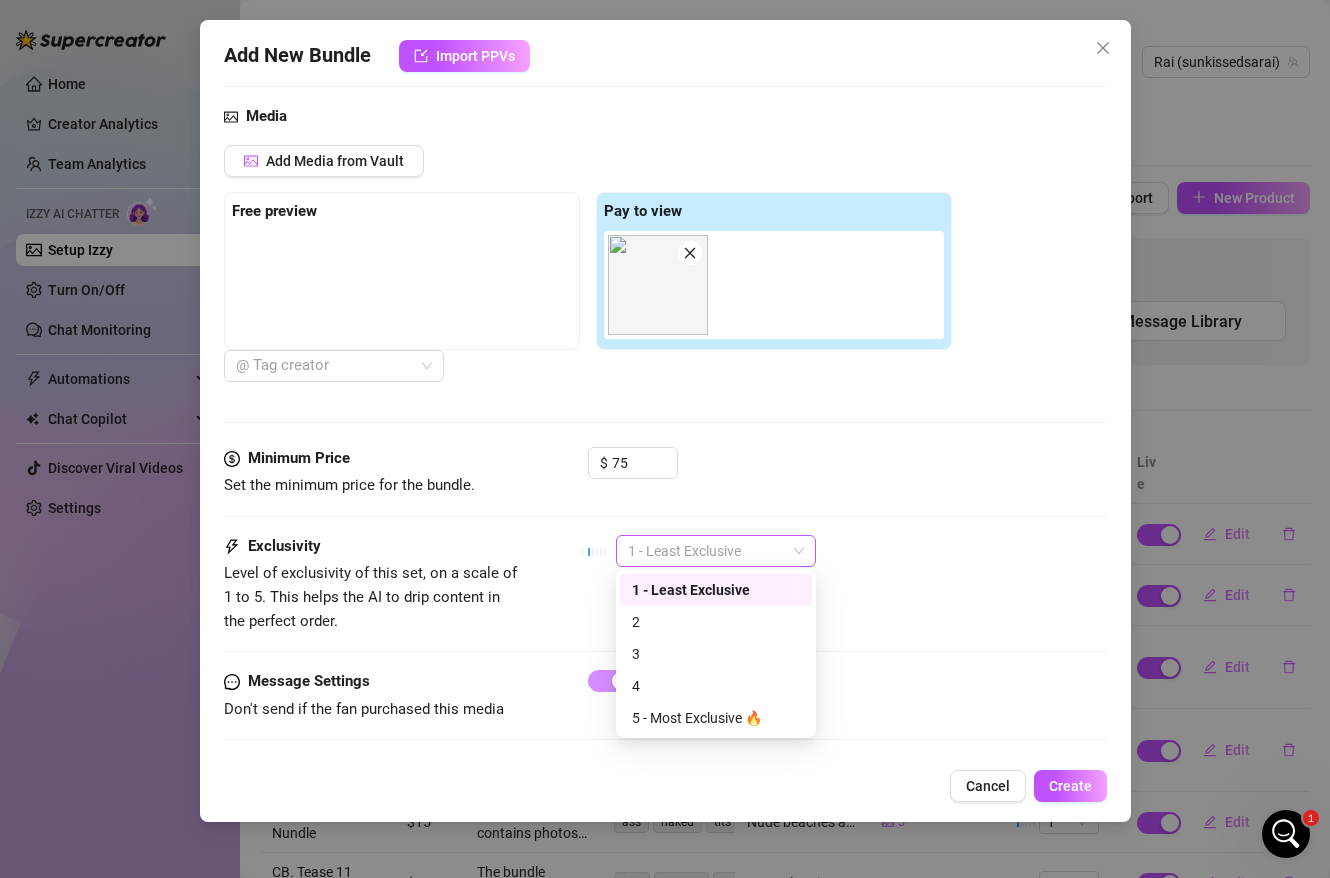click on "1 - Least Exclusive" at bounding box center (716, 551) 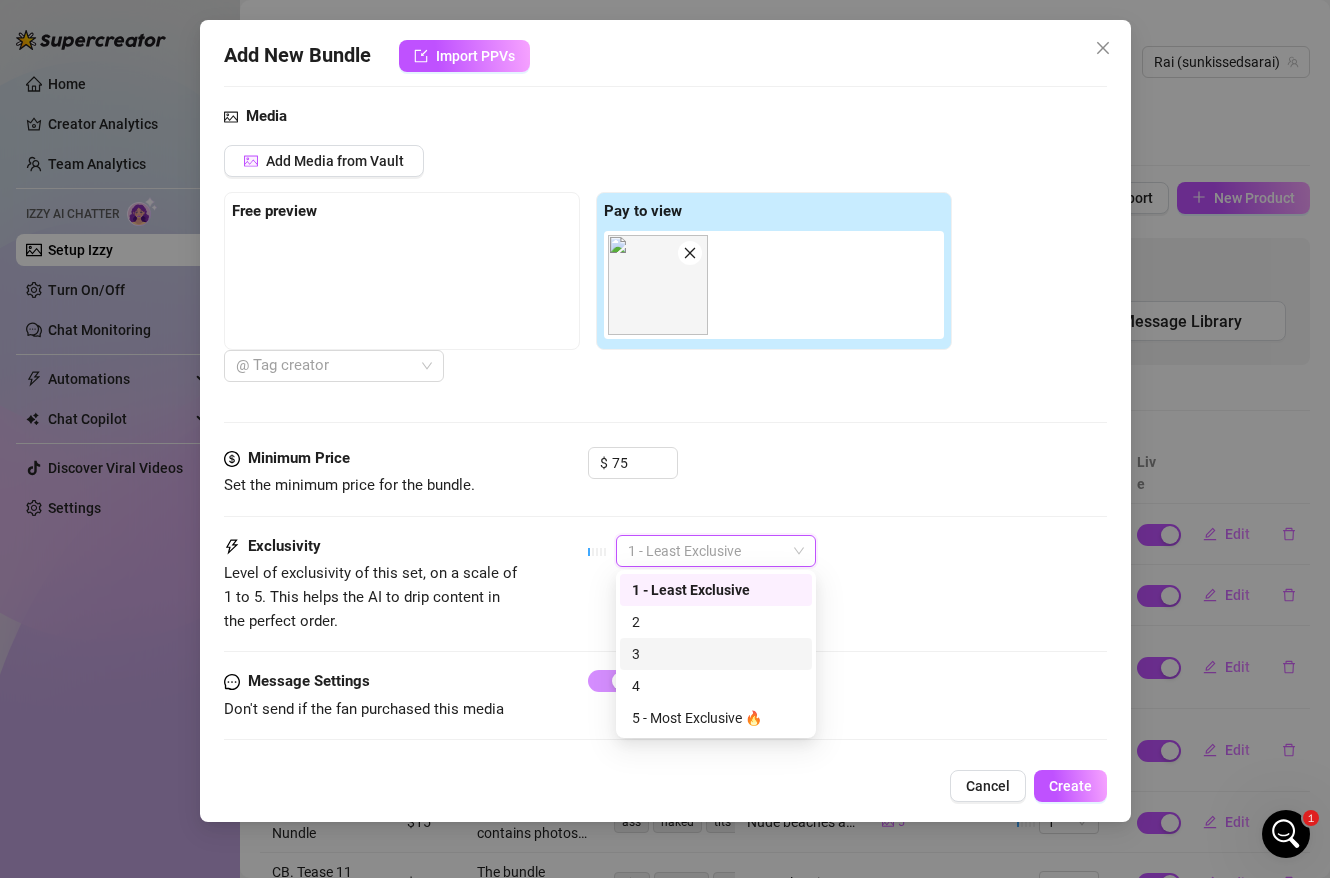 click on "3" at bounding box center (716, 654) 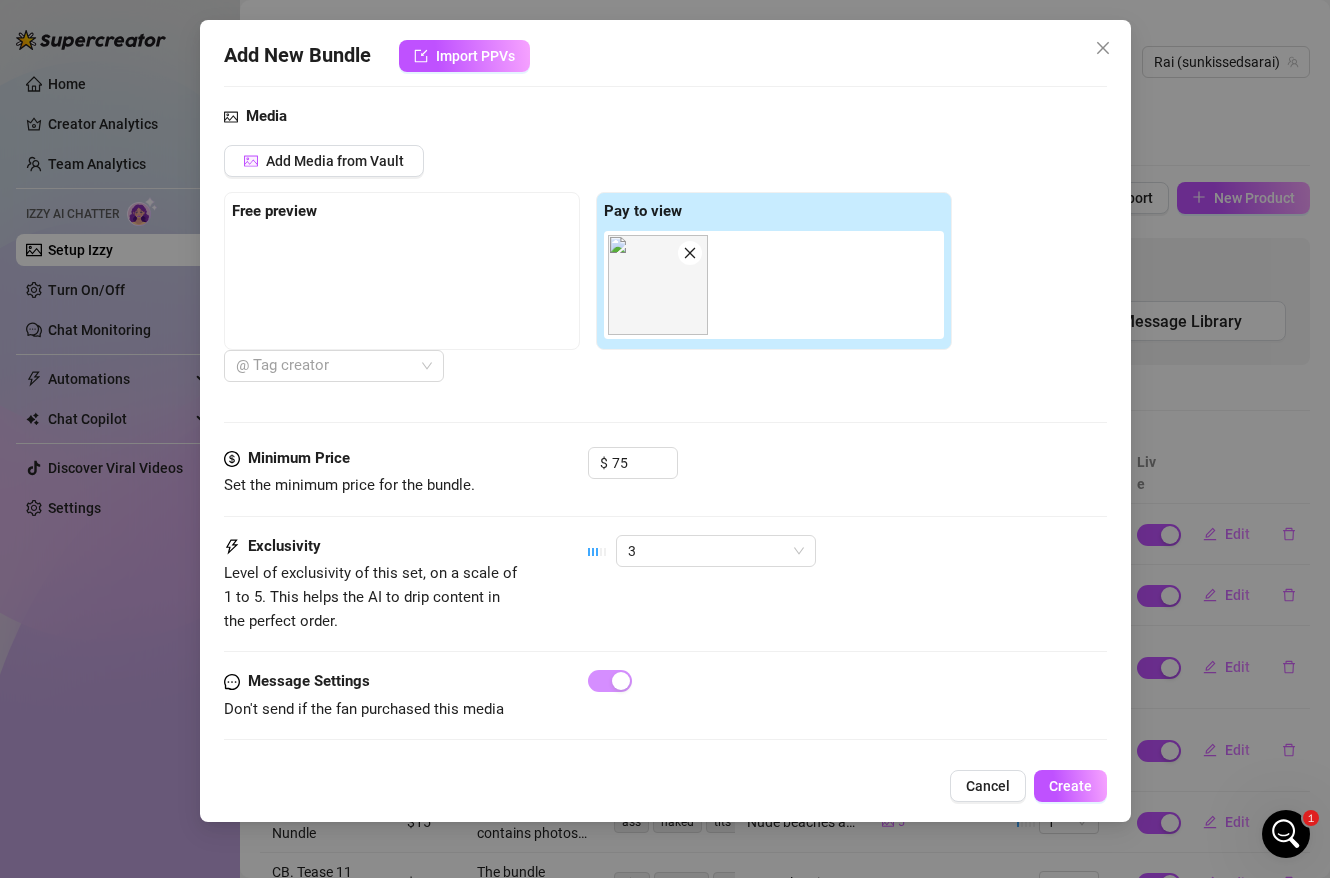 click on "Exclusivity Level of exclusivity of this set, on a scale of 1 to 5. This helps the AI to drip content in the perfect order. 3" at bounding box center [665, 584] 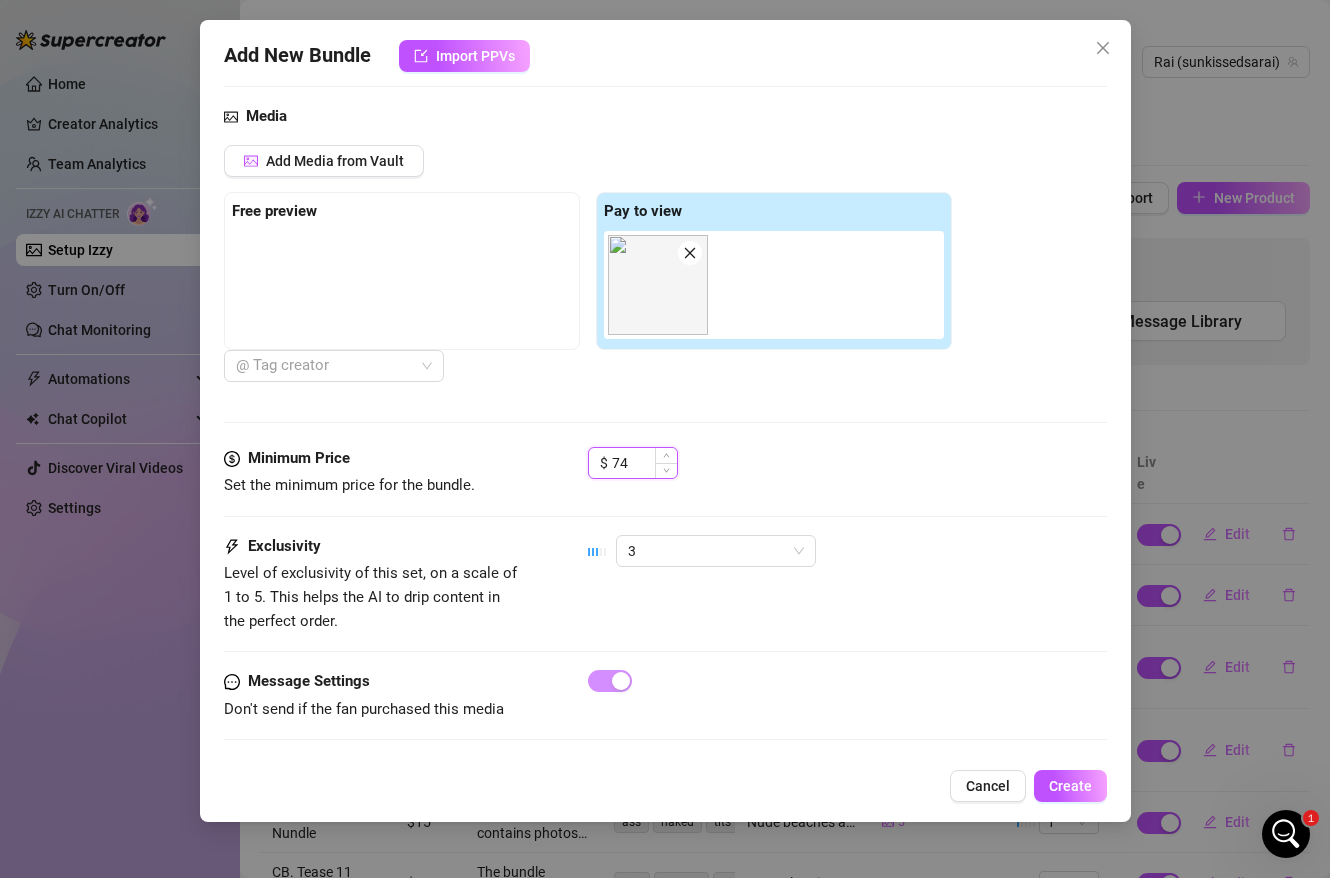 click at bounding box center (666, 470) 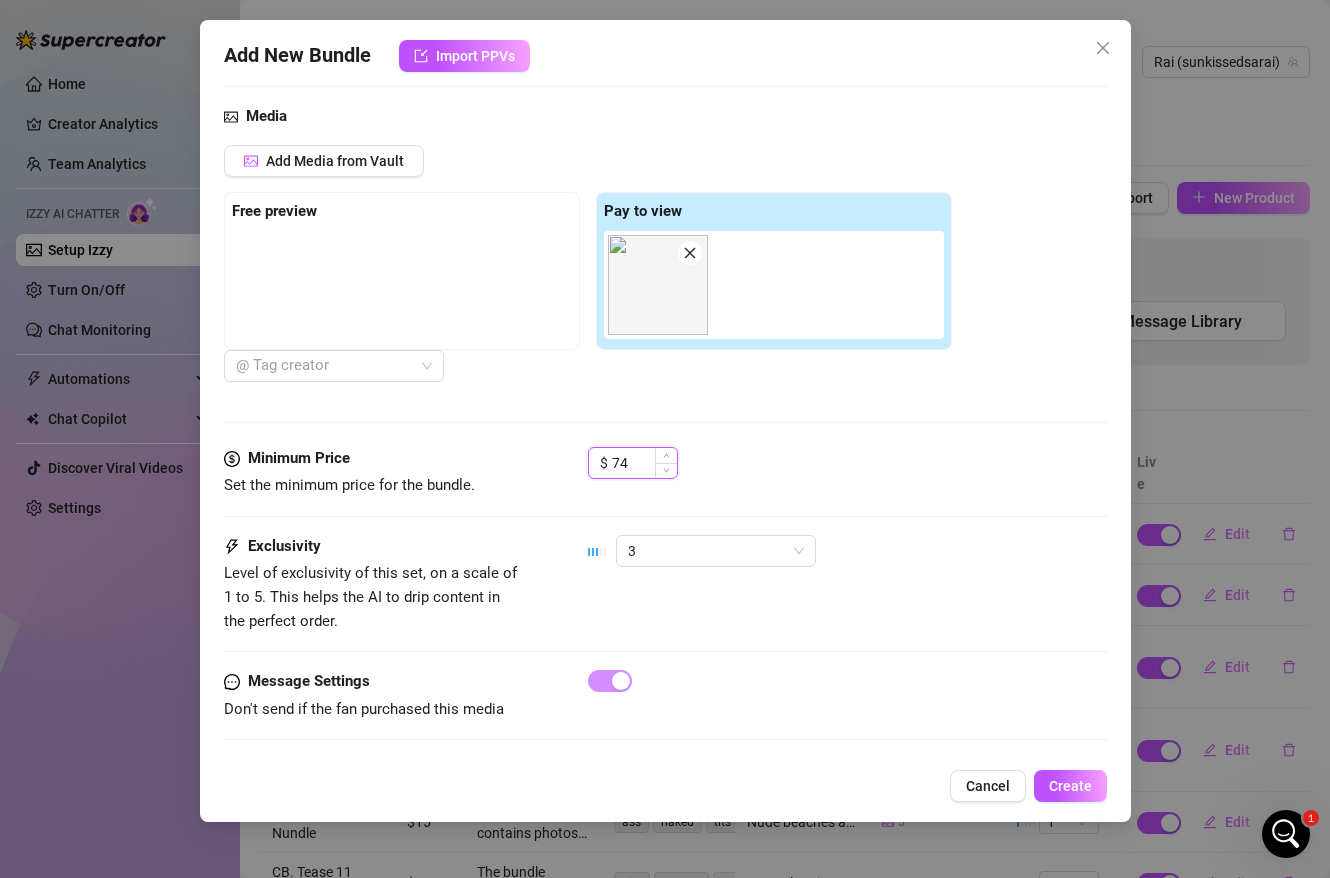 click on "74" at bounding box center [644, 463] 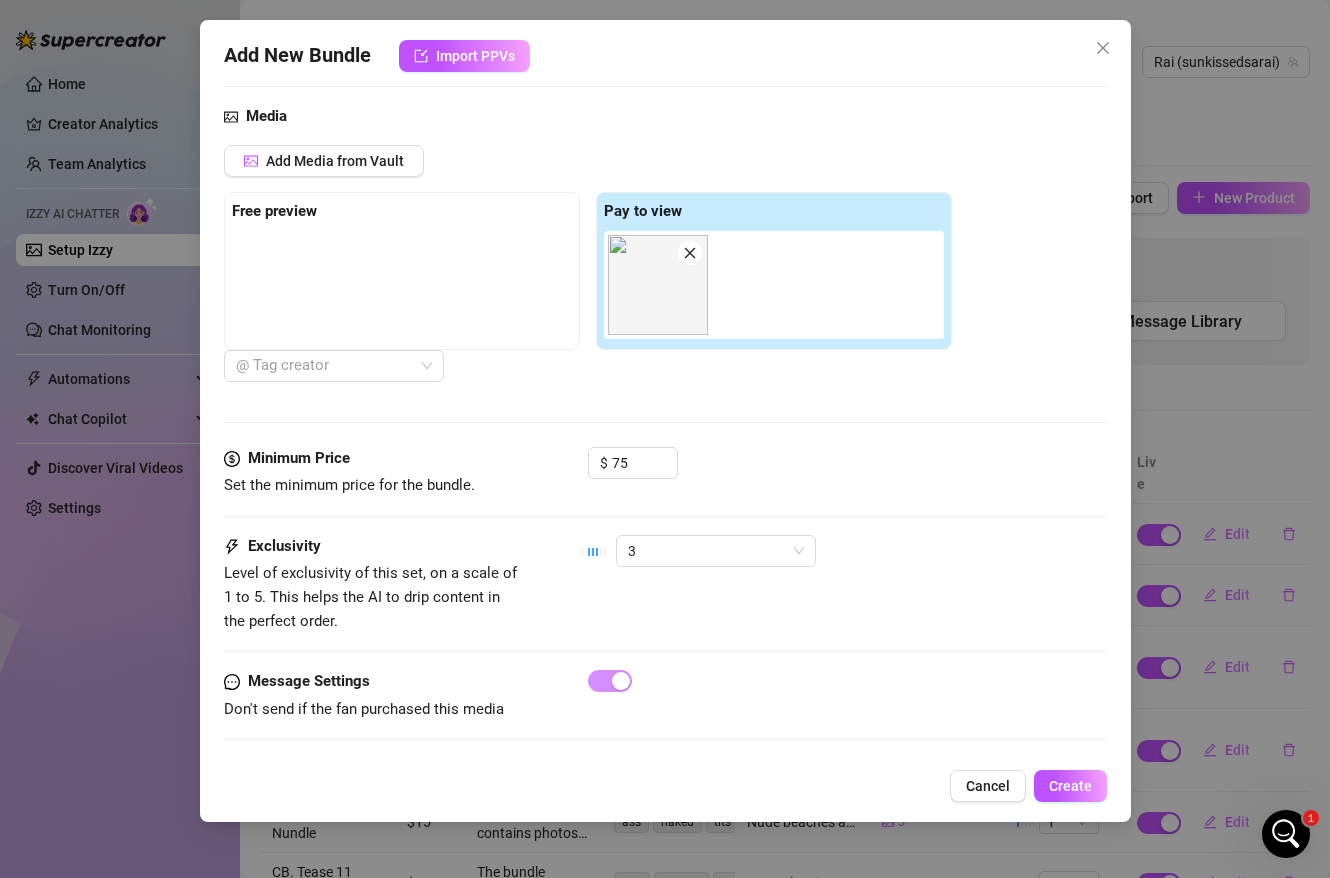 click on "Minimum Price Set the minimum price for the bundle. $ 75" at bounding box center [665, 491] 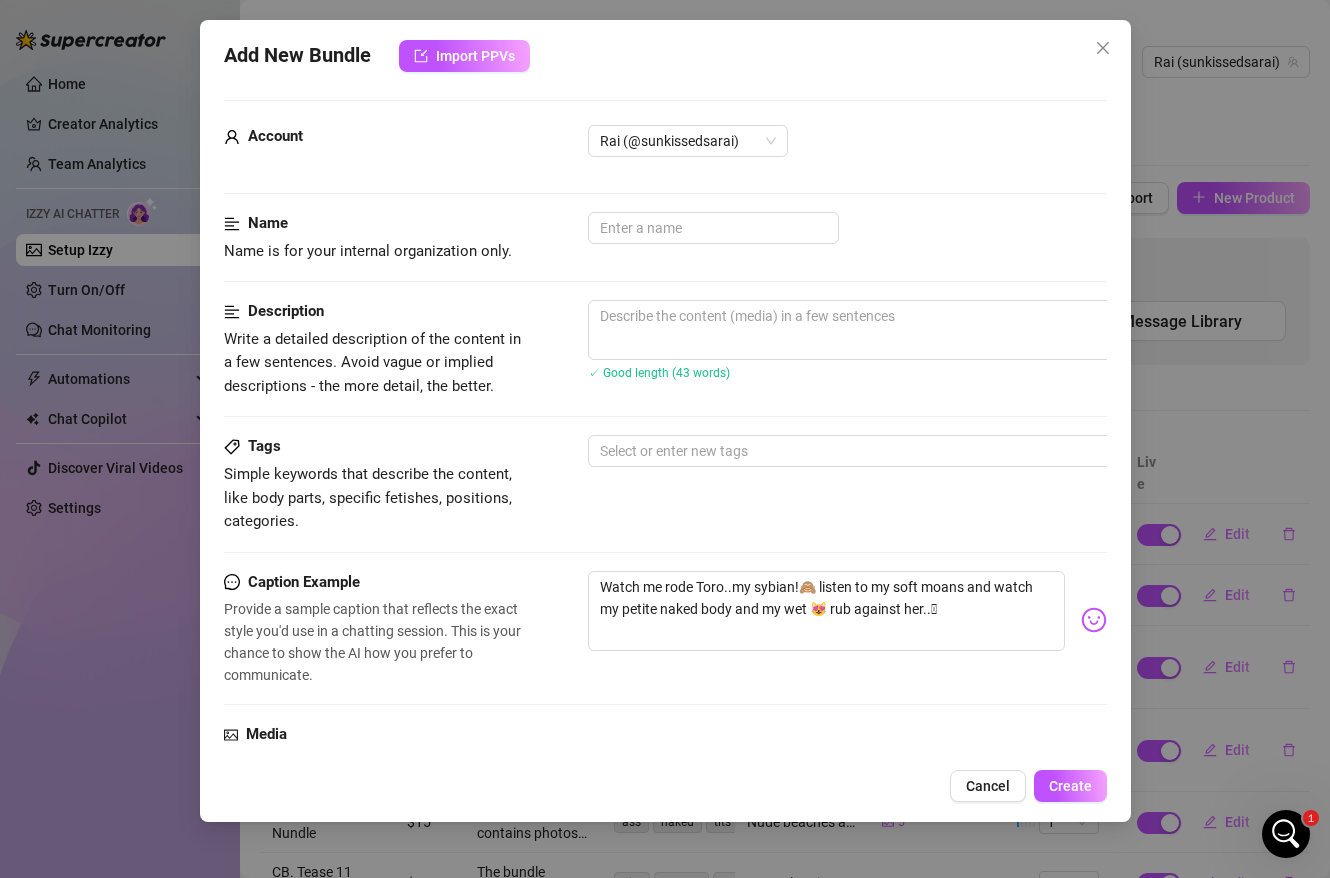 scroll, scrollTop: 0, scrollLeft: 0, axis: both 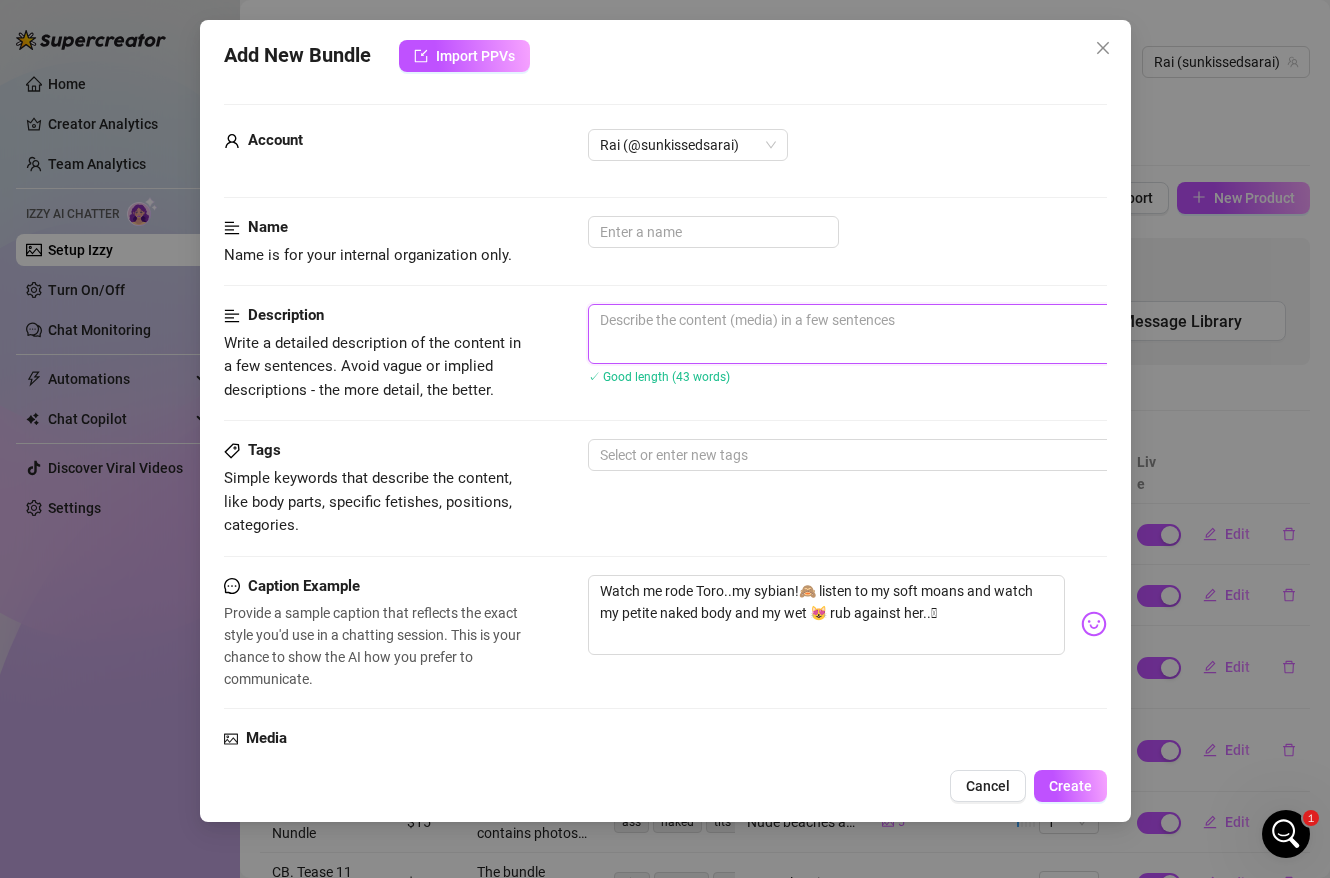 click at bounding box center [938, 334] 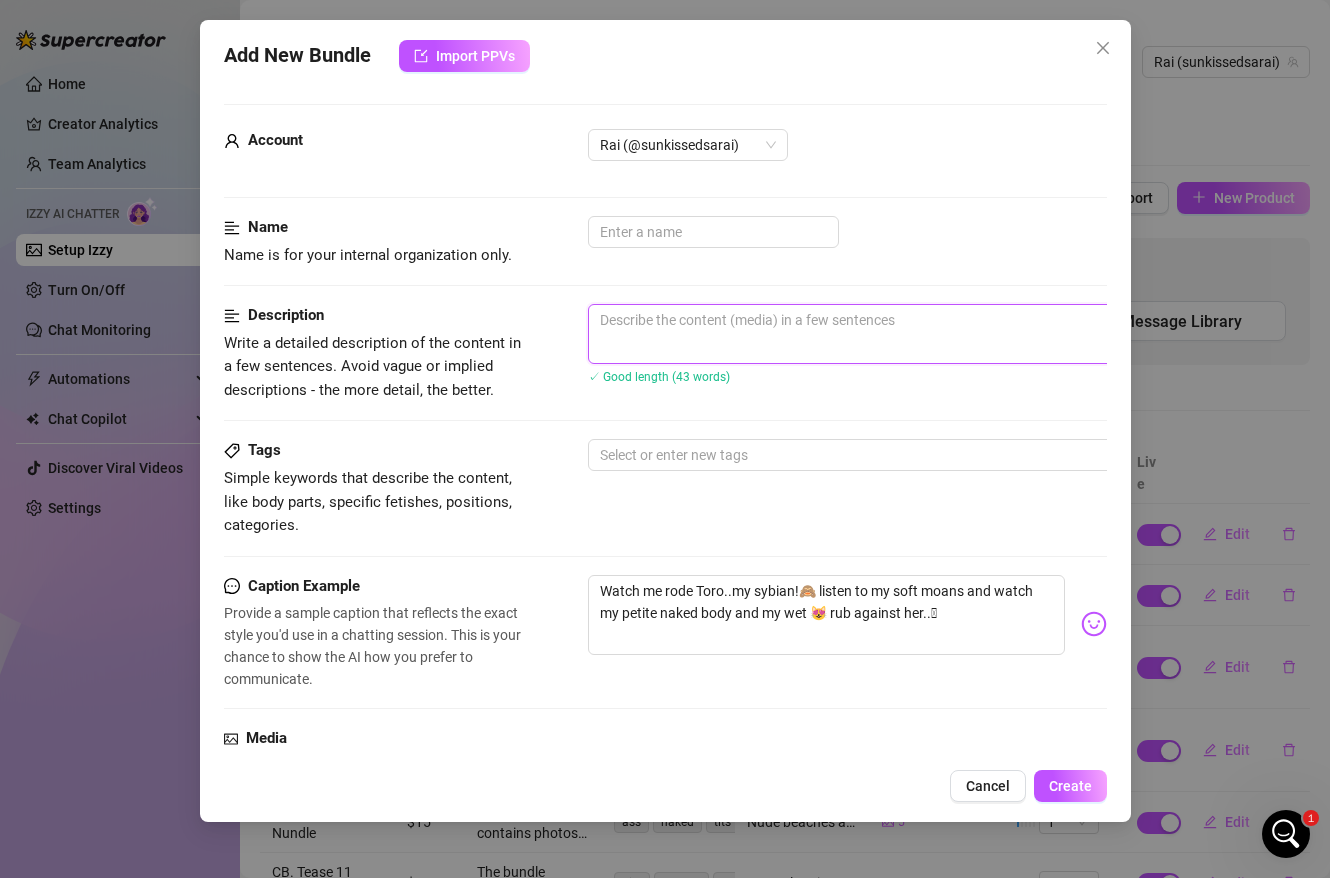 paste on "Watch me rode Toro..my sybian!🙈 listen to my soft moans and watch my petite naked body and my wet 😻 rub against her..🫦" 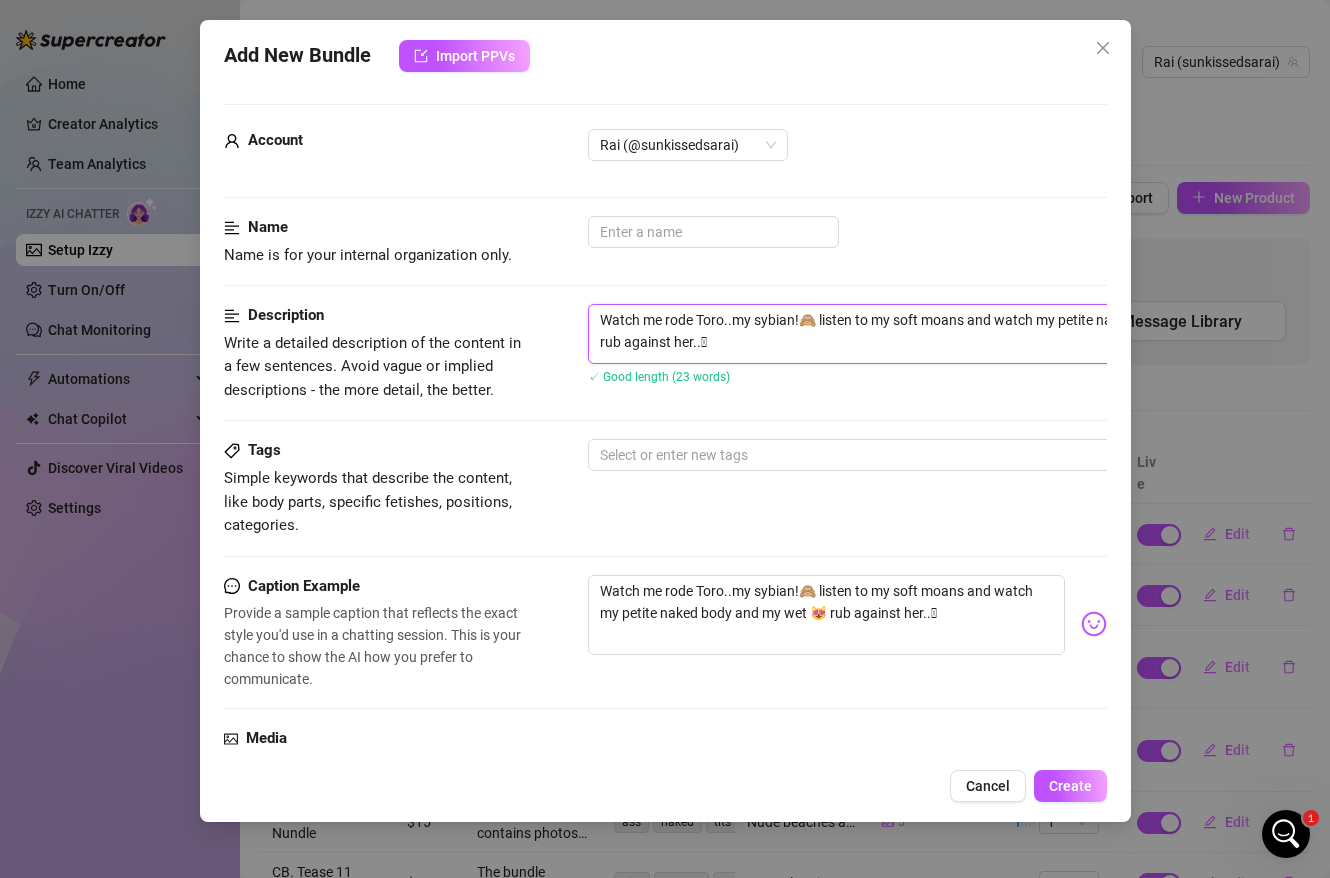 click on "Watch me rode Toro..my sybian!🙈 listen to my soft moans and watch my petite naked body and my wet 😻 rub against her..🫦" at bounding box center (938, 334) 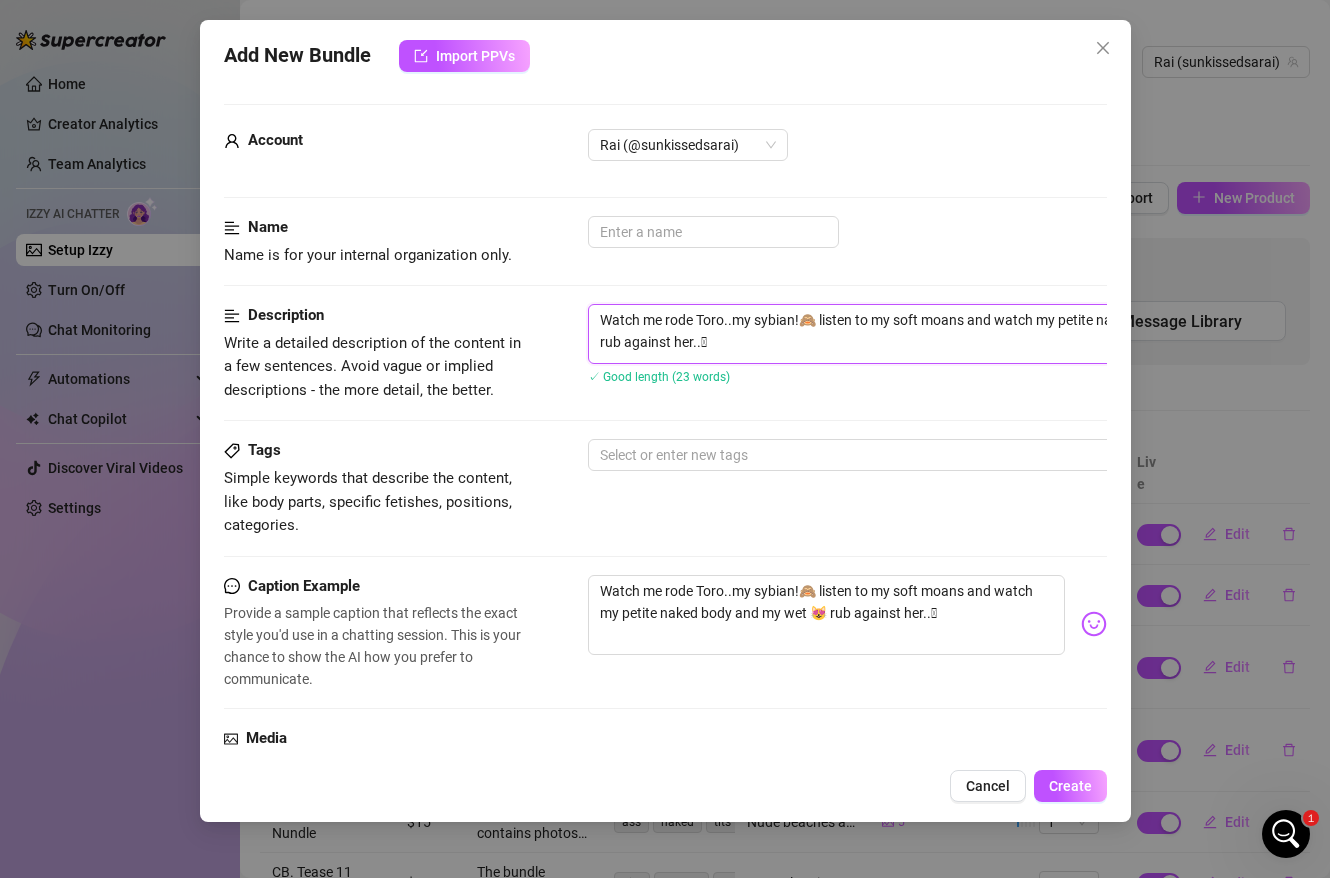 click on "Watch me rode Toro..my sybian!🙈 listen to my soft moans and watch my petite naked body and my wet 😻 rub against her..🫦" at bounding box center (938, 334) 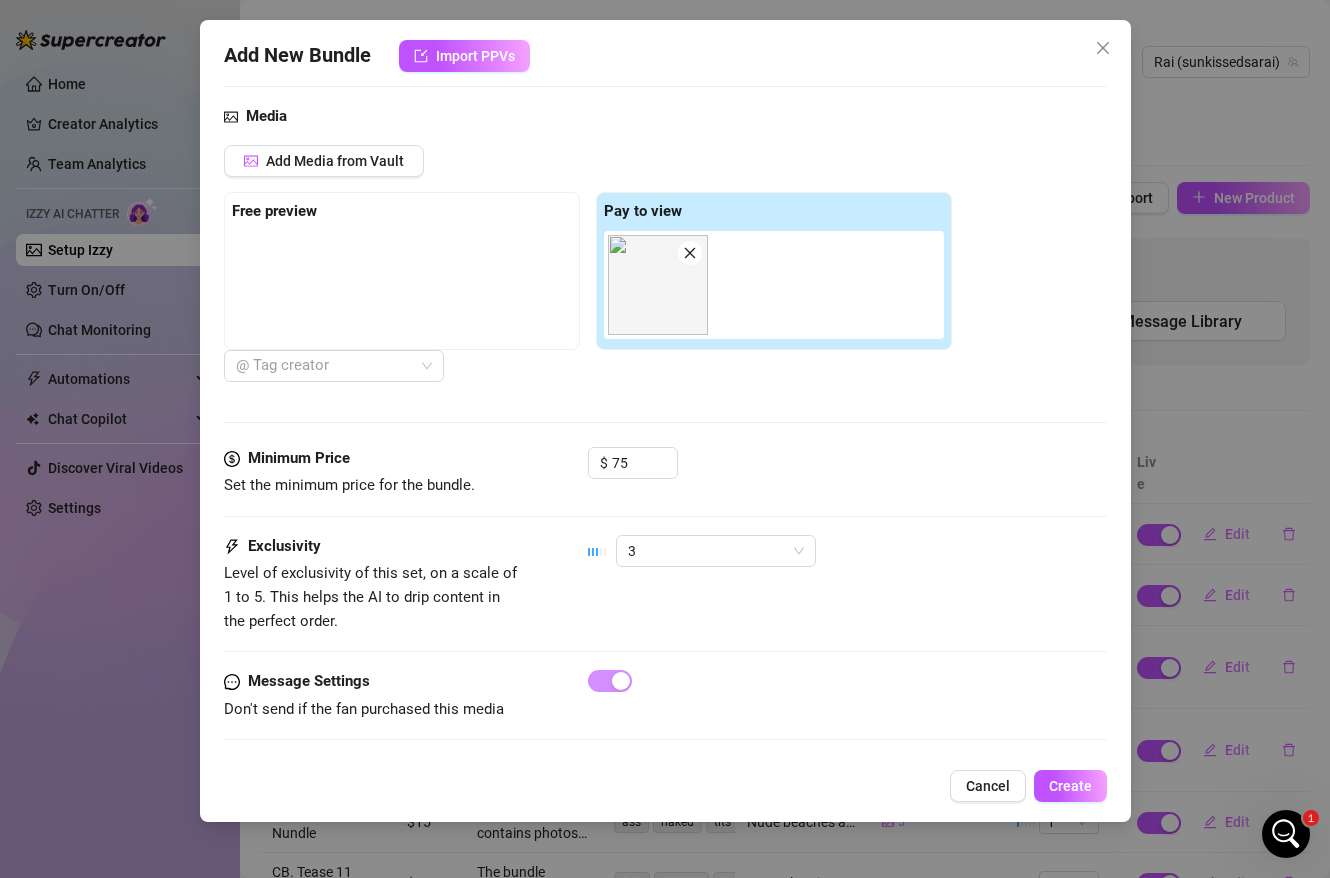 scroll, scrollTop: 0, scrollLeft: 0, axis: both 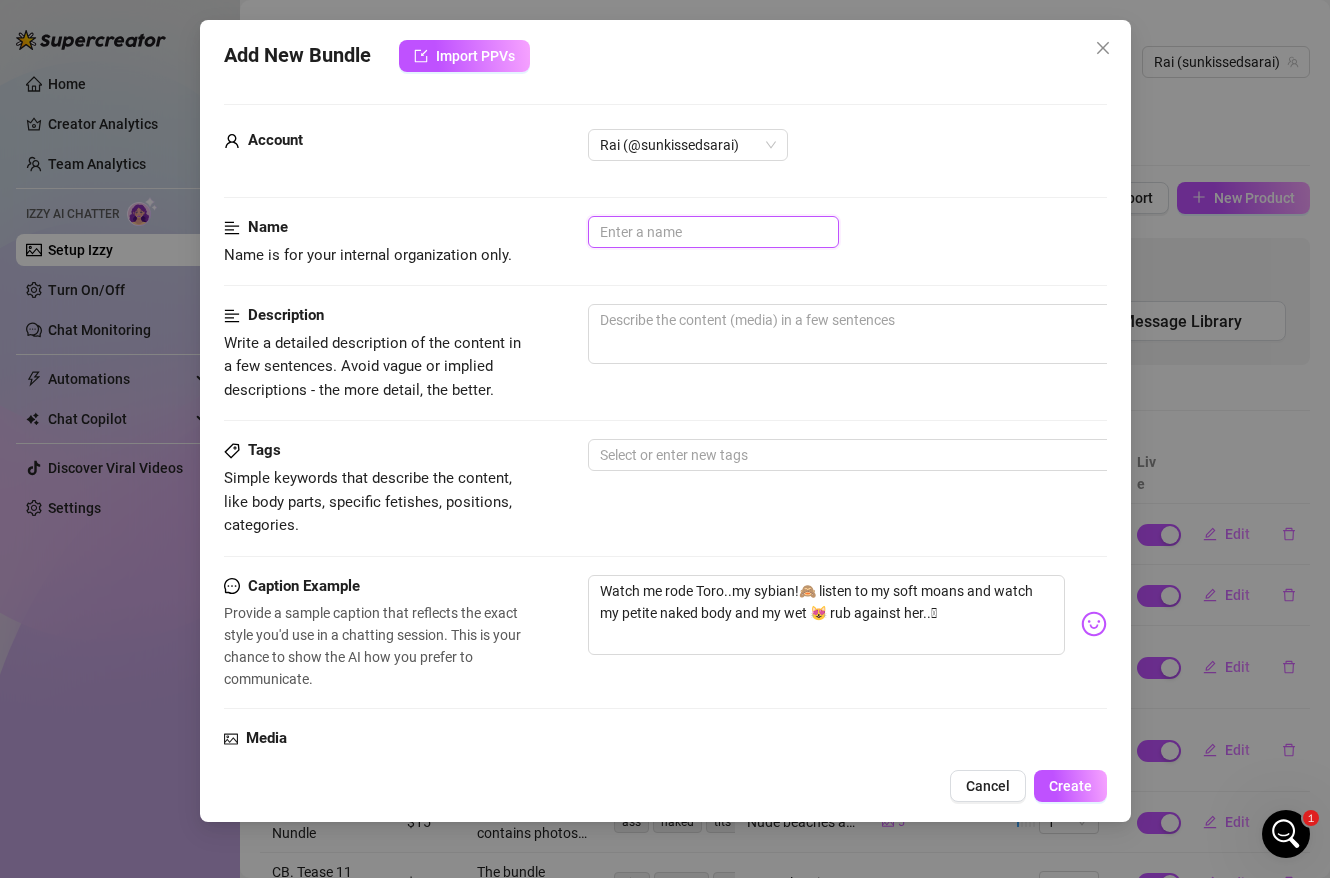 click at bounding box center [713, 232] 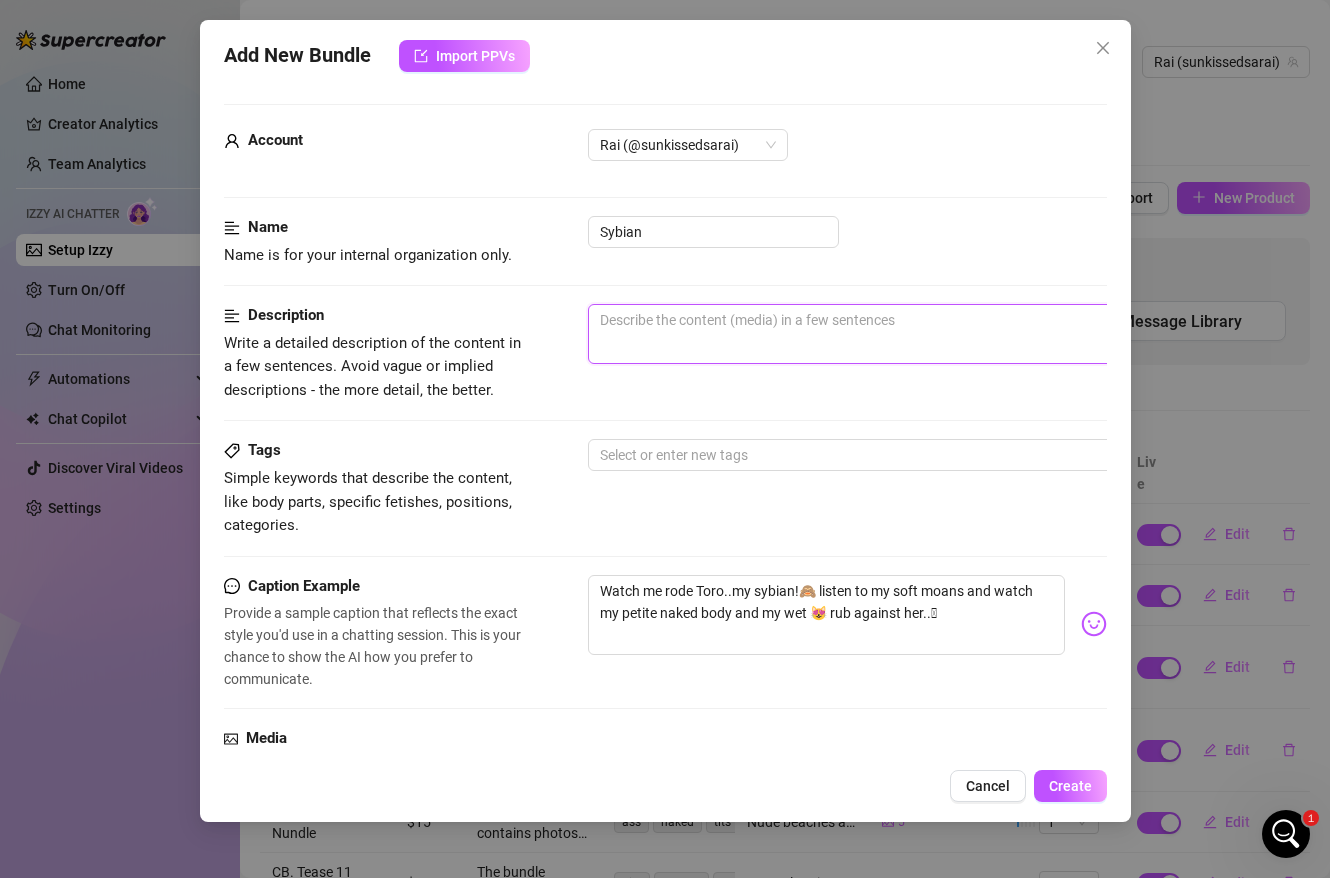 click at bounding box center (938, 334) 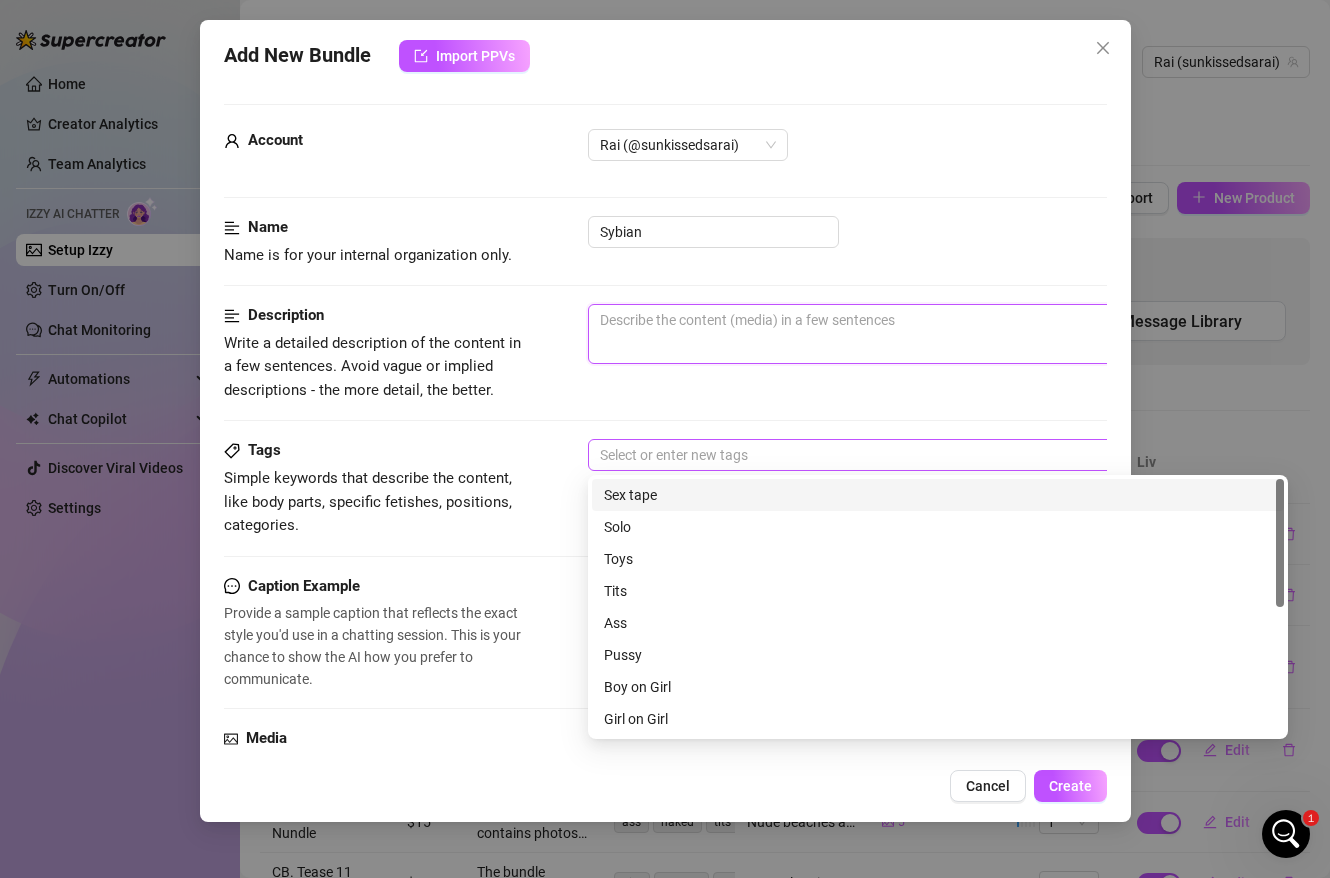 click at bounding box center [927, 455] 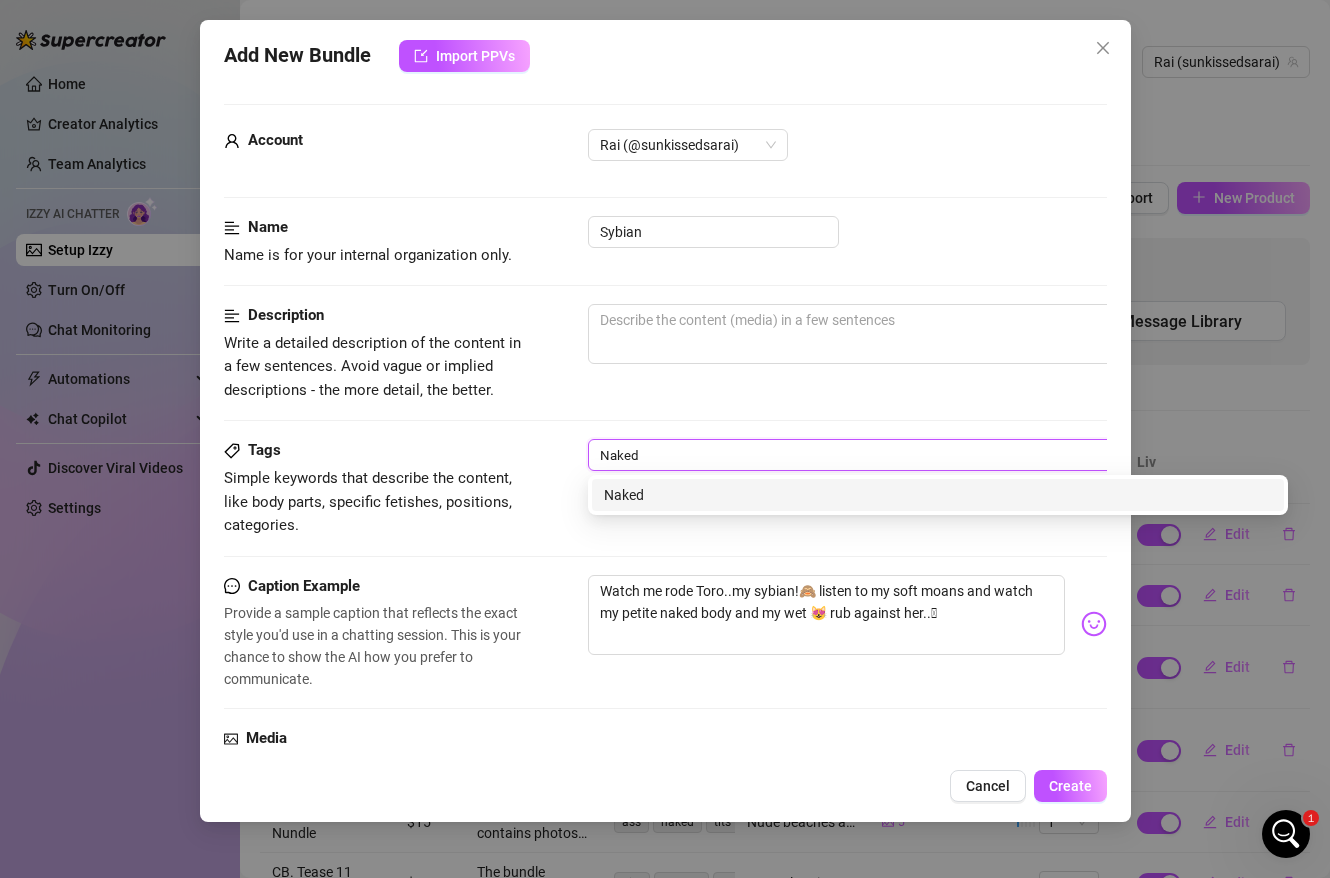 click on "Naked" at bounding box center [938, 495] 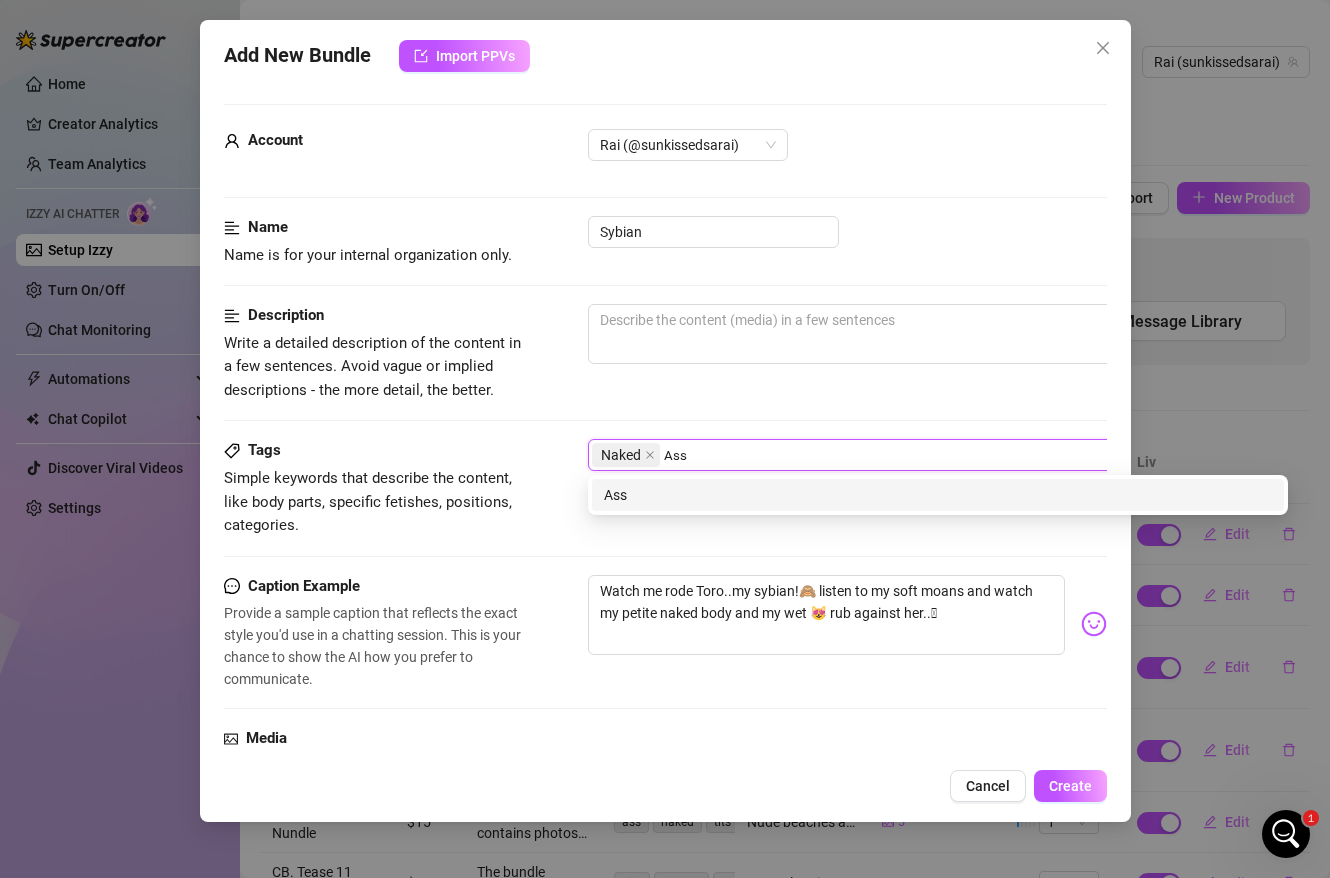 click on "Ass" at bounding box center [938, 495] 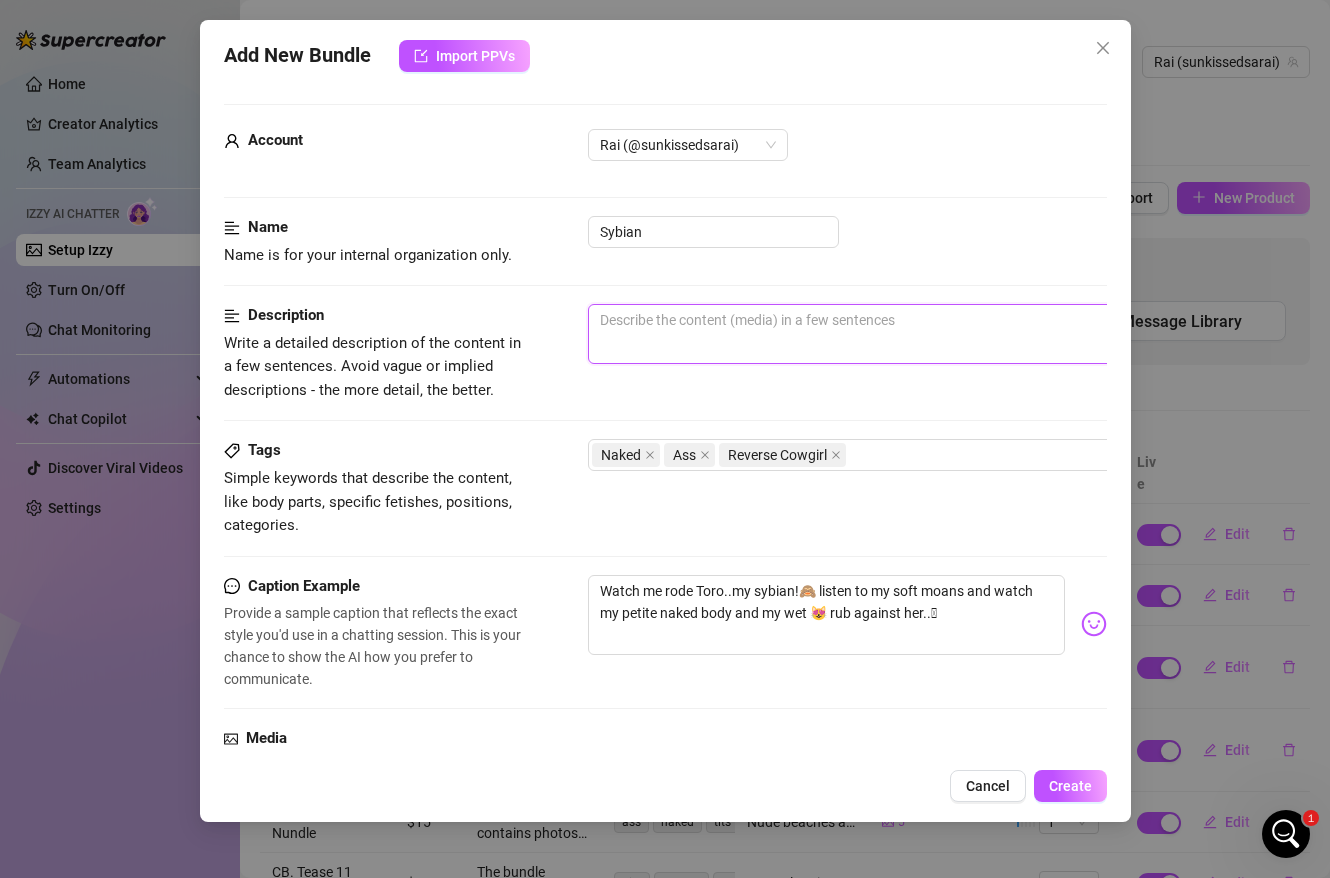 click at bounding box center (938, 334) 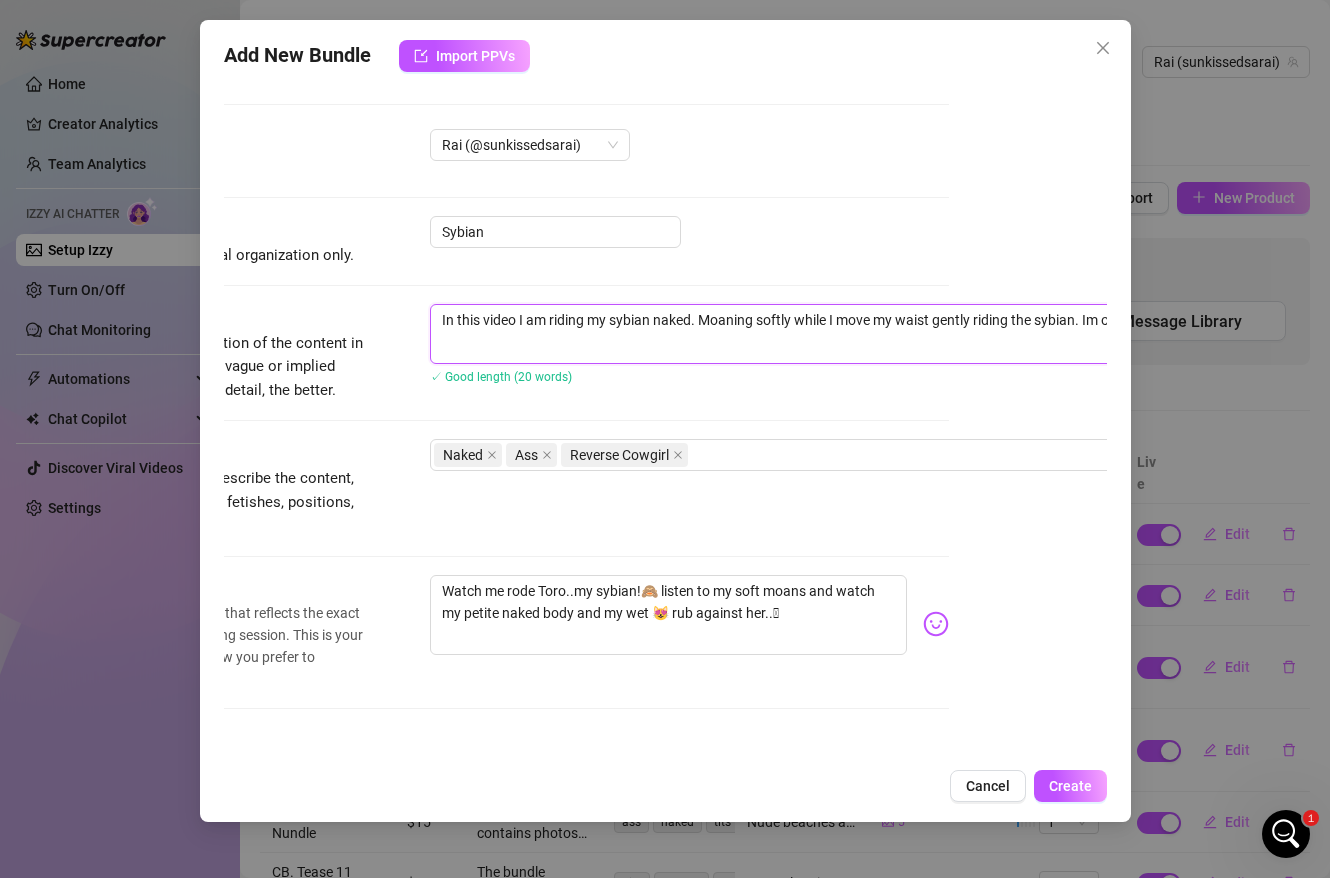scroll, scrollTop: 0, scrollLeft: 166, axis: horizontal 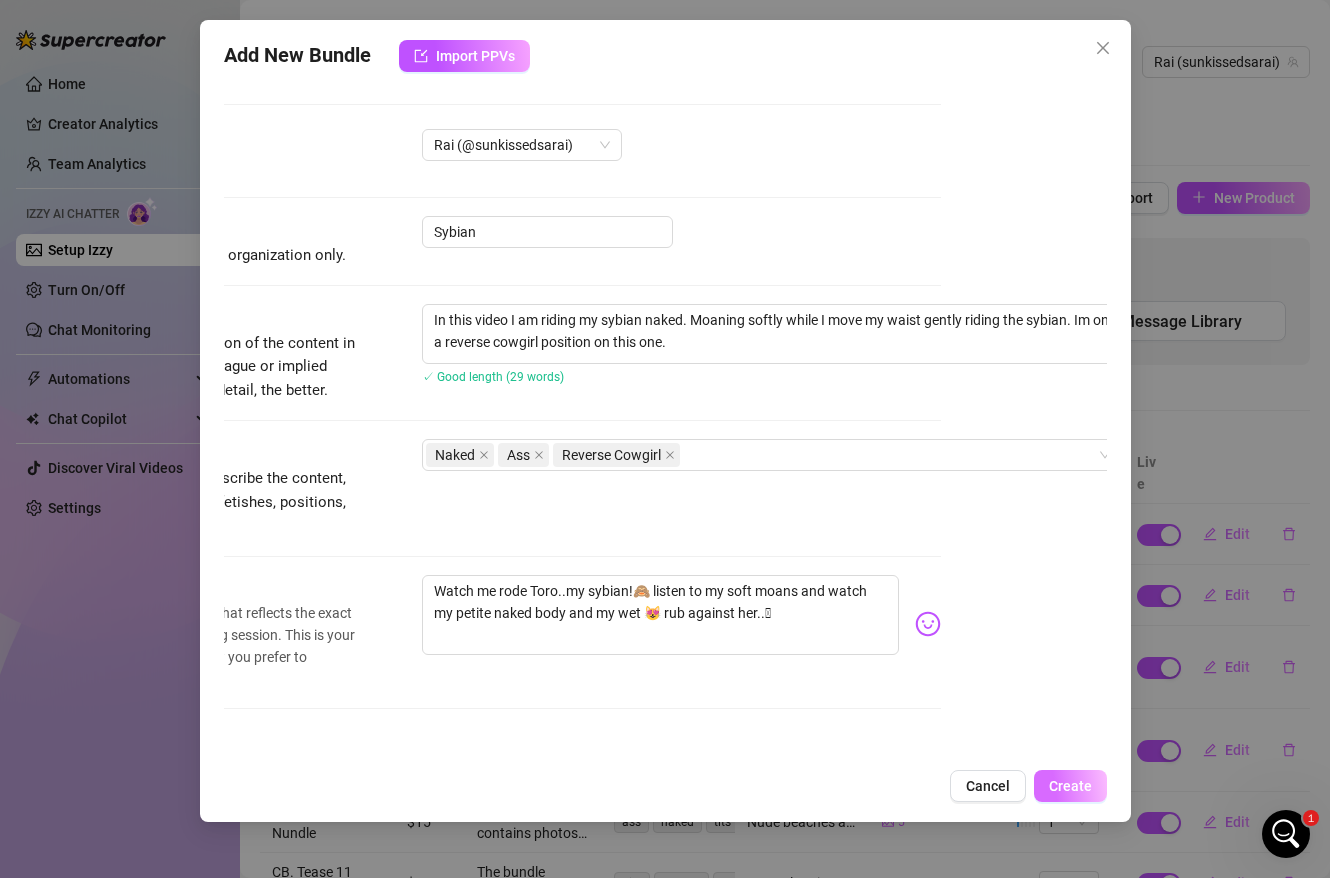 click on "Create" at bounding box center [1070, 786] 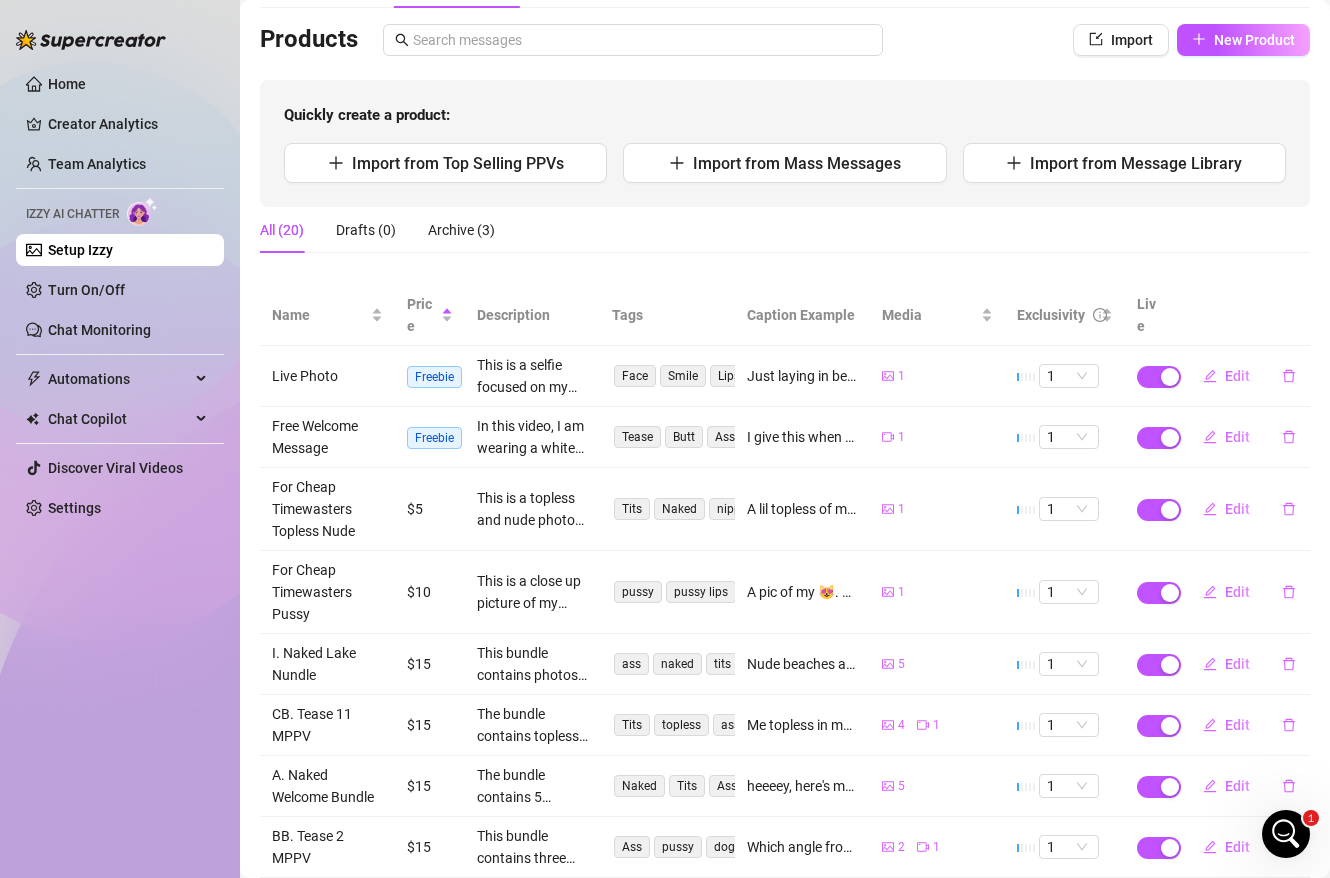 scroll, scrollTop: 118, scrollLeft: 0, axis: vertical 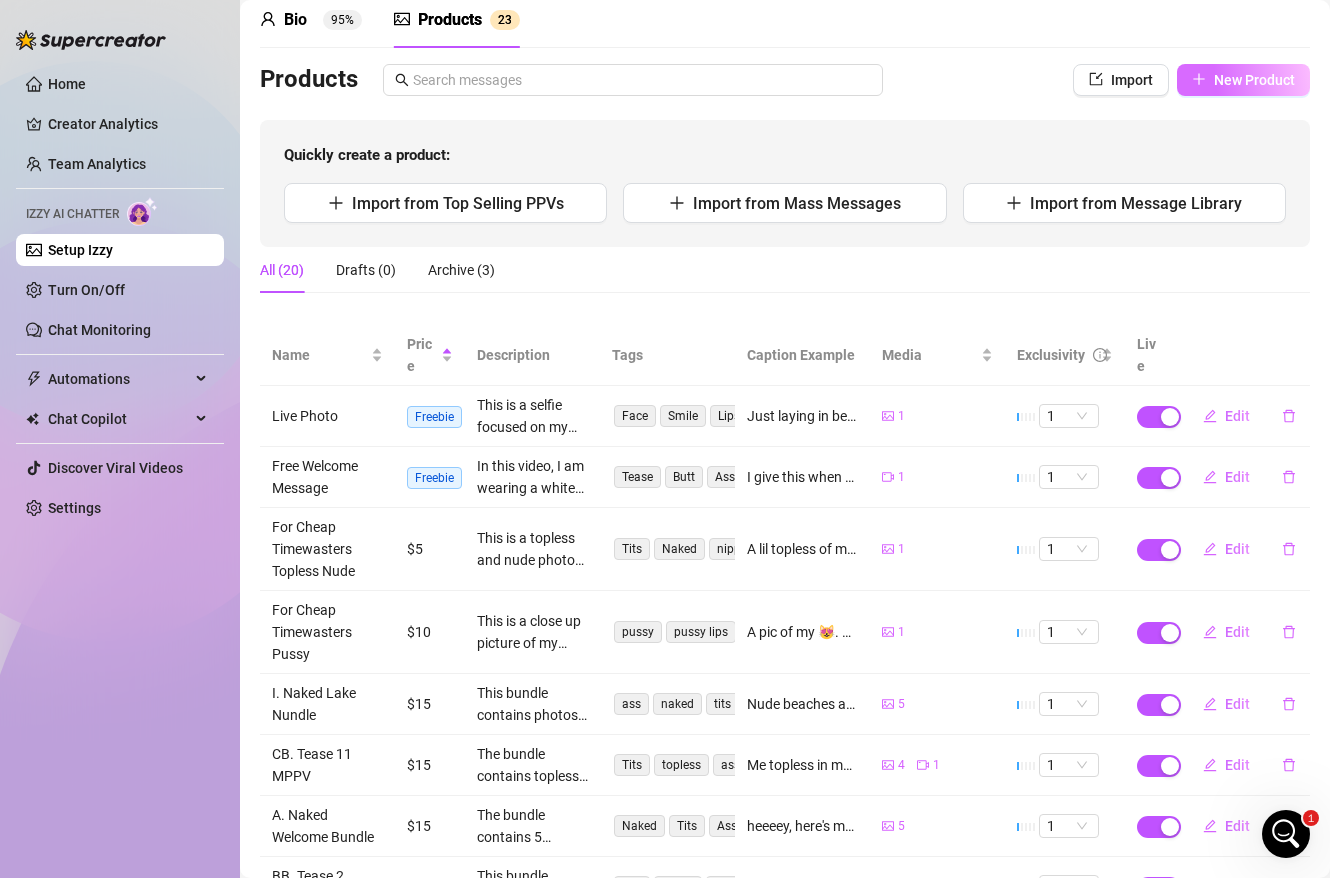 click on "New Product" at bounding box center (1243, 80) 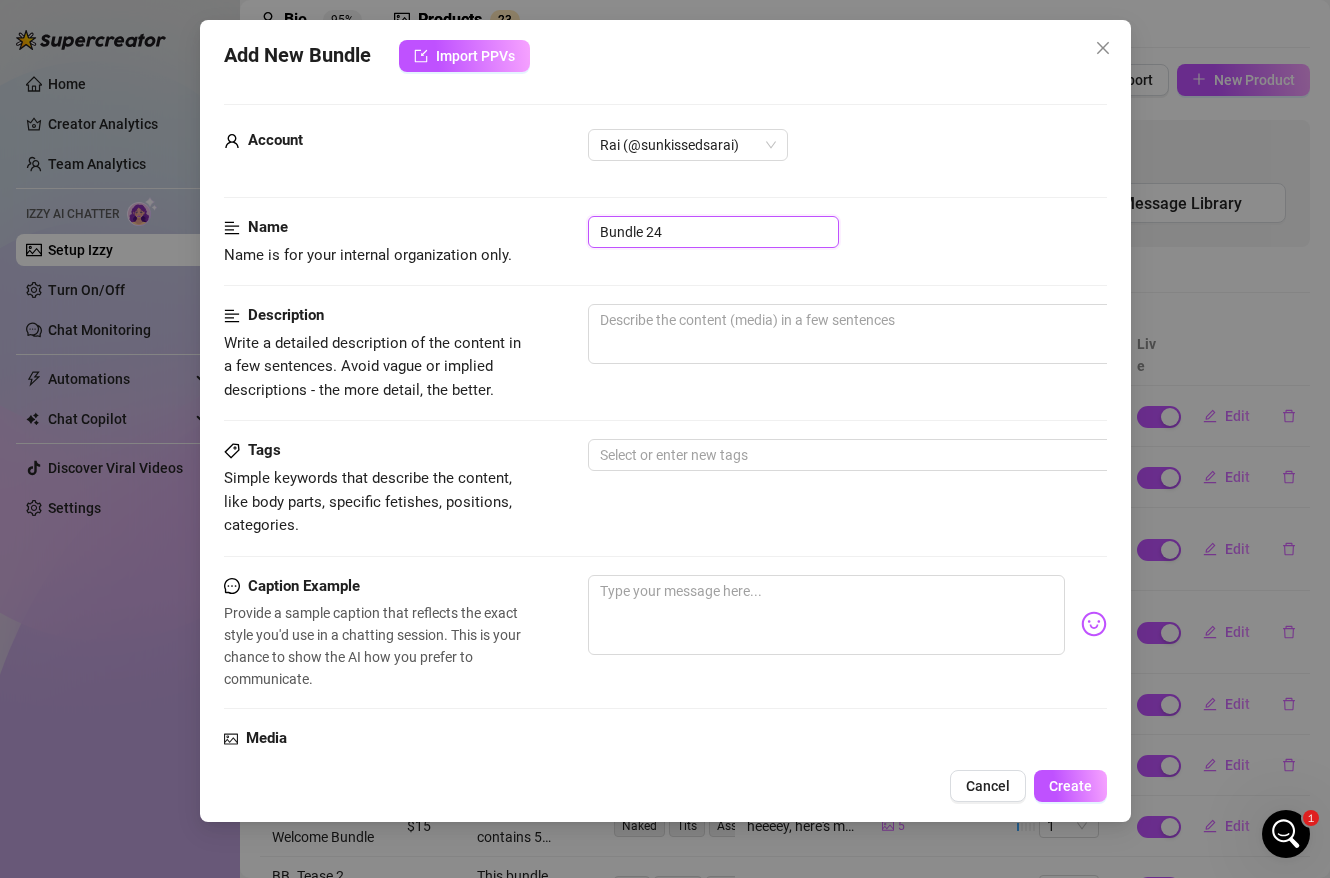 click on "Bundle 24" at bounding box center (713, 232) 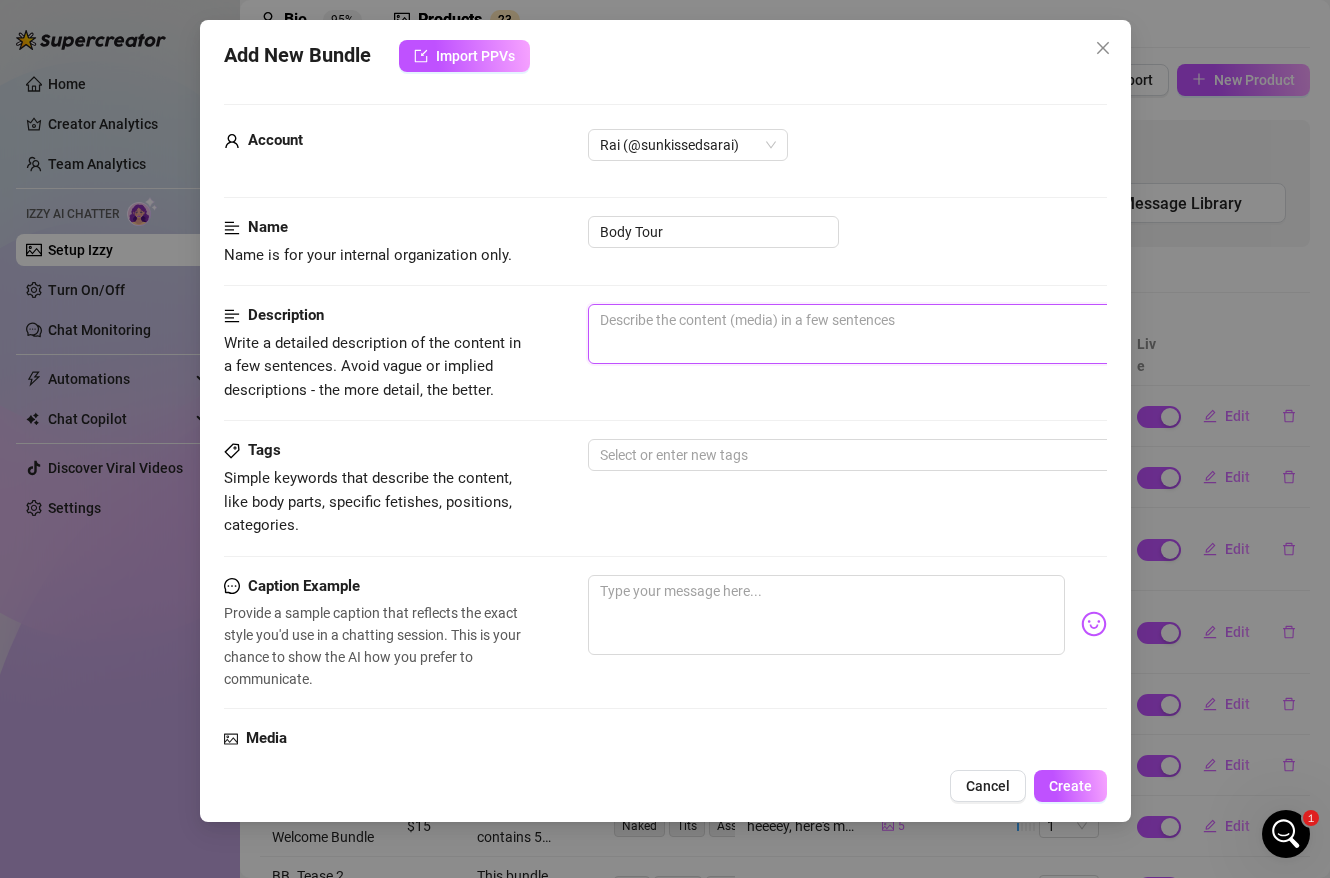 click at bounding box center (938, 334) 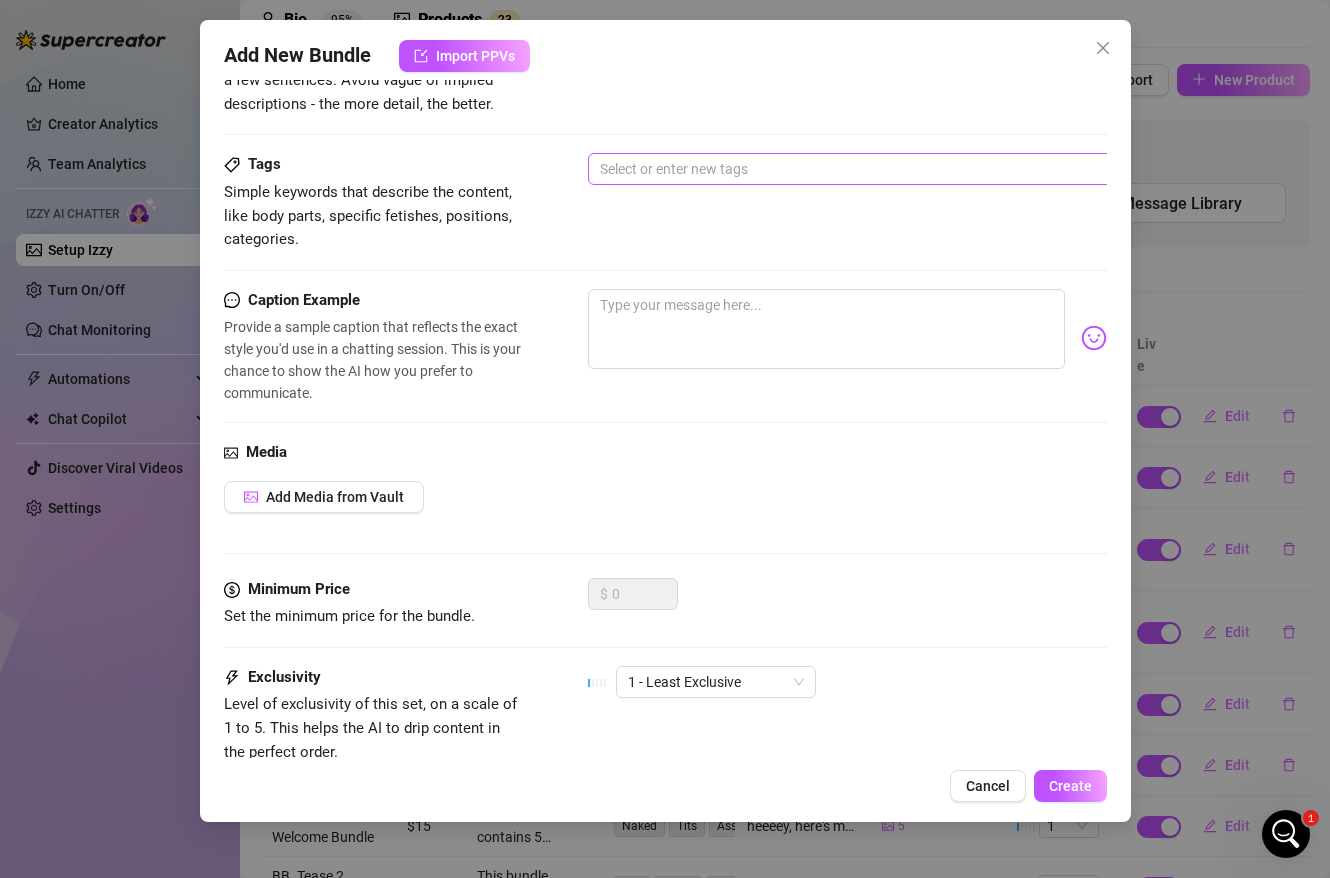 scroll, scrollTop: 417, scrollLeft: 0, axis: vertical 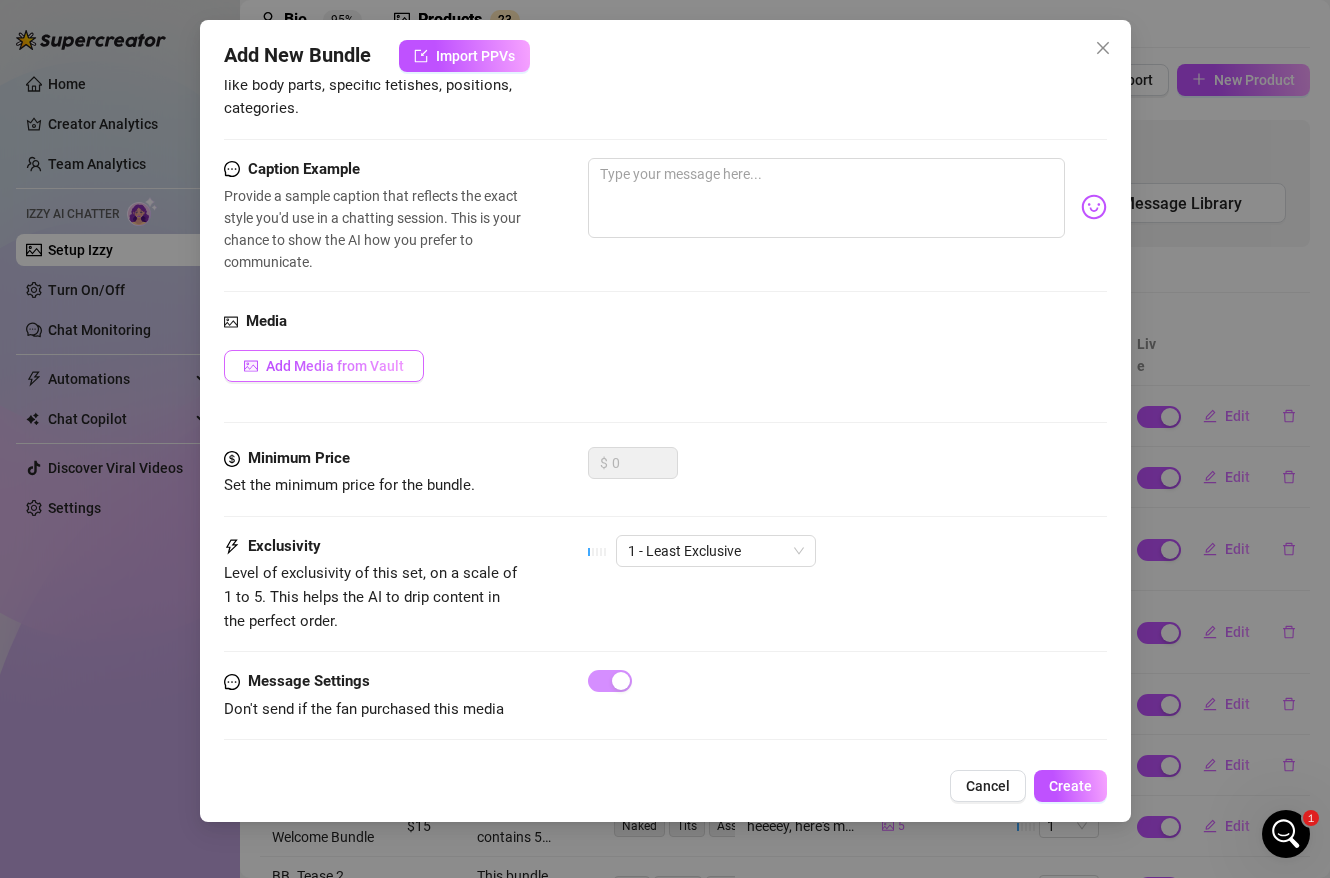 click on "Add Media from Vault" at bounding box center (324, 366) 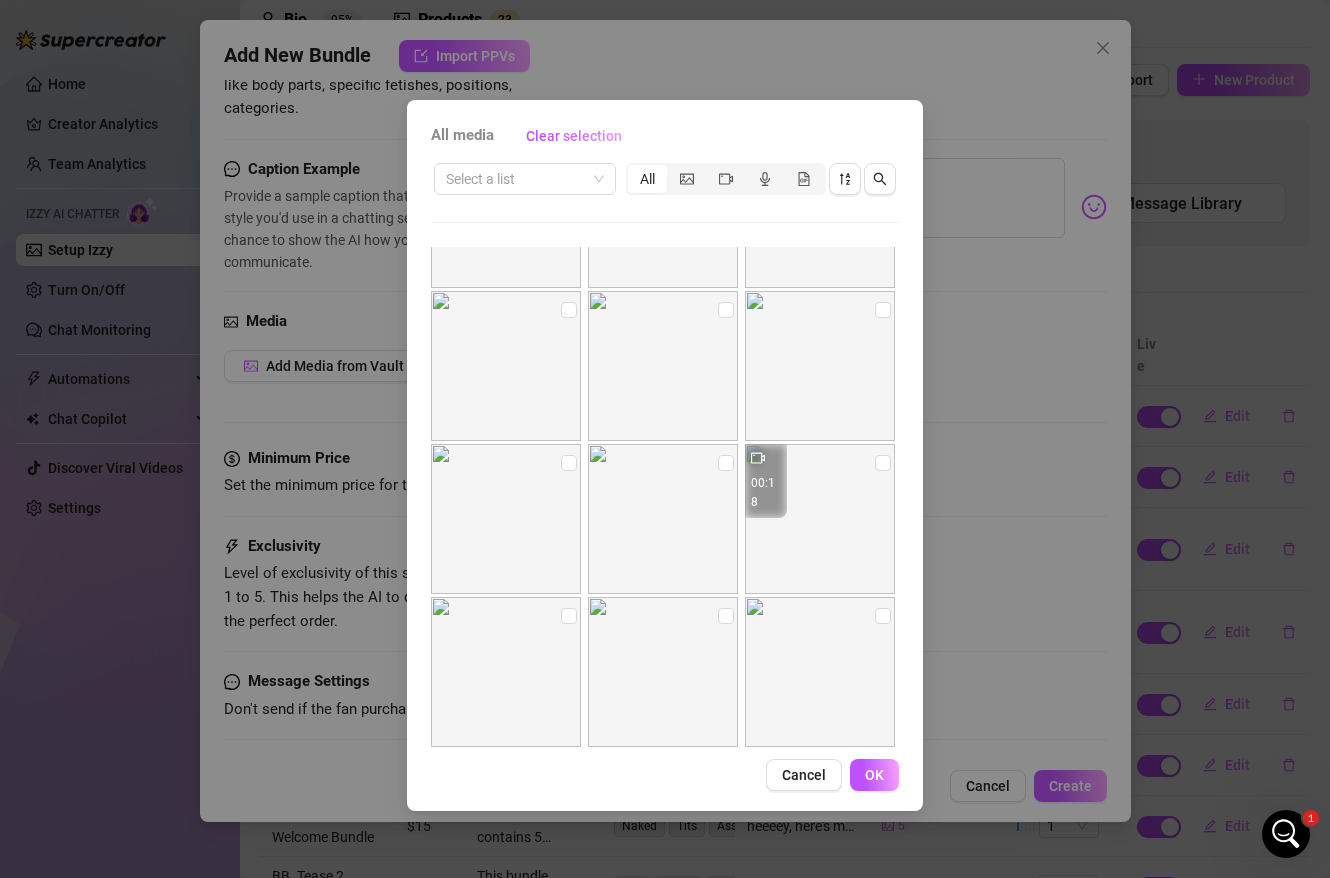 scroll, scrollTop: 754, scrollLeft: 0, axis: vertical 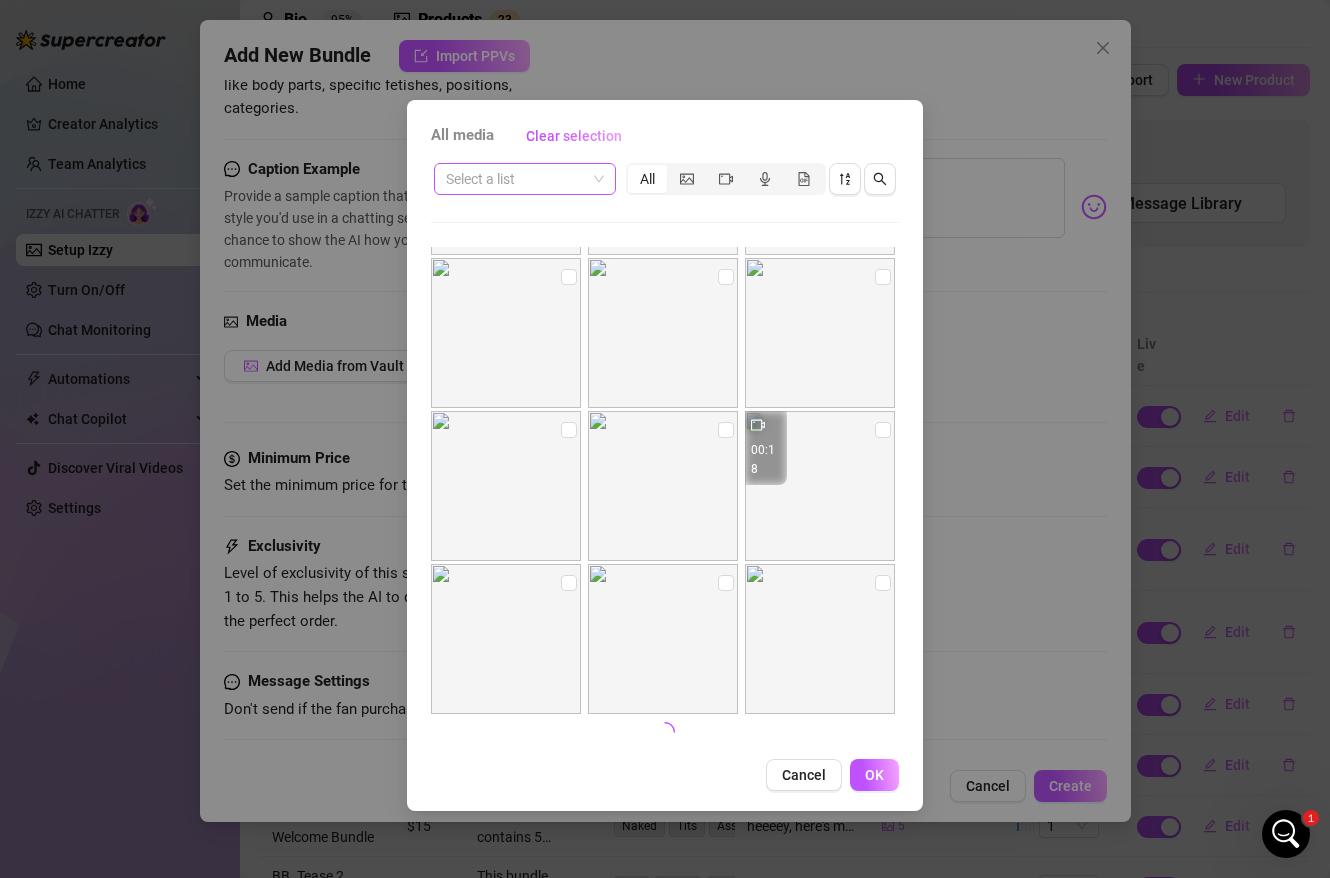click at bounding box center [516, 179] 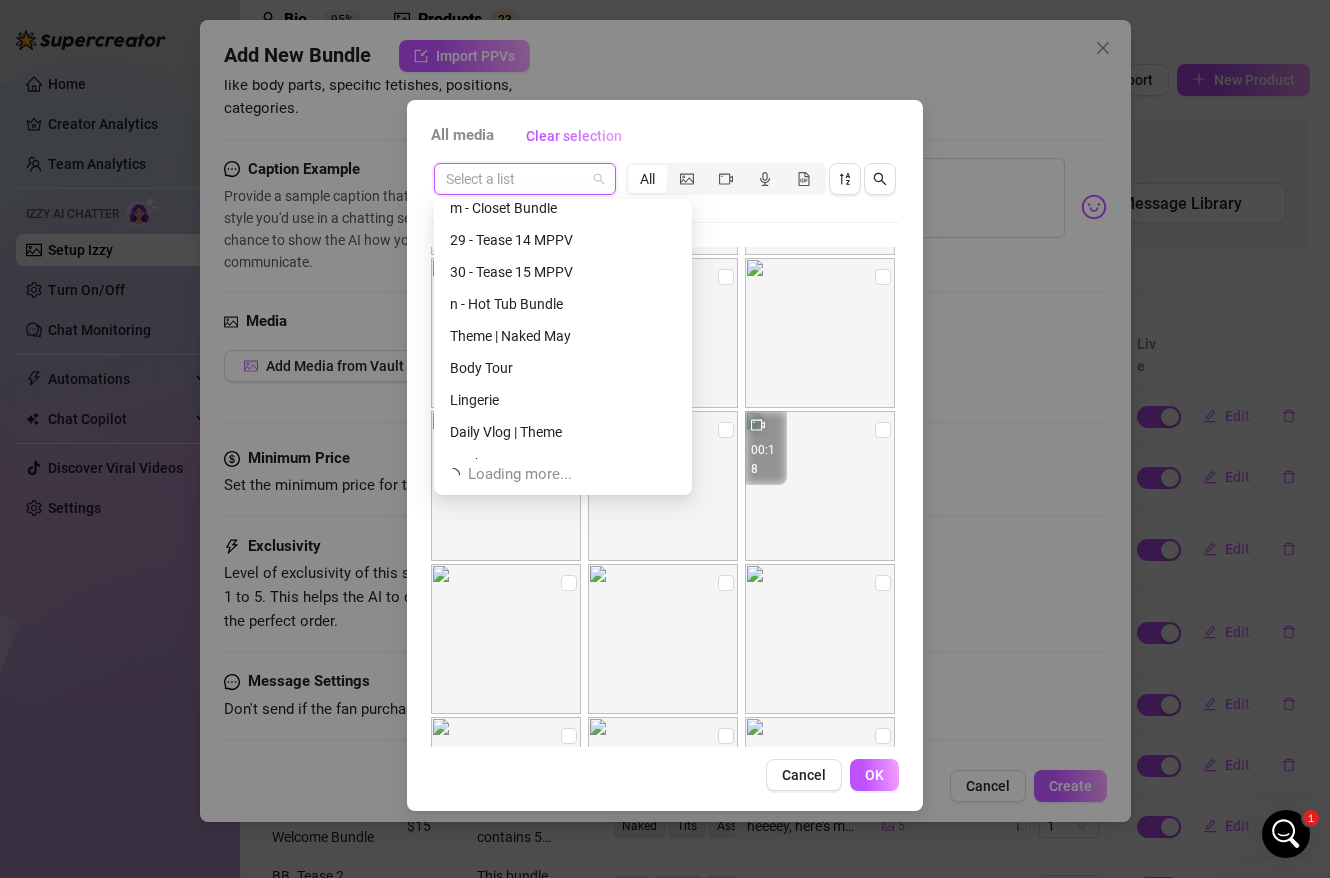 scroll, scrollTop: 677, scrollLeft: 0, axis: vertical 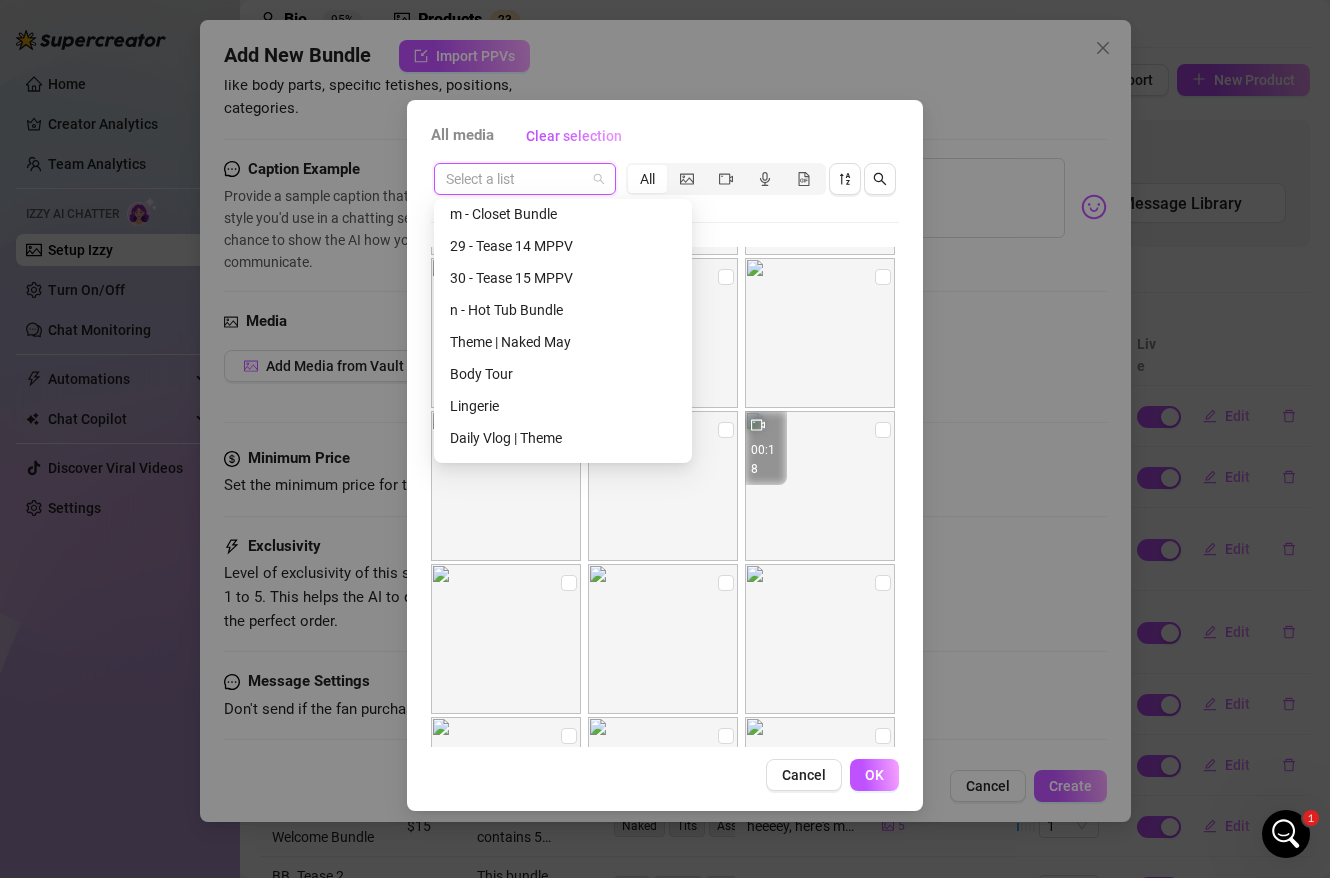 click on "Body Tour" at bounding box center [563, 374] 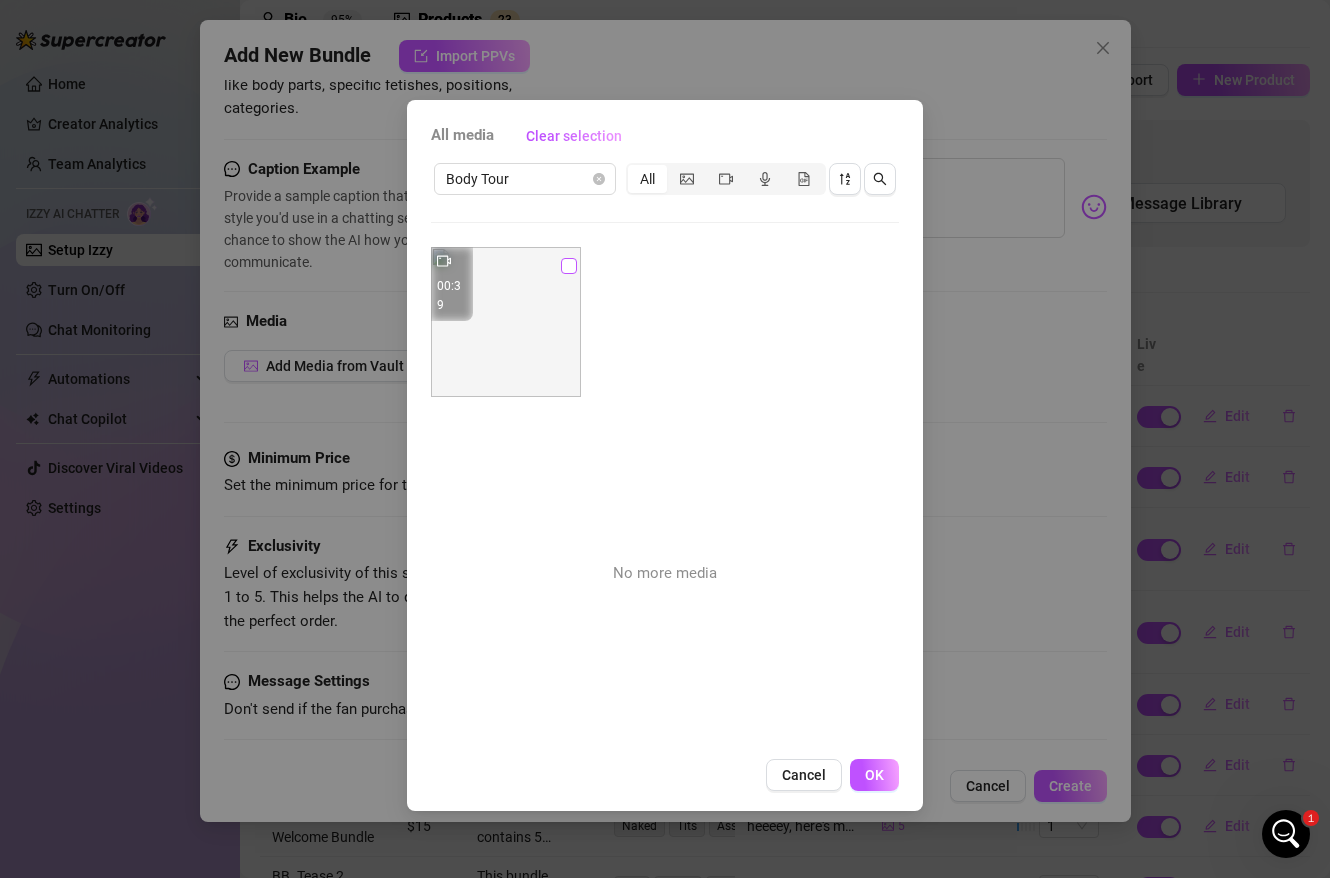 click at bounding box center [569, 266] 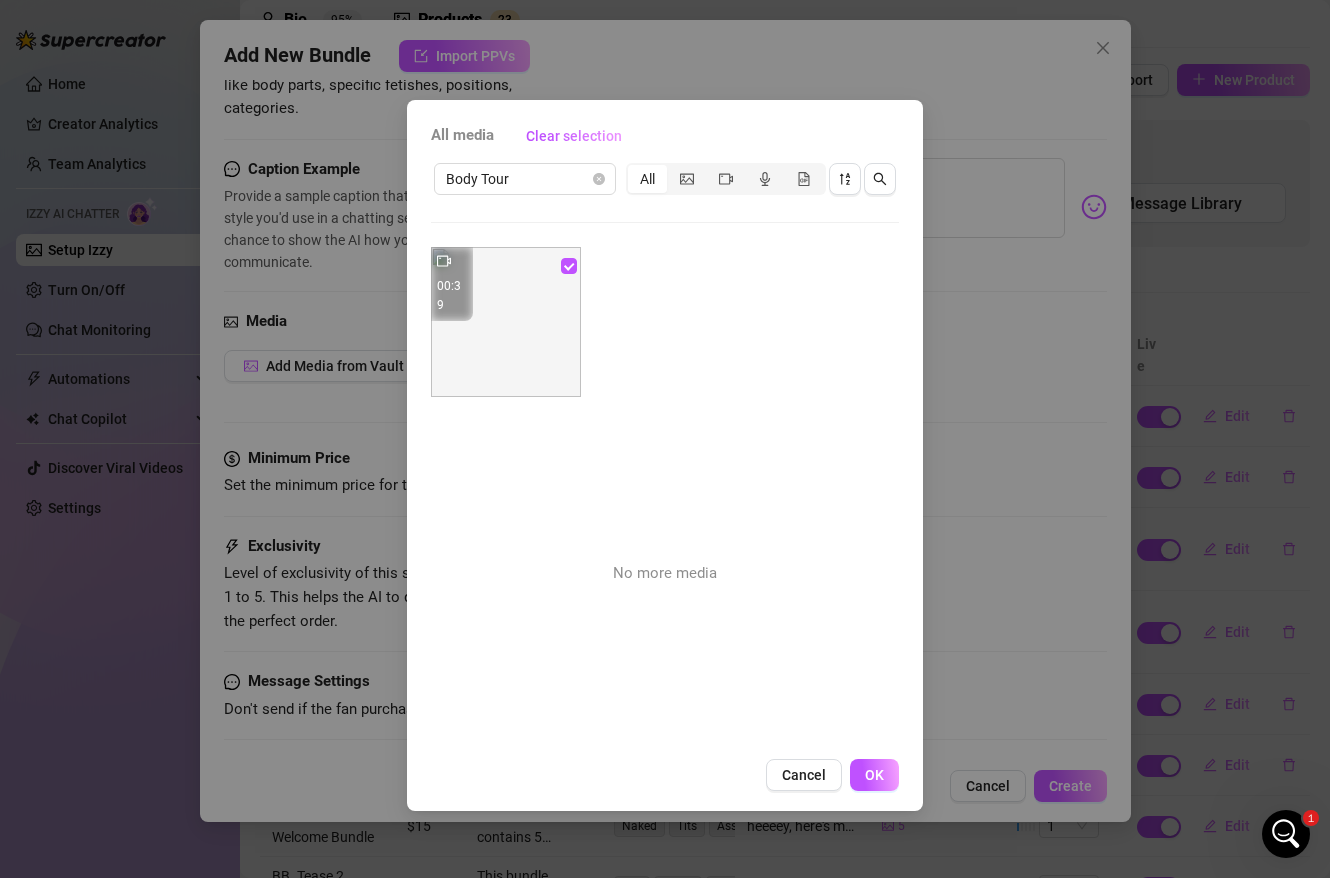 click at bounding box center (506, 322) 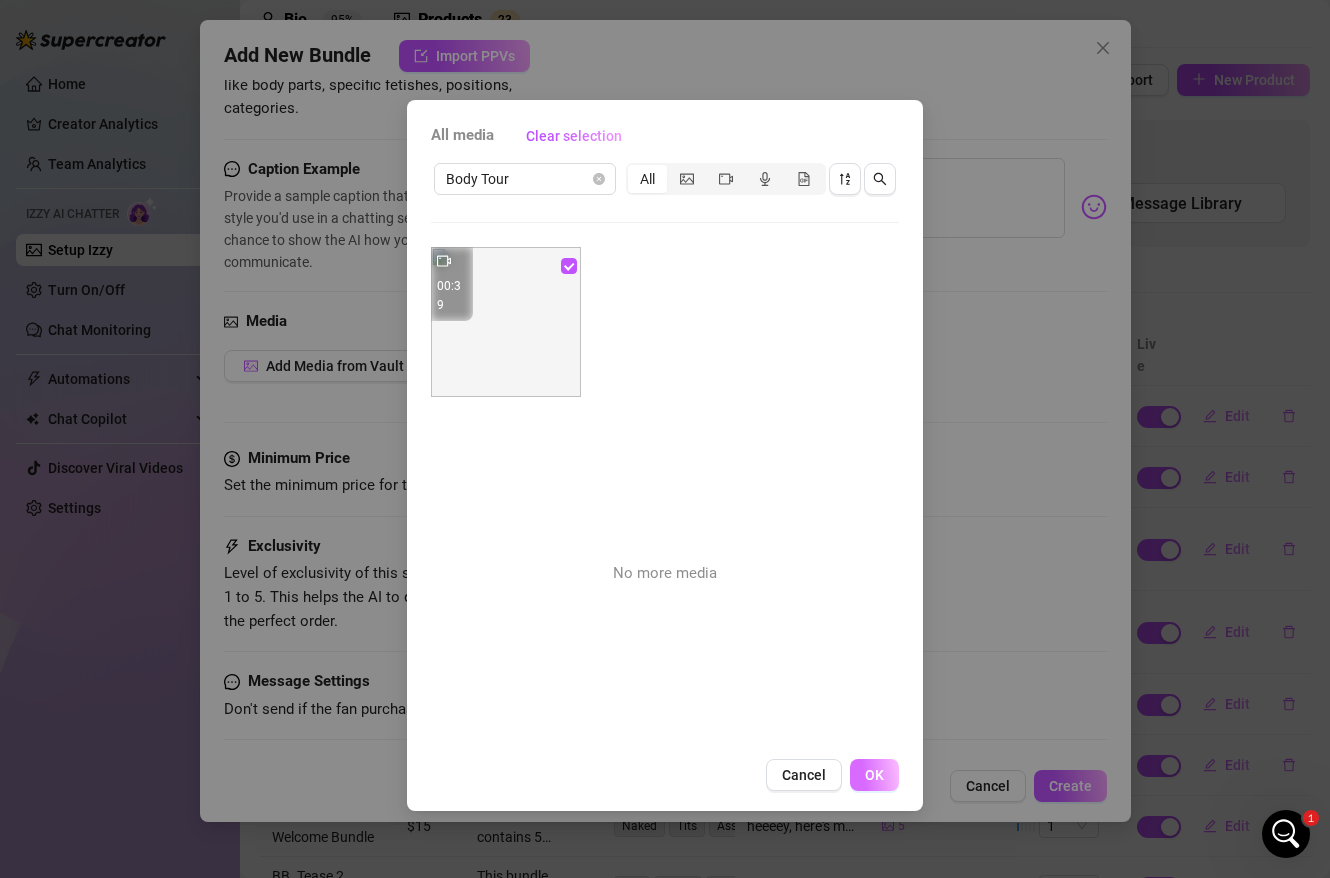 click on "OK" at bounding box center [874, 775] 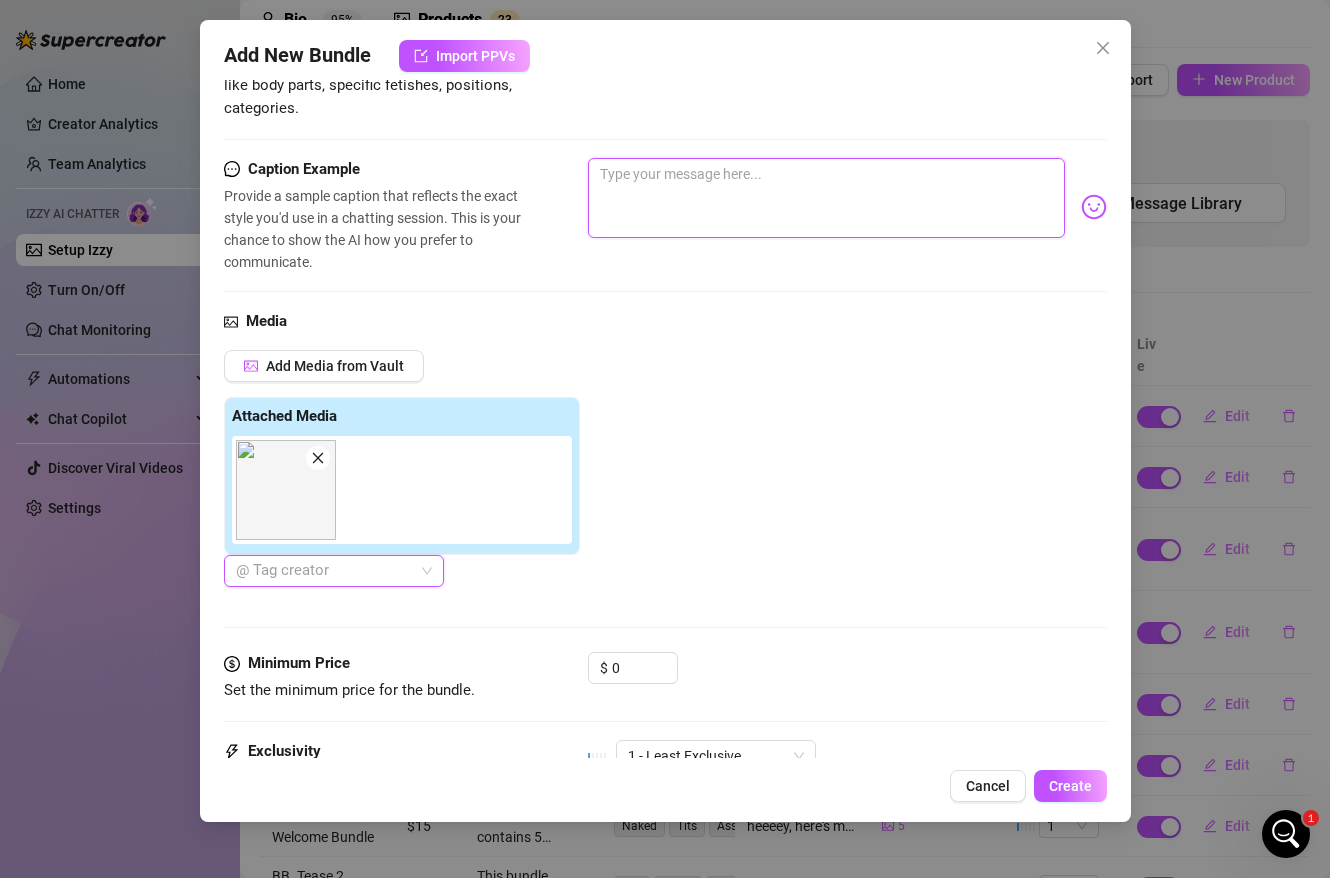 click at bounding box center [826, 198] 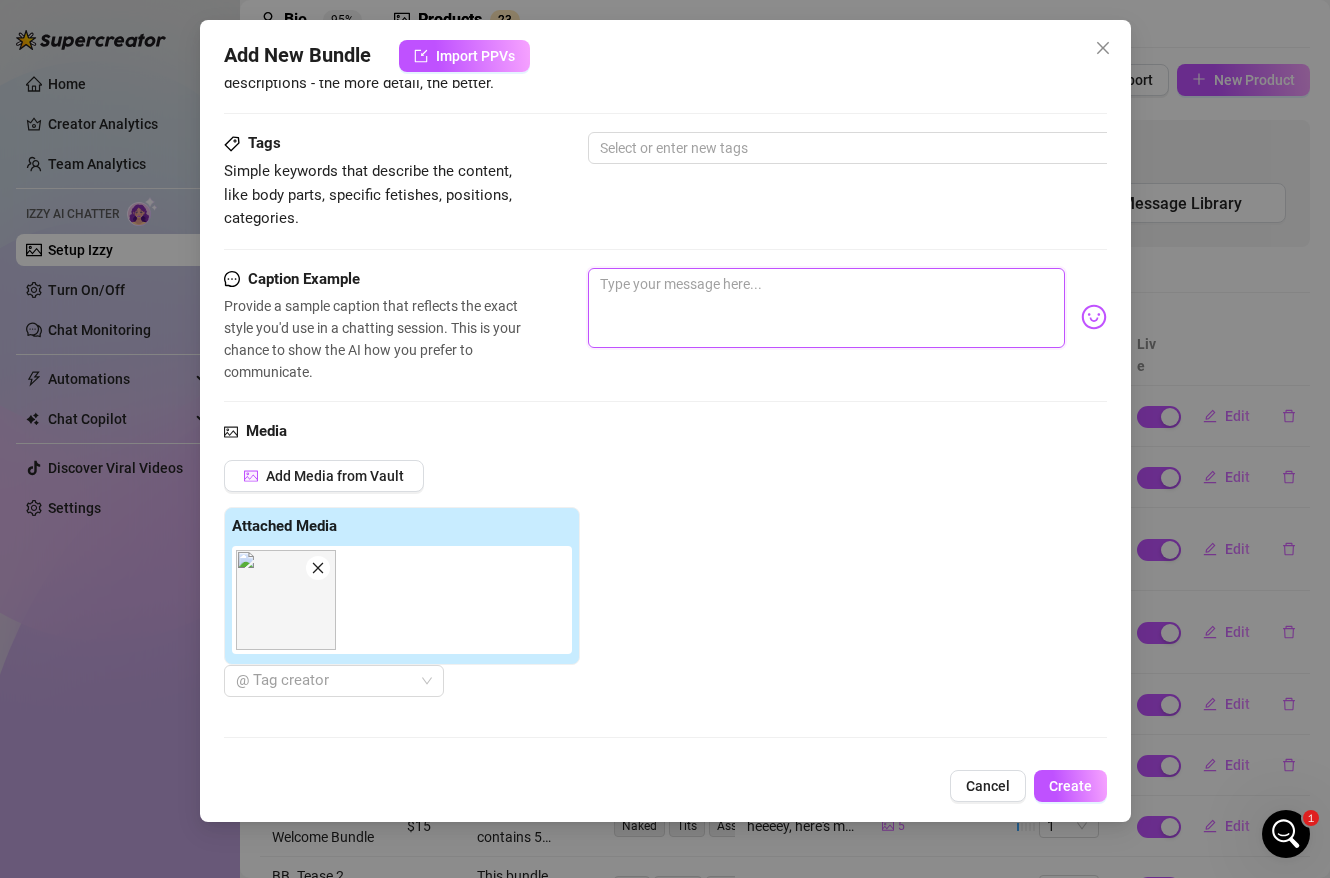 scroll, scrollTop: 0, scrollLeft: 0, axis: both 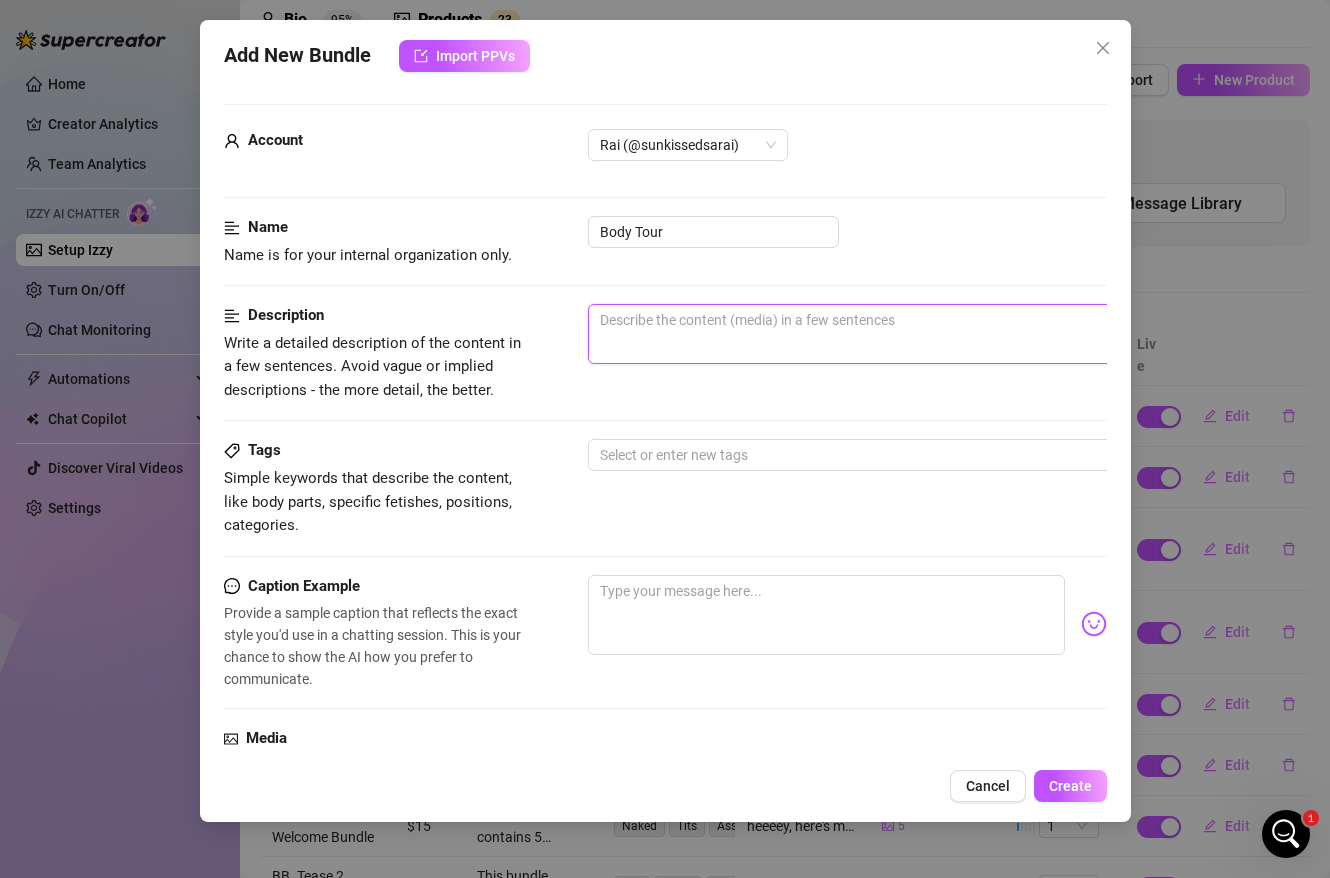 click at bounding box center [938, 334] 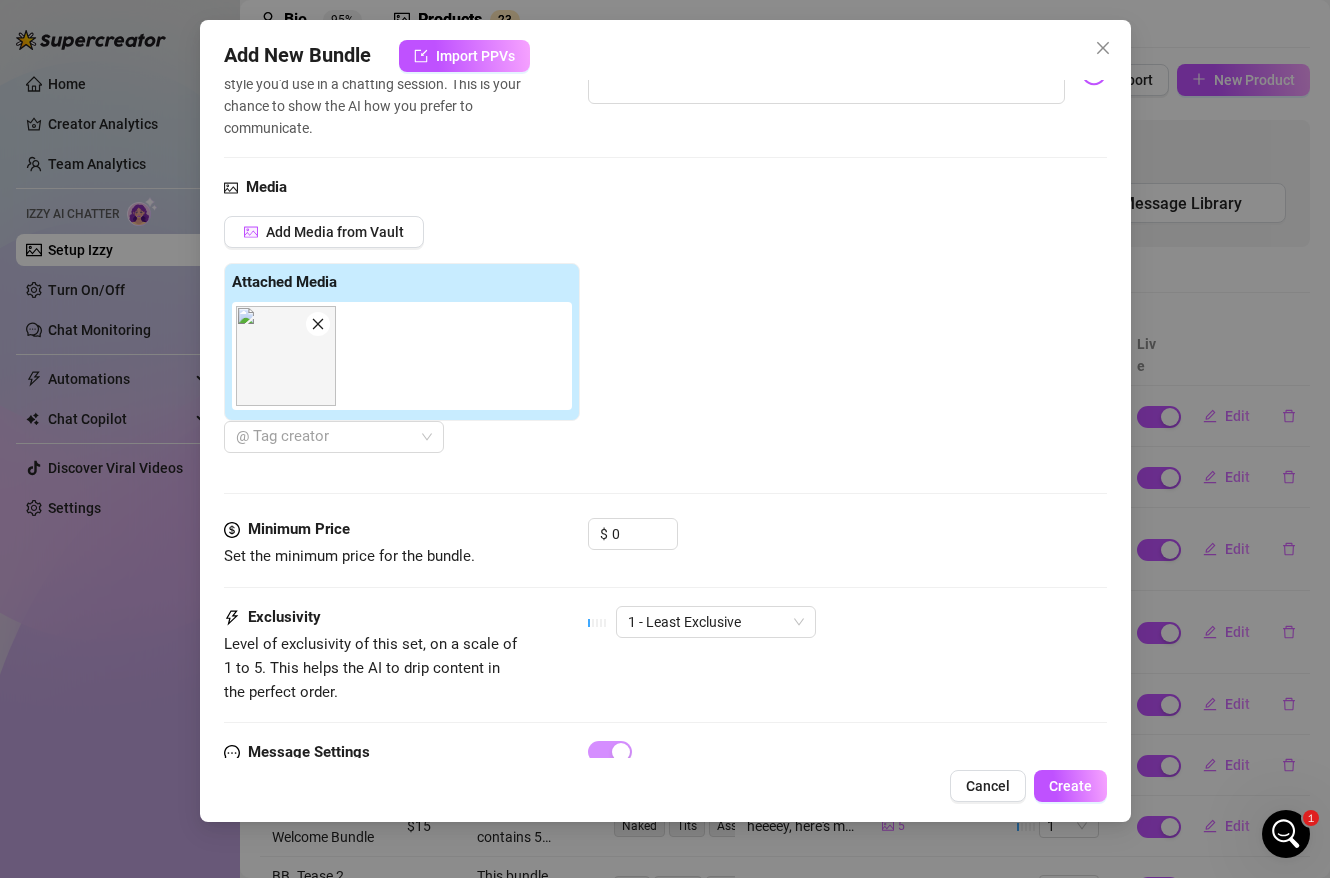 scroll, scrollTop: 622, scrollLeft: 0, axis: vertical 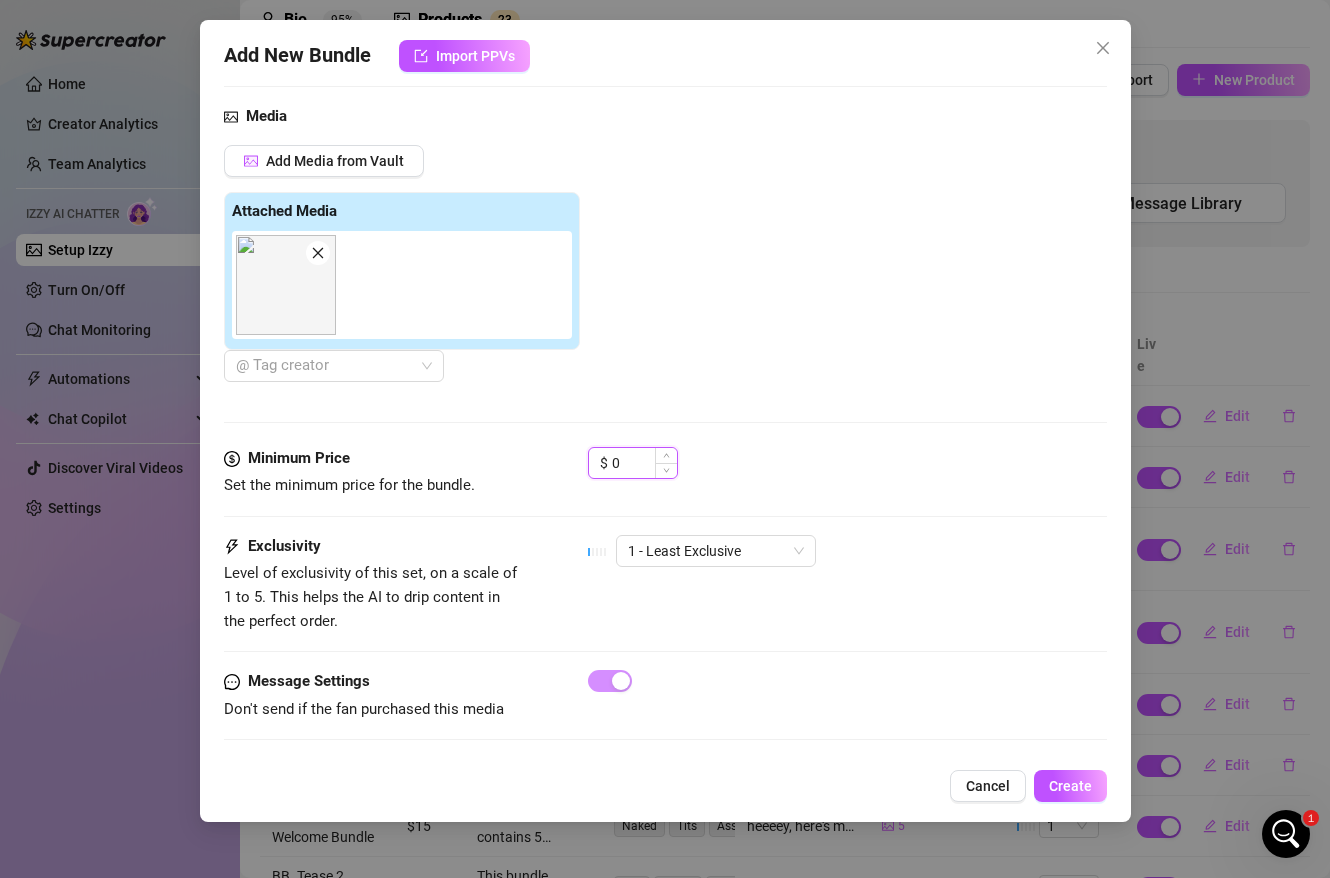 click on "0" at bounding box center [644, 463] 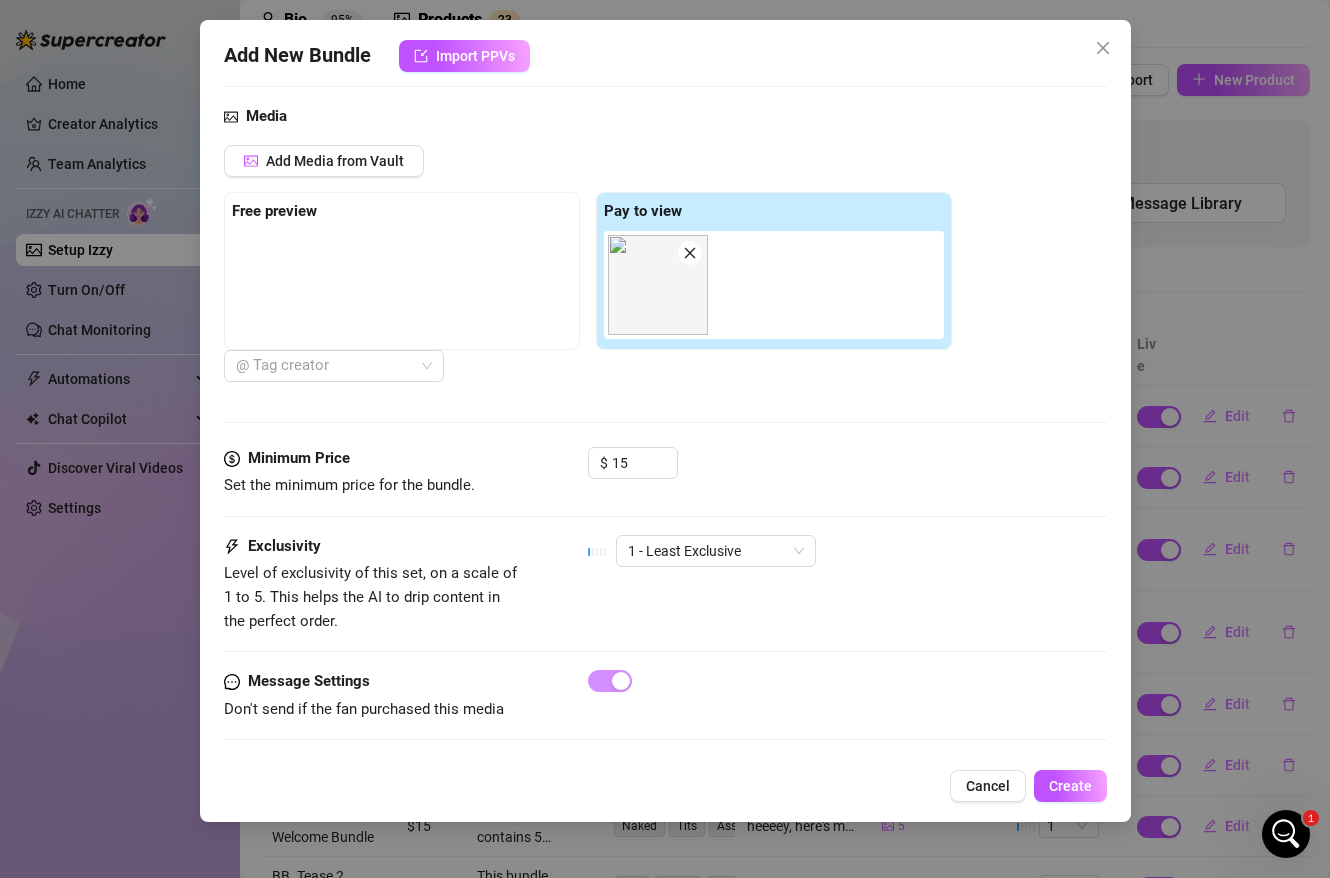 click on "@ Tag creator" at bounding box center [588, 366] 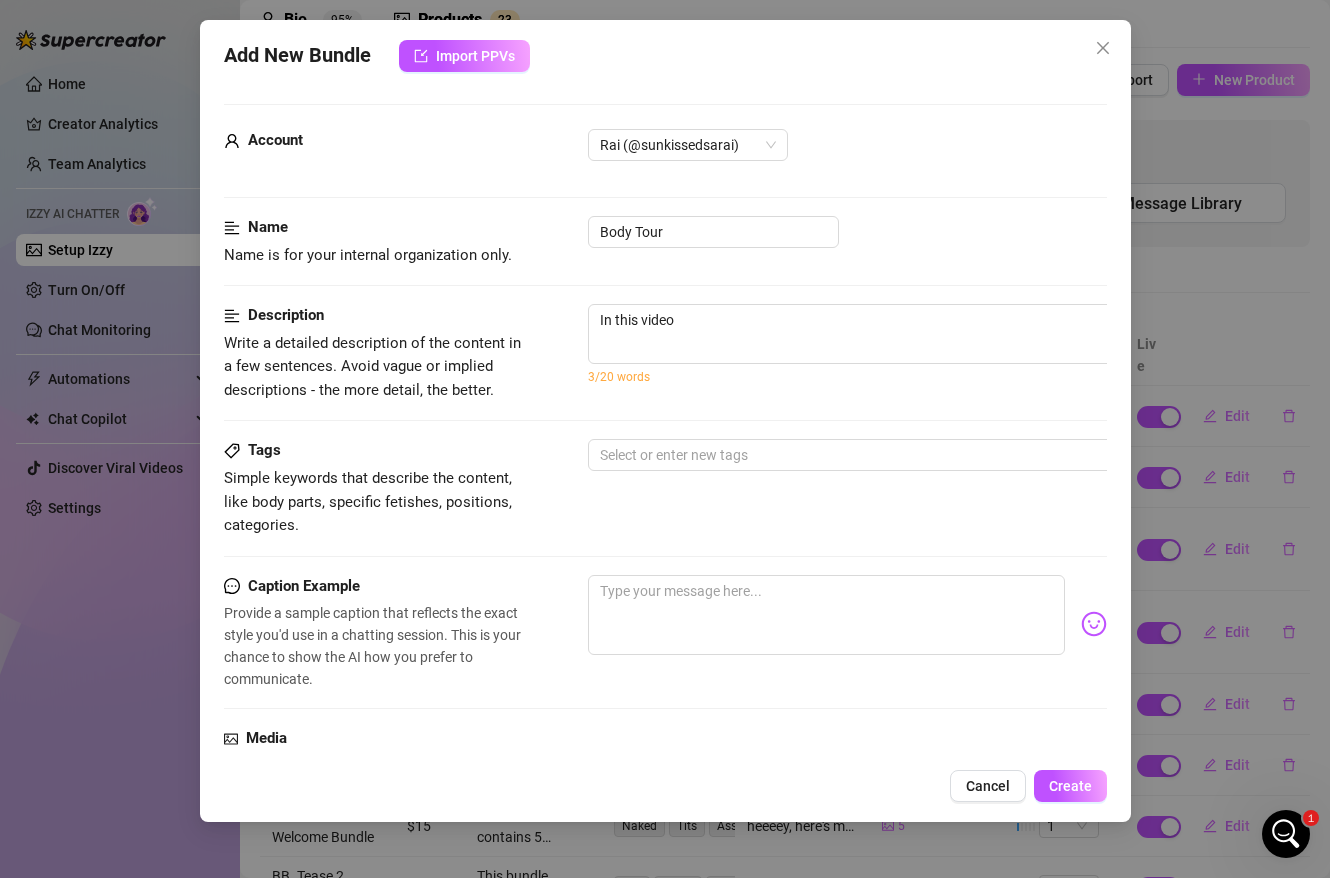 scroll, scrollTop: 0, scrollLeft: 0, axis: both 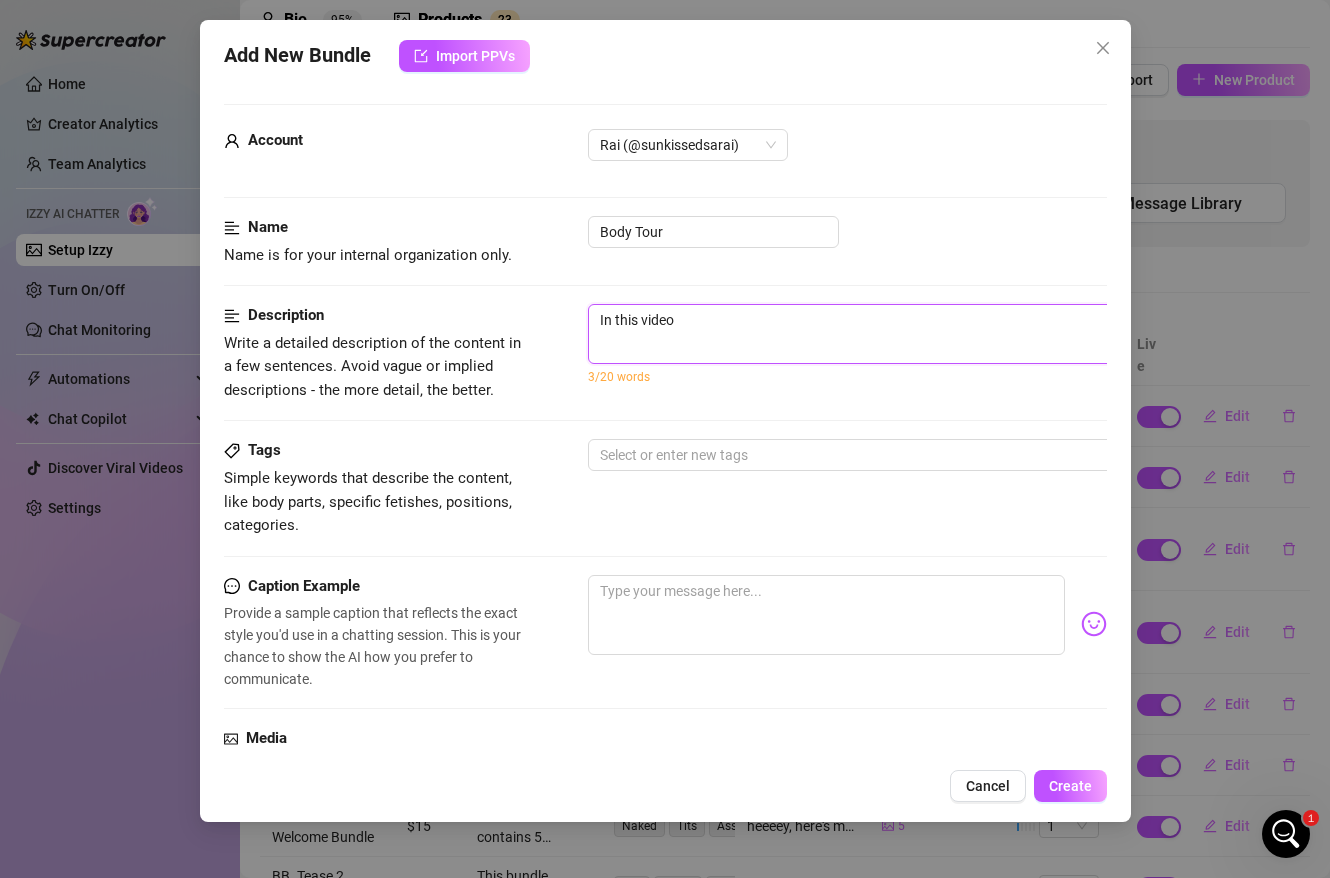 click on "In this video" at bounding box center [938, 334] 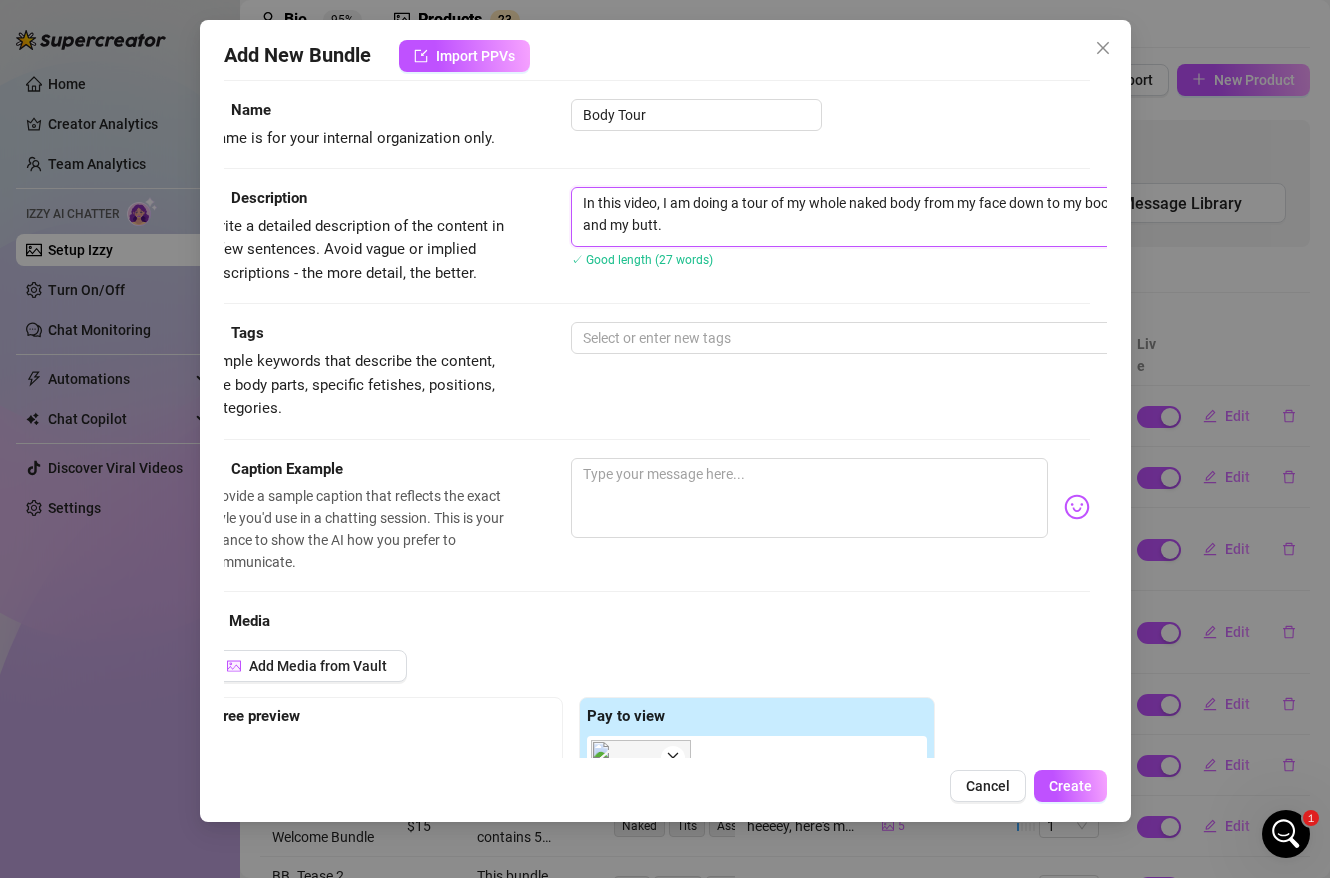 scroll, scrollTop: 117, scrollLeft: 0, axis: vertical 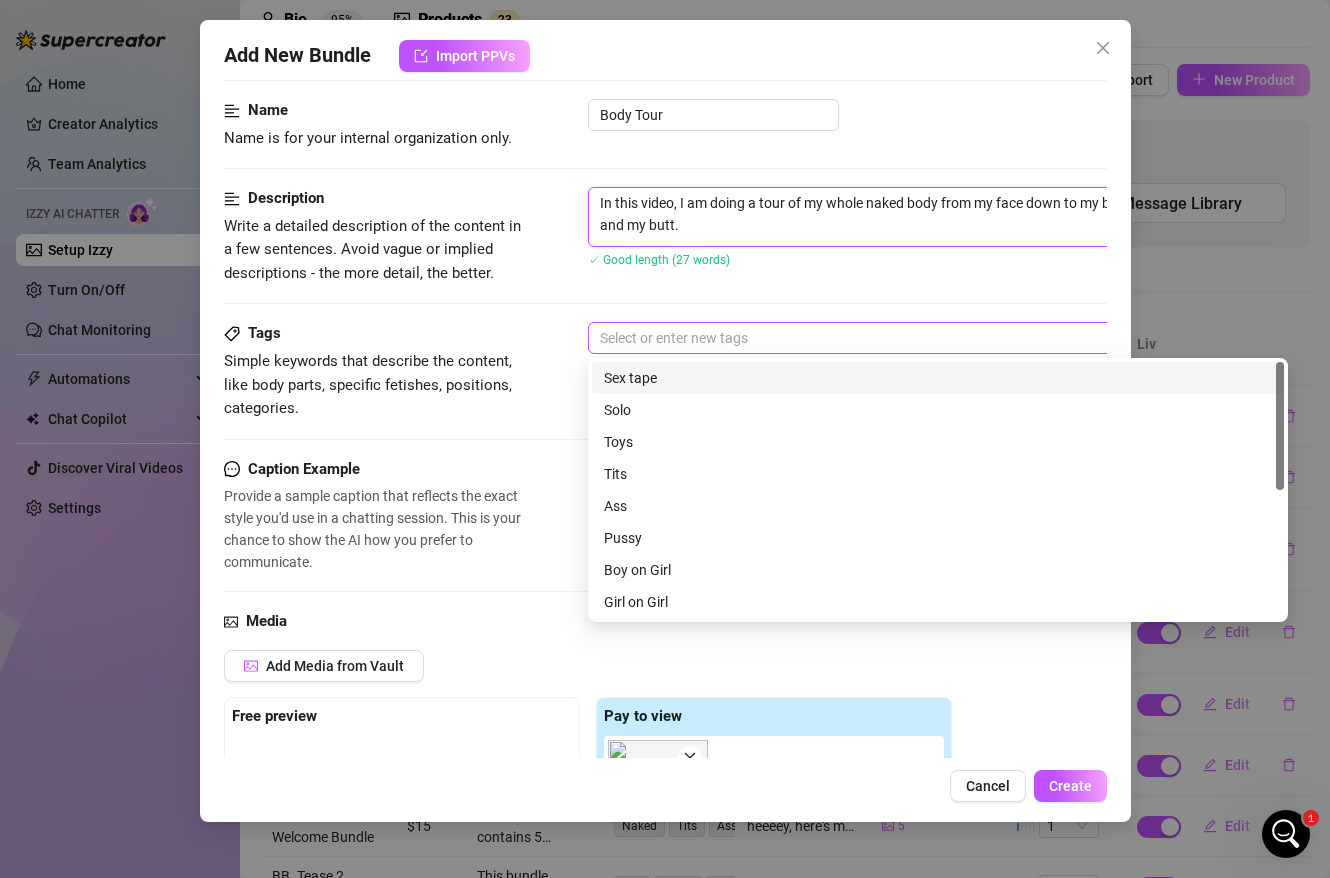 click at bounding box center [927, 338] 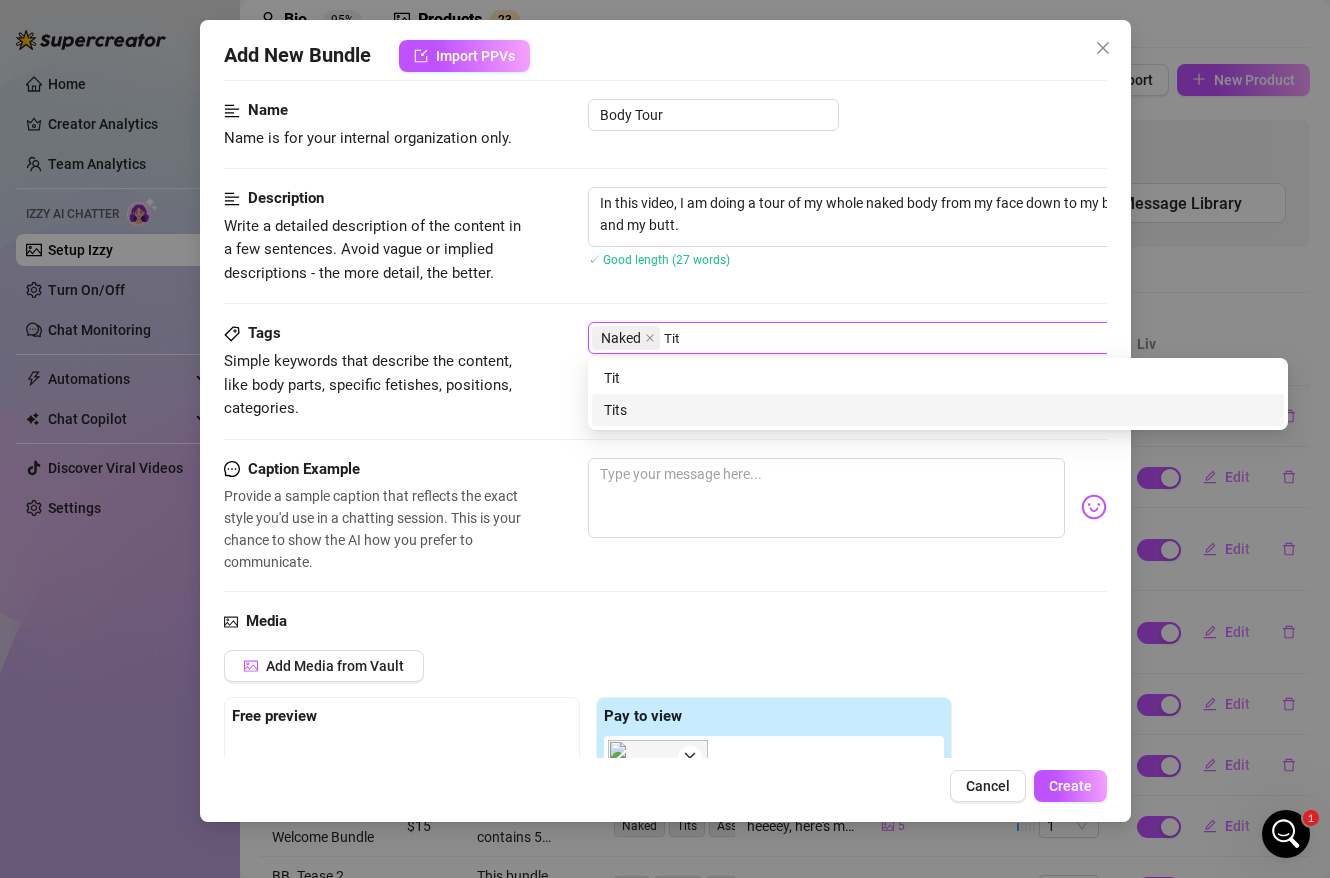 click on "Tits" at bounding box center (938, 410) 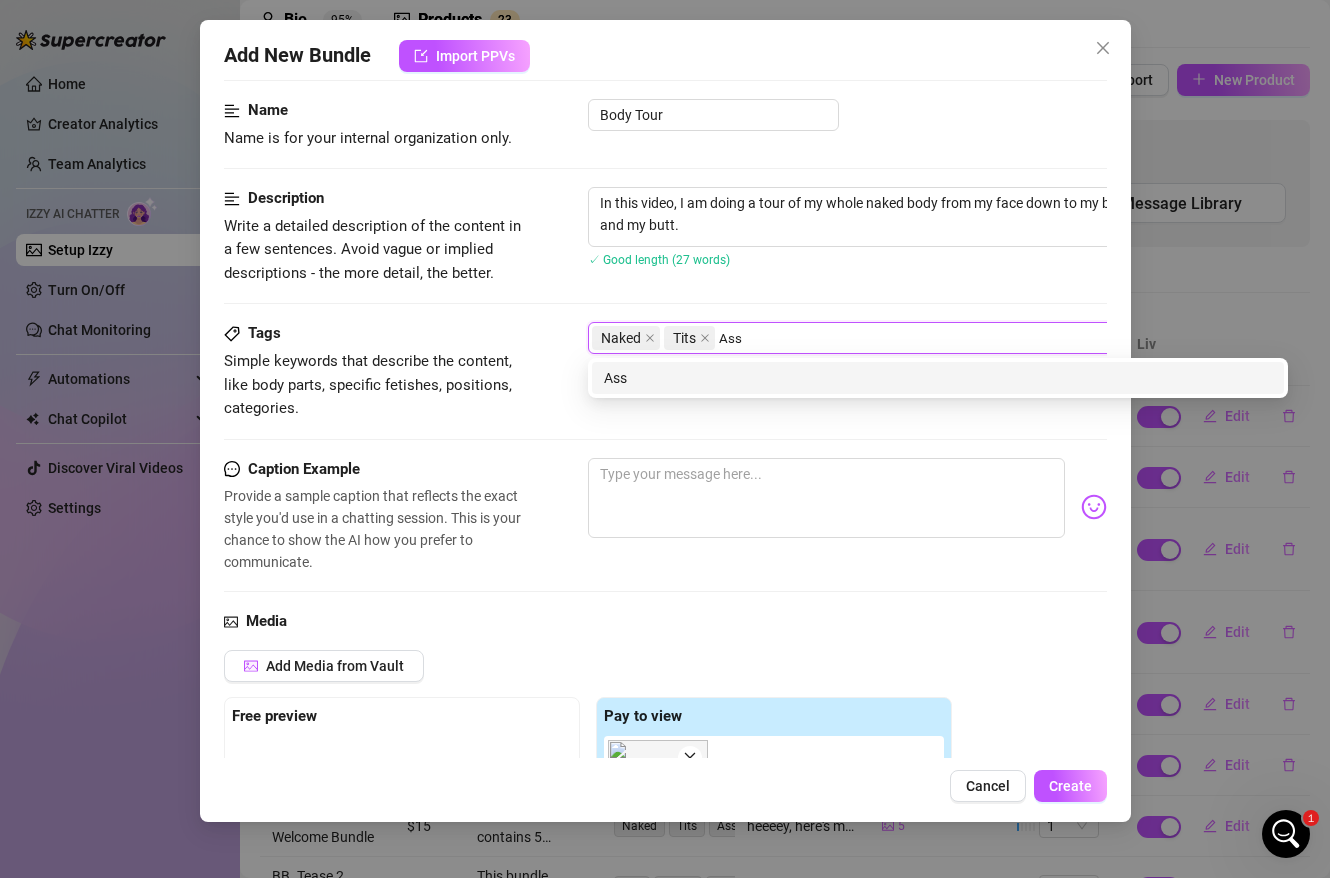 click on "Ass" at bounding box center [938, 378] 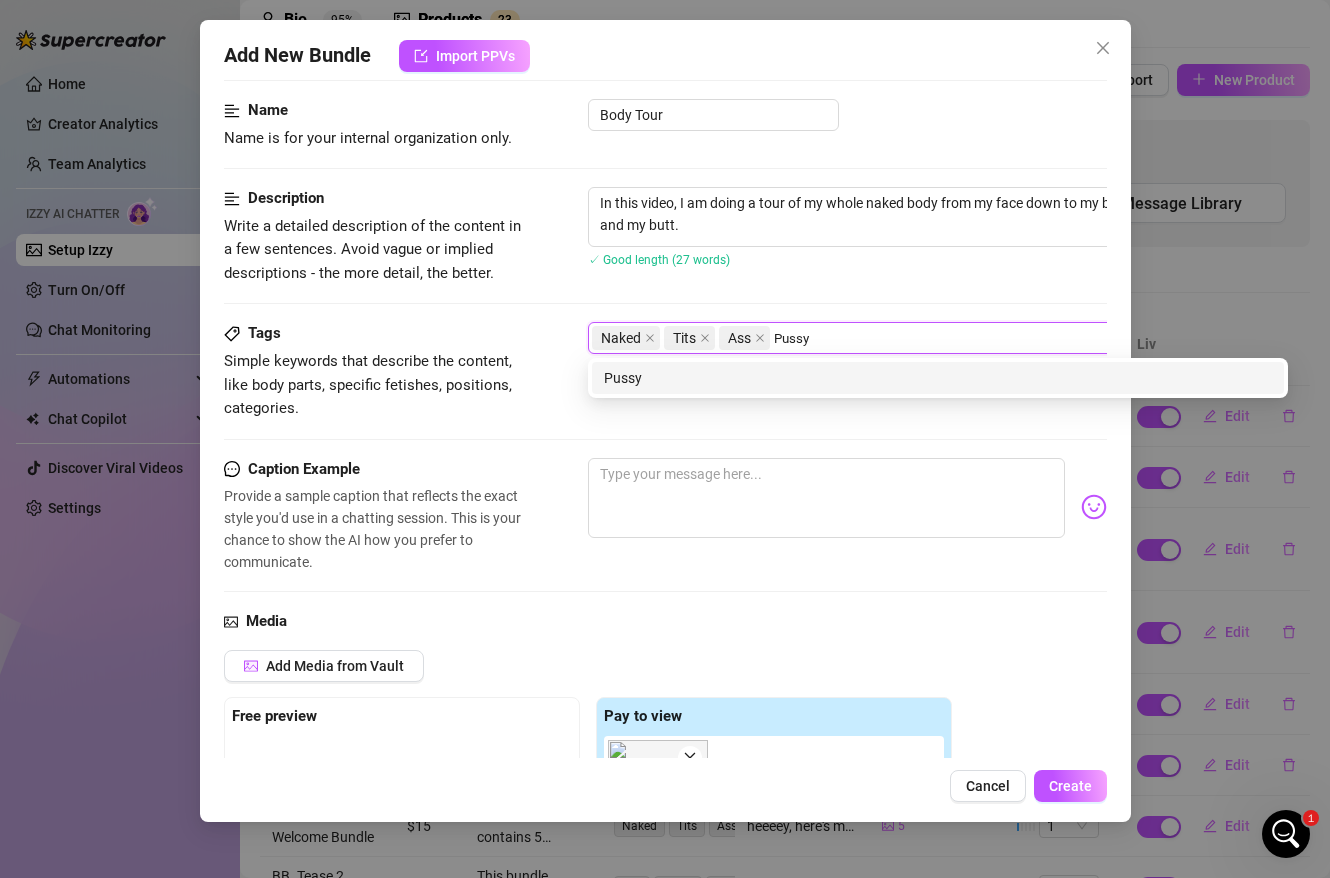 click on "Pussy" at bounding box center [938, 378] 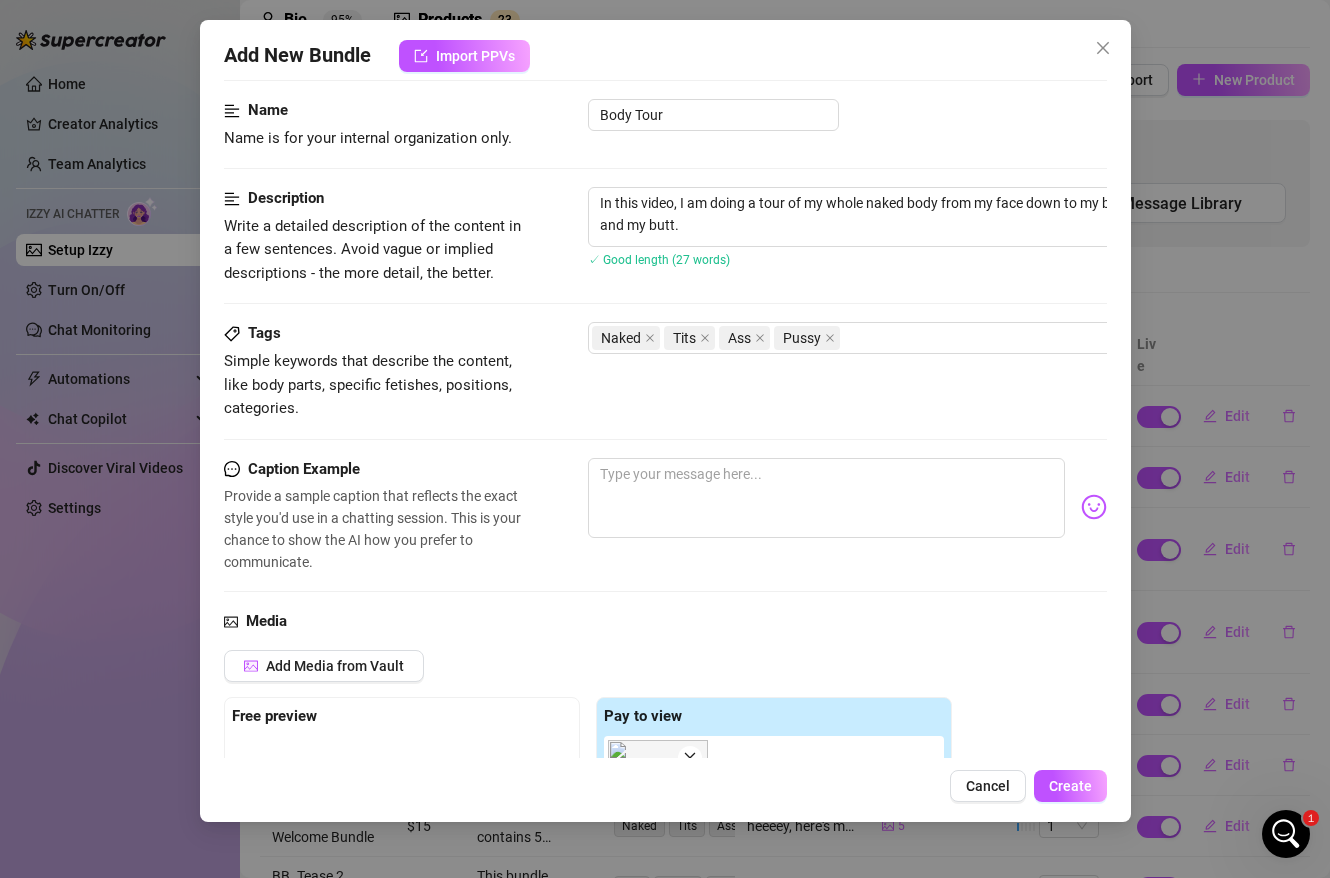 click on "Caption Example Provide a sample caption that reflects the exact style you'd use in a chatting session. This is your chance to show the AI how you prefer to communicate." at bounding box center (665, 516) 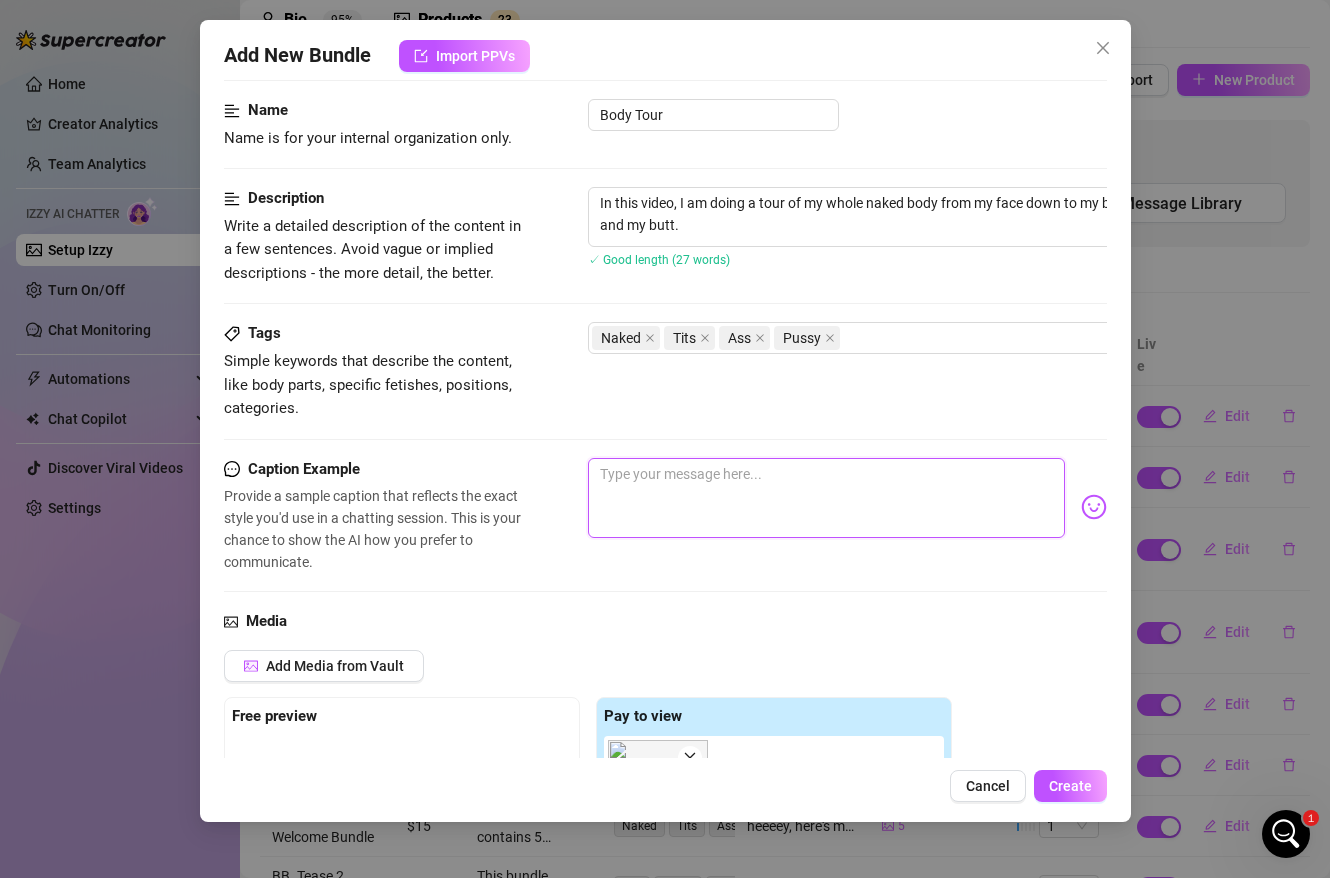click at bounding box center [826, 498] 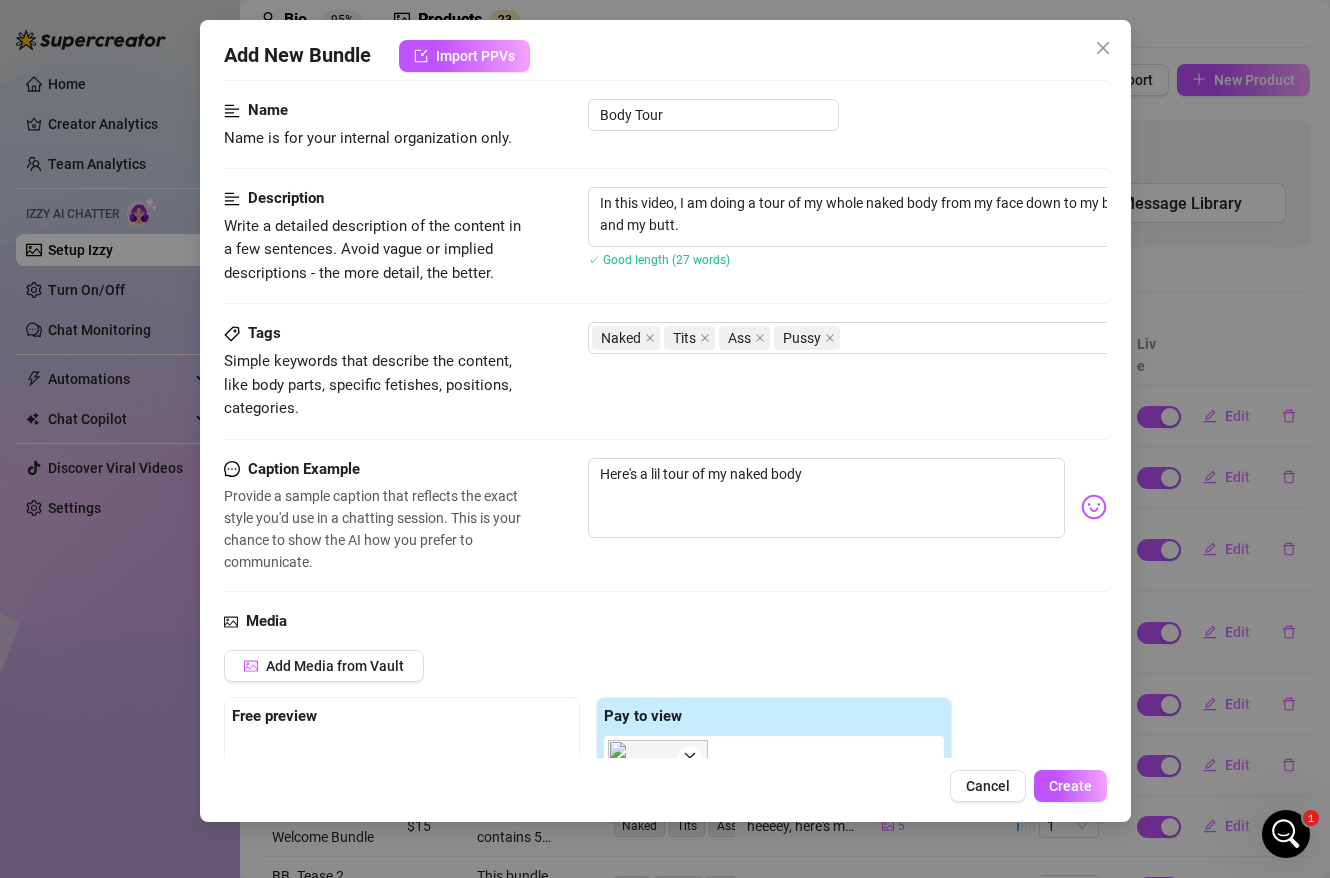 click at bounding box center (1094, 507) 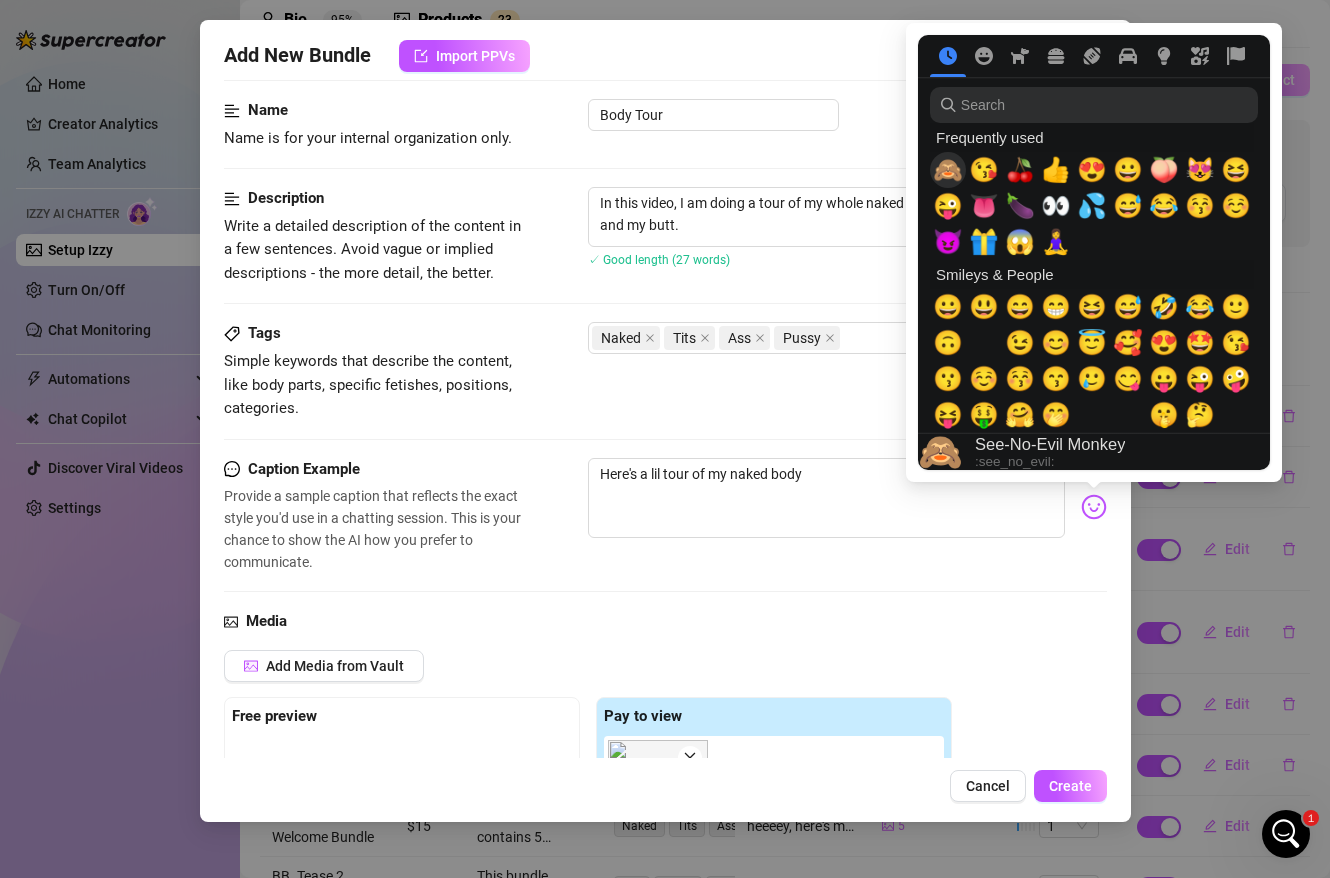 click on "🙈" at bounding box center [948, 170] 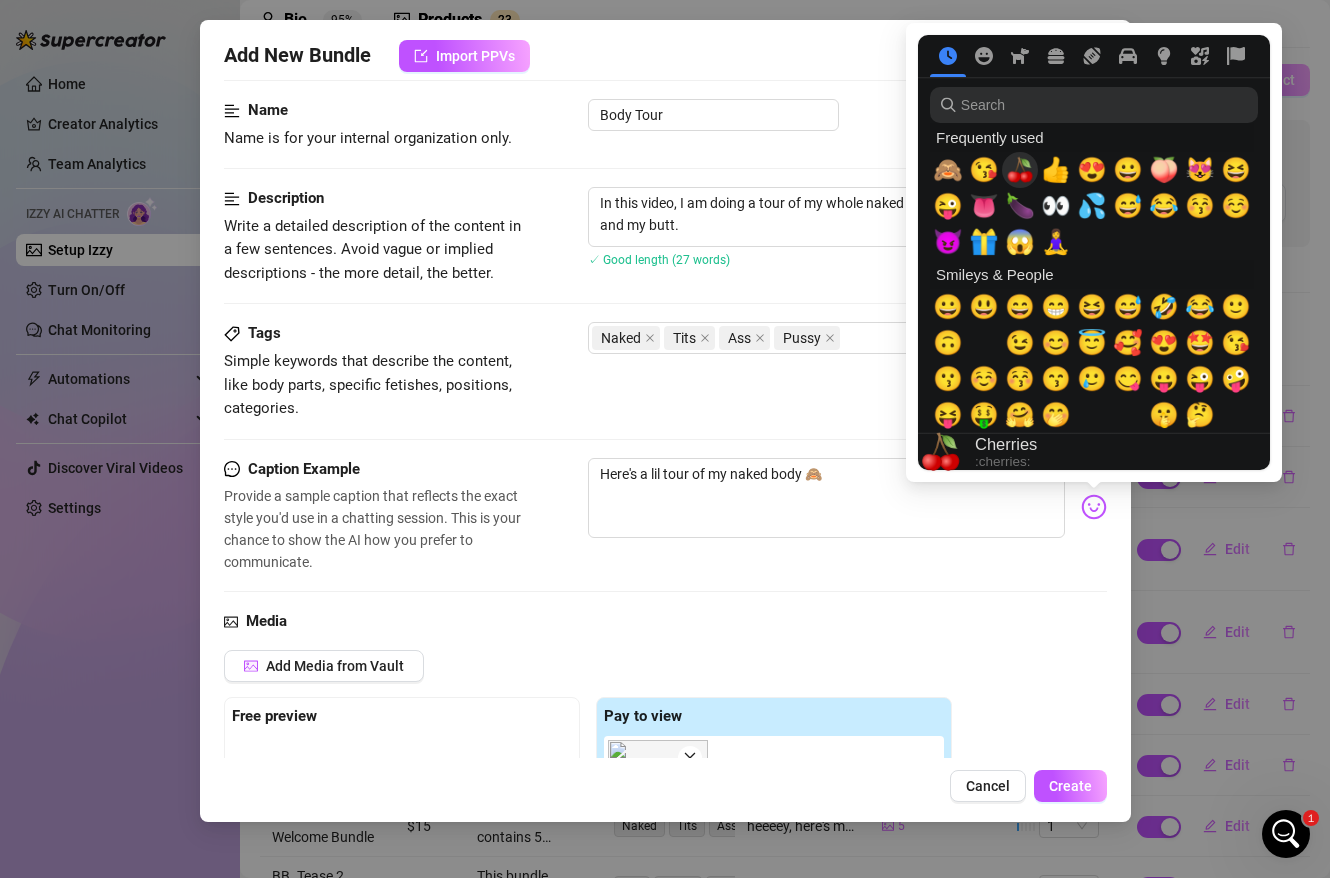 click on "🍒" at bounding box center (1020, 170) 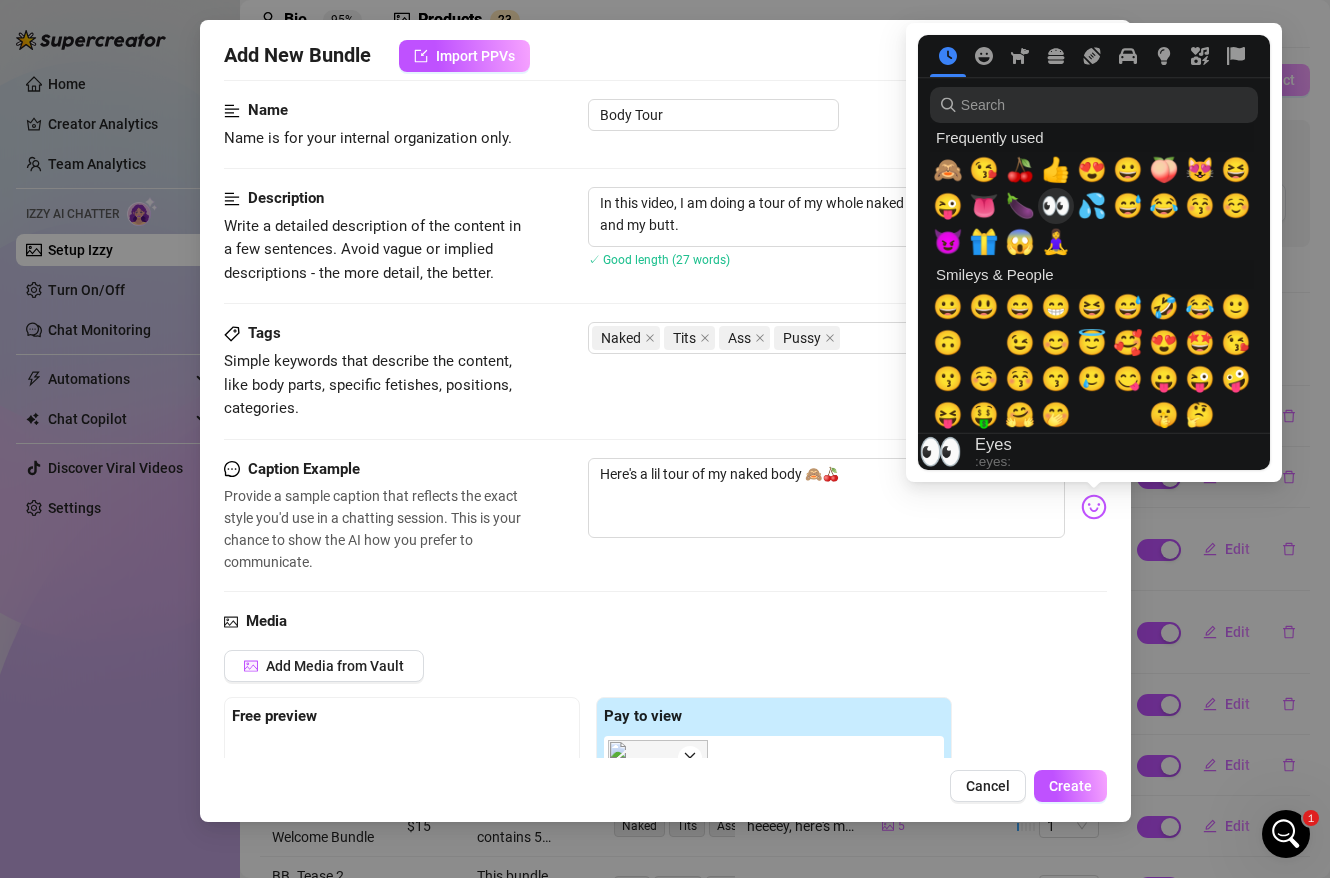 click on "👀" at bounding box center [1056, 206] 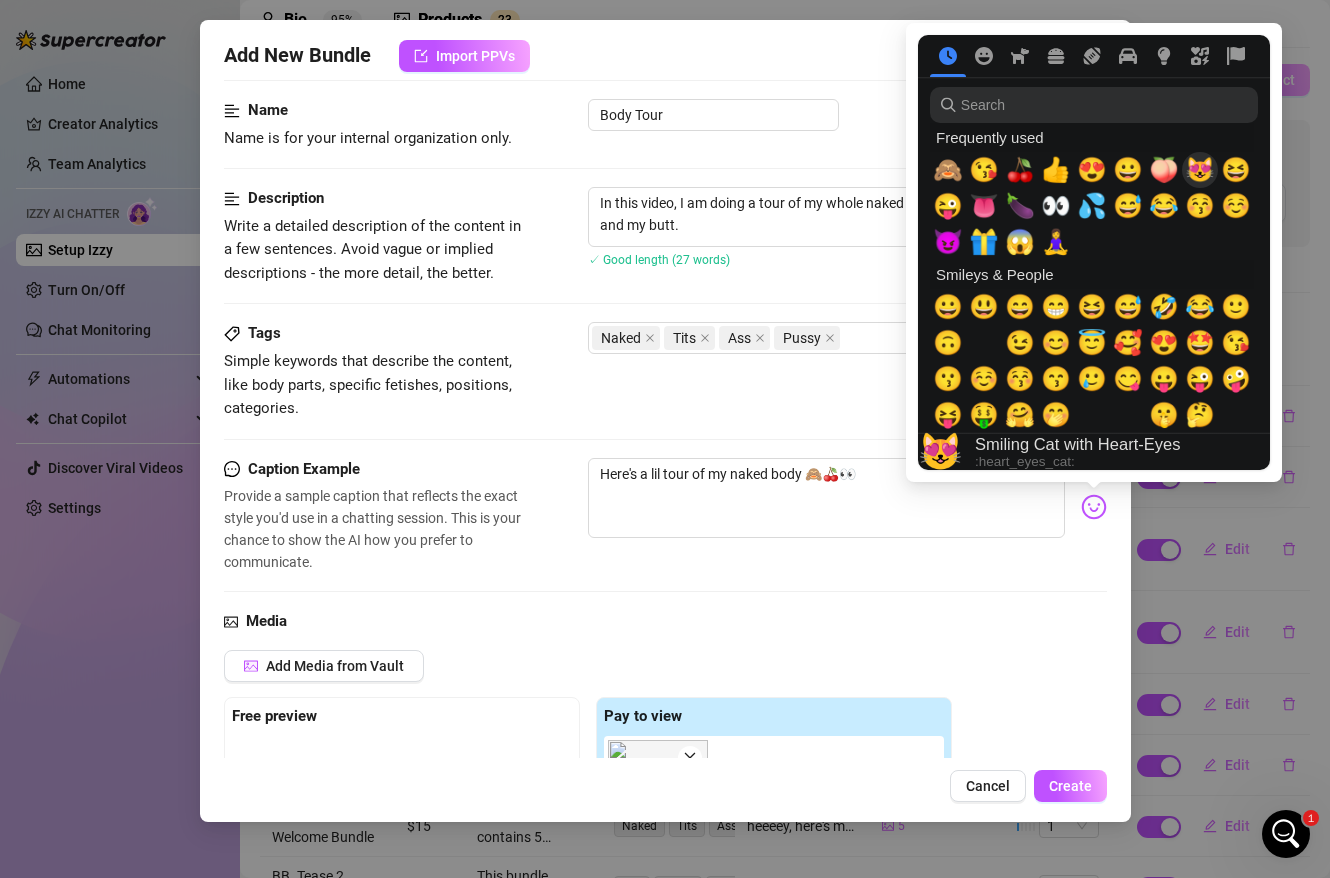 click on "😻" at bounding box center (1200, 170) 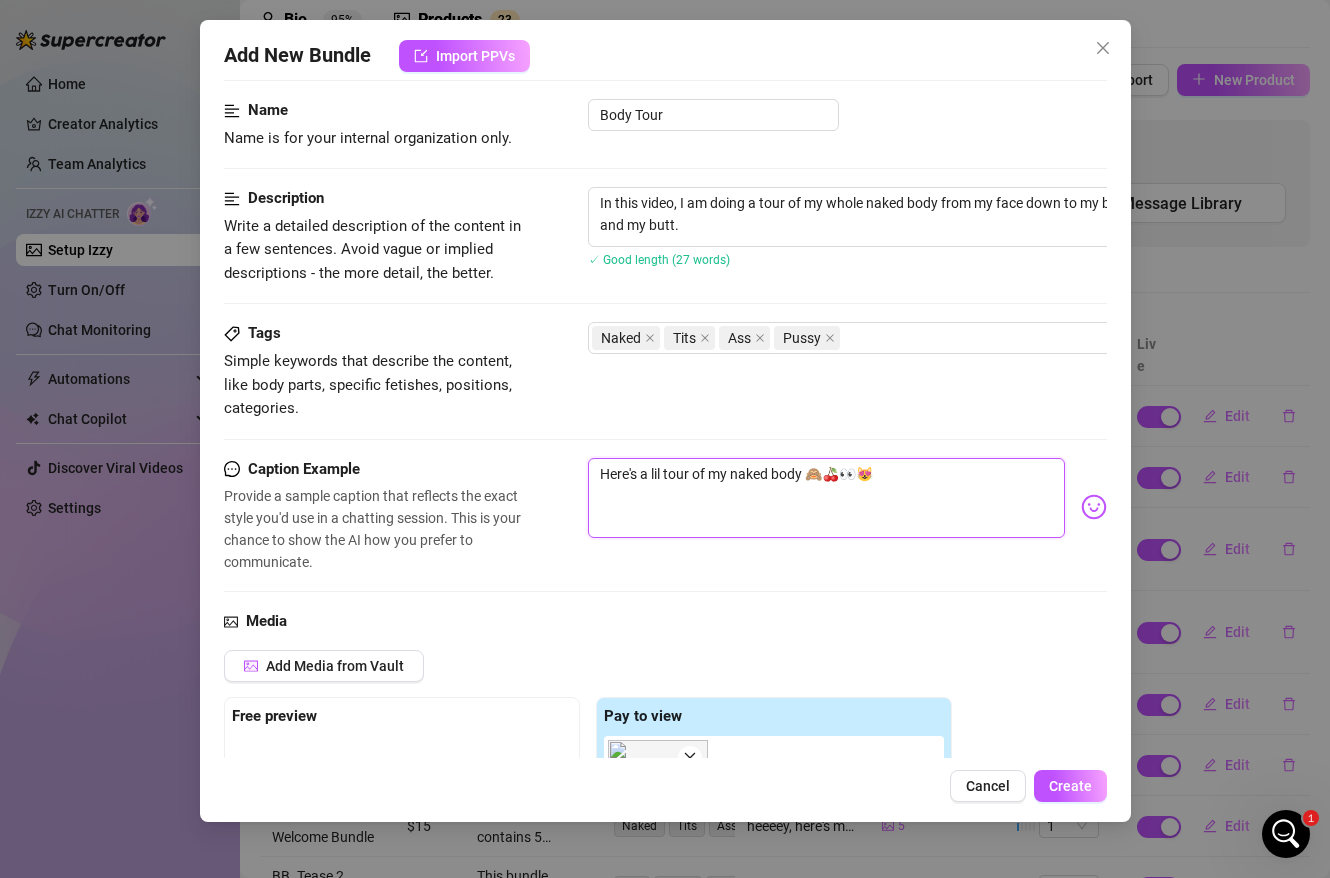 click on "Here's a lil tour of my naked body 🙈🍒👀😻" at bounding box center [826, 498] 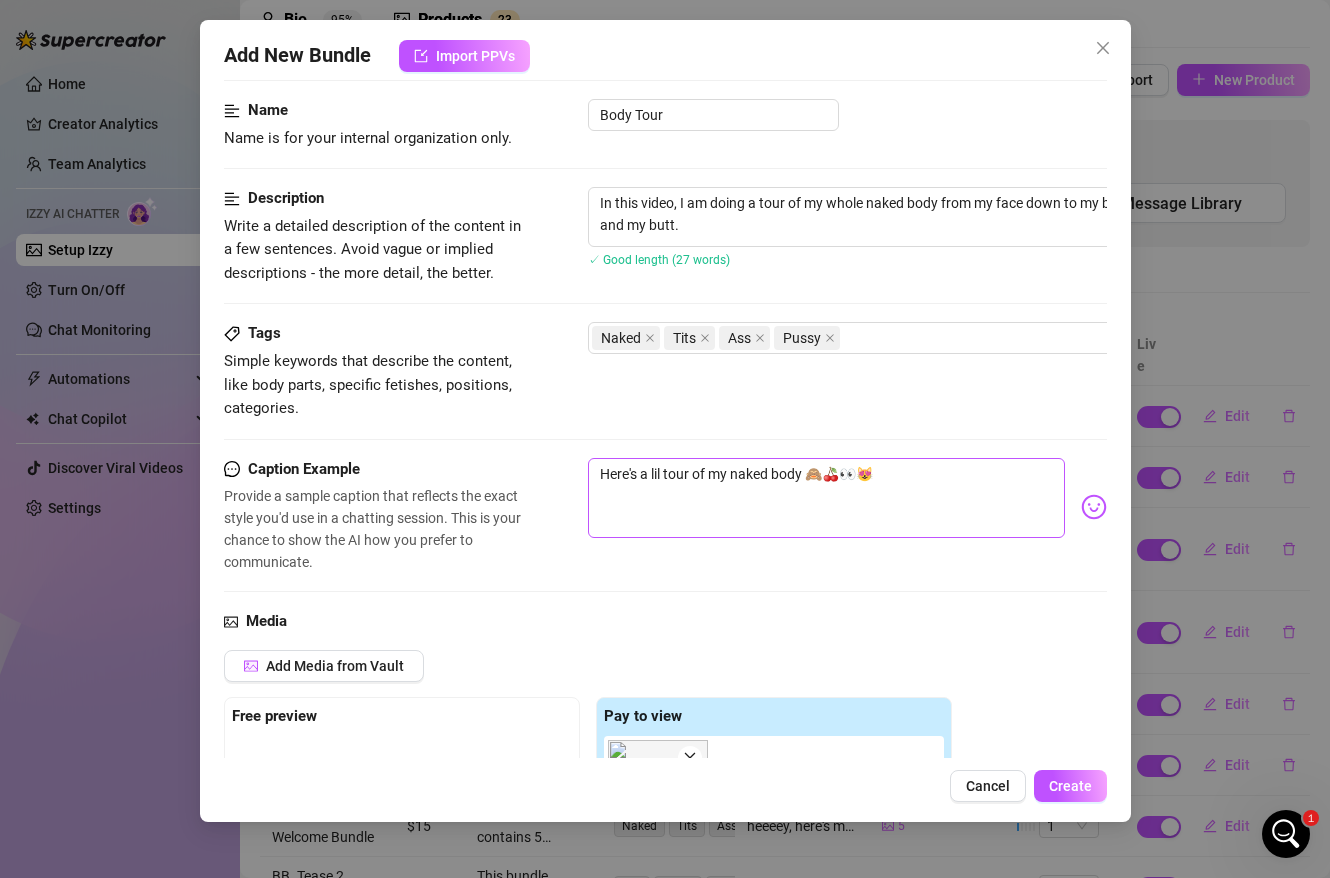 drag, startPoint x: 1101, startPoint y: 788, endPoint x: 905, endPoint y: 495, distance: 352.51242 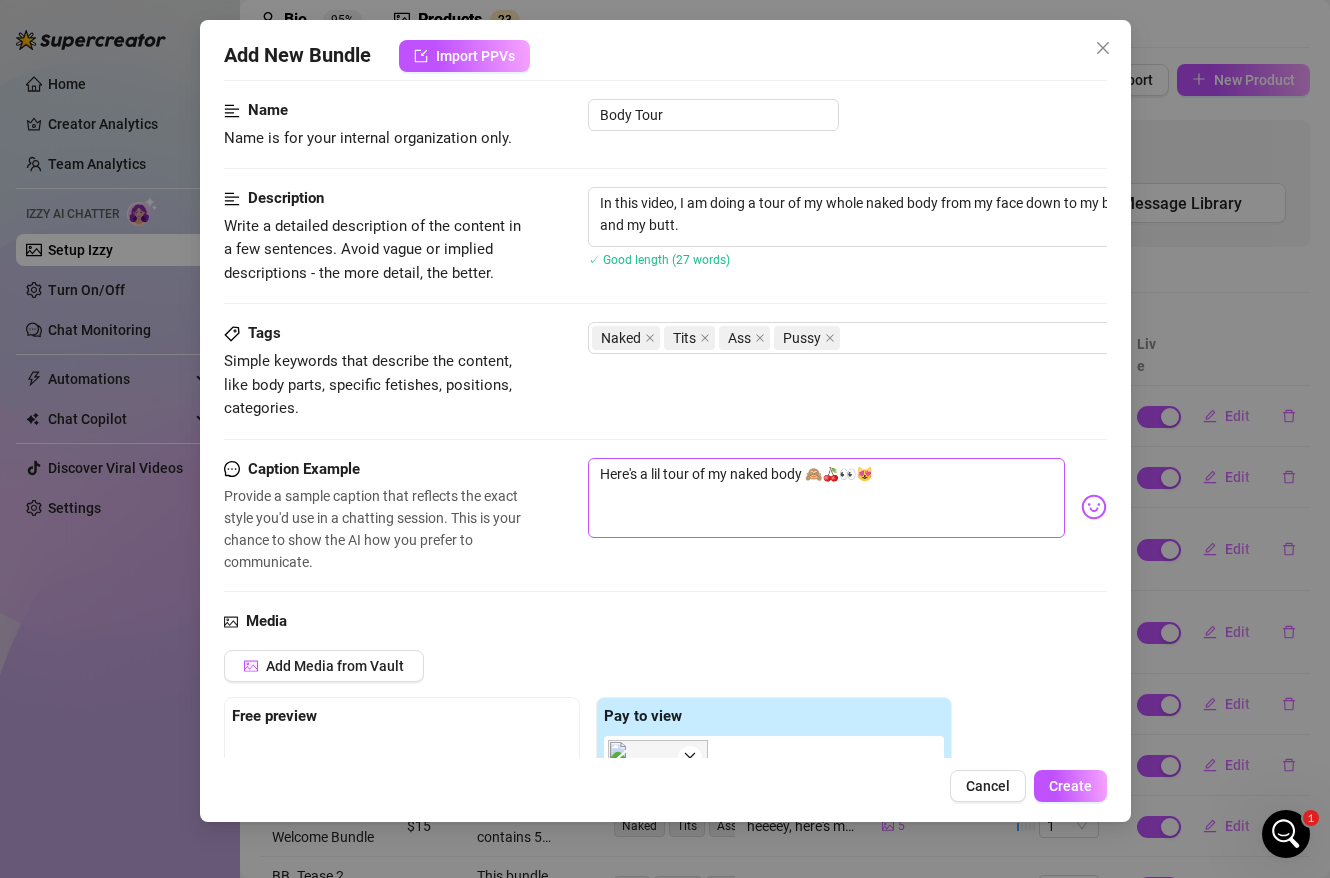 click on "Add New Bundle Import PPVs Account Rai (@sunkissedsarai) Name Name is for your internal organization only. Body Tour Description Write a detailed description of the content in a few sentences. Avoid vague or implied descriptions - the more detail, the better. In this video, I am doing a tour of my whole naked body from my face down to my boobs then too  my pussy and my butt.  ✓ Good length (27 words) Tags Simple keywords that describe the content, like body parts, specific fetishes, positions, categories. Naked Tits Ass Pussy   Caption Example Provide a sample caption that reflects the exact style you'd use in a chatting session. This is your chance to show the AI how you prefer to communicate. Here's a lil tour of my naked body 🙈🍒👀😻 Media Add Media from Vault Free preview Pay to view 00:39   @ Tag creator Minimum Price Set the minimum price for the bundle. $ 15 Exclusivity Level of exclusivity of this set, on a scale of 1 to 5. This helps the AI to drip content in the perfect order. Cancel" at bounding box center [665, 421] 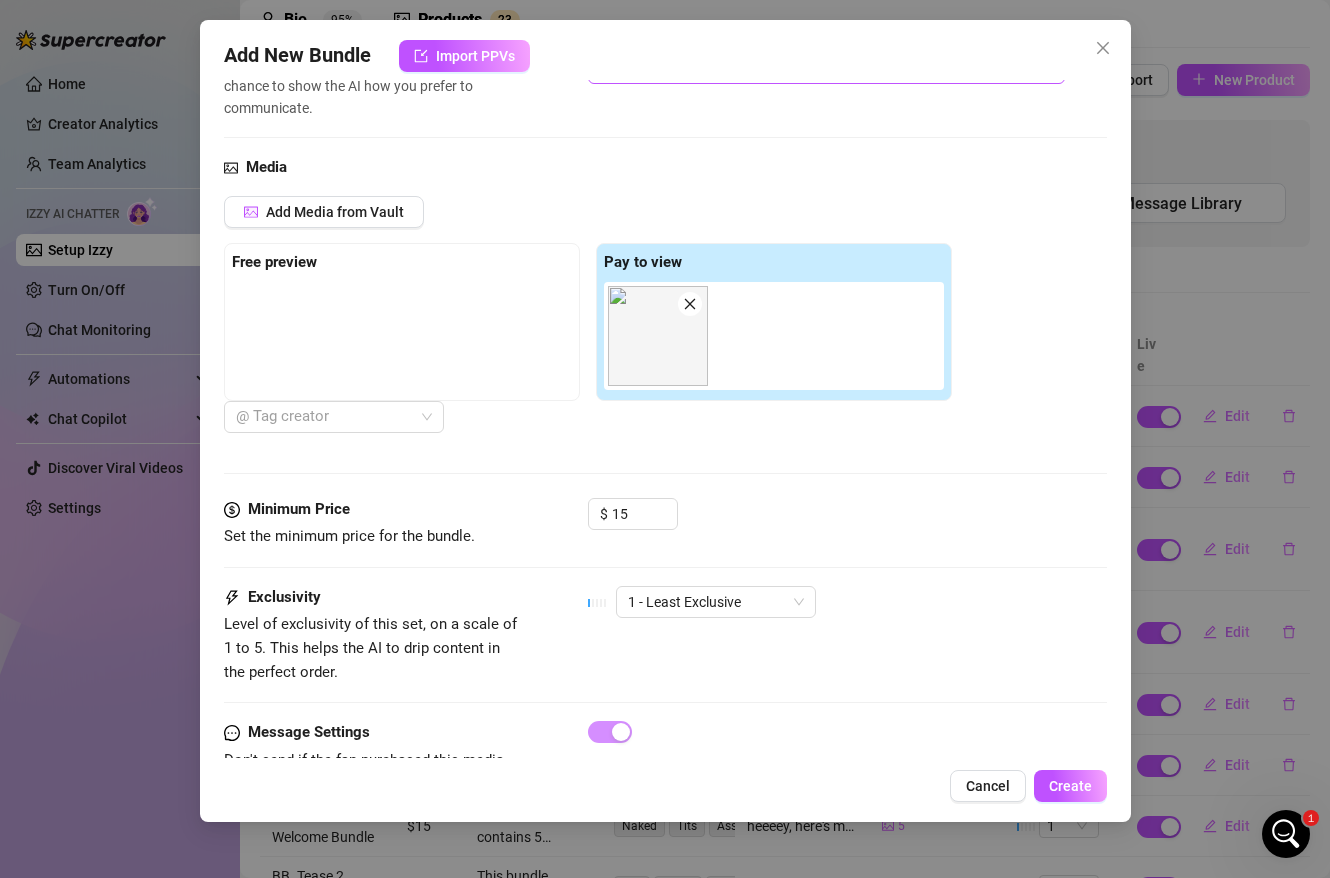 scroll, scrollTop: 622, scrollLeft: 0, axis: vertical 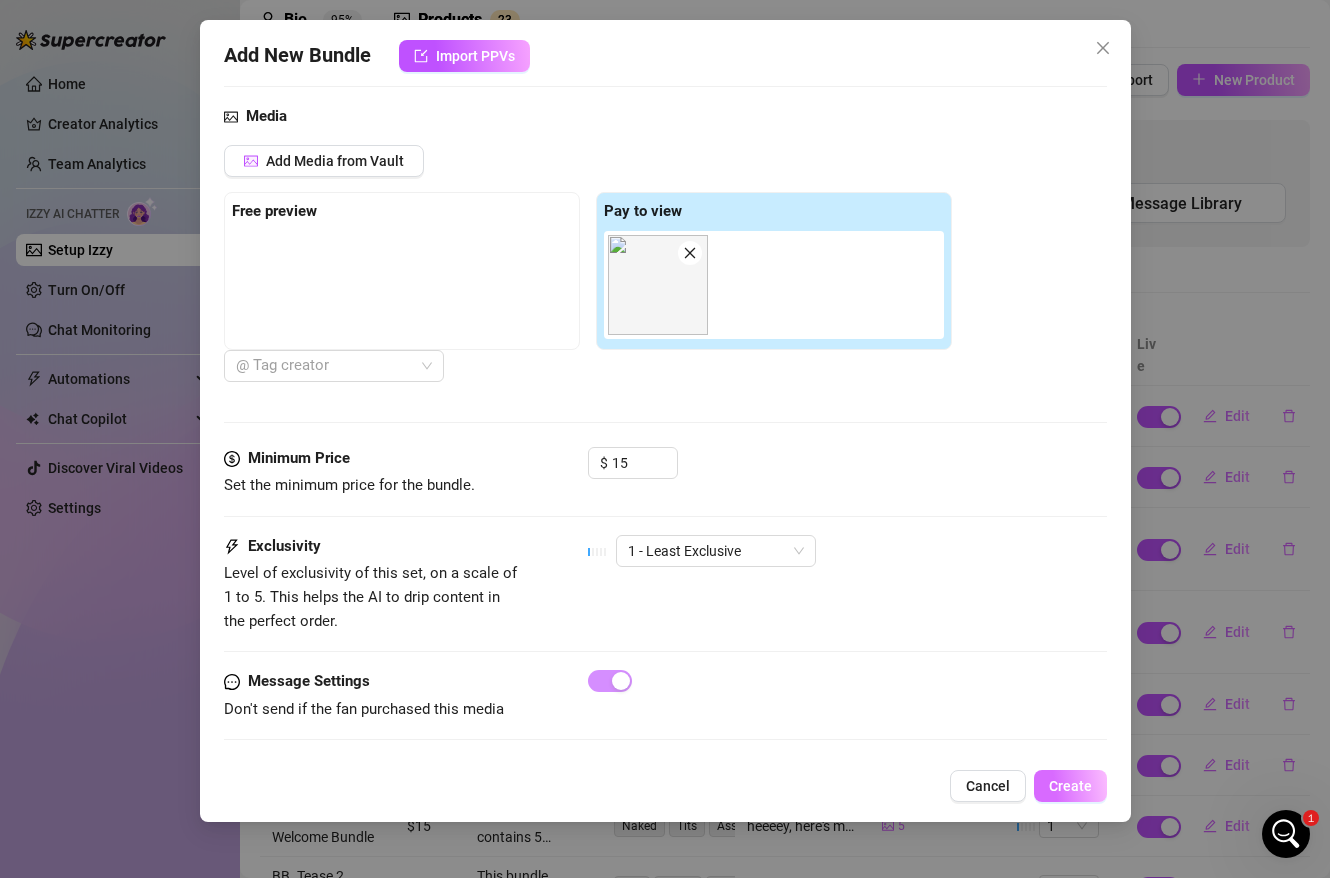 click on "Create" at bounding box center (1070, 786) 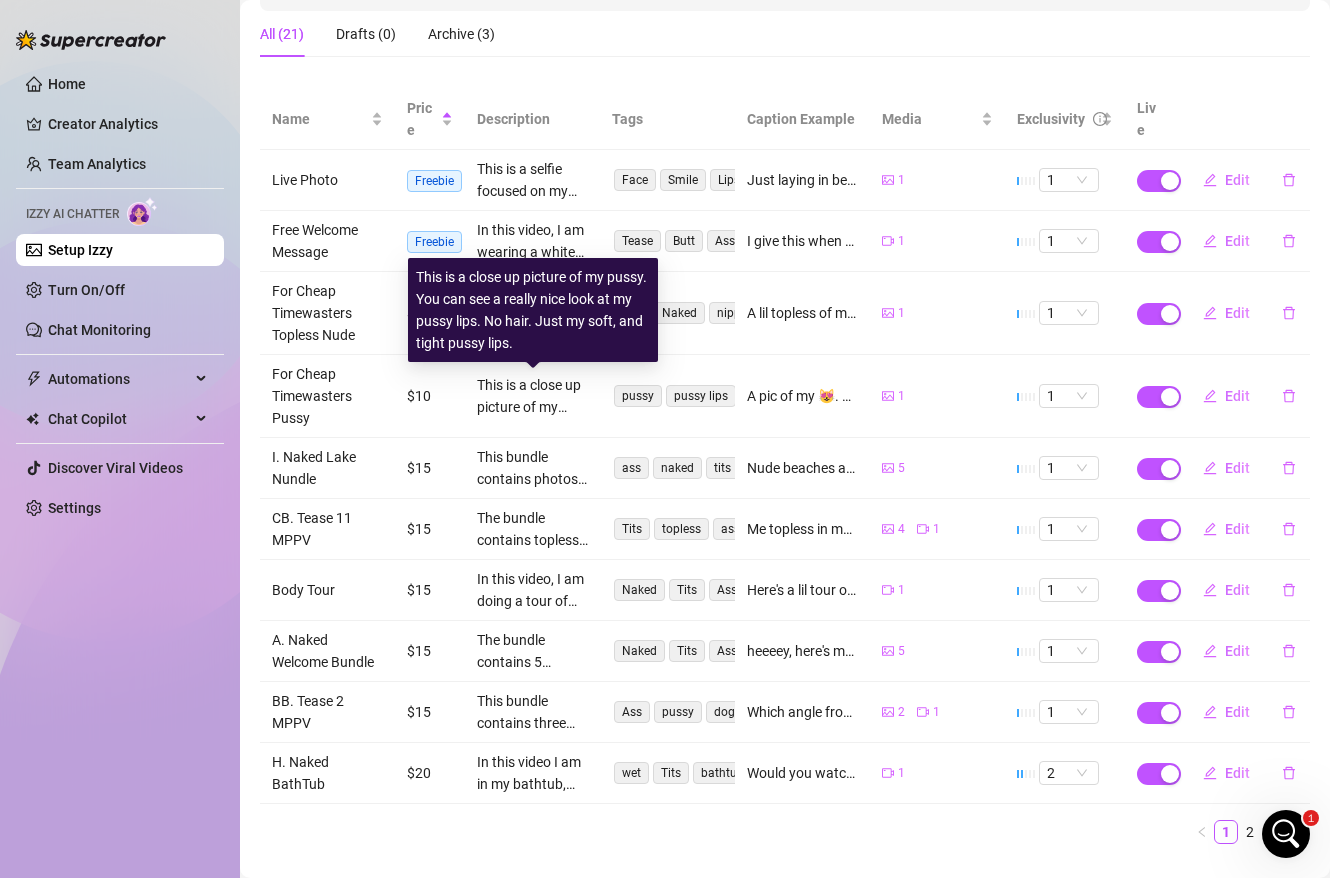 scroll, scrollTop: 396, scrollLeft: 0, axis: vertical 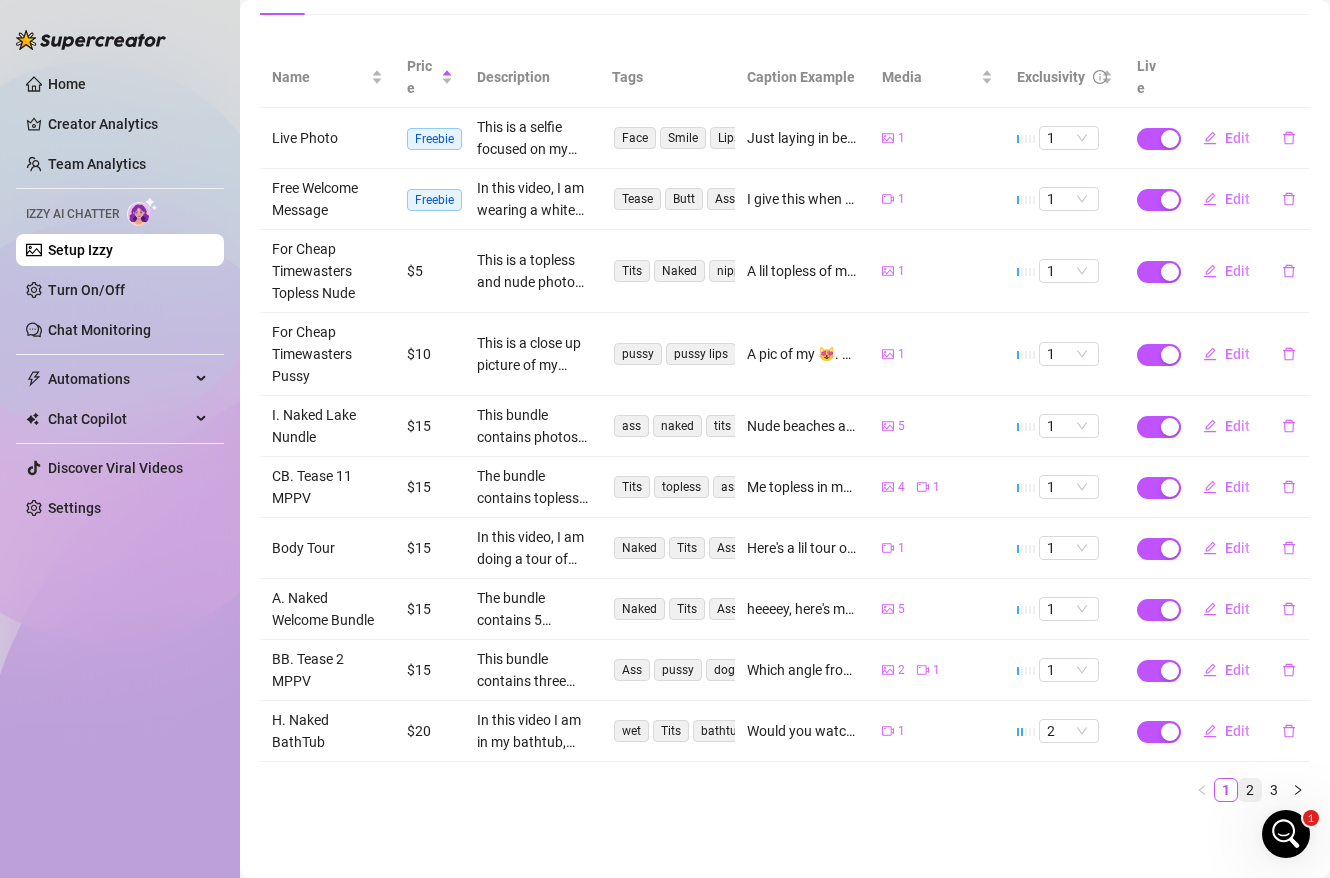 click on "2" at bounding box center (1250, 790) 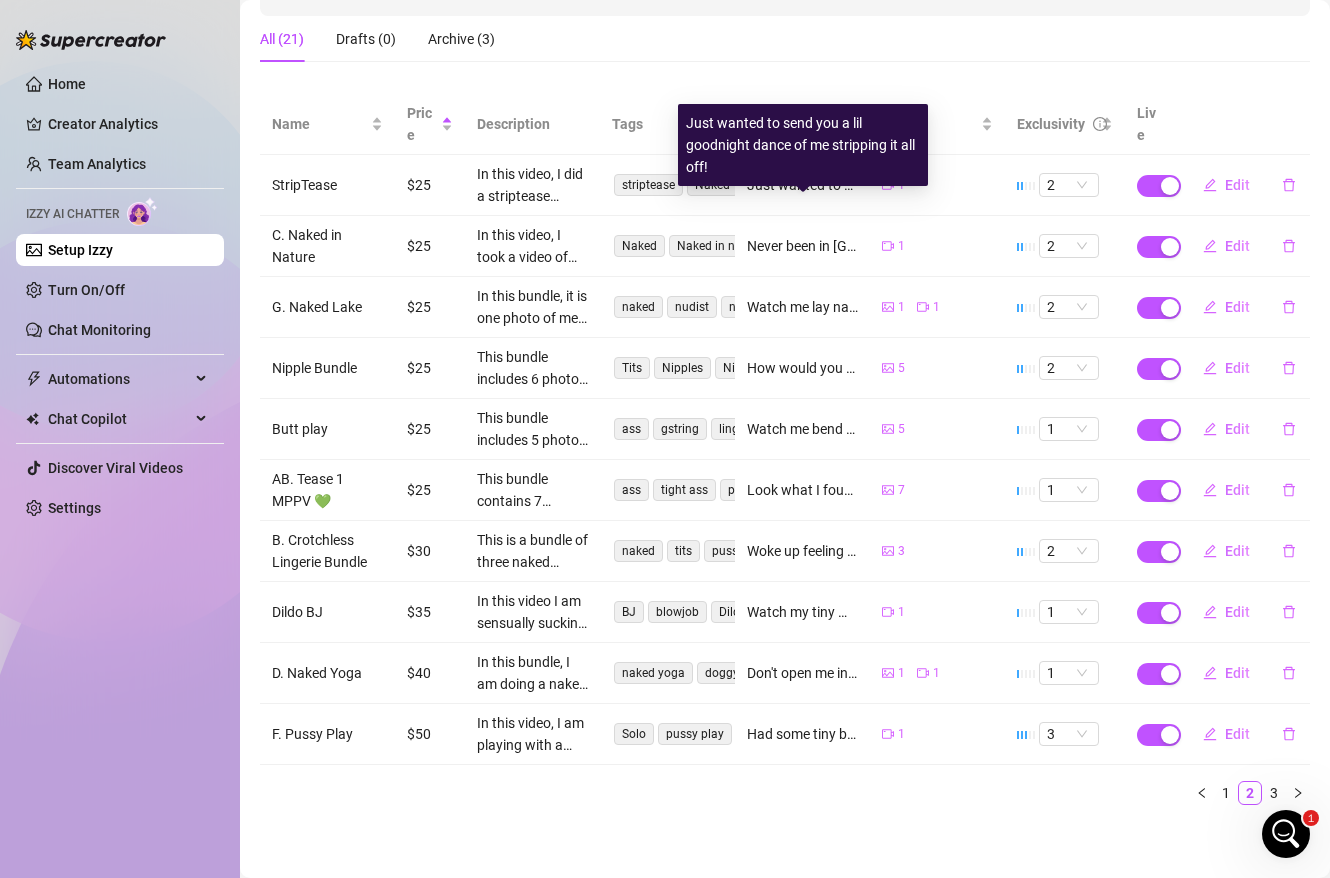 scroll, scrollTop: 0, scrollLeft: 0, axis: both 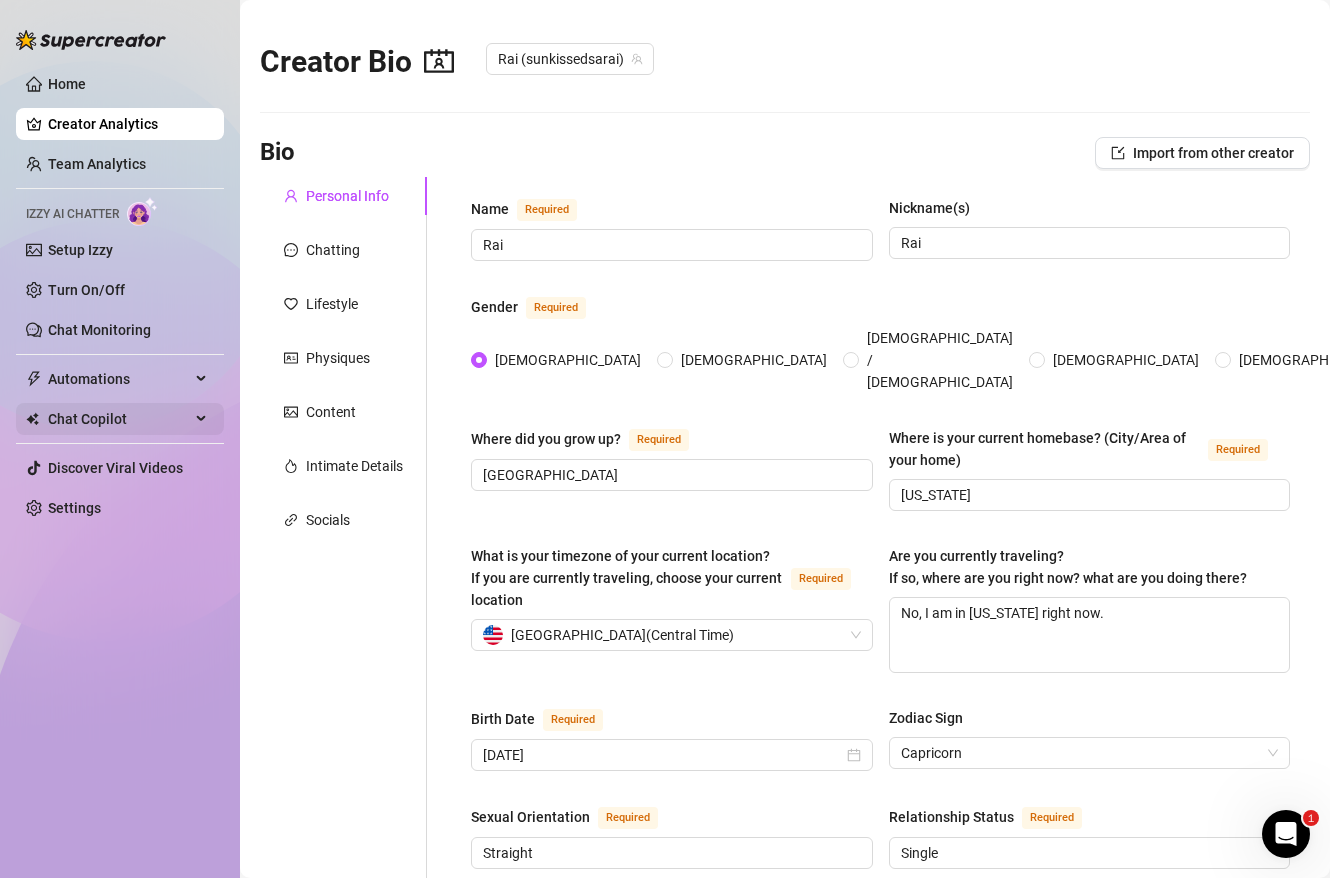 click on "Chat Copilot" at bounding box center (119, 419) 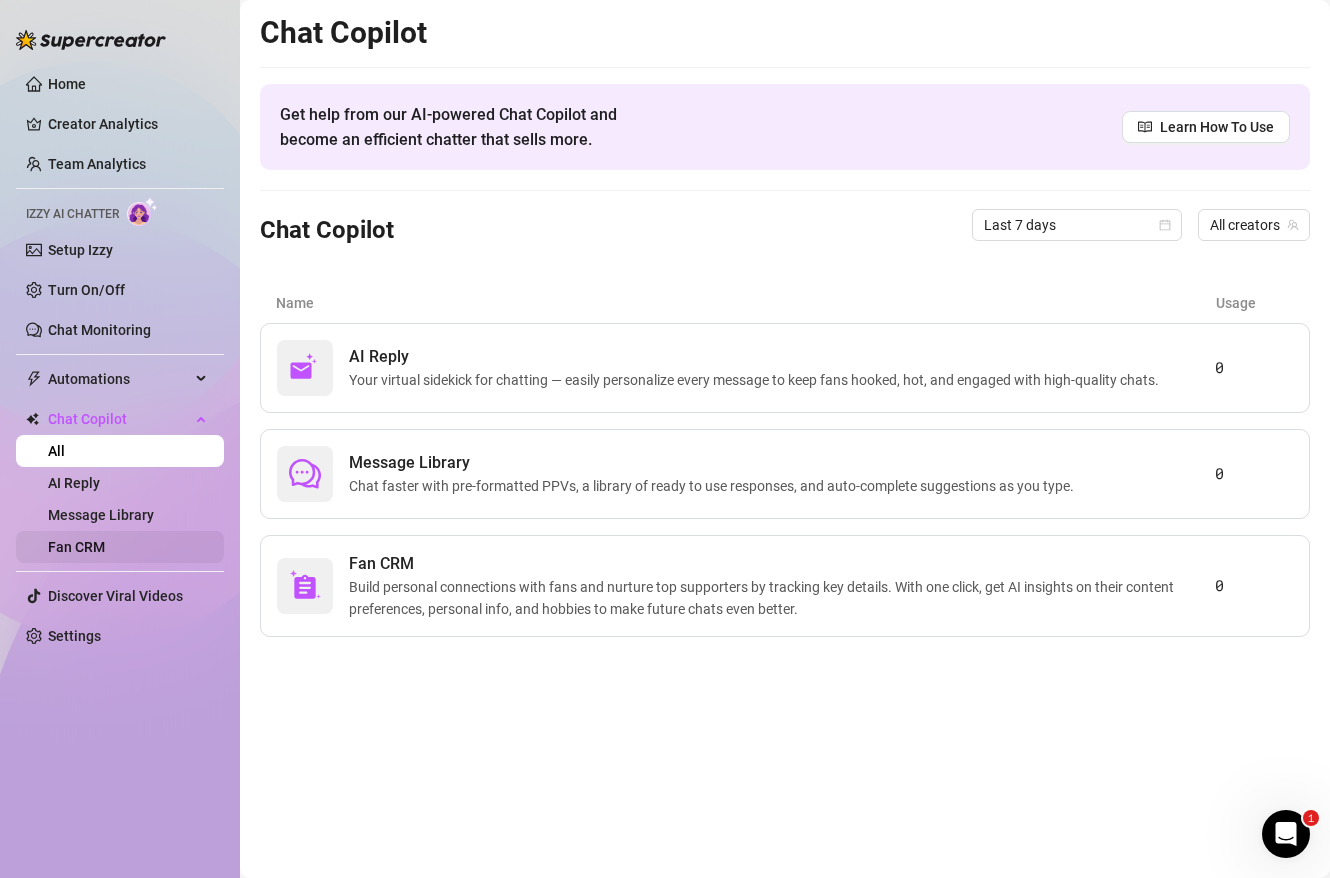 click on "Fan CRM" at bounding box center [76, 547] 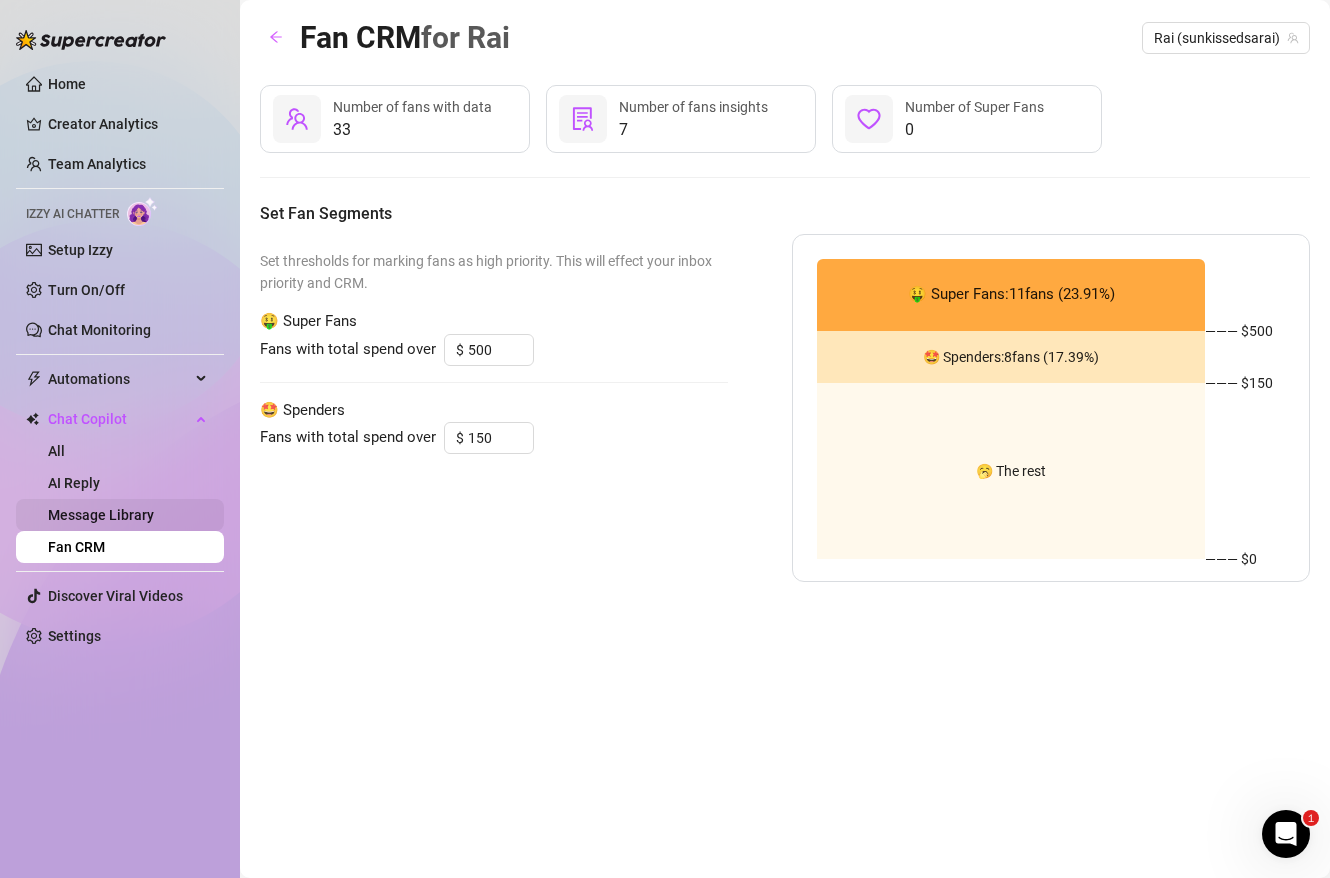 click on "Message Library" at bounding box center [101, 515] 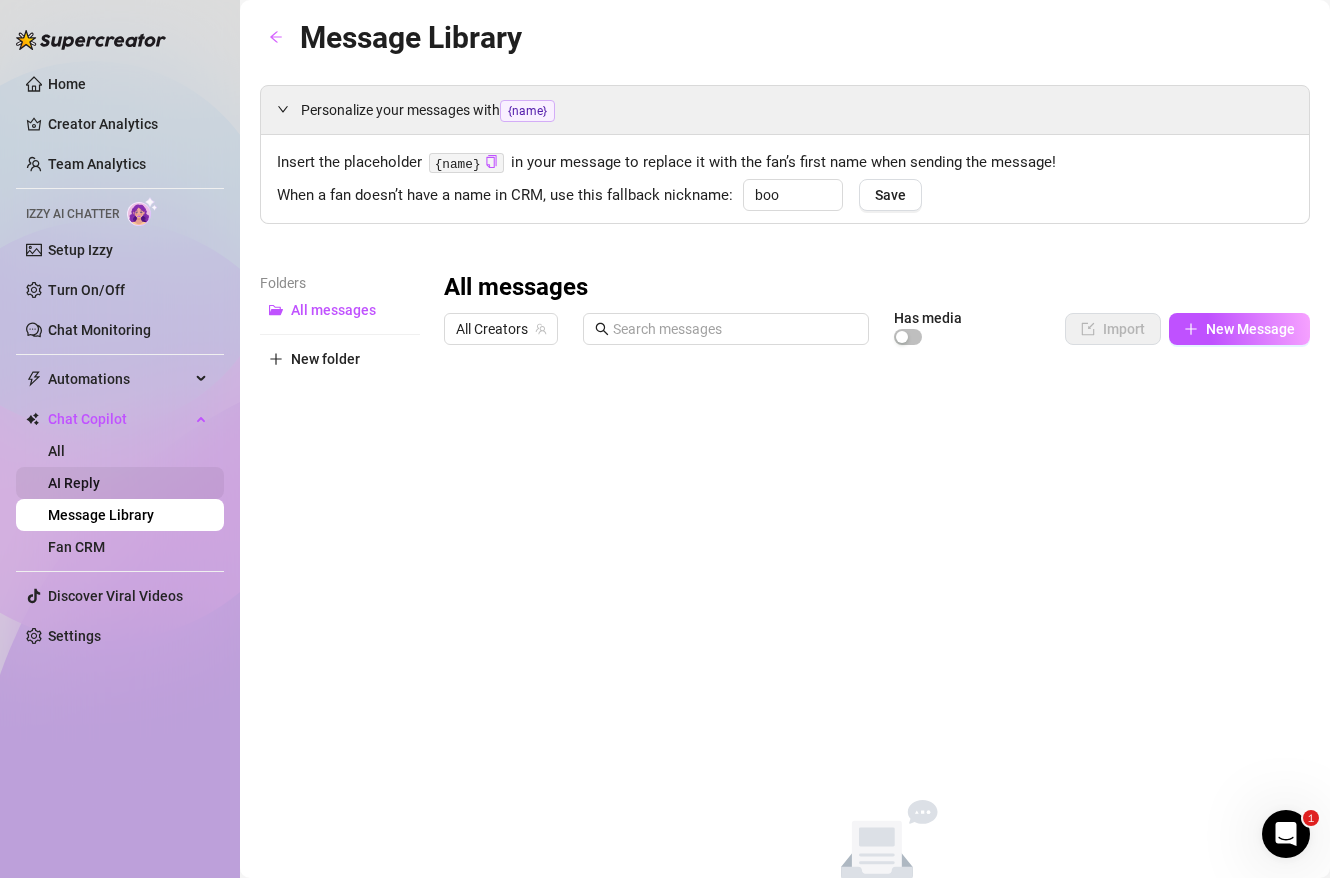 click on "AI Reply" at bounding box center (74, 483) 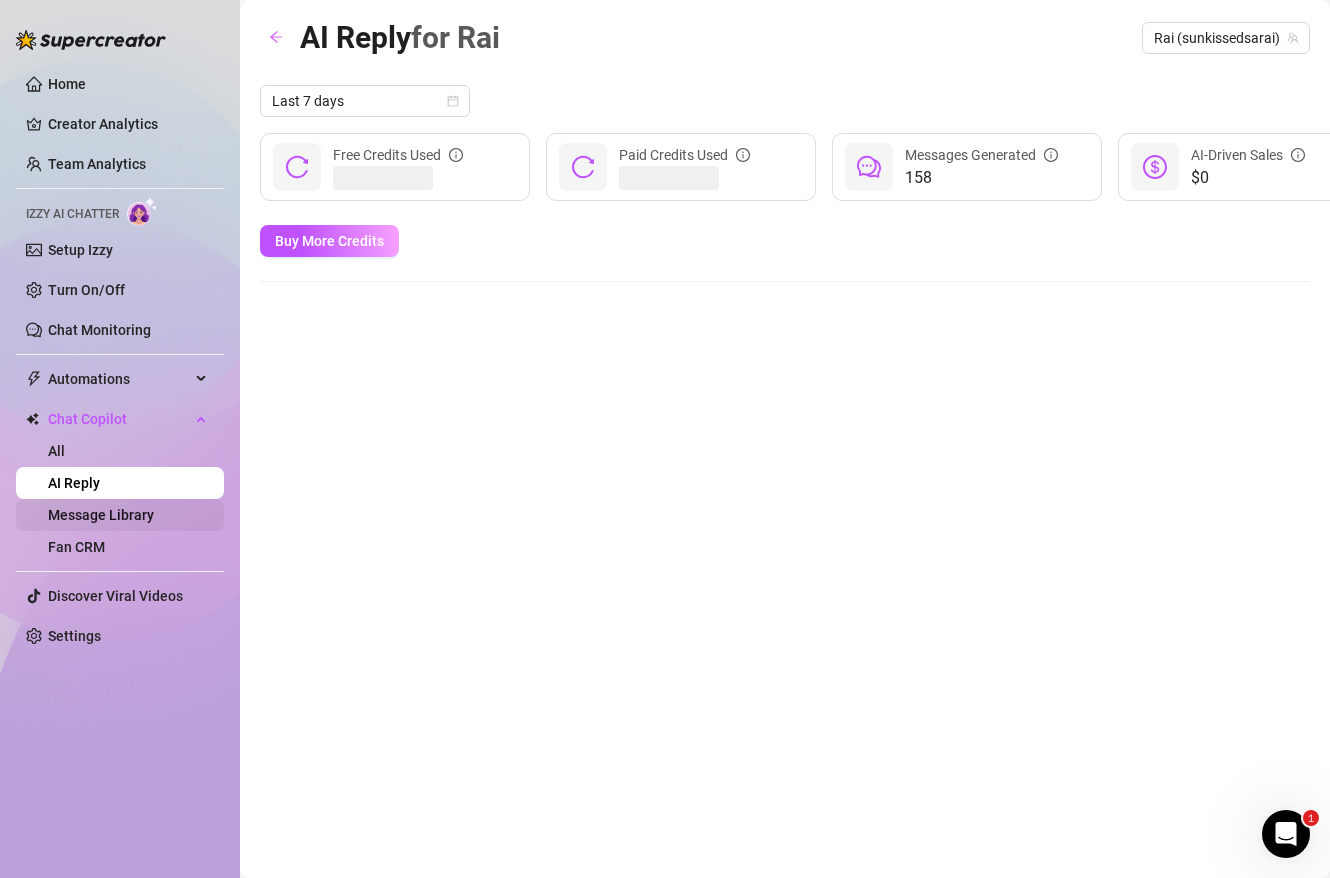 click on "Message Library" at bounding box center [101, 515] 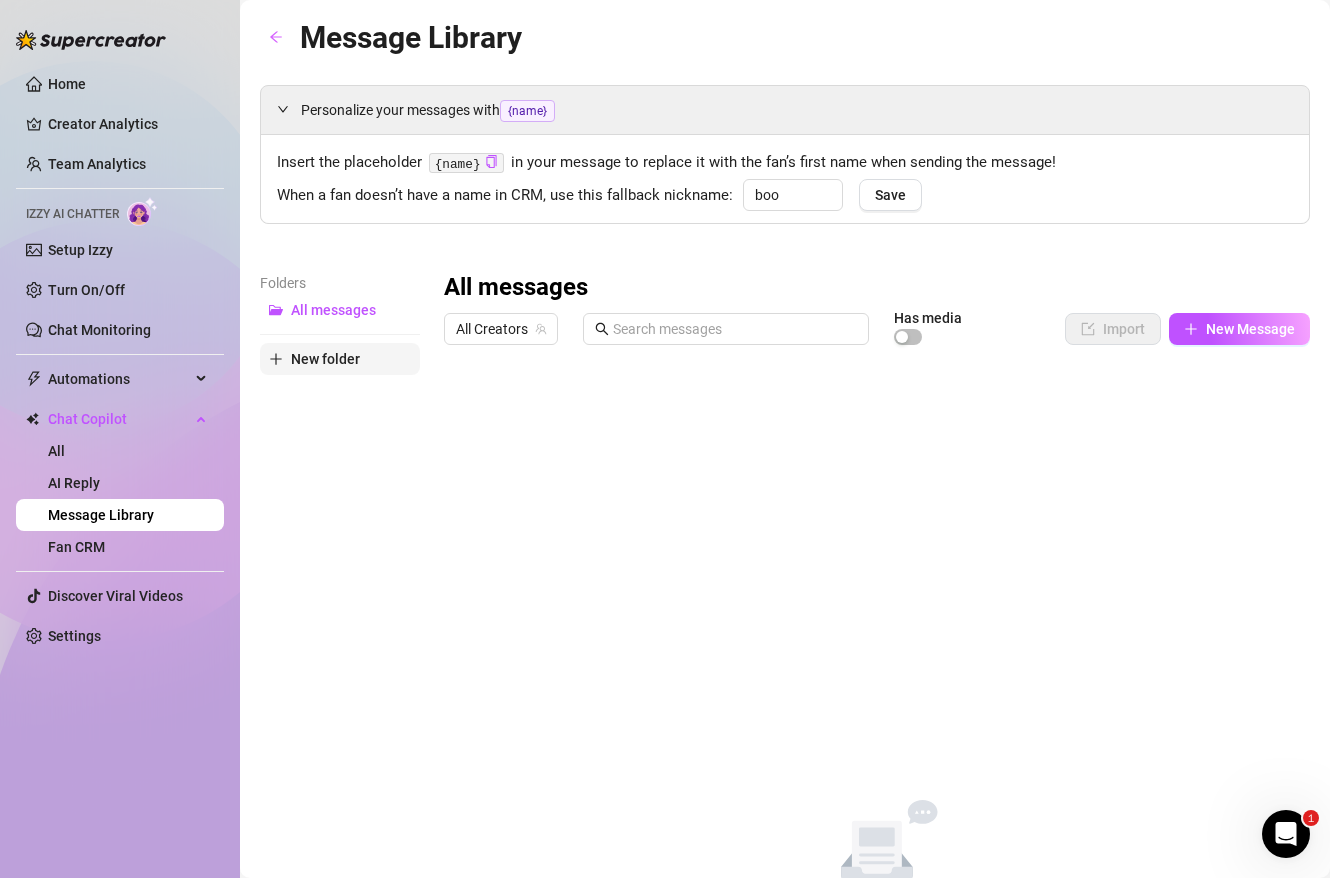 click on "New folder" at bounding box center (325, 359) 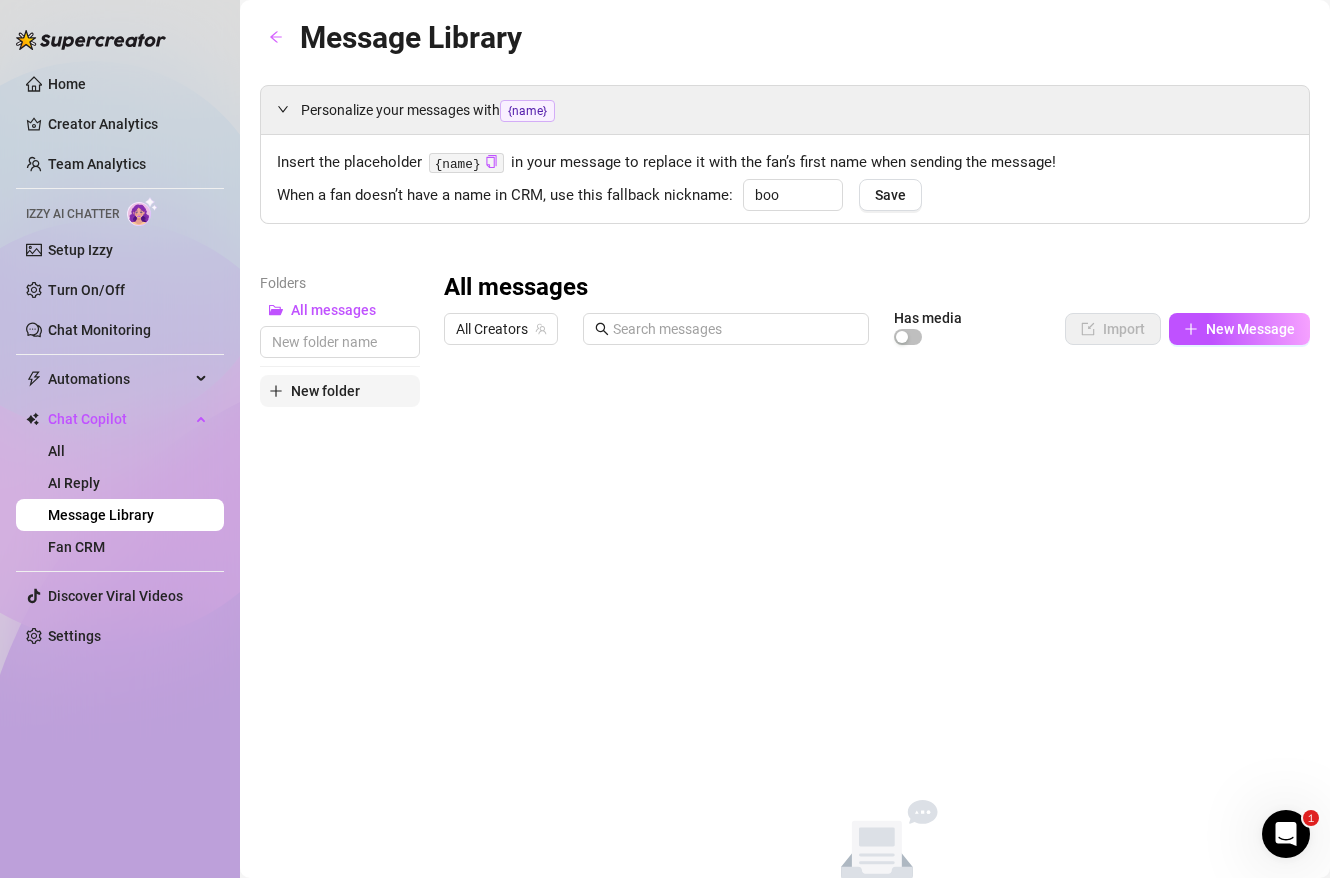 click on "New folder" at bounding box center (325, 391) 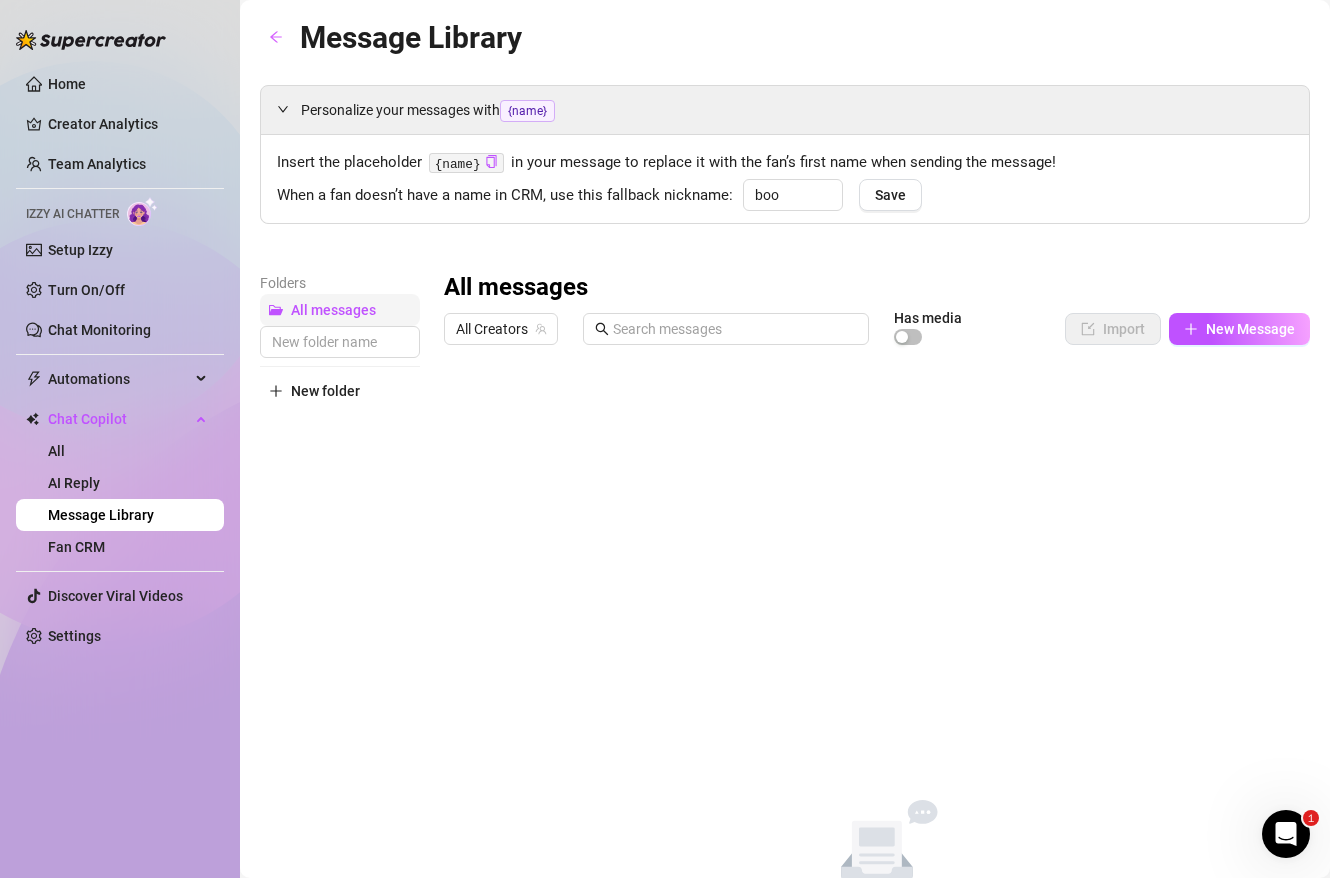 click on "All messages" at bounding box center [333, 310] 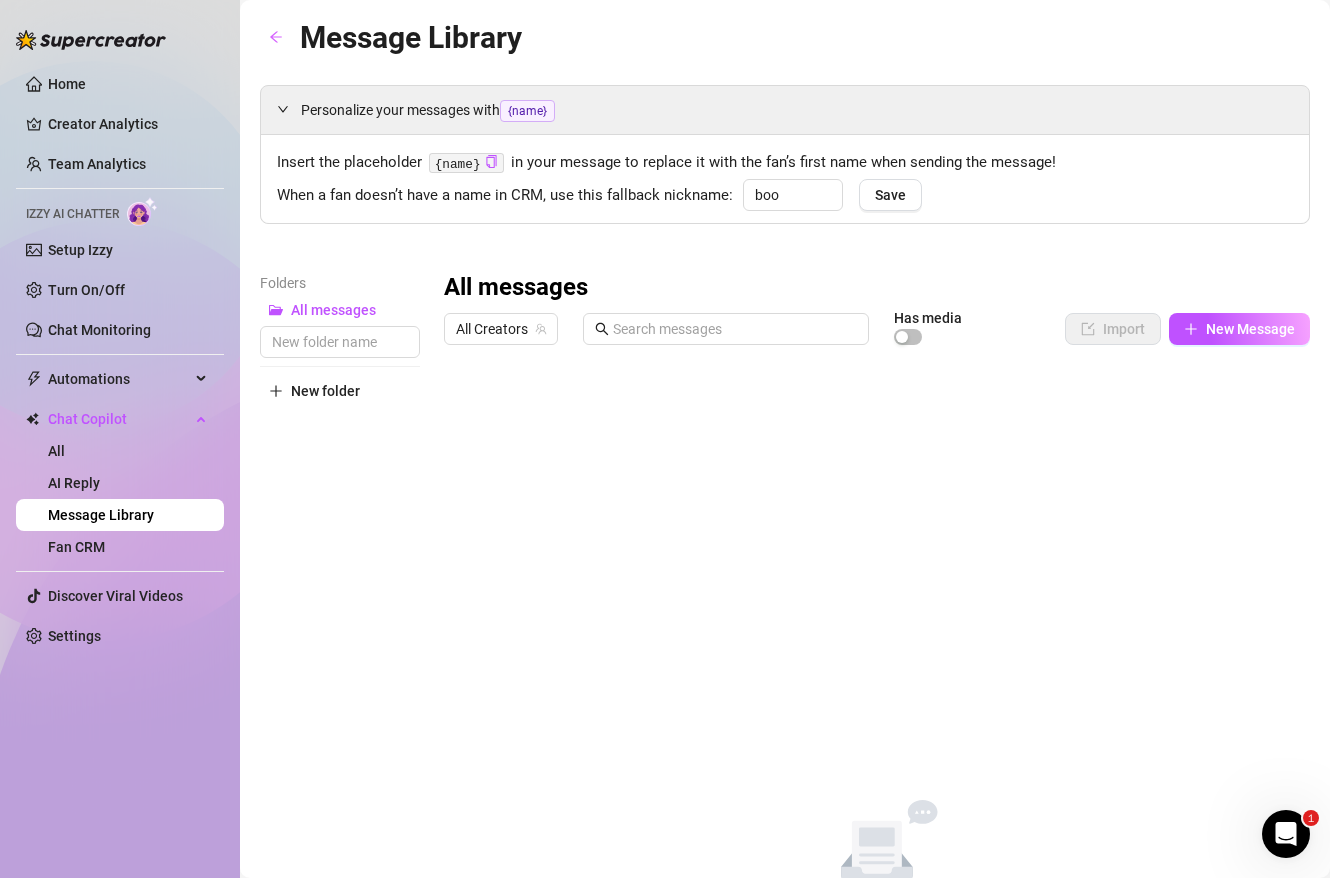 click on "Folders All messages New folder" at bounding box center [340, 601] 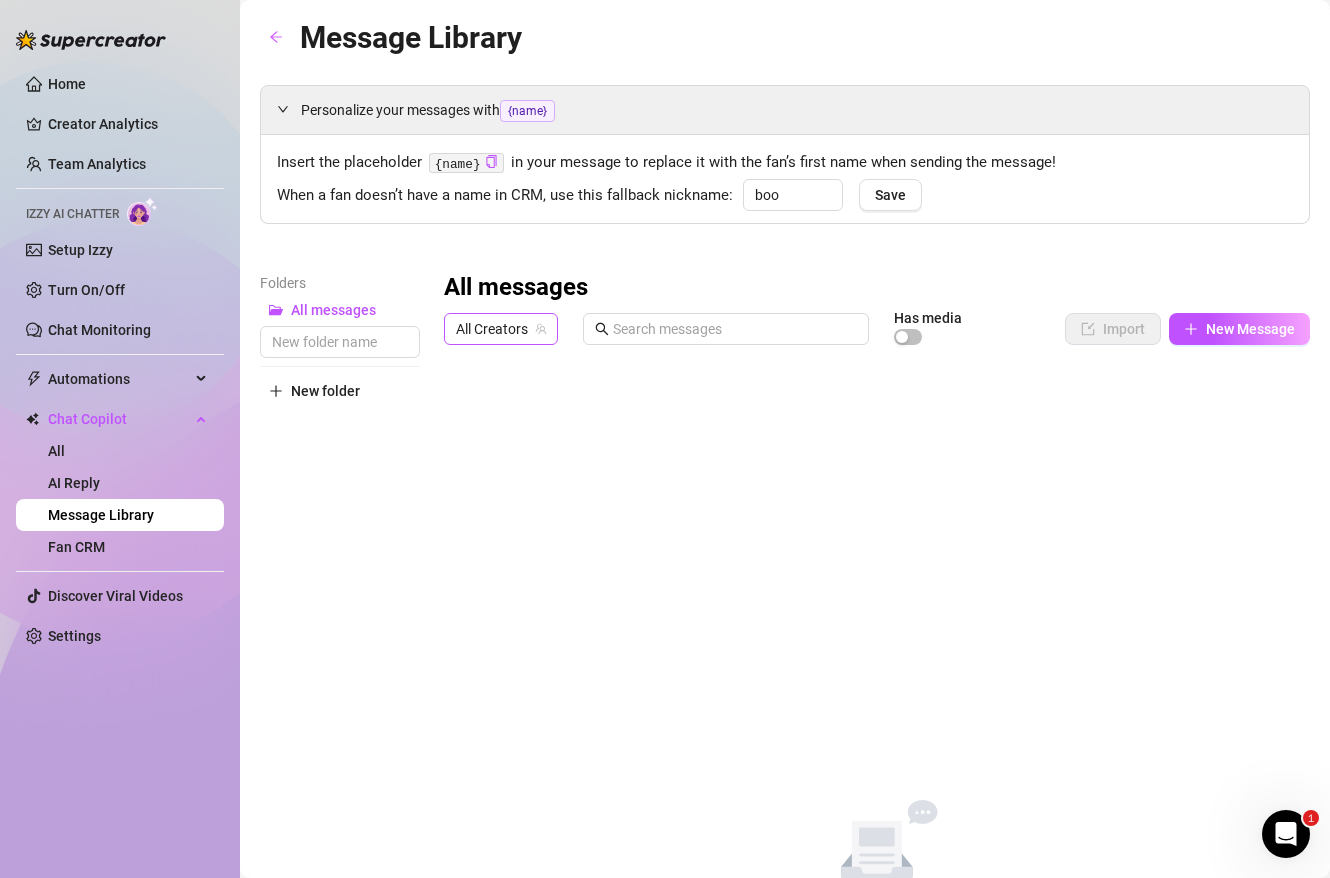 click on "All Creators" at bounding box center (501, 329) 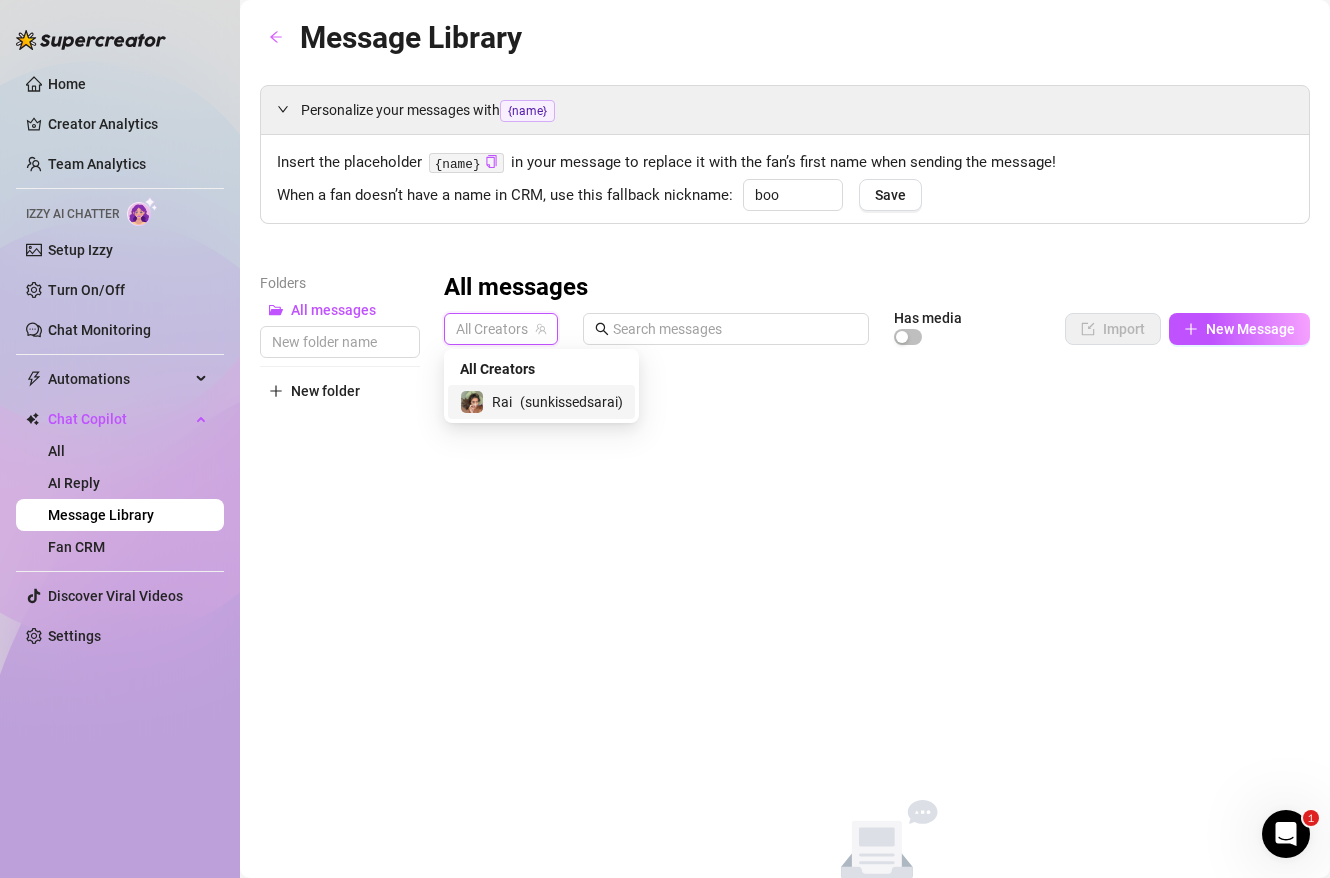 click on "Rai   ( sunkissedsarai )" at bounding box center (541, 402) 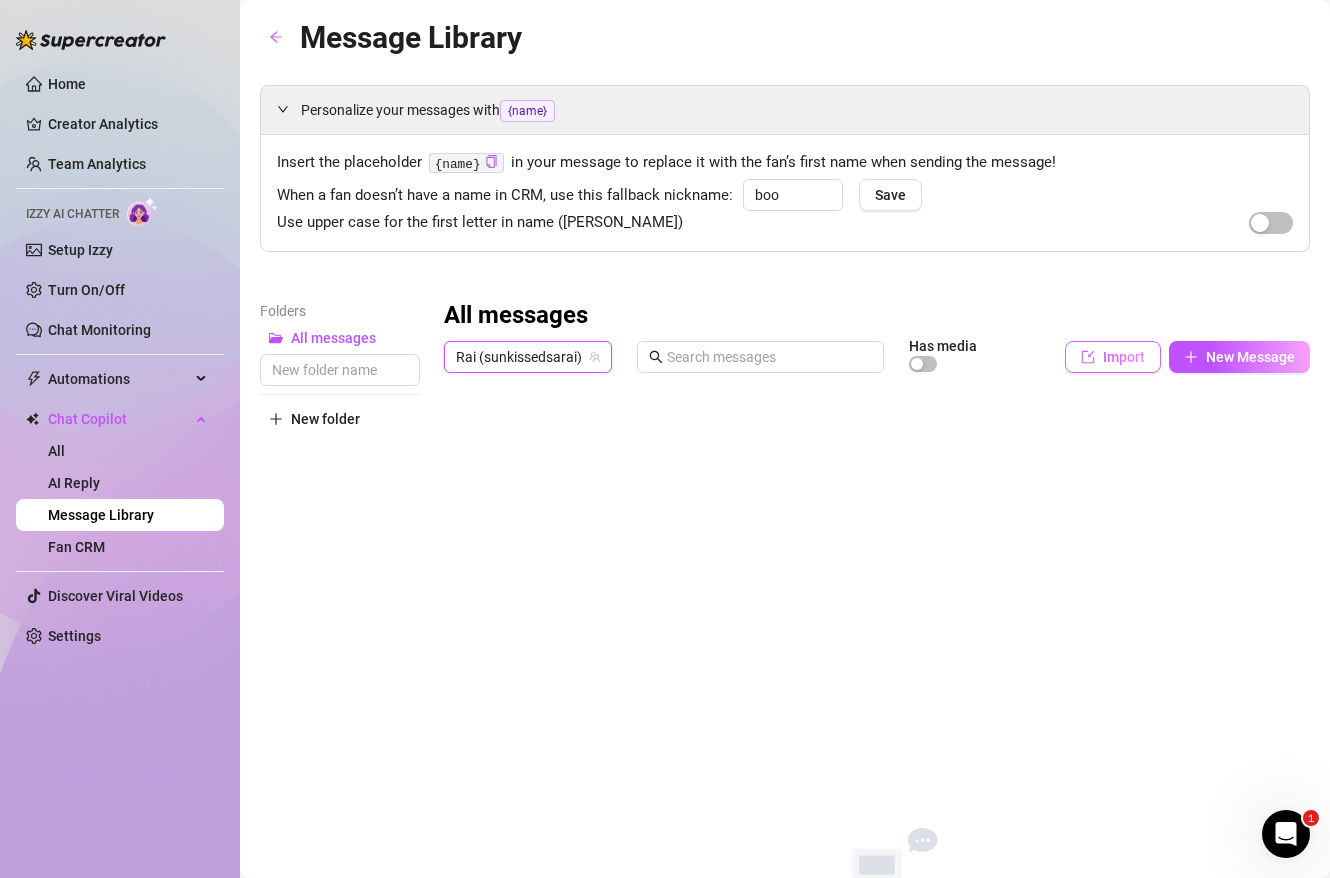 click on "Import" at bounding box center (1113, 357) 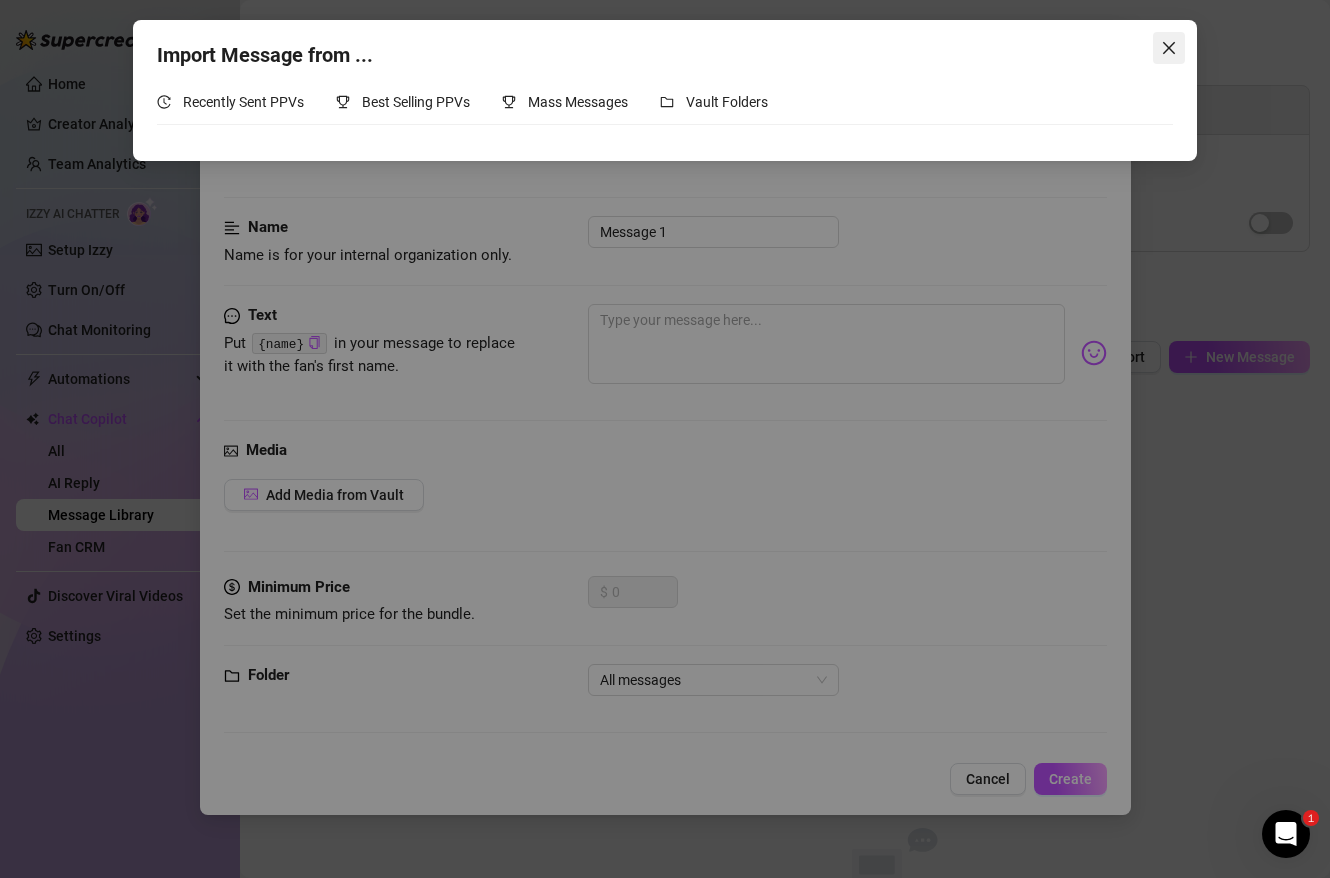 click 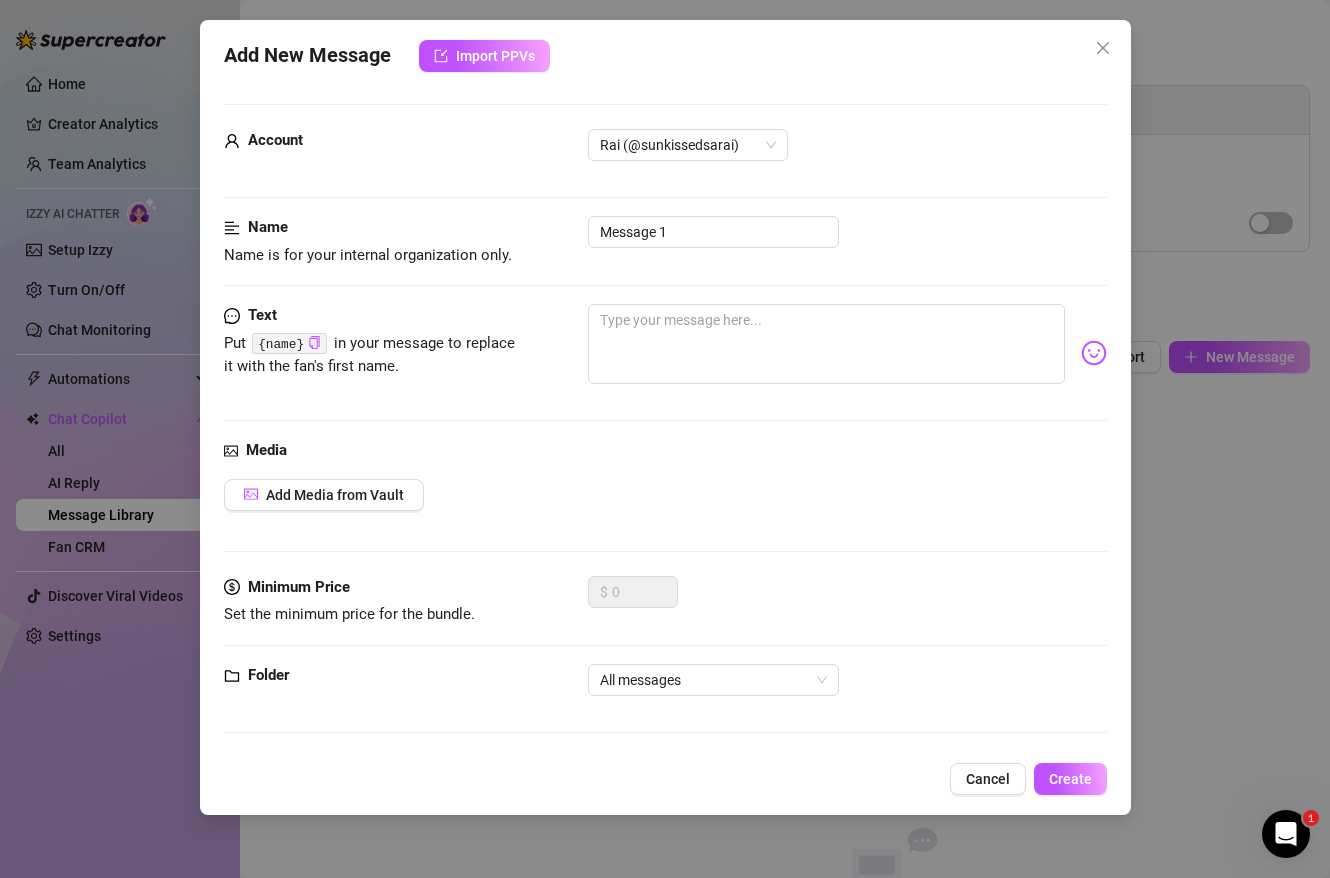 click on "Add New Message Import PPVs Account Rai (@sunkissedsarai) Name Name is for your internal organization only. Message 1 Text Put   {name}   in your message to replace it with the fan's first name. Media Add Media from Vault Minimum Price Set the minimum price for the bundle. $ 0 Folder All messages Cancel Create" at bounding box center [665, 439] 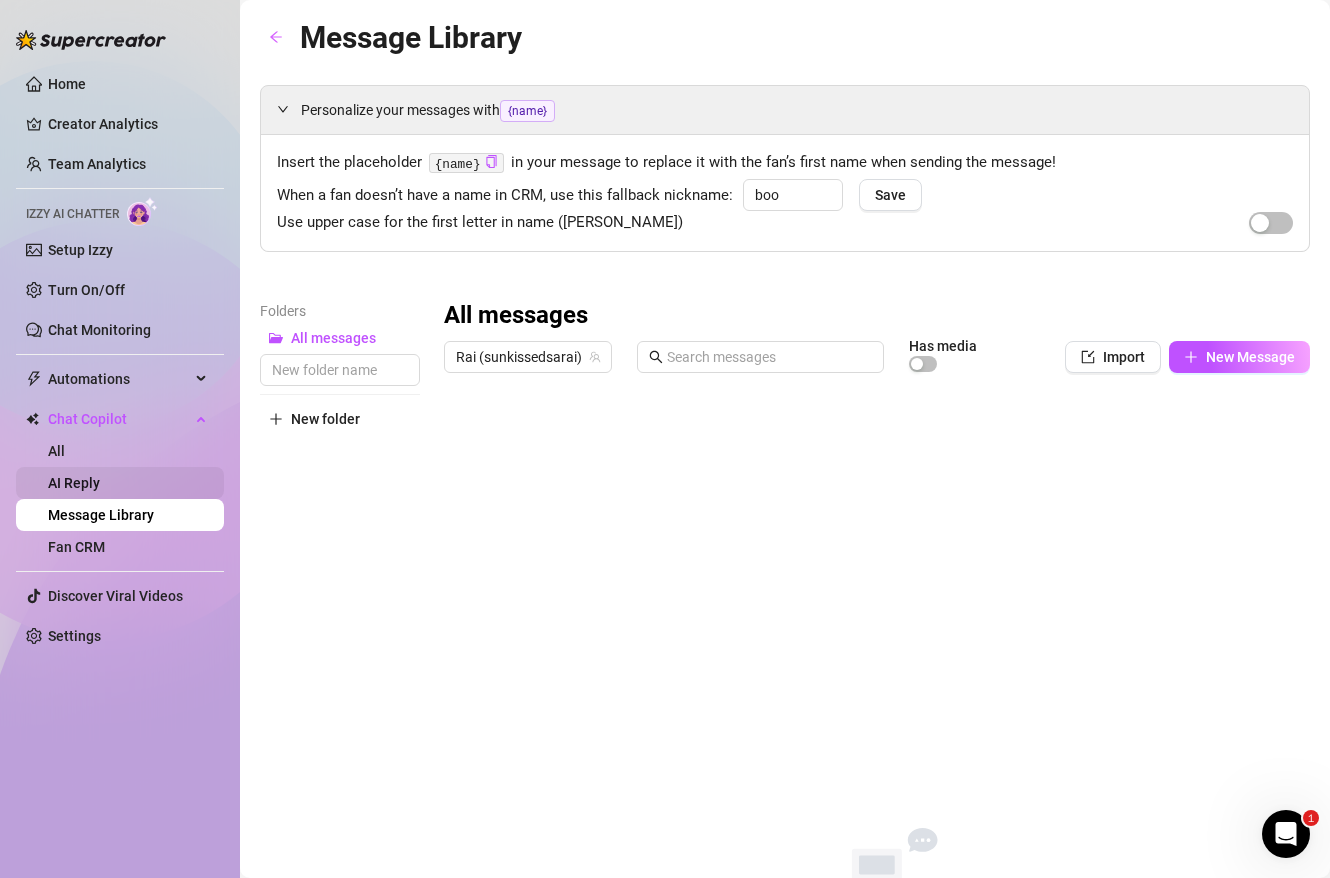 click on "AI Reply" at bounding box center [74, 483] 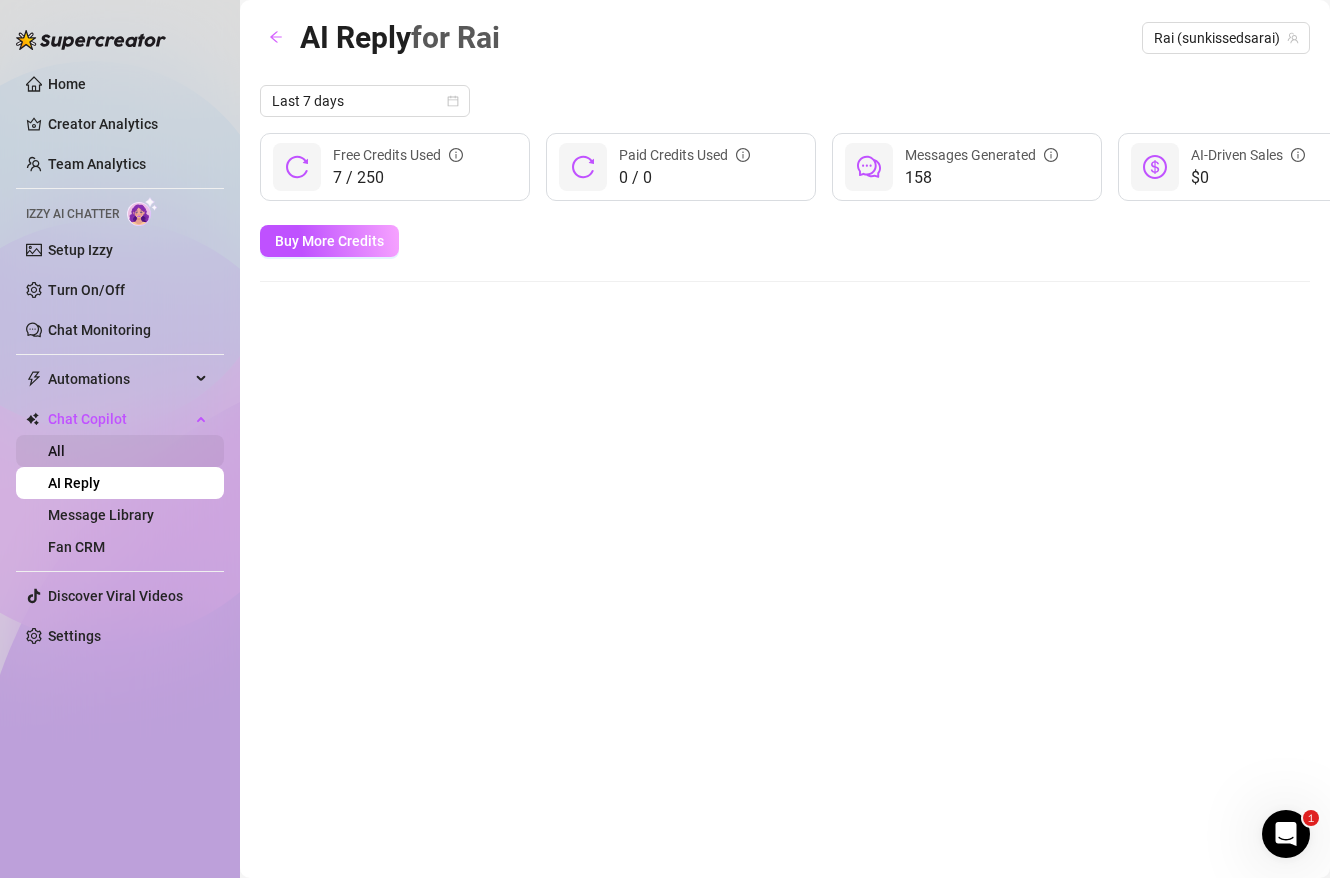 click on "All" at bounding box center (56, 451) 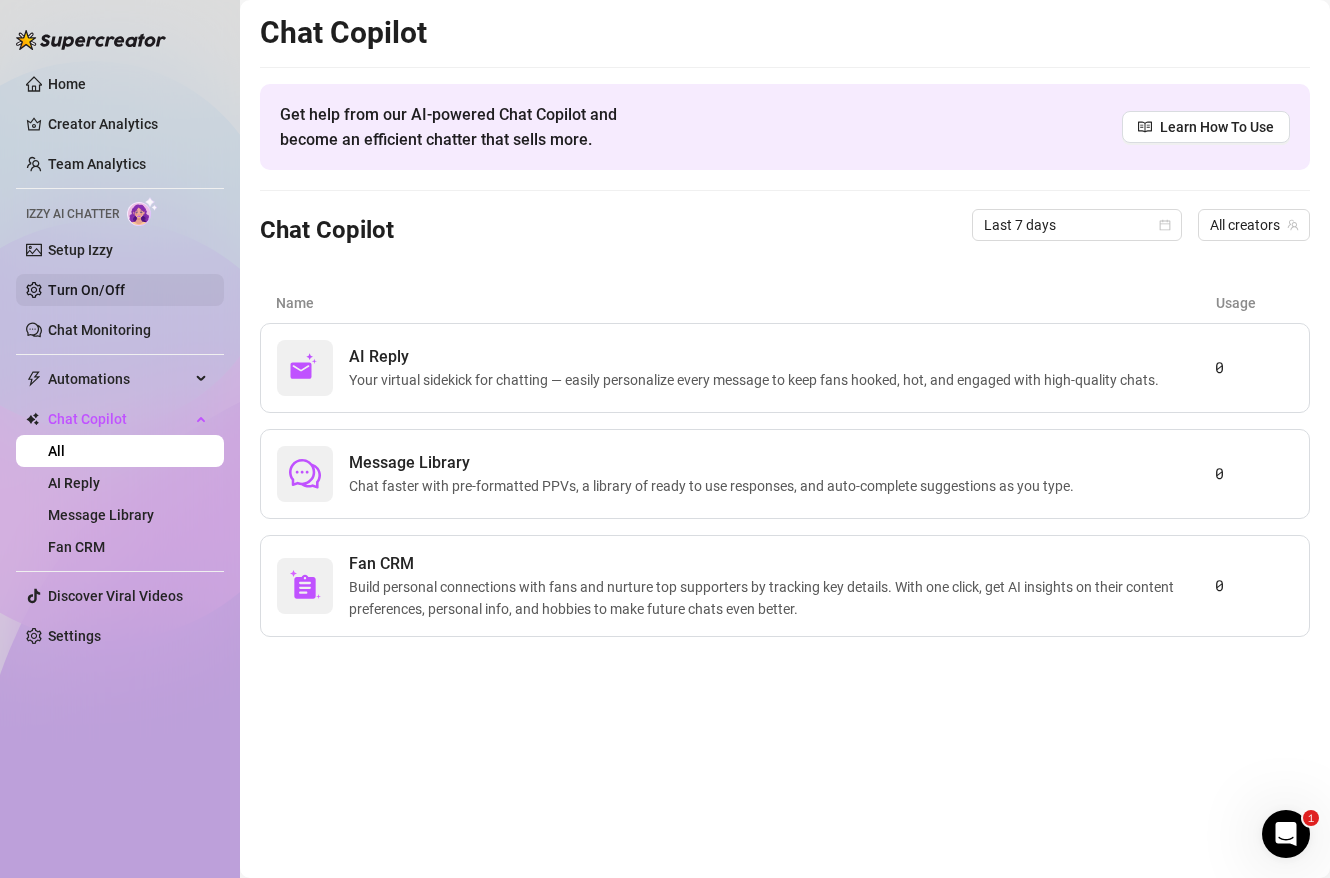 click on "Turn On/Off" at bounding box center (86, 290) 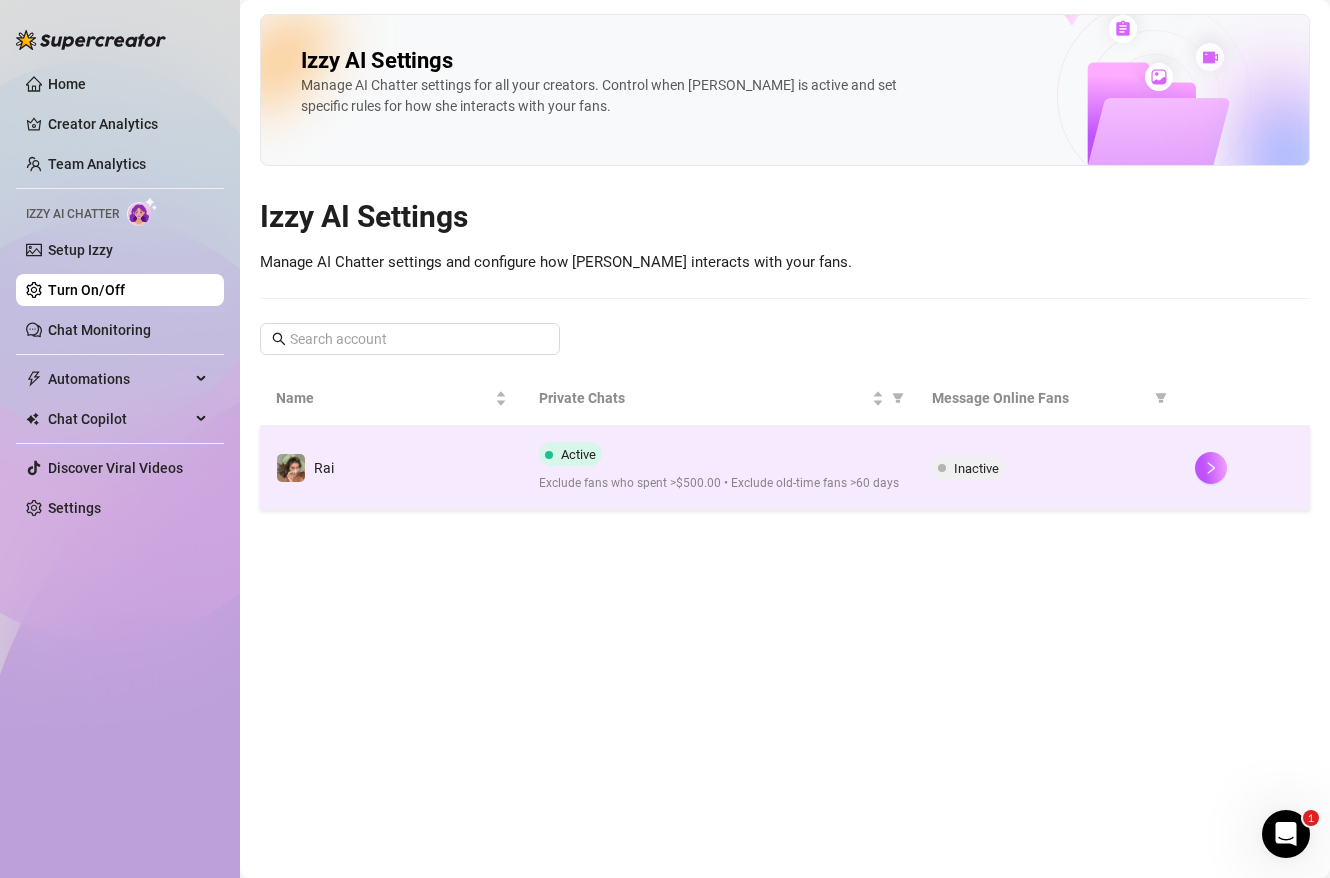 click on "Exclude fans who spent >$500.00 • Exclude old-time fans >60 days" at bounding box center [720, 483] 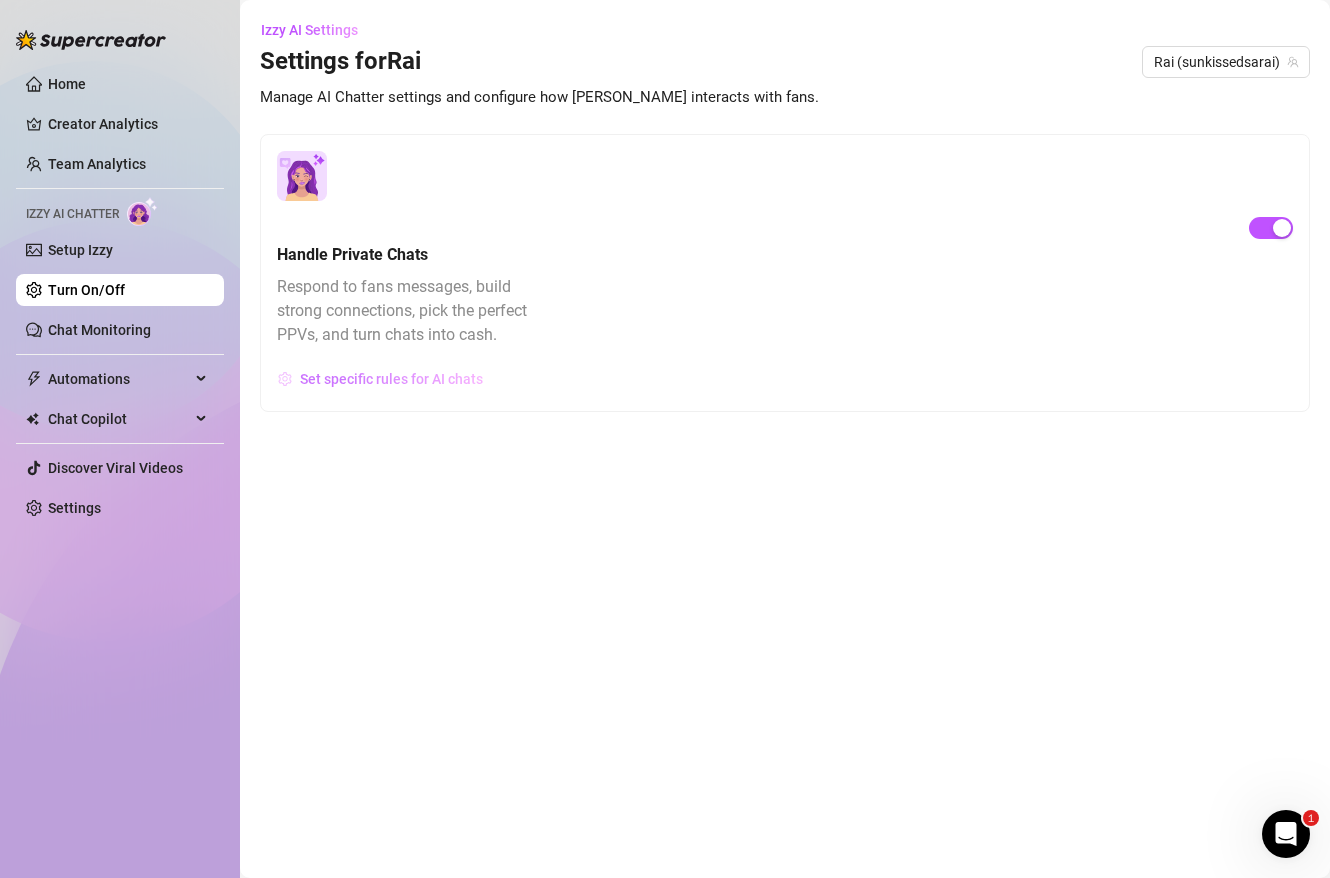 click on "Set specific rules for AI chats" at bounding box center [391, 379] 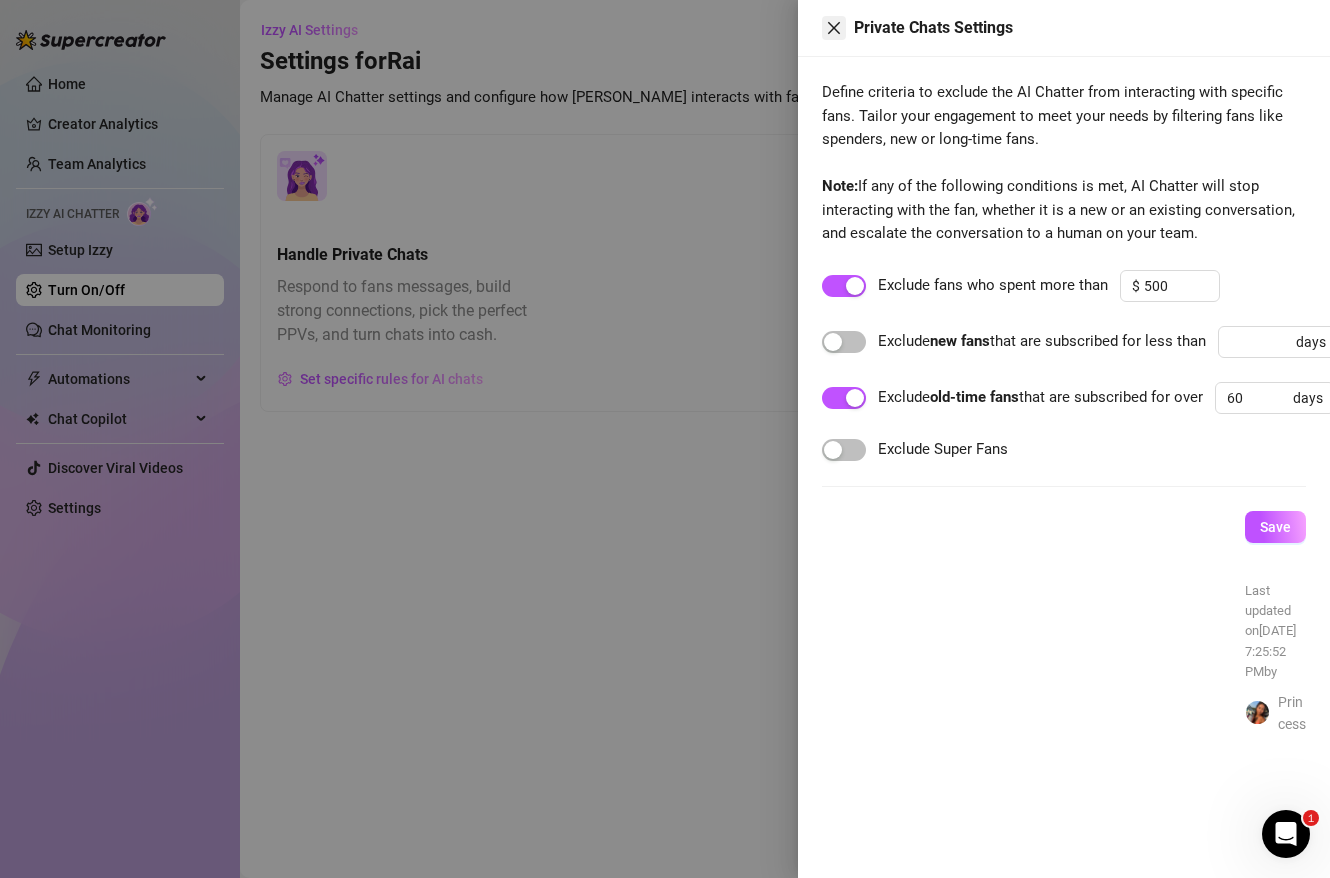click 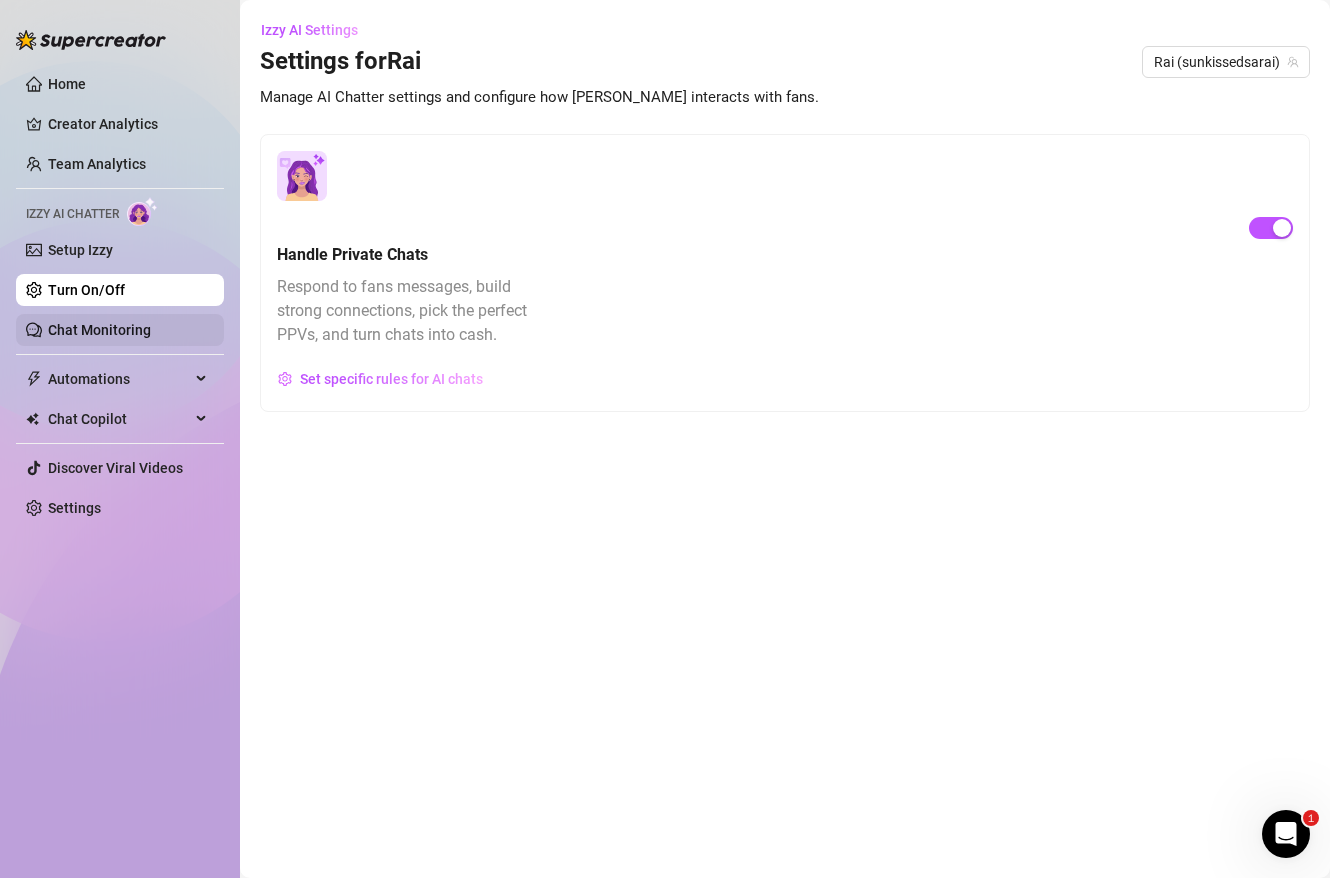 click on "Chat Monitoring" at bounding box center [99, 330] 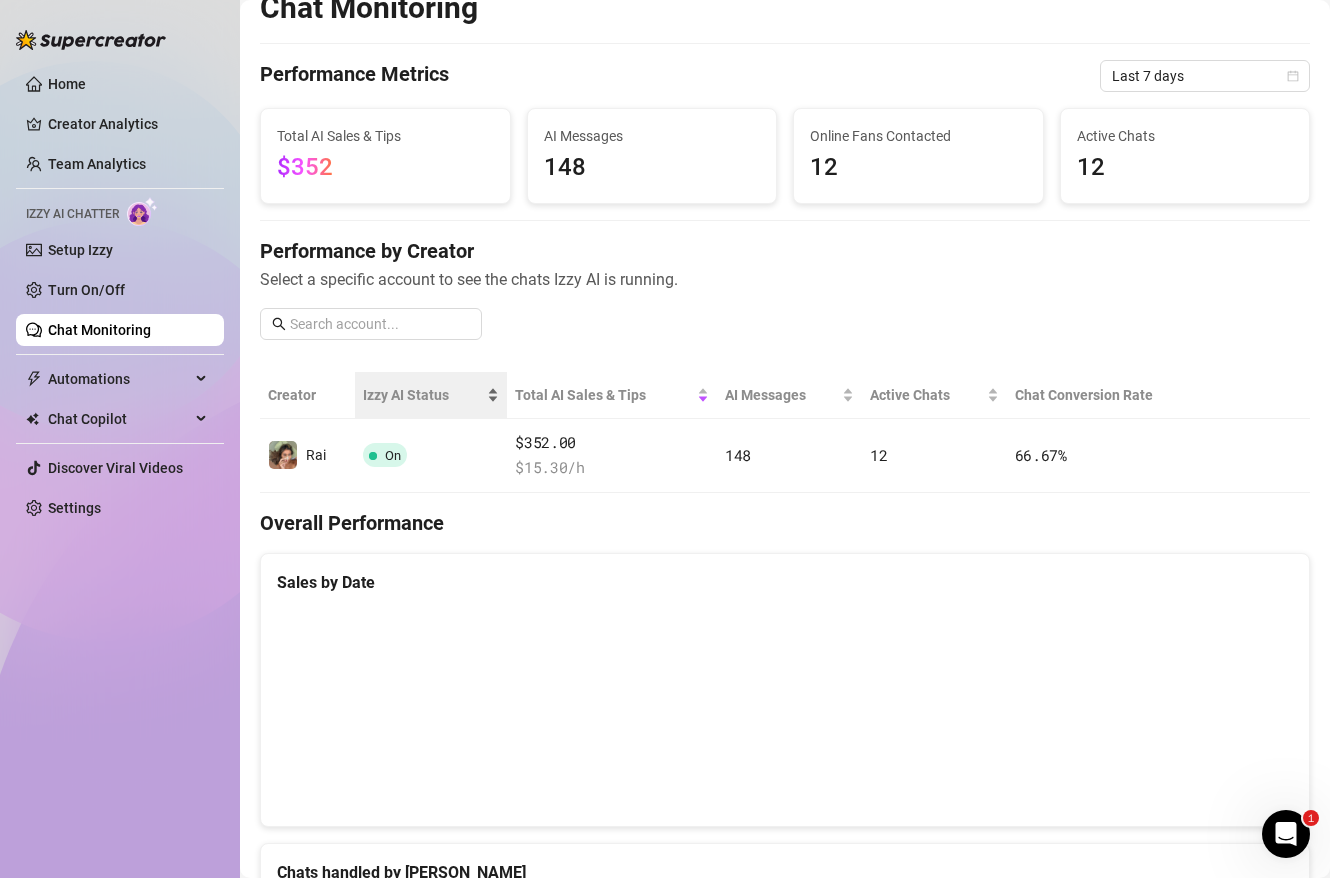 scroll, scrollTop: 0, scrollLeft: 0, axis: both 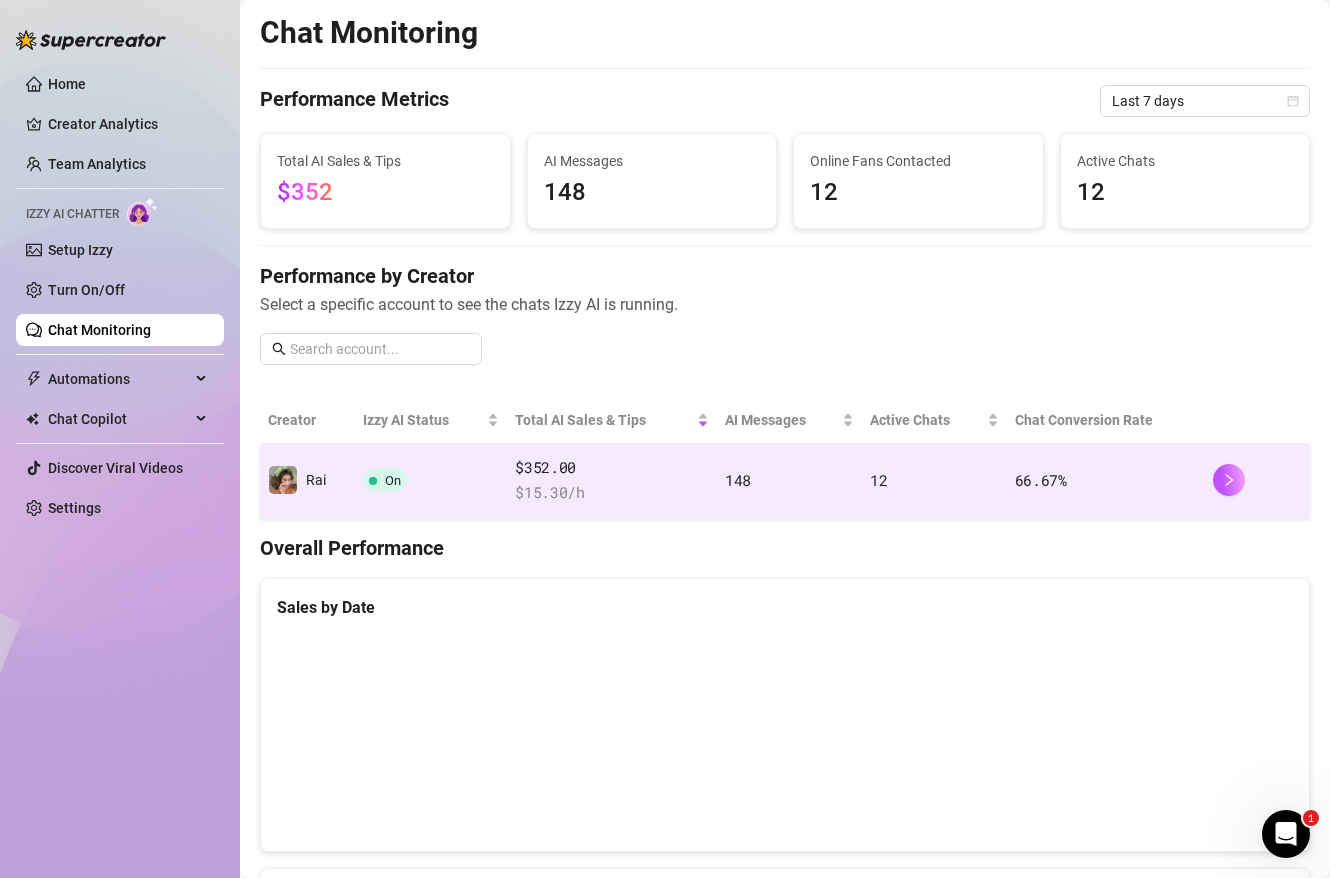 click on "148" at bounding box center (789, 481) 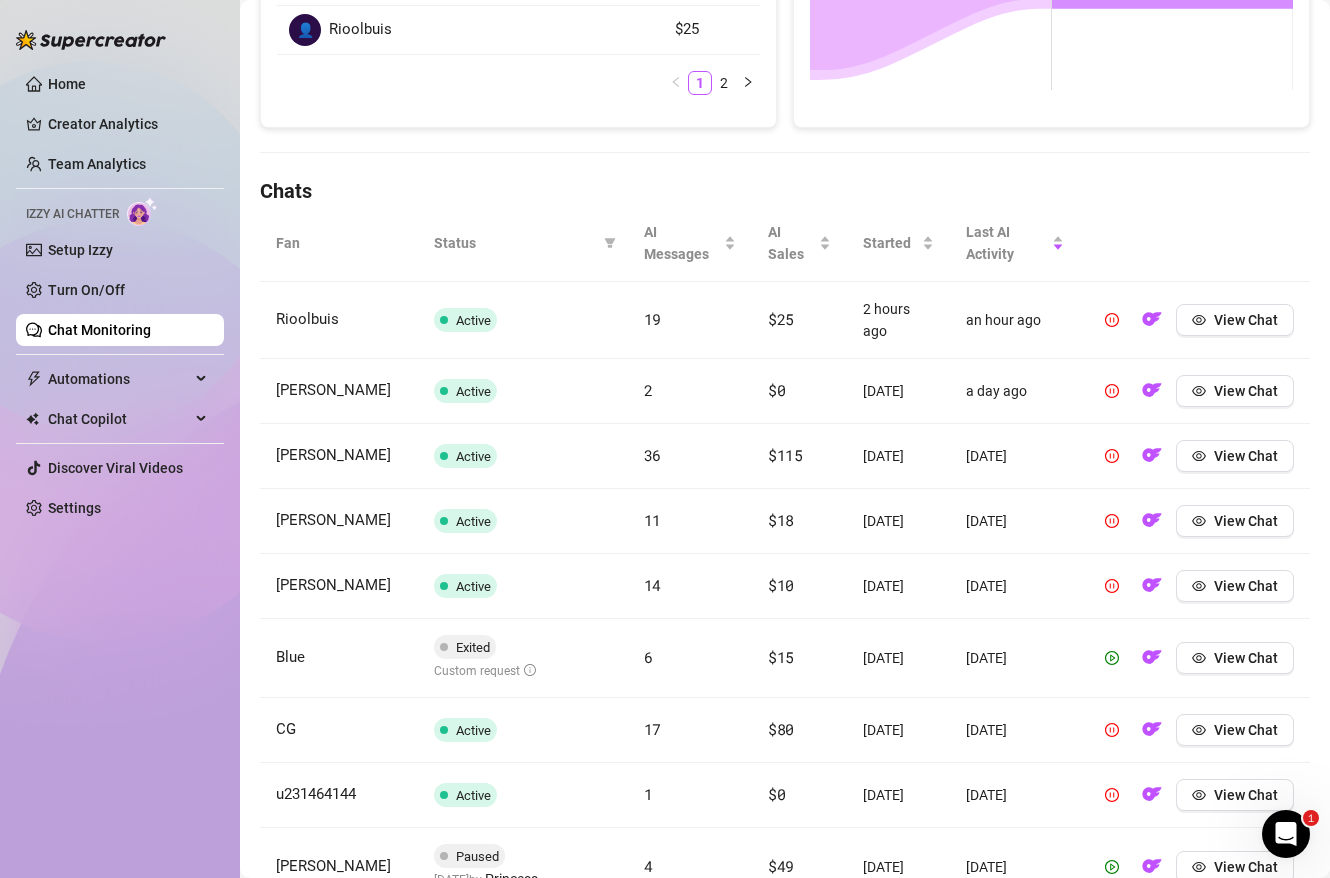 scroll, scrollTop: 390, scrollLeft: 0, axis: vertical 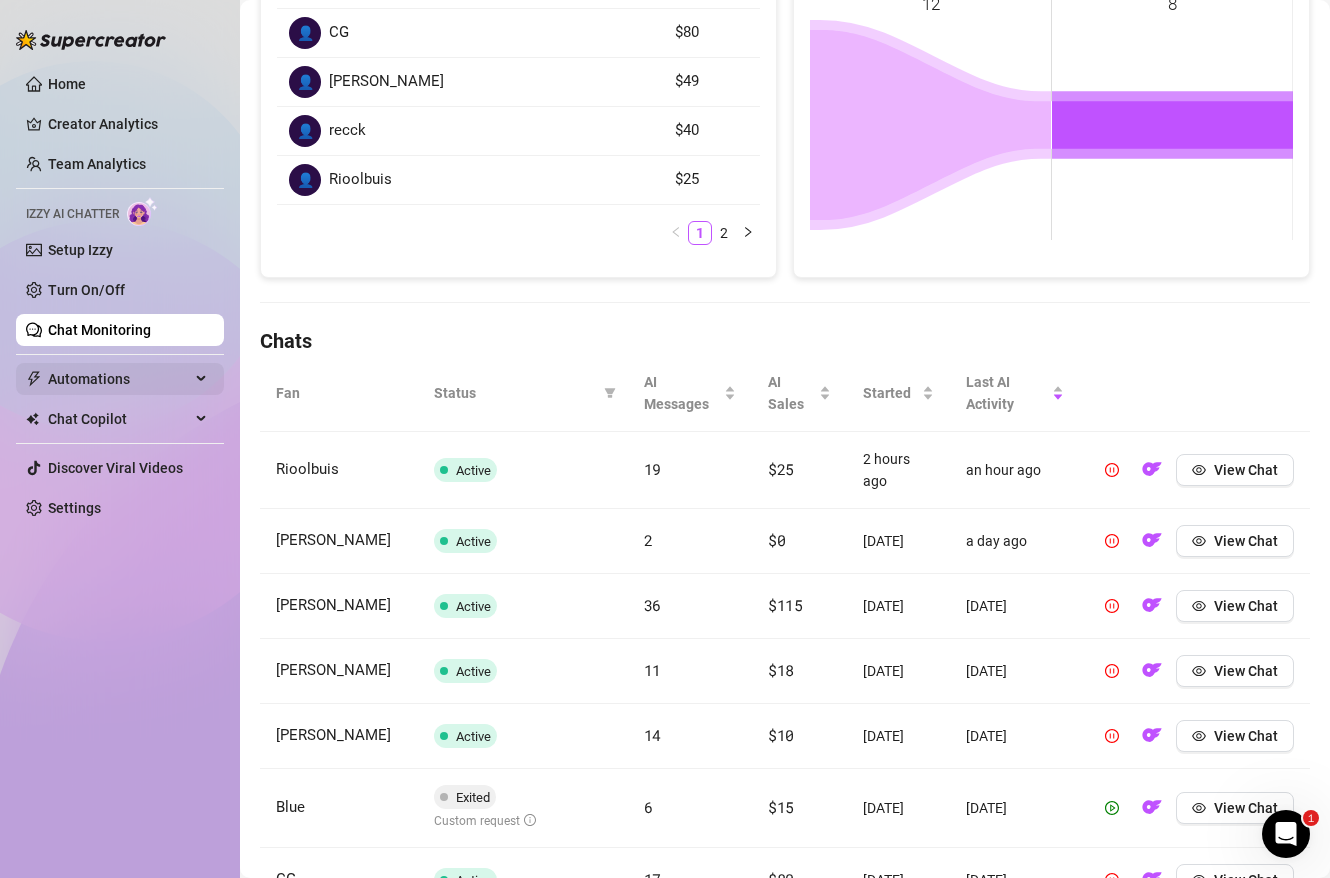 click on "Automations" at bounding box center (119, 379) 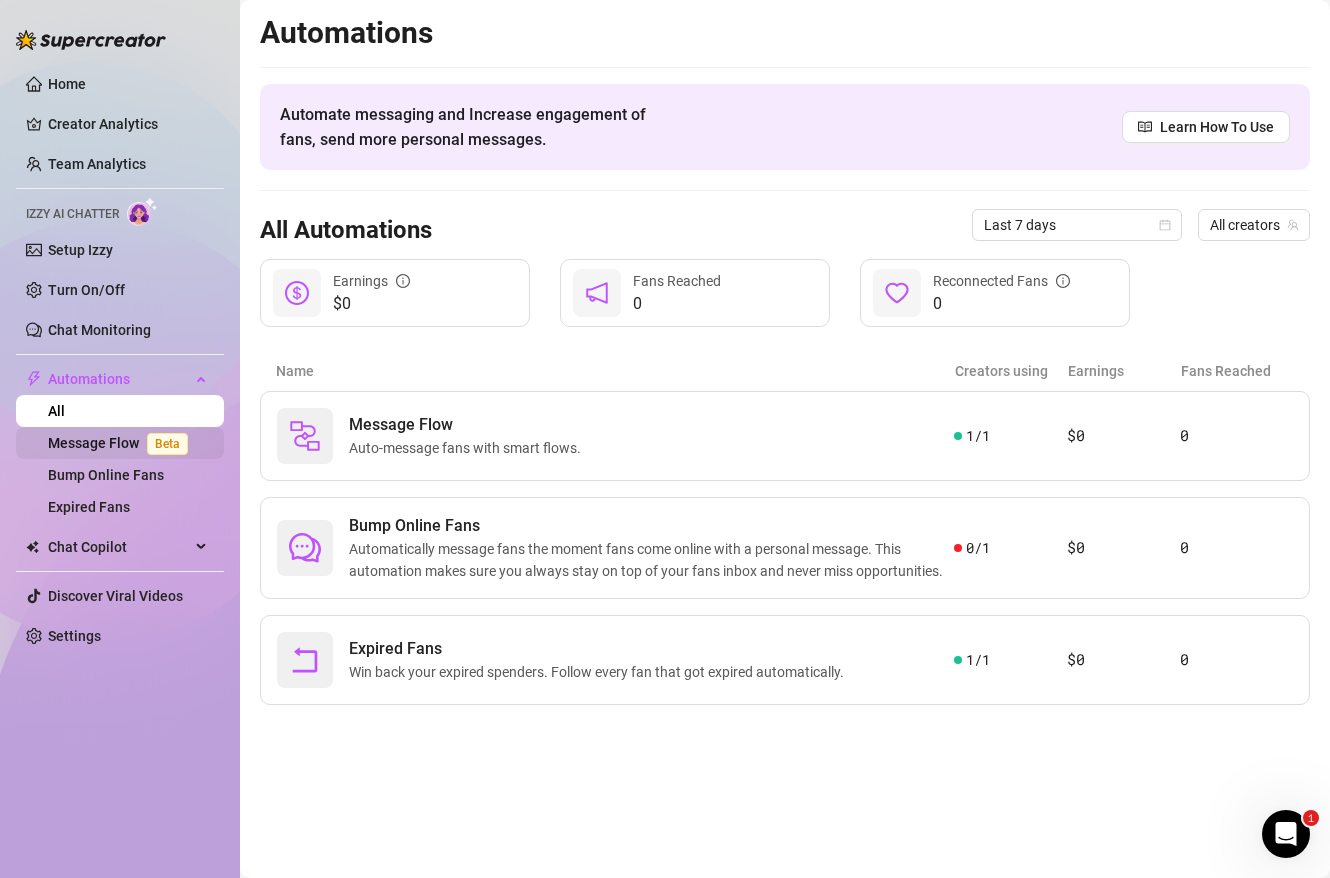 click on "Message Flow Beta" at bounding box center [122, 443] 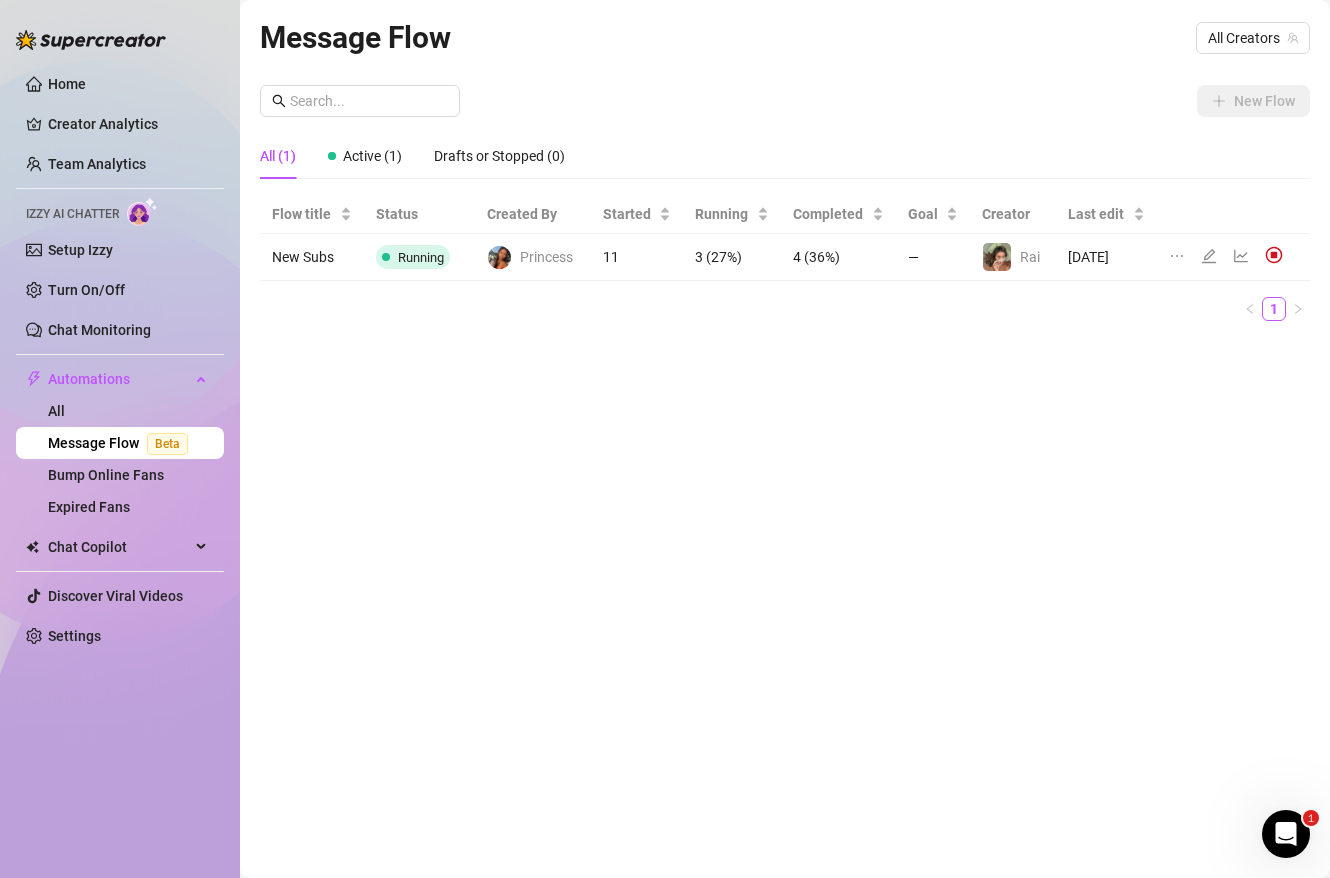 click on "11" at bounding box center [637, 257] 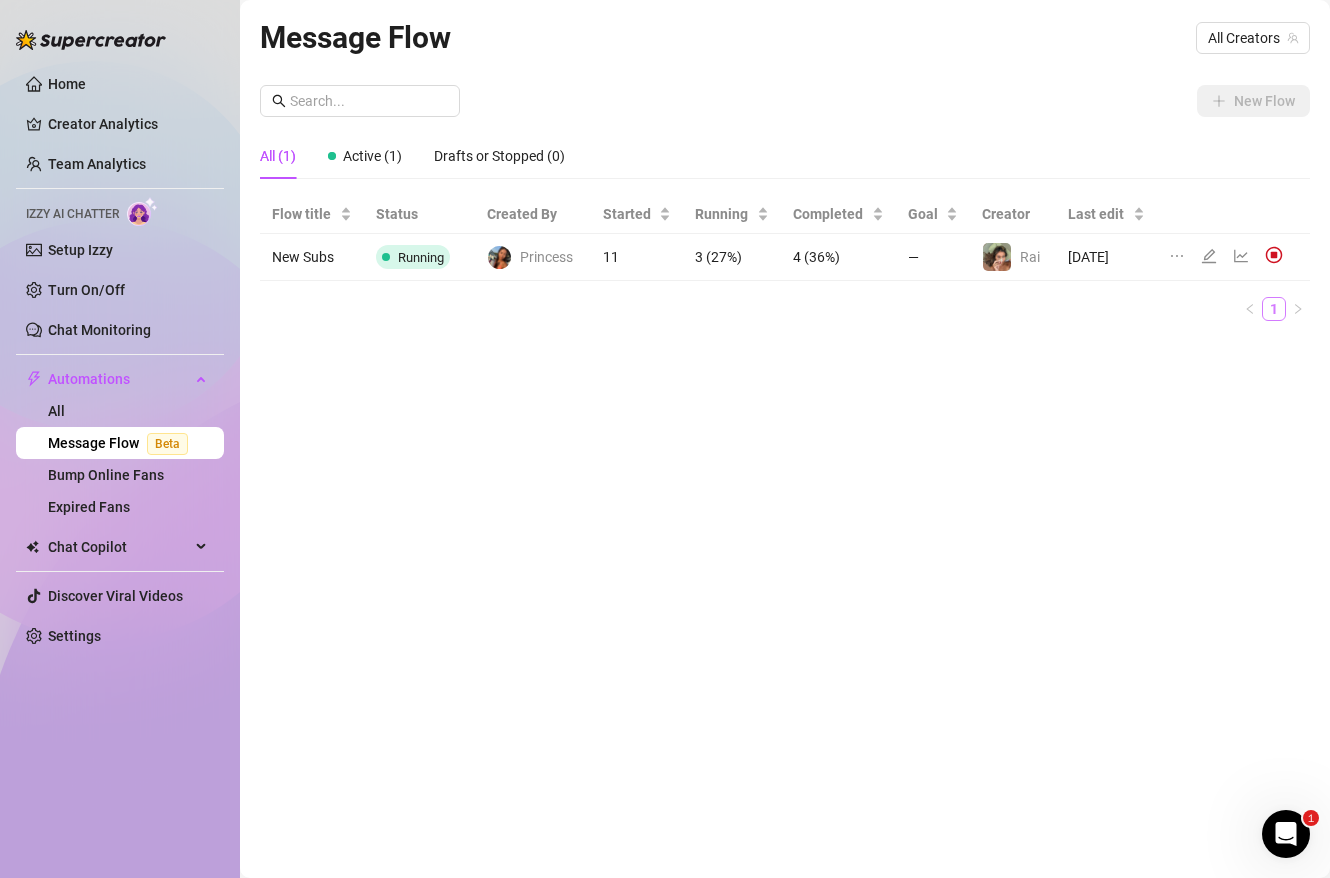 click on "1" at bounding box center [1274, 309] 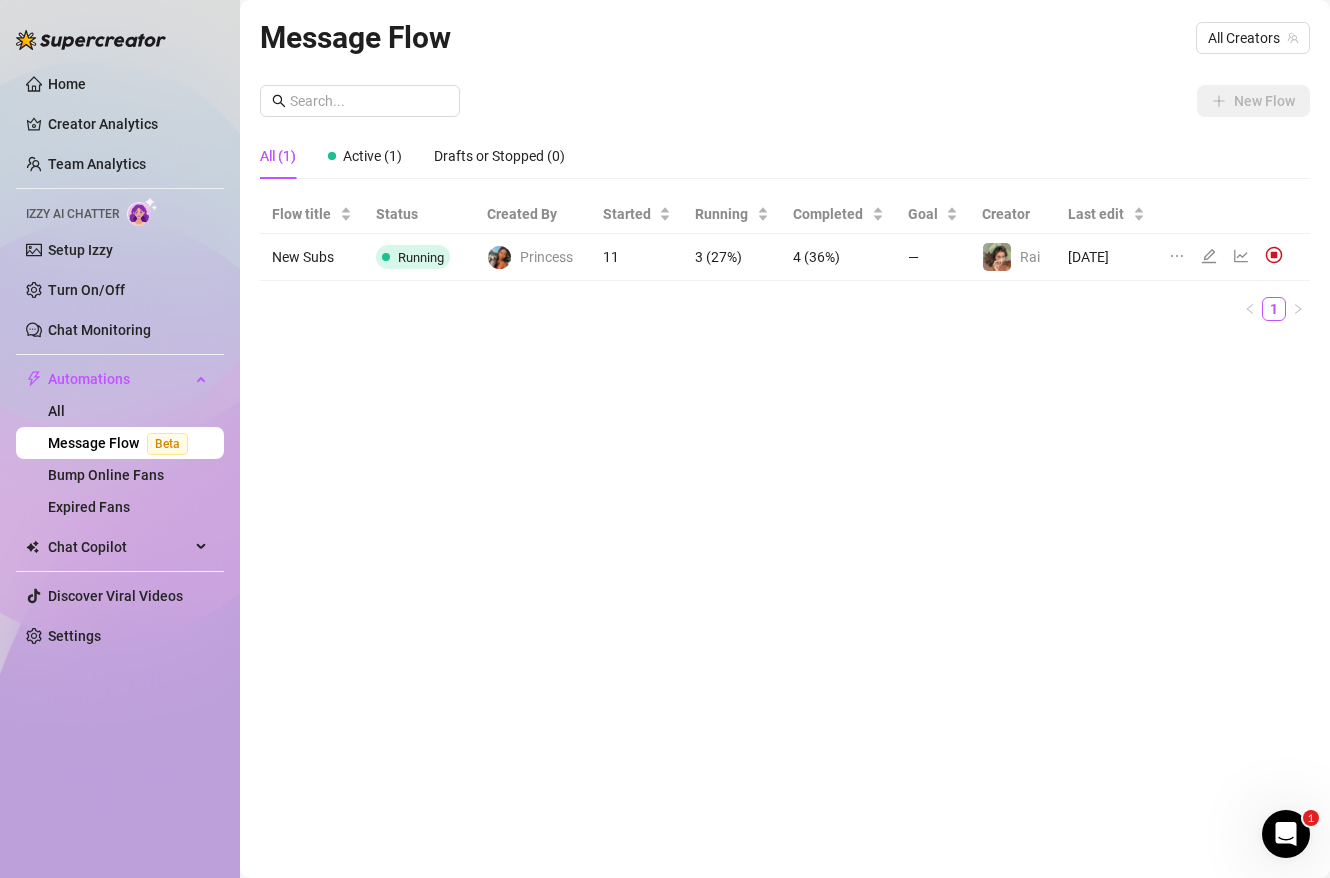 click on "New Subs" at bounding box center [312, 257] 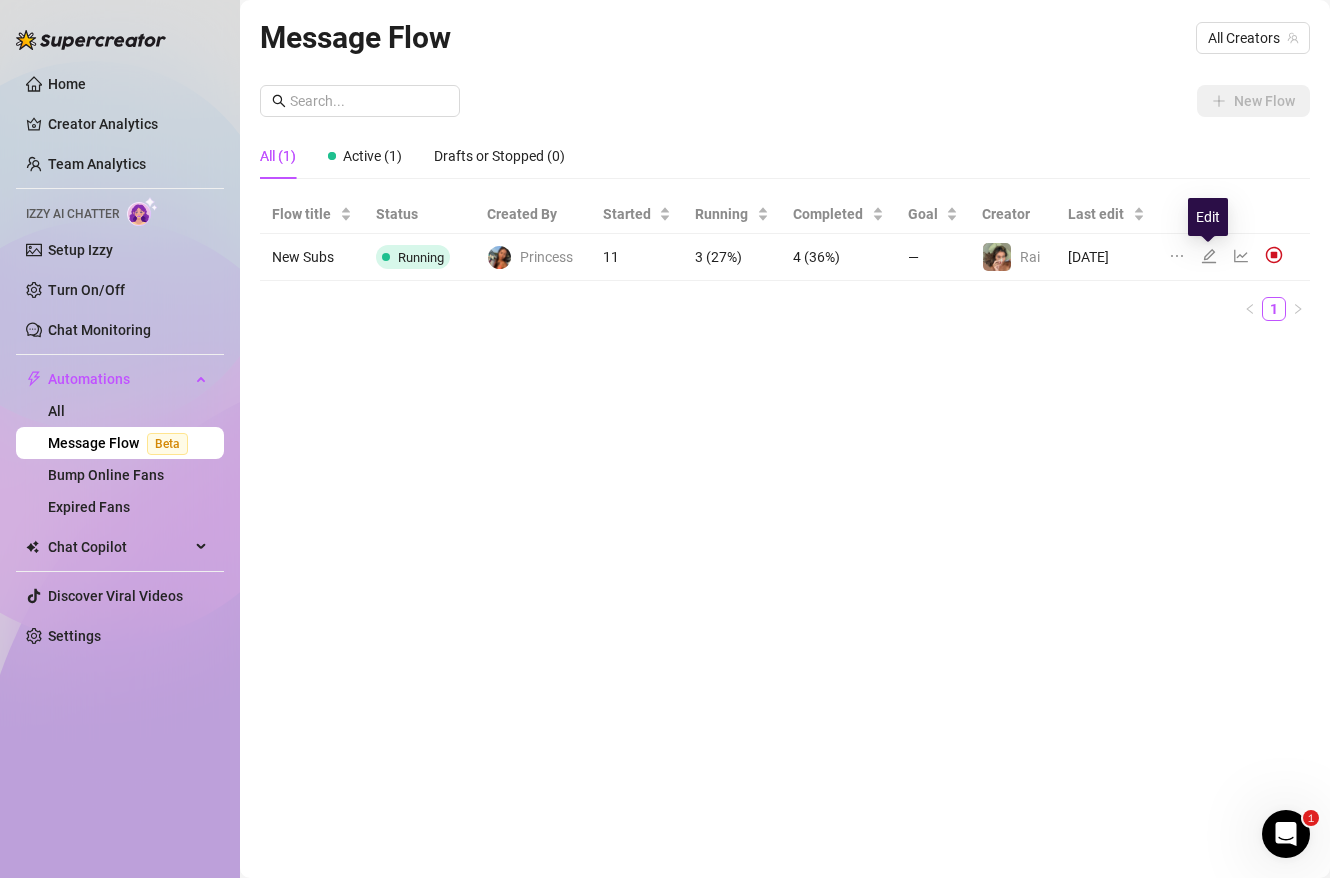 click 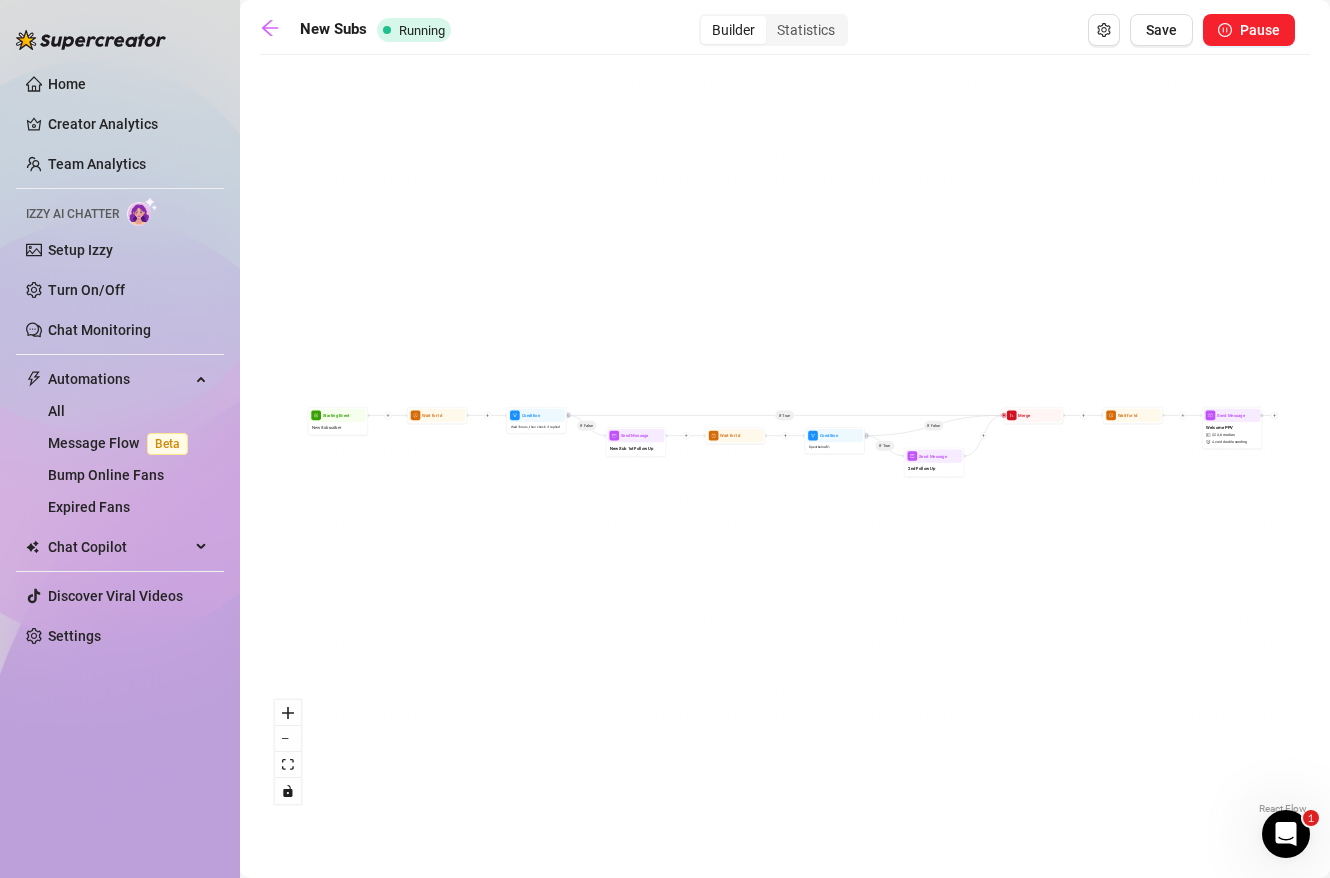 drag, startPoint x: 893, startPoint y: 440, endPoint x: 656, endPoint y: 381, distance: 244.23349 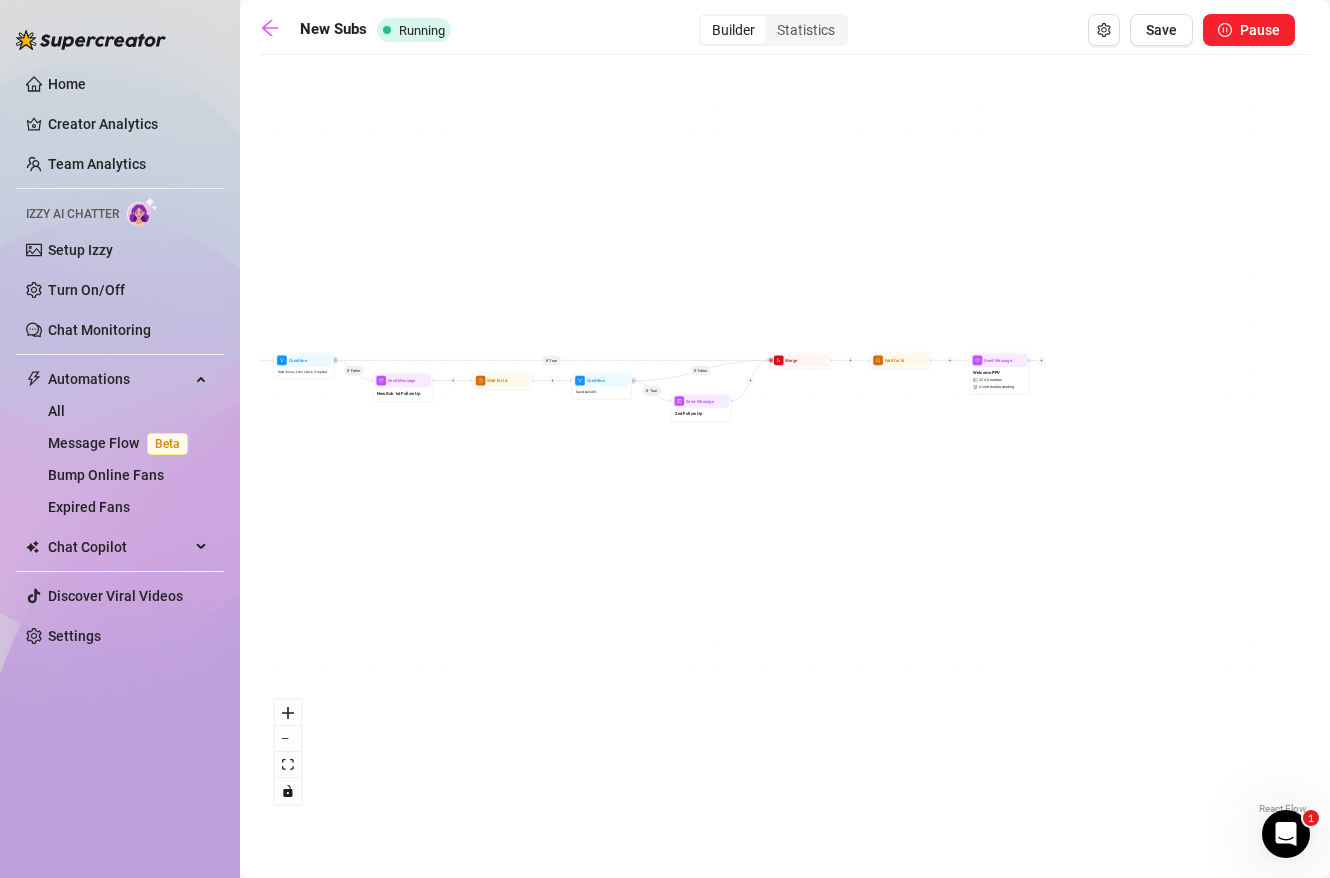 drag, startPoint x: 656, startPoint y: 381, endPoint x: 756, endPoint y: 385, distance: 100.07997 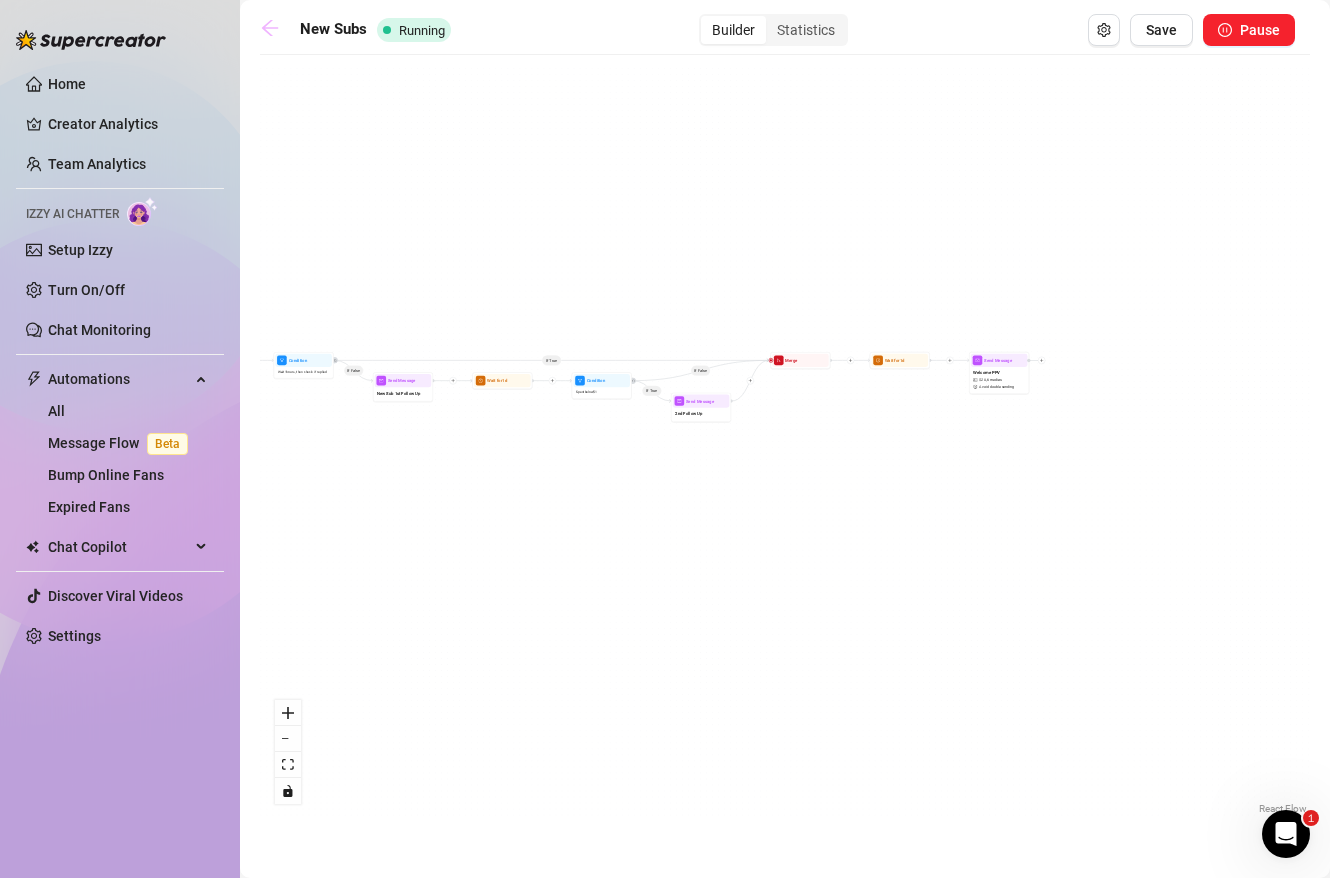 click at bounding box center [275, 30] 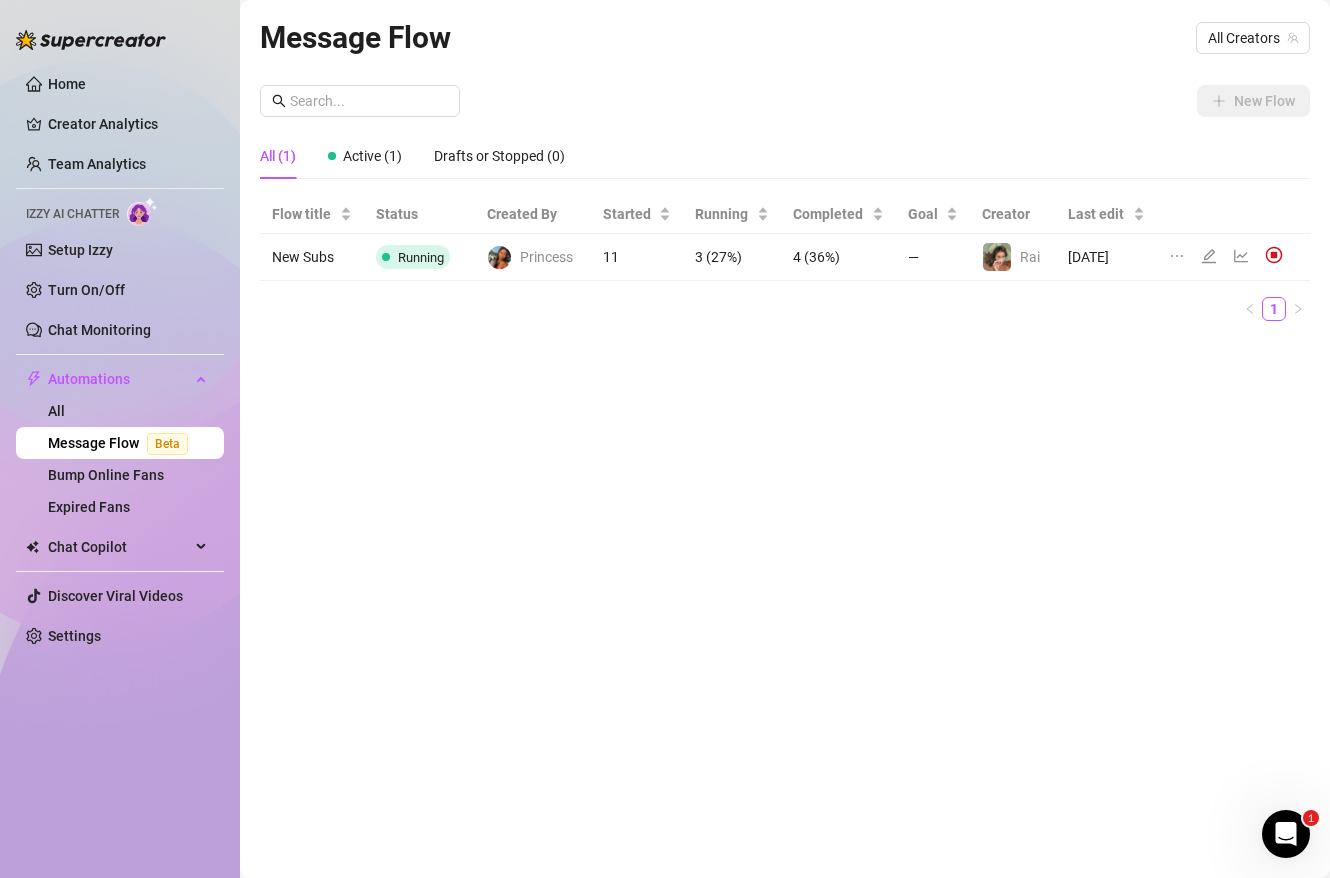 click on "Princess" at bounding box center (546, 257) 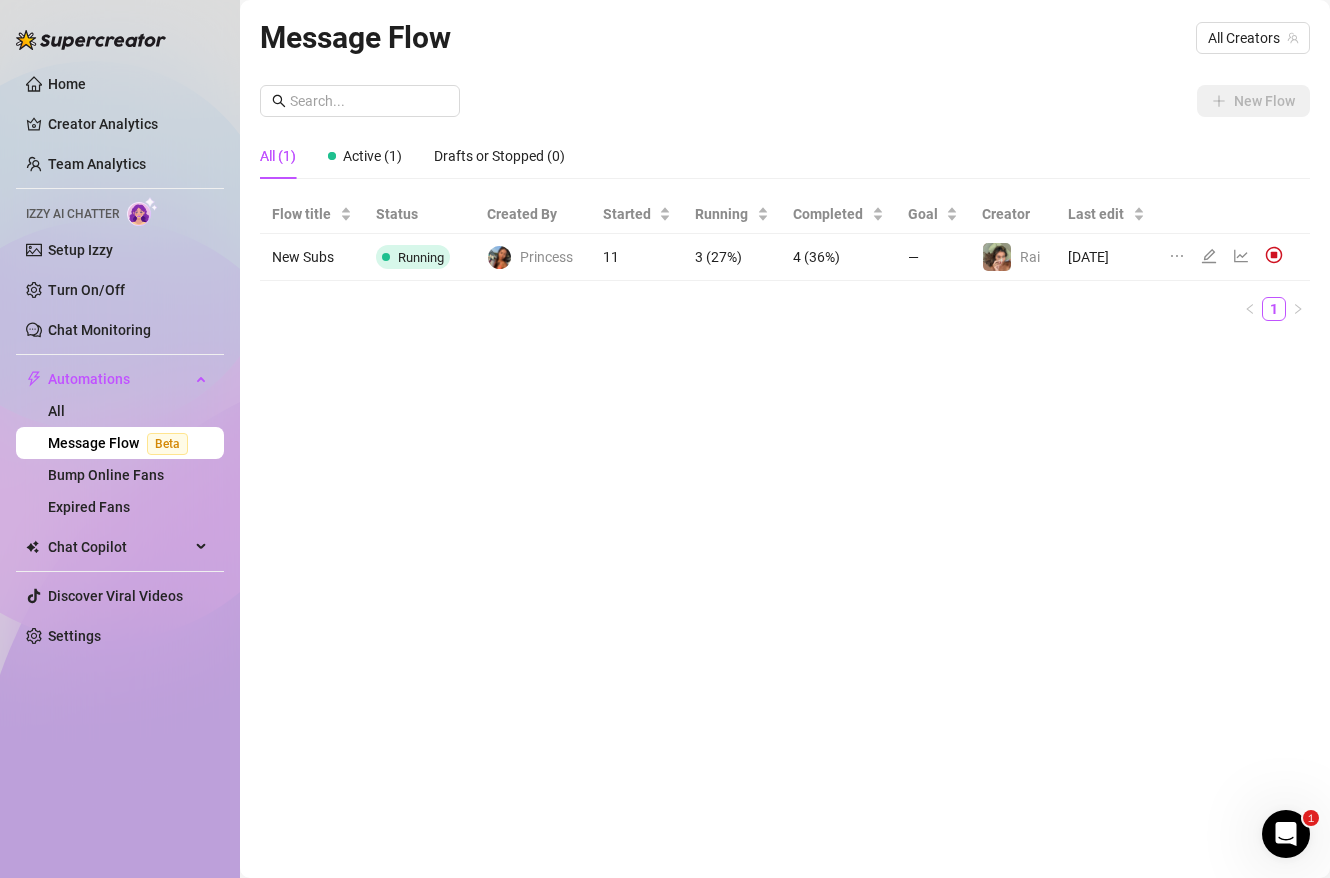 click 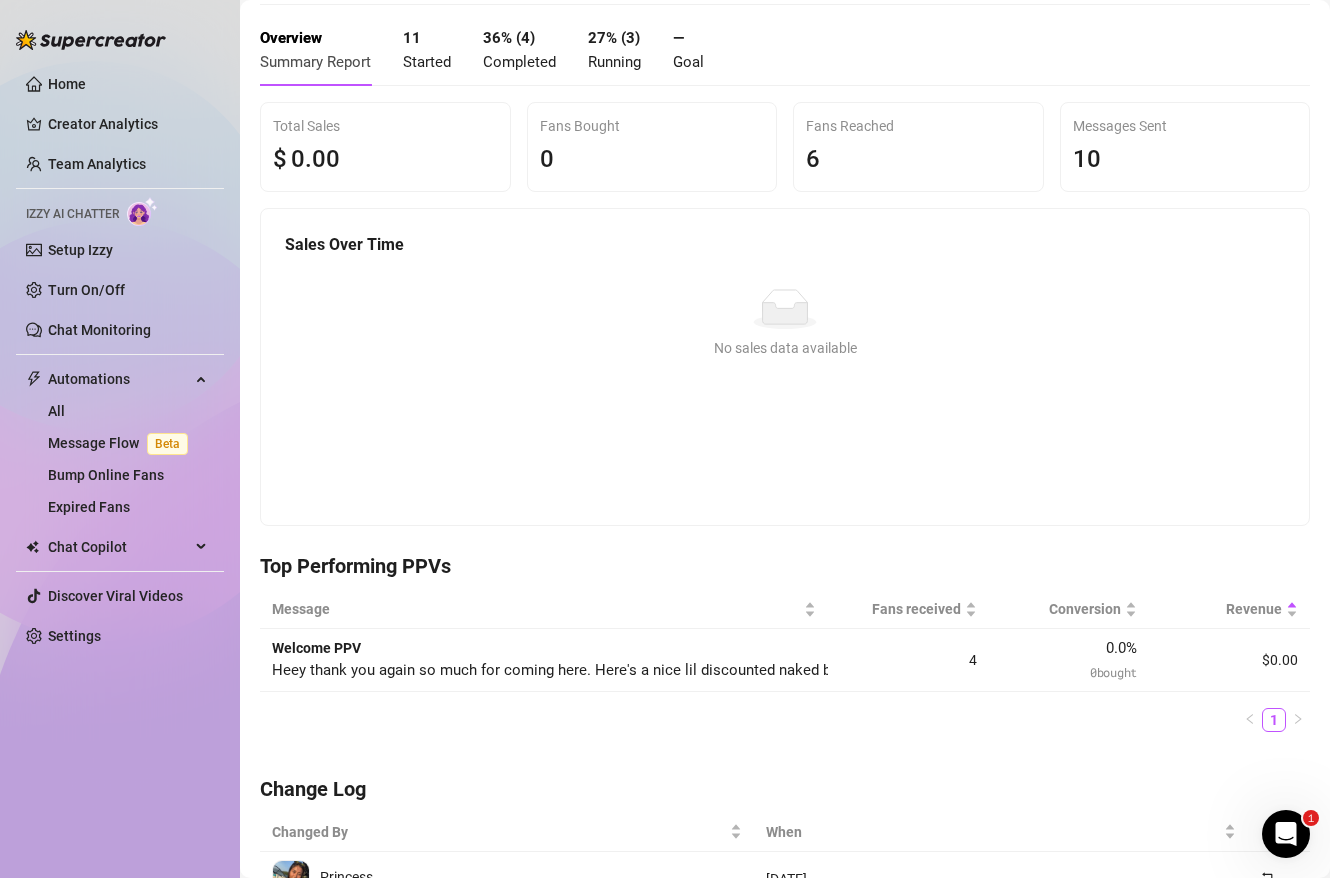 scroll, scrollTop: 0, scrollLeft: 0, axis: both 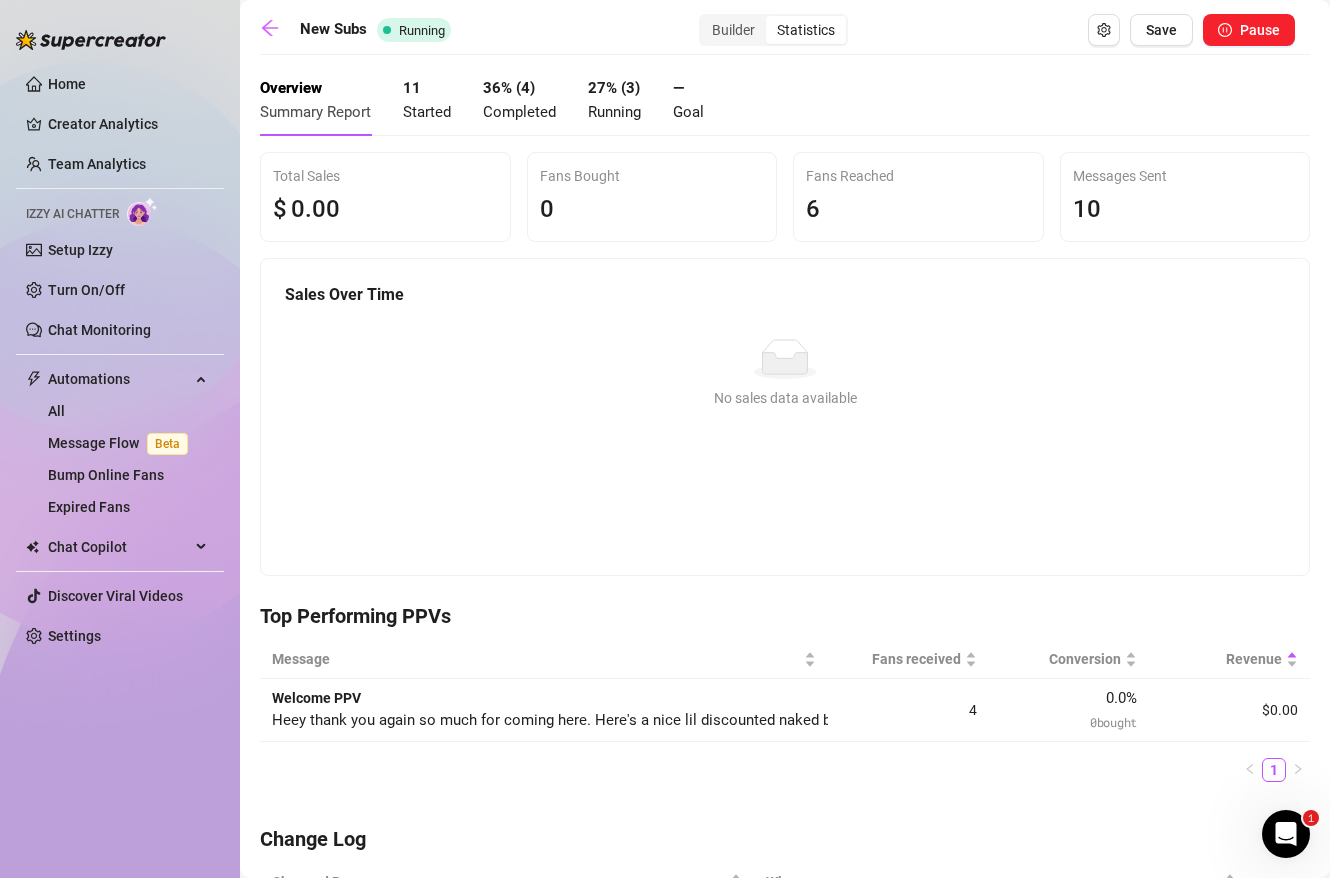 click on "Started" at bounding box center [427, 112] 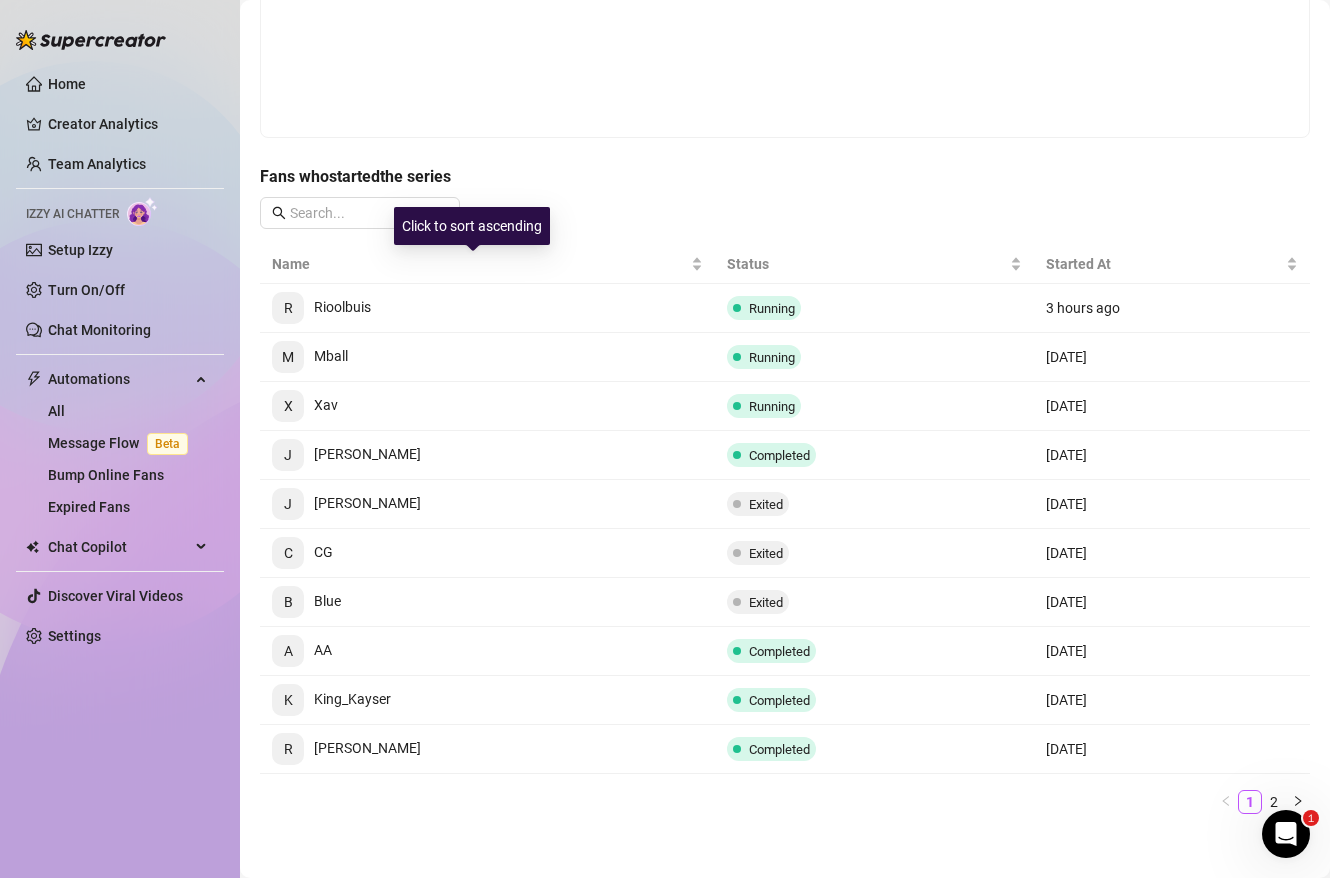 scroll, scrollTop: 344, scrollLeft: 0, axis: vertical 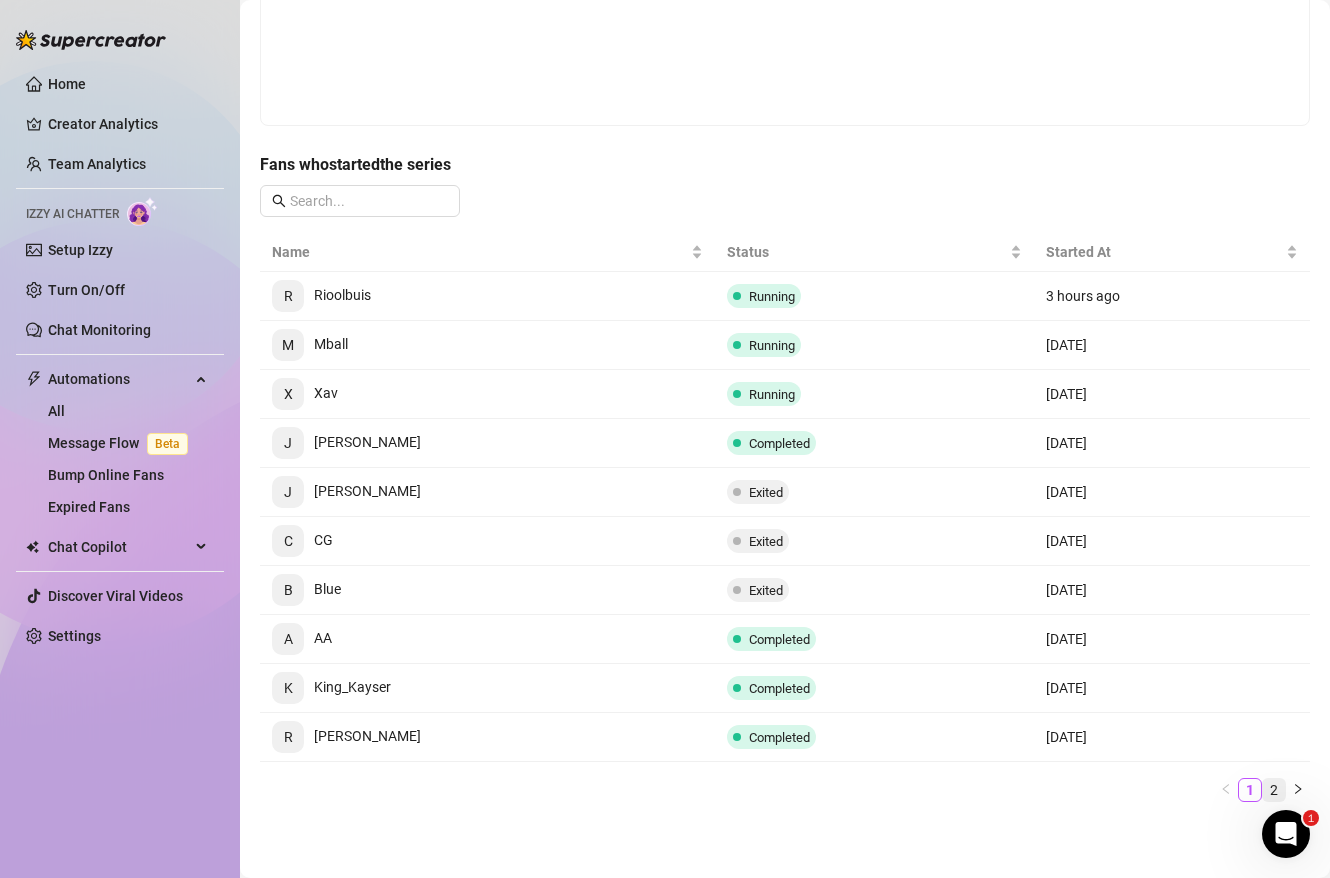 click on "2" at bounding box center (1274, 790) 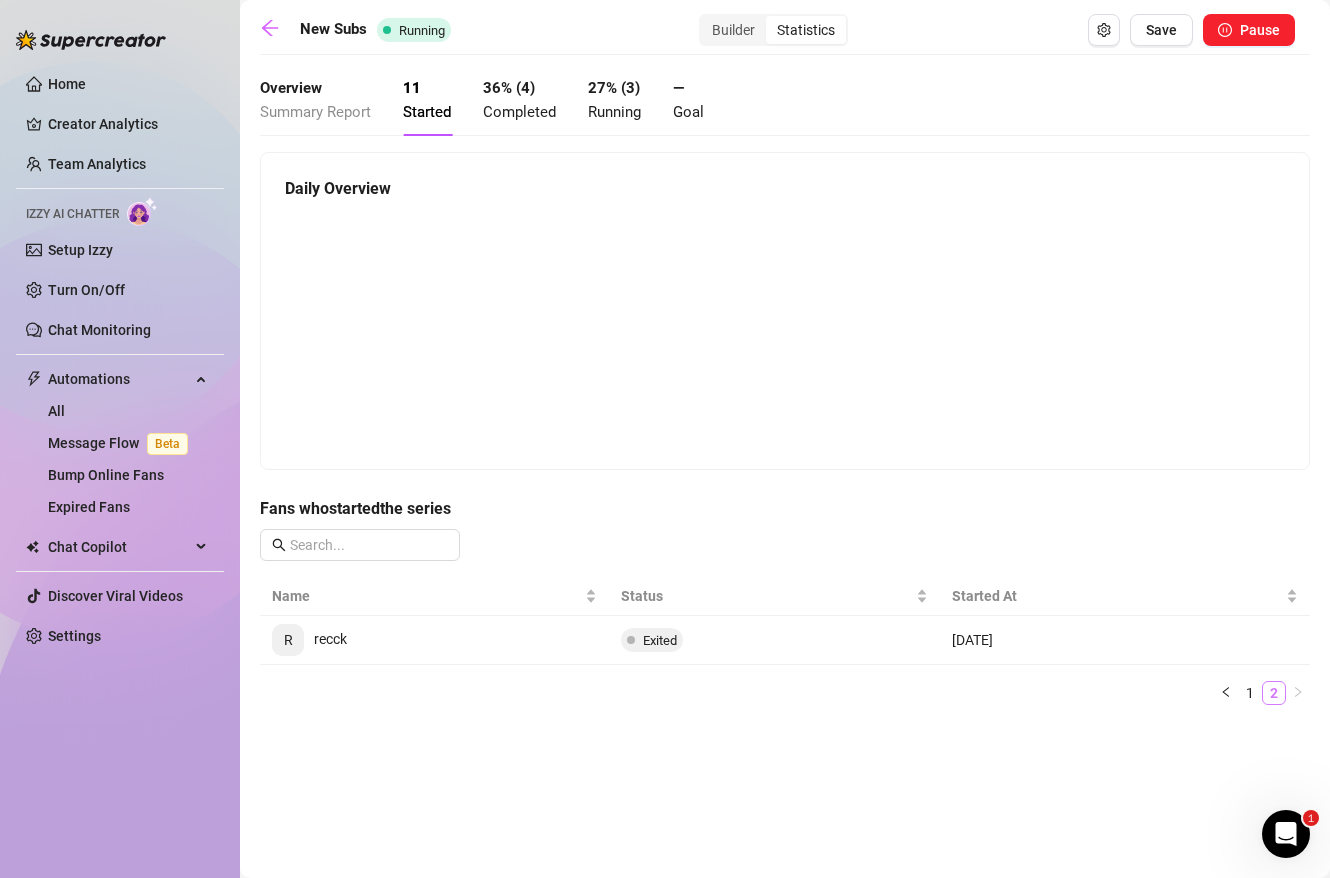 scroll, scrollTop: 0, scrollLeft: 0, axis: both 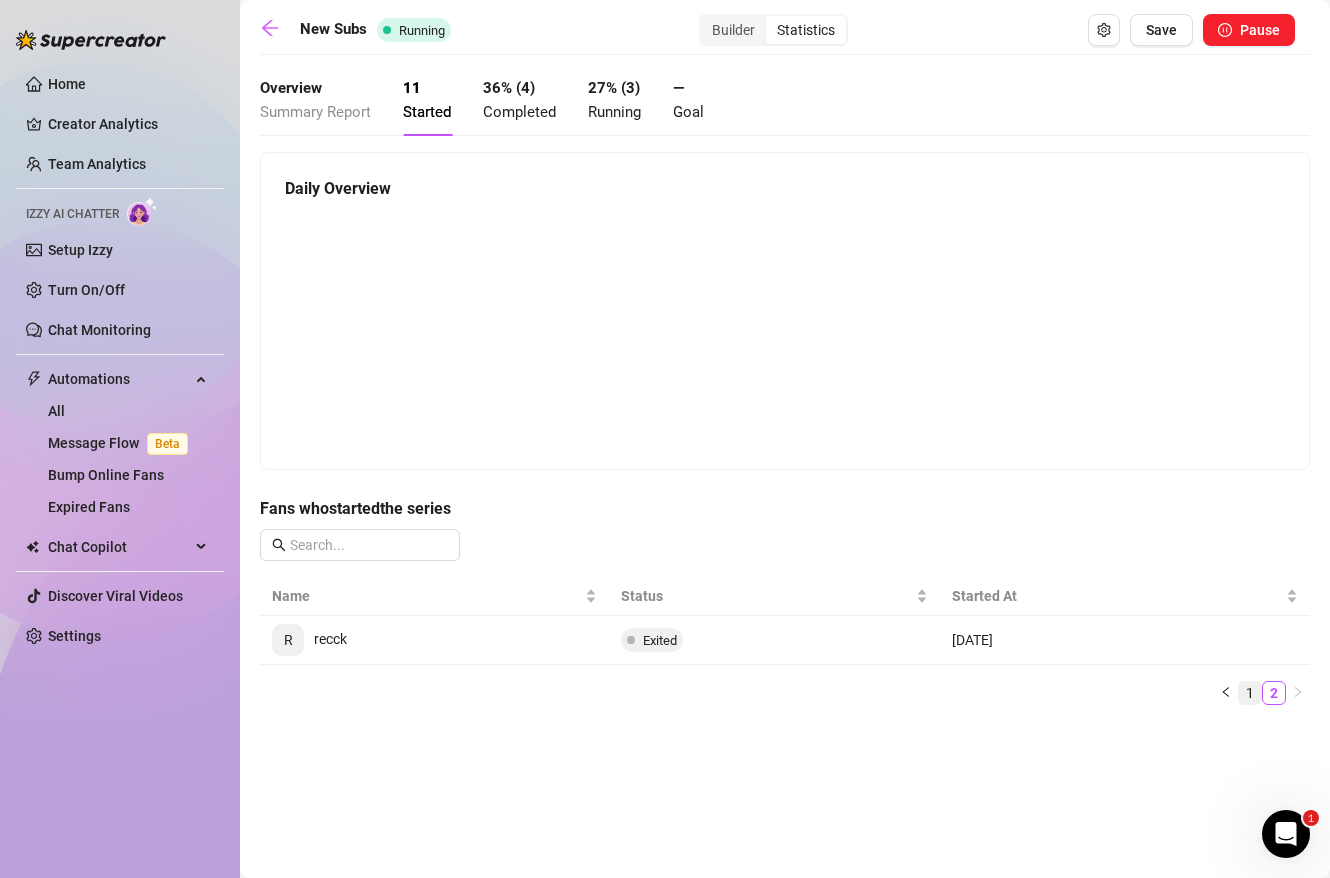 click on "1" at bounding box center (1250, 693) 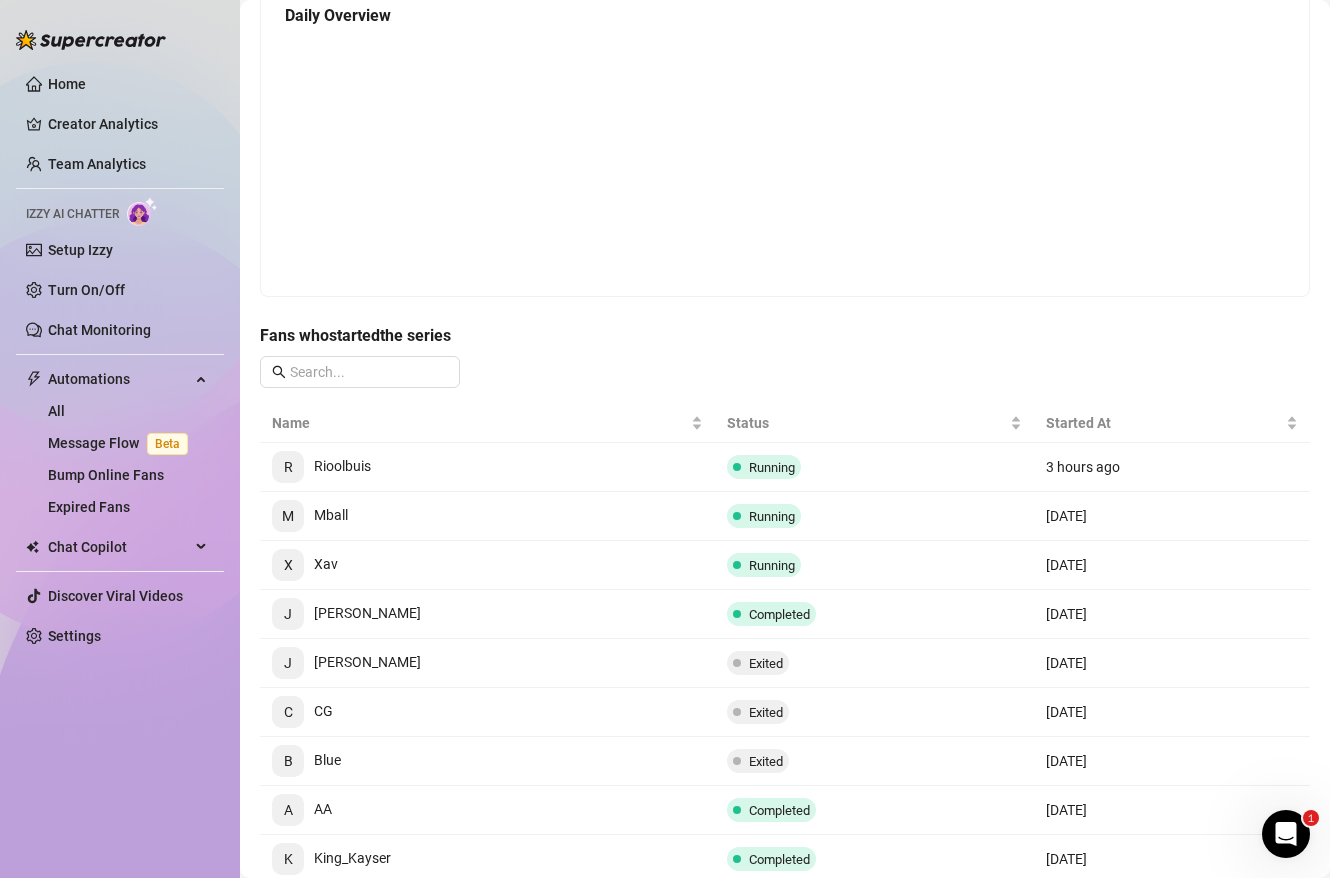 scroll, scrollTop: 344, scrollLeft: 0, axis: vertical 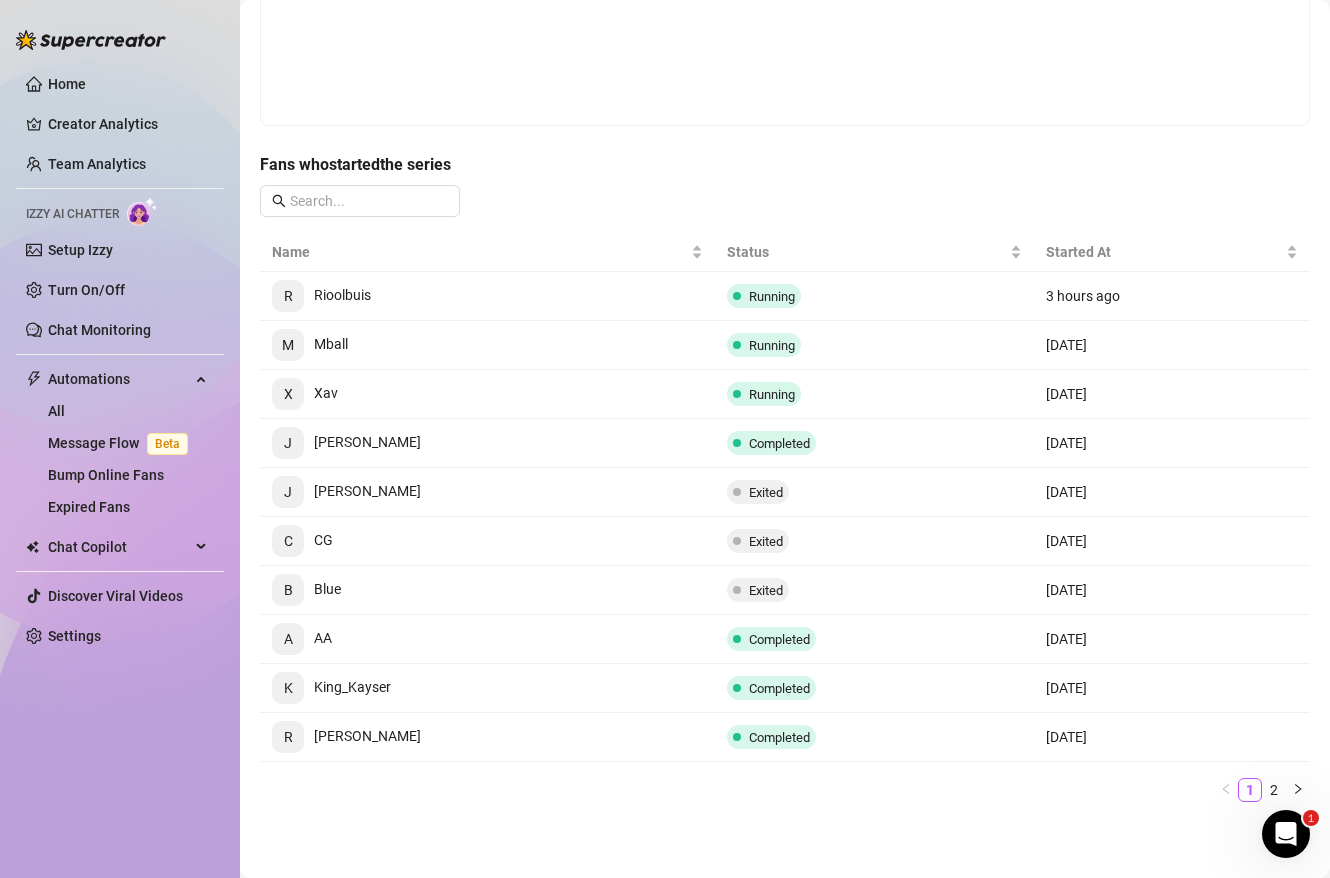 click on "J [PERSON_NAME]" at bounding box center [346, 442] 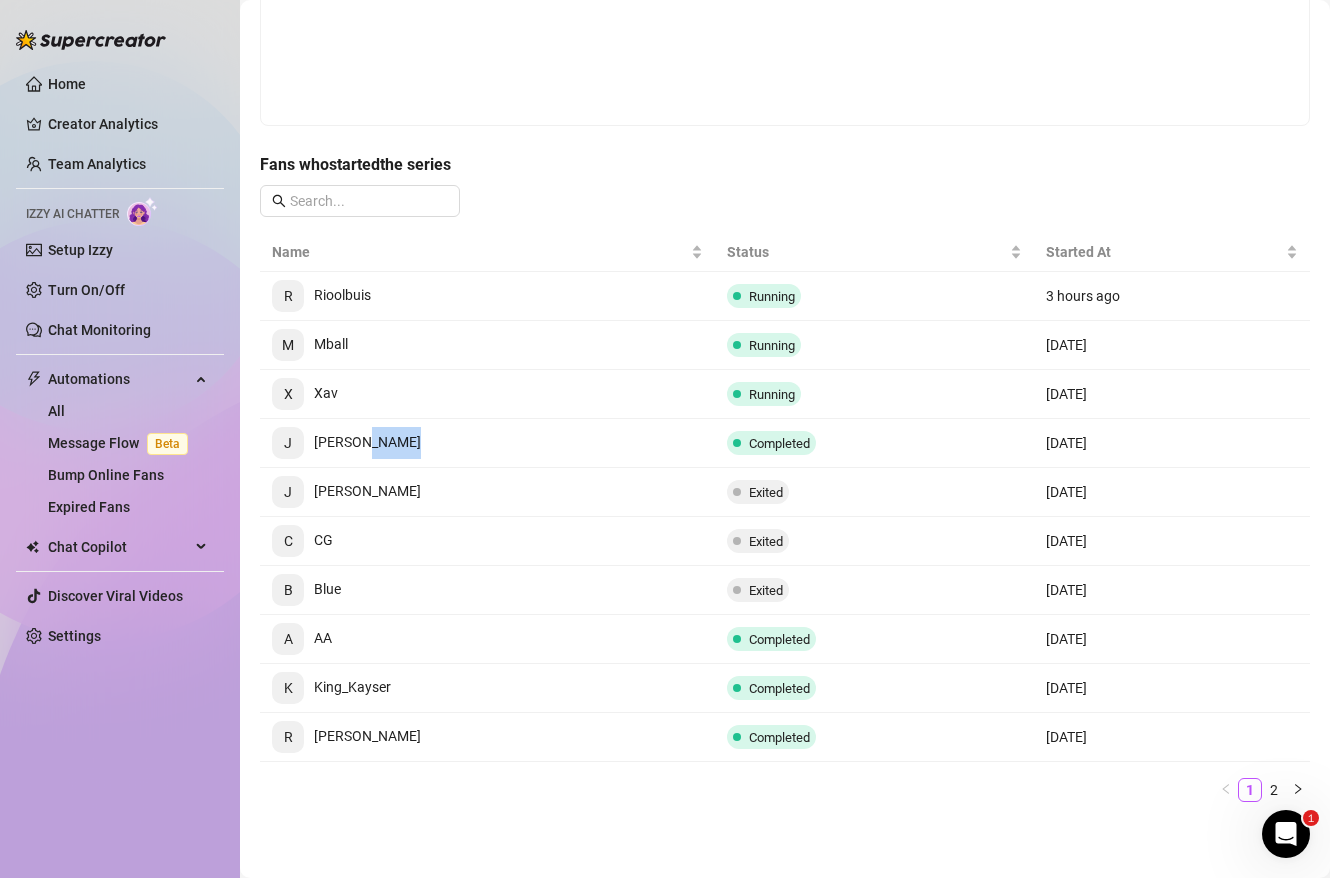 click on "J [PERSON_NAME]" at bounding box center (346, 442) 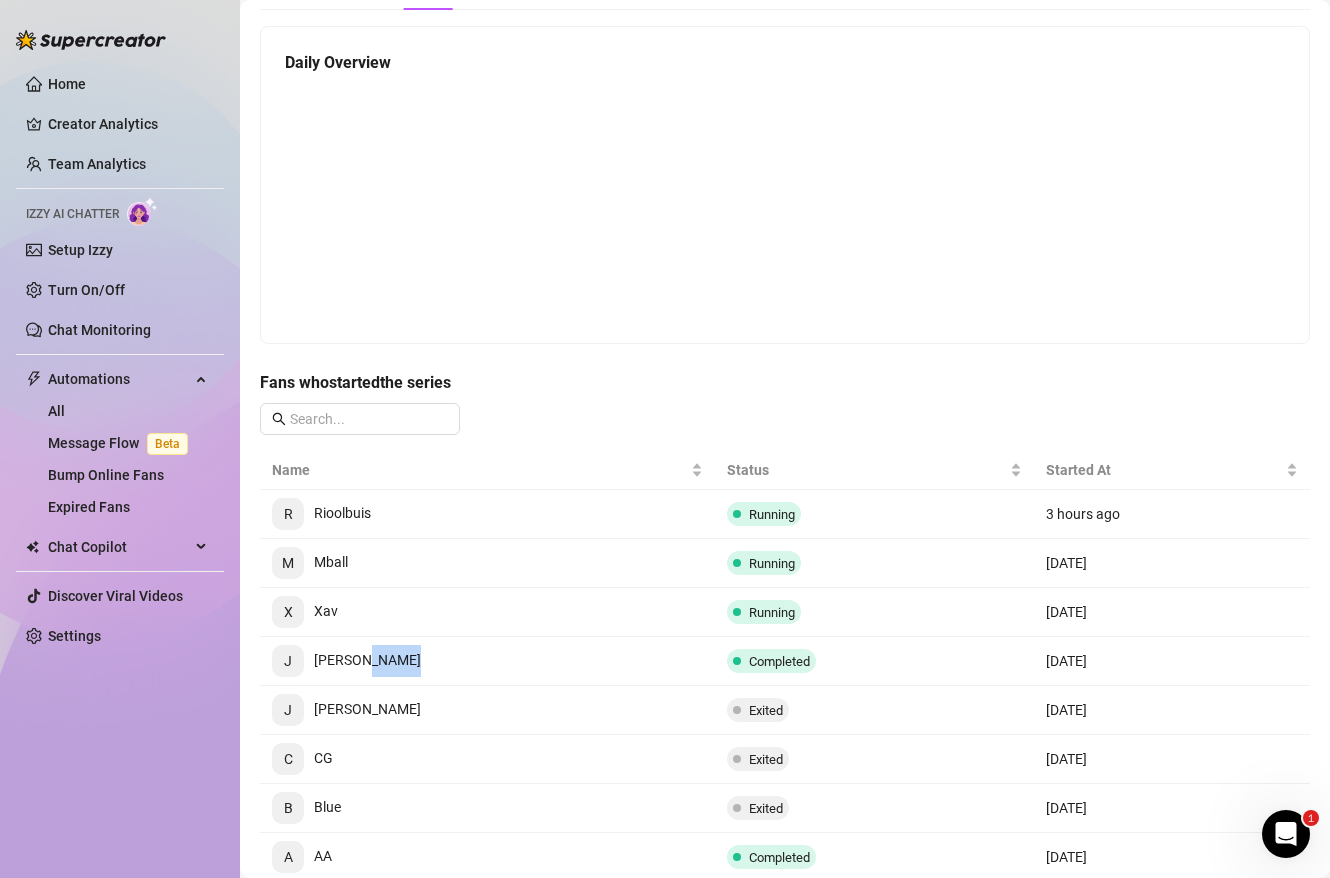 scroll, scrollTop: 0, scrollLeft: 0, axis: both 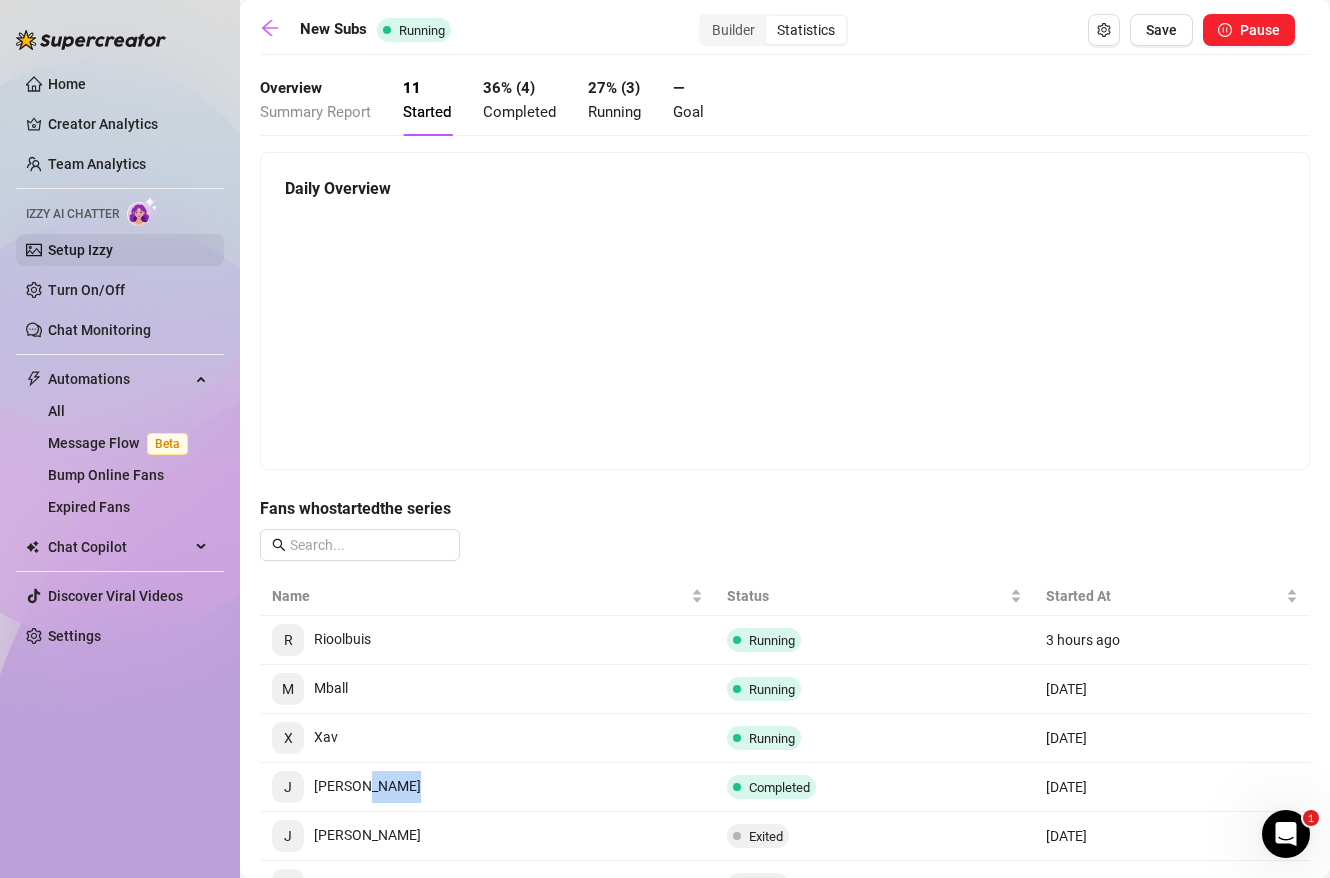 click on "Setup Izzy" at bounding box center [80, 250] 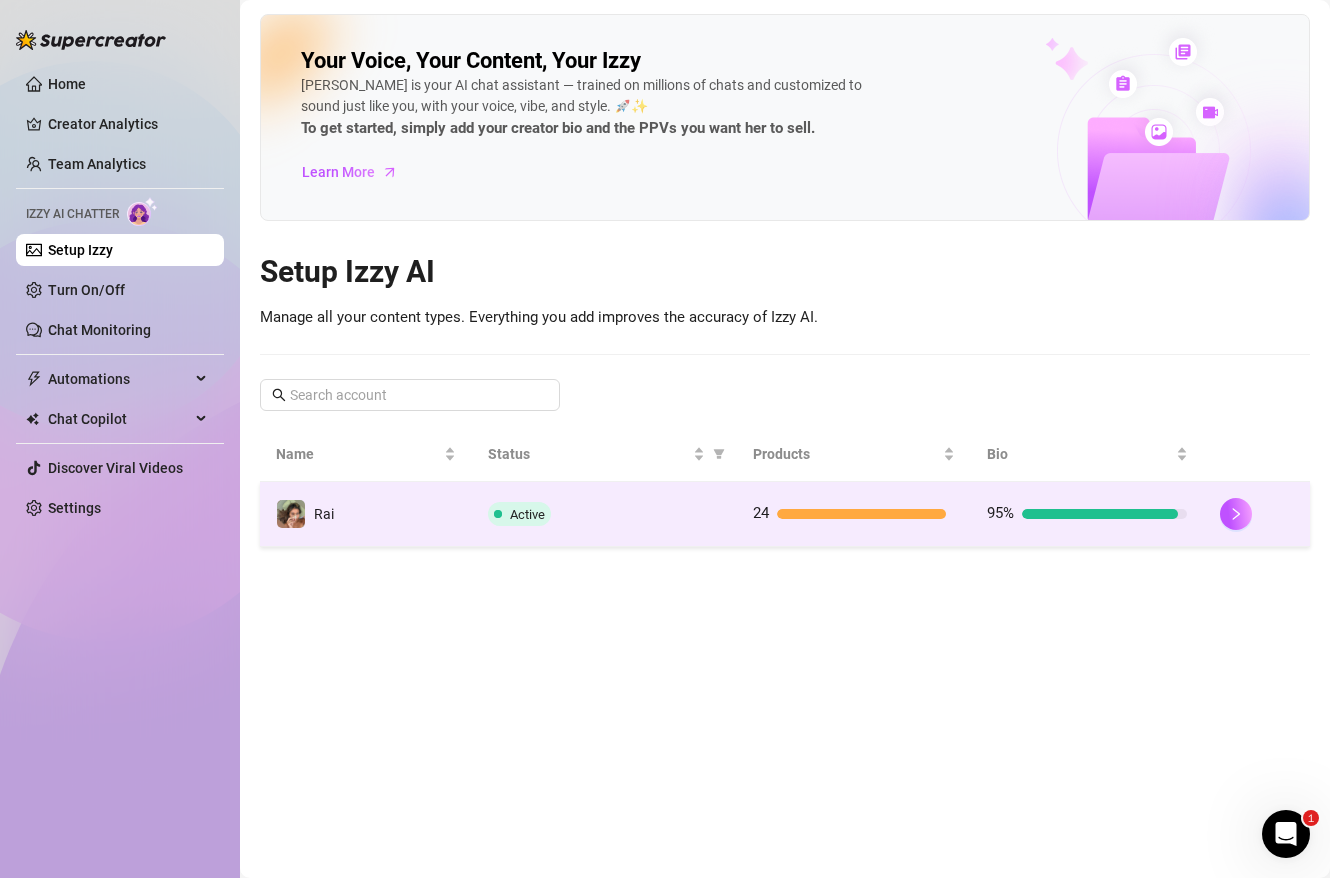 click on "Rai" at bounding box center [366, 514] 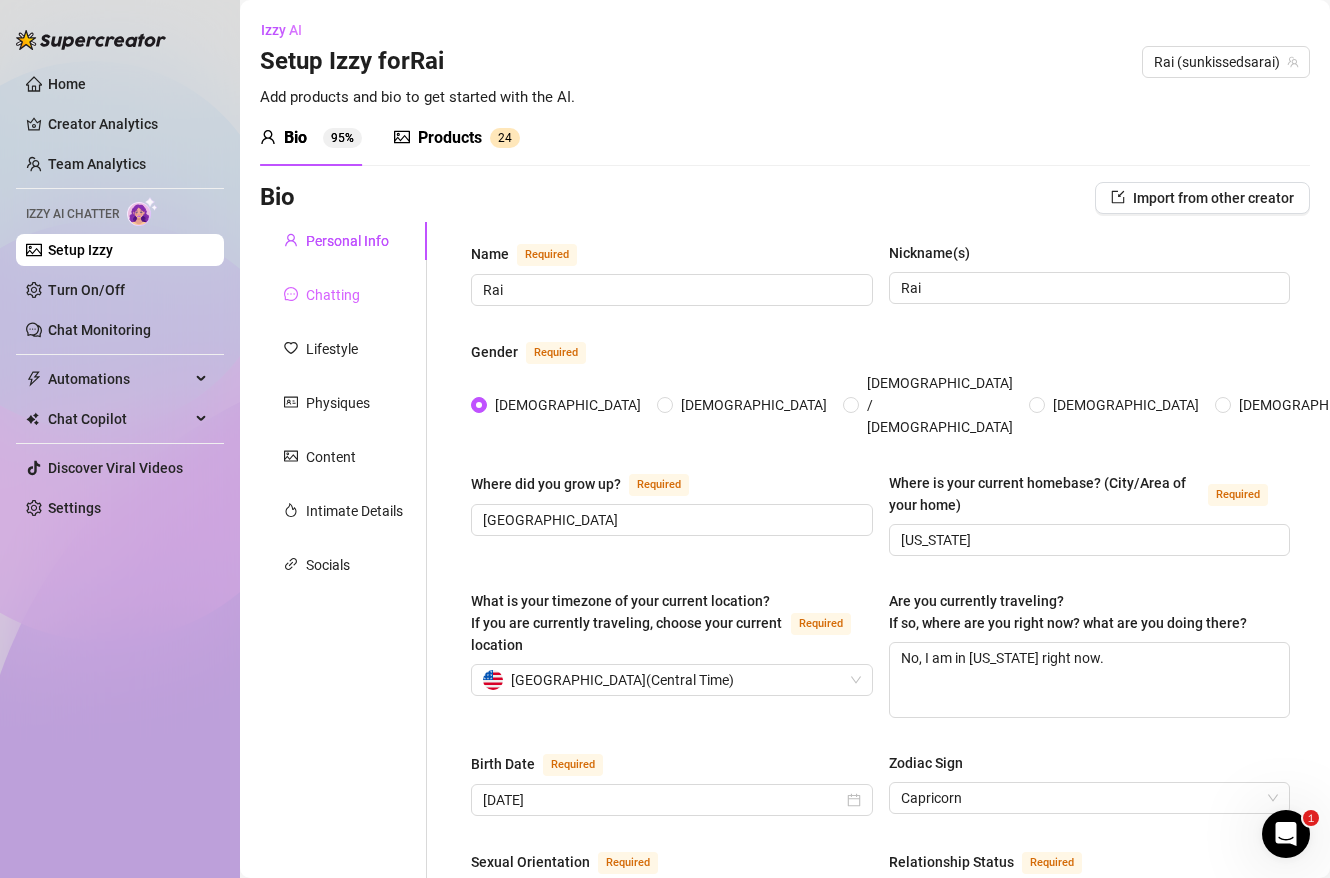 click on "Chatting" at bounding box center [343, 295] 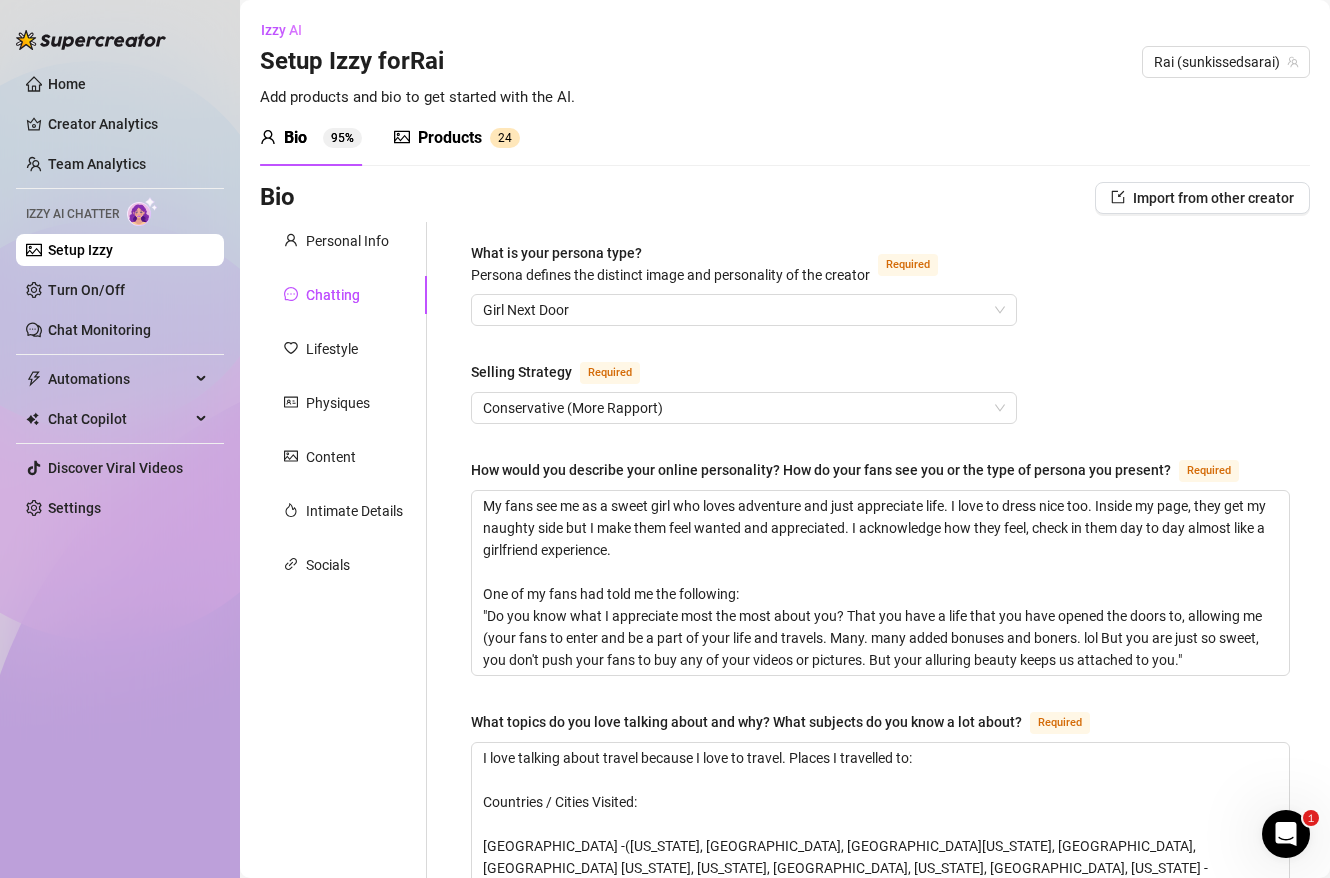 click on "Products" at bounding box center [450, 138] 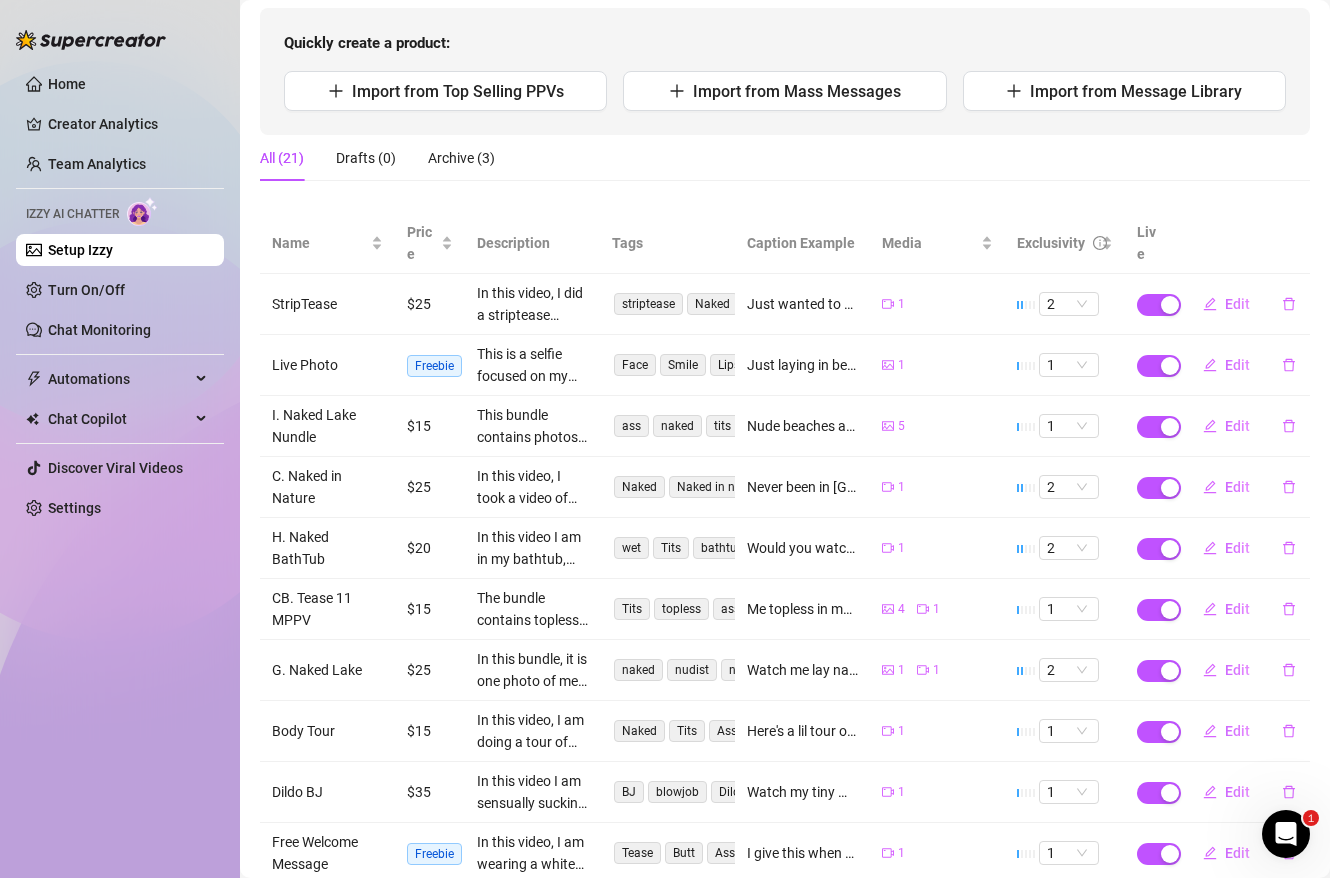 scroll, scrollTop: 227, scrollLeft: 0, axis: vertical 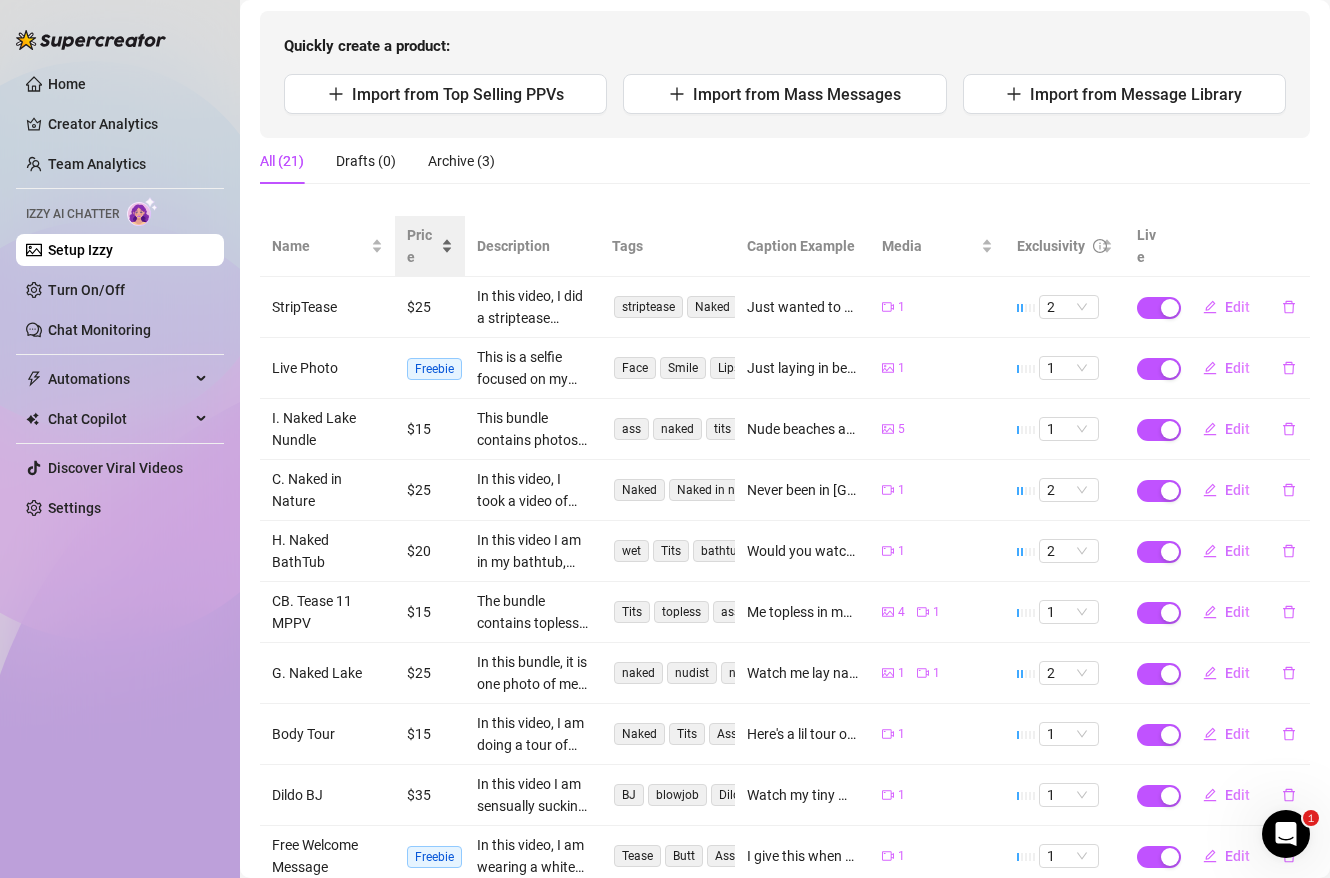 click on "Price" at bounding box center (430, 246) 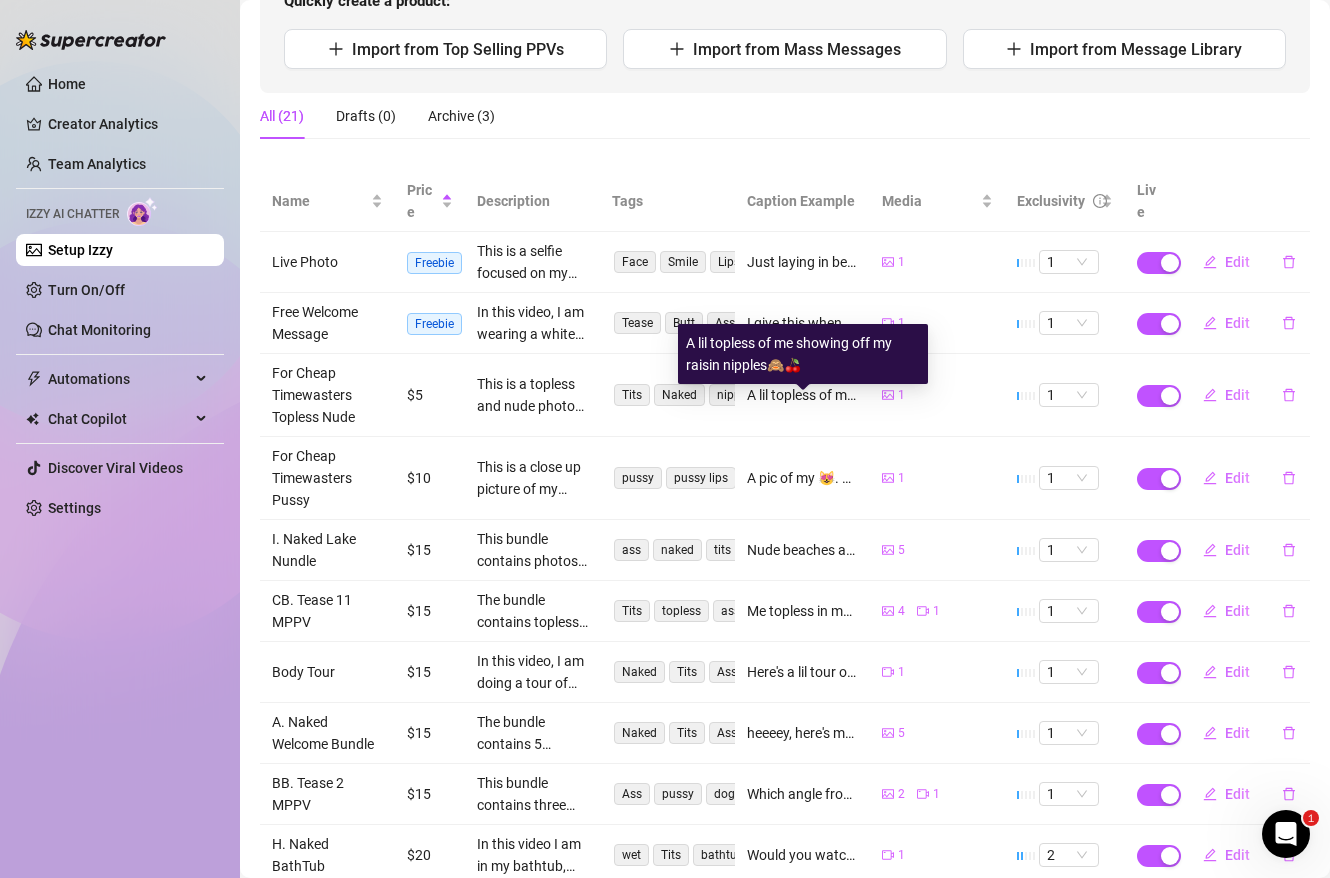 scroll, scrollTop: 247, scrollLeft: 0, axis: vertical 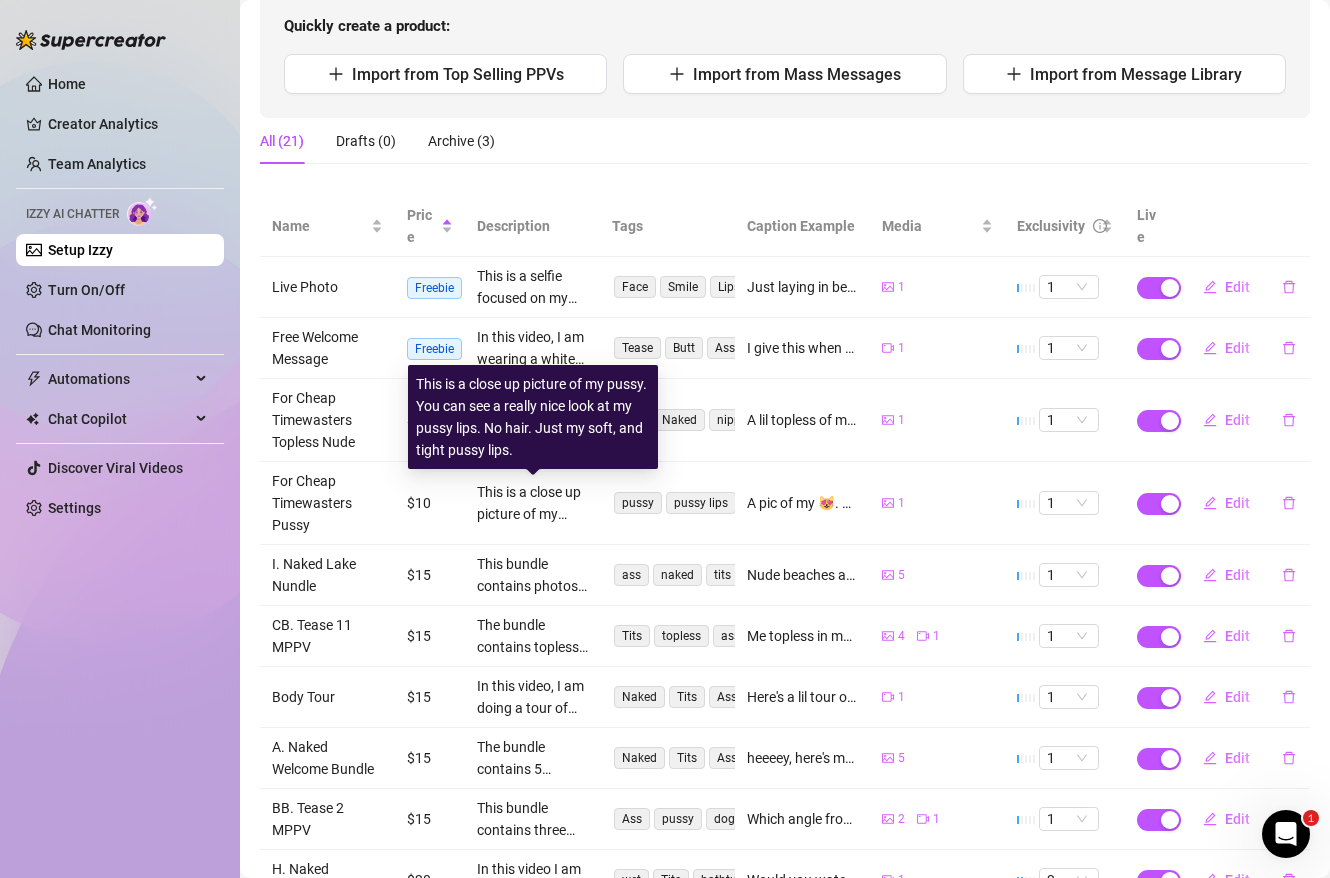 click on "This is a close up picture of my pussy. You can see a really nice look at my pussy lips. No hair. Just my soft, and tight pussy lips." at bounding box center (532, 503) 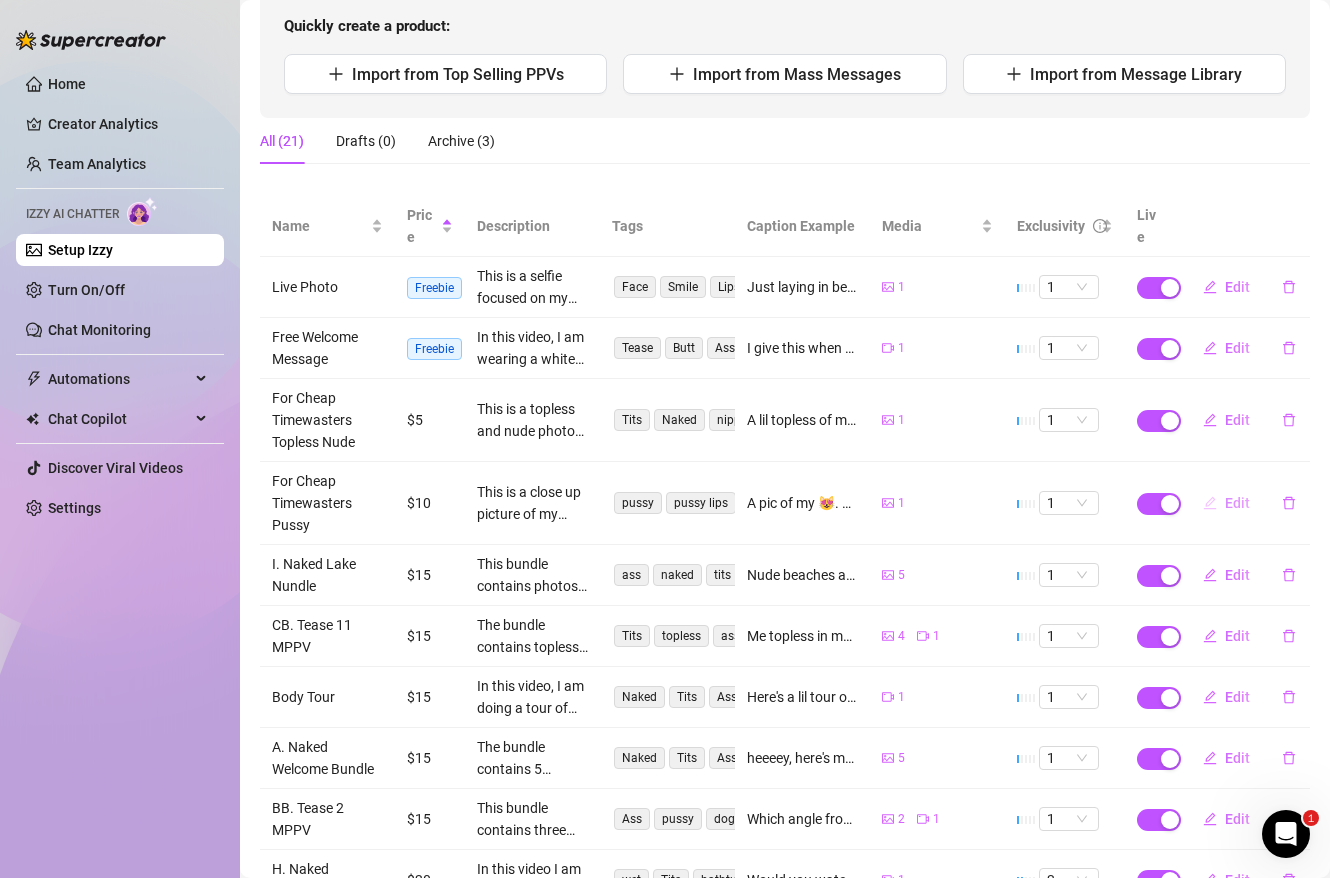 click on "Edit" at bounding box center [1237, 503] 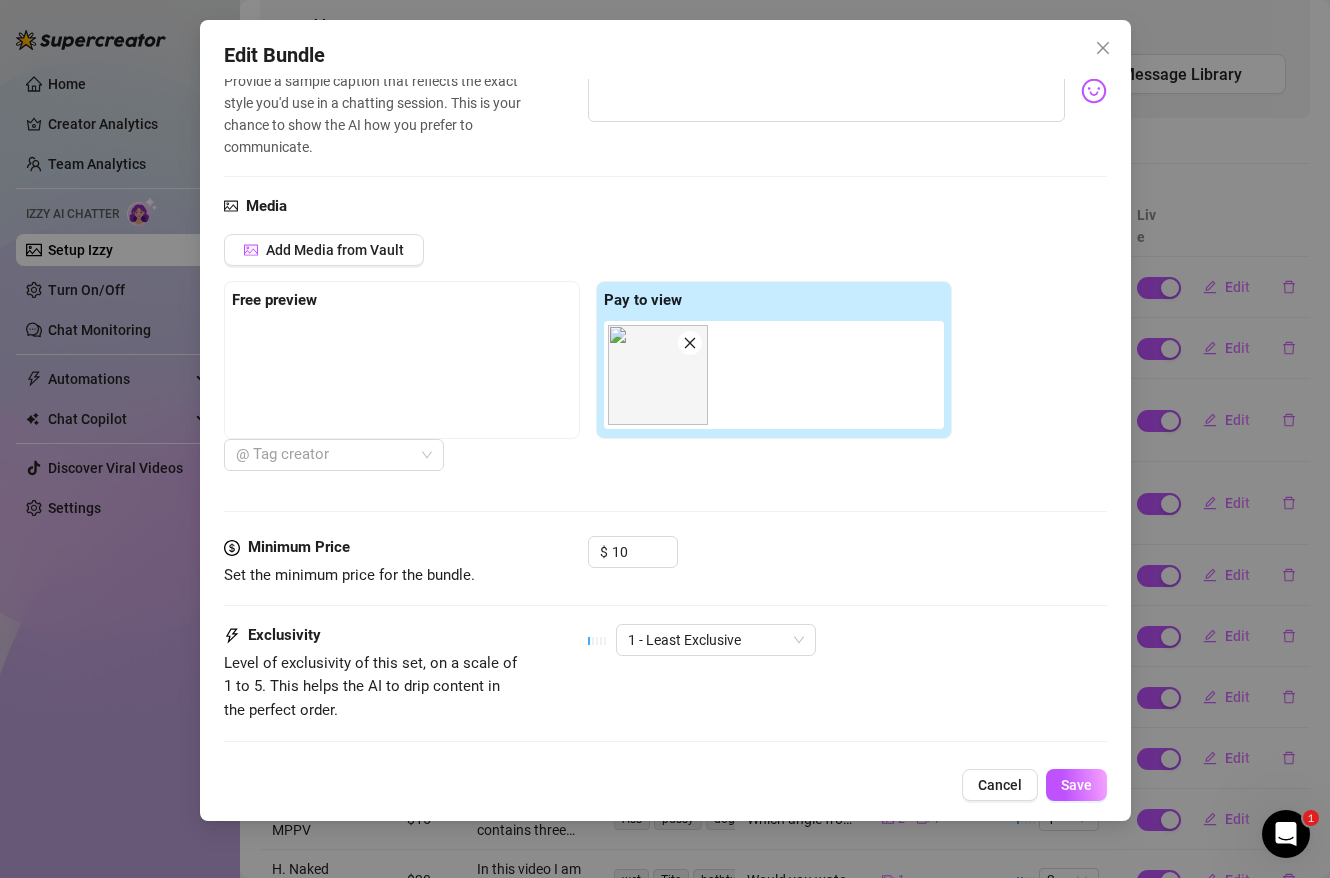 scroll, scrollTop: 0, scrollLeft: 0, axis: both 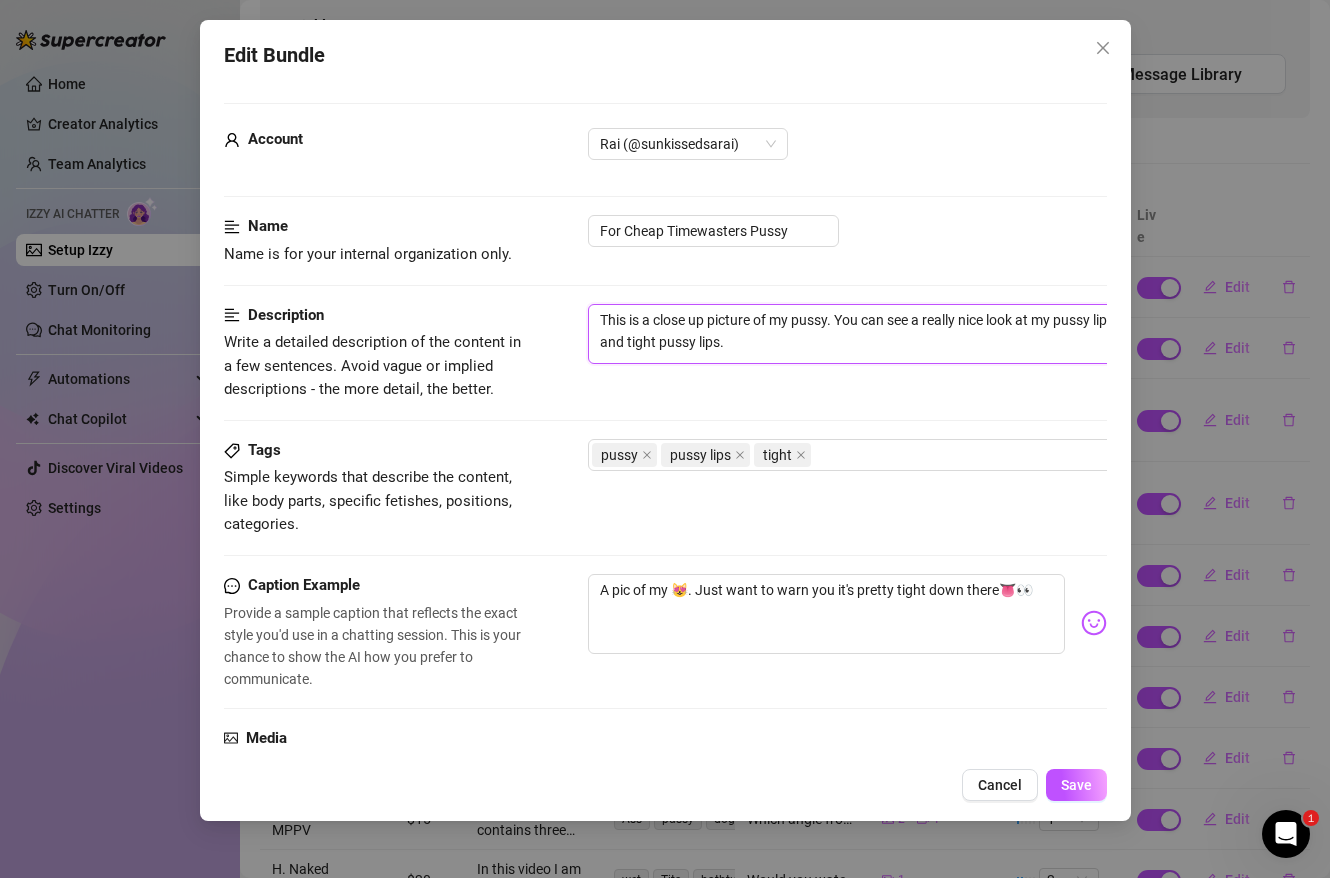 click on "This is a close up picture of my pussy. You can see a really nice look at my pussy lips. No hair. Just my soft, and tight pussy lips." at bounding box center [938, 334] 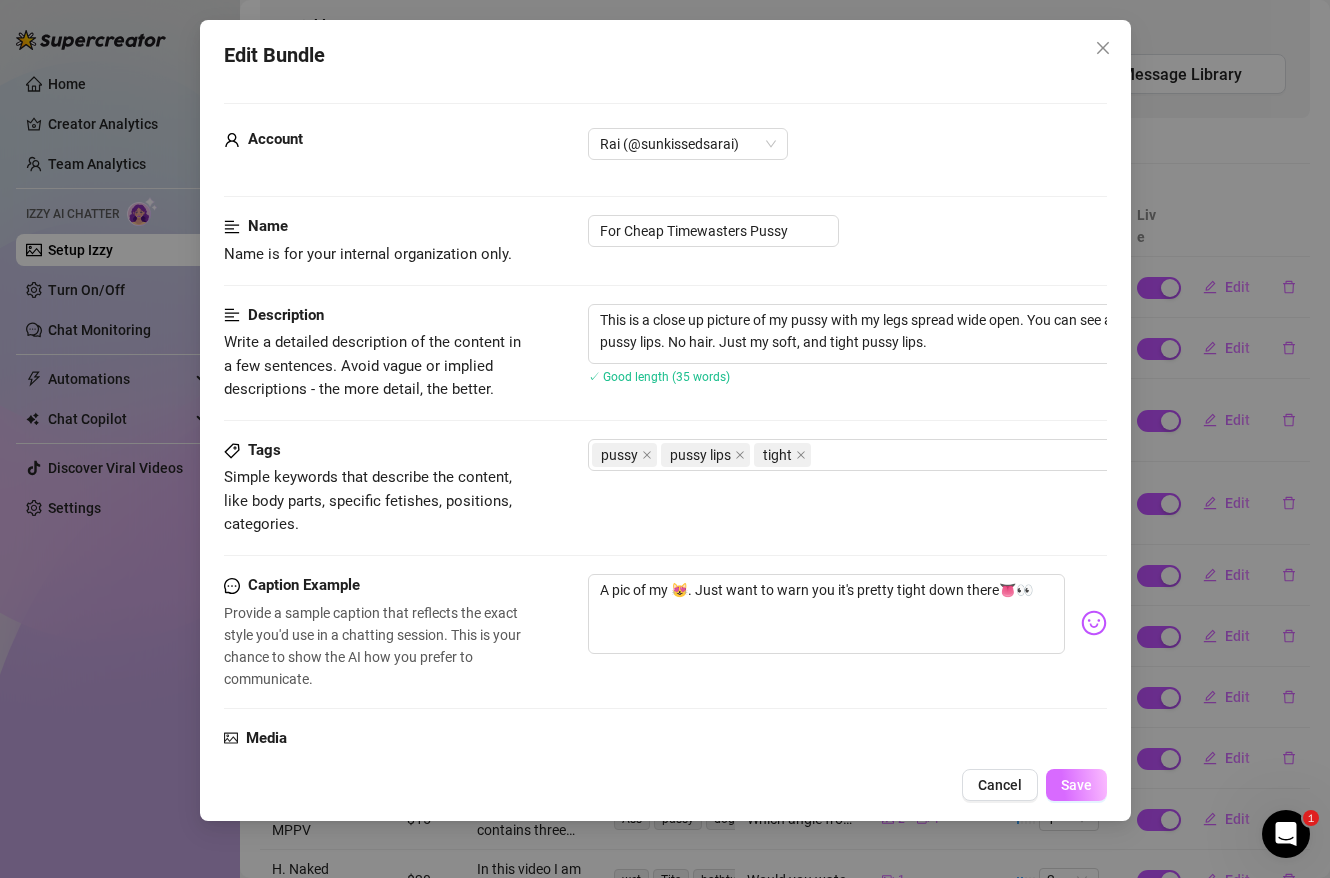 click on "Save" at bounding box center (1076, 785) 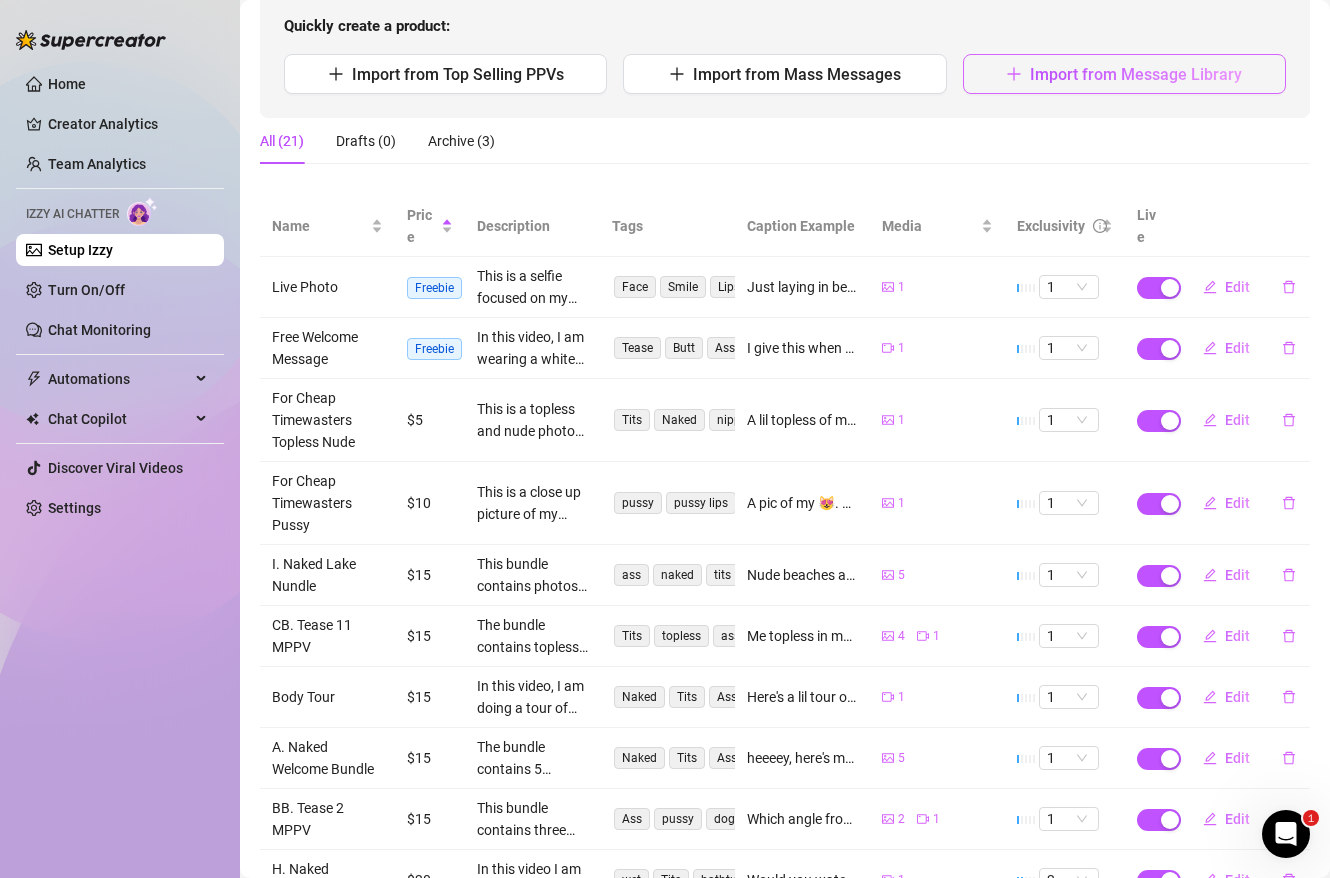 click on "Import from Message Library" at bounding box center [1136, 74] 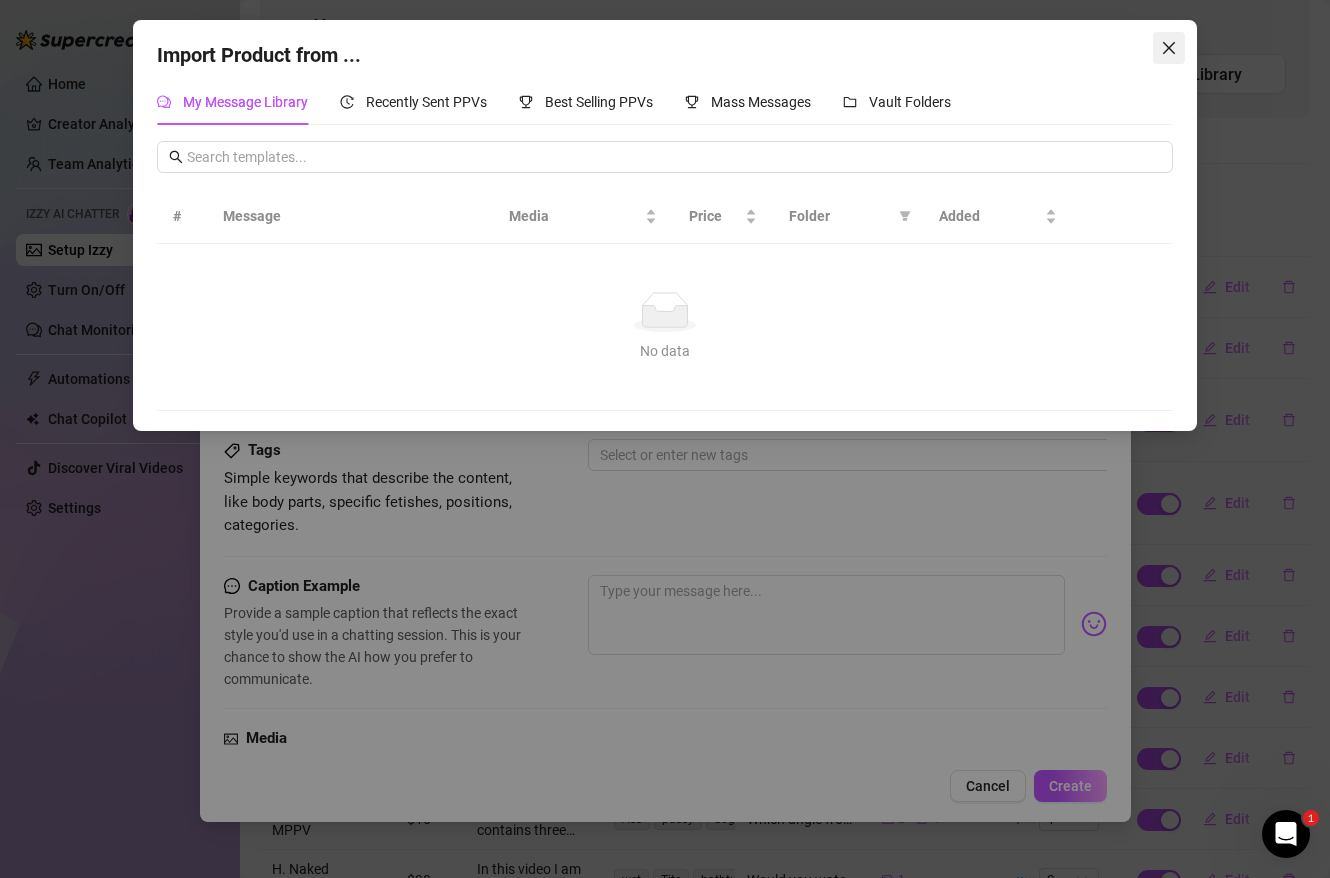 click at bounding box center (1169, 48) 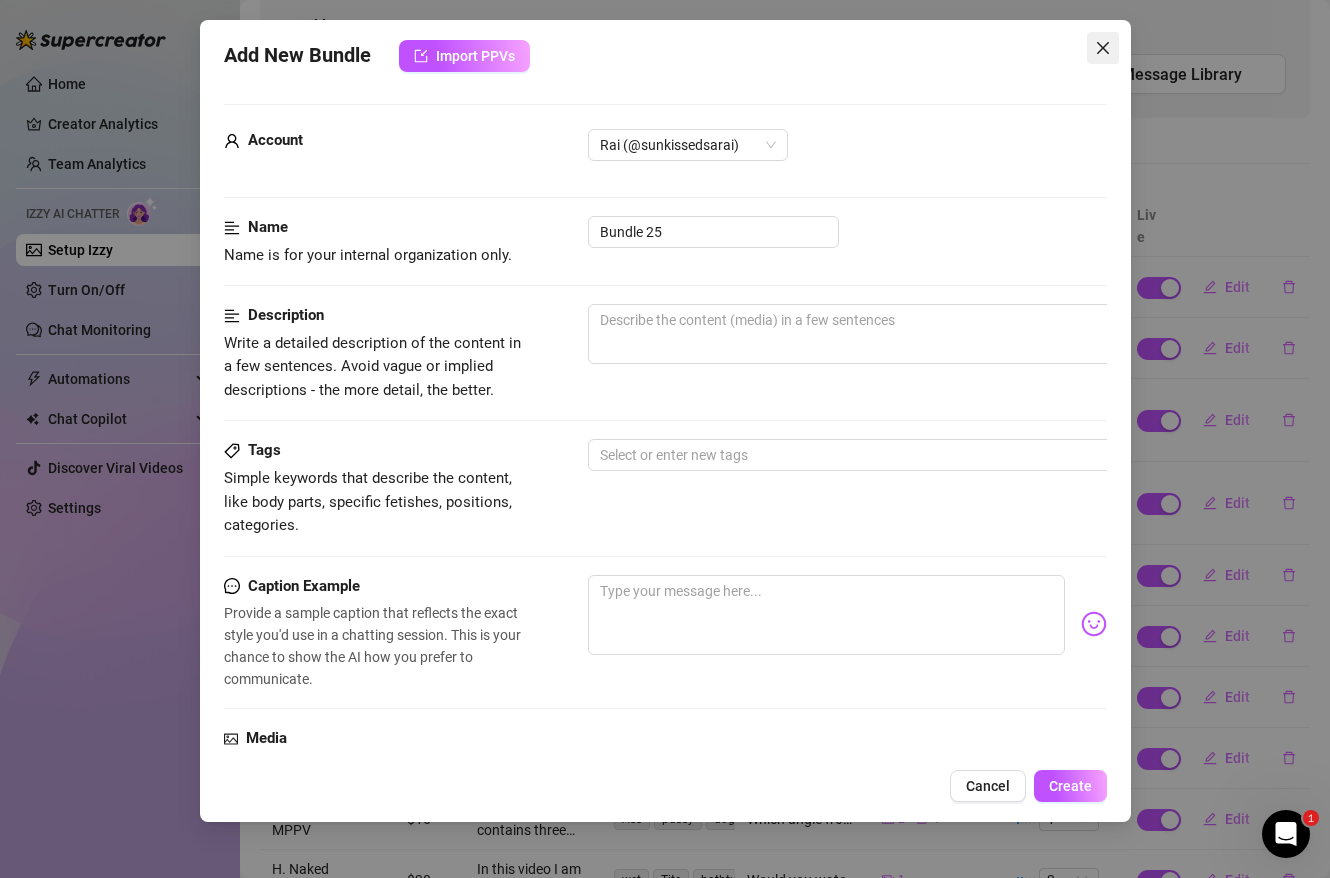 click at bounding box center (1103, 48) 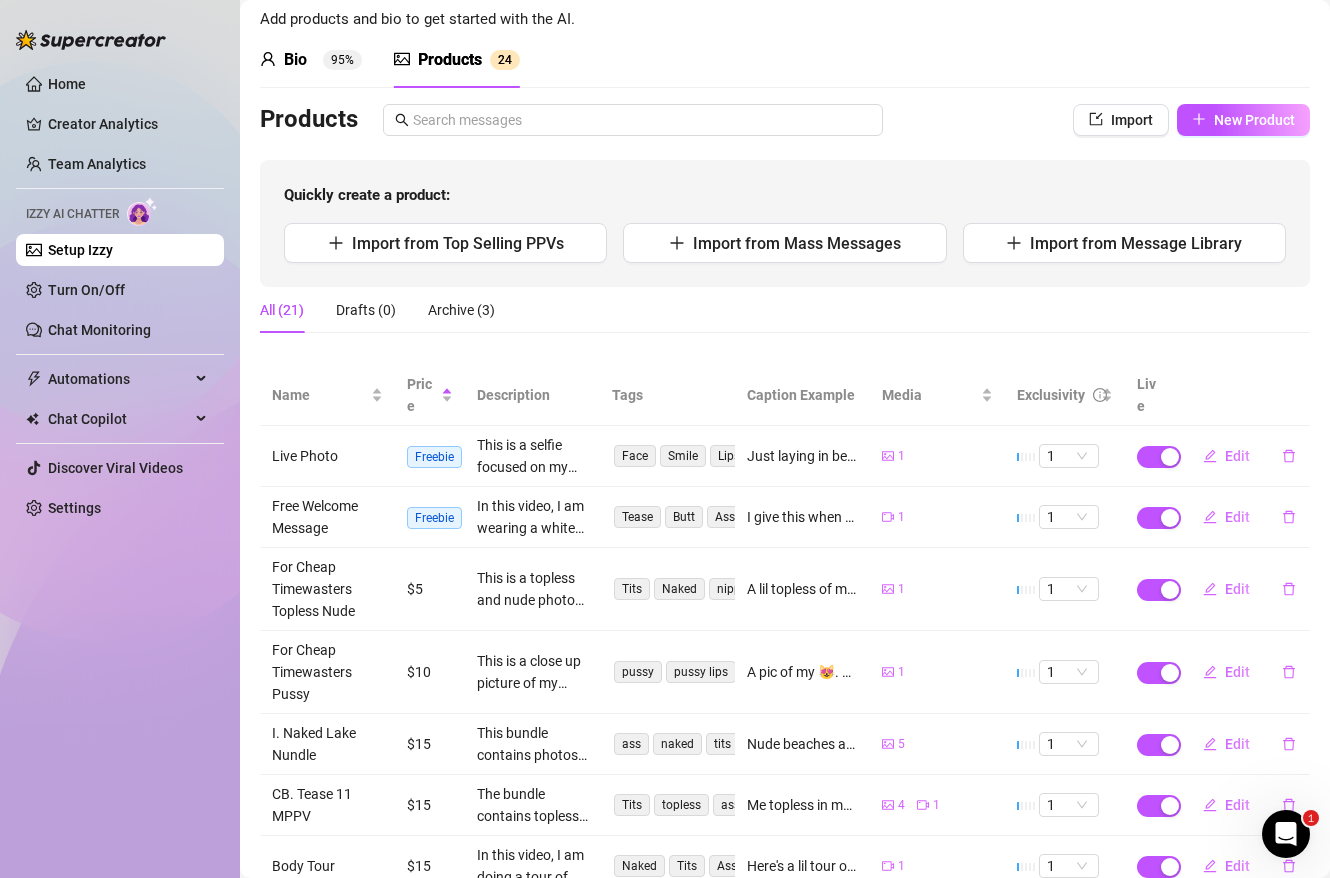 scroll, scrollTop: 0, scrollLeft: 0, axis: both 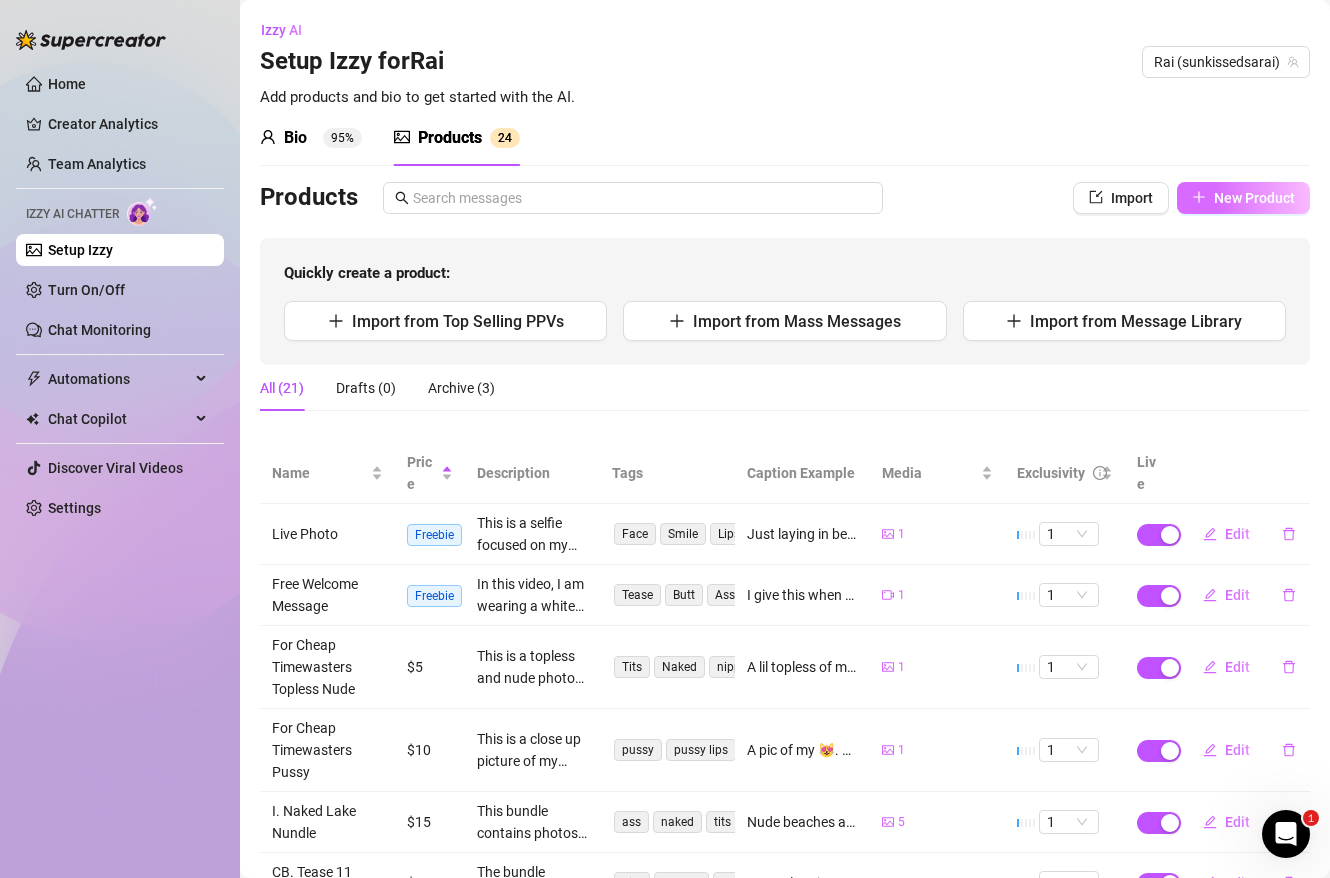 click on "New Product" at bounding box center [1243, 198] 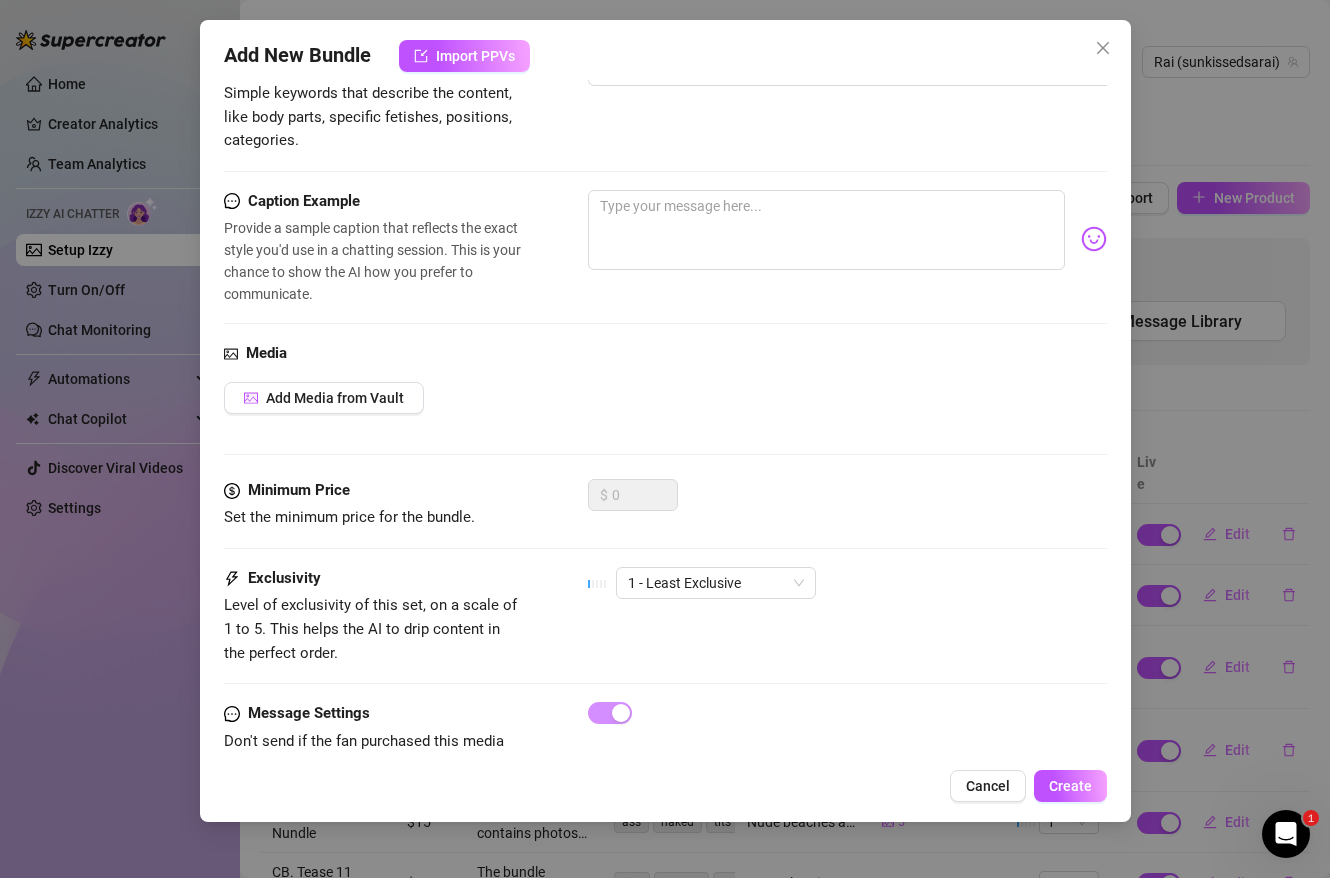 scroll, scrollTop: 417, scrollLeft: 0, axis: vertical 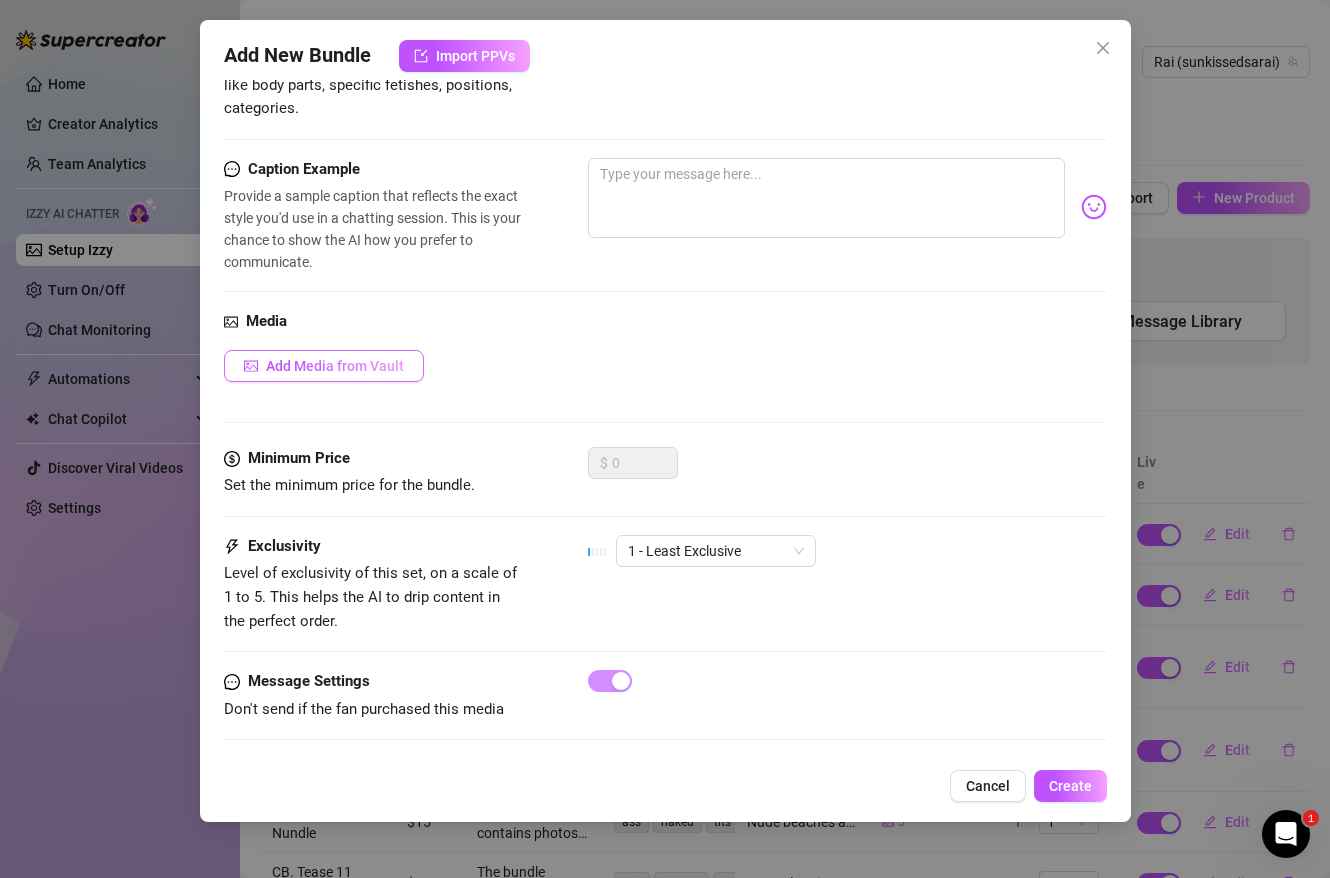 click on "Add Media from Vault" at bounding box center [335, 366] 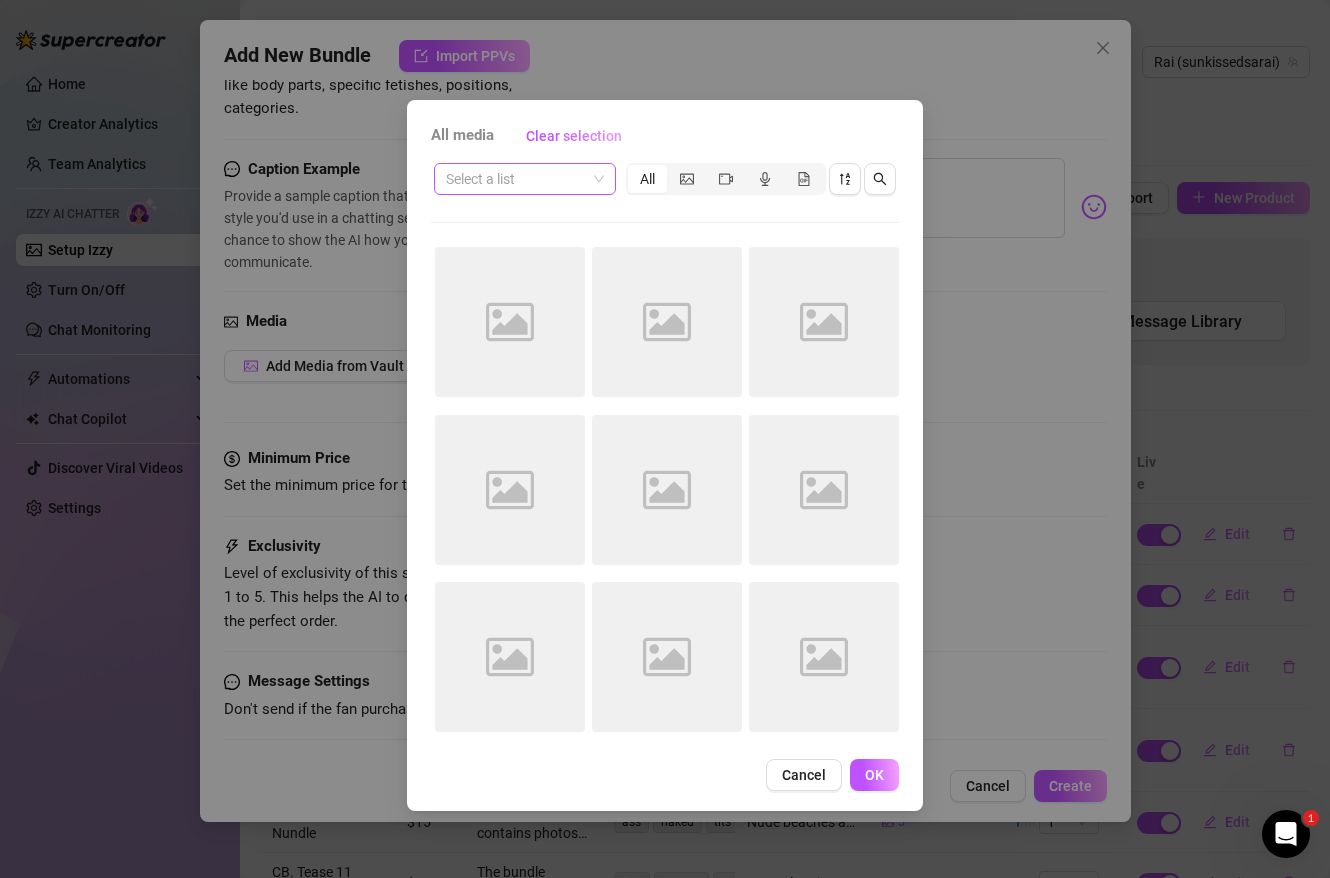 click at bounding box center [516, 179] 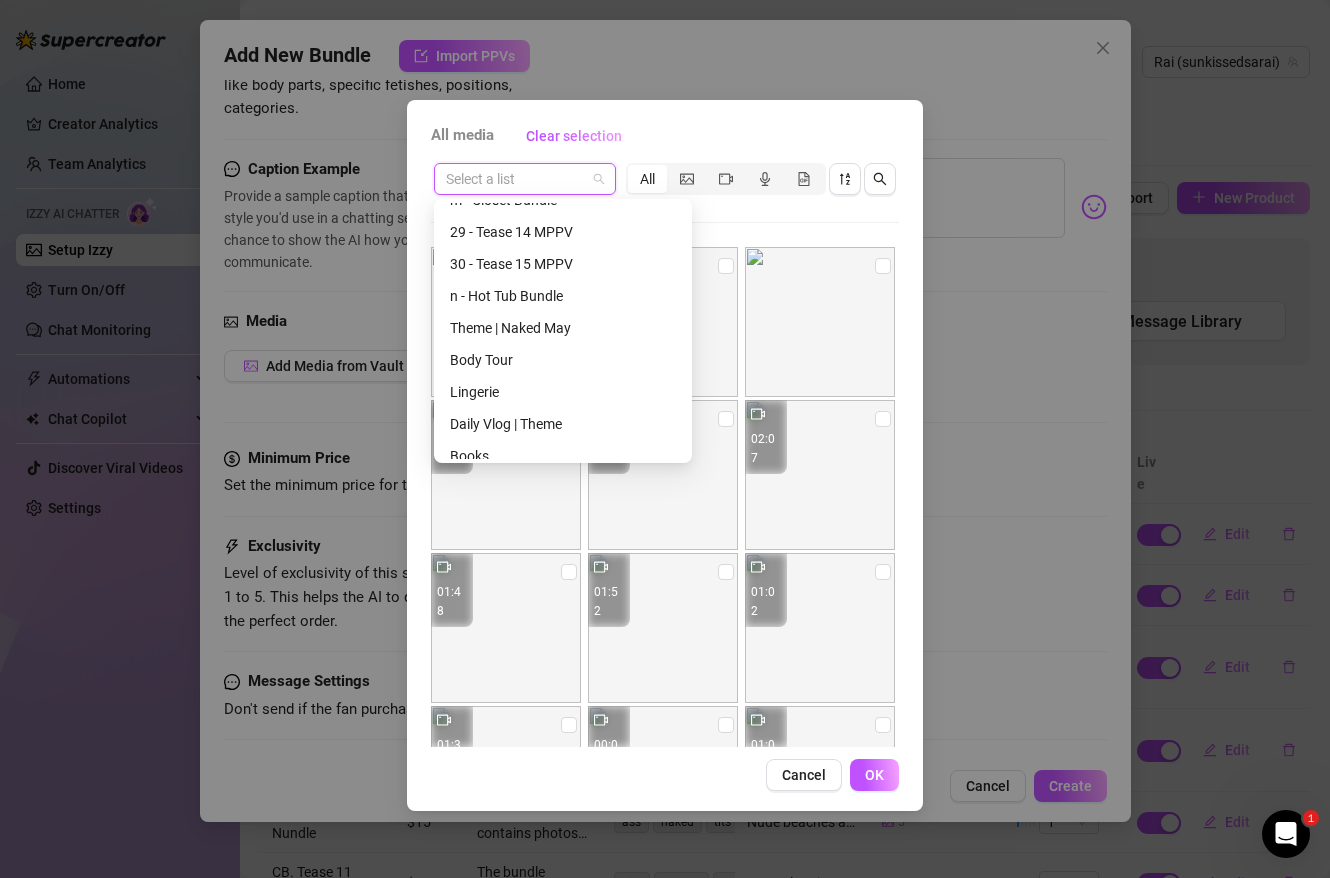 scroll, scrollTop: 727, scrollLeft: 0, axis: vertical 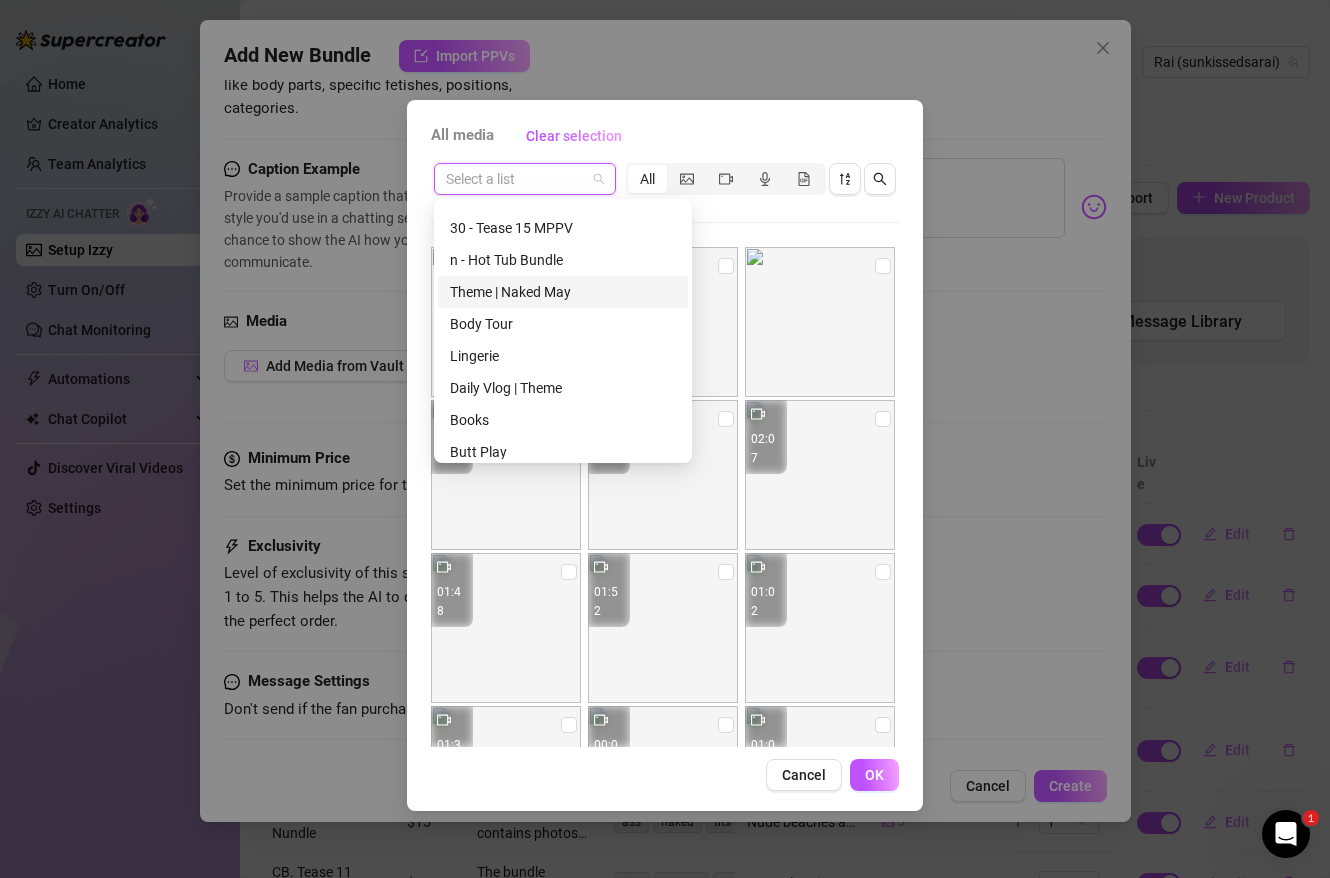 click on "Theme | Naked May" at bounding box center (563, 292) 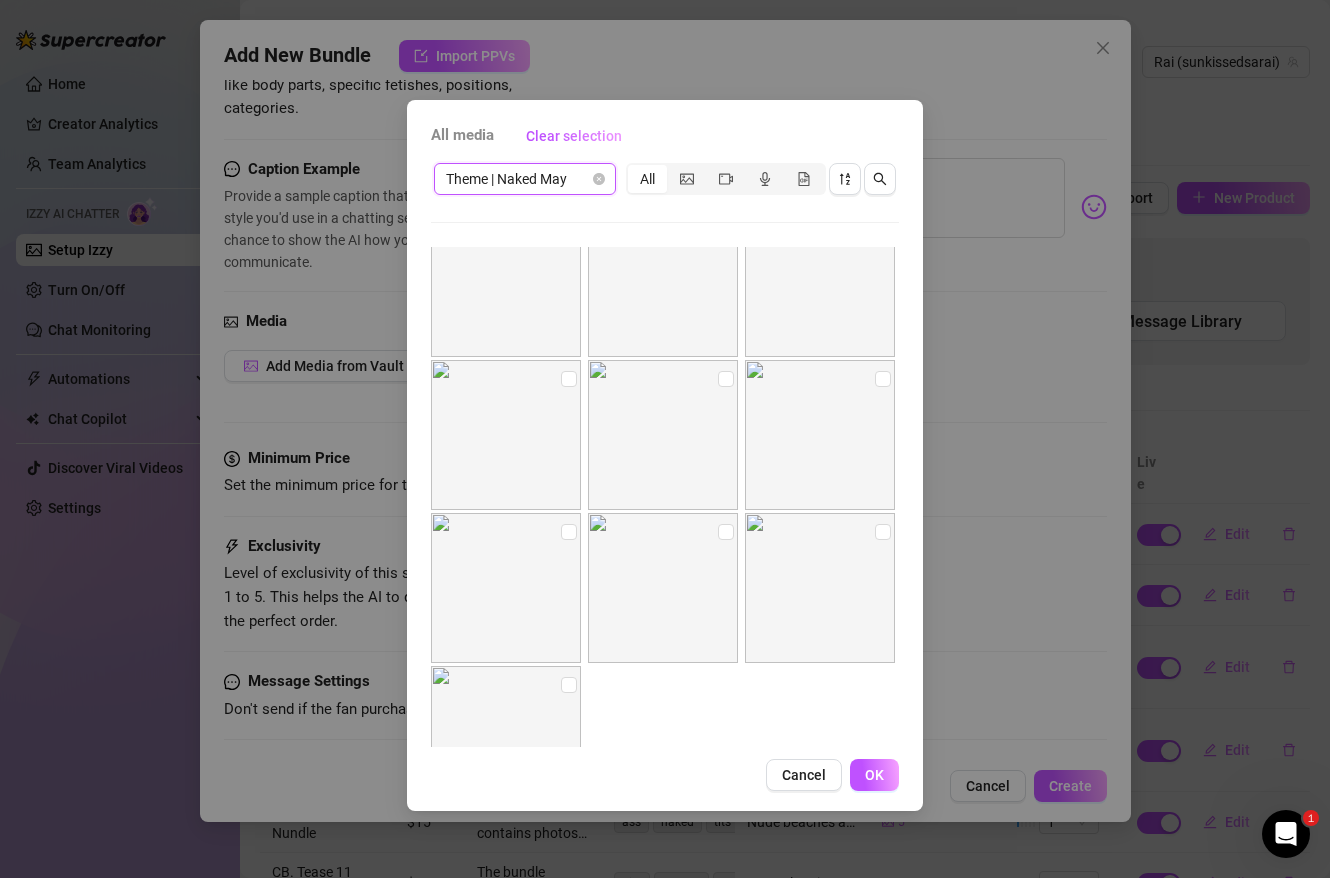 scroll, scrollTop: 337, scrollLeft: 0, axis: vertical 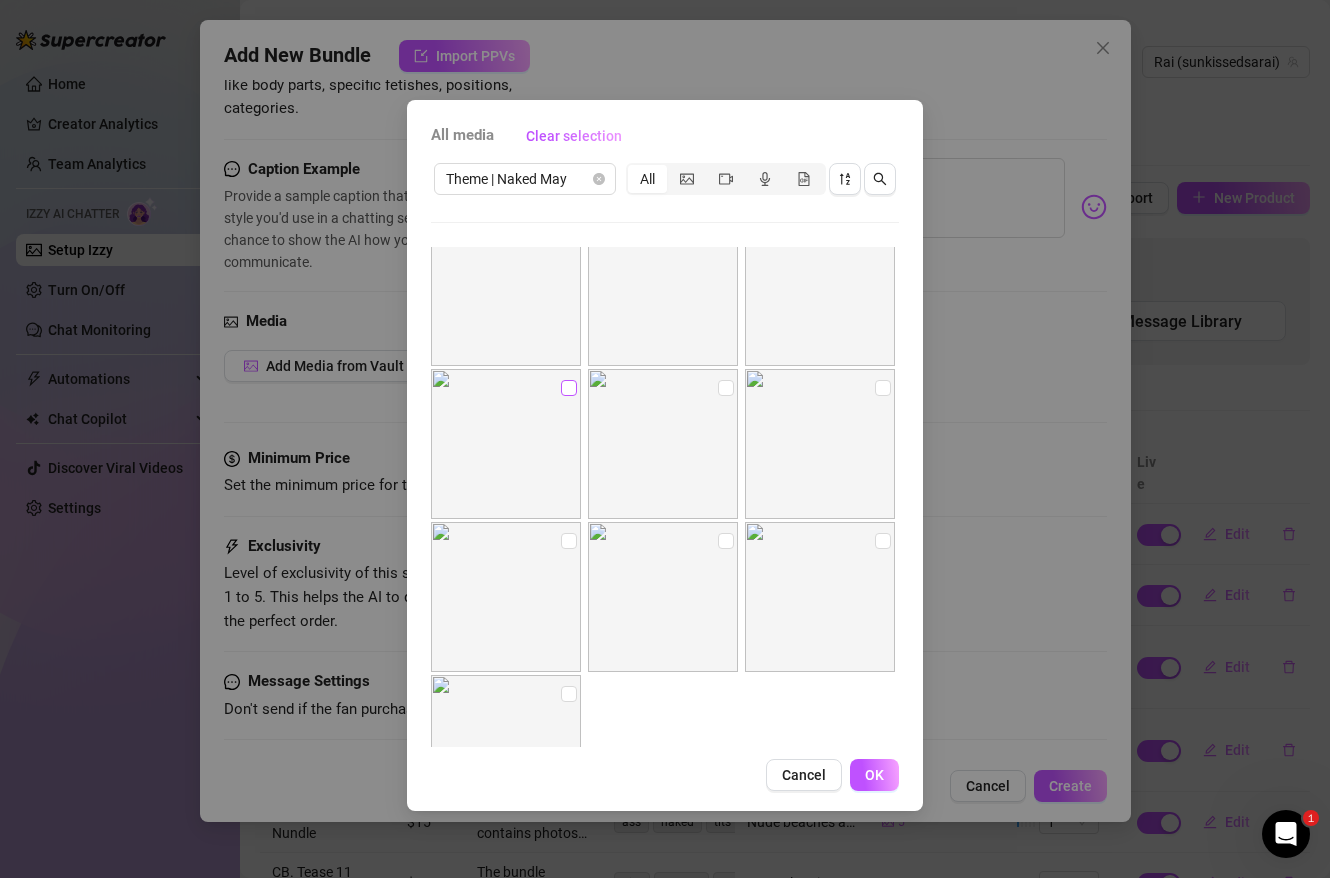 click at bounding box center [569, 388] 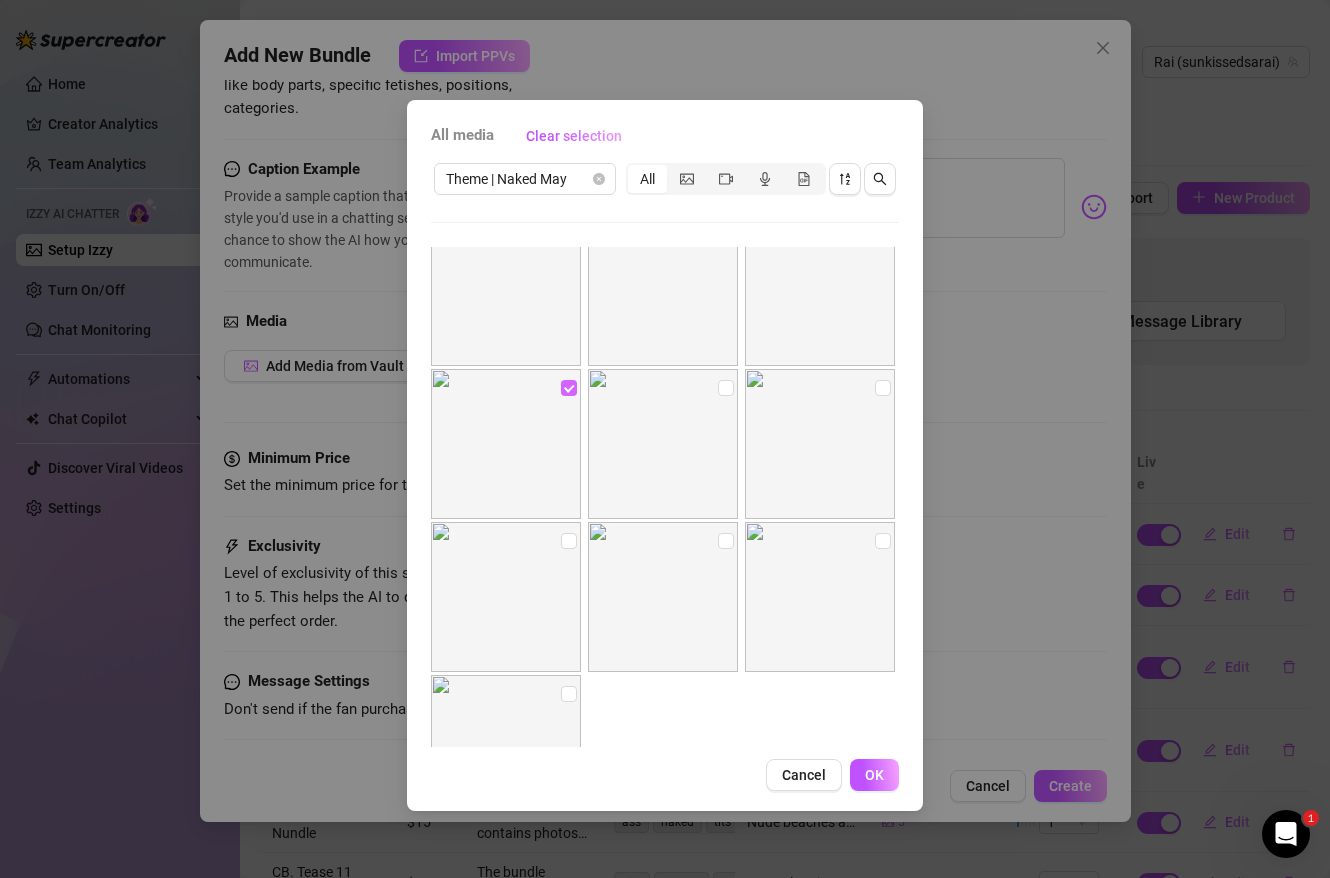 click at bounding box center (569, 388) 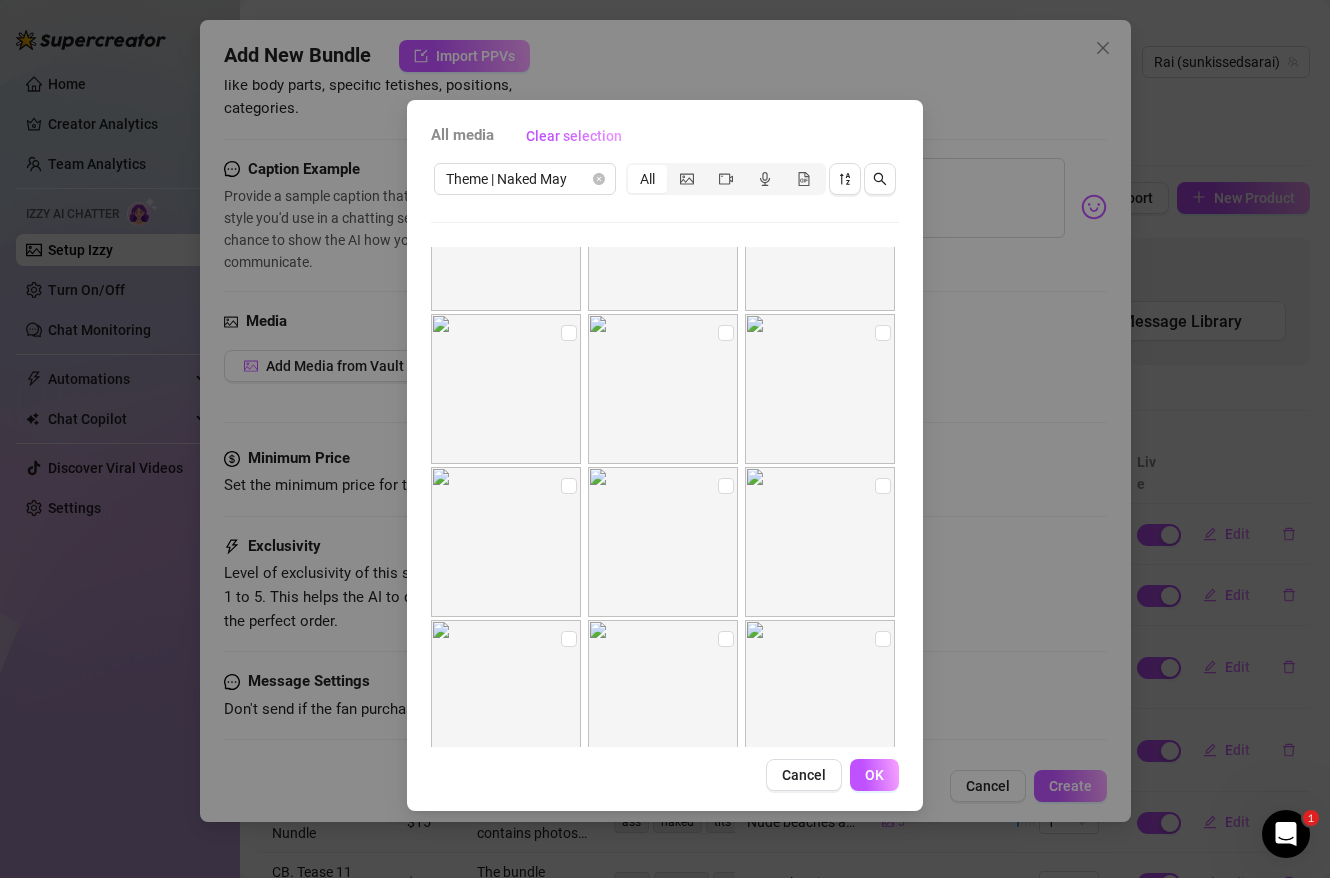 scroll, scrollTop: 240, scrollLeft: 0, axis: vertical 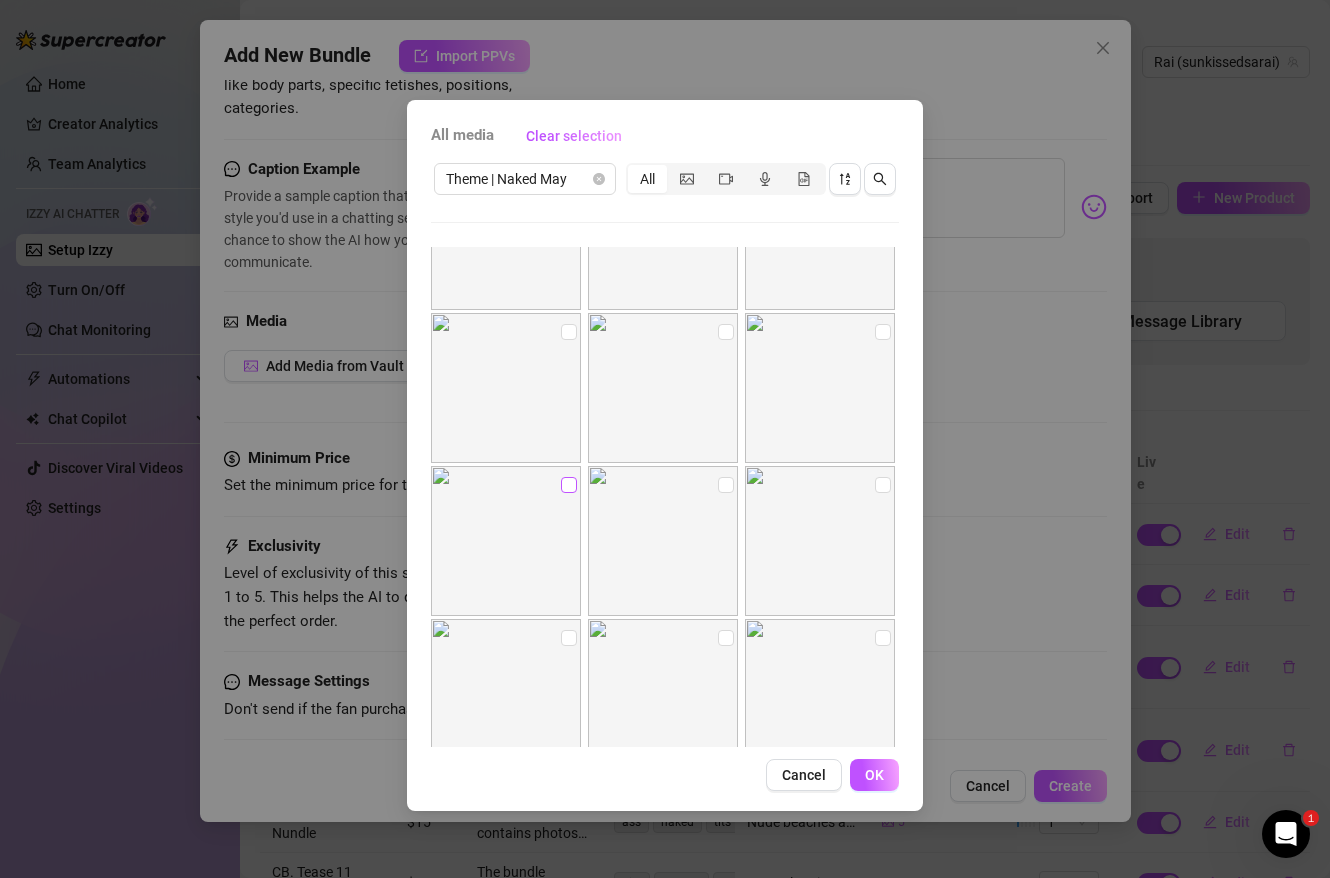 click at bounding box center [569, 485] 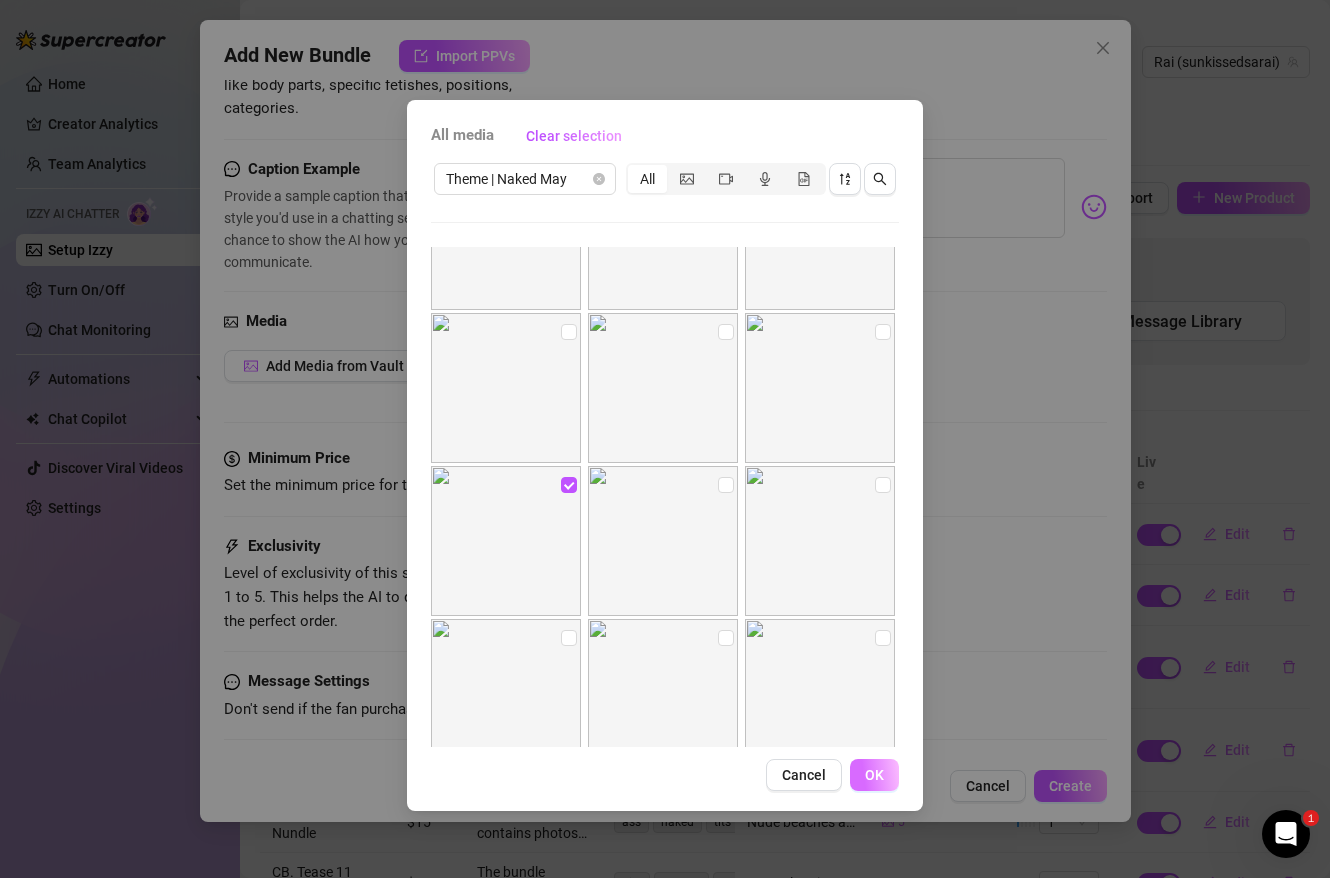 click on "OK" at bounding box center [874, 775] 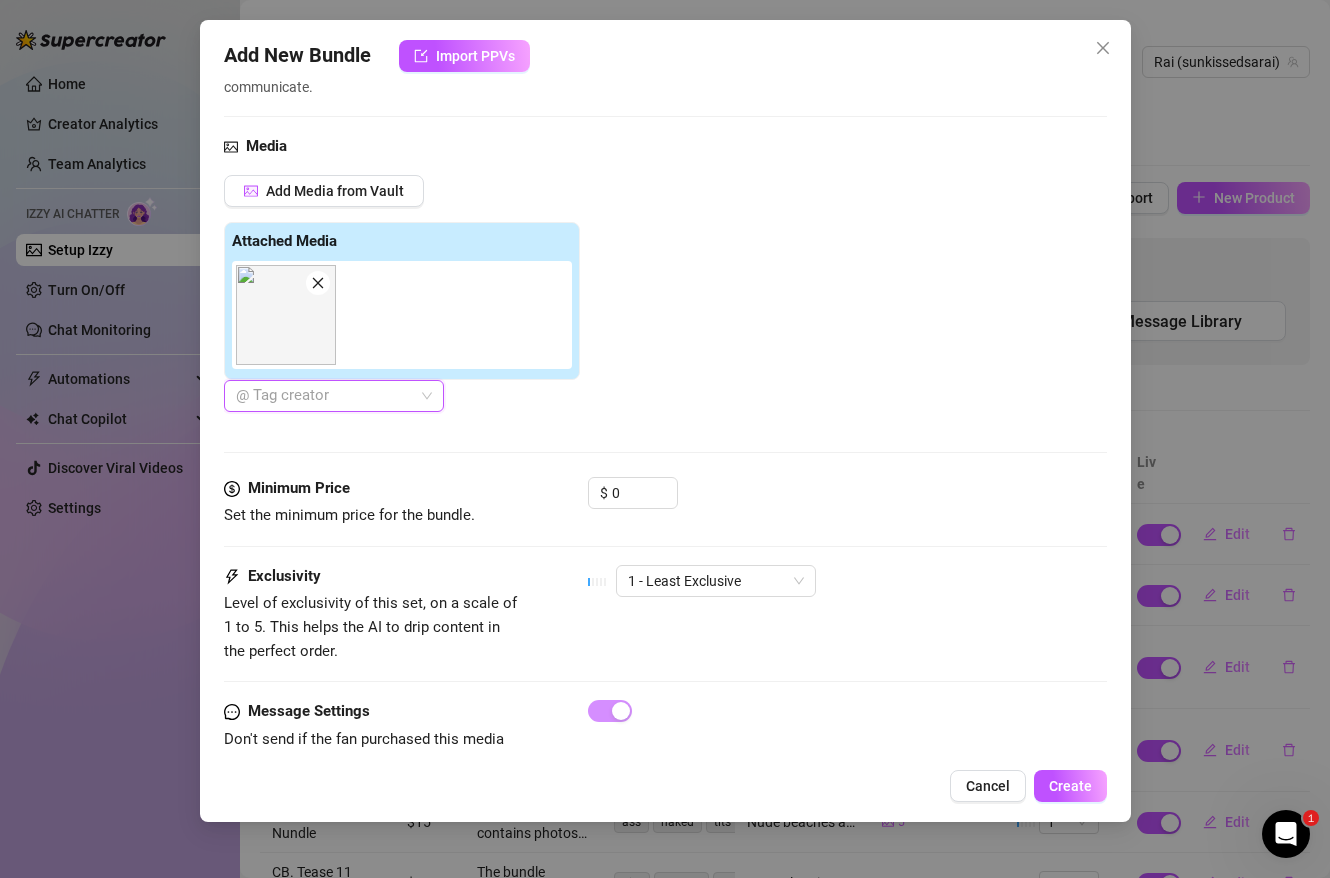 scroll, scrollTop: 622, scrollLeft: 0, axis: vertical 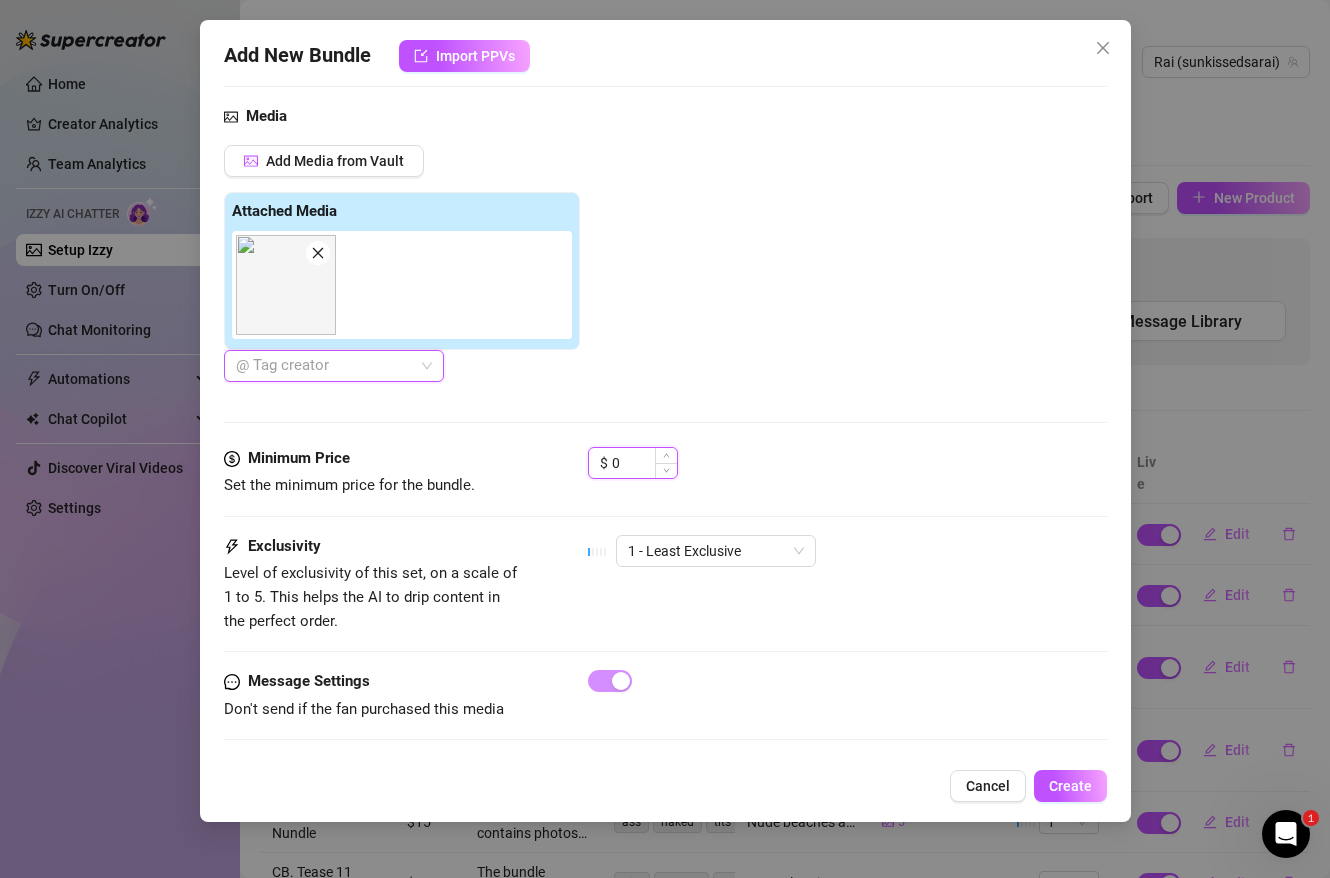 click on "0" at bounding box center (644, 463) 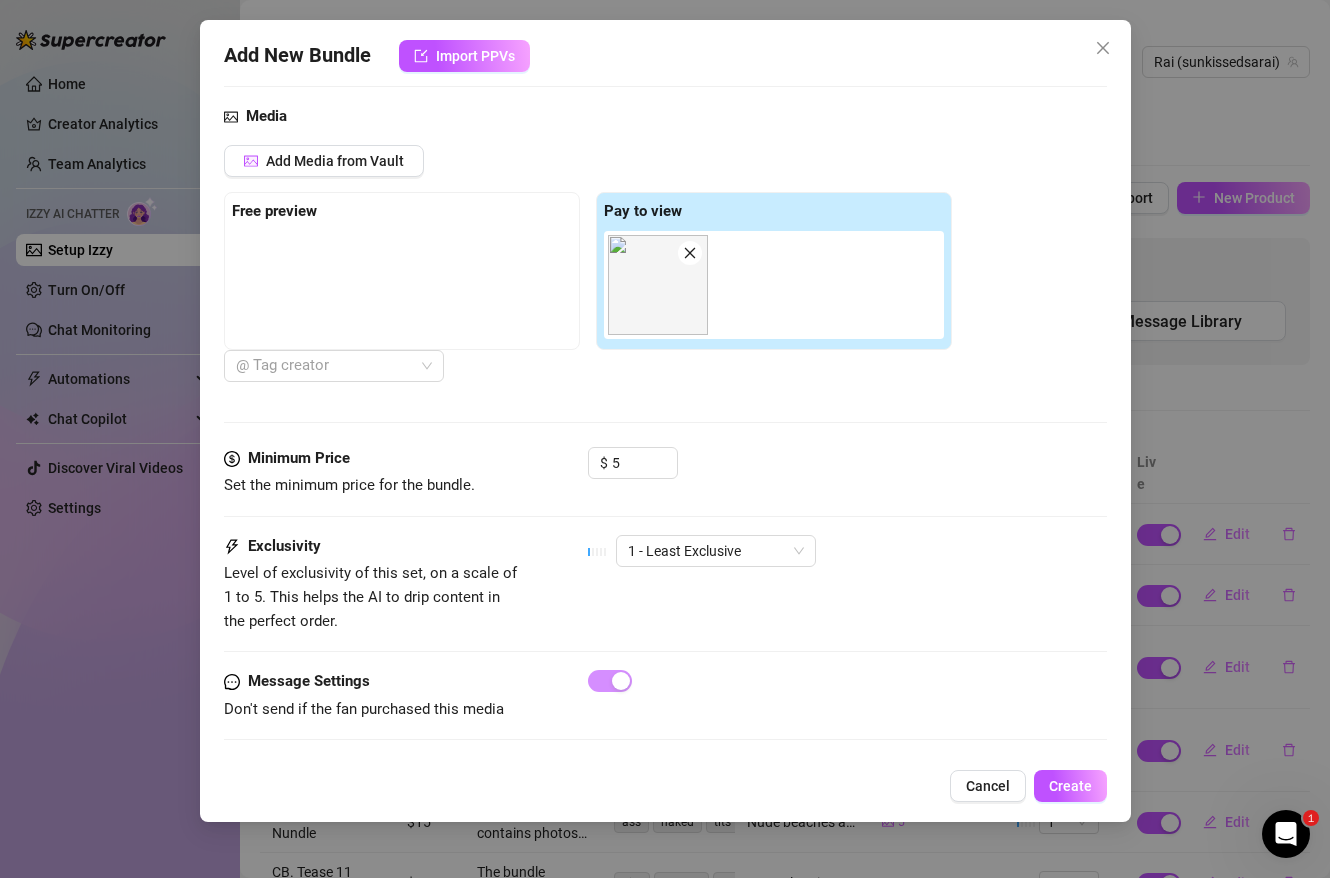 click on "$ 5" at bounding box center [847, 472] 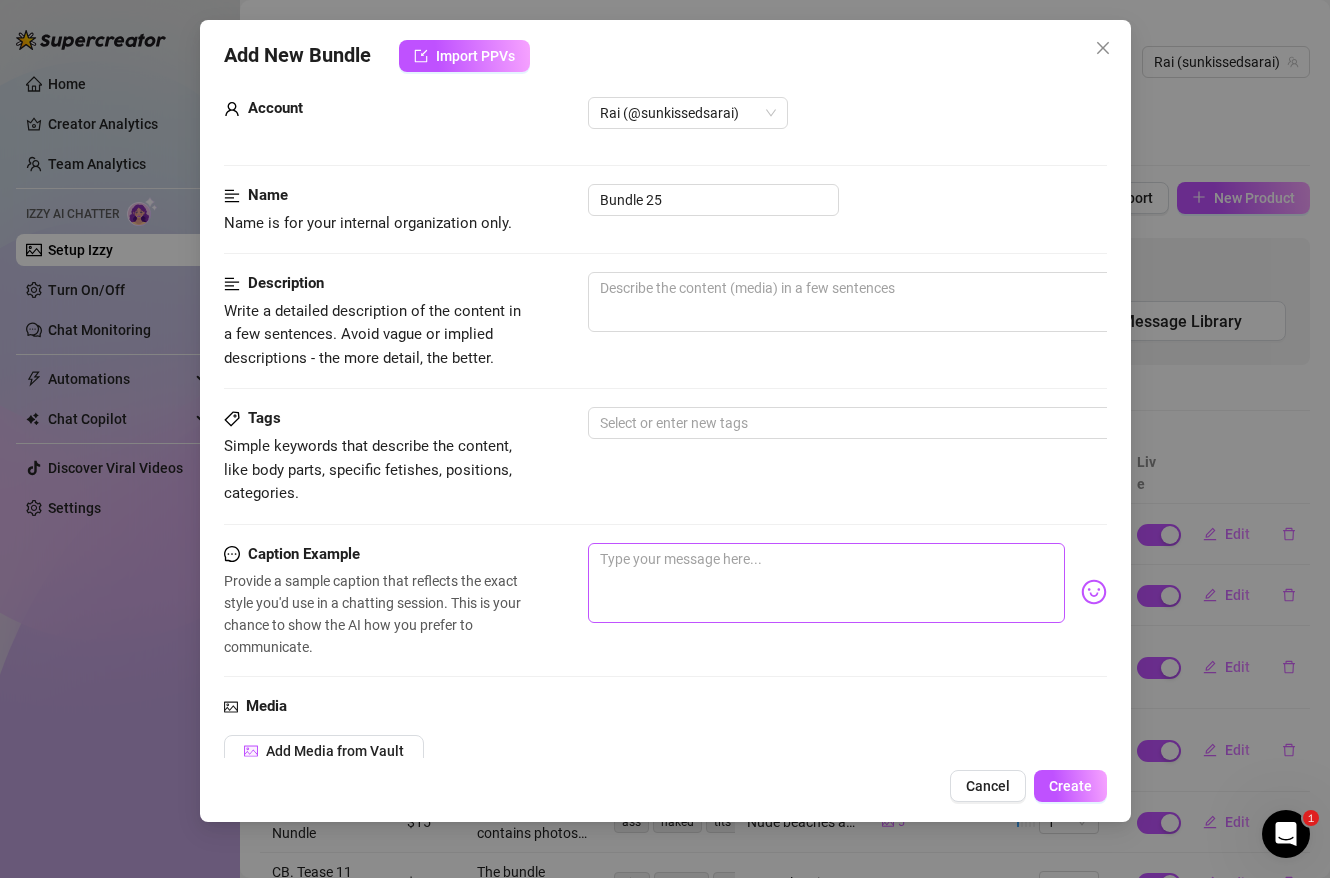 scroll, scrollTop: 31, scrollLeft: 0, axis: vertical 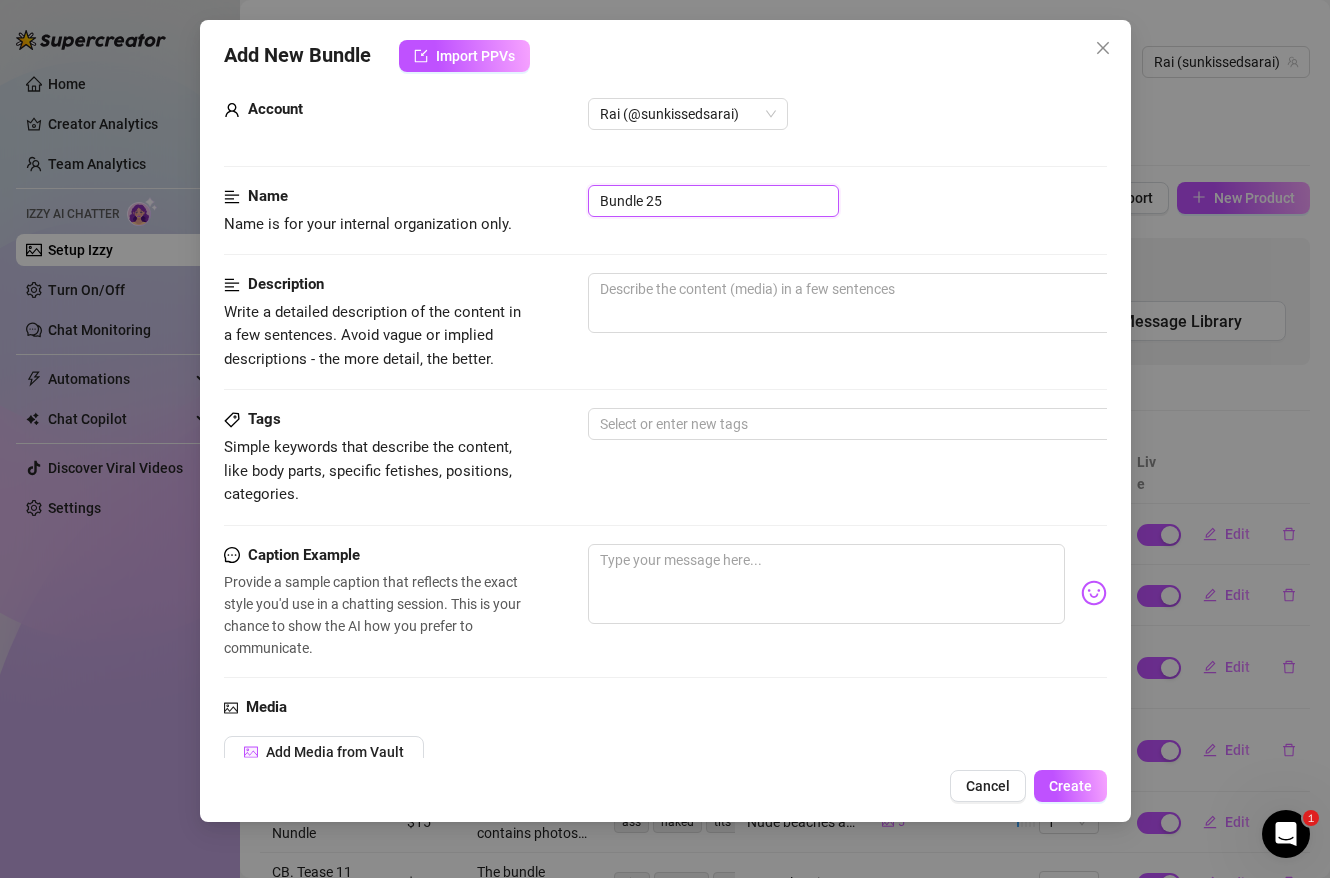 click on "Bundle 25" at bounding box center [713, 201] 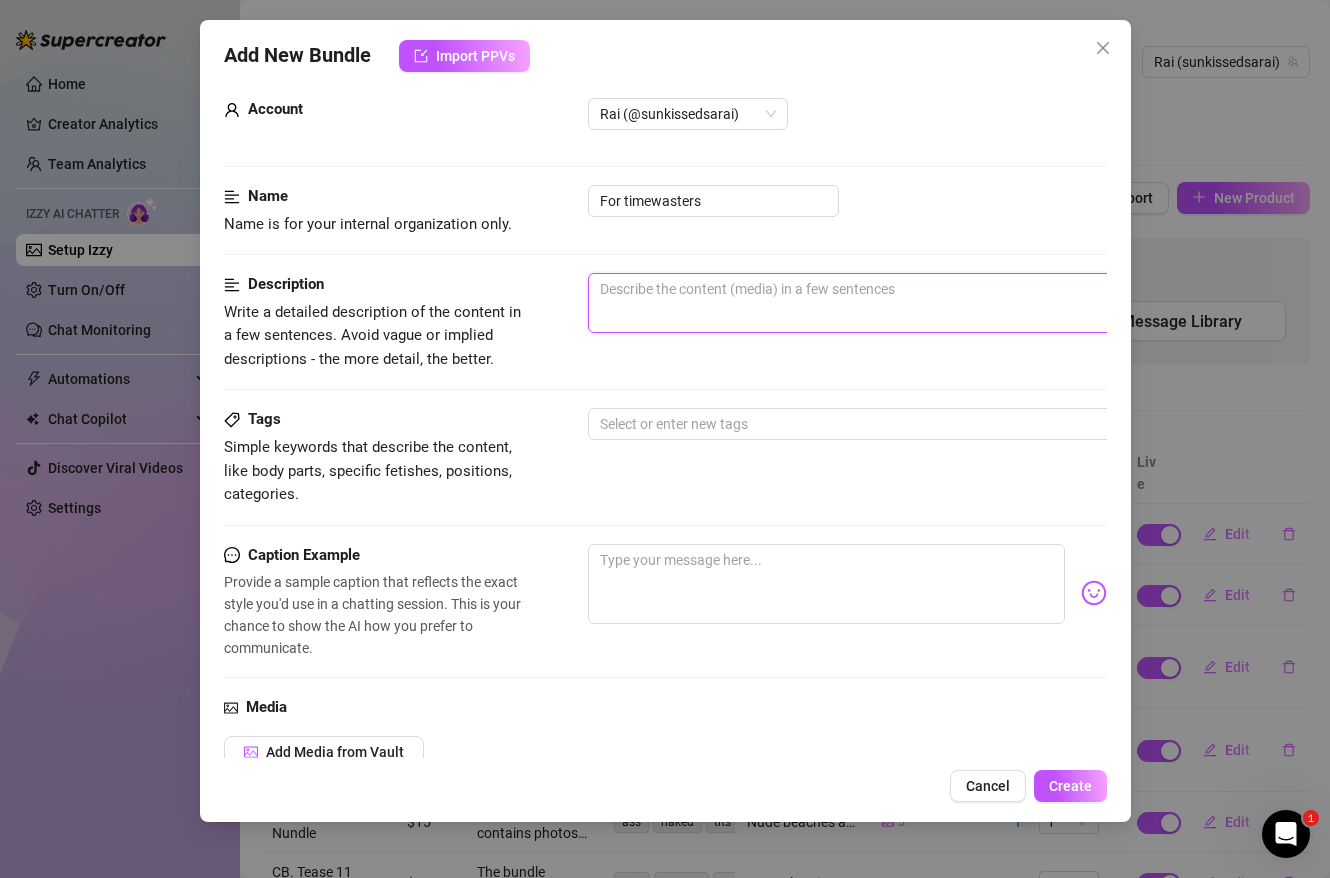 click at bounding box center [938, 303] 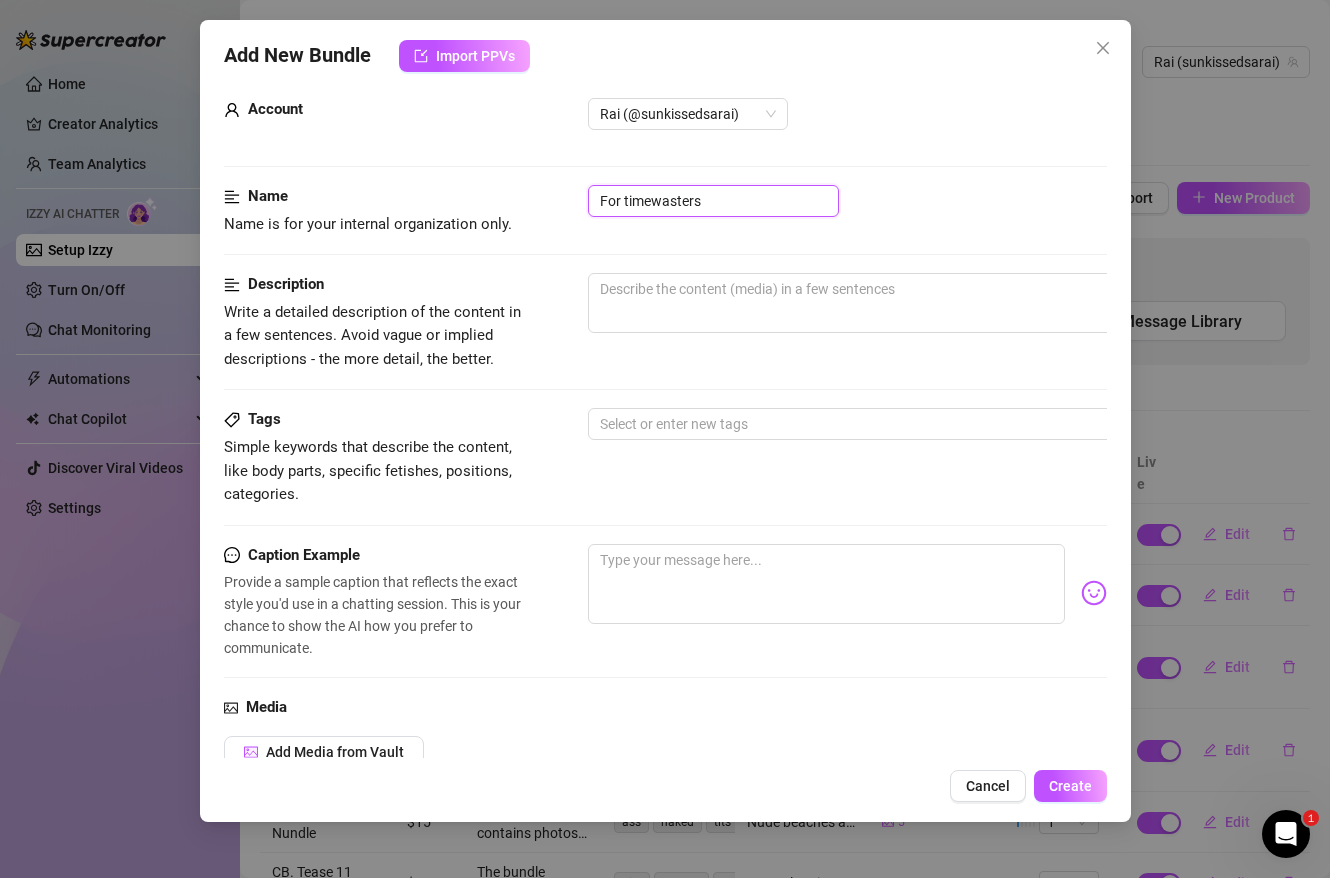 click on "For timewasters" at bounding box center [713, 201] 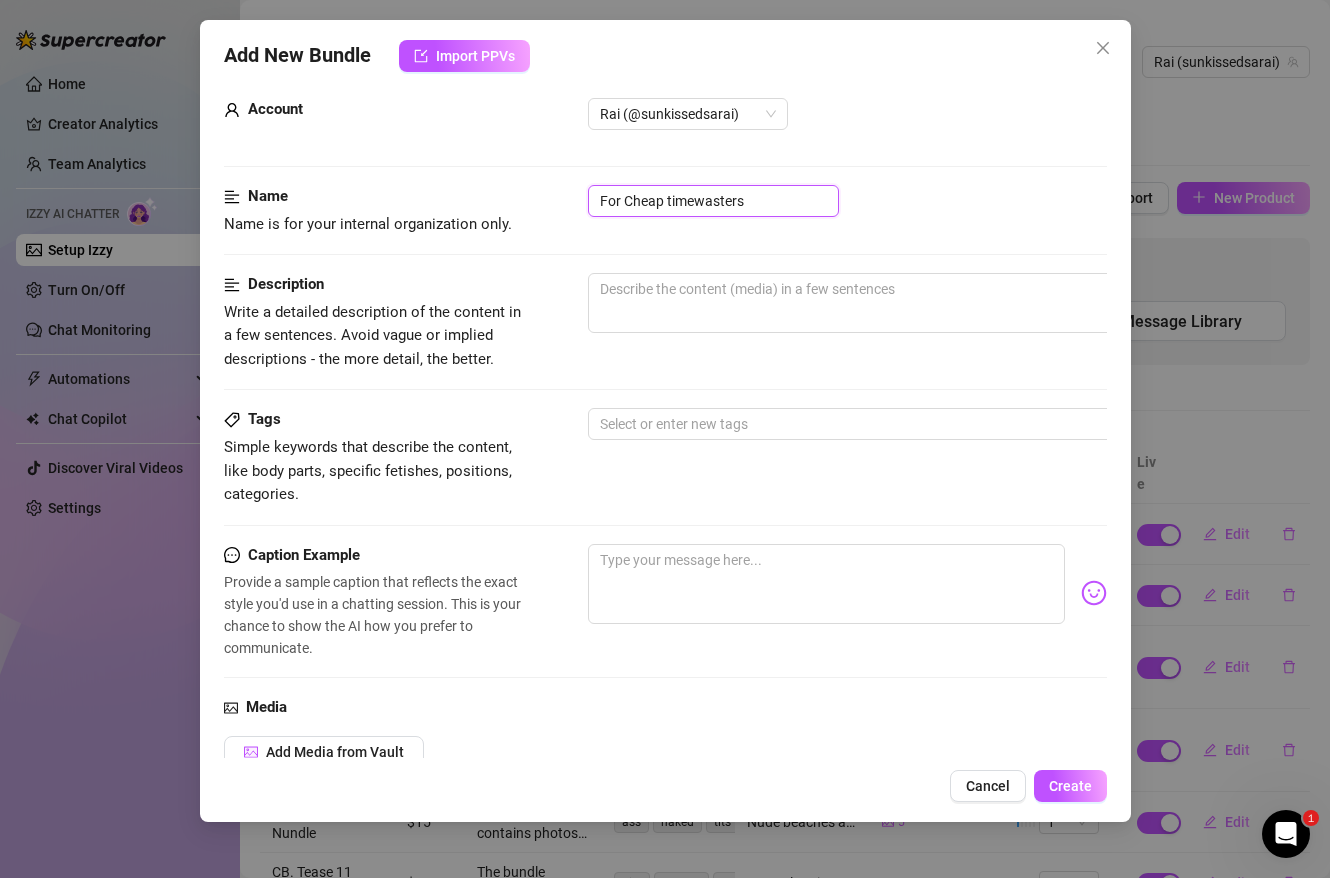 click on "For Cheap timewasters" at bounding box center (713, 201) 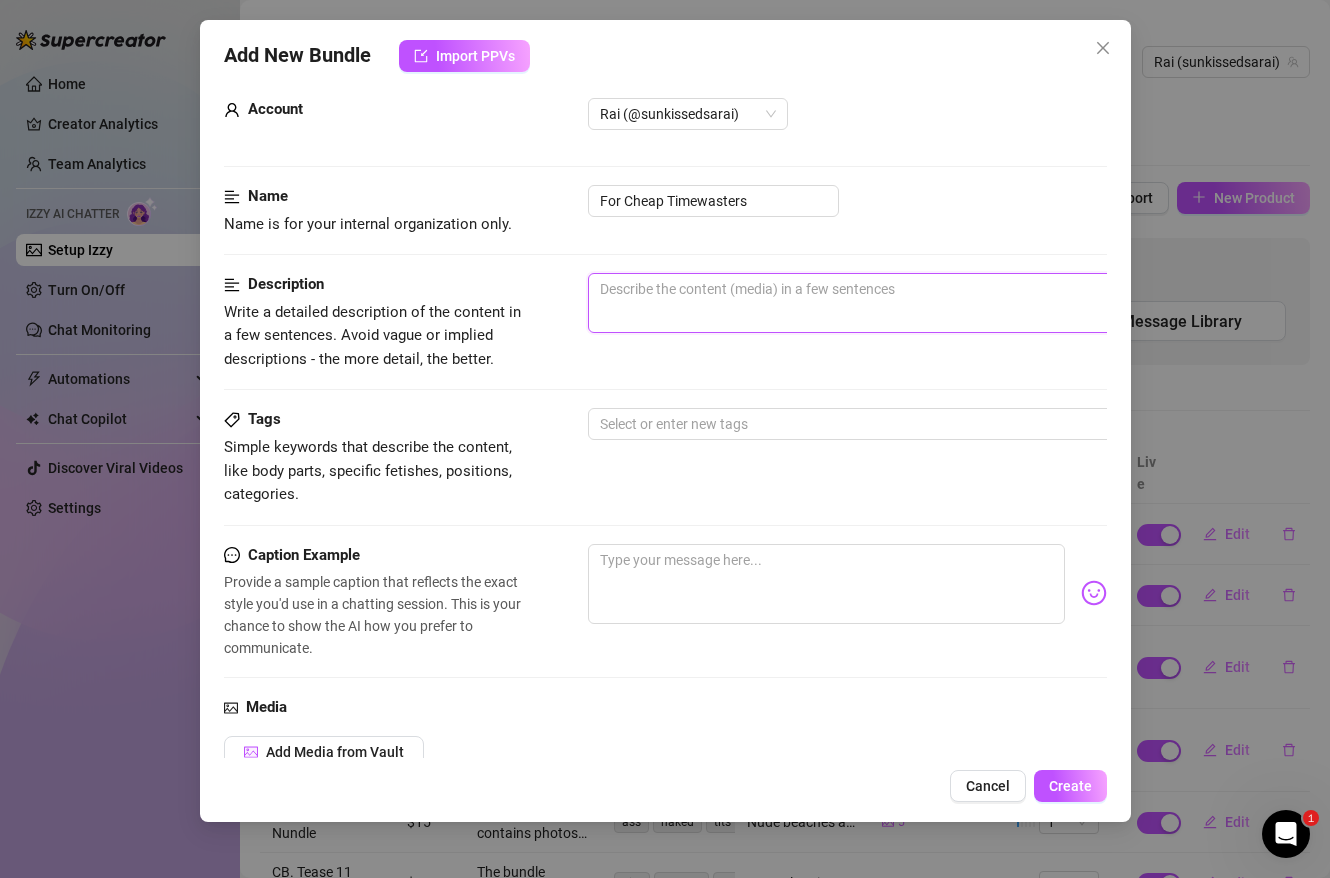 click at bounding box center [938, 303] 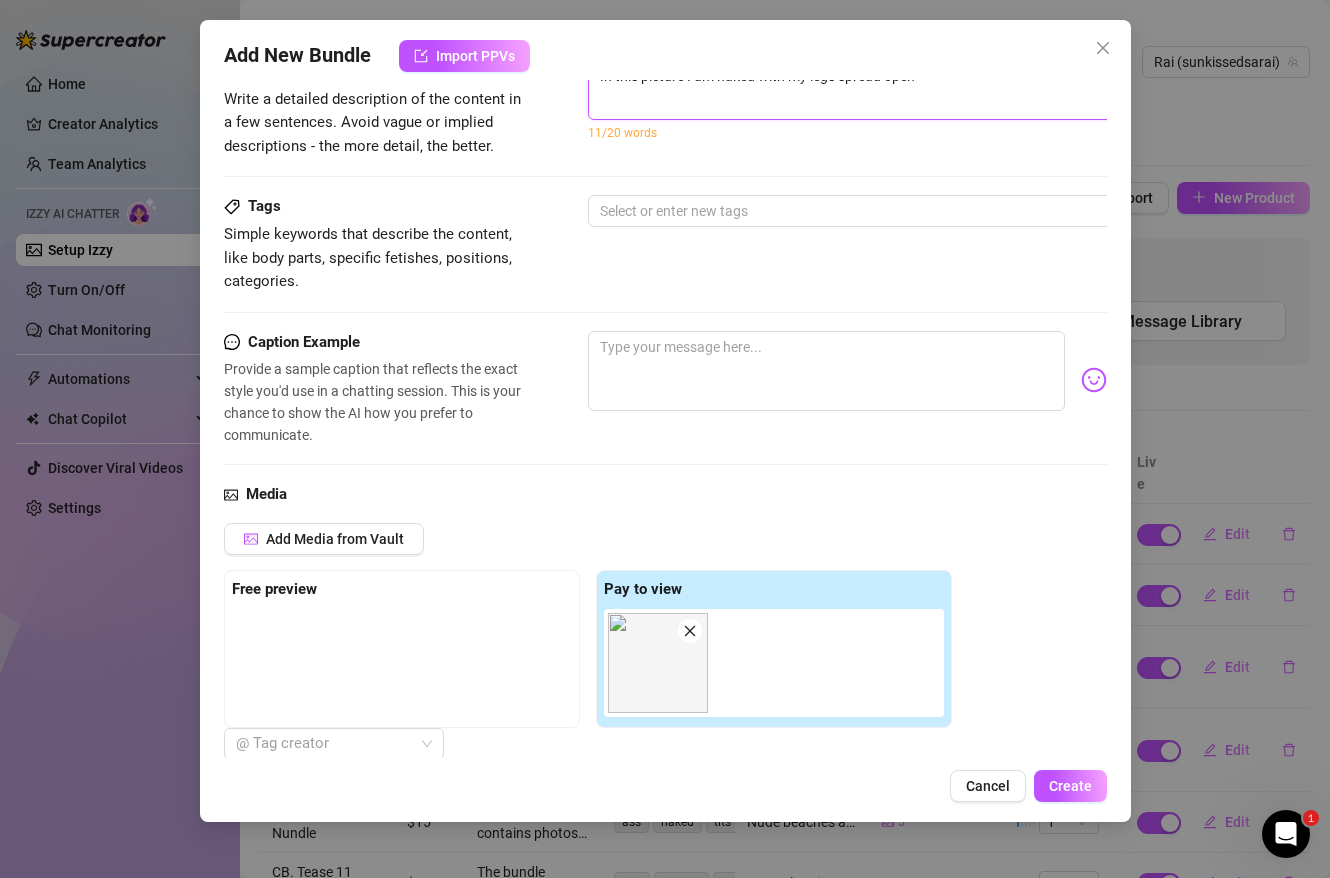 scroll, scrollTop: 372, scrollLeft: 0, axis: vertical 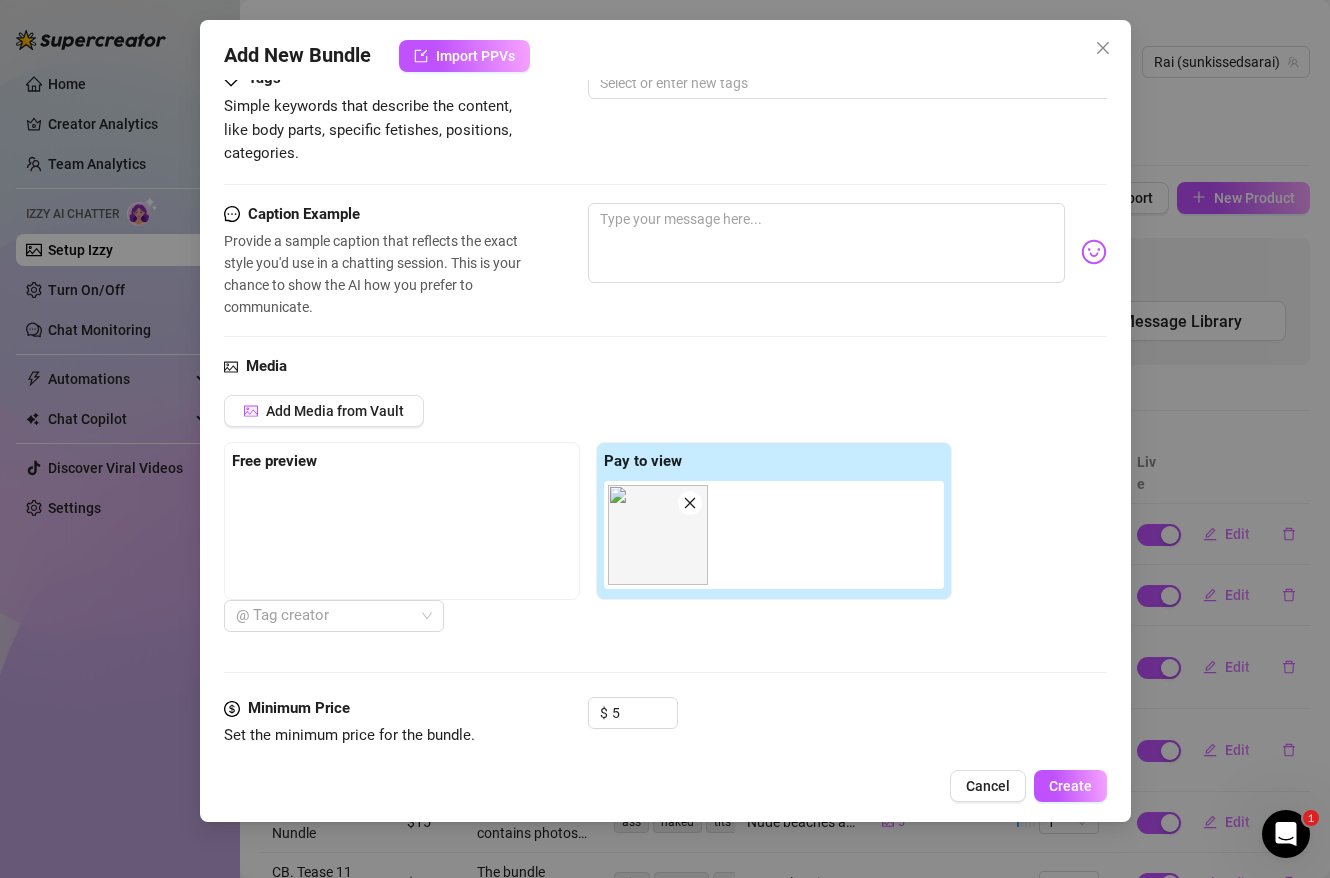 click at bounding box center [658, 535] 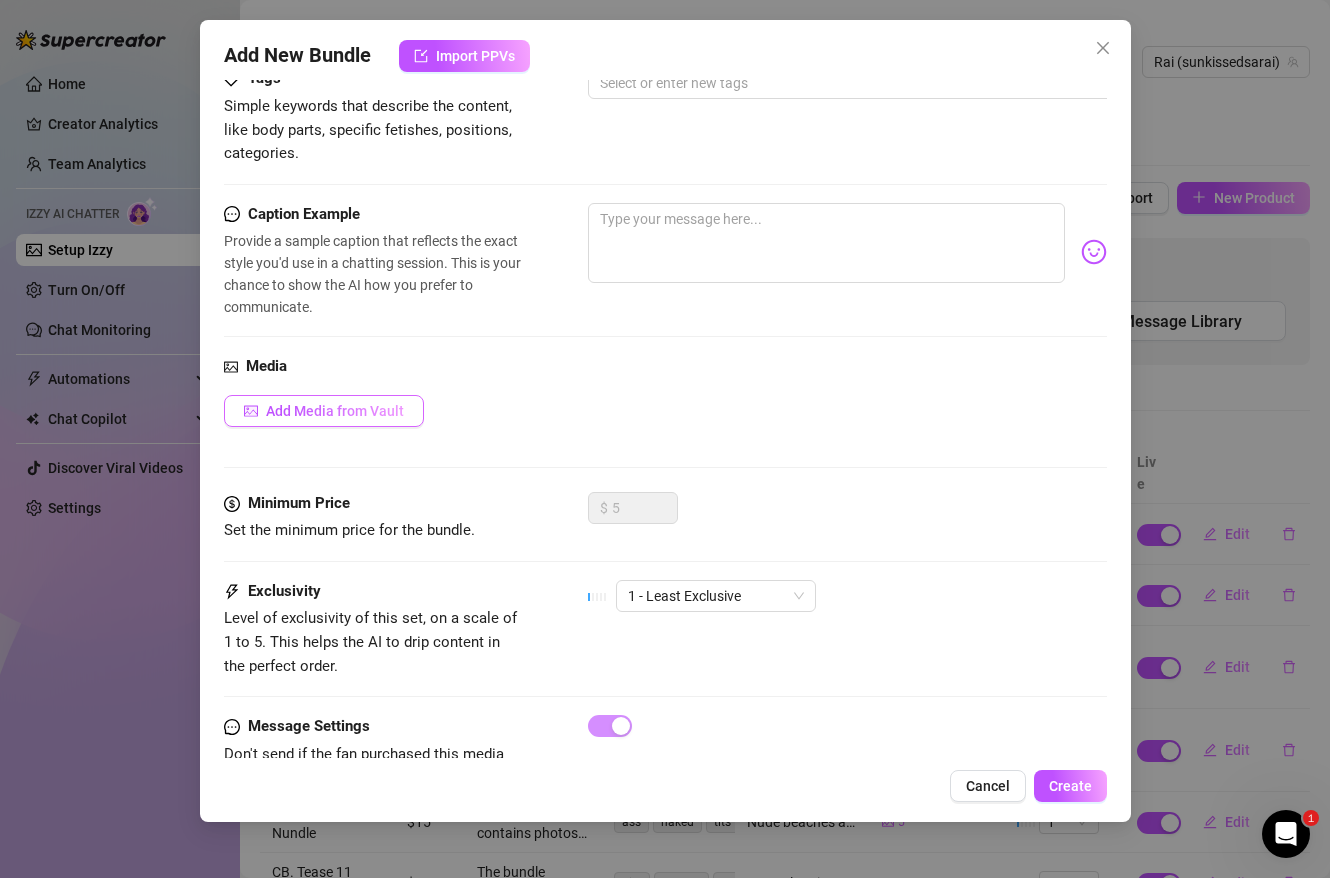 click on "Add Media from Vault" at bounding box center [324, 411] 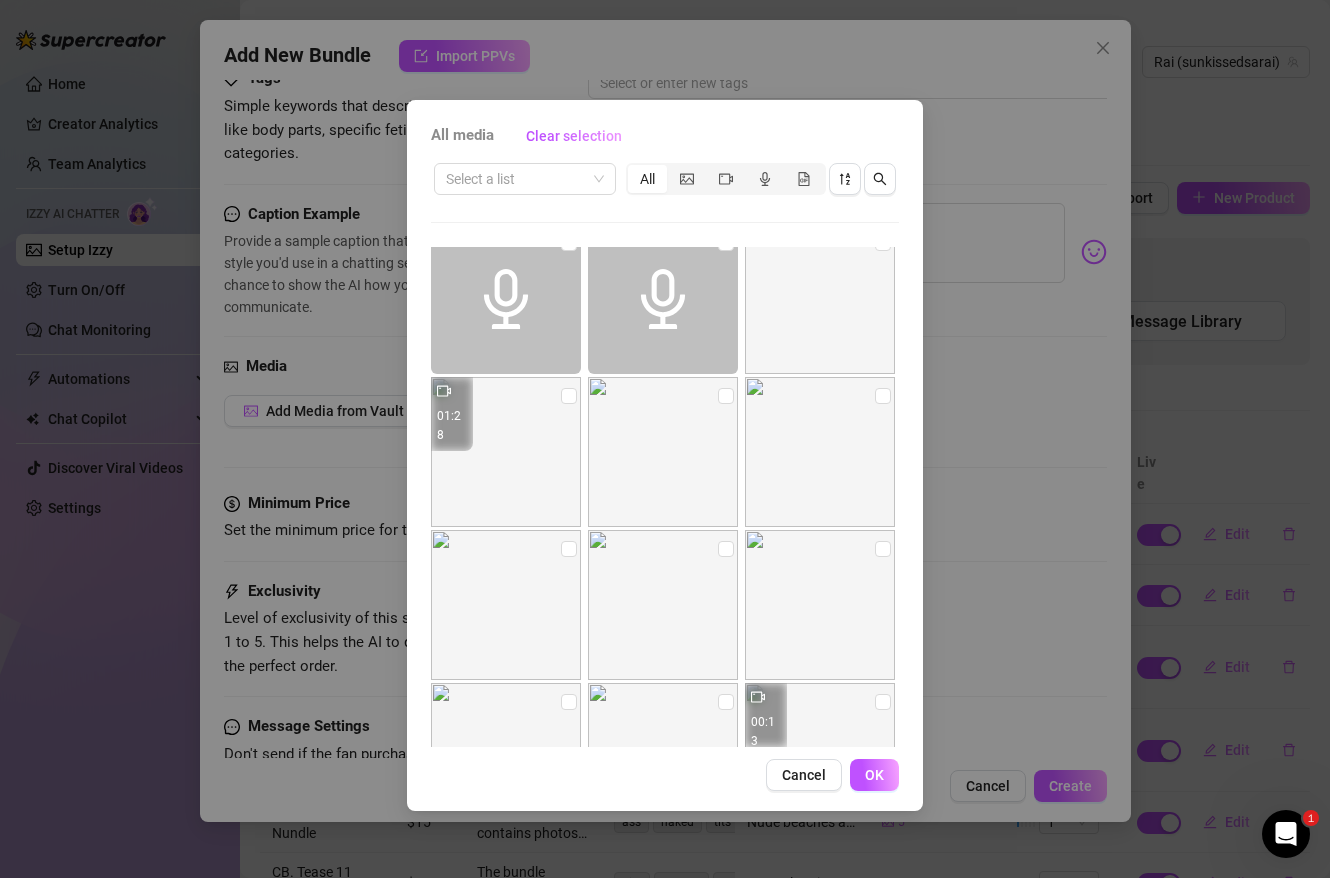 scroll, scrollTop: 5547, scrollLeft: 0, axis: vertical 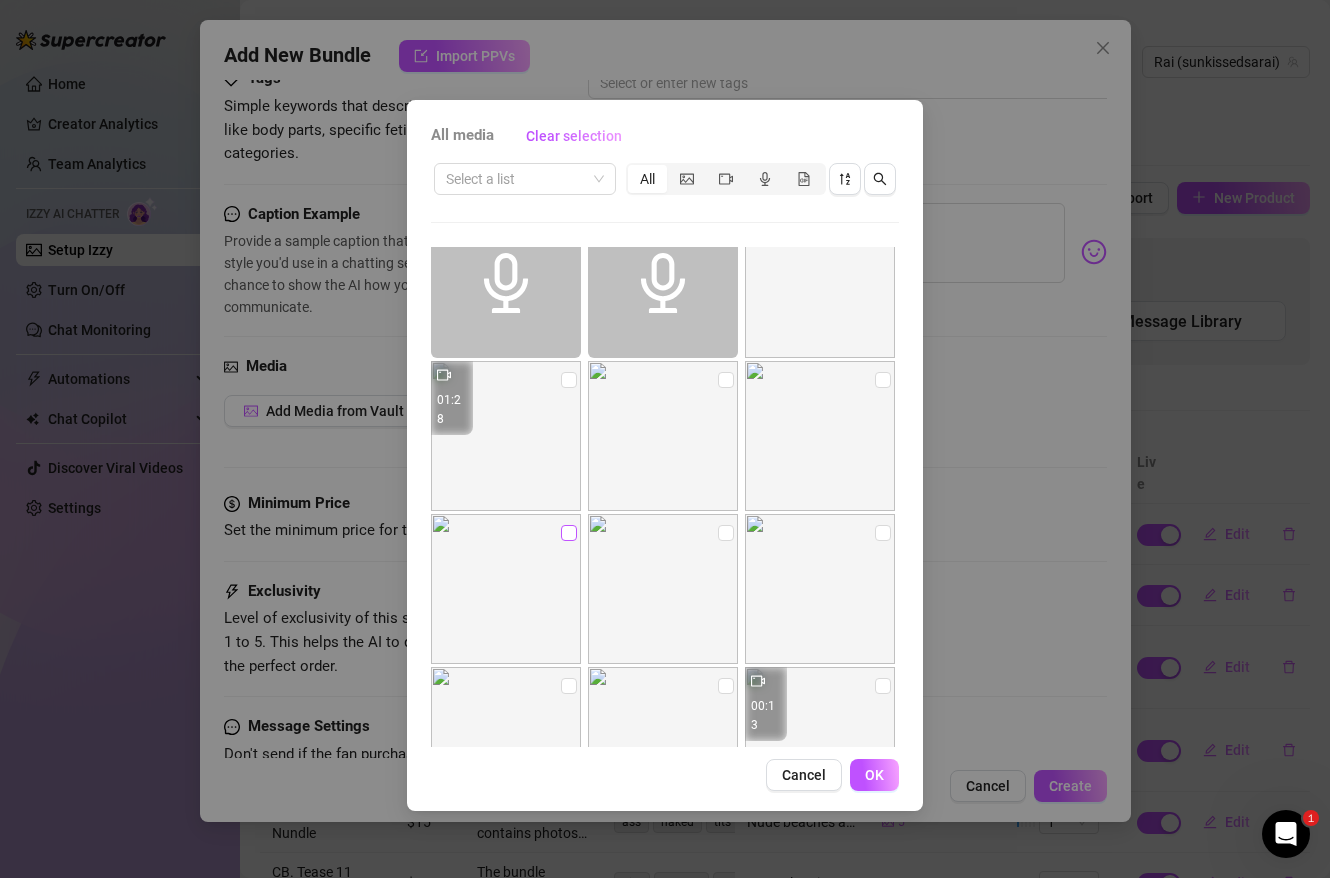 click at bounding box center [569, 533] 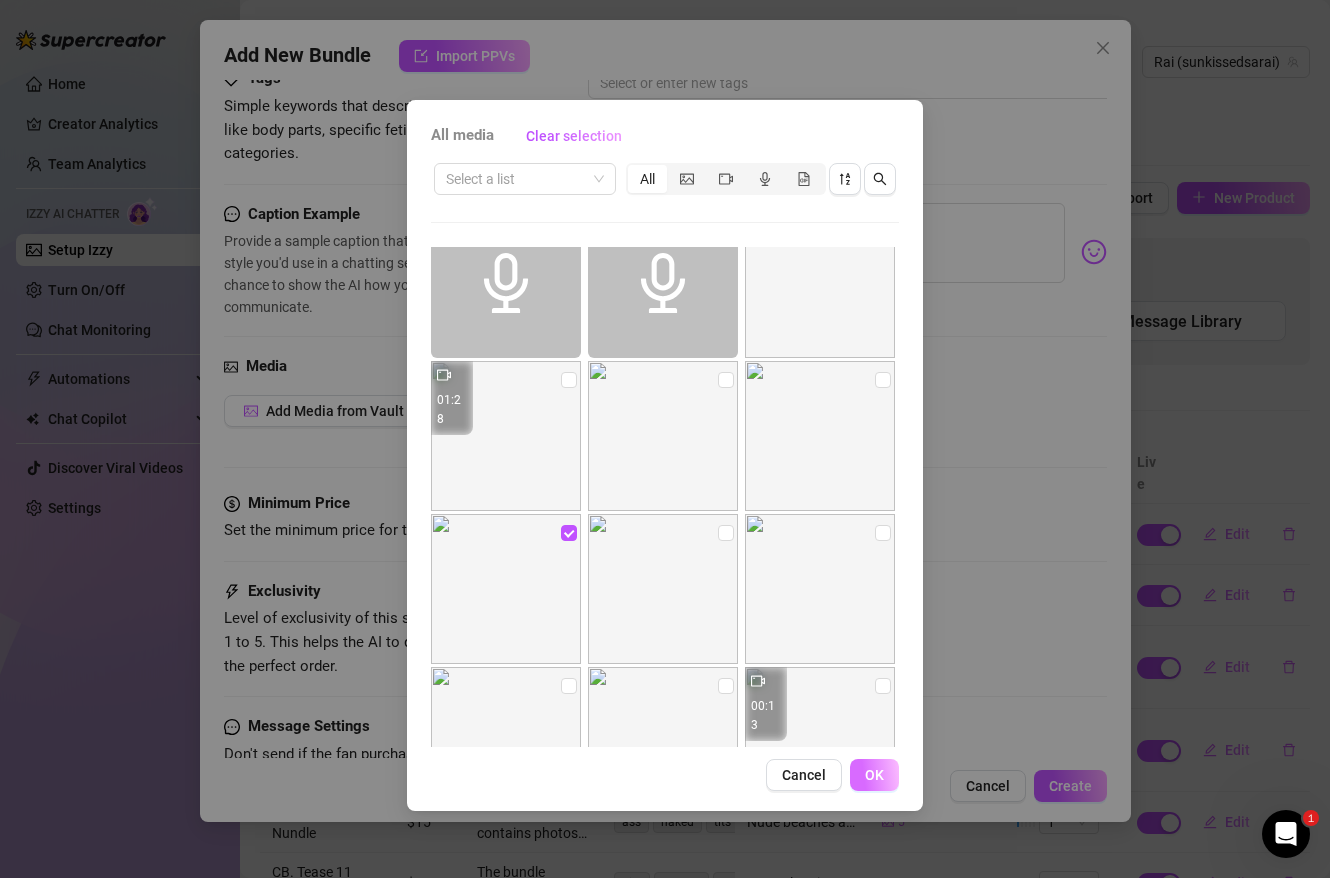 click on "OK" at bounding box center (874, 775) 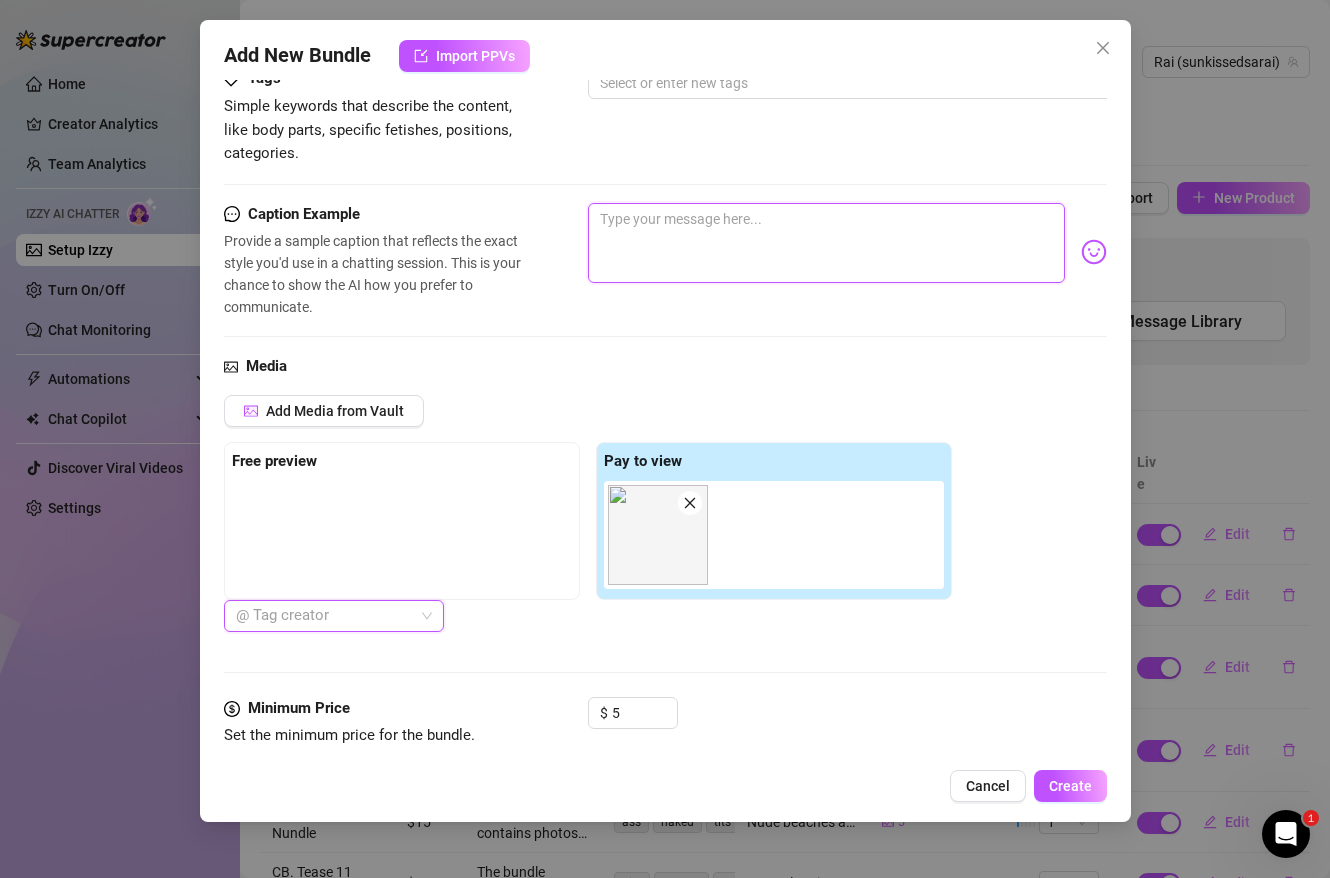 click at bounding box center [826, 243] 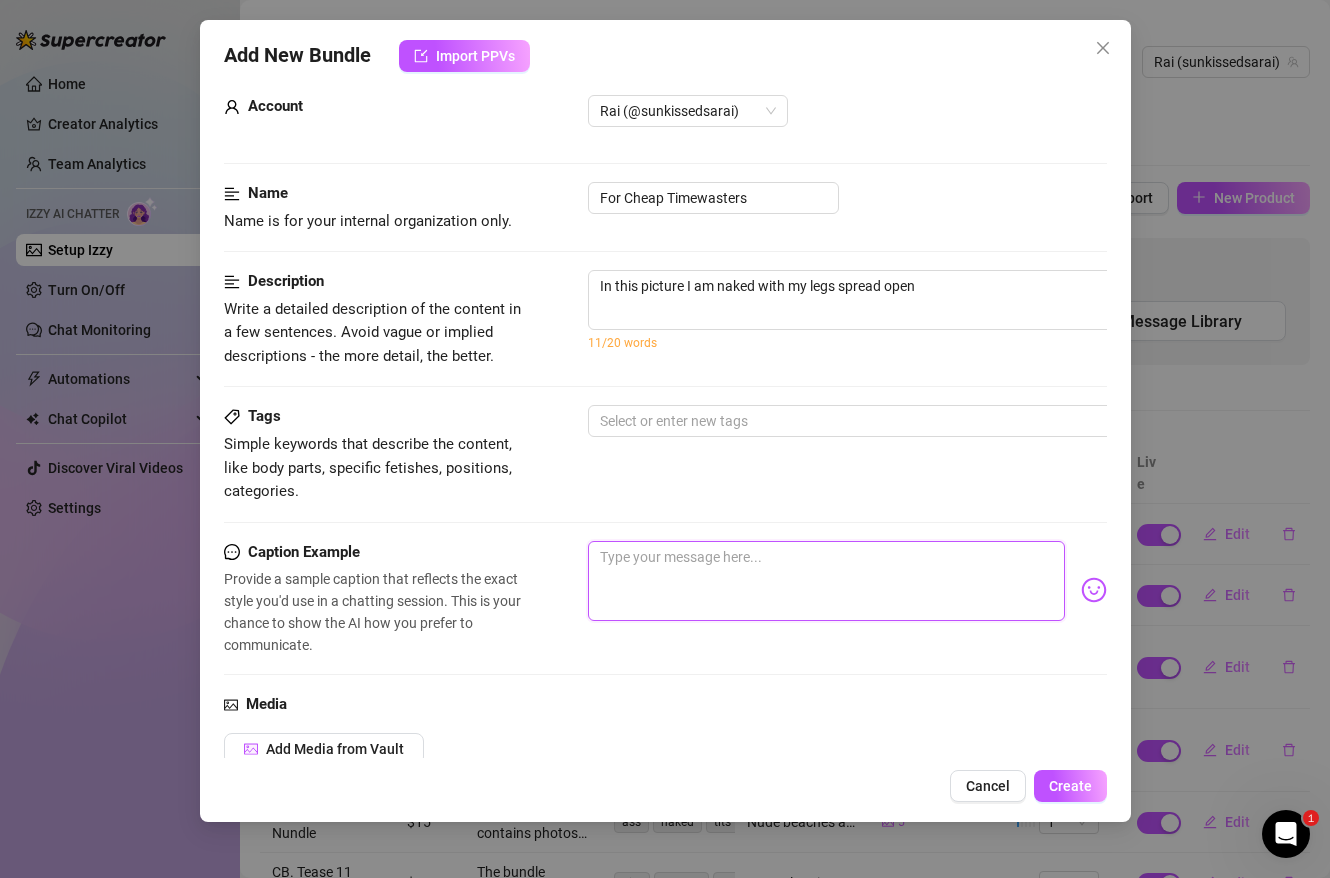 scroll, scrollTop: 0, scrollLeft: 0, axis: both 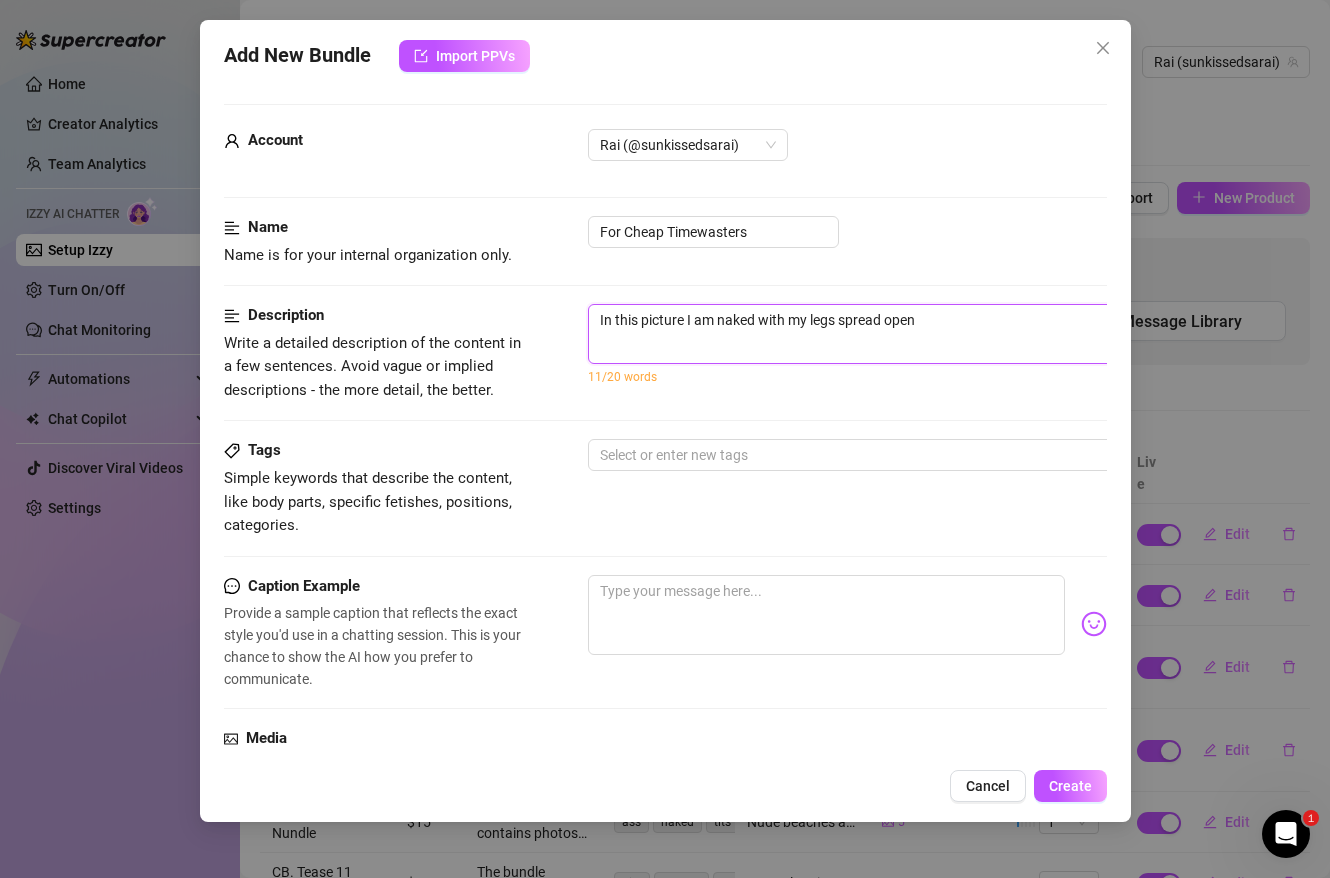 click on "In this picture I am naked with my legs spread open" at bounding box center [938, 334] 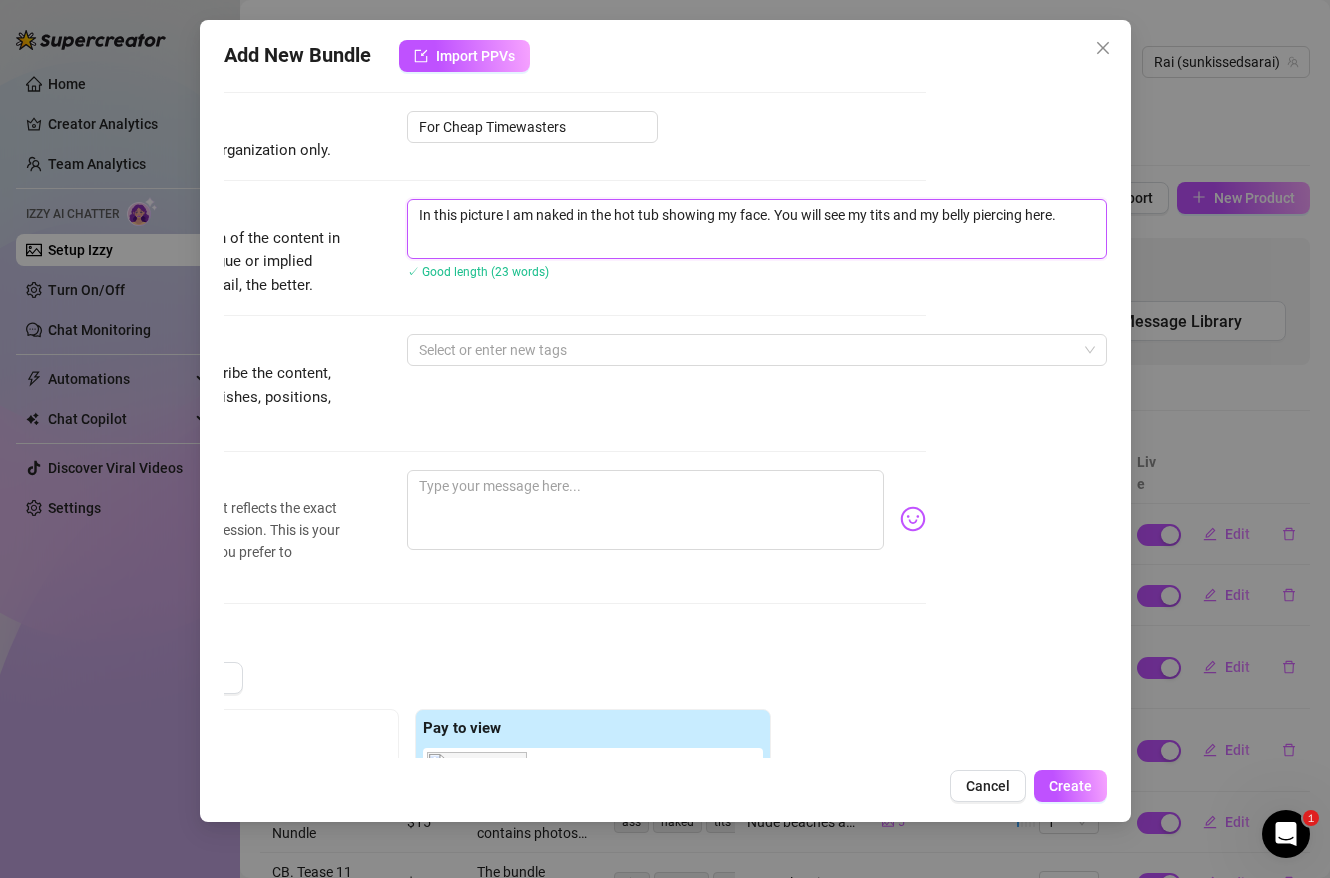 scroll, scrollTop: 105, scrollLeft: 0, axis: vertical 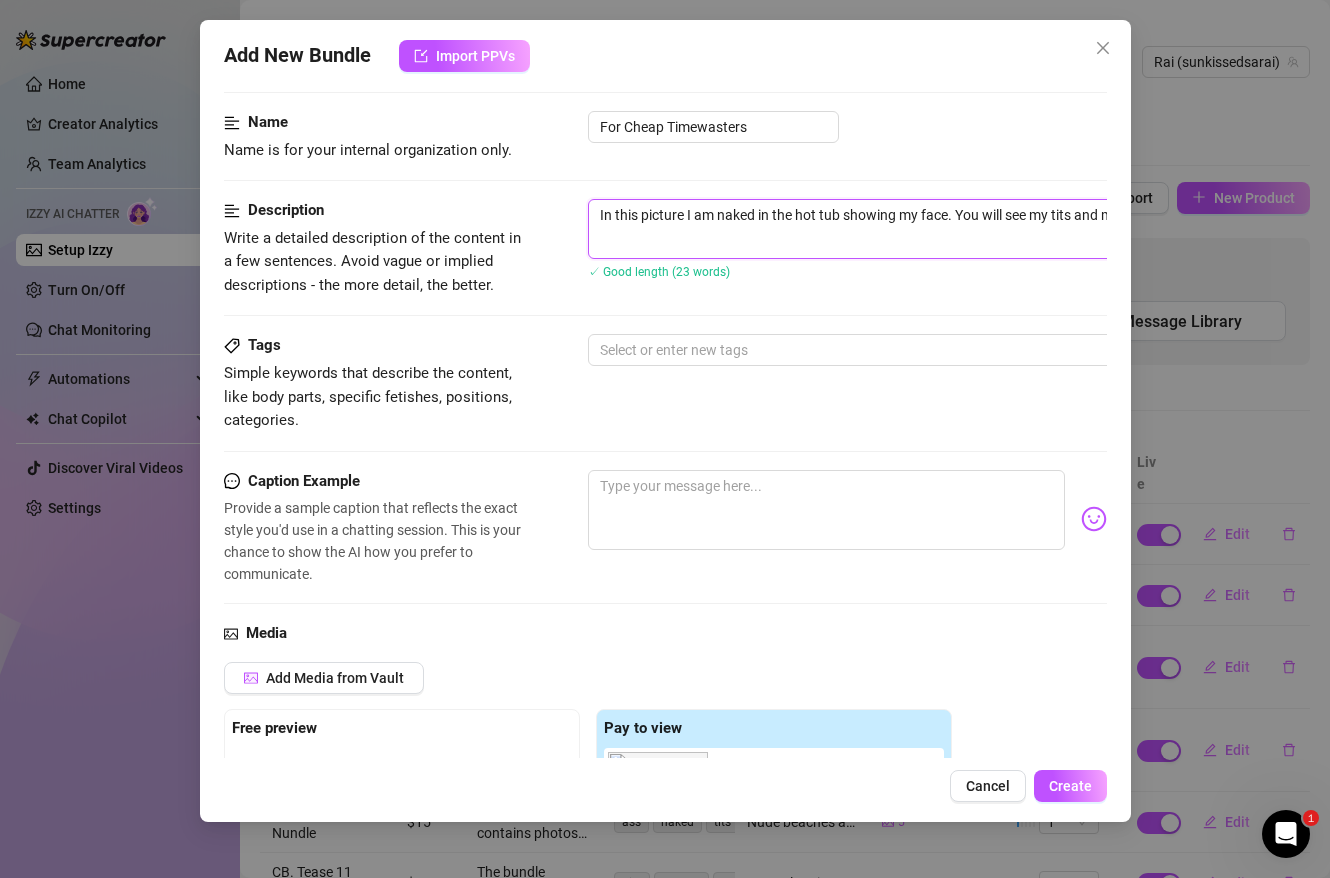 click on "In this picture I am naked in the hot tub showing my face. You will see my tits and my belly piercing here." at bounding box center [938, 229] 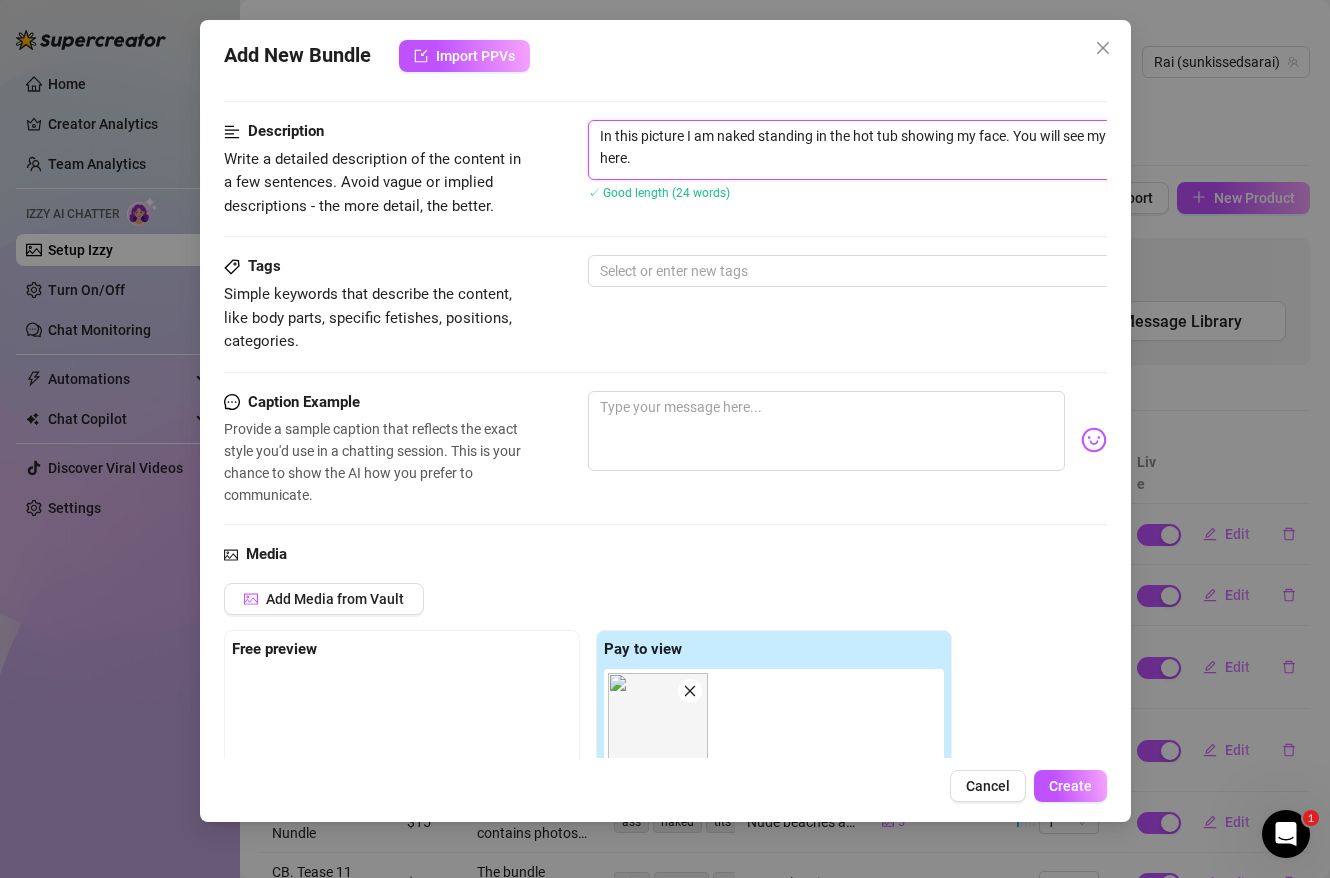 scroll, scrollTop: 179, scrollLeft: 0, axis: vertical 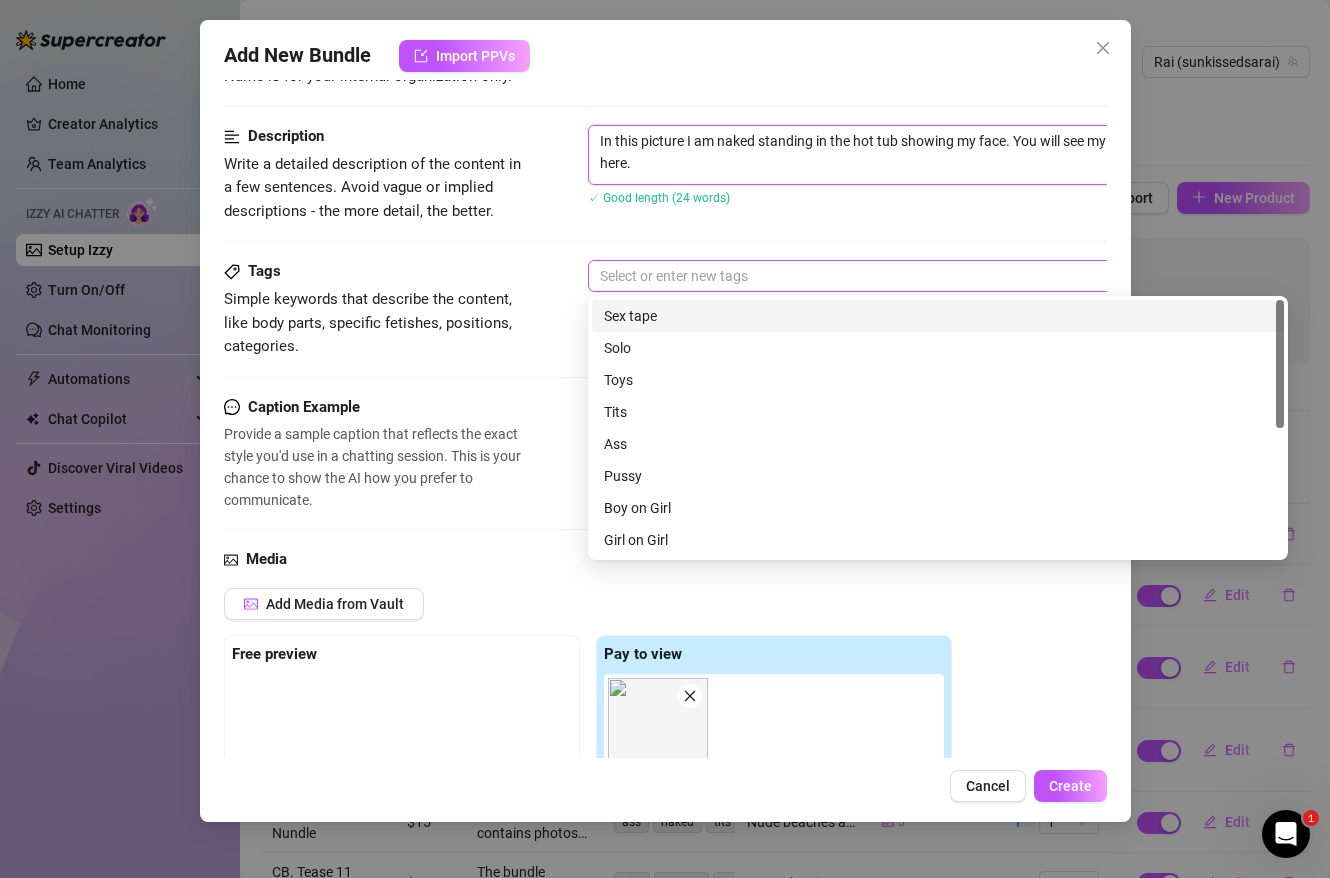 click at bounding box center (927, 276) 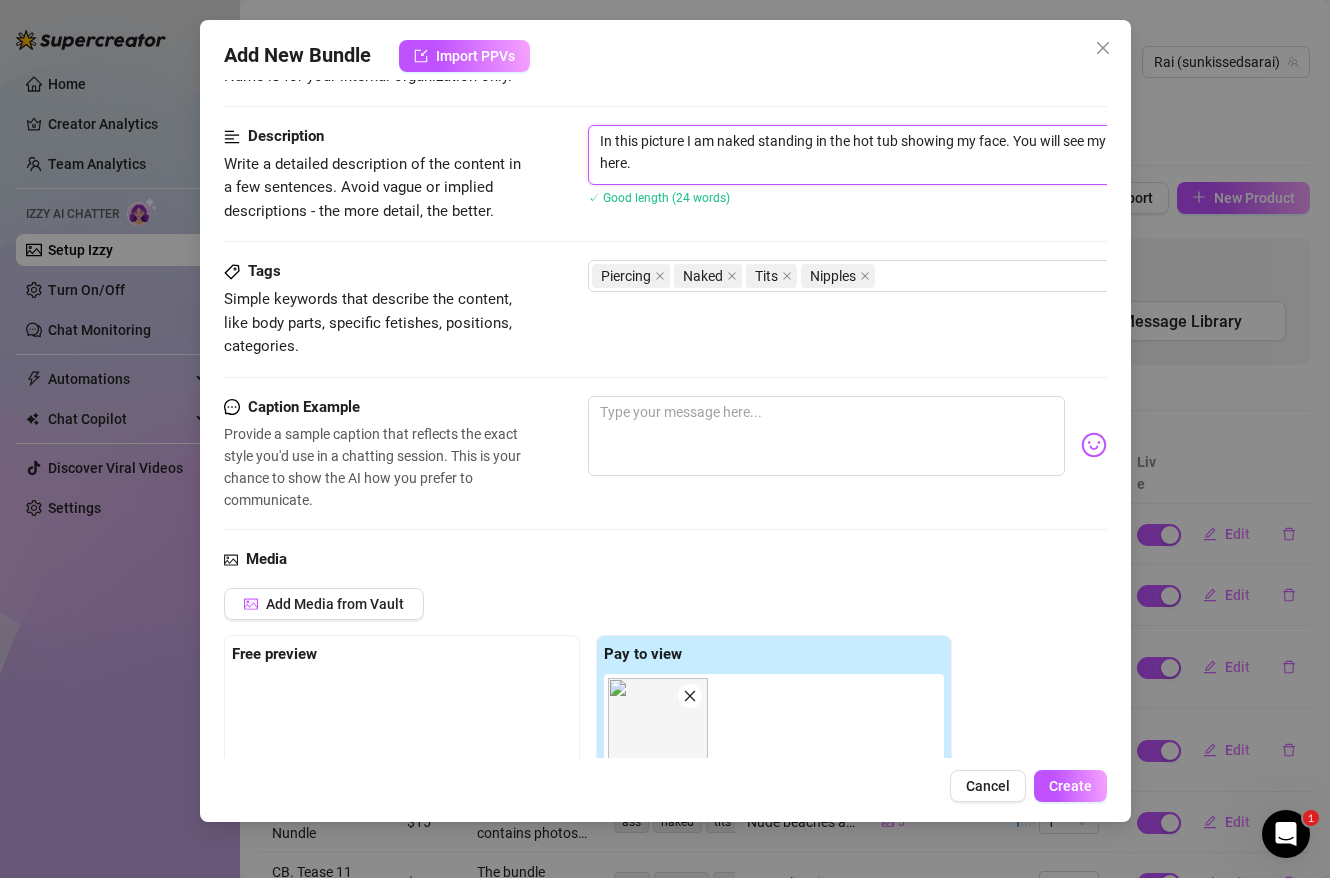 scroll, scrollTop: 179, scrollLeft: 181, axis: both 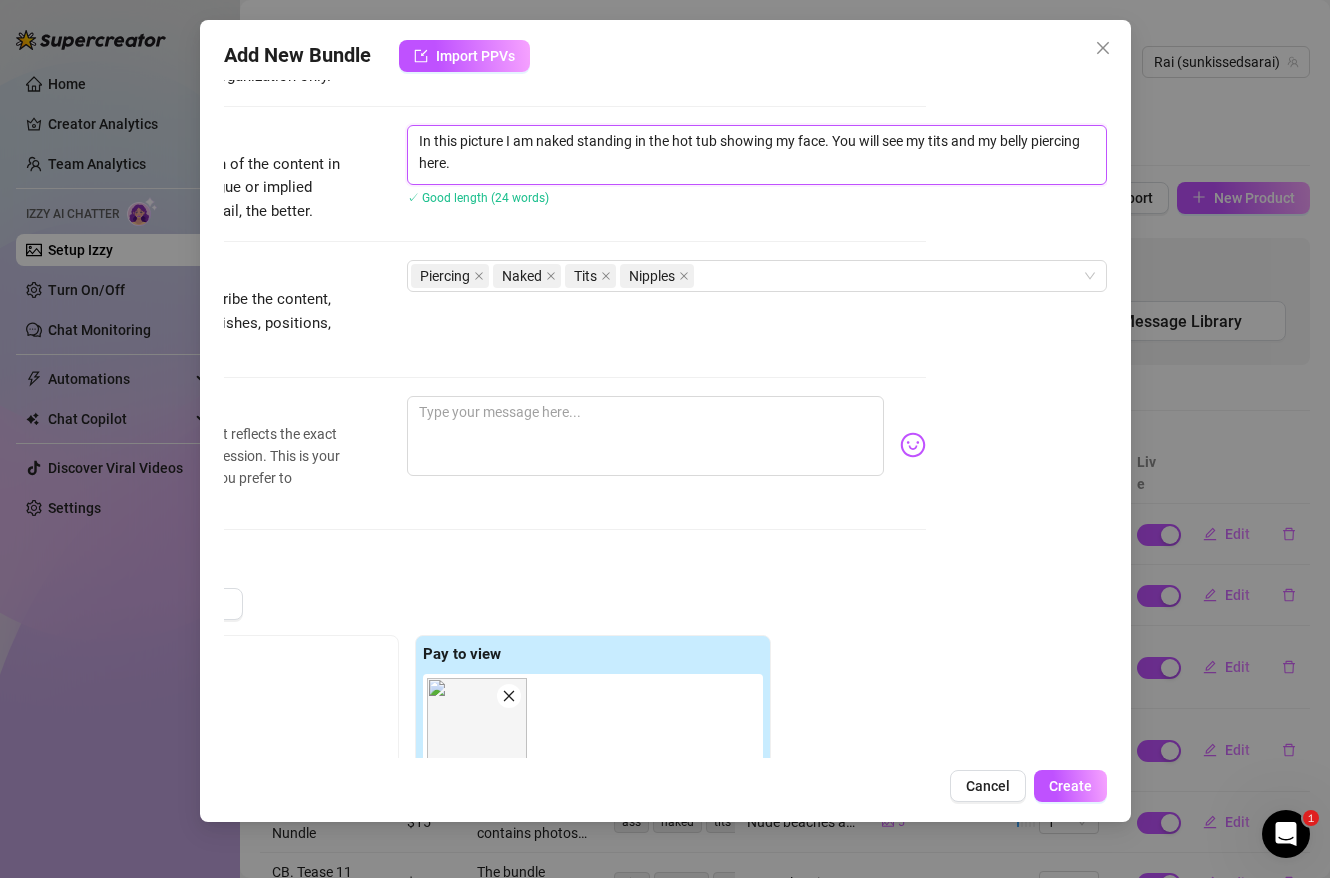 drag, startPoint x: 1003, startPoint y: 149, endPoint x: 1098, endPoint y: 155, distance: 95.189285 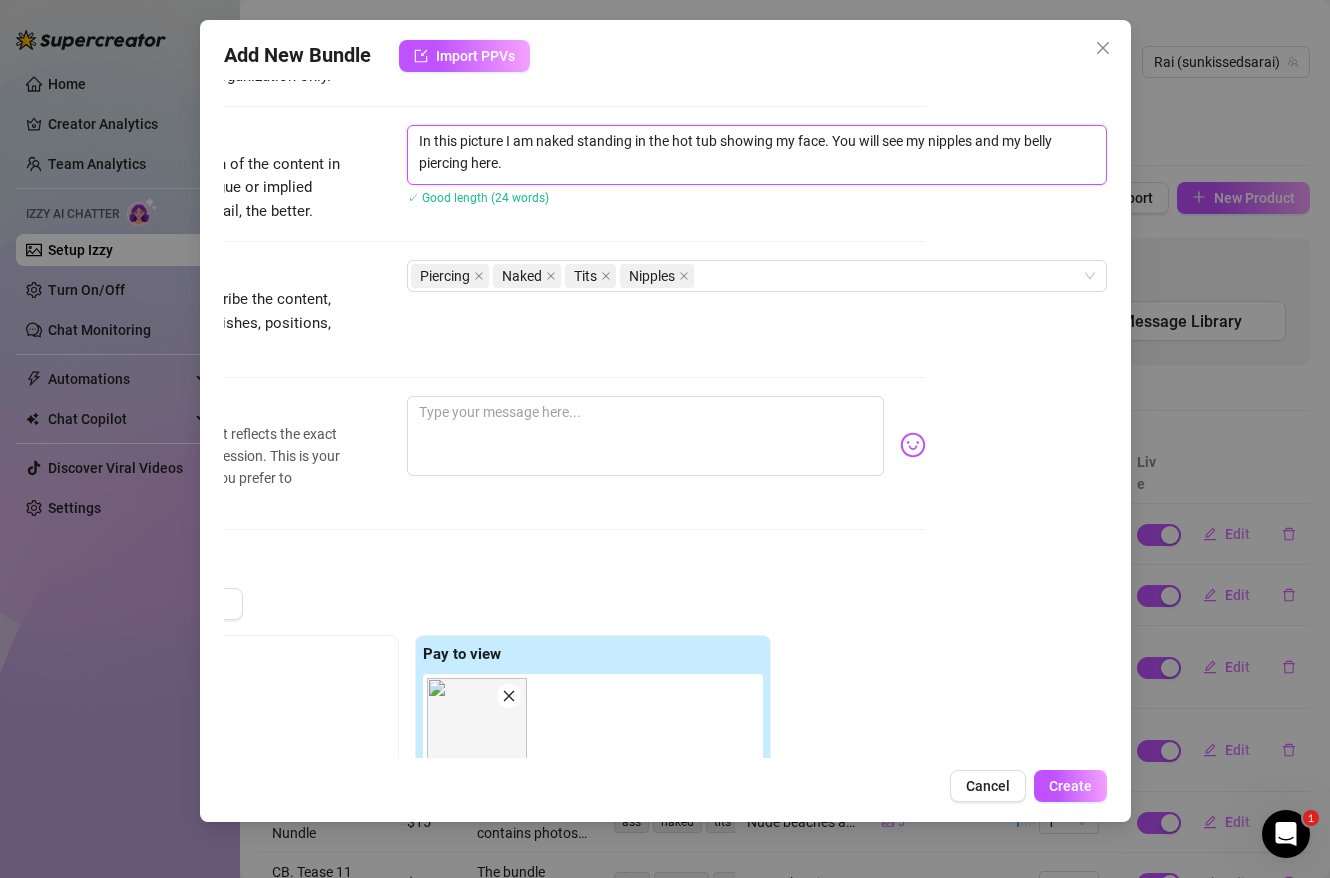 scroll, scrollTop: 184, scrollLeft: 181, axis: both 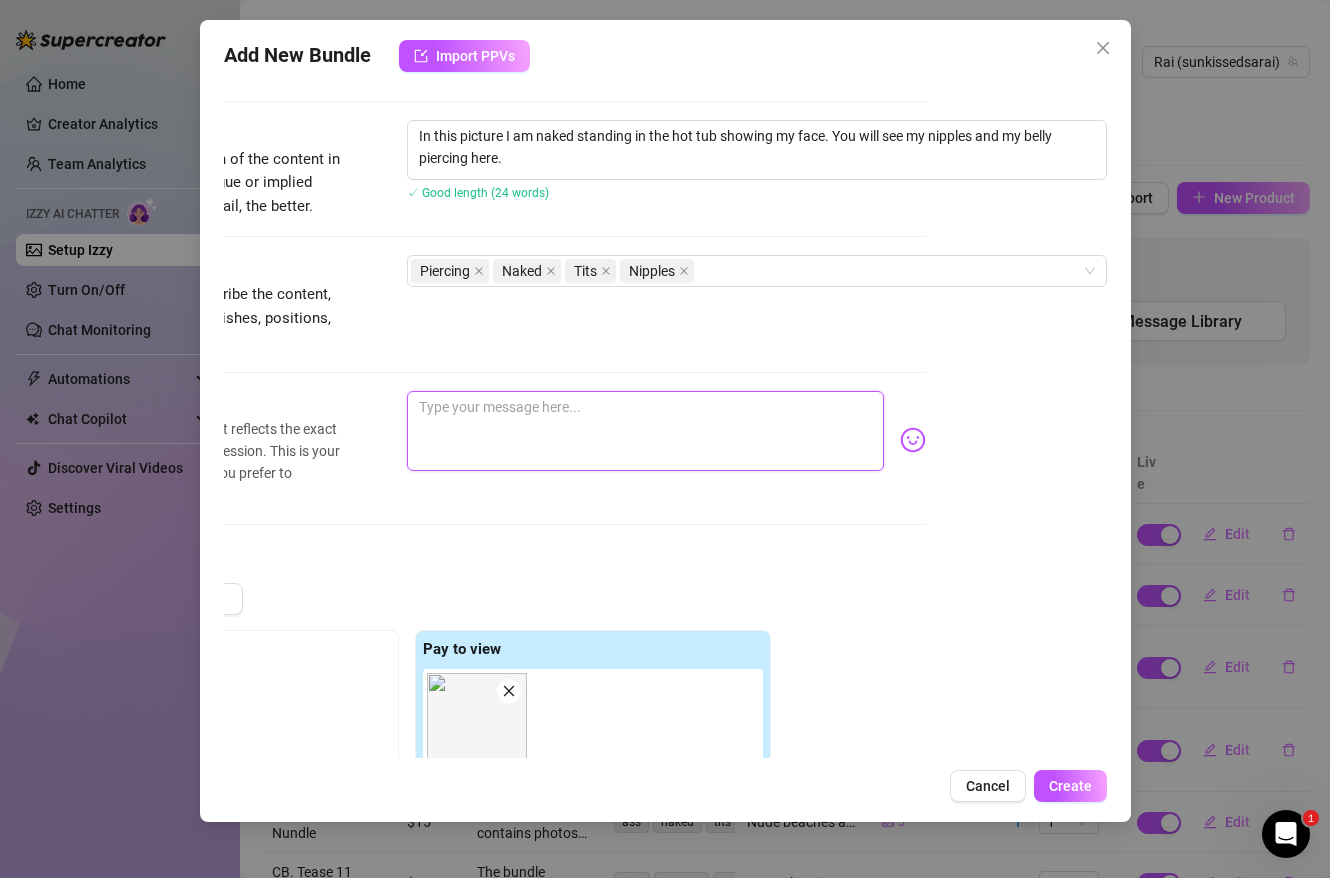 click at bounding box center (645, 431) 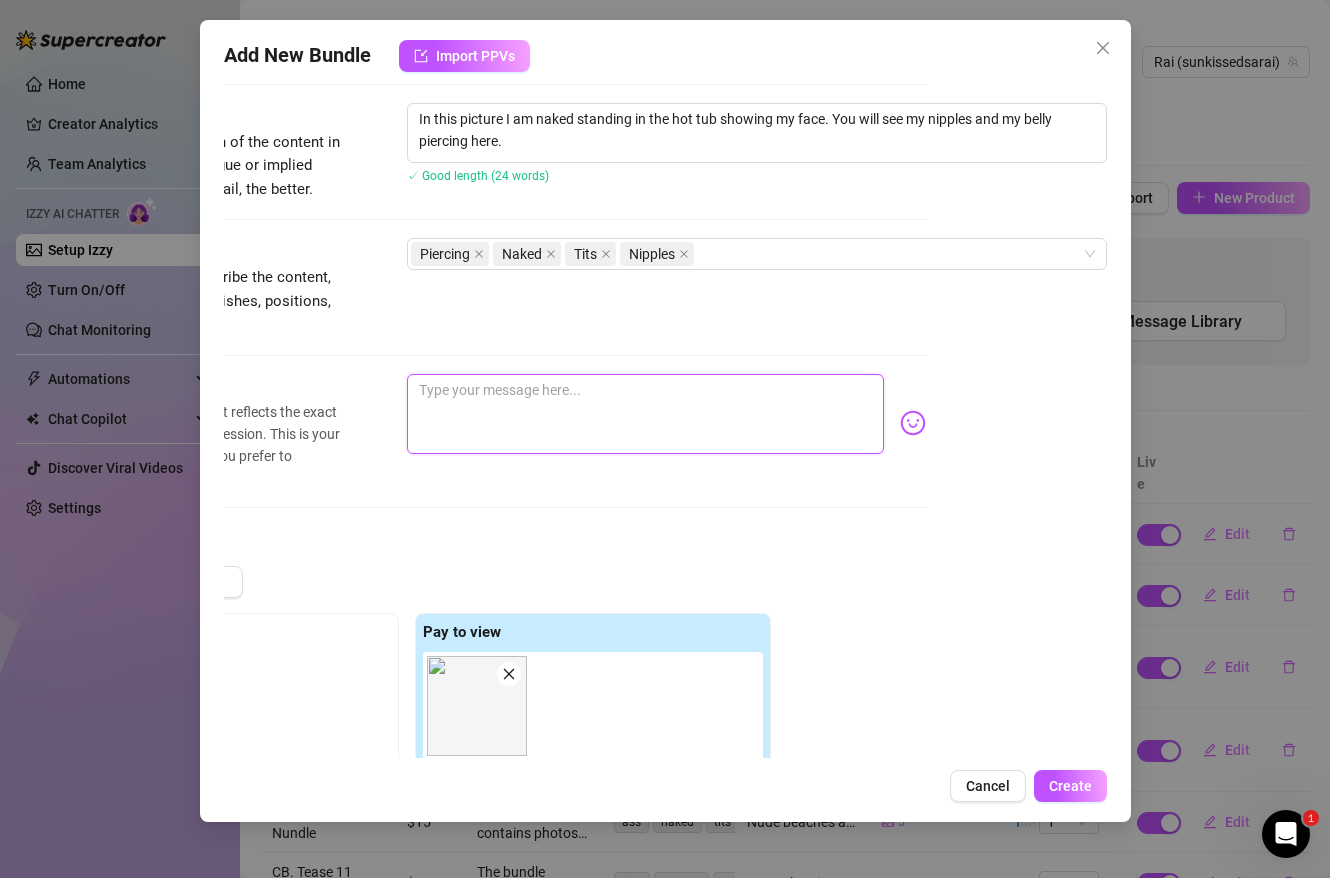 scroll, scrollTop: 200, scrollLeft: 181, axis: both 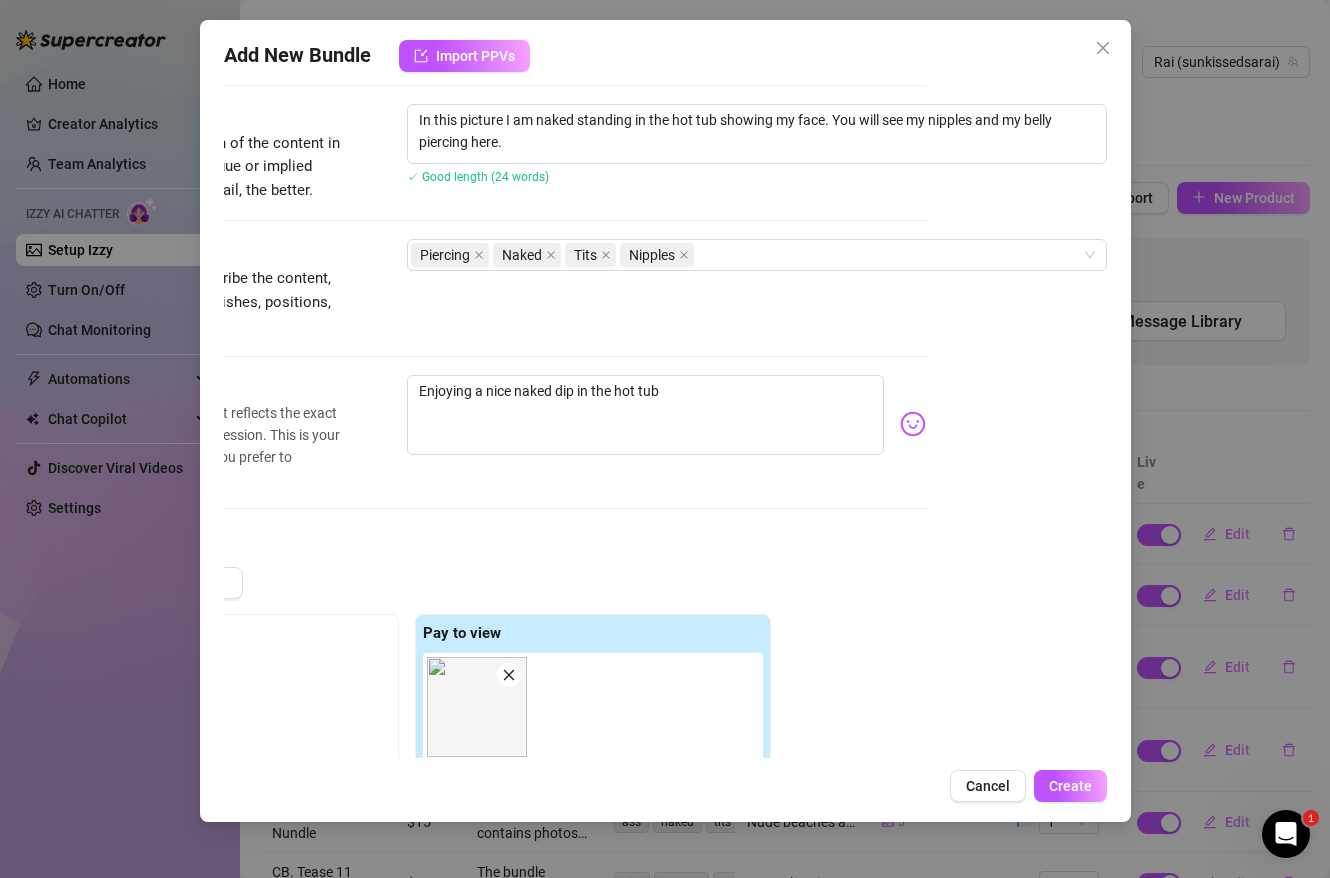 click on "Home Creator Analytics   Team Analytics Izzy AI Chatter Setup Izzy Turn On/Off Chat Monitoring Automations All Message Flow Beta Bump Online Fans Expired Fans Chat Copilot All AI Reply Message Library Fan CRM Discover Viral Videos Settings Izzy AI Chatter Izzy AI Setup Izzy for  Rai Add products and bio to get started with the AI. Rai (sunkissedsarai) Bio   95% Products 2 4 Bio Import from other creator Personal Info Chatting Lifestyle Physiques Content Intimate Details Socials Name Required Rai Nickname(s) Rai Gender Required [DEMOGRAPHIC_DATA] [DEMOGRAPHIC_DATA] [DEMOGRAPHIC_DATA] / [DEMOGRAPHIC_DATA] [DEMOGRAPHIC_DATA] [DEMOGRAPHIC_DATA] [DEMOGRAPHIC_DATA] Other Where did you grow up? Required [GEOGRAPHIC_DATA] Where is your current homebase? (City/Area of your home) Required [US_STATE] What is your timezone of your current location? If you are currently traveling, choose your current location Required [GEOGRAPHIC_DATA]  ( Central Time ) Are you currently traveling? If so, where are you right now? what are you doing there? Birth Date 1" at bounding box center [665, 439] 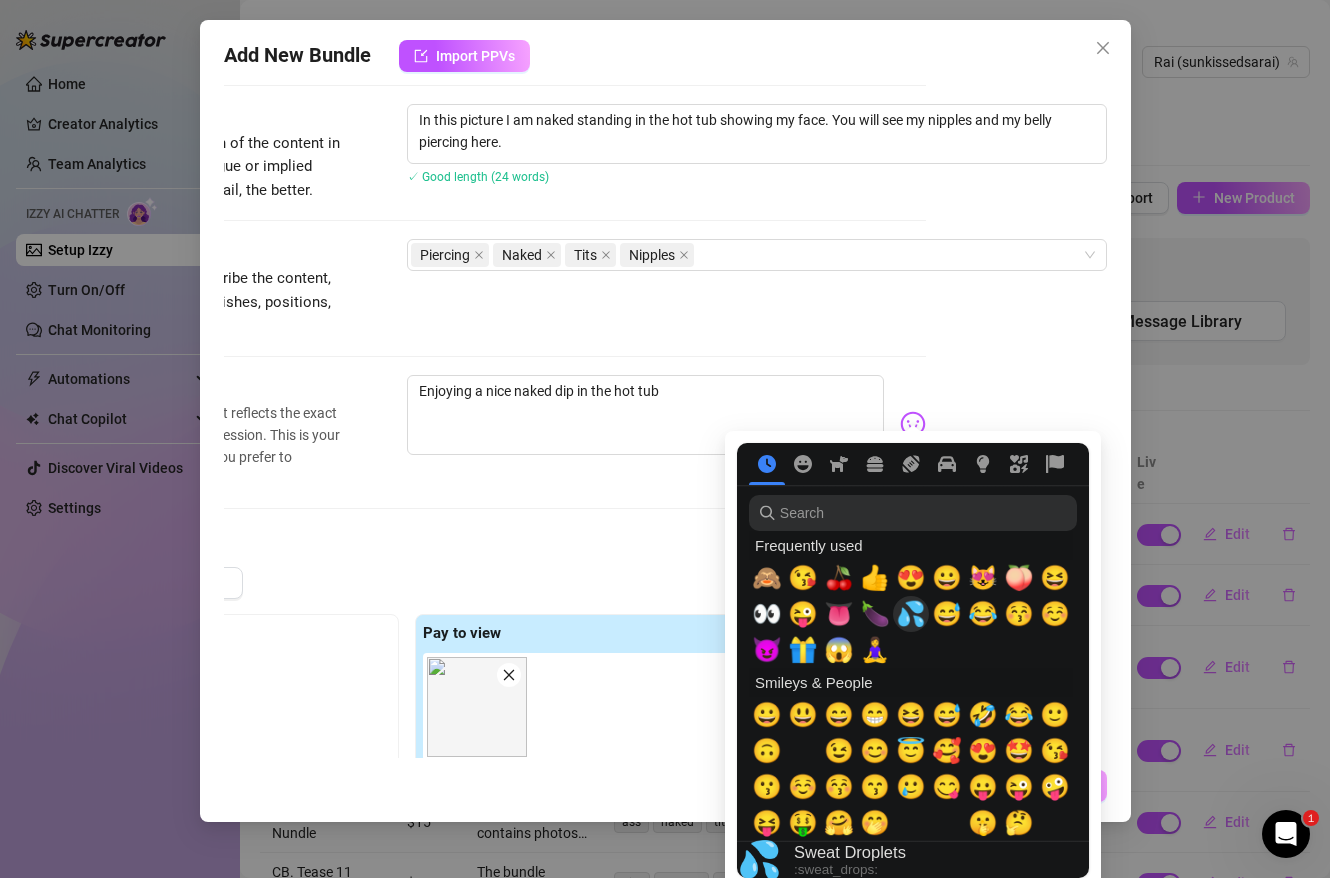 click on "💦" at bounding box center [911, 614] 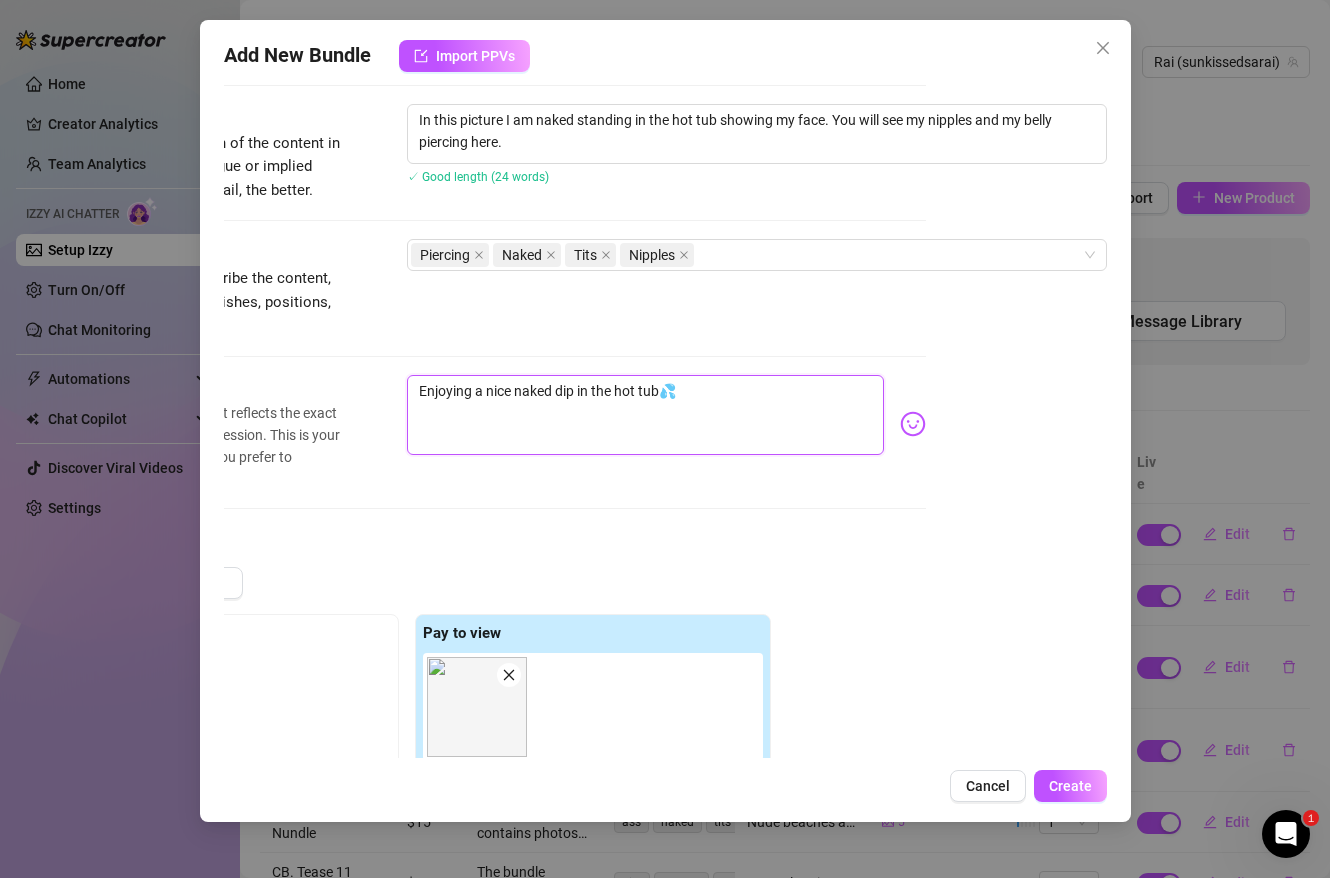 click on "Enjoying a nice naked dip in the hot tub💦" at bounding box center [645, 415] 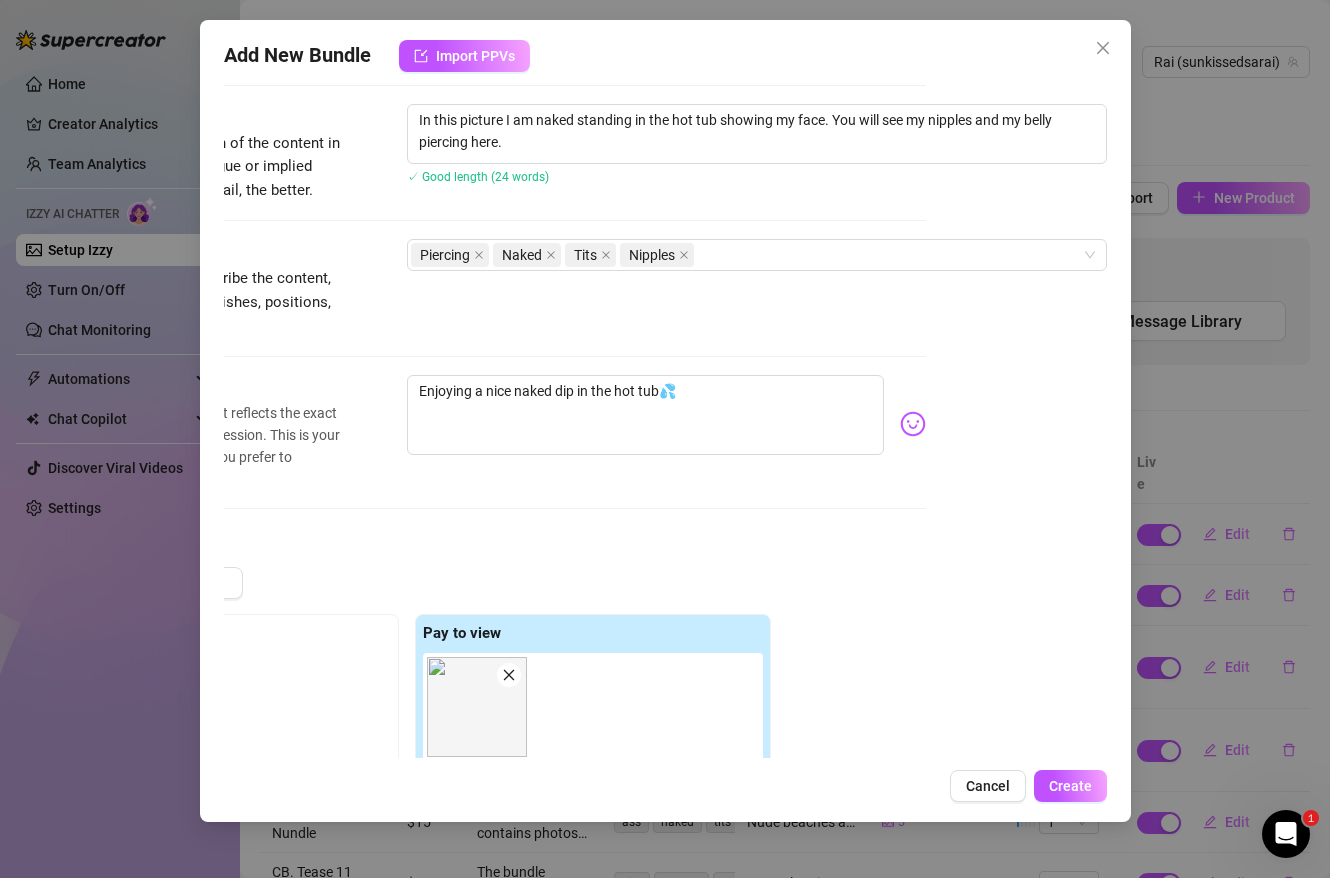 click at bounding box center (913, 424) 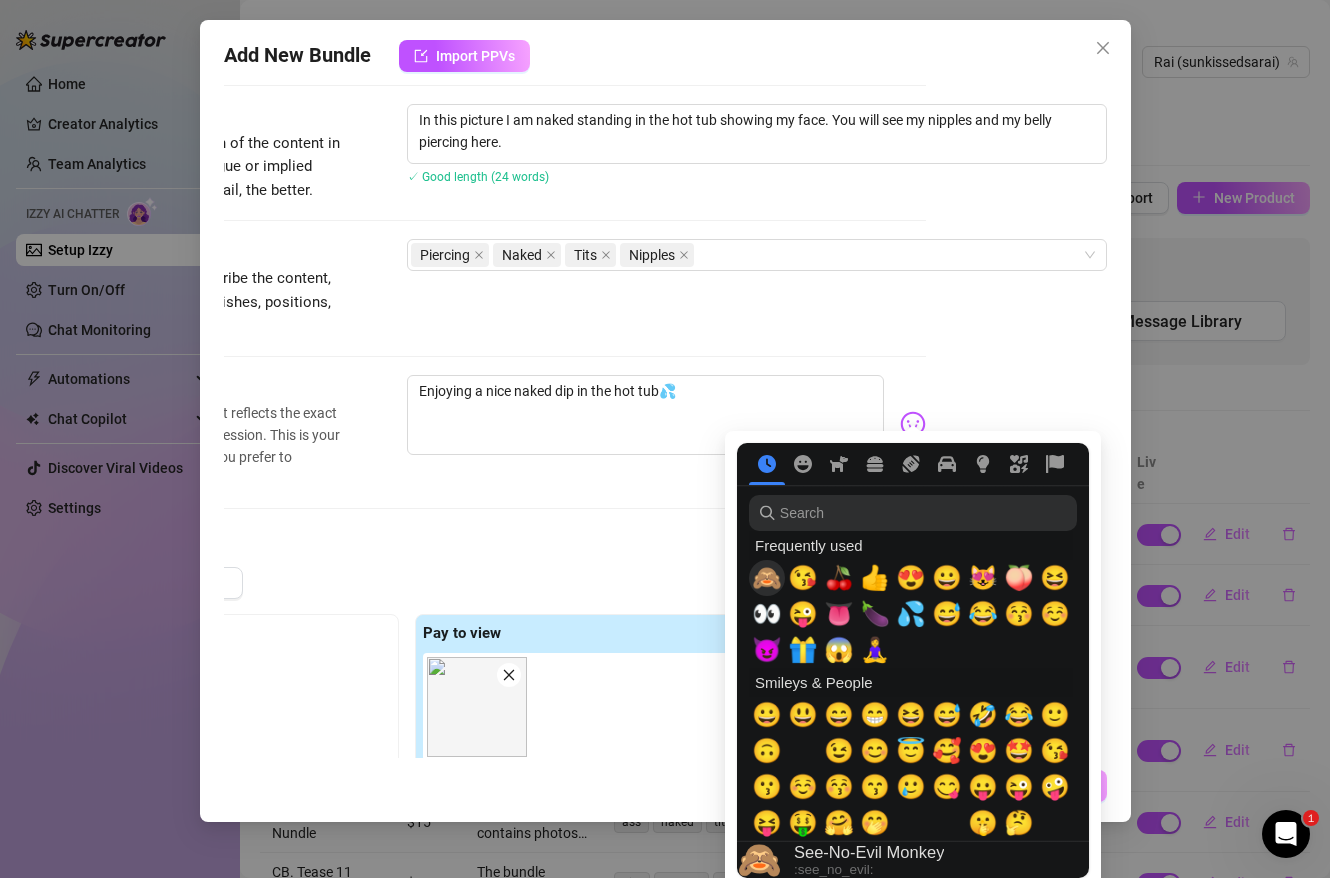 click at bounding box center (767, 578) 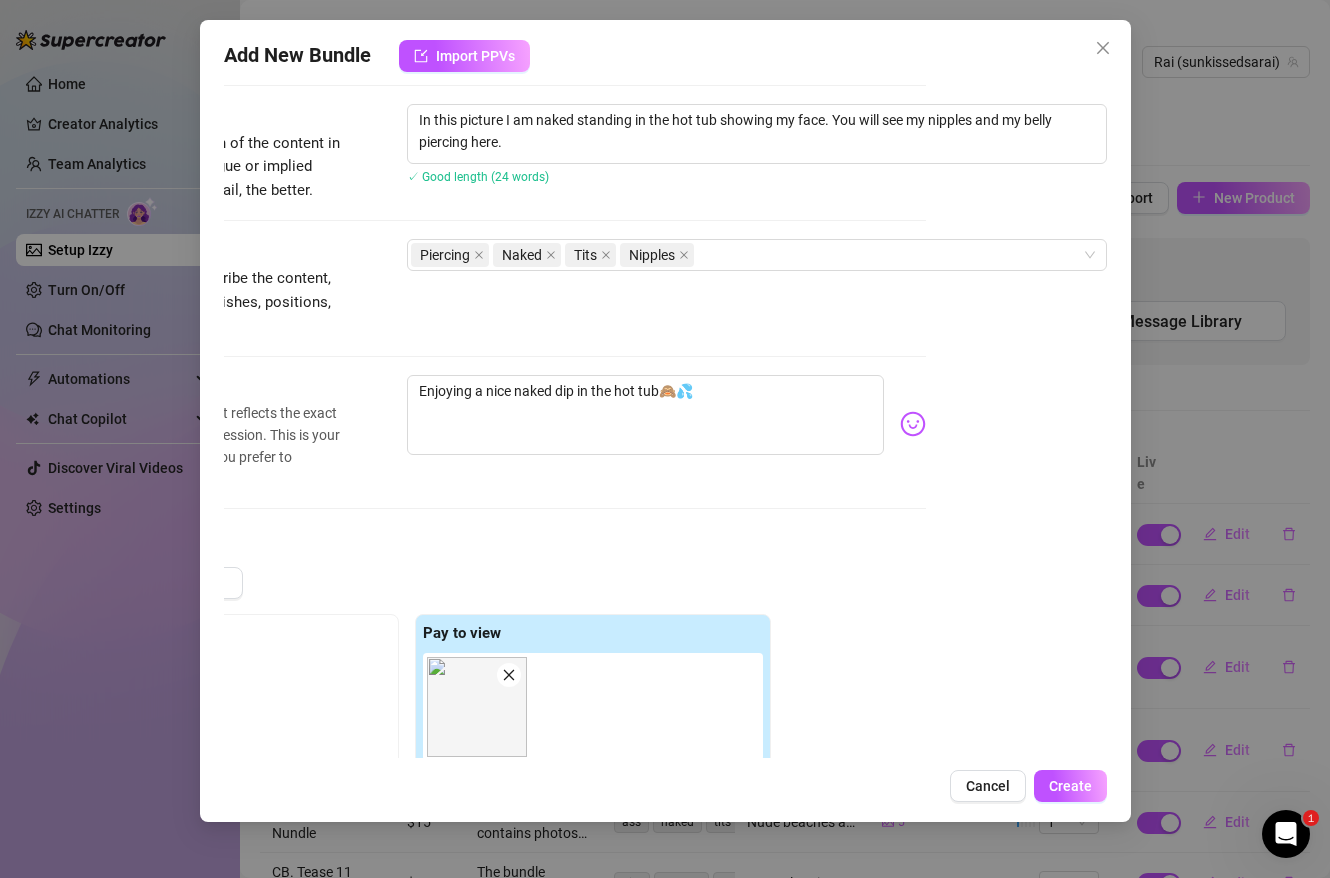 click on "Tags Simple keywords that describe the content, like body parts, specific fetishes, positions, categories. Piercing Naked Tits Nipples" at bounding box center (484, 306) 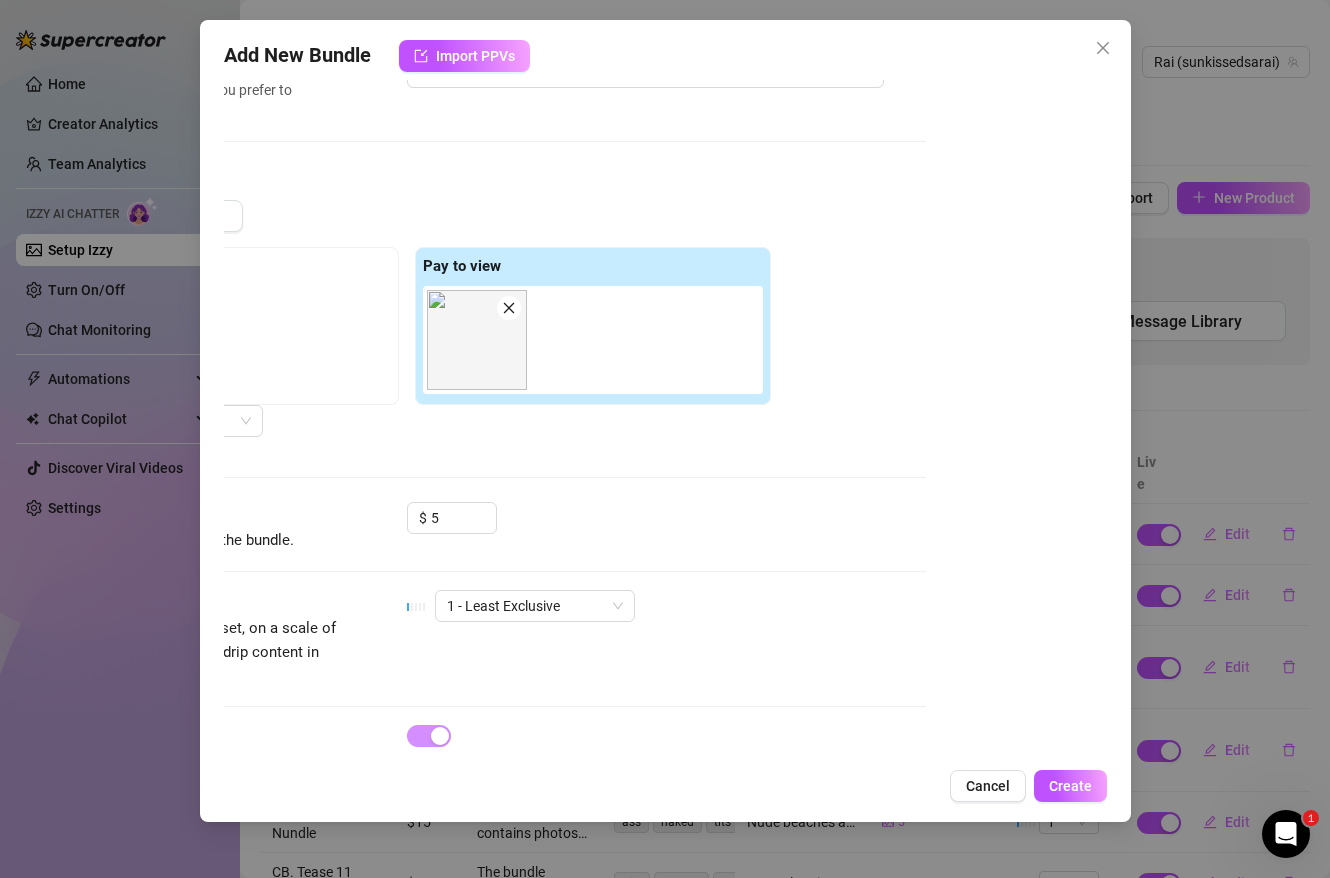scroll, scrollTop: 622, scrollLeft: 181, axis: both 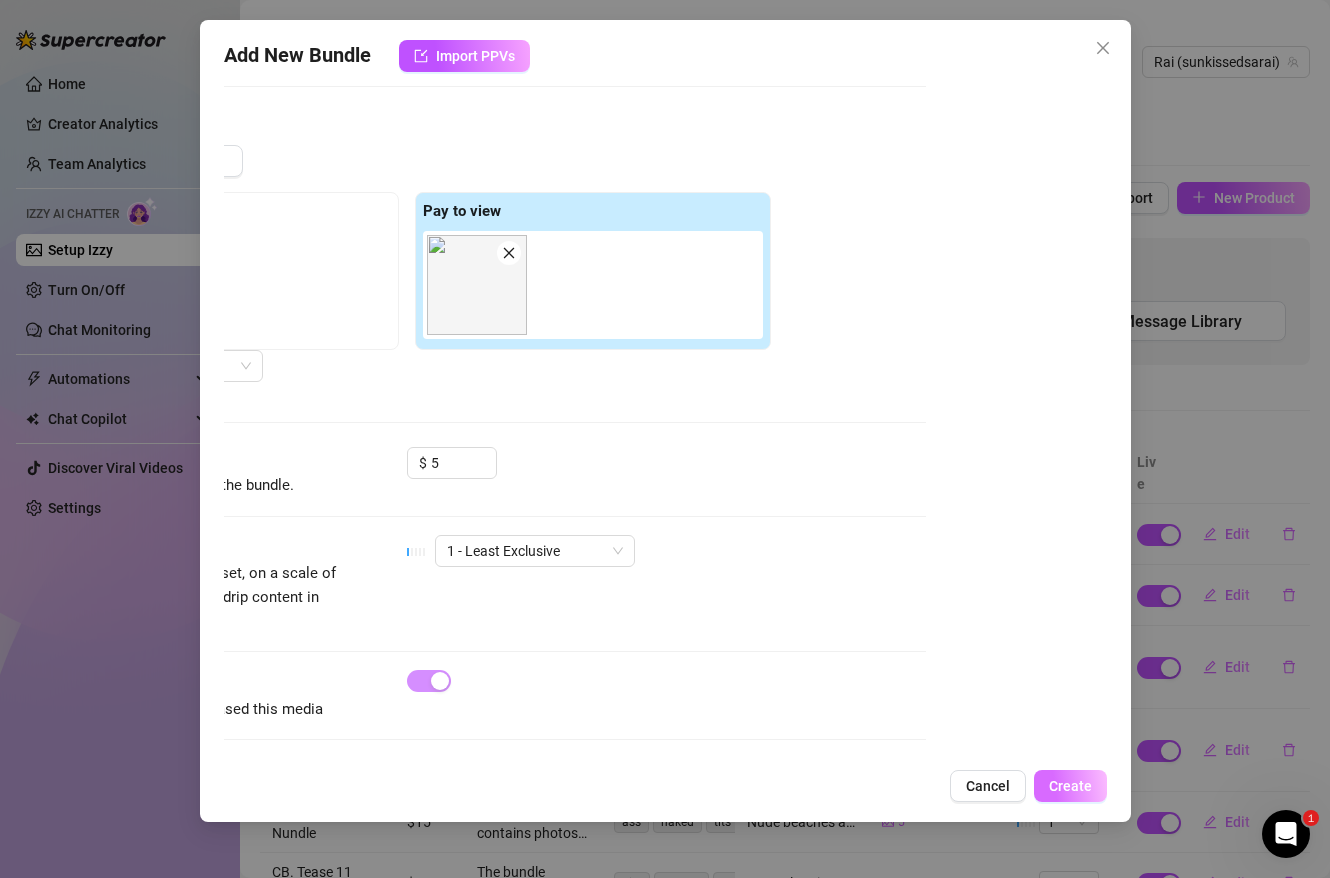 click on "Create" at bounding box center (1070, 786) 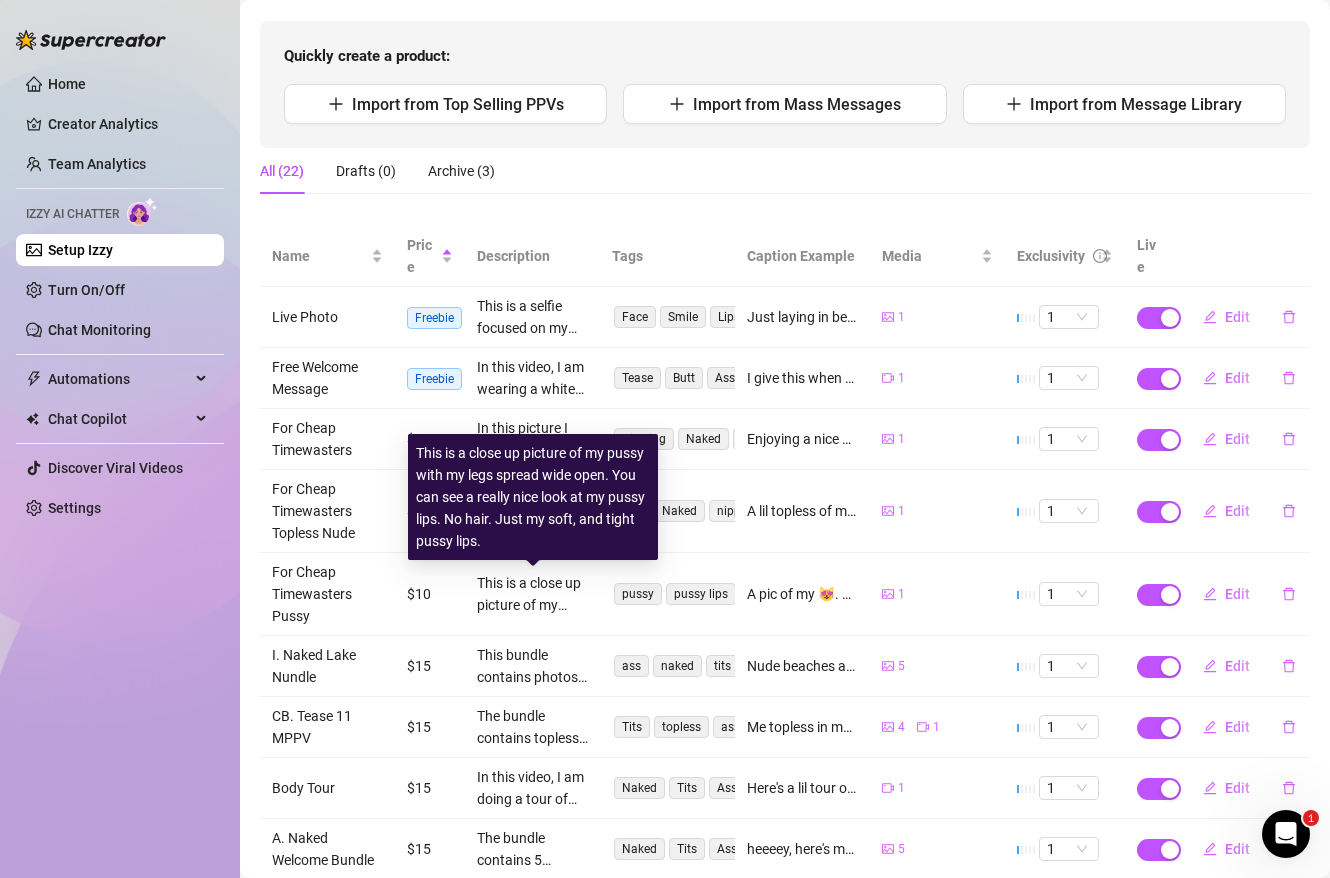 scroll, scrollTop: 202, scrollLeft: 0, axis: vertical 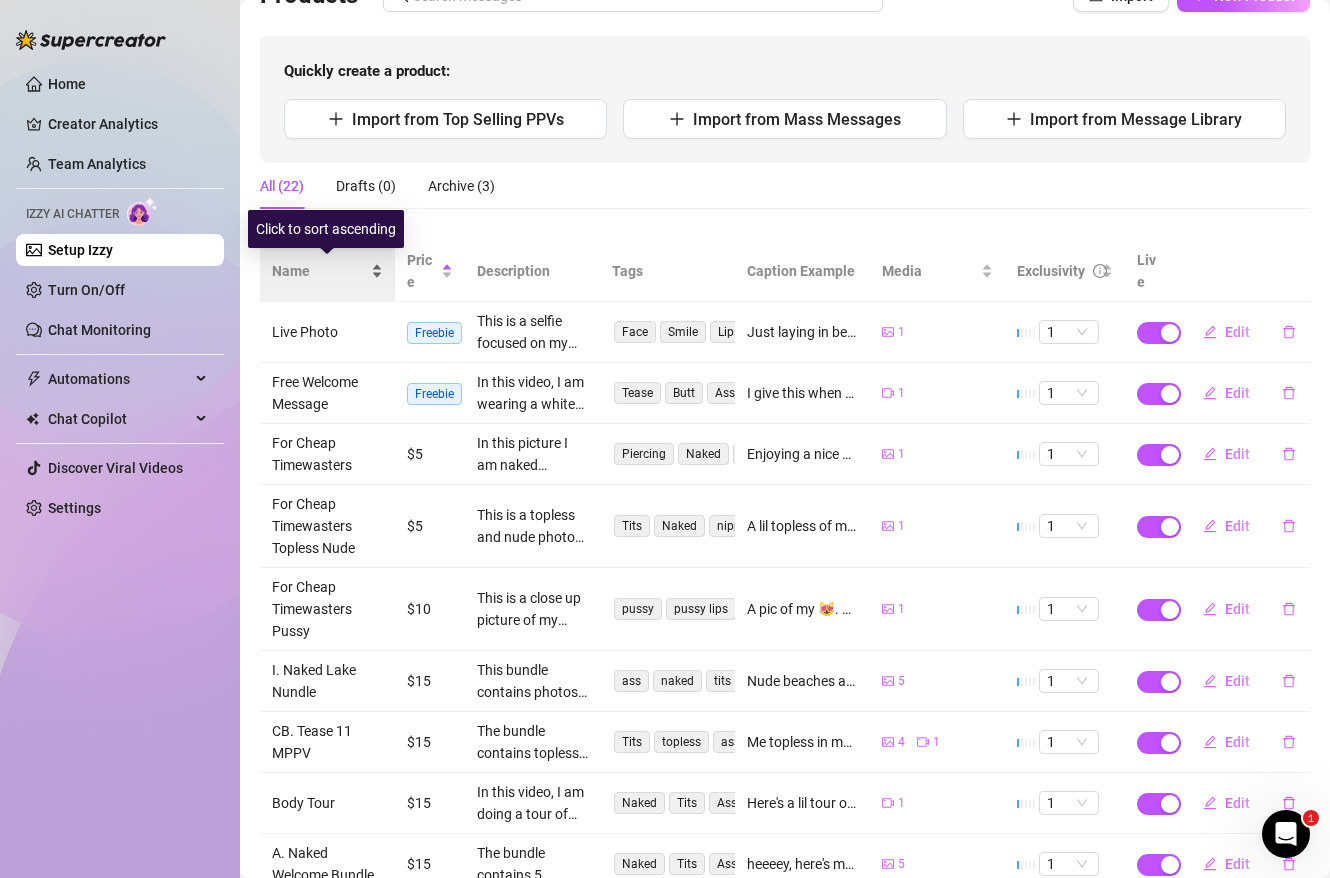 click on "Name" at bounding box center (319, 271) 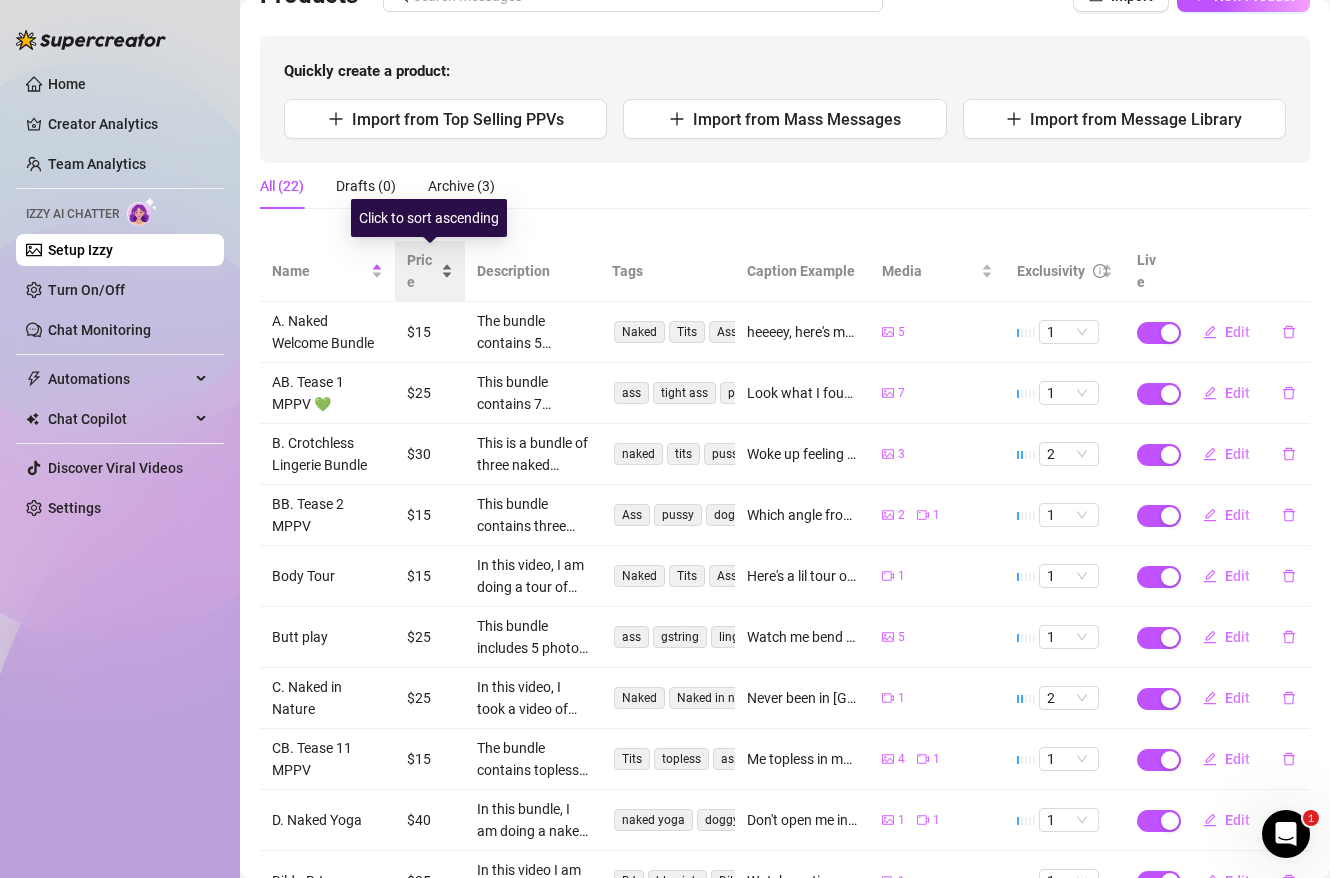 click on "Price" at bounding box center [422, 271] 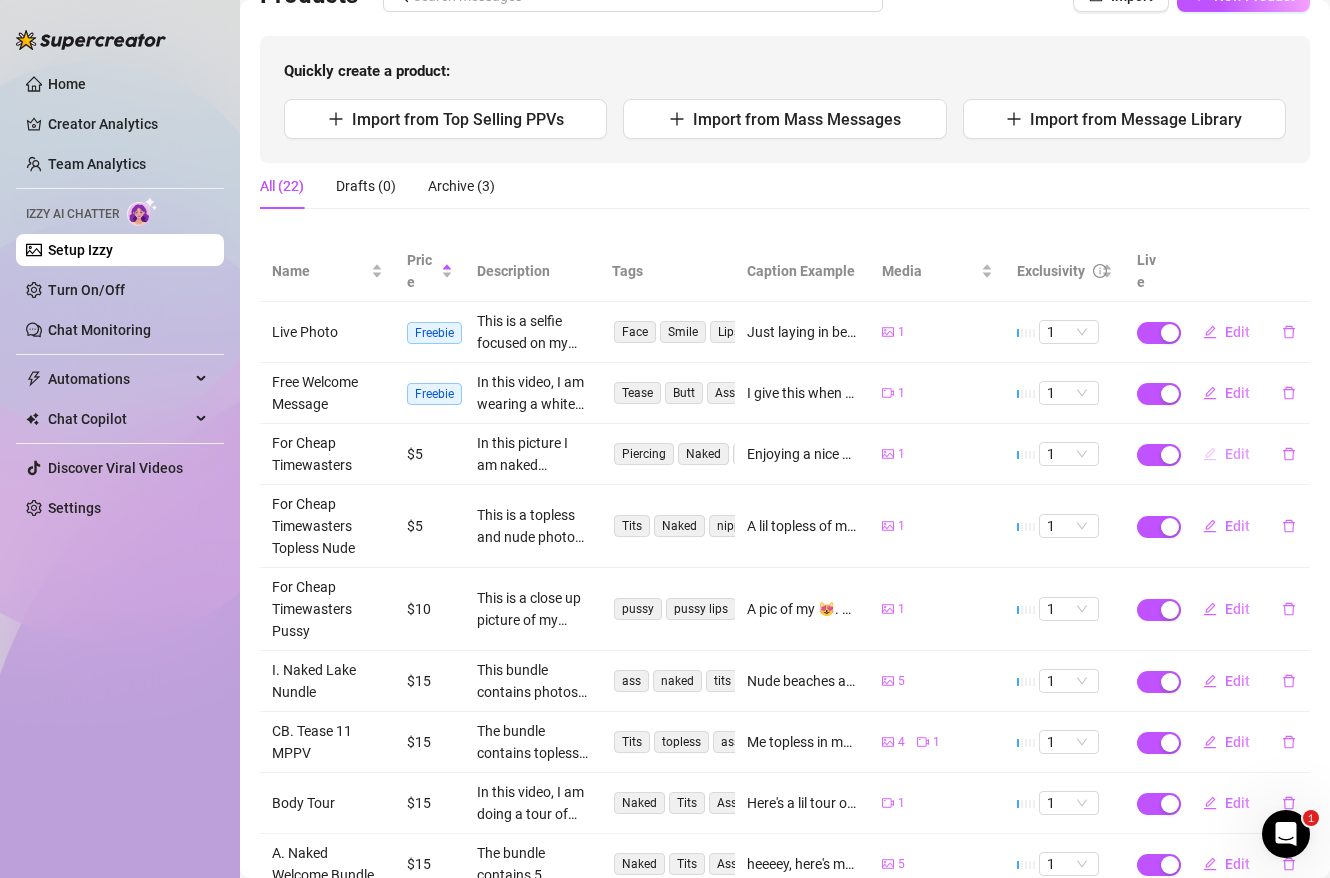 click on "Edit" at bounding box center (1226, 454) 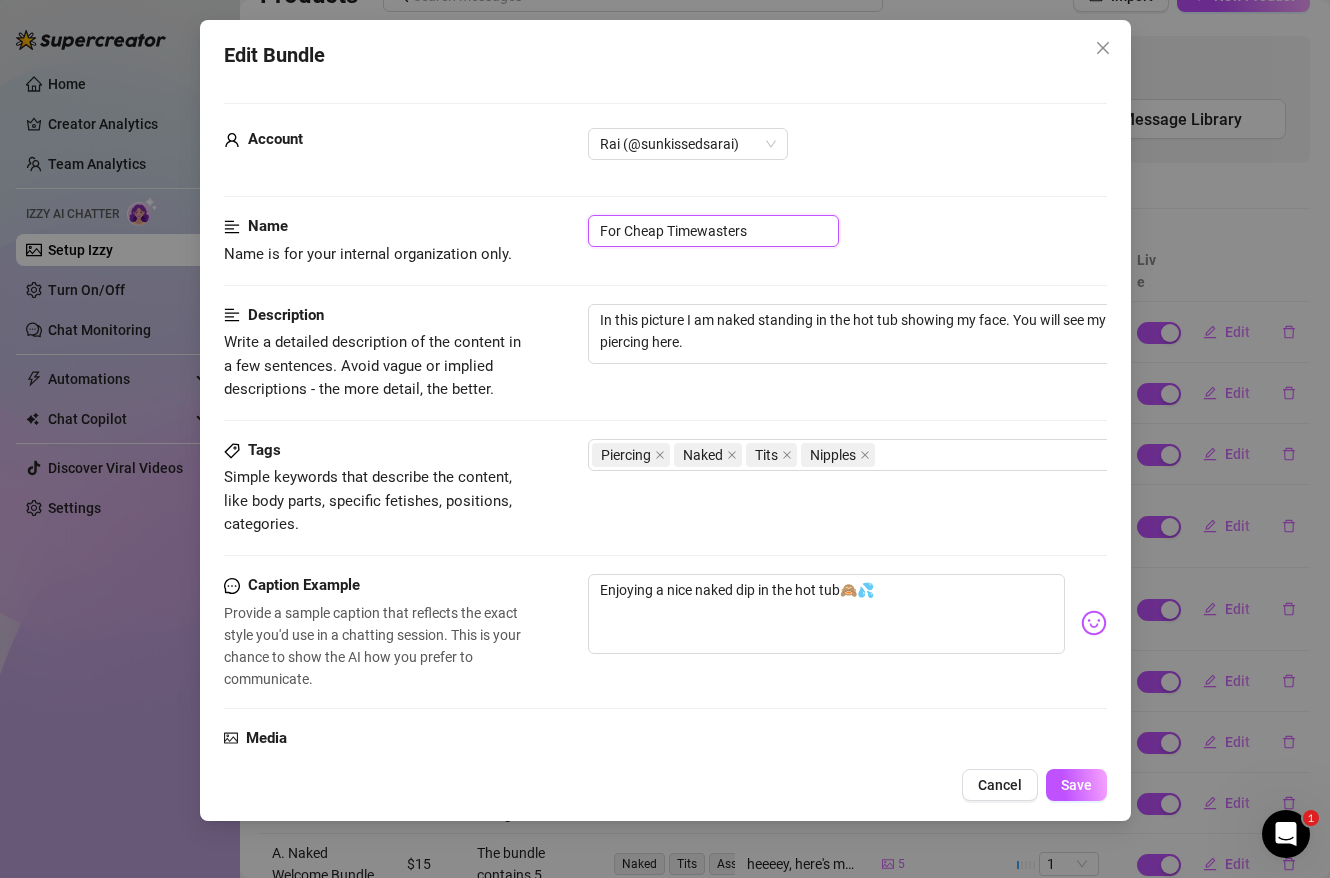 click on "For Cheap Timewasters" at bounding box center (713, 231) 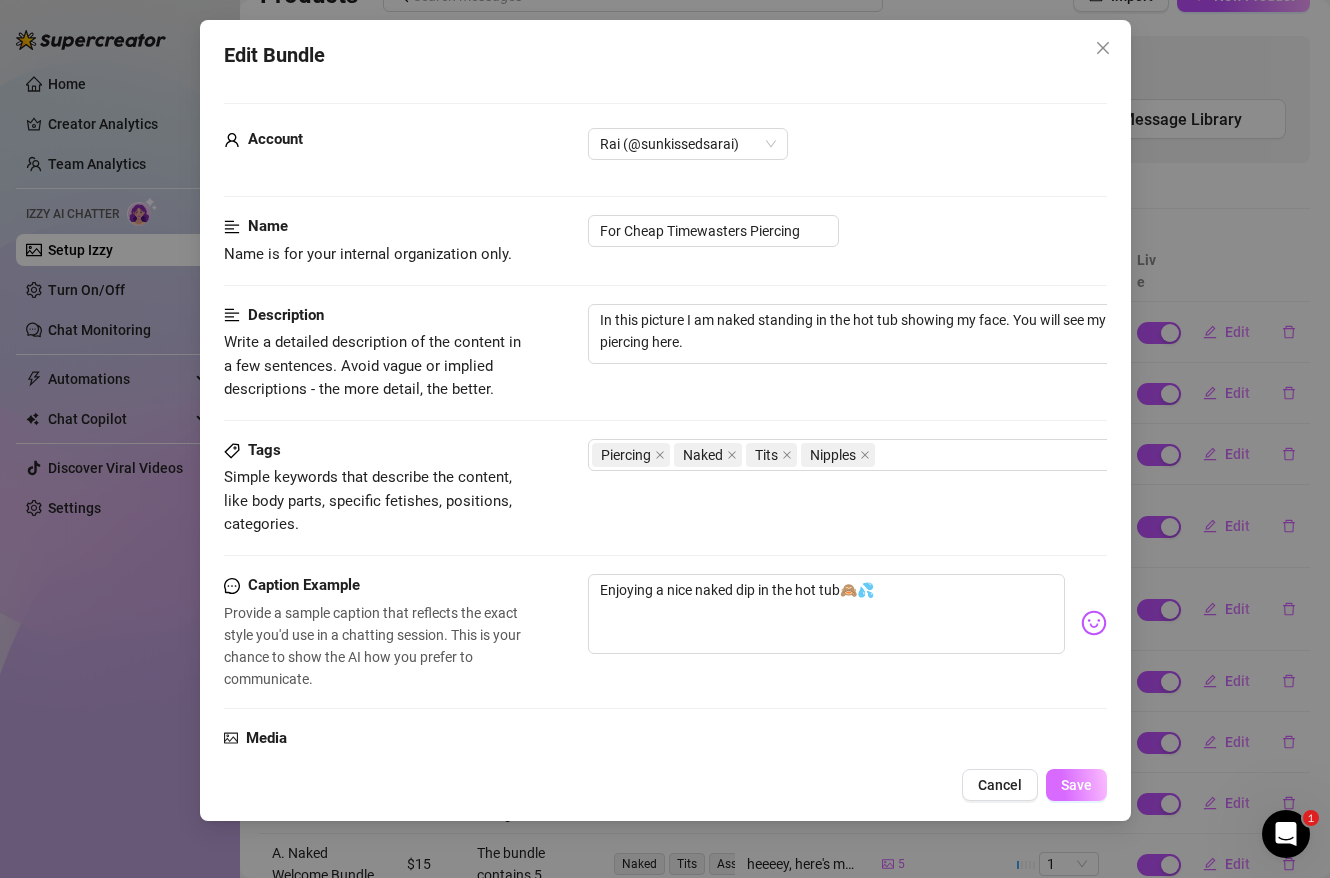 click on "Save" at bounding box center [1076, 785] 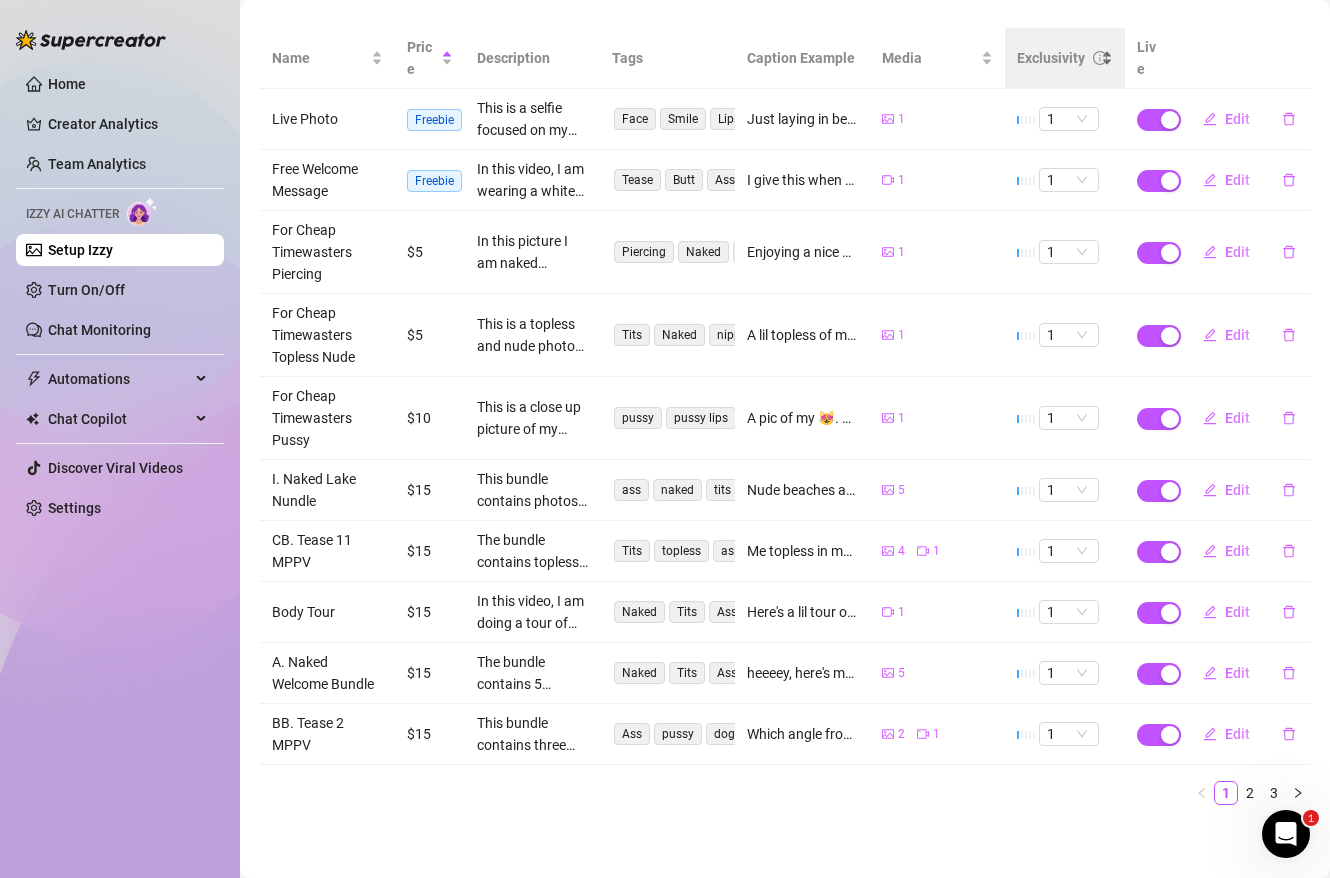 scroll, scrollTop: 418, scrollLeft: 0, axis: vertical 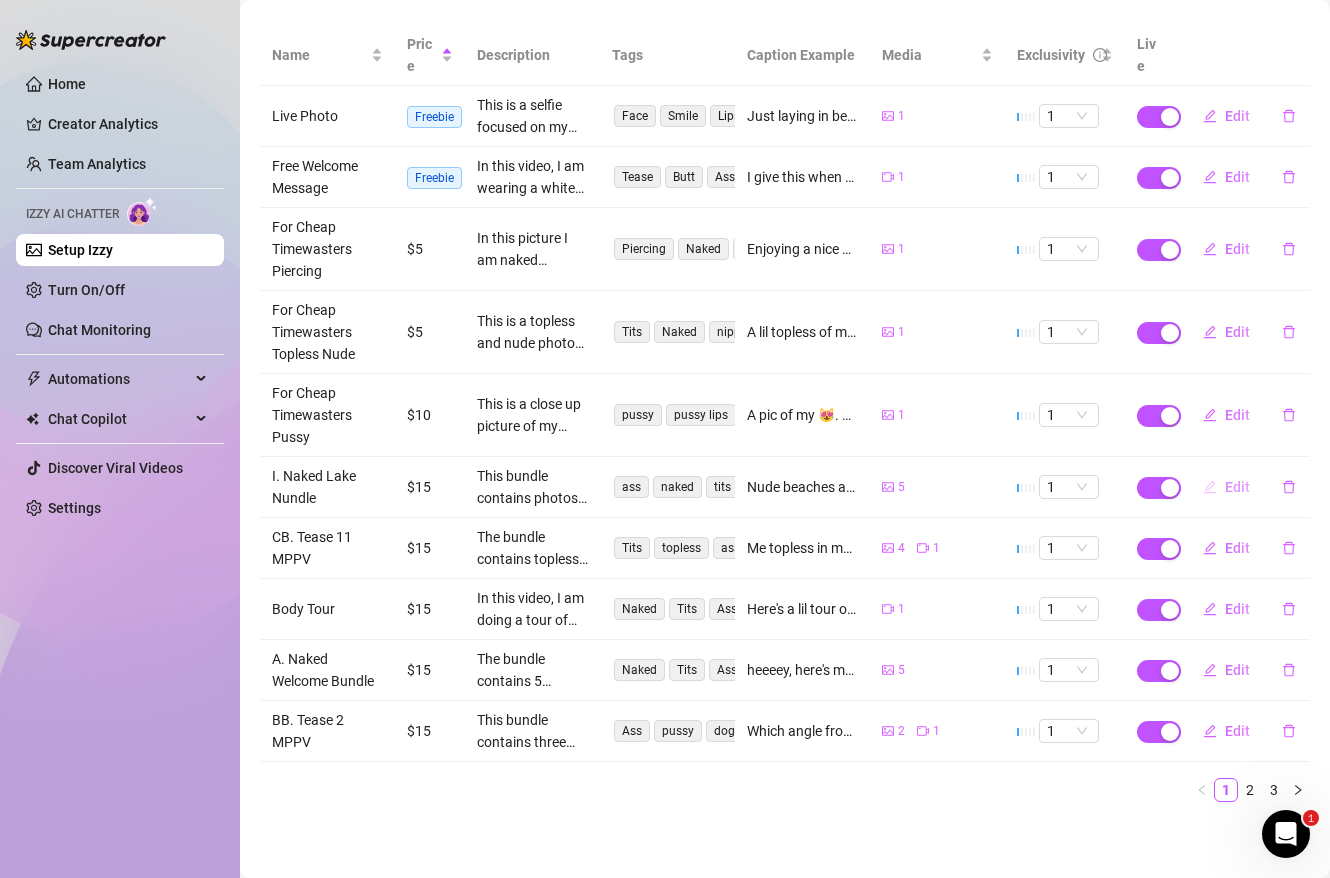 click on "Edit" at bounding box center (1237, 487) 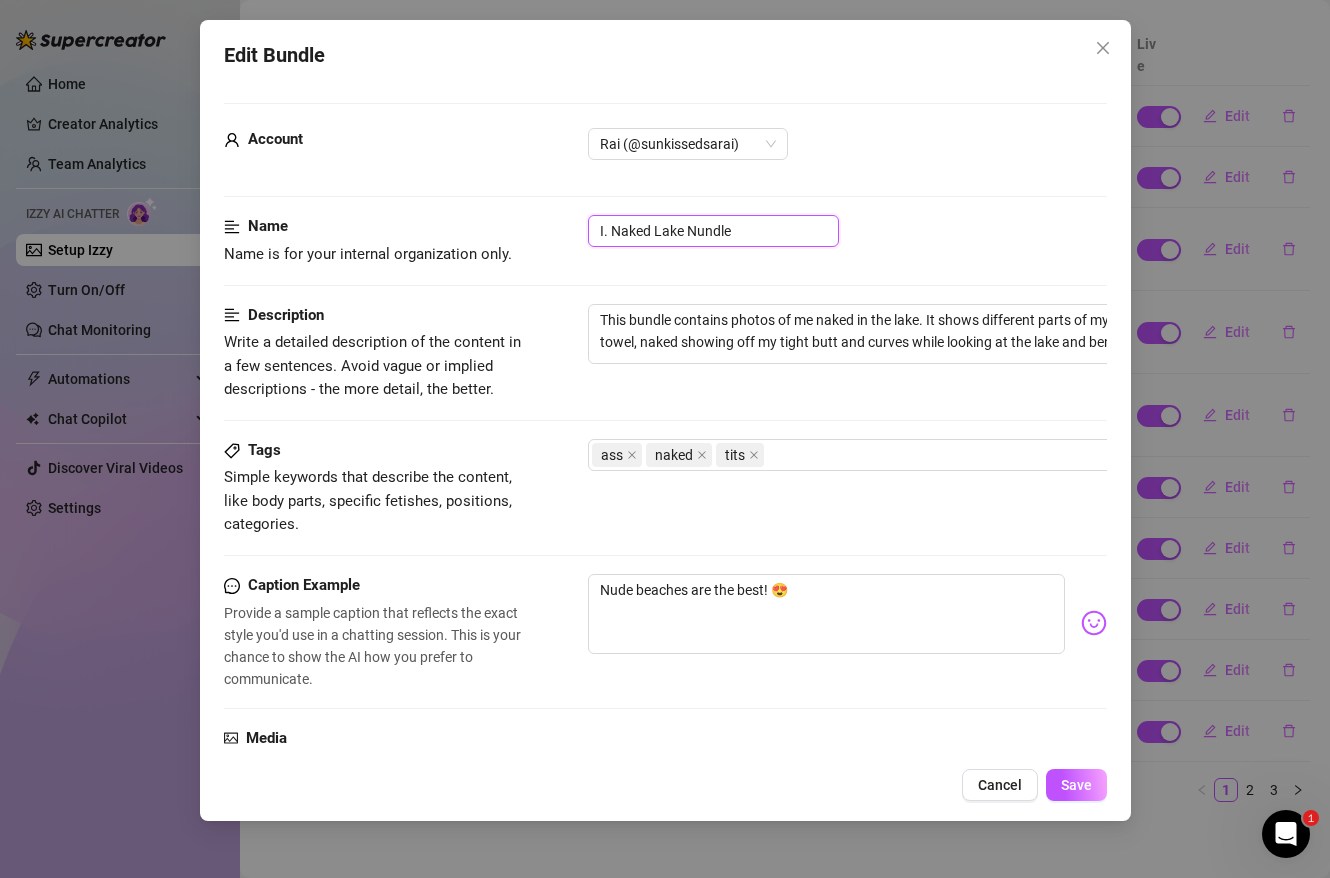 click on "I. Naked Lake Nundle" at bounding box center [713, 231] 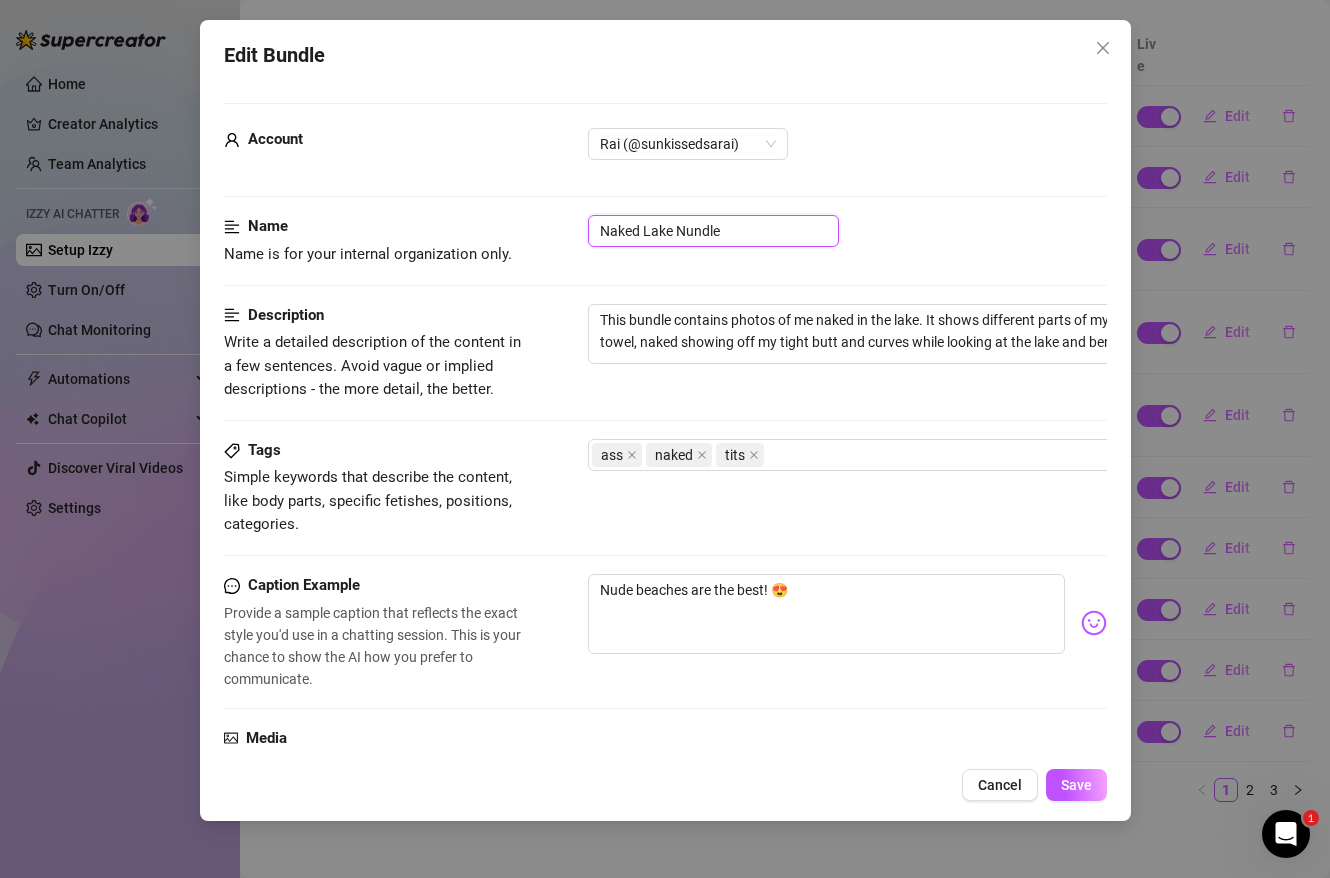 click on "Naked Lake Nundle" at bounding box center (713, 231) 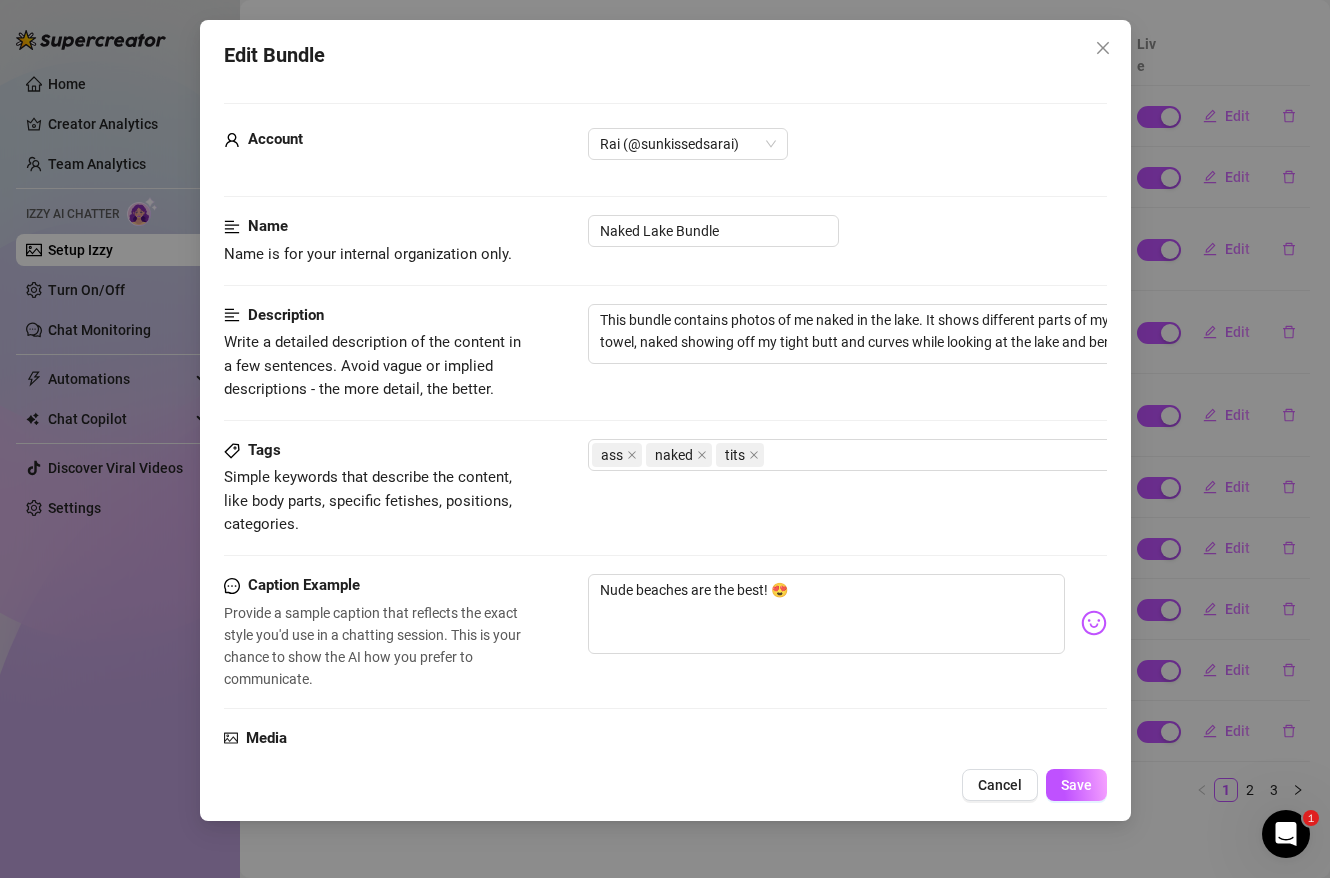 click on "Edit Bundle Account Rai (@sunkissedsarai) Name Name is for your internal organization only. Naked Lake Bundle Description Write a detailed description of the content in a few sentences. Avoid vague or implied descriptions - the more detail, the better. This bundle contains photos of me naked in the lake. It shows different parts of my body, topless laying on the towel, naked showing off my tight butt and curves while looking at the lake and bent over.  Tags Simple keywords that describe the content, like body parts, specific fetishes, positions, categories. ass naked tits   Caption Example Provide a sample caption that reflects the exact style you'd use in a chatting session. This is your chance to show the AI how you prefer to communicate. Nude beaches are the best! 😍 Media Add Media from Vault Free preview Pay to view   @ Tag creator Minimum Price Set the minimum price for the bundle. $ 15 Exclusivity 1 - Least Exclusive Message Settings Don't send if the fan purchased this media Cancel Save" at bounding box center [665, 420] 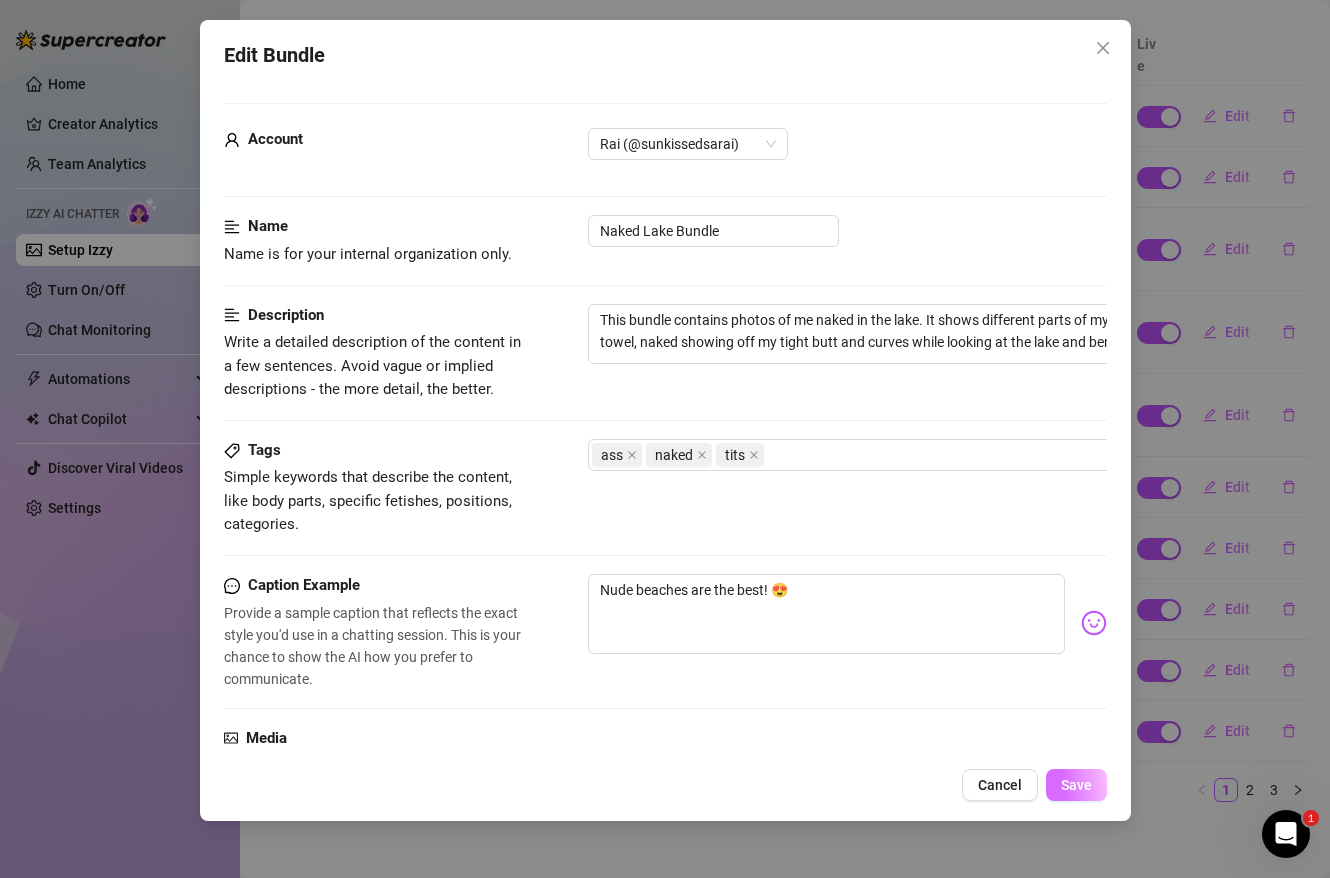click on "Save" at bounding box center (1076, 785) 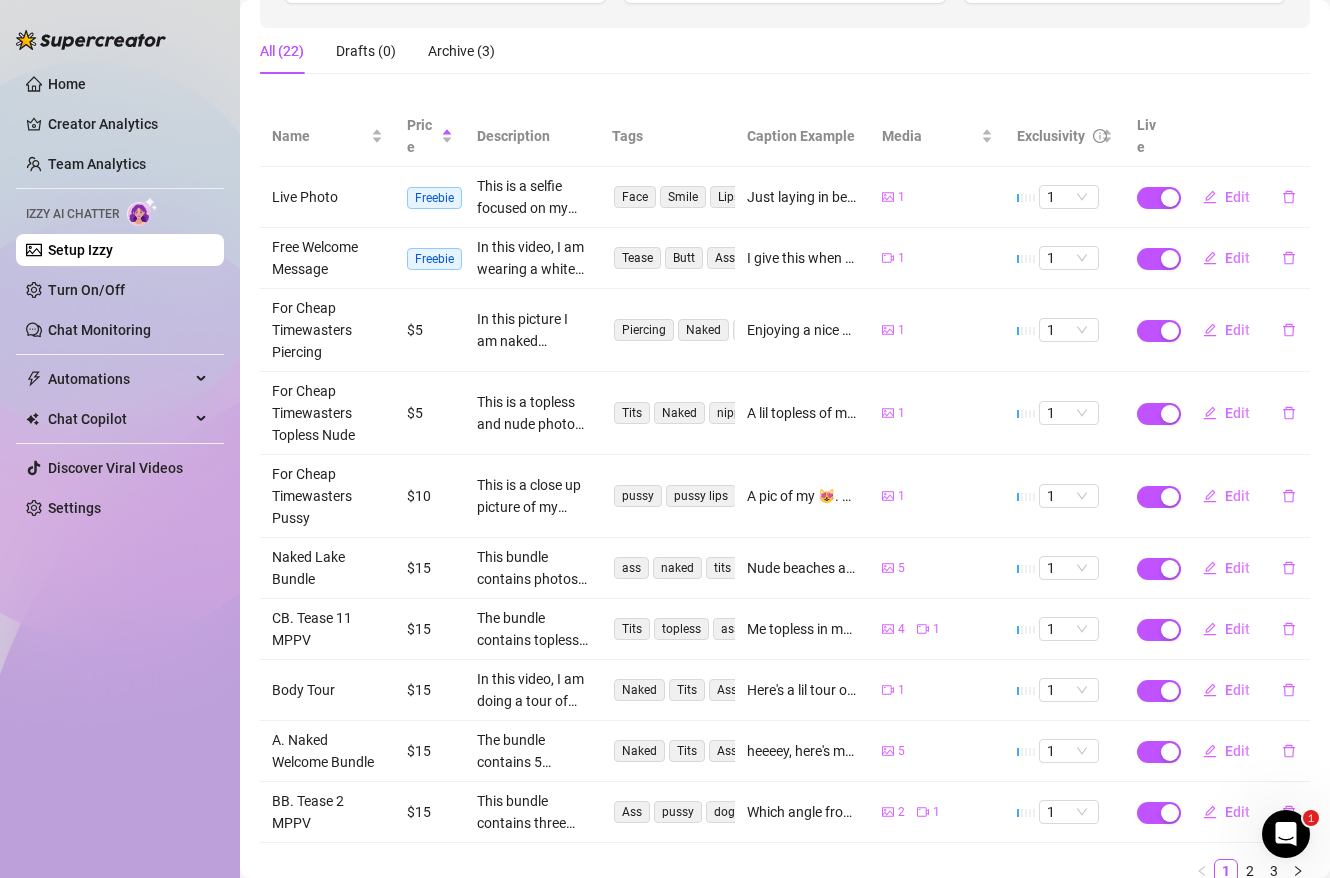 scroll, scrollTop: 418, scrollLeft: 0, axis: vertical 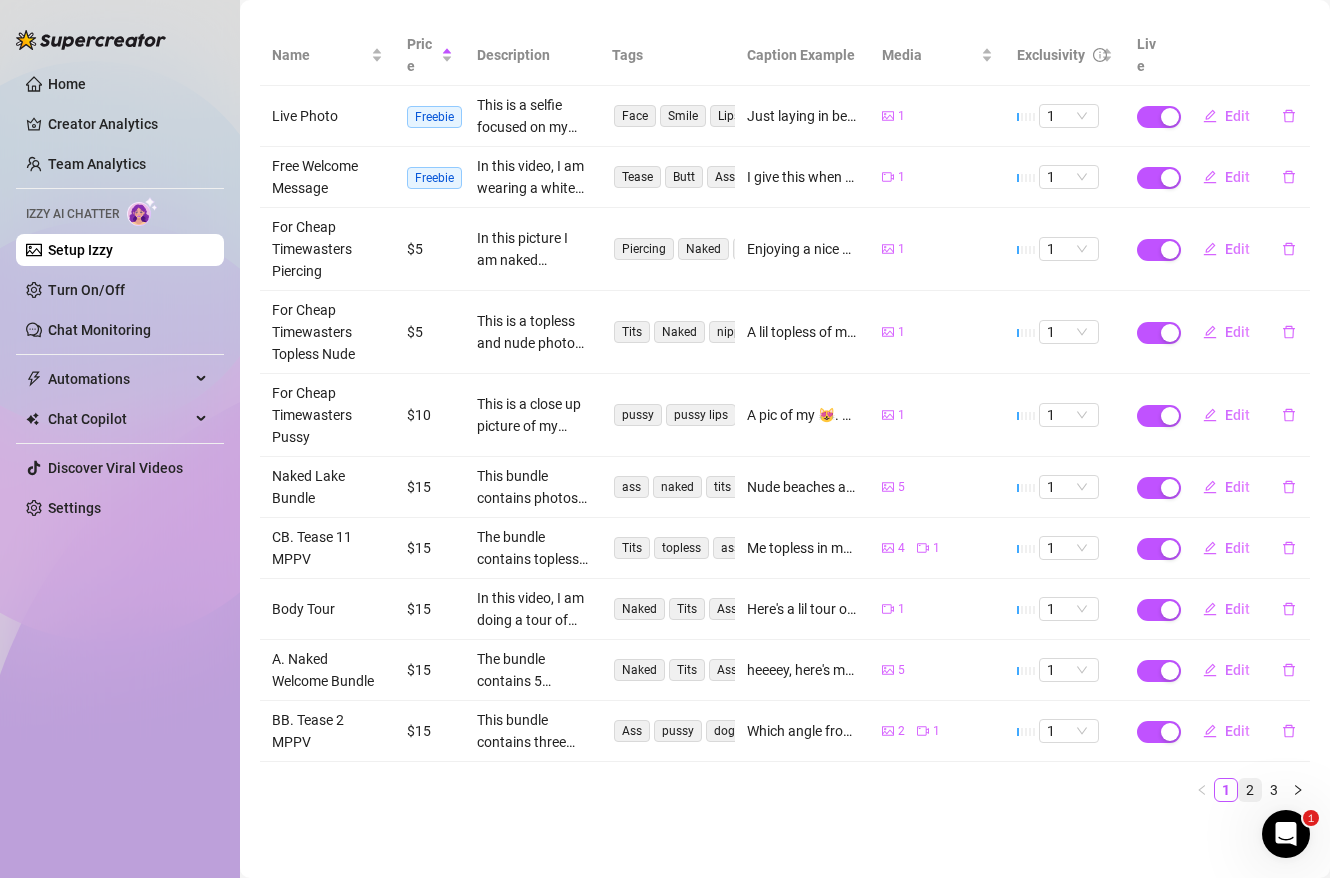 click on "2" at bounding box center (1250, 790) 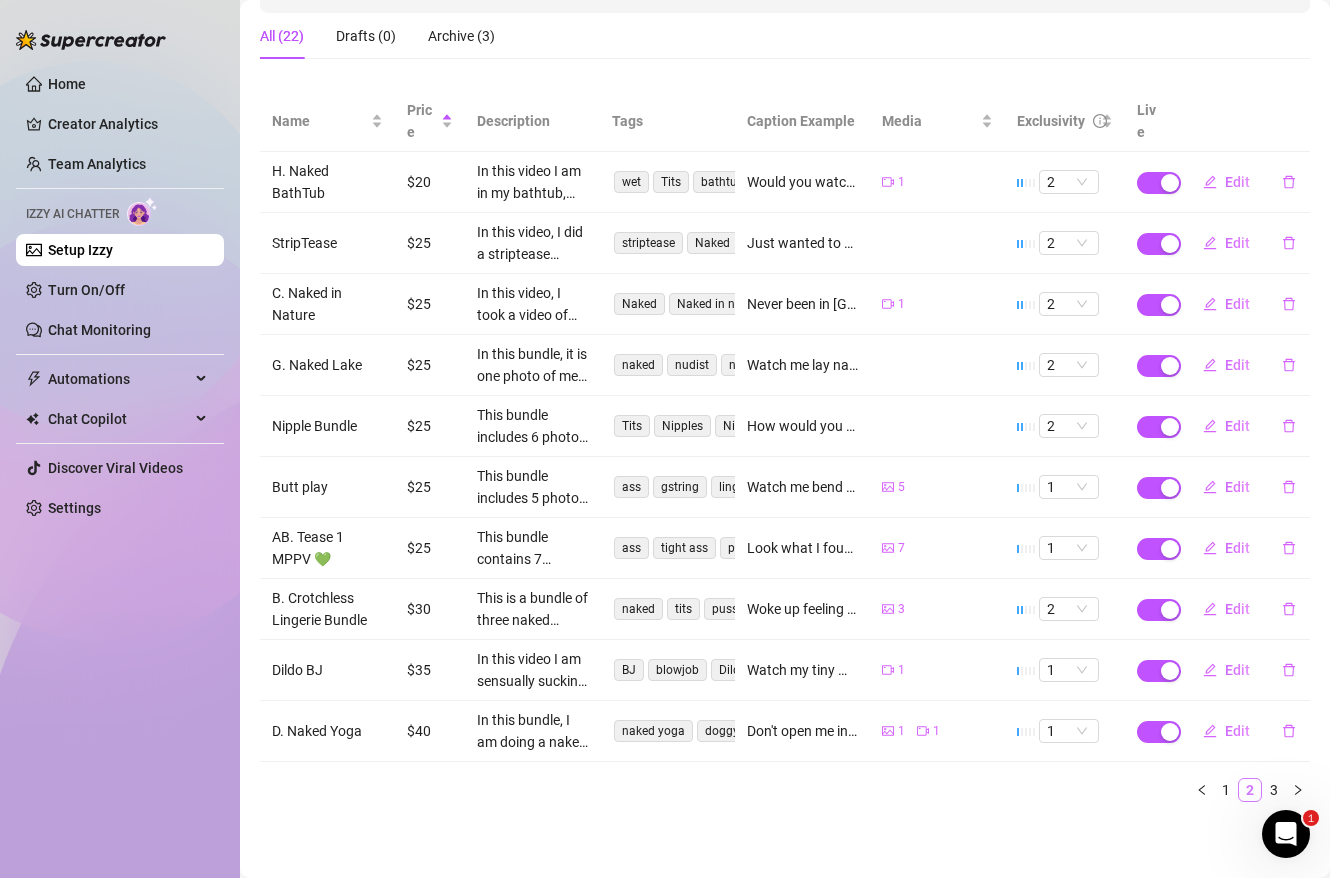 scroll, scrollTop: 352, scrollLeft: 0, axis: vertical 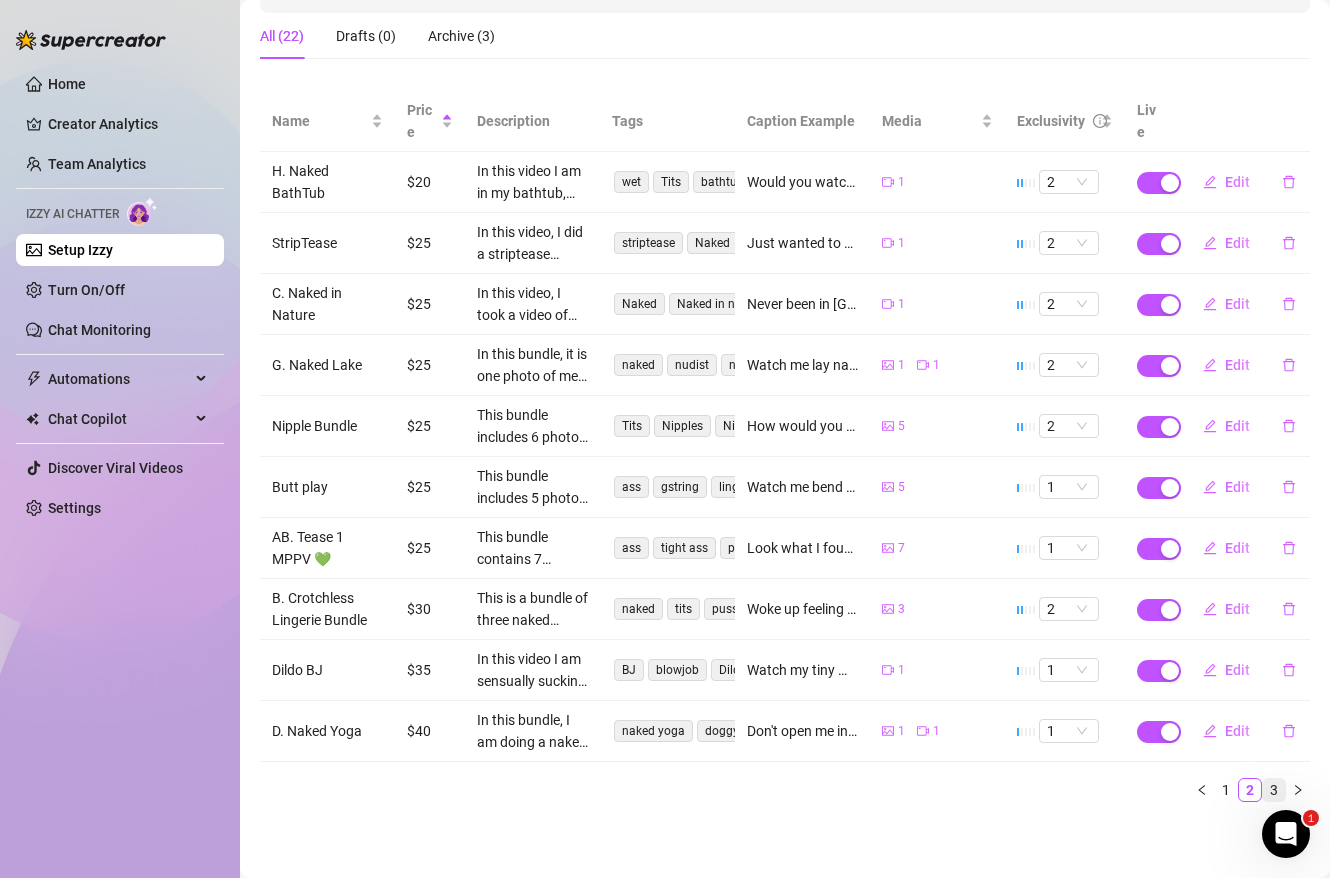 click on "3" at bounding box center [1274, 790] 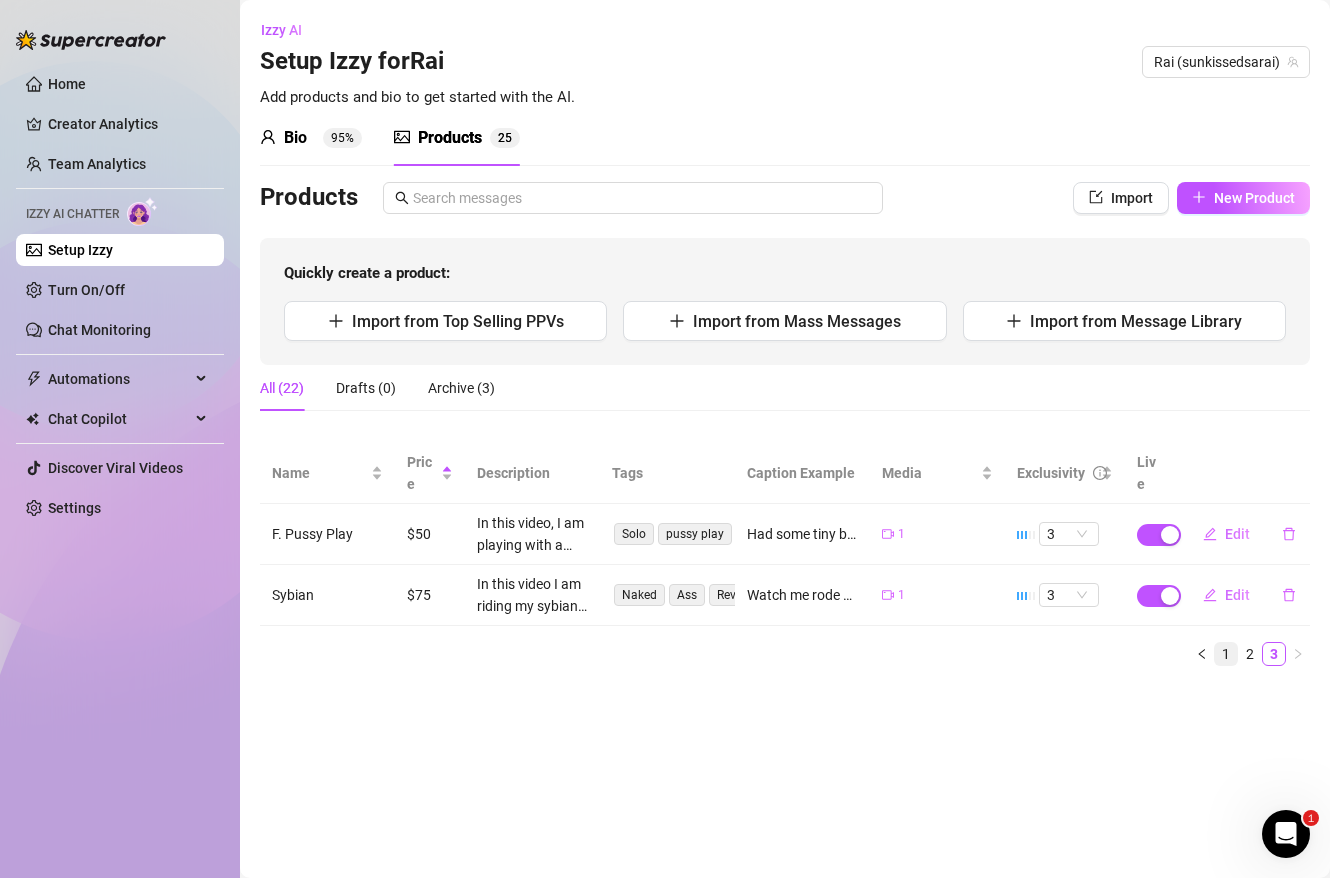 click on "1" at bounding box center (1226, 654) 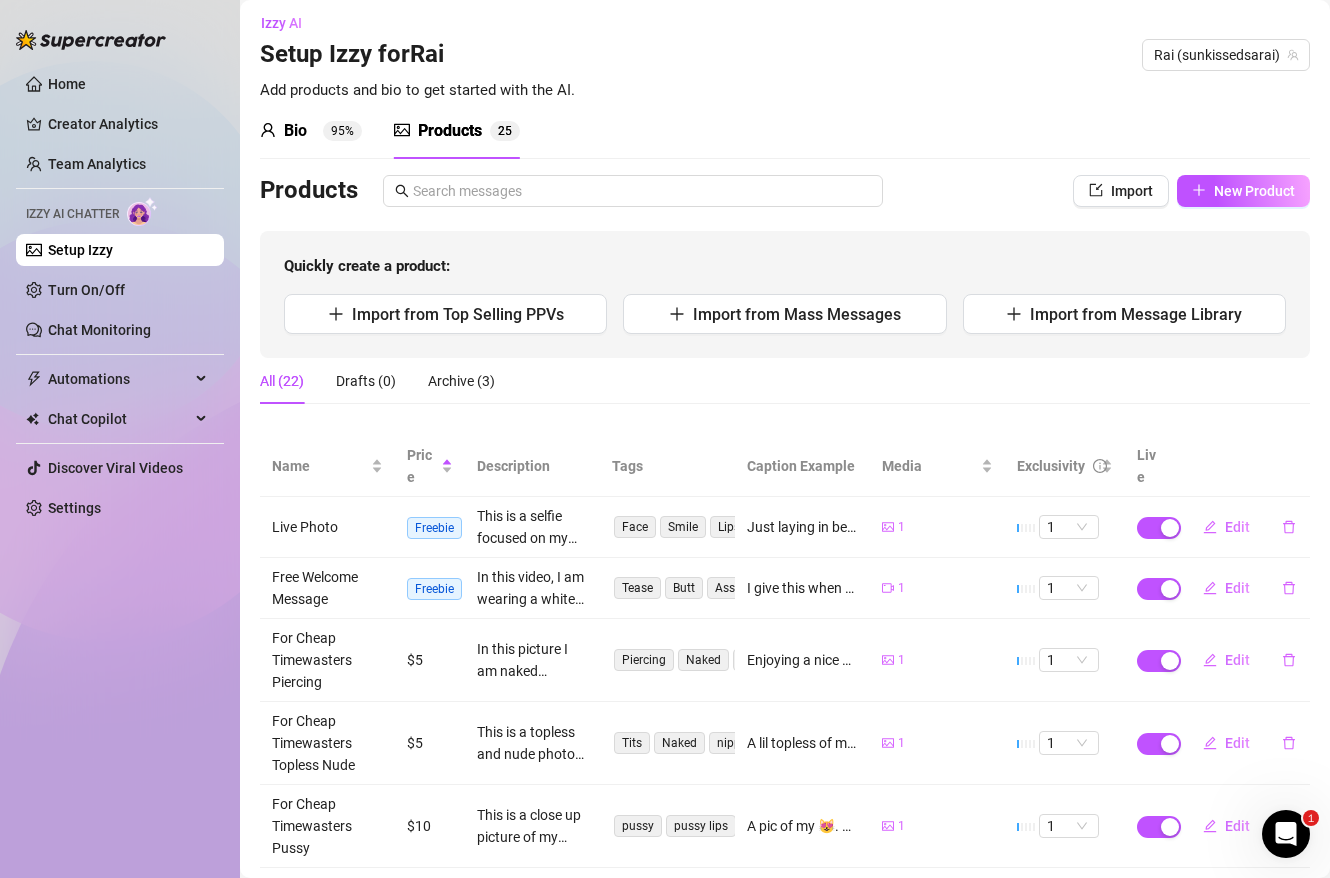 scroll, scrollTop: 0, scrollLeft: 0, axis: both 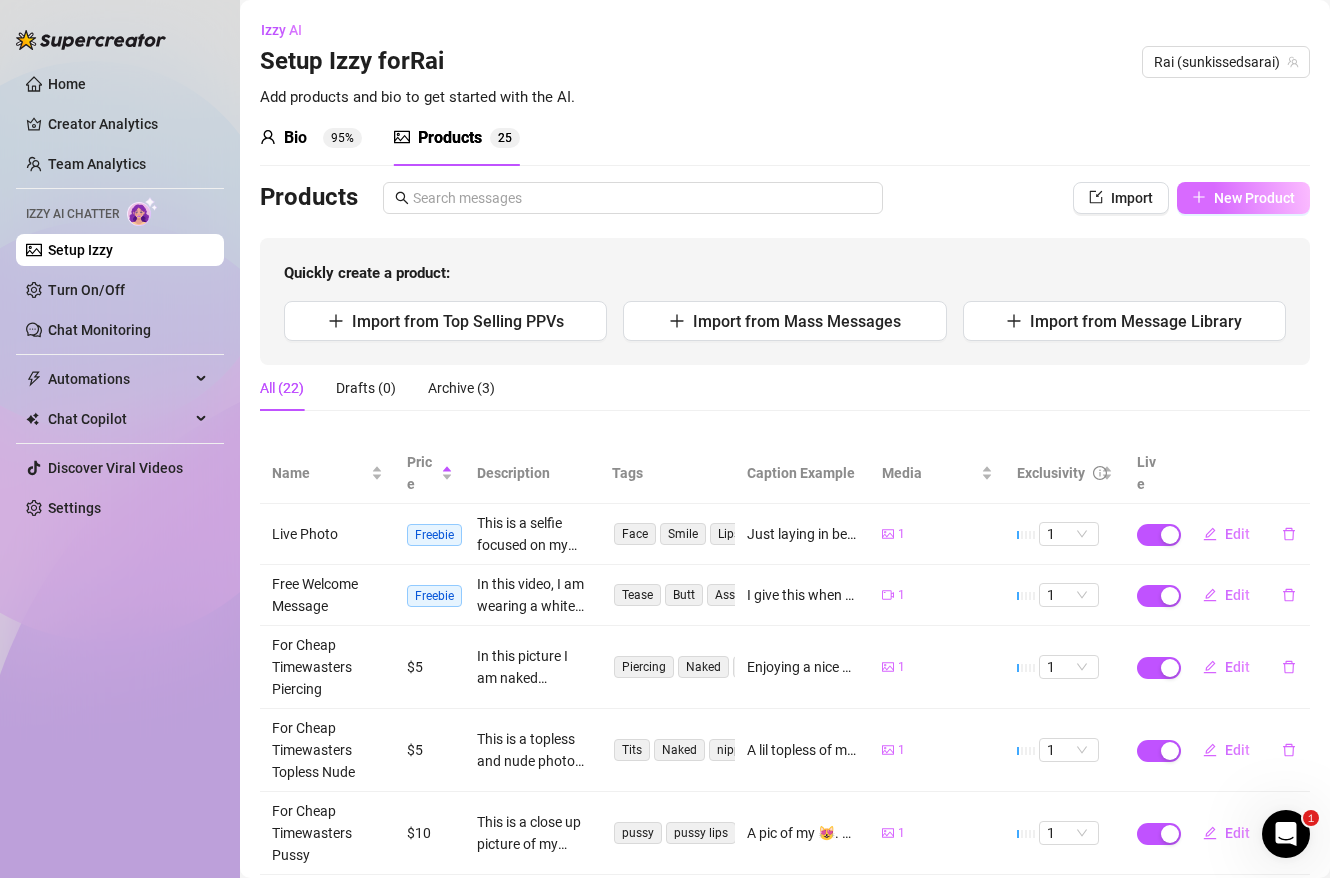 click on "New Product" at bounding box center (1254, 198) 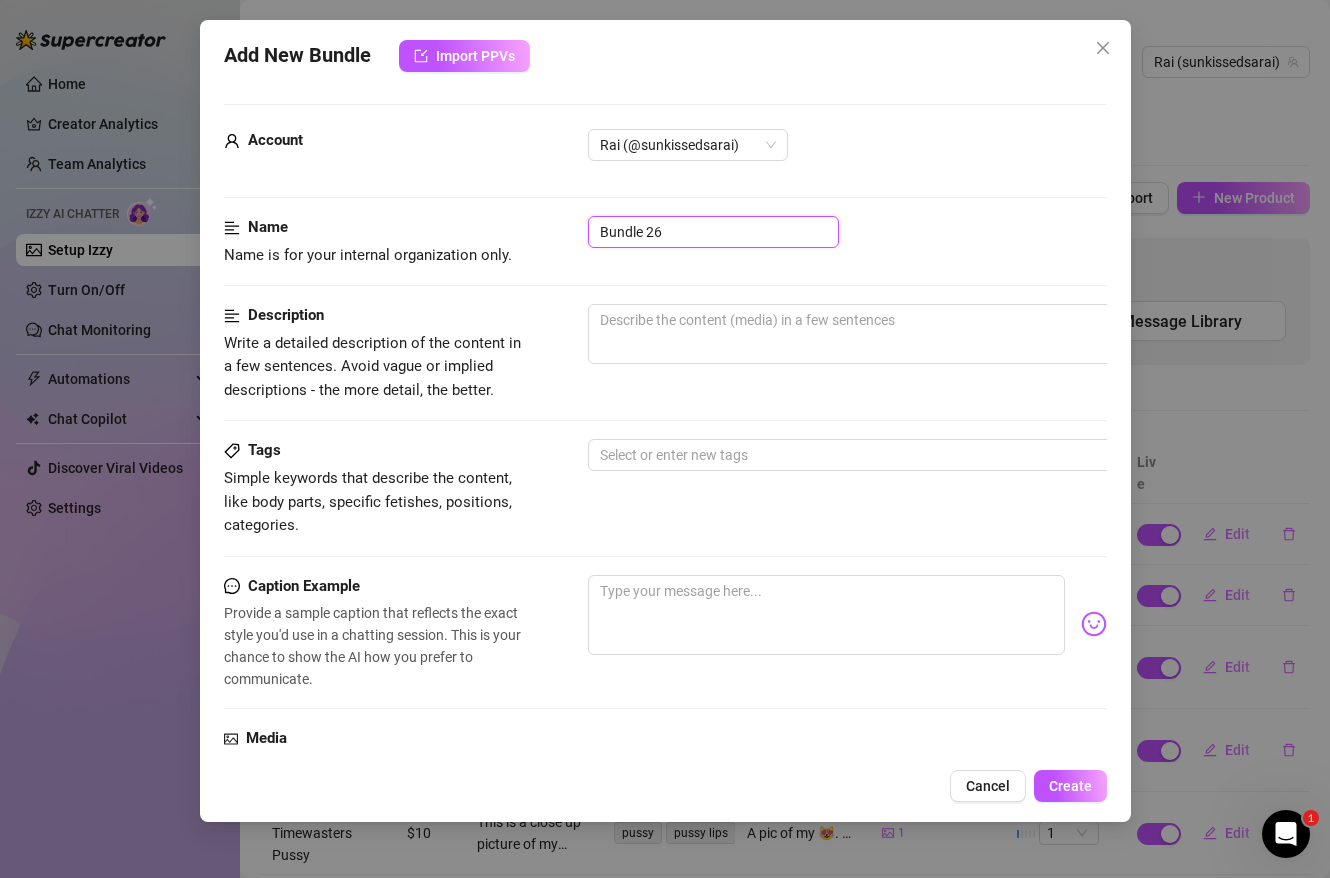 click on "Bundle 26" at bounding box center [713, 232] 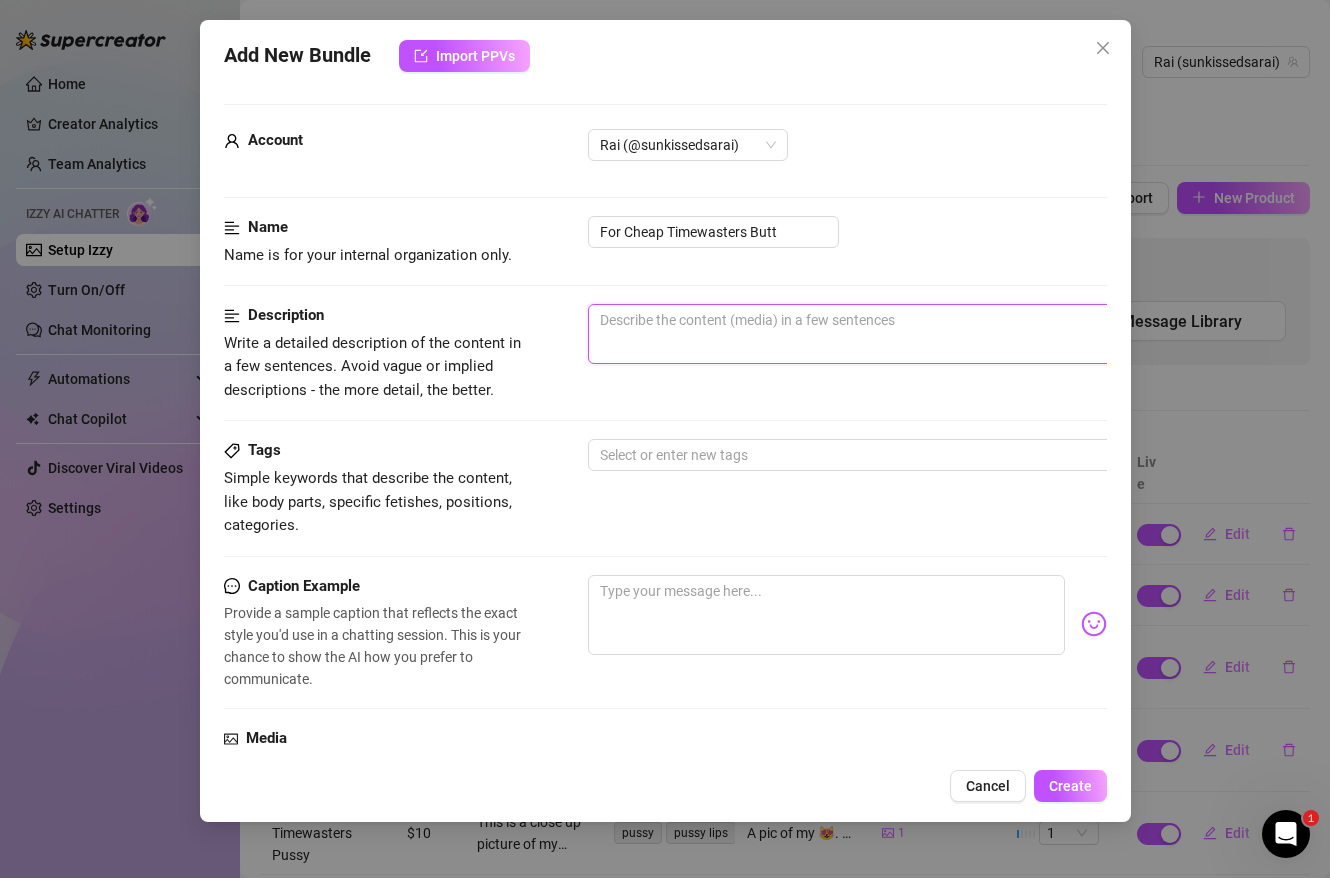 click at bounding box center [938, 334] 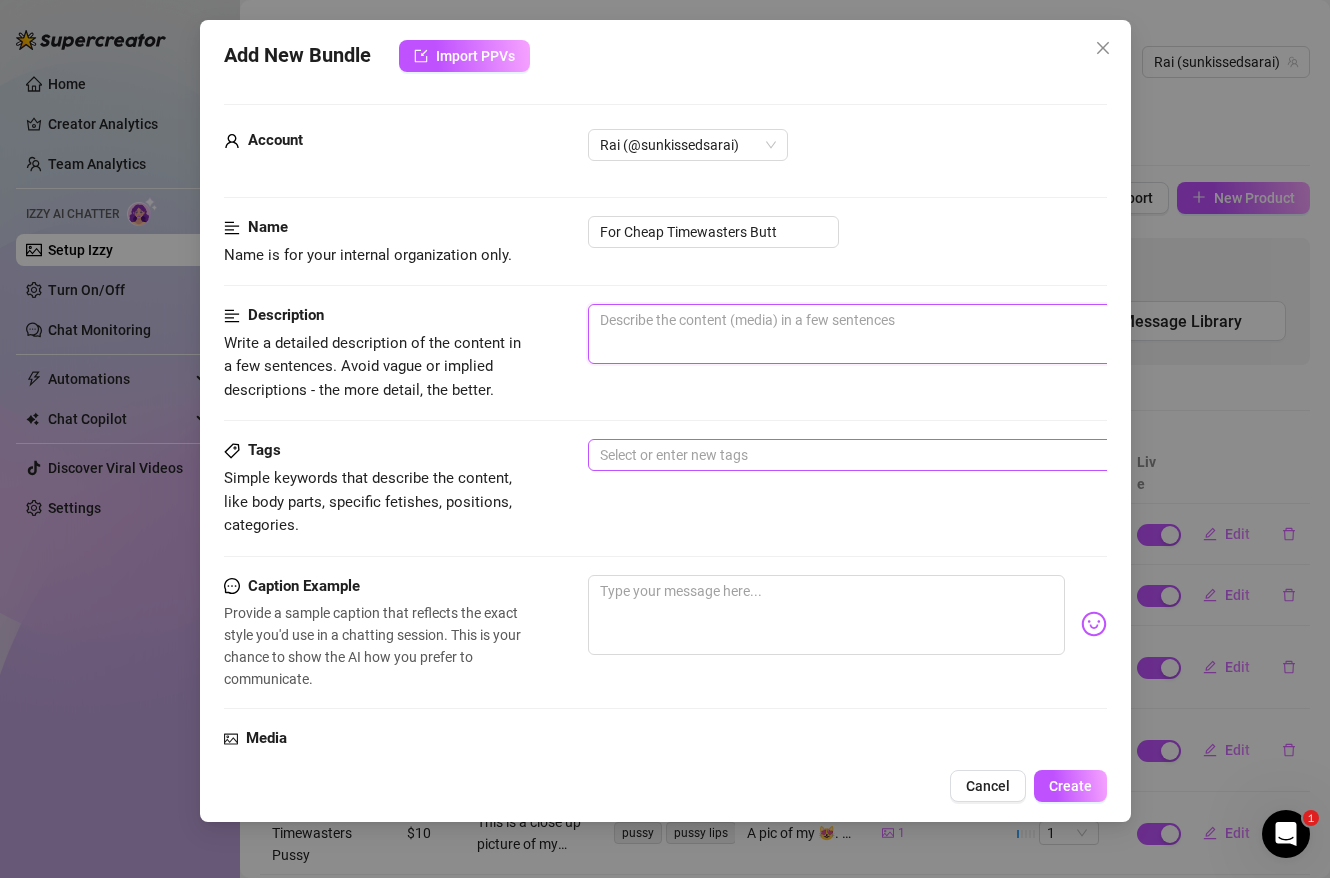 click at bounding box center [927, 455] 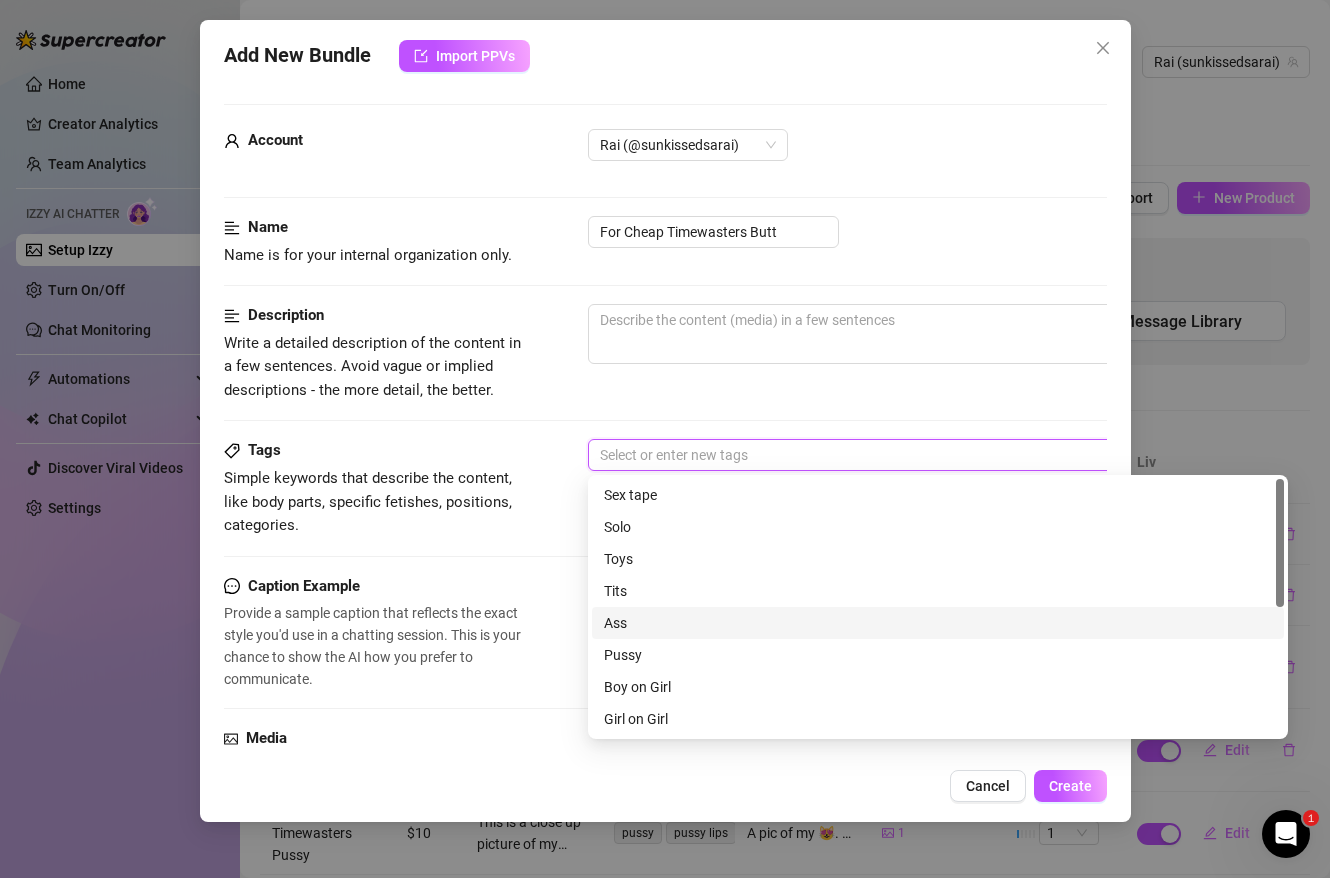 click on "Ass" at bounding box center (938, 623) 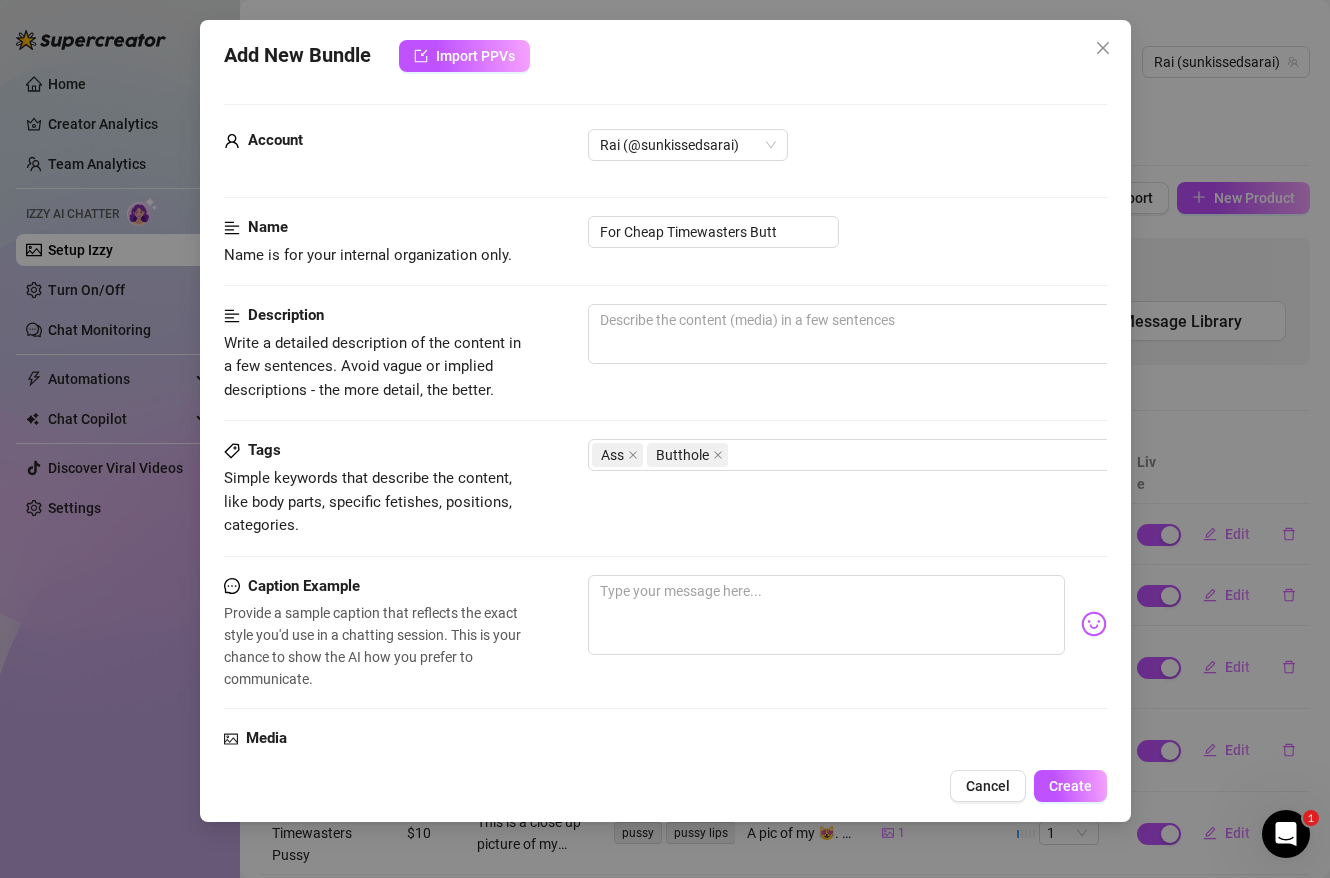 click on "Caption Example" at bounding box center [374, 587] 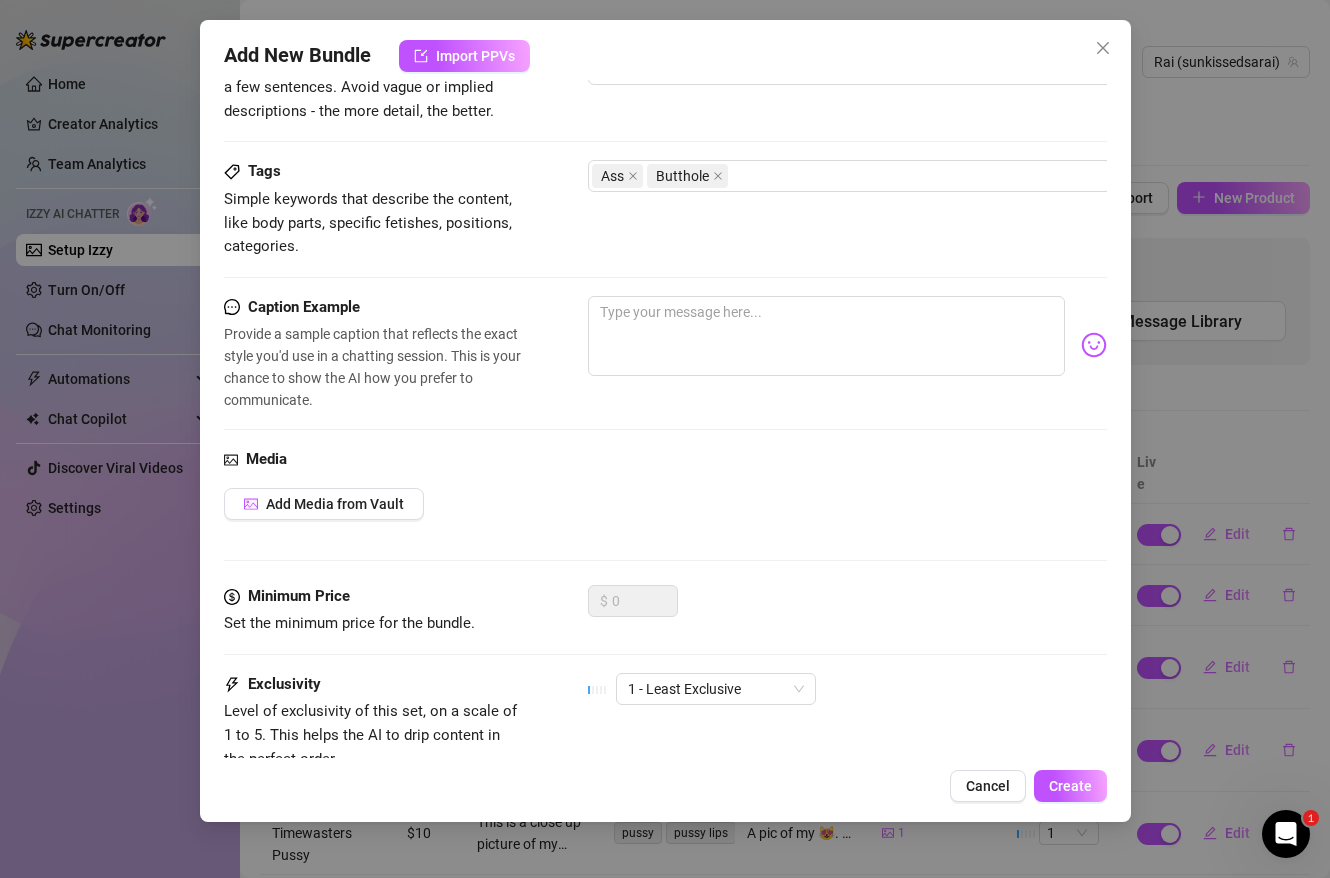 scroll, scrollTop: 294, scrollLeft: 0, axis: vertical 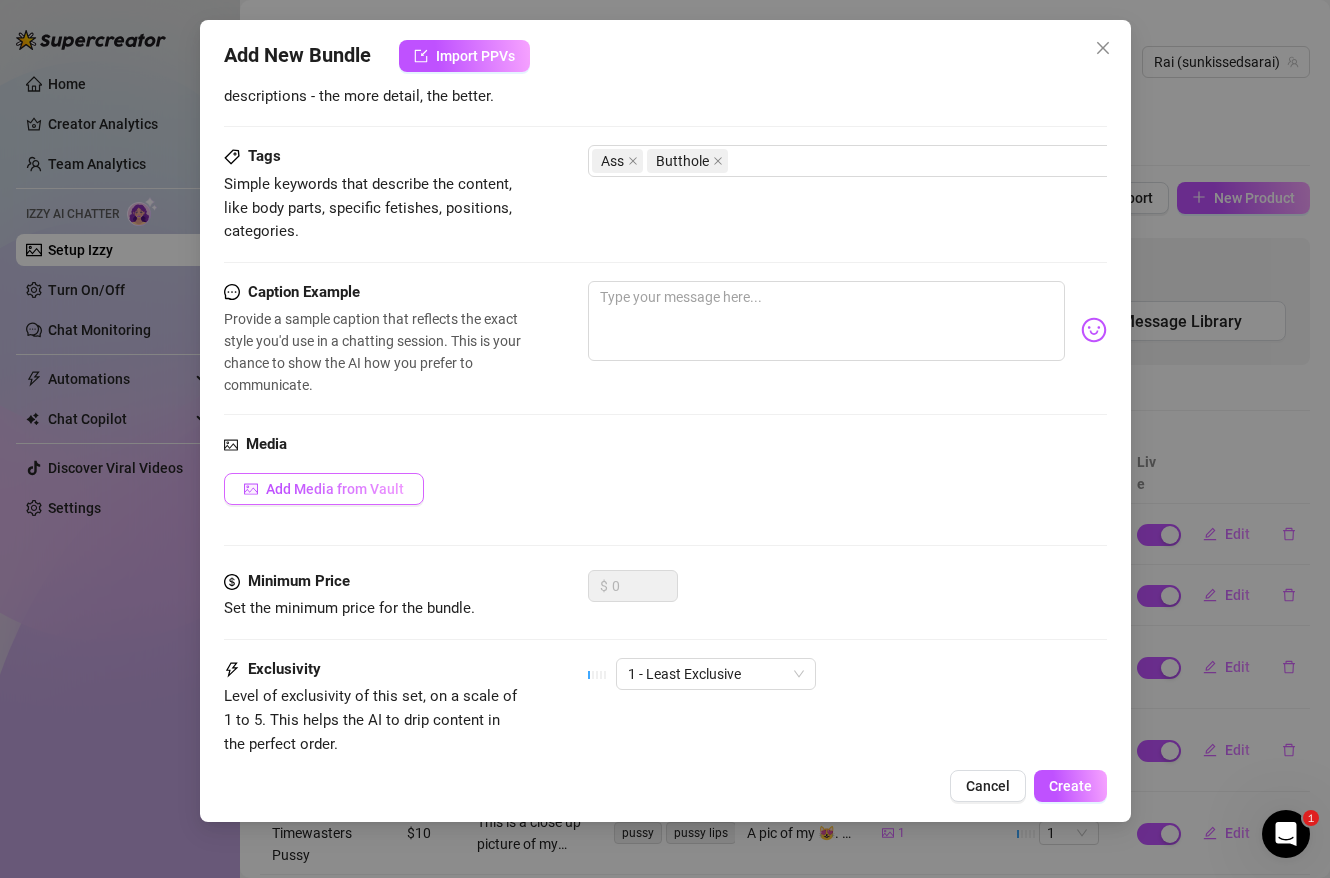 click on "Add Media from Vault" at bounding box center (335, 489) 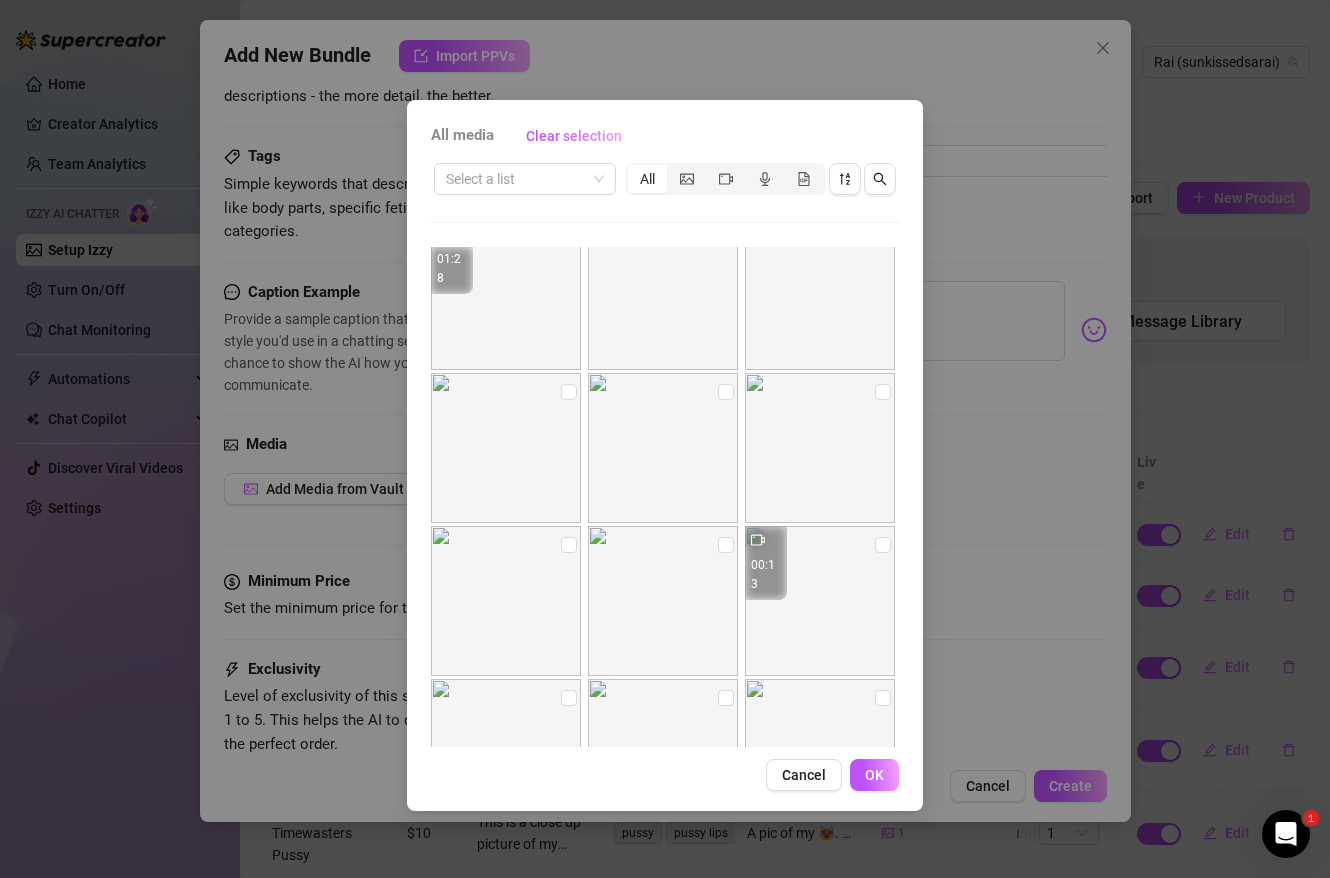 scroll, scrollTop: 5715, scrollLeft: 0, axis: vertical 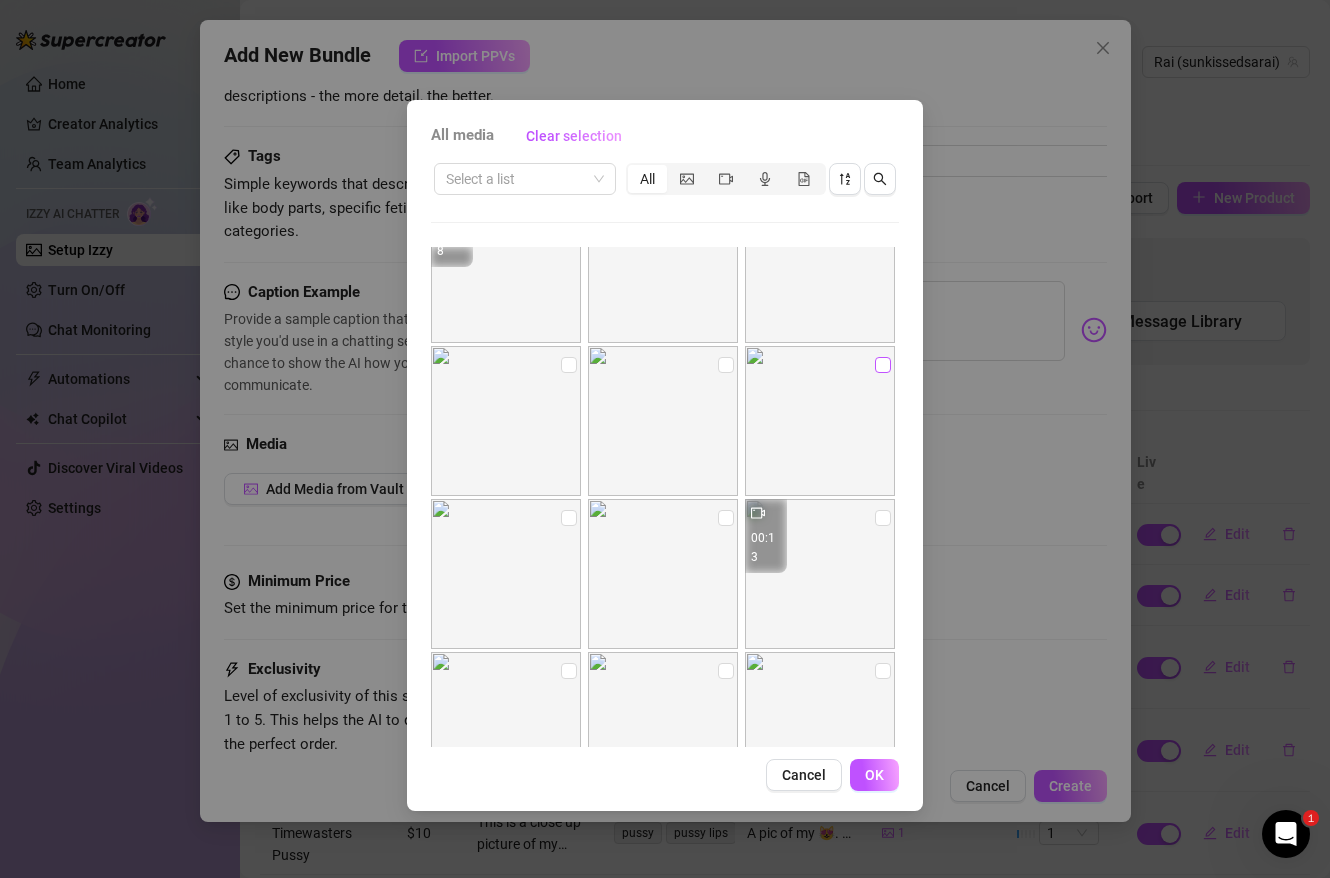 click at bounding box center [883, 365] 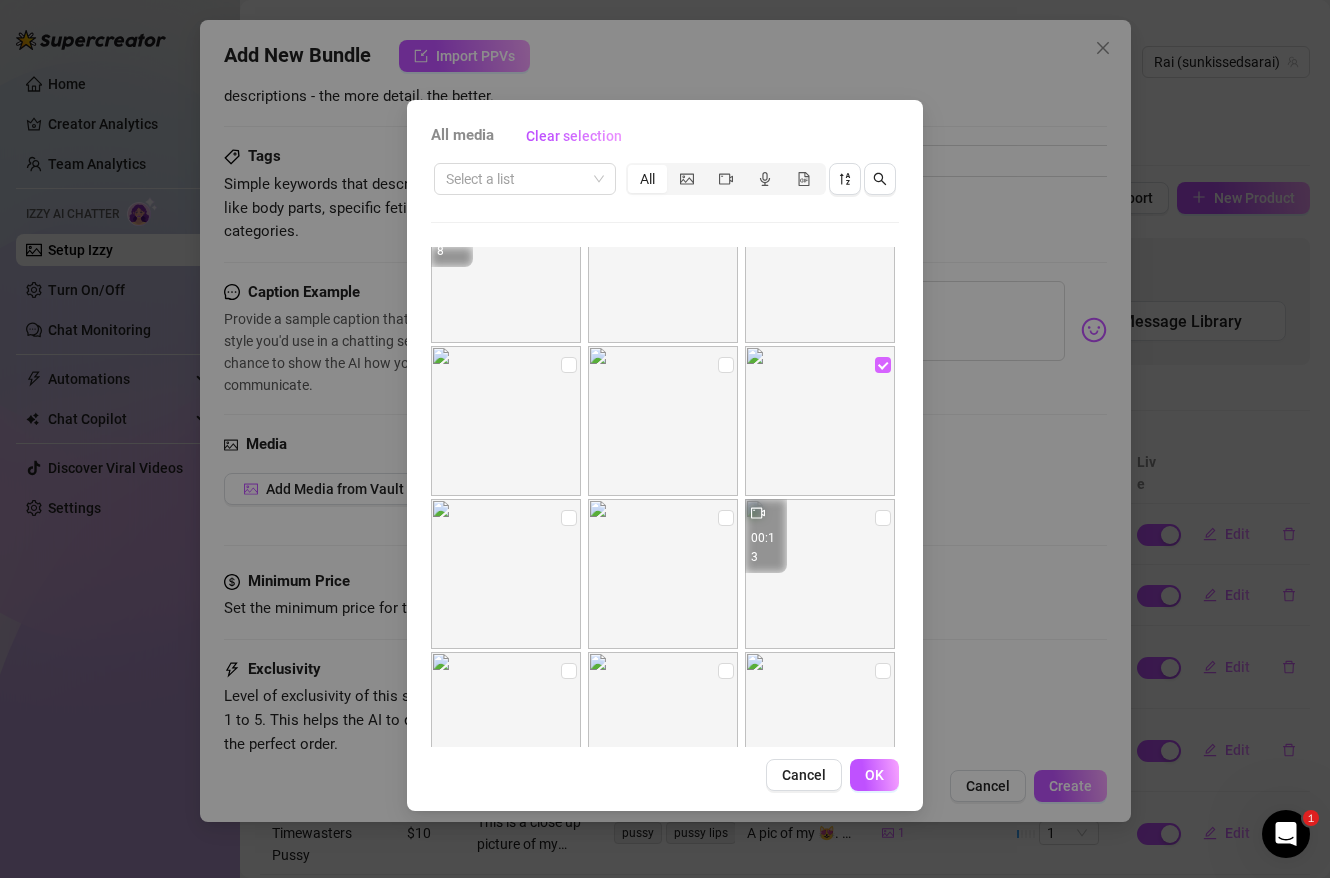 click at bounding box center (883, 365) 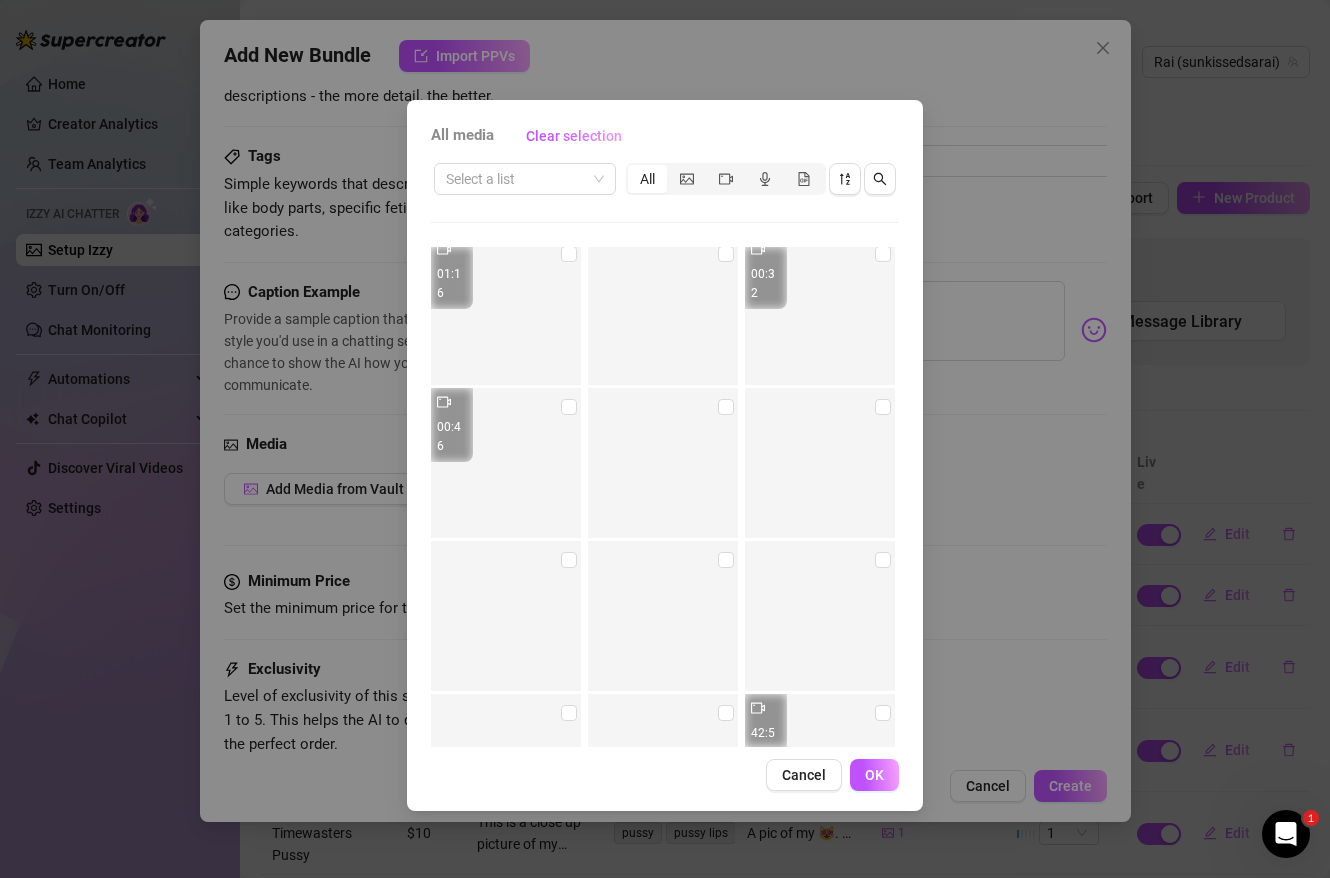 scroll, scrollTop: 26700, scrollLeft: 0, axis: vertical 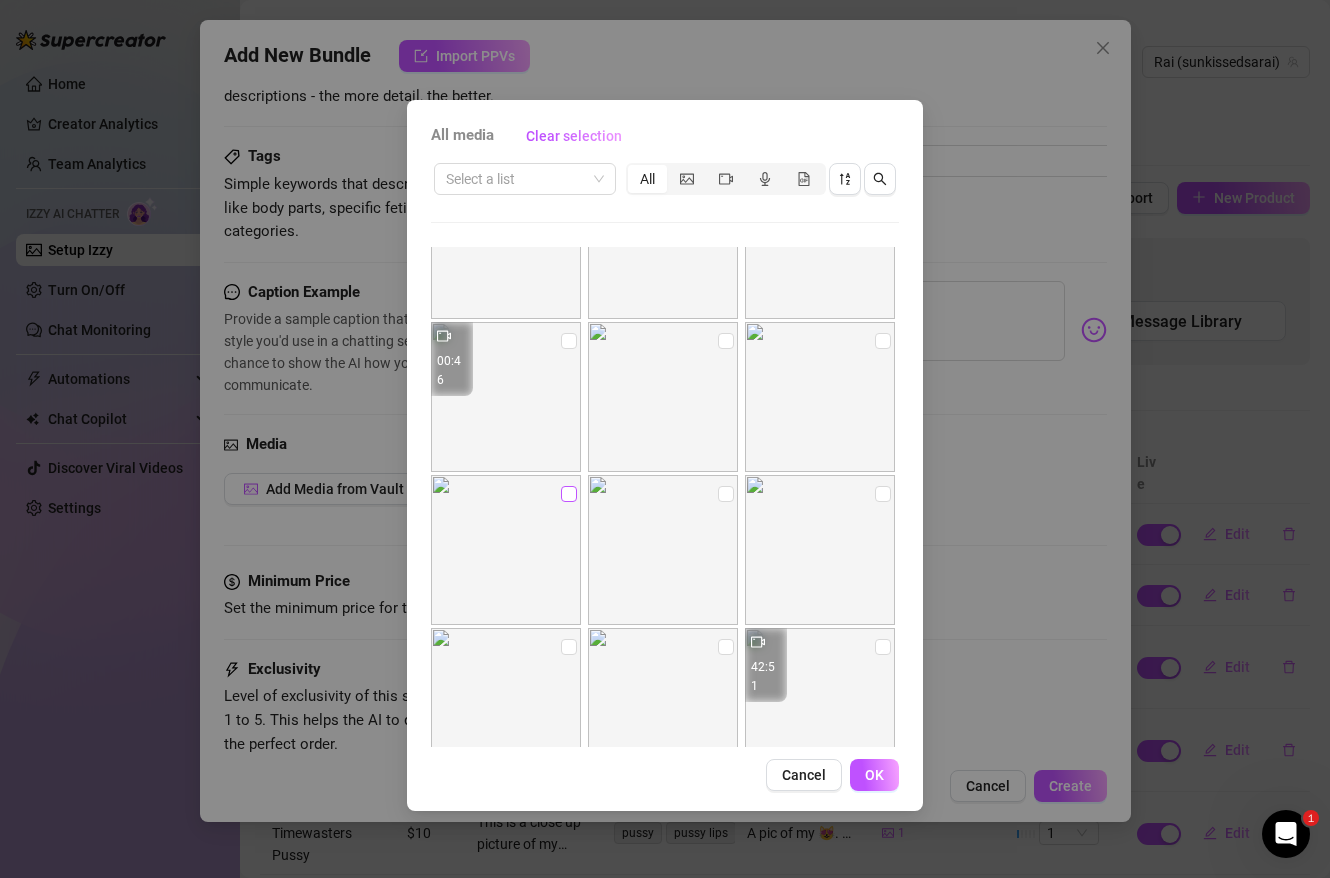 click at bounding box center [569, 494] 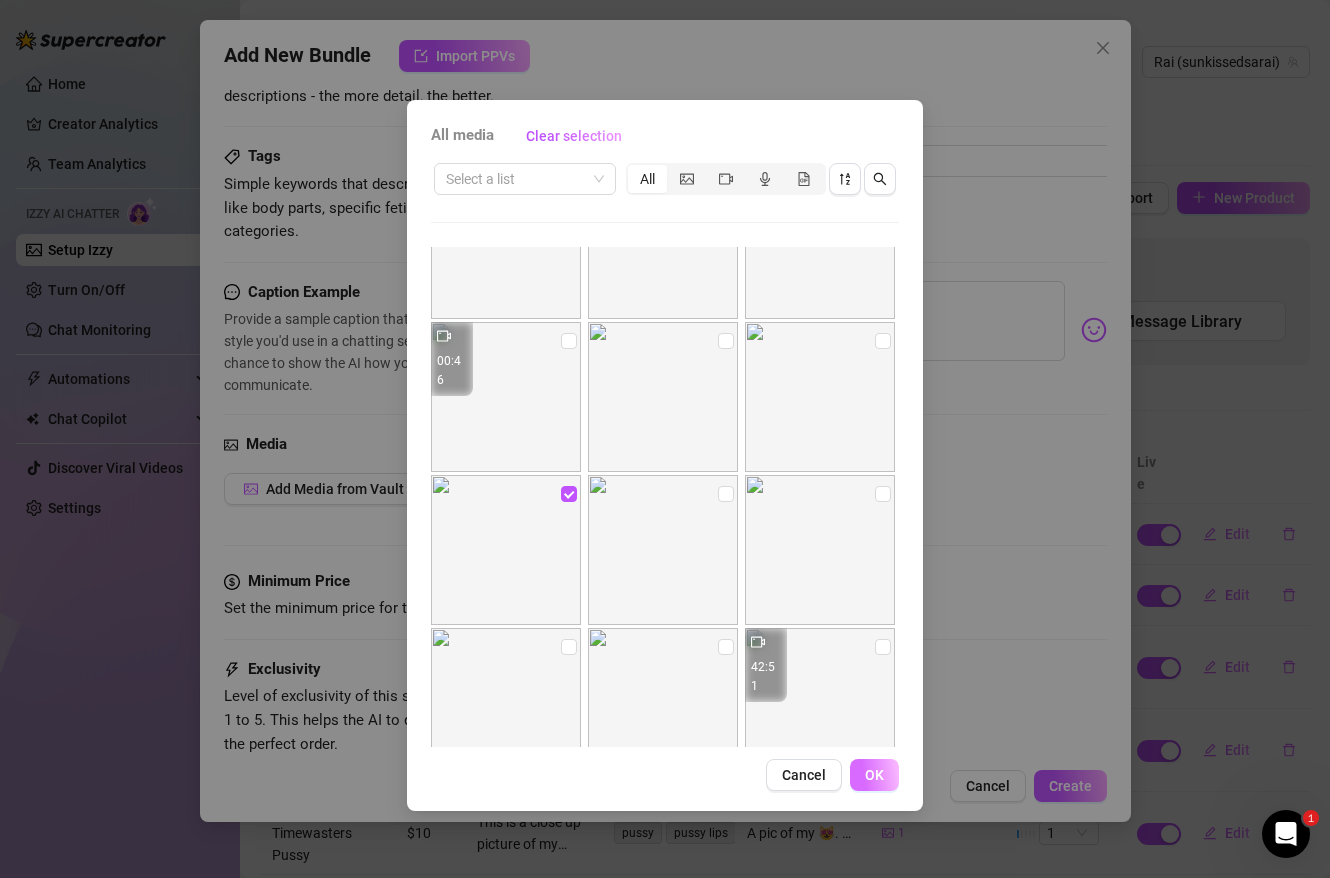 click on "OK" at bounding box center (874, 775) 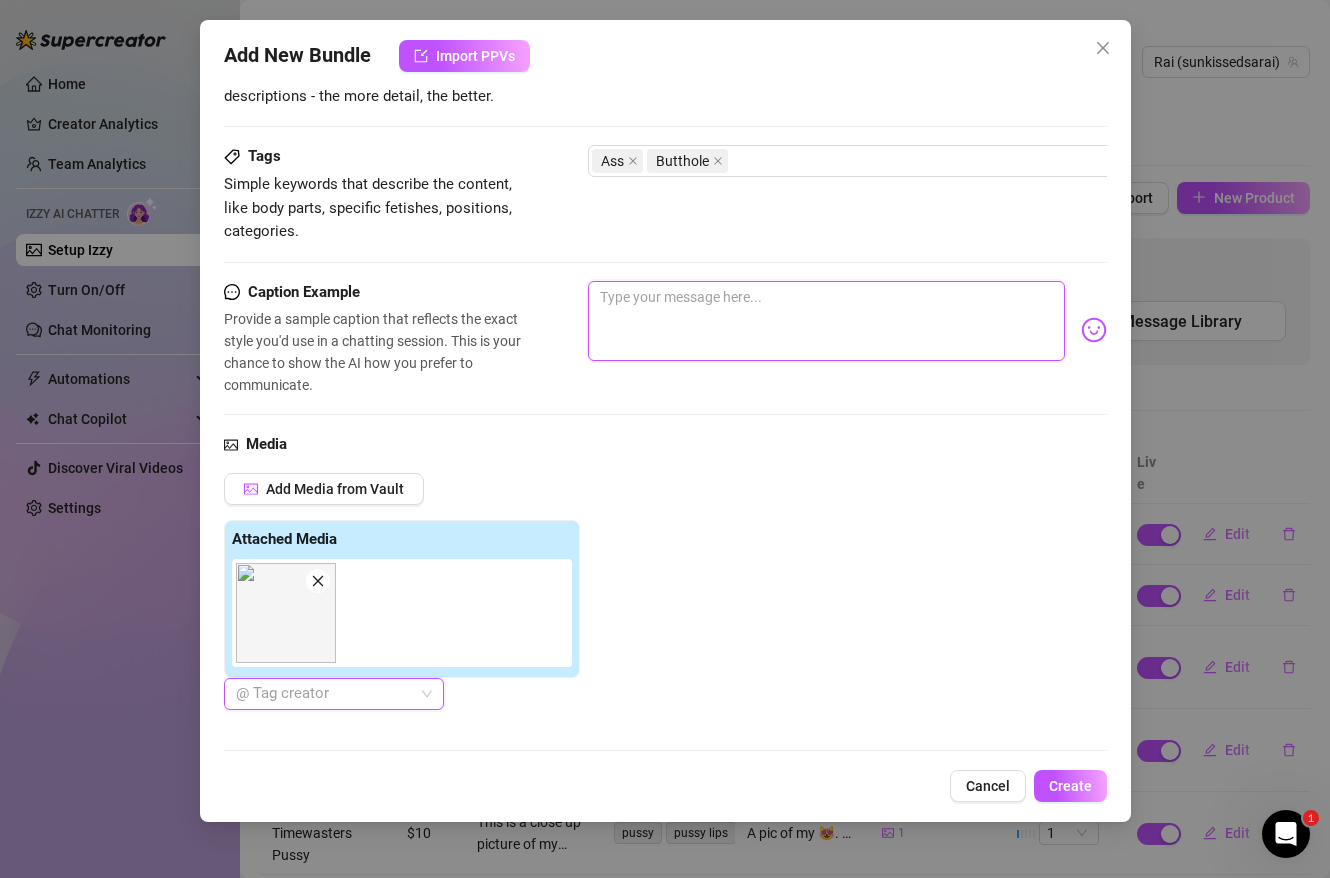 click at bounding box center (826, 321) 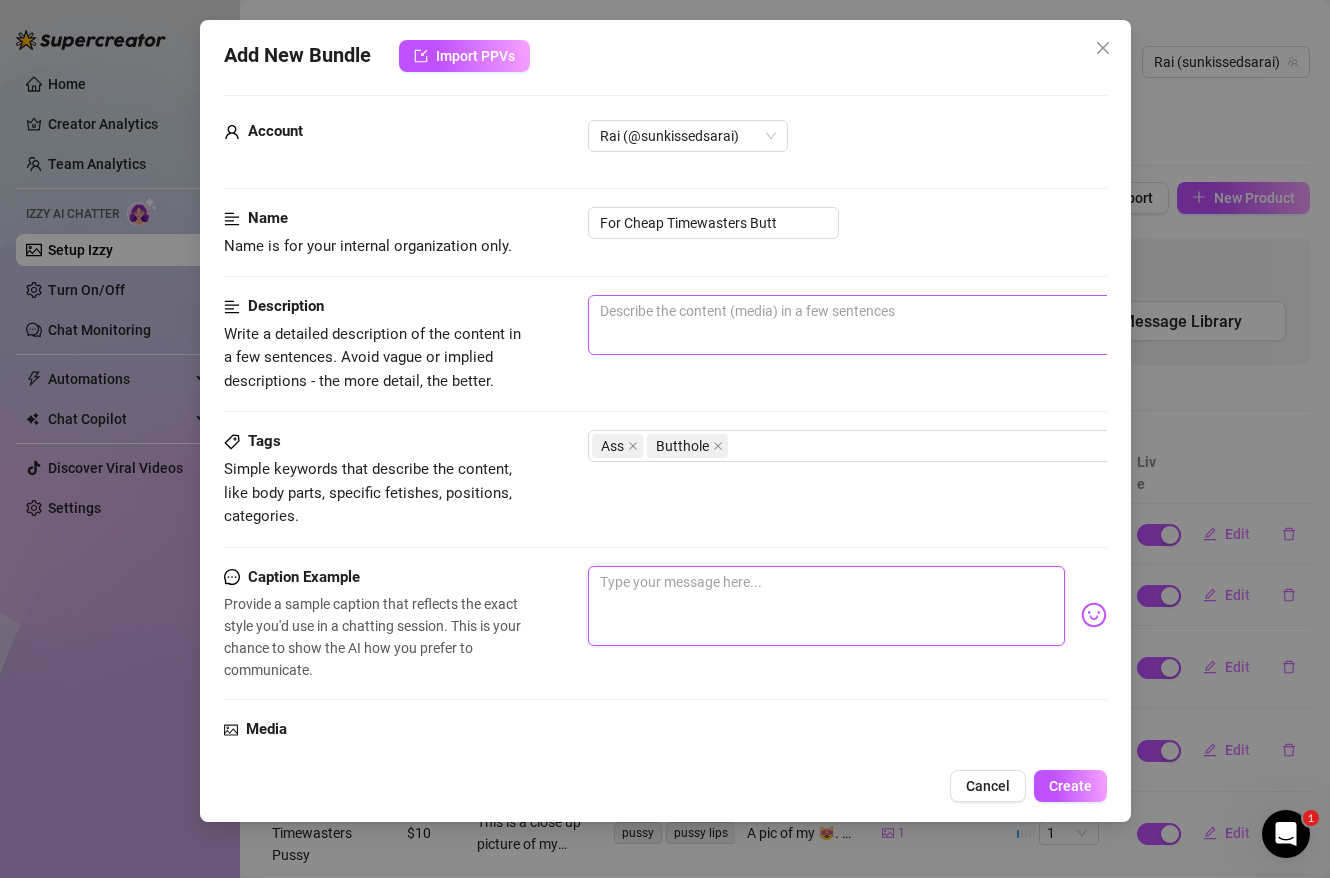 scroll, scrollTop: 3, scrollLeft: 0, axis: vertical 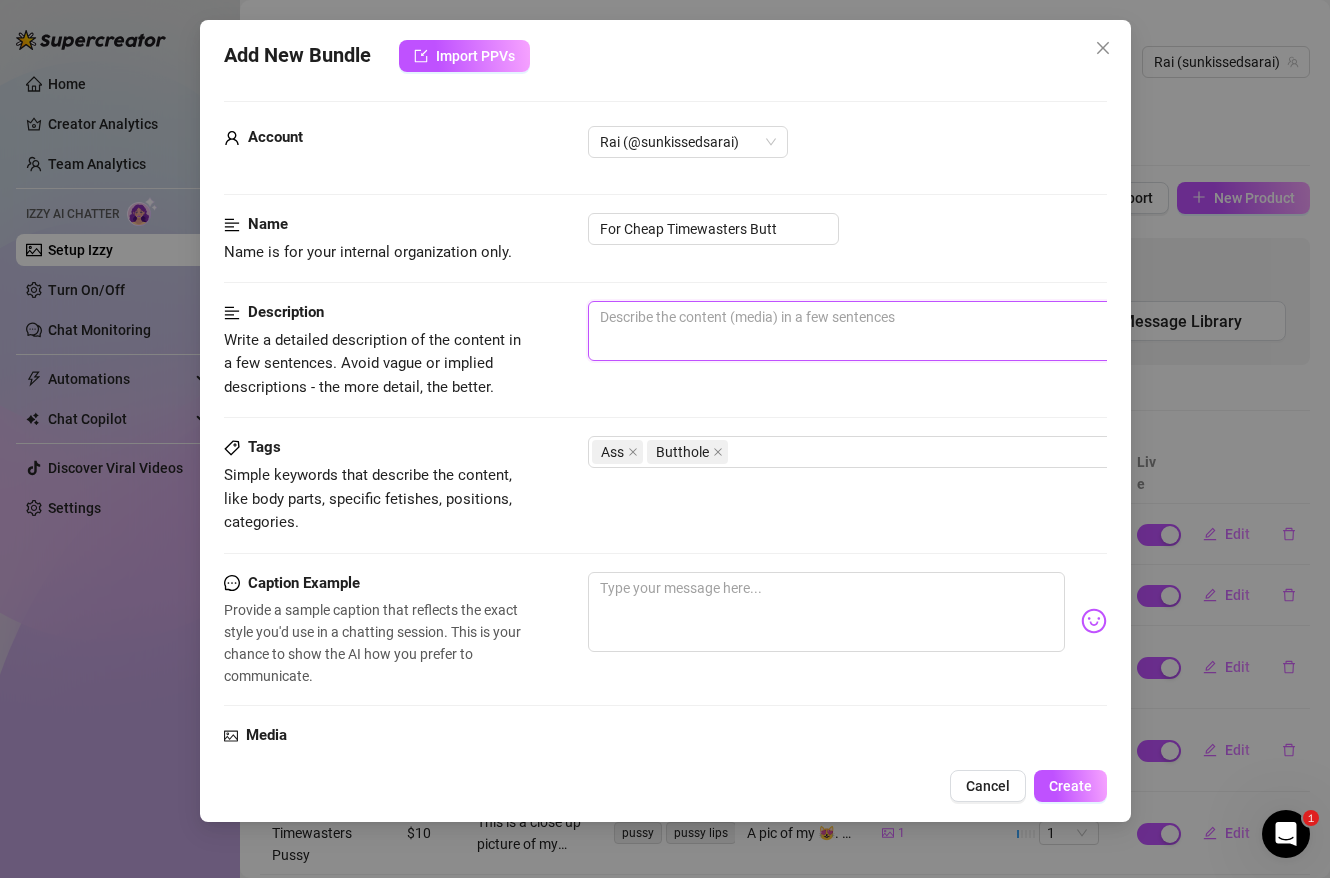 click at bounding box center [938, 331] 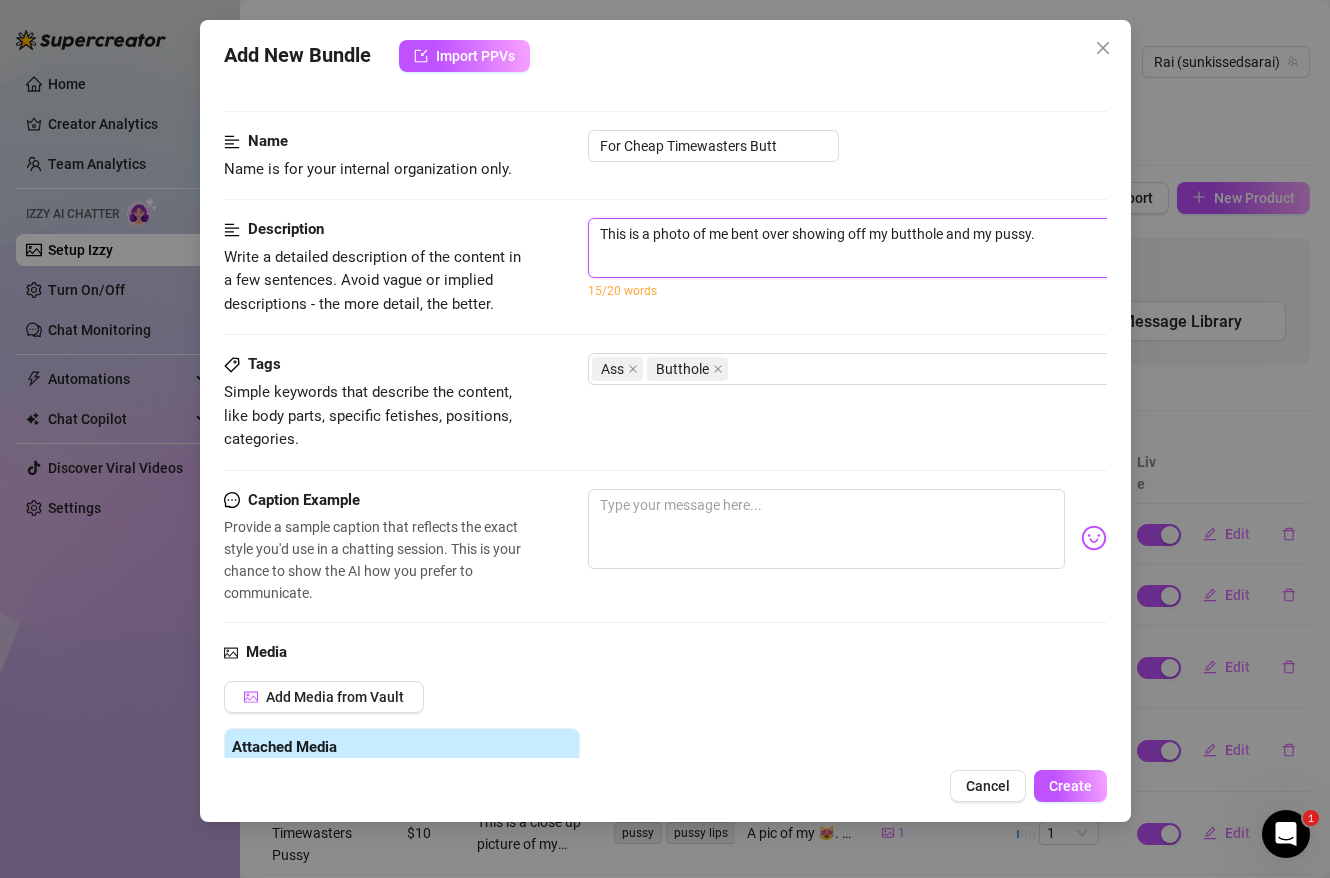 scroll, scrollTop: 60, scrollLeft: 0, axis: vertical 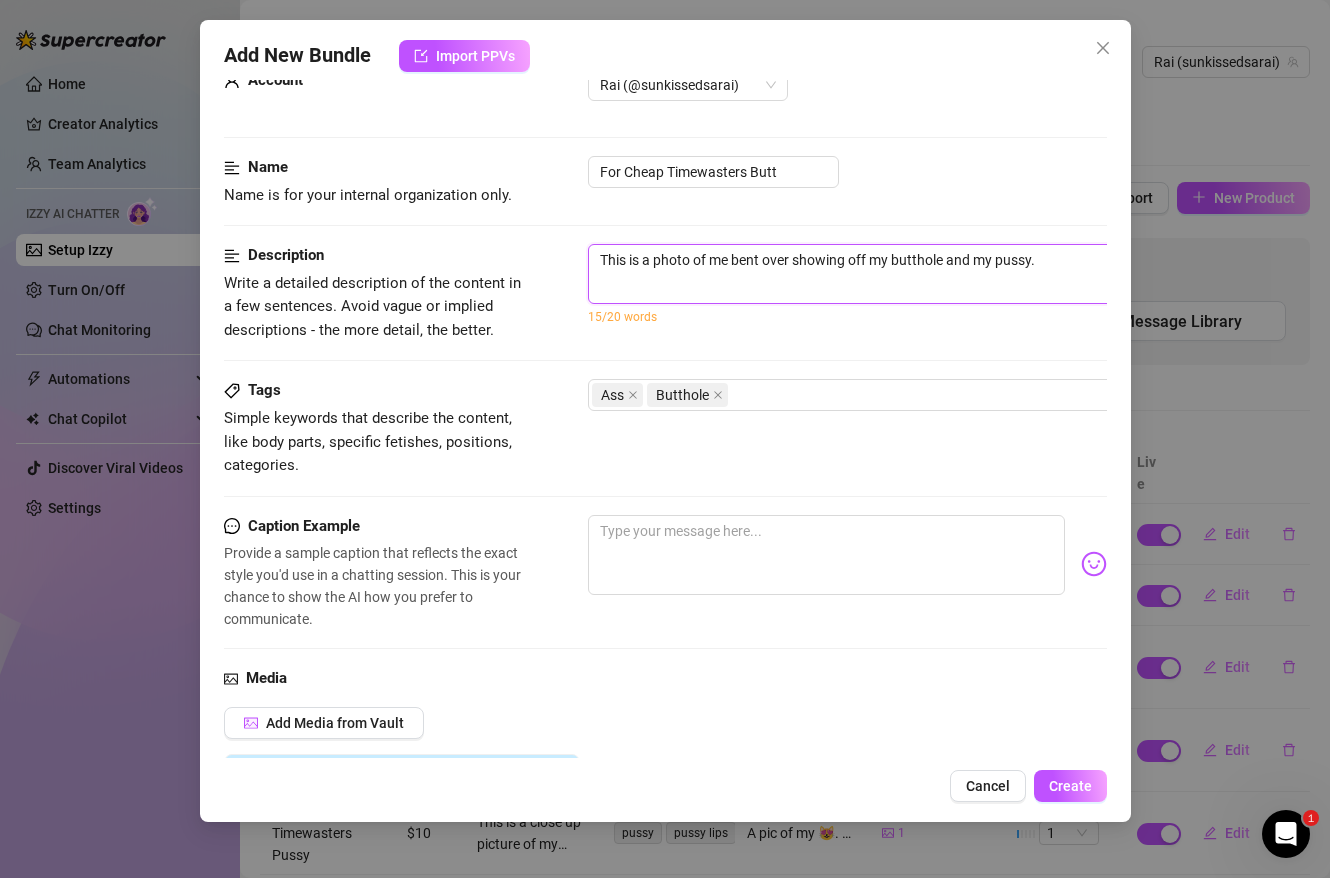click on "This is a photo of me bent over showing off my butthole and my pussy." at bounding box center (938, 274) 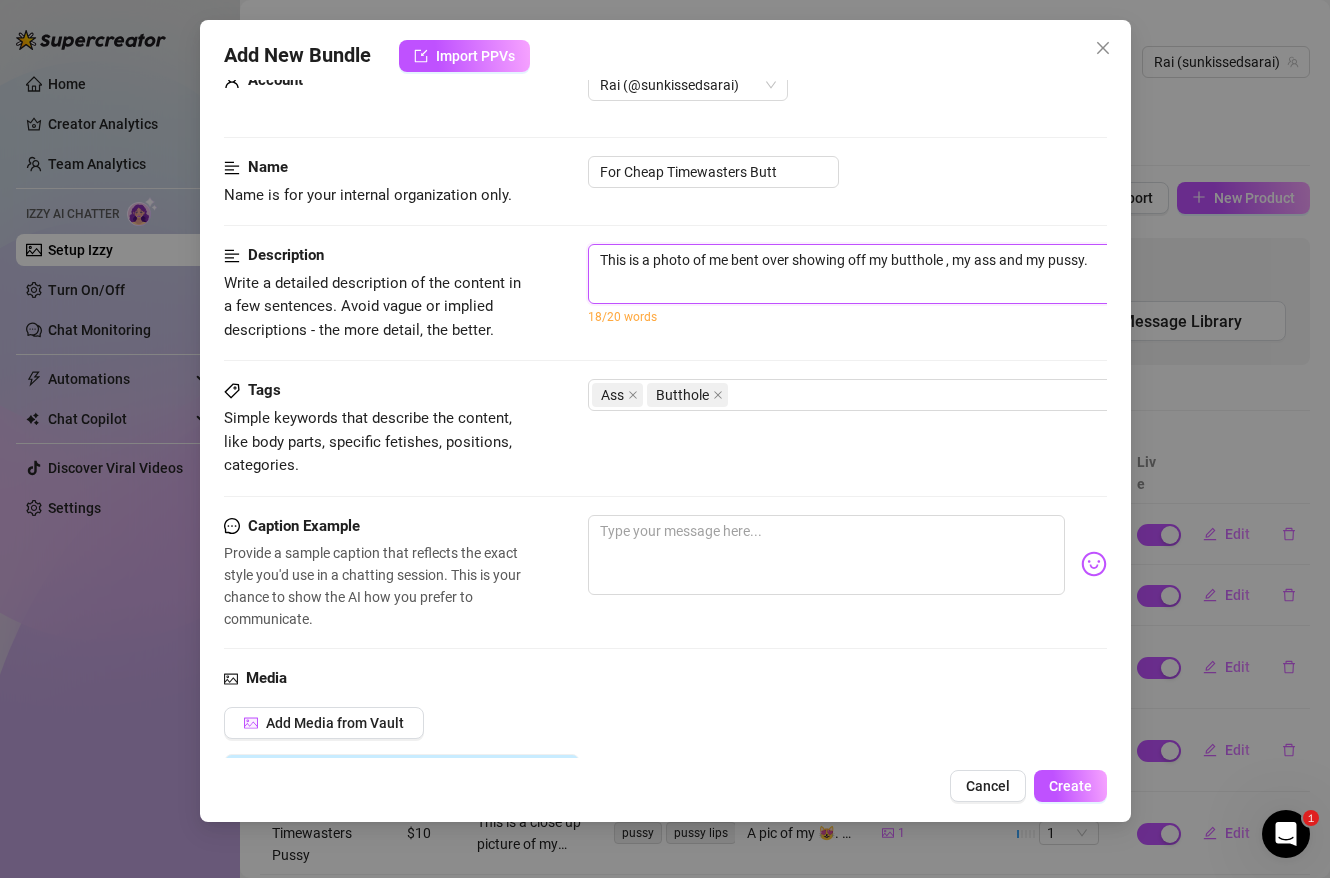 click on "This is a photo of me bent over showing off my butthole , my ass and my pussy." at bounding box center (938, 274) 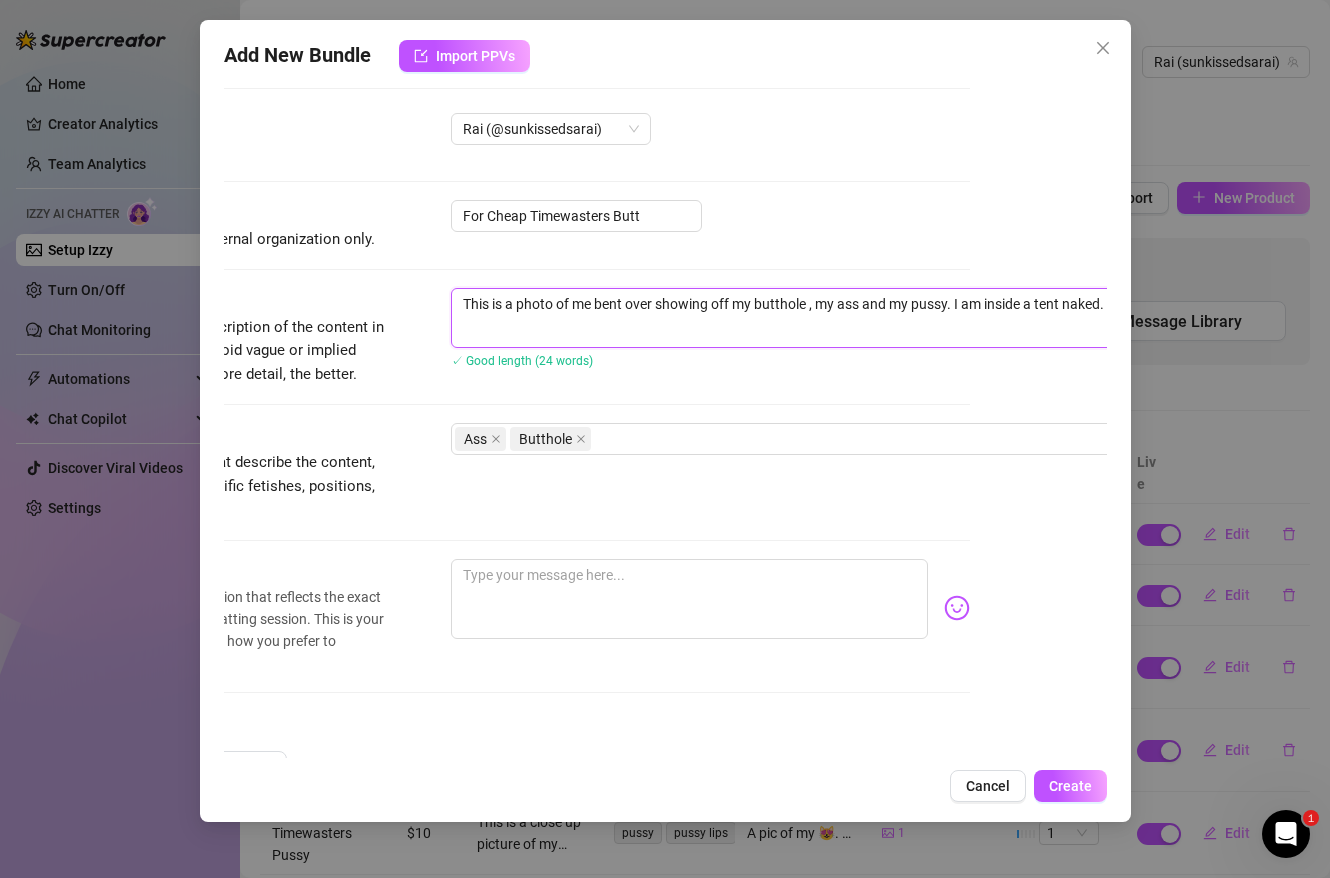scroll, scrollTop: 16, scrollLeft: 140, axis: both 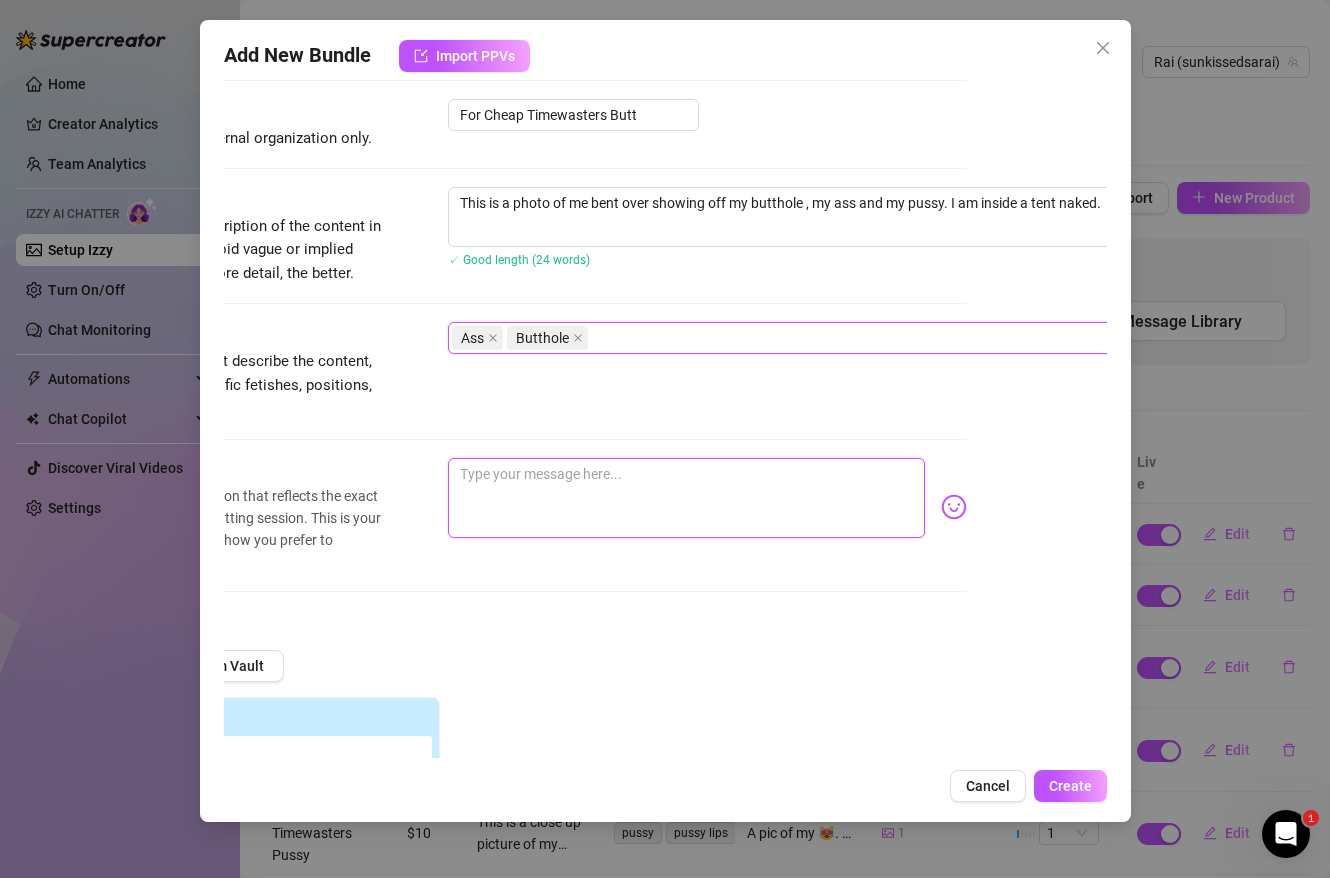 click at bounding box center [686, 498] 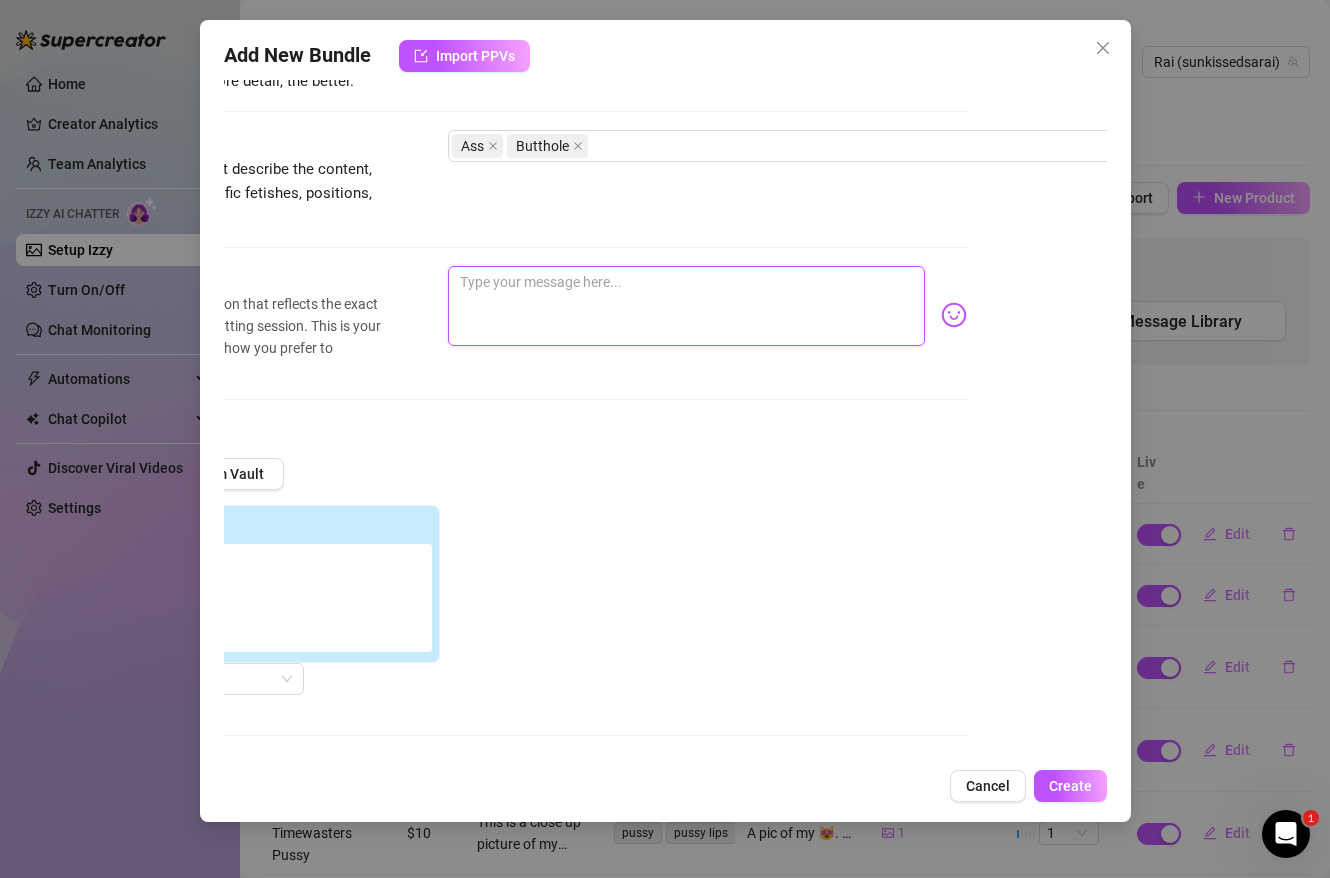scroll, scrollTop: 300, scrollLeft: 140, axis: both 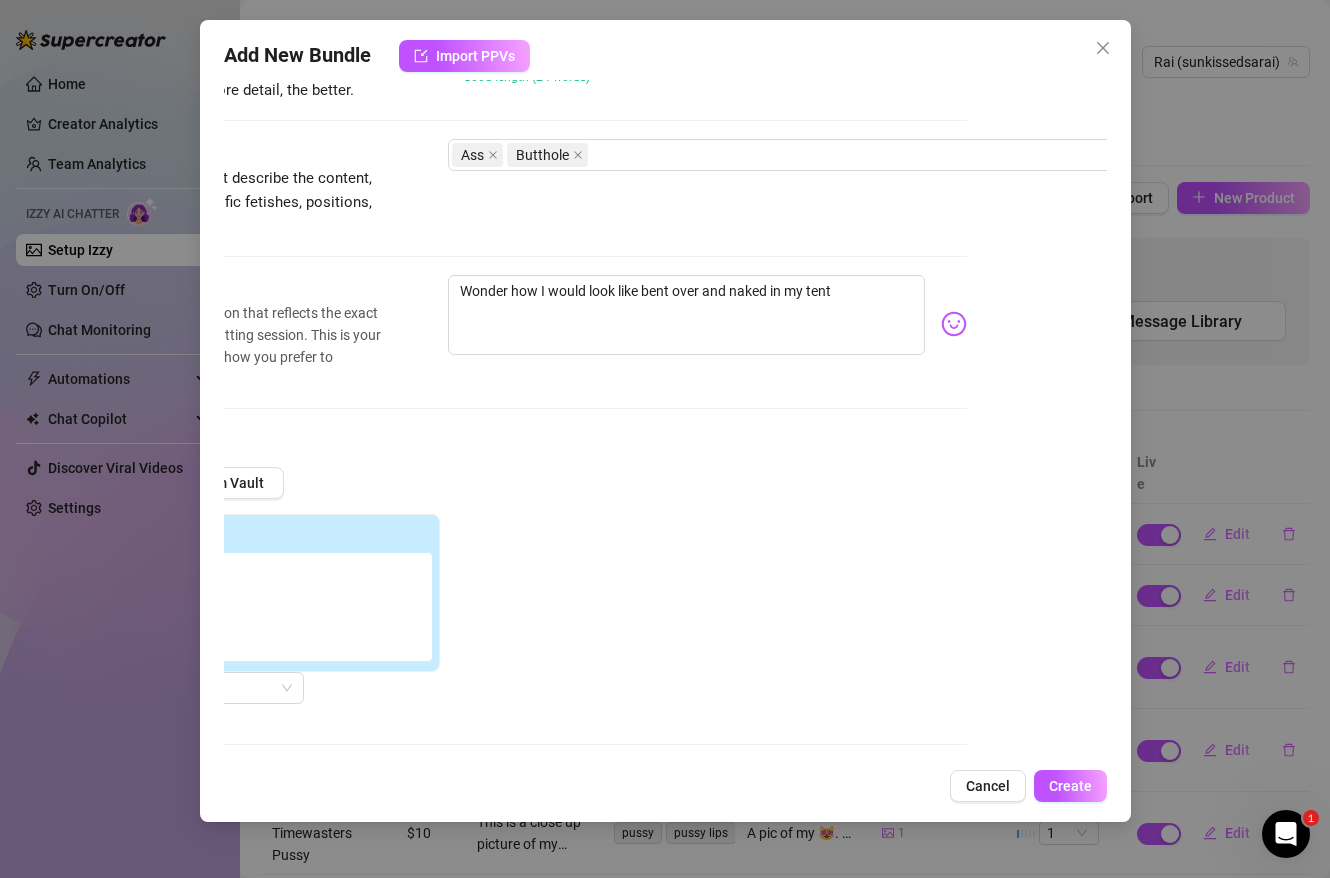 click on "Wonder how I would look like bent over and naked in my tent" at bounding box center [707, 324] 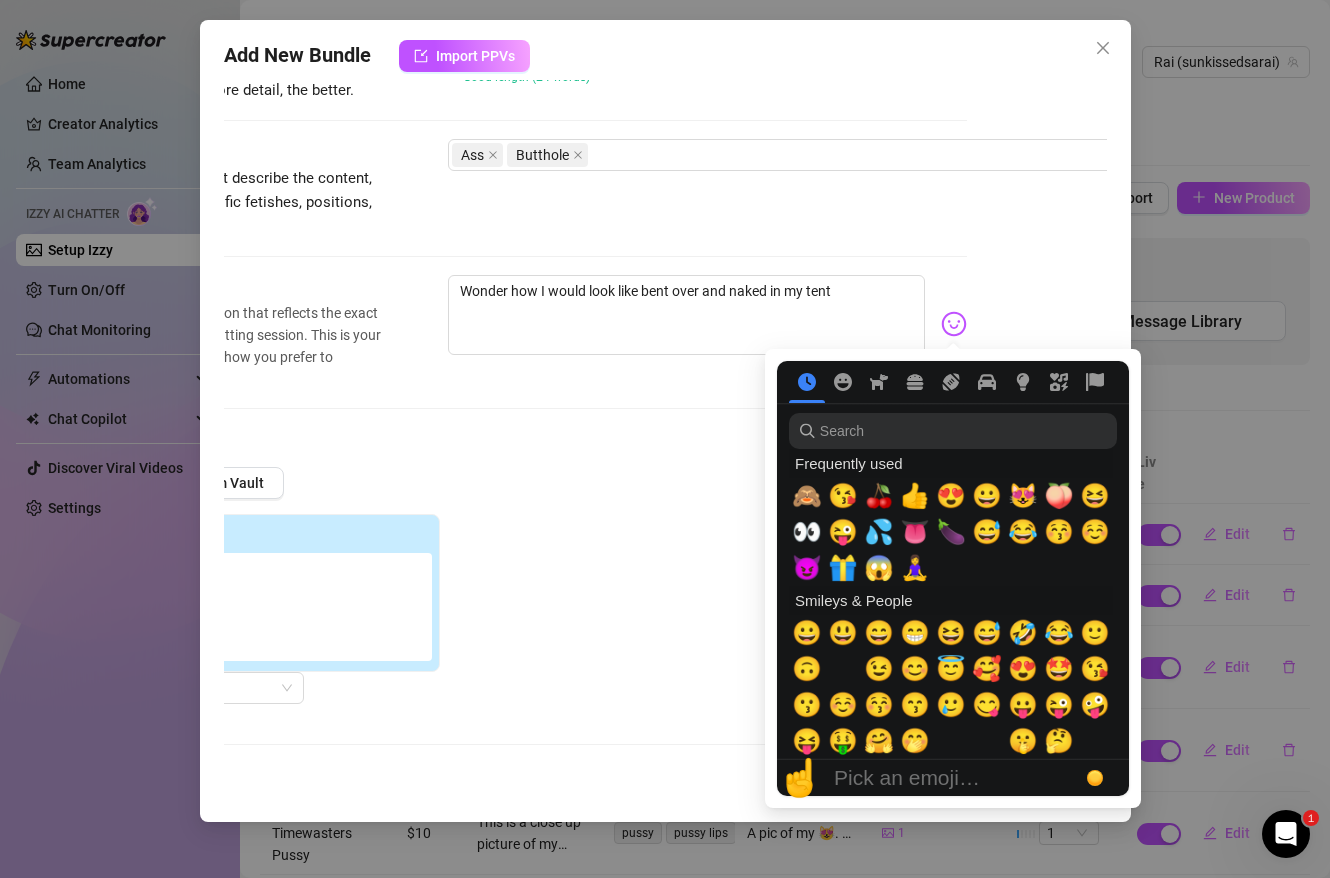 click at bounding box center [954, 324] 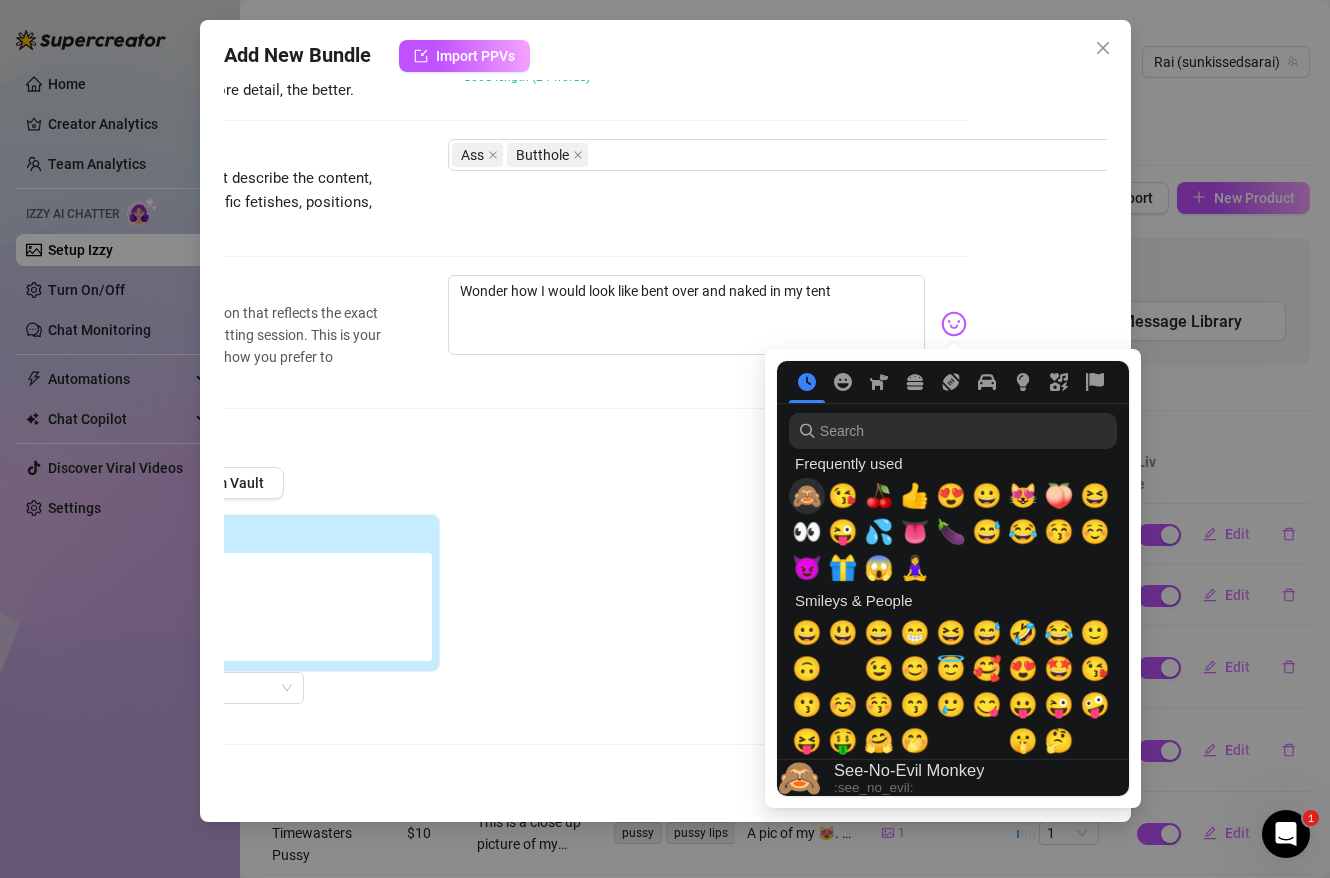 click on "🙈" at bounding box center [807, 496] 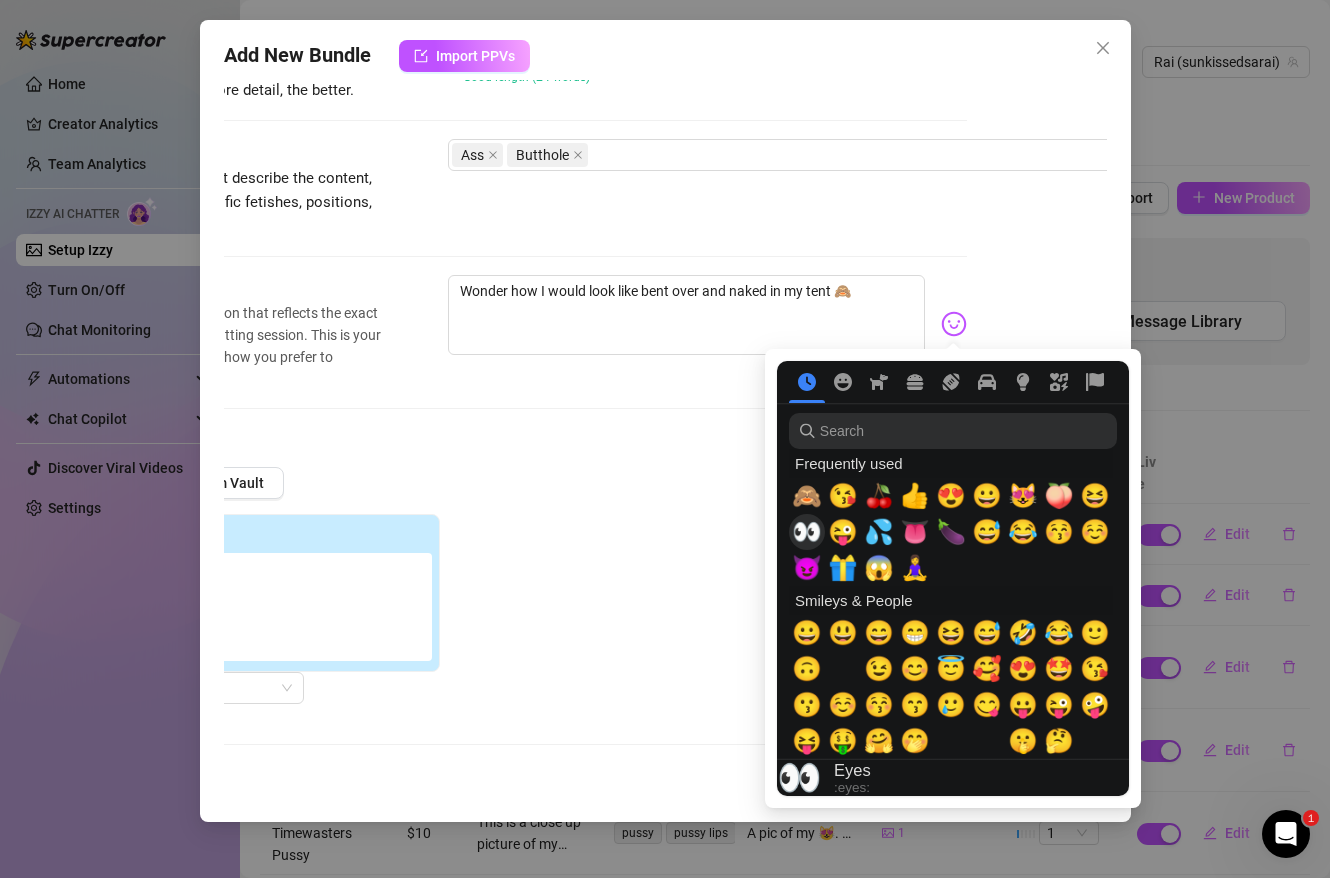 click on "👀" at bounding box center (807, 532) 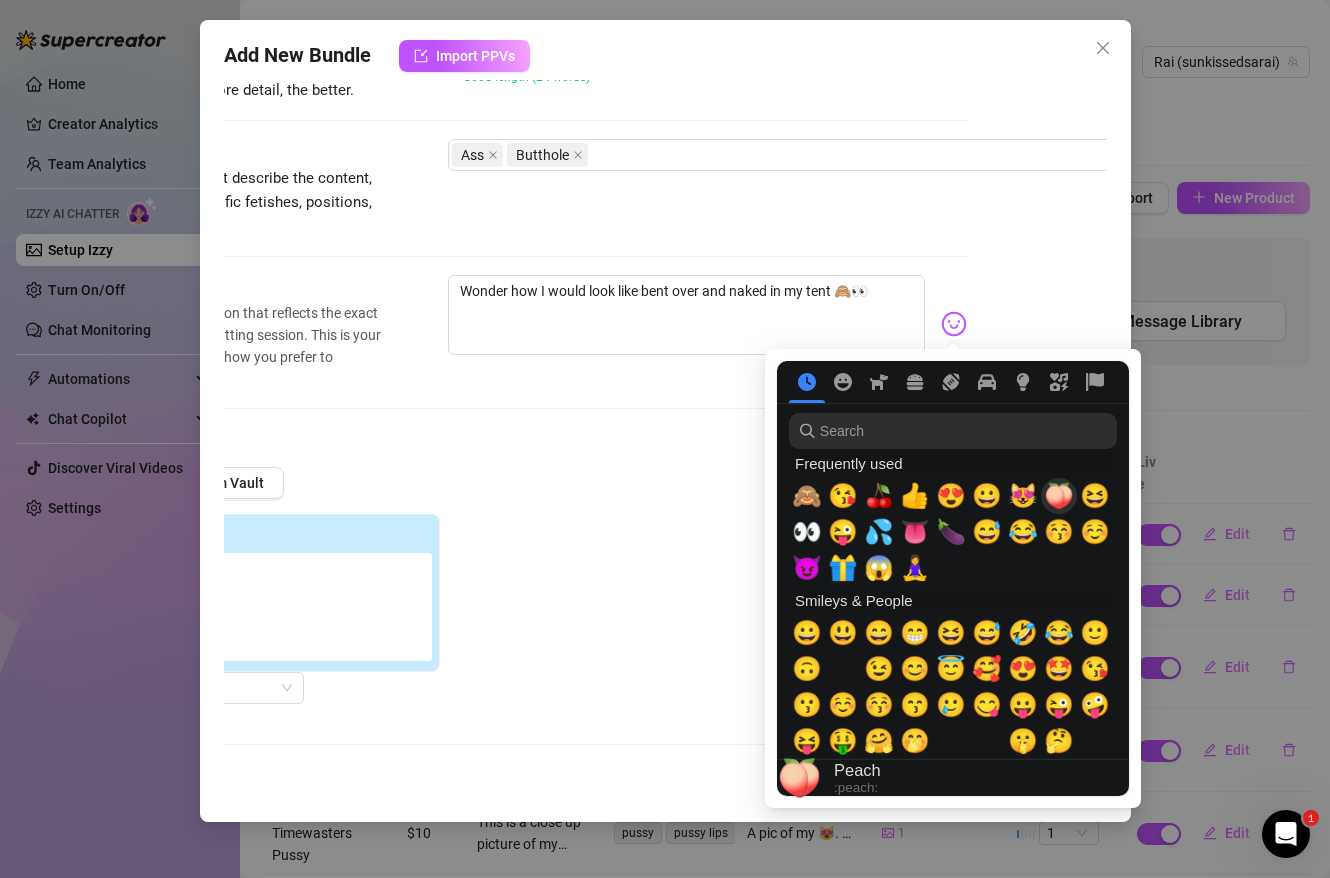 click on "🍑" at bounding box center [1059, 496] 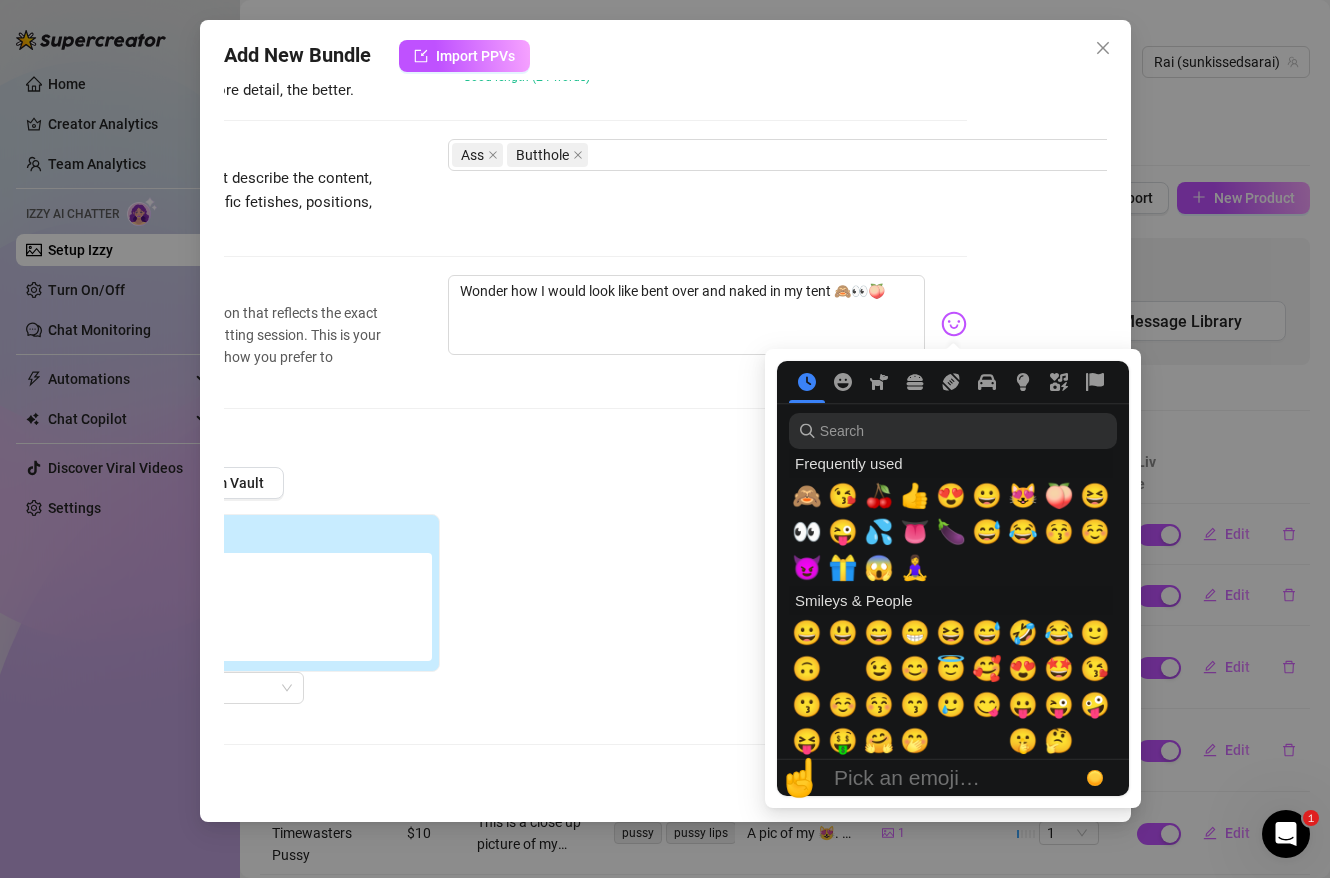 click on "Account Rai (@sunkissedsarai) Name Name is for your internal organization only. For Cheap Timewasters Butt Description Write a detailed description of the content in a few sentences. Avoid vague or implied descriptions - the more detail, the better. This is a photo of me bent over showing off my butthole , my ass and my pussy. I am inside a tent naked. ✓ Good length (24 words) Tags Simple keywords that describe the content, like body parts, specific fetishes, positions, categories. Ass Butthole   Caption Example Provide a sample caption that reflects the exact style you'd use in a chatting session. This is your chance to show the AI how you prefer to communicate. Wonder how I would look like bent over and naked in my tent 🙈👀🍑 Media Add Media from Vault Attached Media   @ Tag creator Minimum Price Set the minimum price for the bundle. $ 0 Exclusivity Level of exclusivity of this set, on a scale of 1 to 5. This helps the AI to drip content in the perfect order. 1 - Least Exclusive Message Settings" at bounding box center (665, 419) 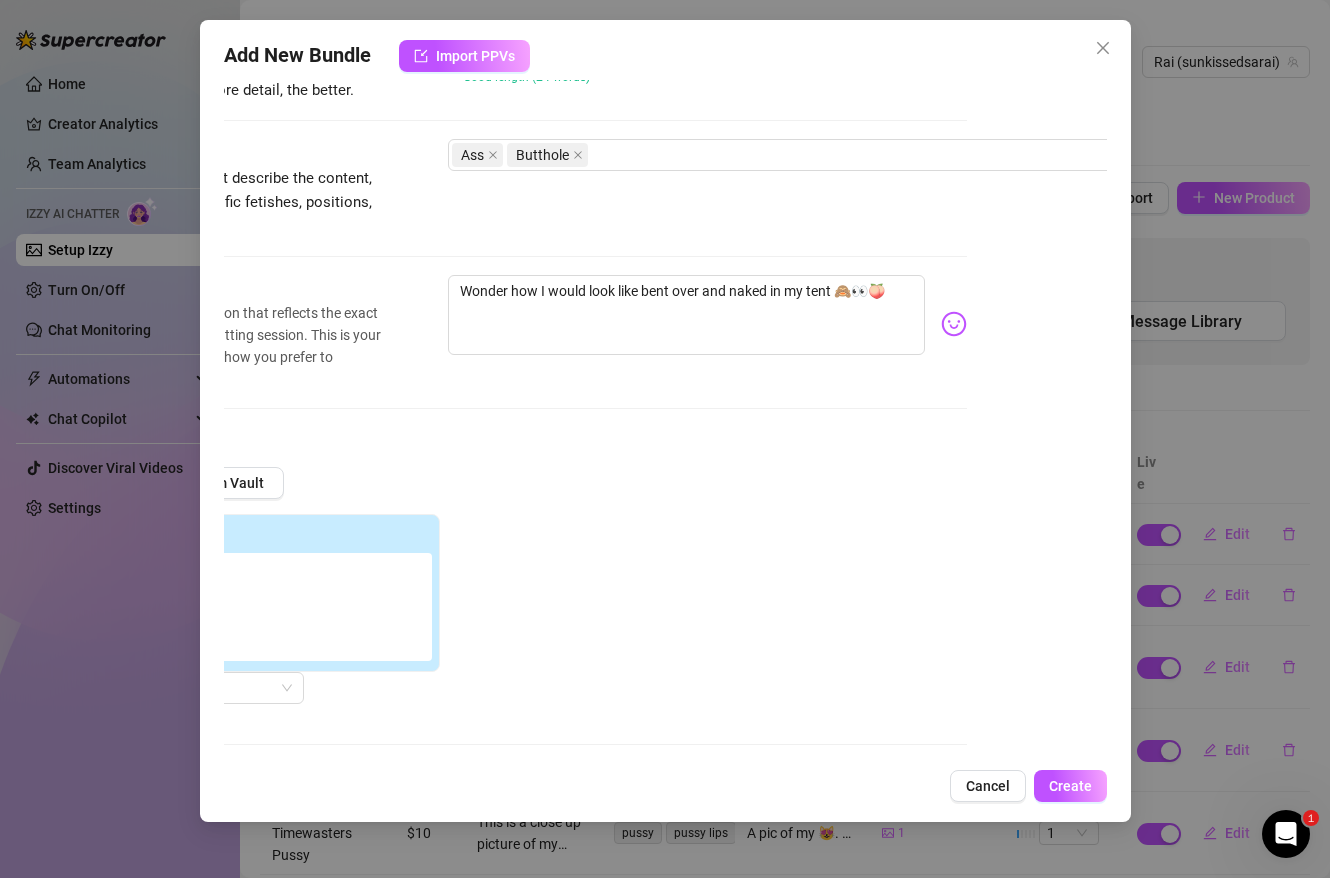 drag, startPoint x: 1077, startPoint y: 797, endPoint x: 737, endPoint y: 623, distance: 381.93716 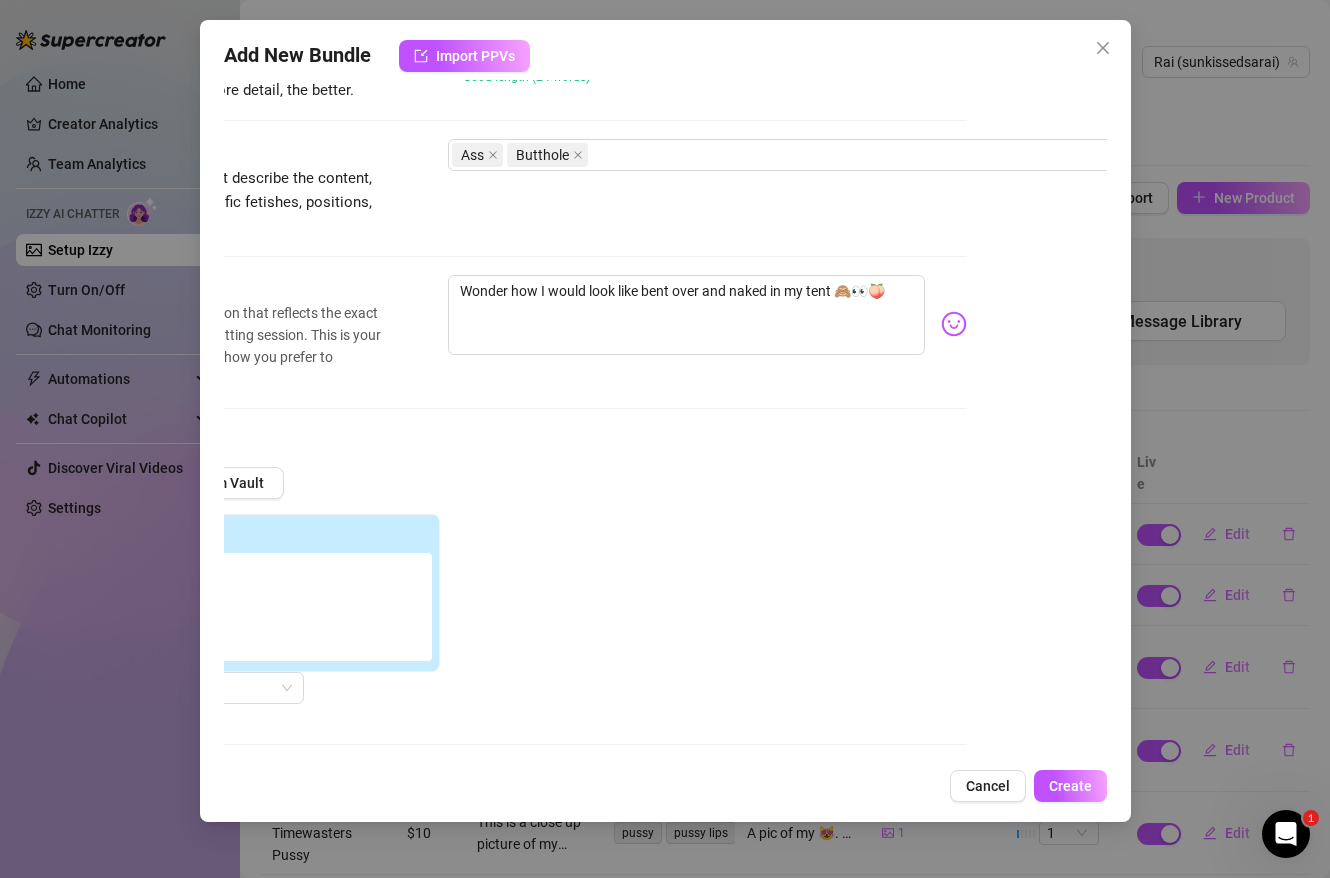 click on "Add New Bundle Import PPVs Account Rai (@sunkissedsarai) Name Name is for your internal organization only. For Cheap Timewasters Butt Description Write a detailed description of the content in a few sentences. Avoid vague or implied descriptions - the more detail, the better. This is a photo of me bent over showing off my butthole , my ass and my pussy. I am inside a tent naked. ✓ Good length (24 words) Tags Simple keywords that describe the content, like body parts, specific fetishes, positions, categories. Ass Butthole   Caption Example Provide a sample caption that reflects the exact style you'd use in a chatting session. This is your chance to show the AI how you prefer to communicate. Wonder how I would look like bent over and naked in my tent 🙈👀🍑 Media Add Media from Vault Attached Media   @ Tag creator Minimum Price Set the minimum price for the bundle. $ 0 Exclusivity Level of exclusivity of this set, on a scale of 1 to 5. This helps the AI to drip content in the perfect order. Cancel" at bounding box center (665, 421) 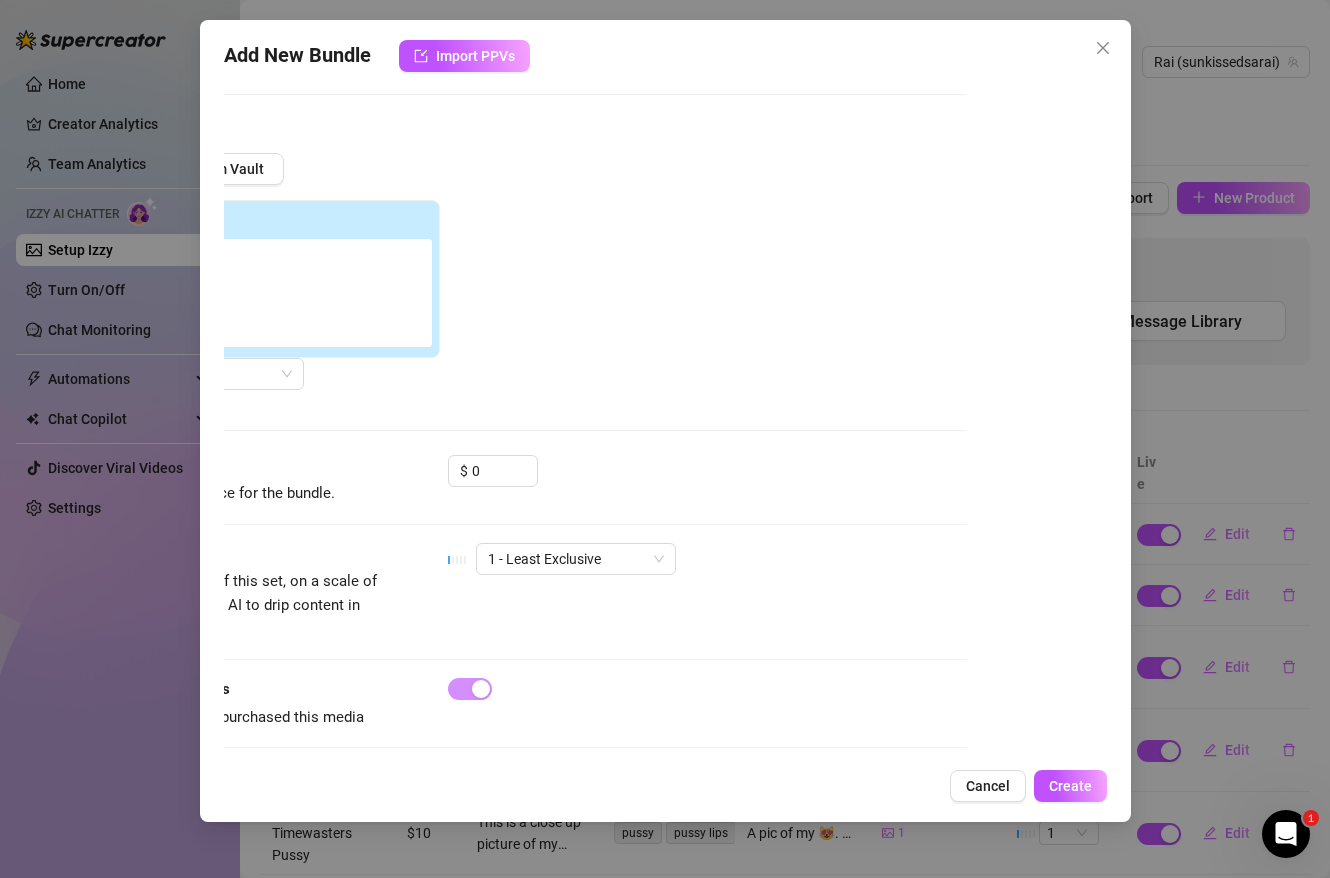 scroll, scrollTop: 622, scrollLeft: 140, axis: both 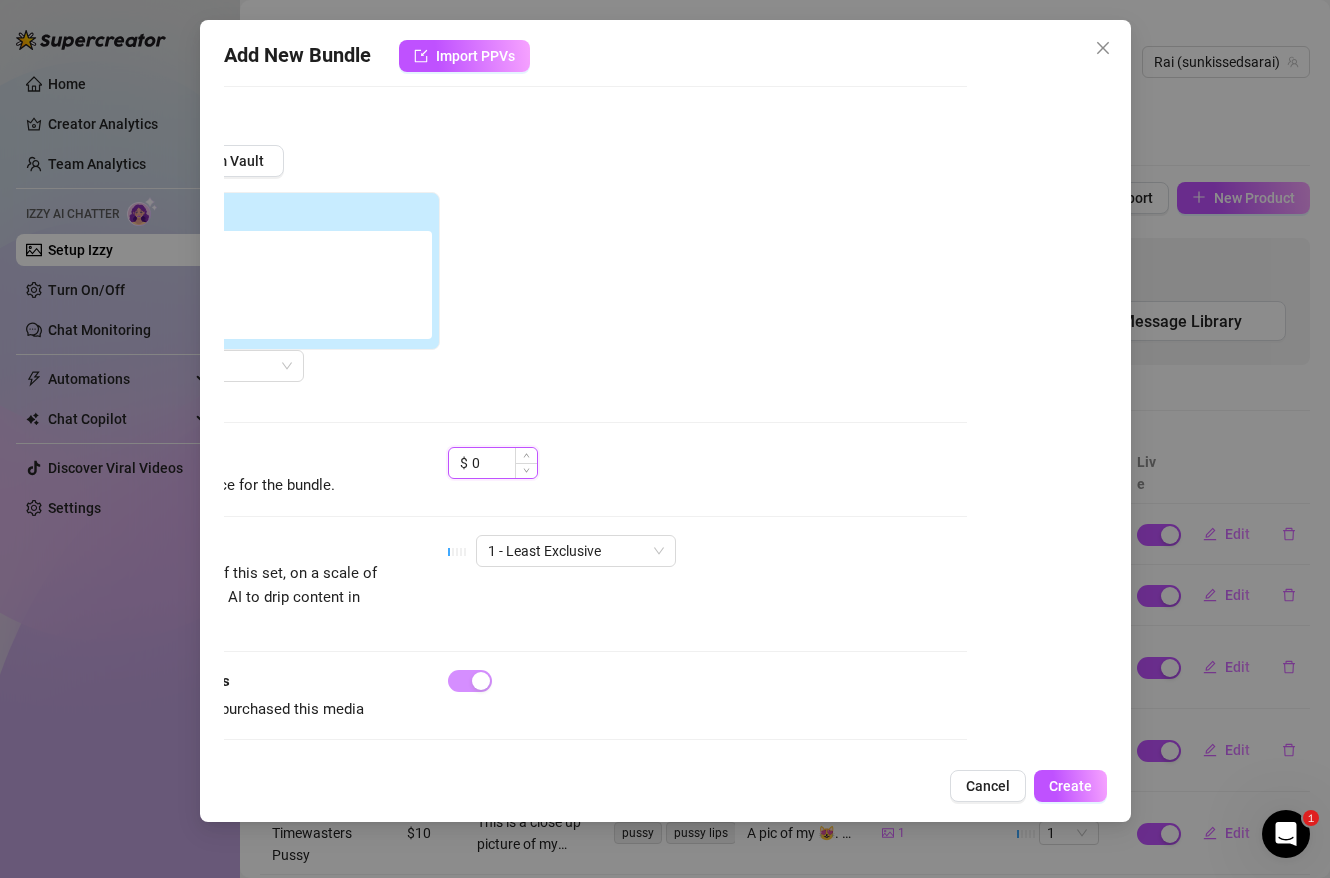 click on "0" at bounding box center [504, 463] 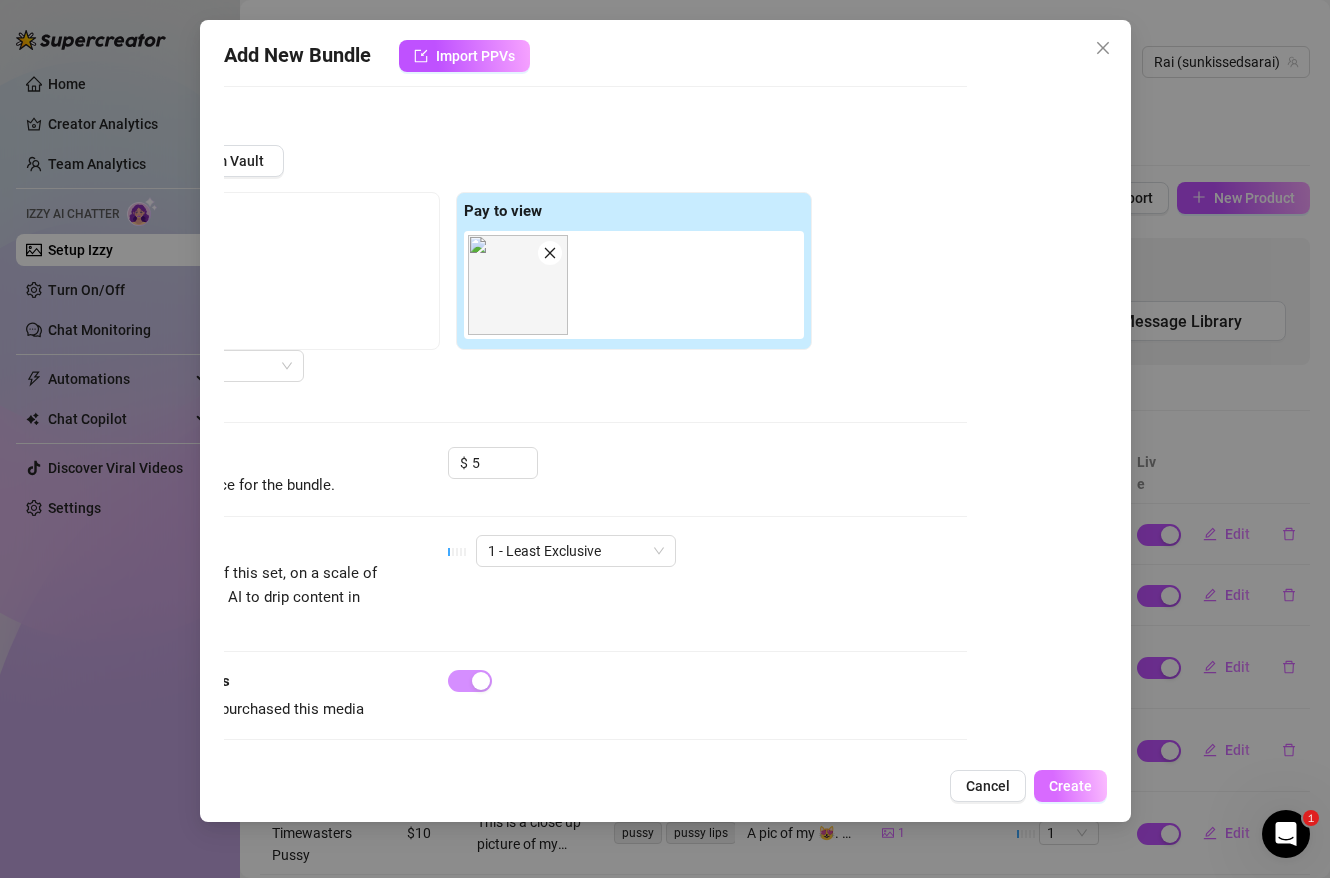click on "Create" at bounding box center [1070, 786] 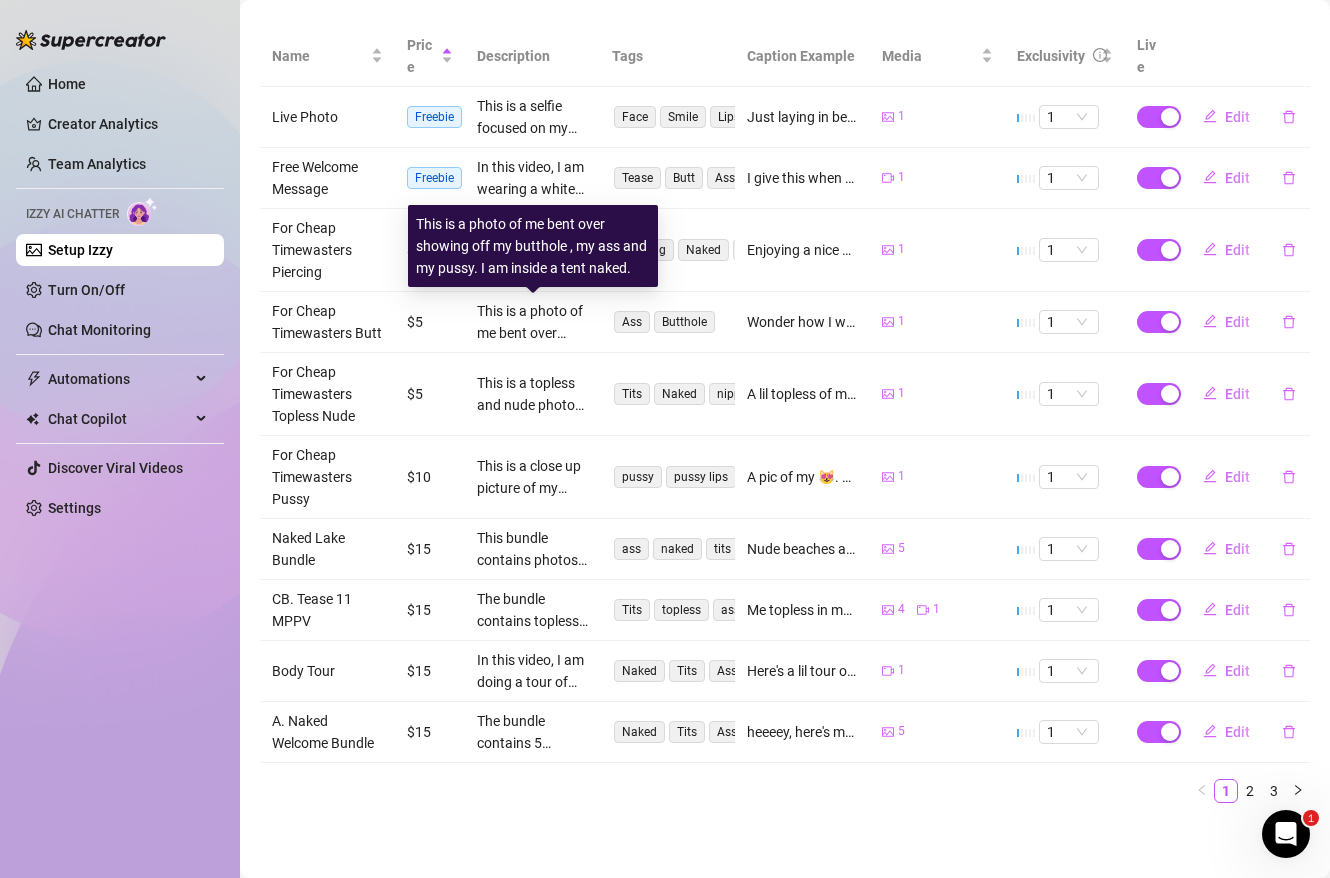 scroll, scrollTop: 272, scrollLeft: 0, axis: vertical 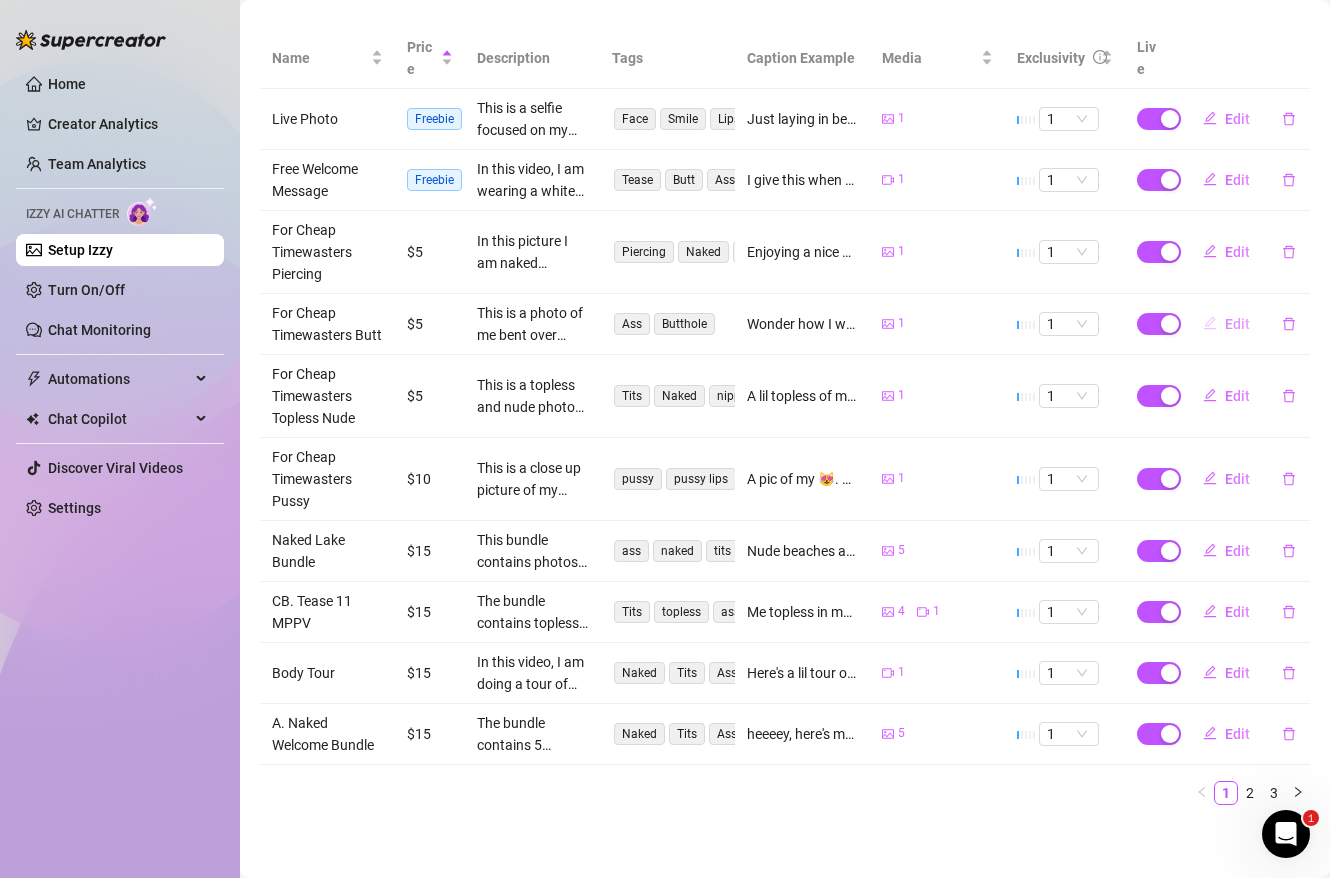 click on "Edit" at bounding box center [1237, 324] 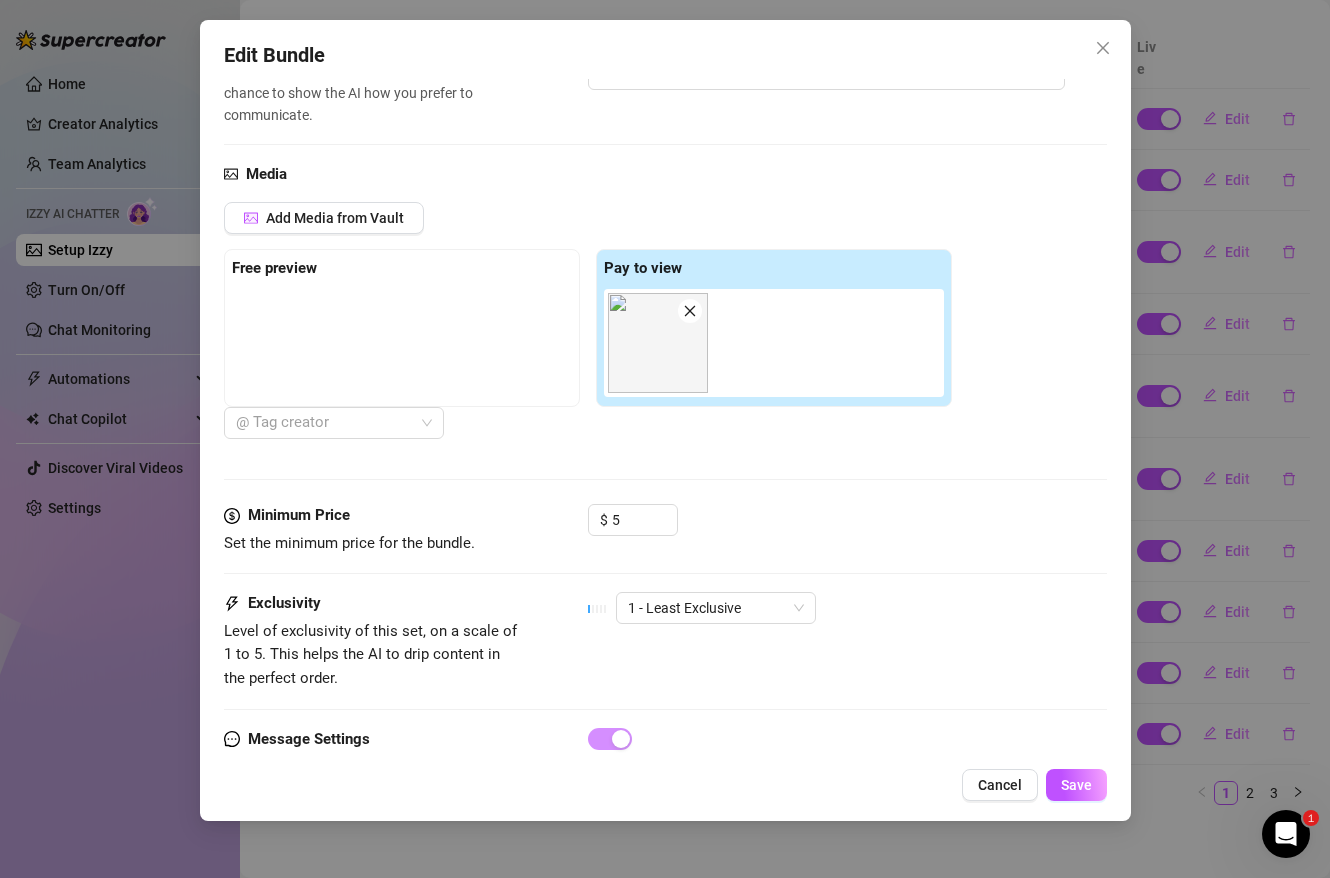 scroll, scrollTop: 622, scrollLeft: 0, axis: vertical 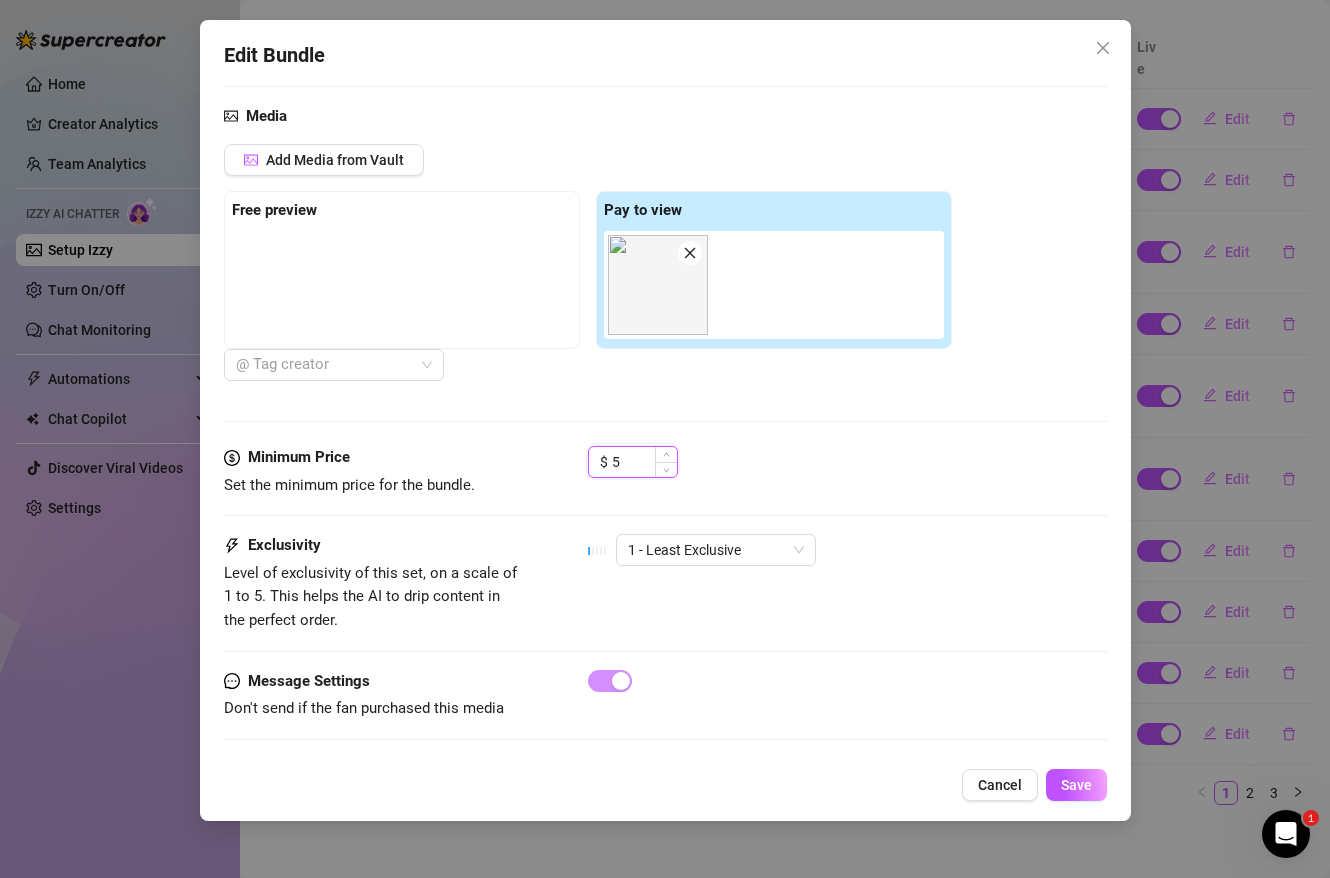 click on "5" at bounding box center [644, 462] 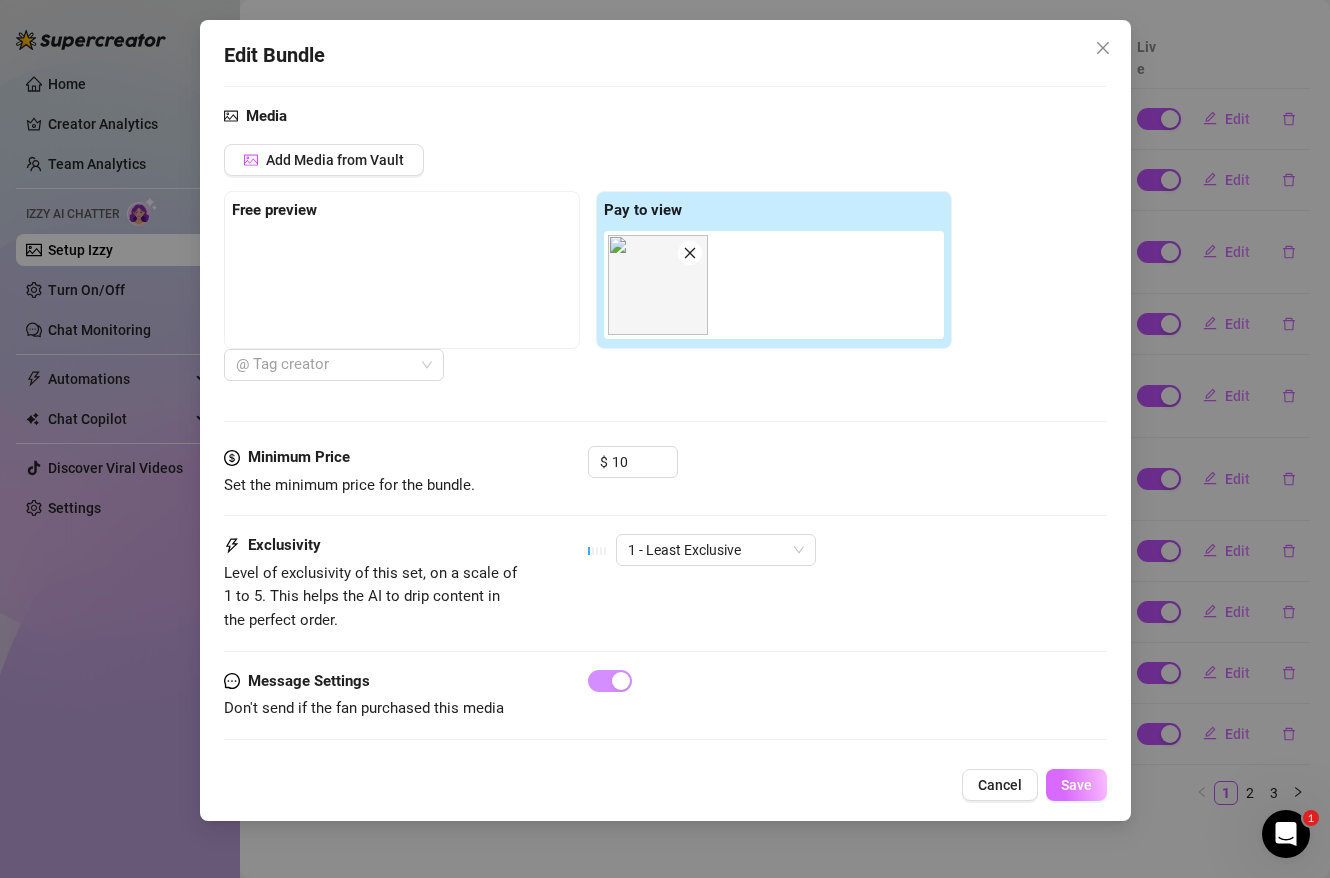 click on "Save" at bounding box center (1076, 785) 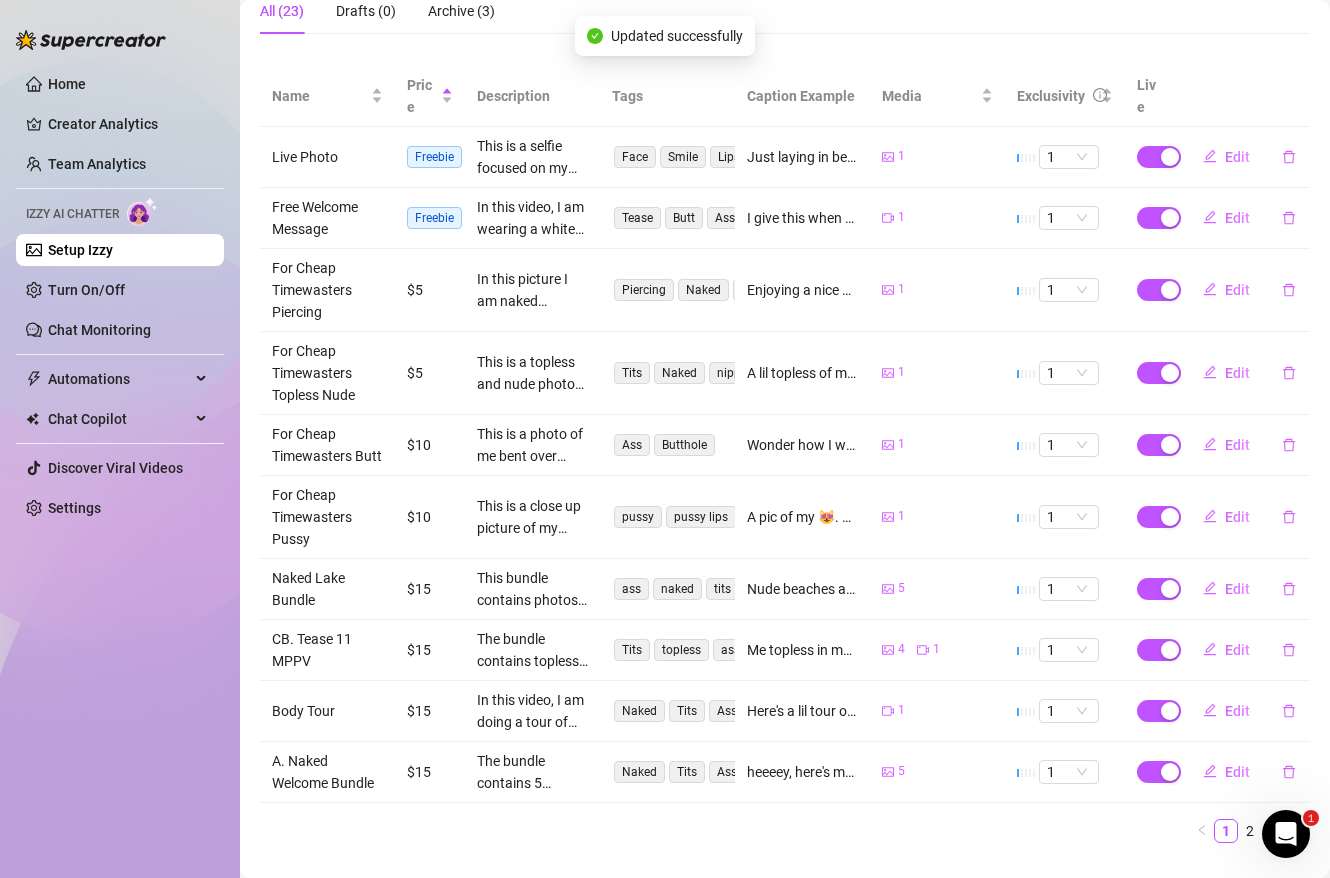 scroll, scrollTop: 274, scrollLeft: 0, axis: vertical 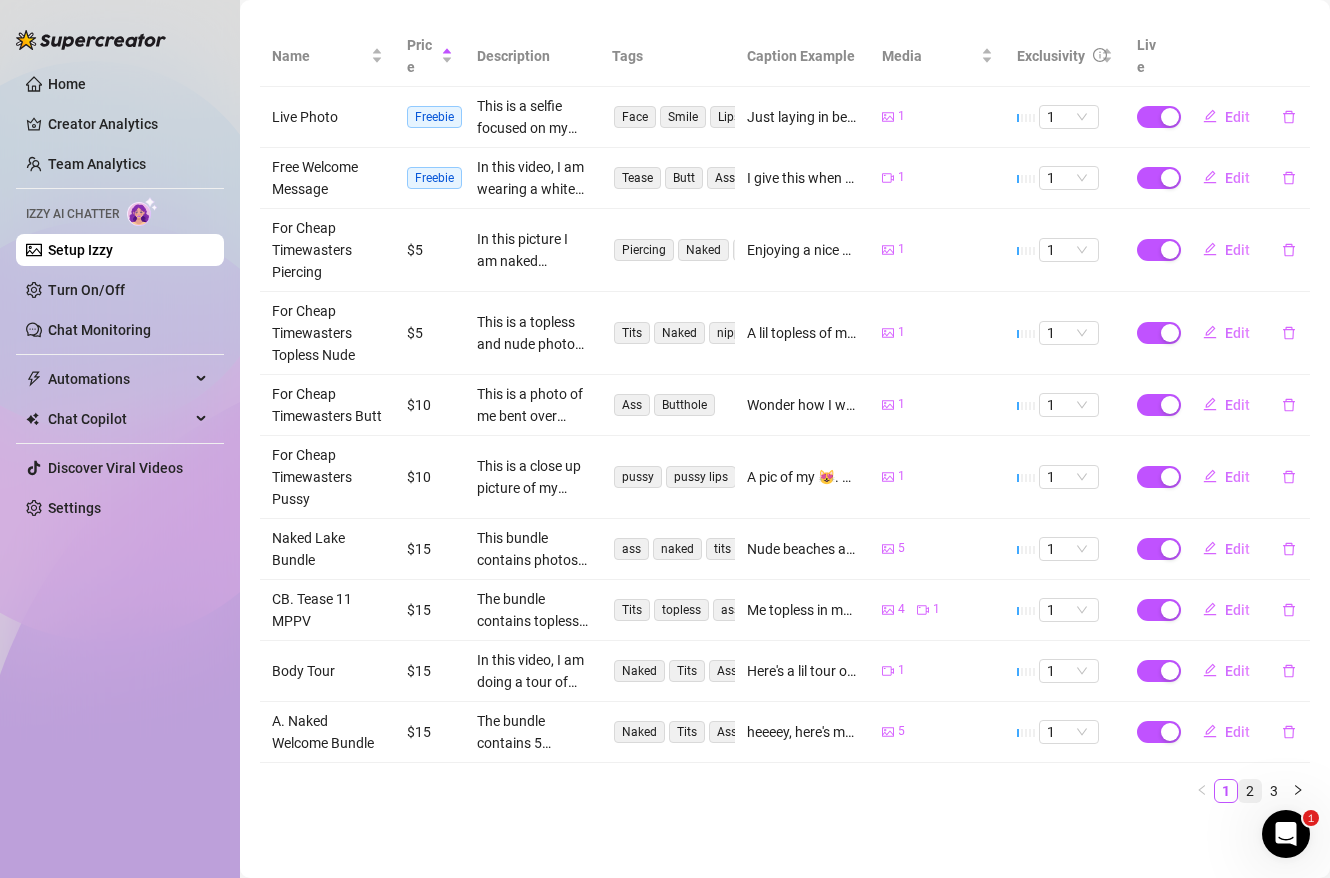 click on "2" at bounding box center (1250, 791) 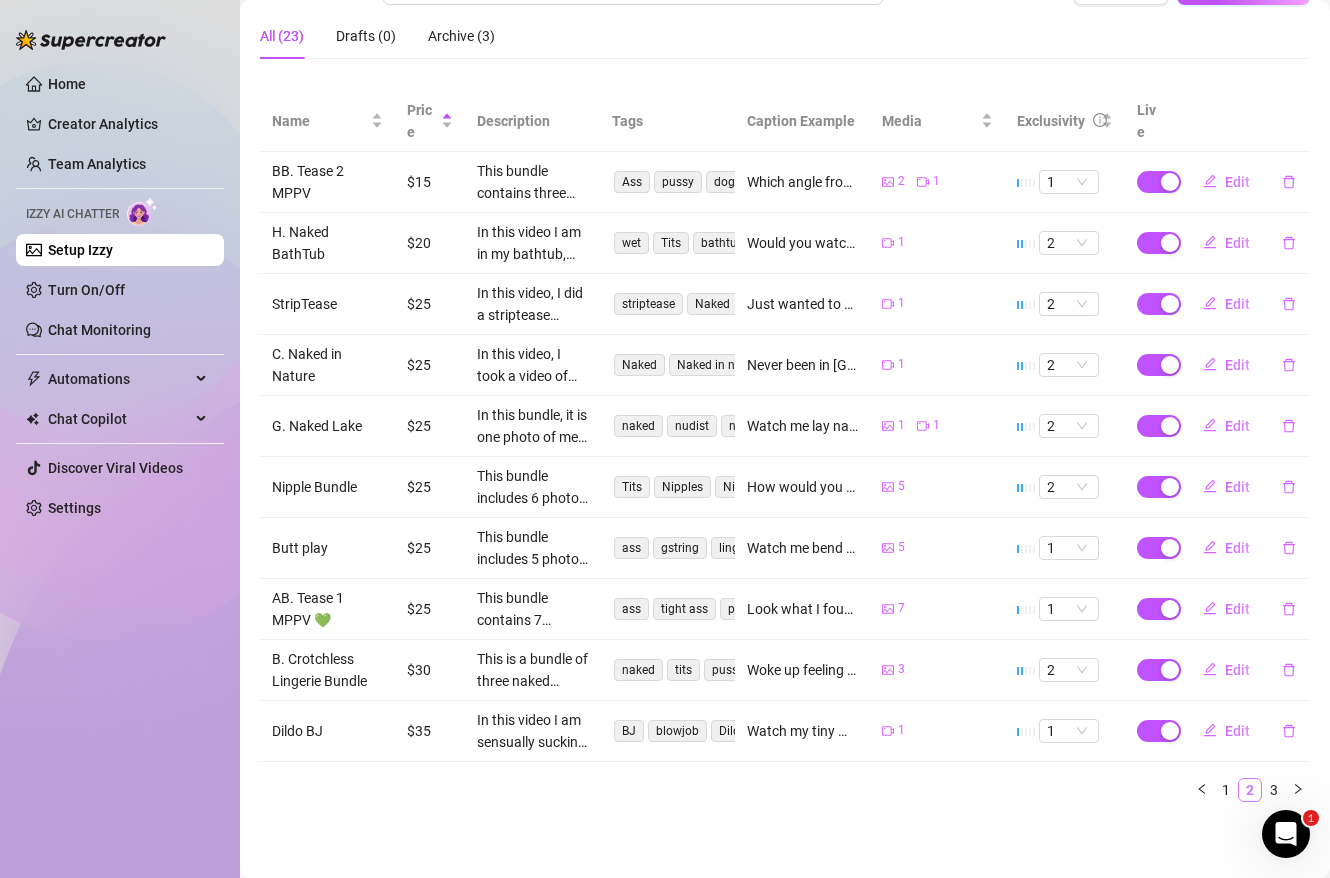 scroll, scrollTop: 208, scrollLeft: 0, axis: vertical 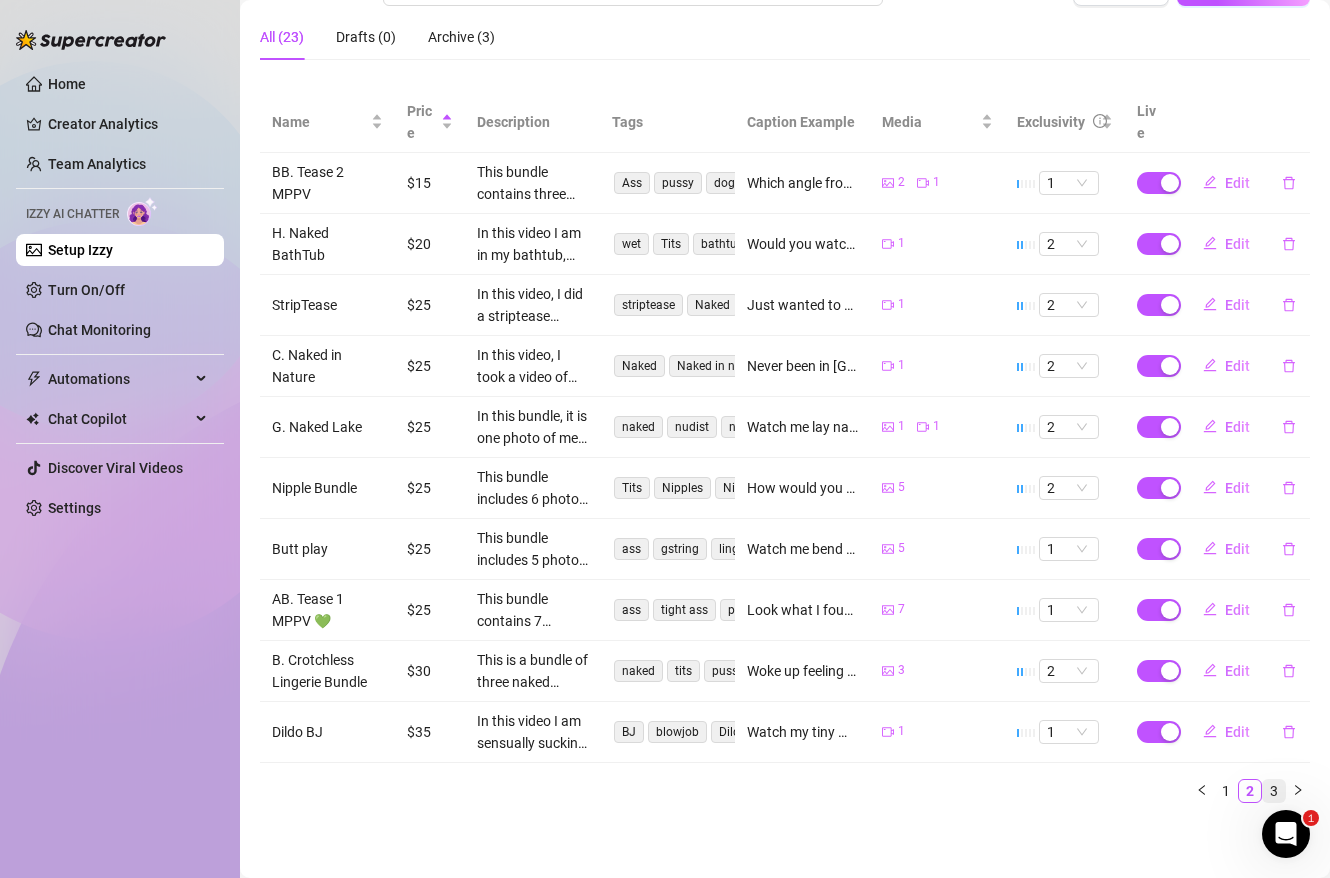 click on "3" at bounding box center [1274, 791] 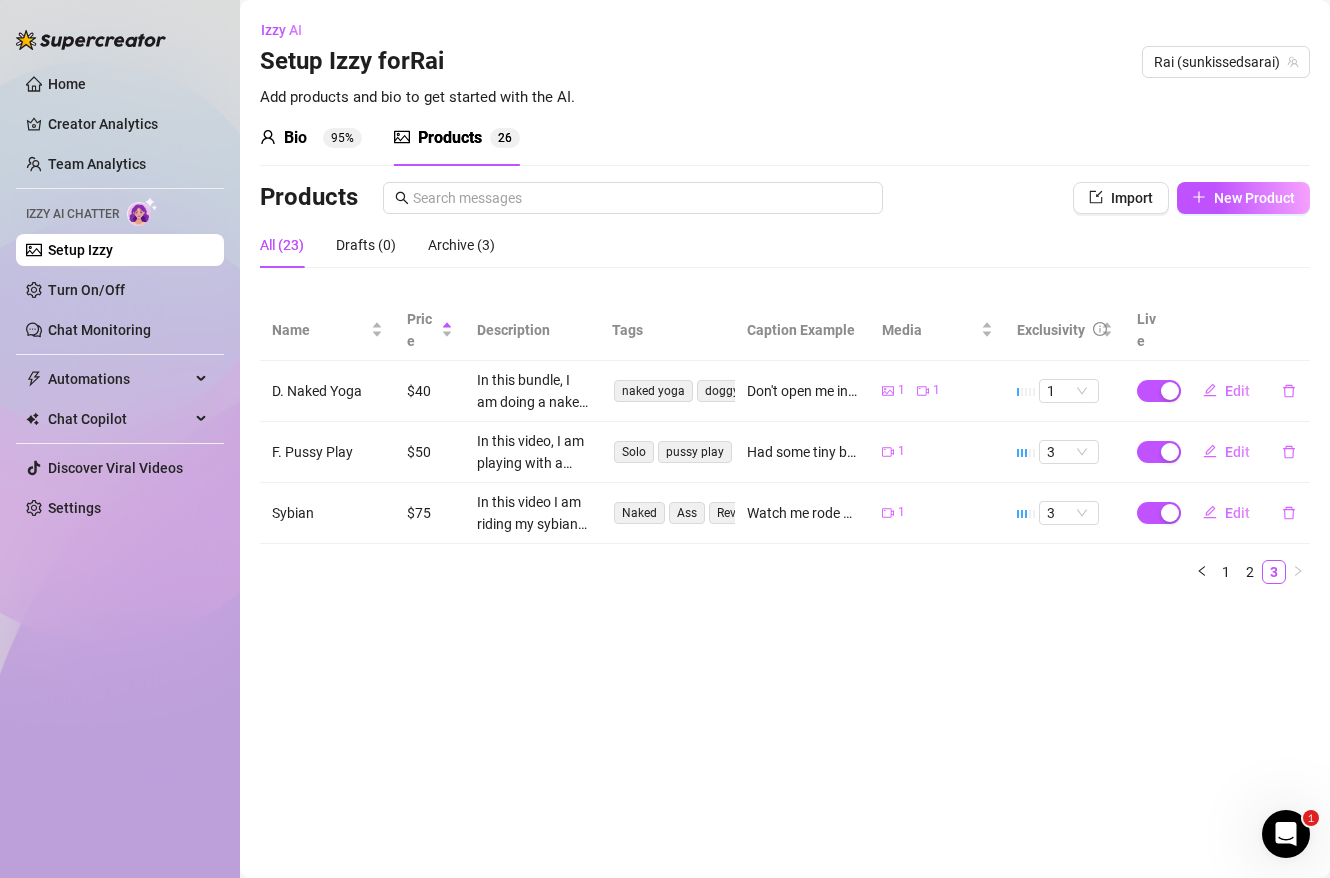 click on "Izzy AI Setup Izzy for  Rai Add products and bio to get started with the AI. Rai (sunkissedsarai) Bio   95% Products 2 6 Bio Import from other creator Personal Info Chatting Lifestyle Physiques Content Intimate Details Socials Name Required Rai Nickname(s) Rai Gender Required [DEMOGRAPHIC_DATA] [DEMOGRAPHIC_DATA] [DEMOGRAPHIC_DATA] / [DEMOGRAPHIC_DATA] [DEMOGRAPHIC_DATA] [DEMOGRAPHIC_DATA] [DEMOGRAPHIC_DATA] Other Where did you grow up? Required [GEOGRAPHIC_DATA] Where is your current homebase? (City/Area of your home) Required [US_STATE] What is your timezone of your current location? If you are currently traveling, choose your current location Required [GEOGRAPHIC_DATA]  ( Central Time ) Are you currently traveling? If so, where are you right now? what are you doing there? No, I am in [US_STATE] right now. Birth Date Required [DEMOGRAPHIC_DATA] Zodiac Sign Capricorn Sexual Orientation Required [DEMOGRAPHIC_DATA] Relationship Status Required Single Do you have any siblings? How many? 1 Do you have any children? How many? No Do you have any pets? I have a Corgi and Frenchie I.T. College Undergrad" at bounding box center [785, 439] 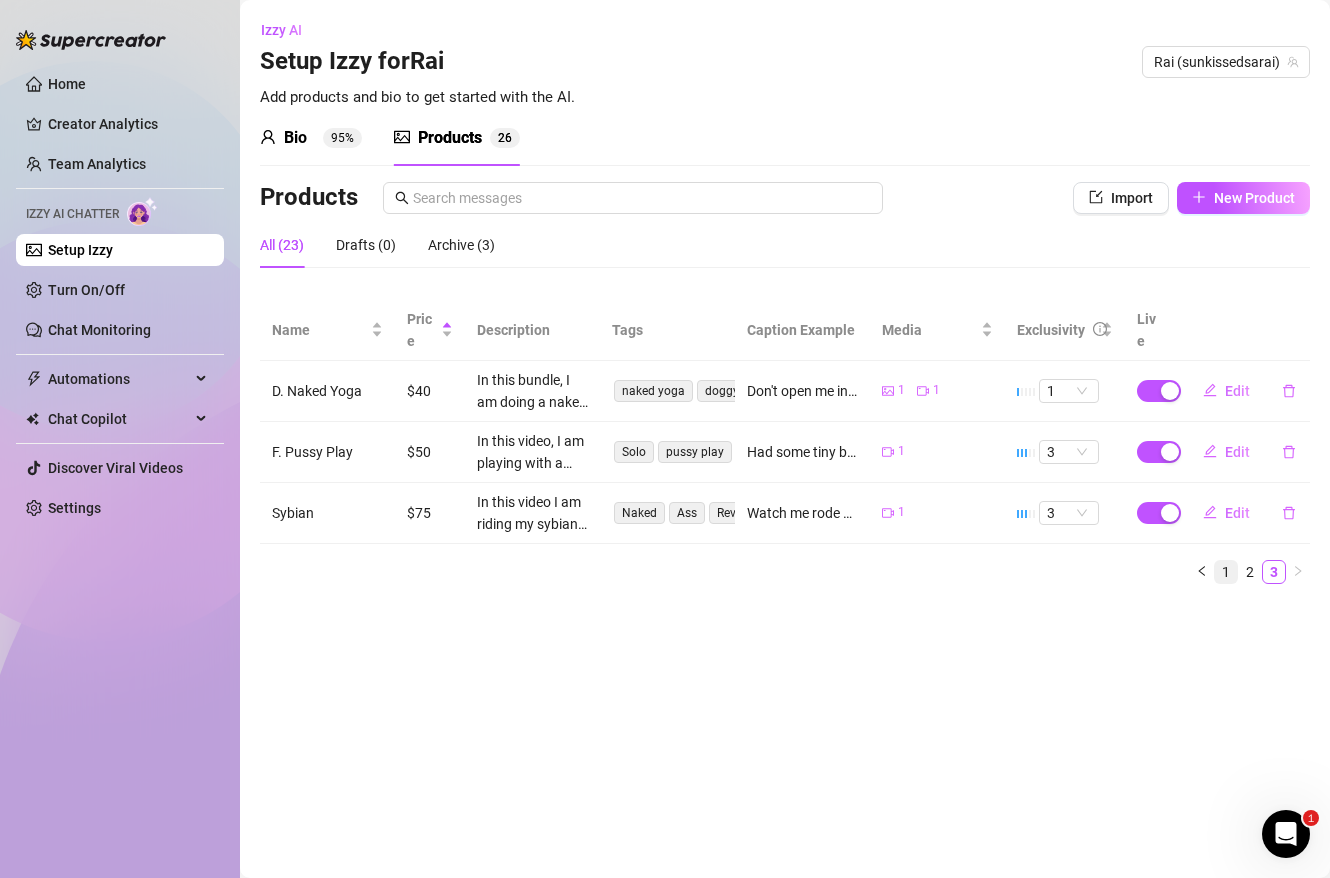 click on "1" at bounding box center [1226, 572] 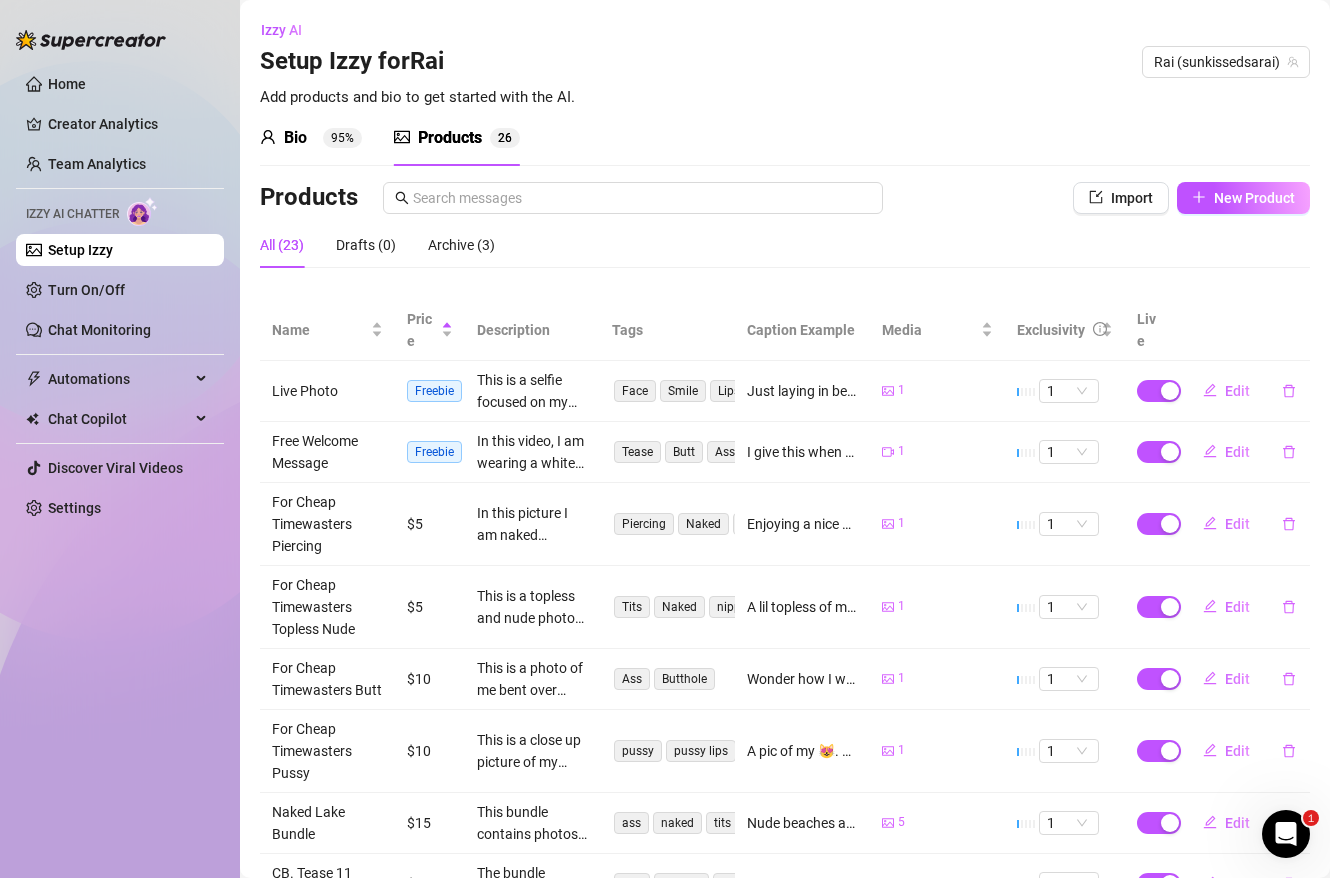 scroll, scrollTop: 274, scrollLeft: 0, axis: vertical 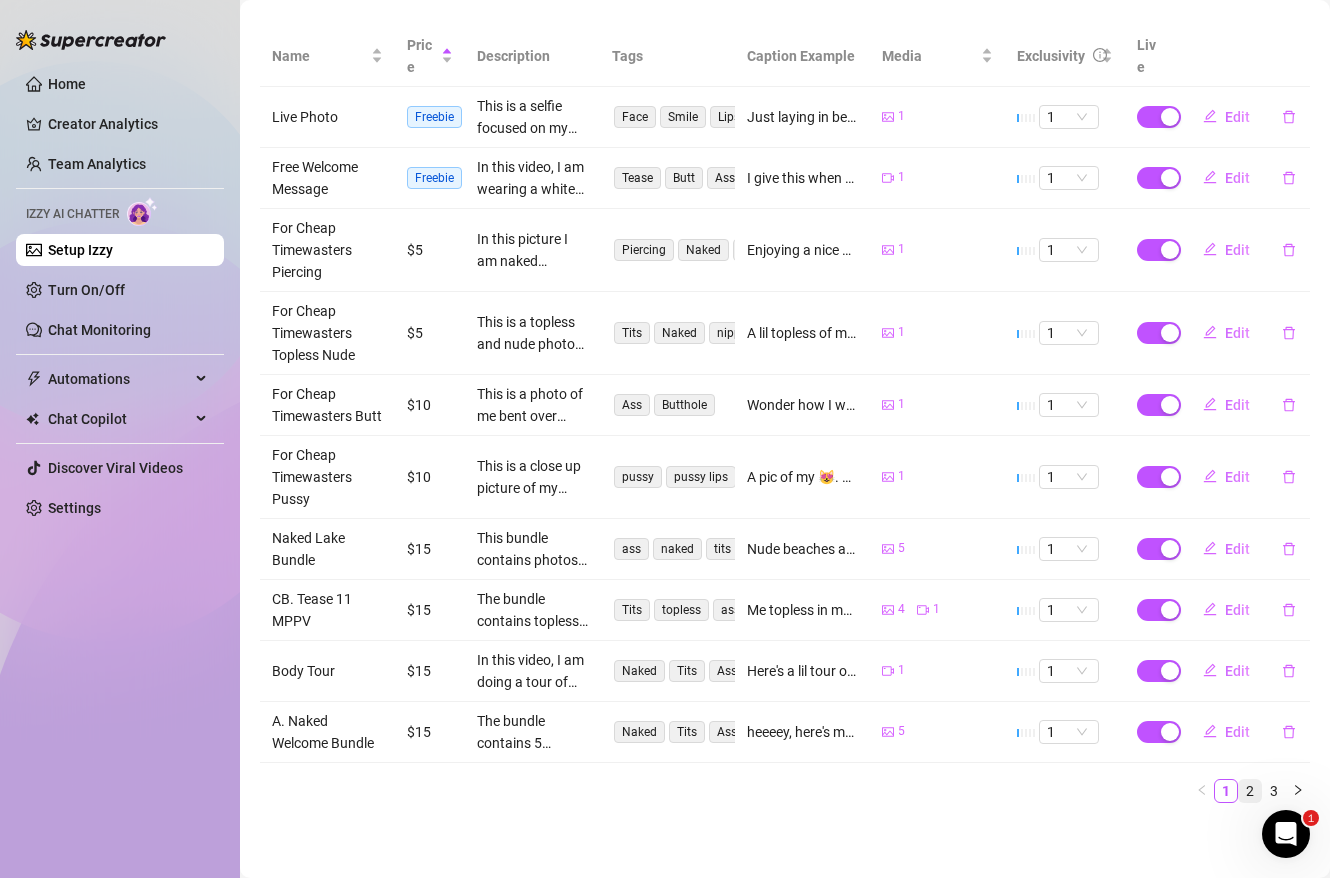 click on "2" at bounding box center [1250, 791] 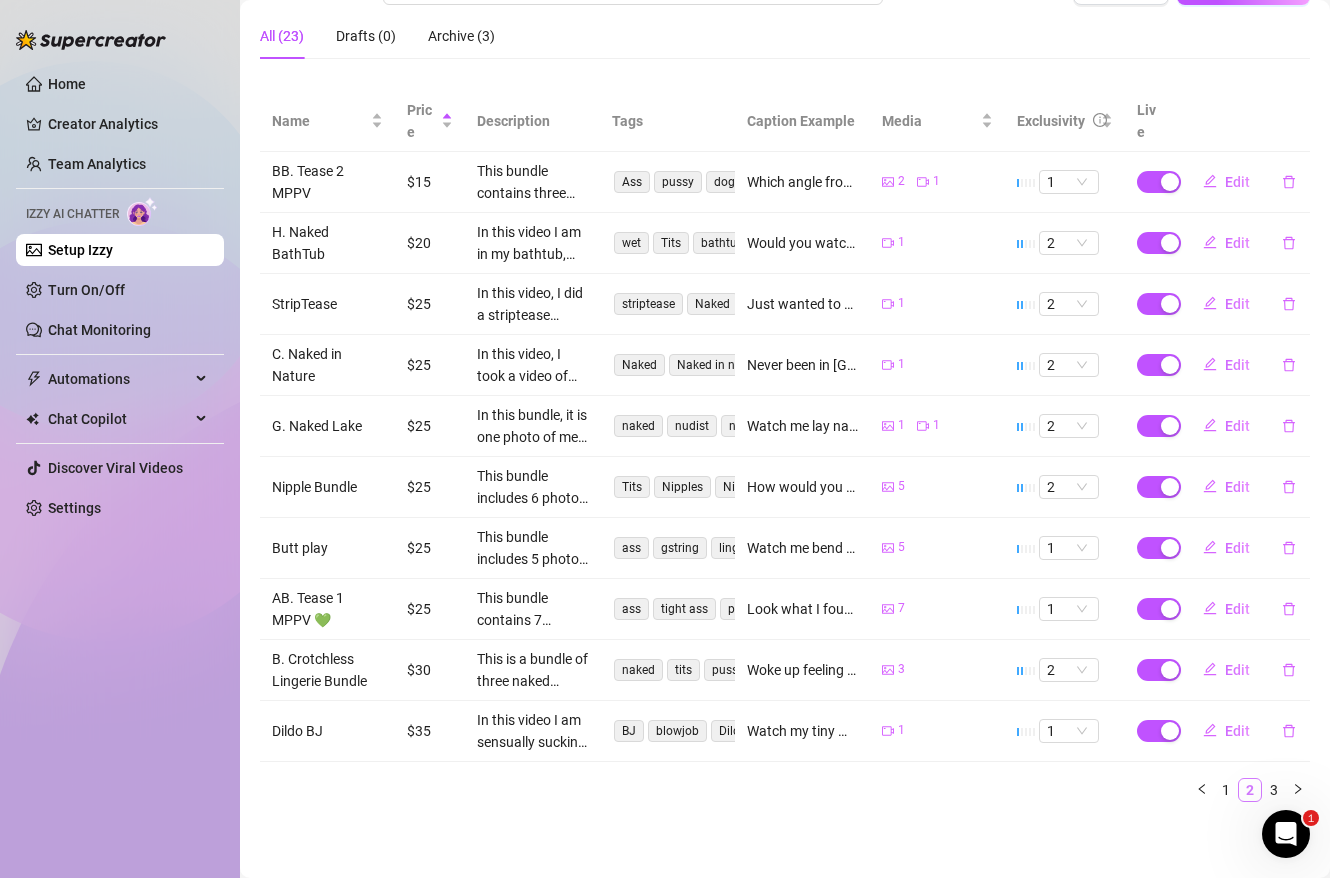 scroll, scrollTop: 208, scrollLeft: 0, axis: vertical 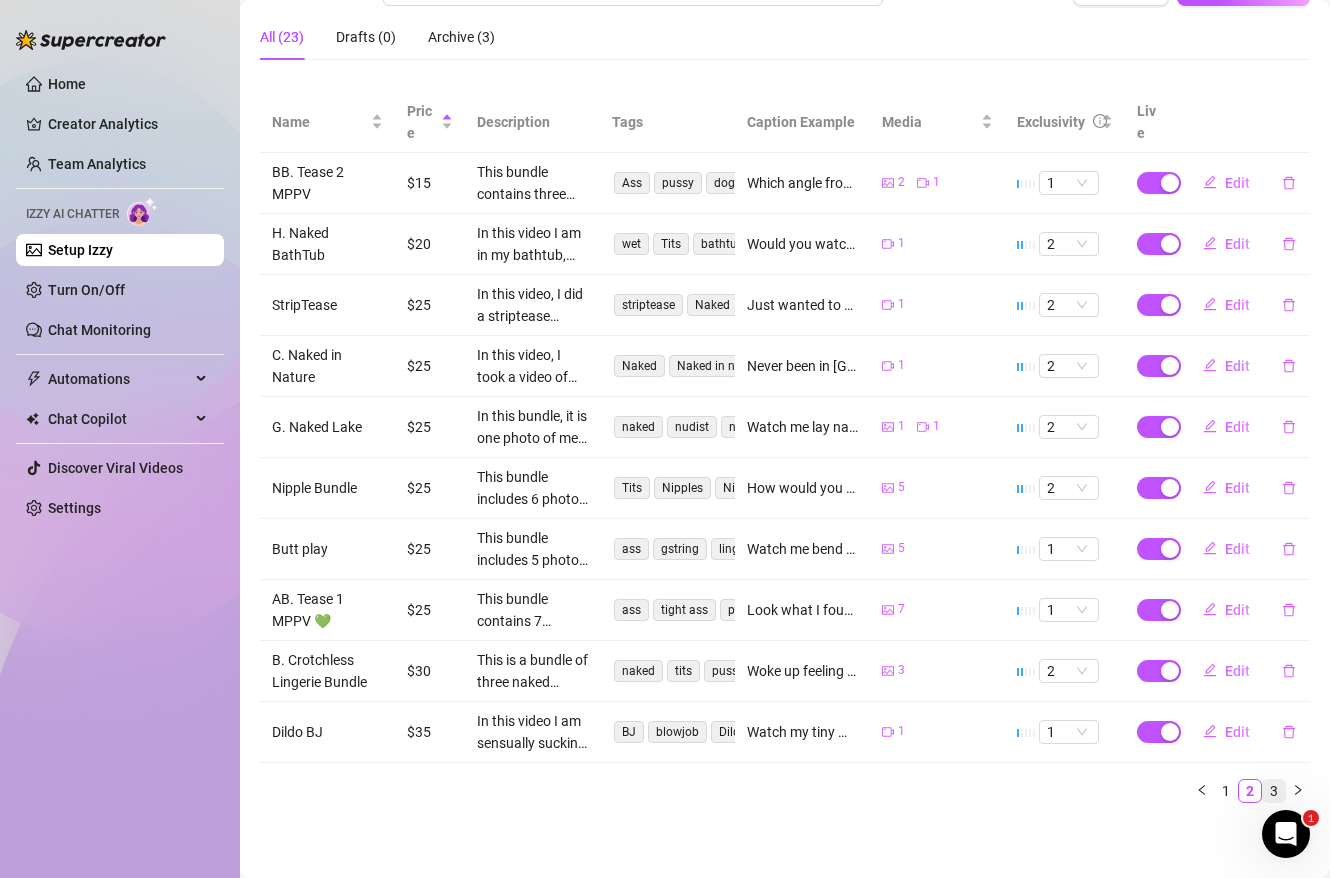 click on "3" at bounding box center (1274, 791) 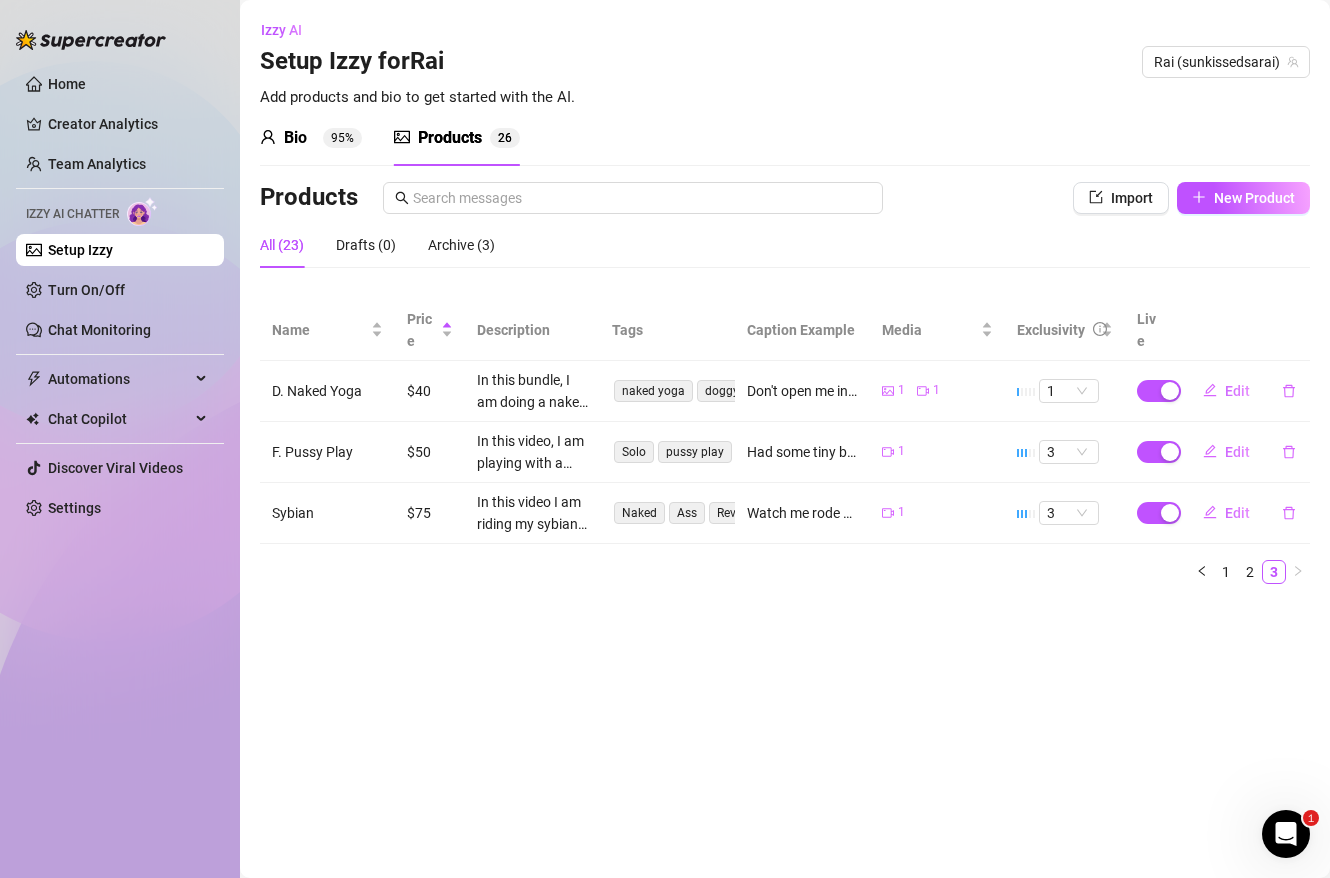 click on "Izzy AI Setup Izzy for  Rai Add products and bio to get started with the AI. Rai (sunkissedsarai) Bio   95% Products 2 6 Bio Import from other creator Personal Info Chatting Lifestyle Physiques Content Intimate Details Socials Name Required Rai Nickname(s) Rai Gender Required [DEMOGRAPHIC_DATA] [DEMOGRAPHIC_DATA] [DEMOGRAPHIC_DATA] / [DEMOGRAPHIC_DATA] [DEMOGRAPHIC_DATA] [DEMOGRAPHIC_DATA] [DEMOGRAPHIC_DATA] Other Where did you grow up? Required [GEOGRAPHIC_DATA] Where is your current homebase? (City/Area of your home) Required [US_STATE] What is your timezone of your current location? If you are currently traveling, choose your current location Required [GEOGRAPHIC_DATA]  ( Central Time ) Are you currently traveling? If so, where are you right now? what are you doing there? No, I am in [US_STATE] right now. Birth Date Required [DEMOGRAPHIC_DATA] Zodiac Sign Capricorn Sexual Orientation Required [DEMOGRAPHIC_DATA] Relationship Status Required Single Do you have any siblings? How many? 1 Do you have any children? How many? No Do you have any pets? I have a Corgi and Frenchie I.T. College Undergrad" at bounding box center [785, 439] 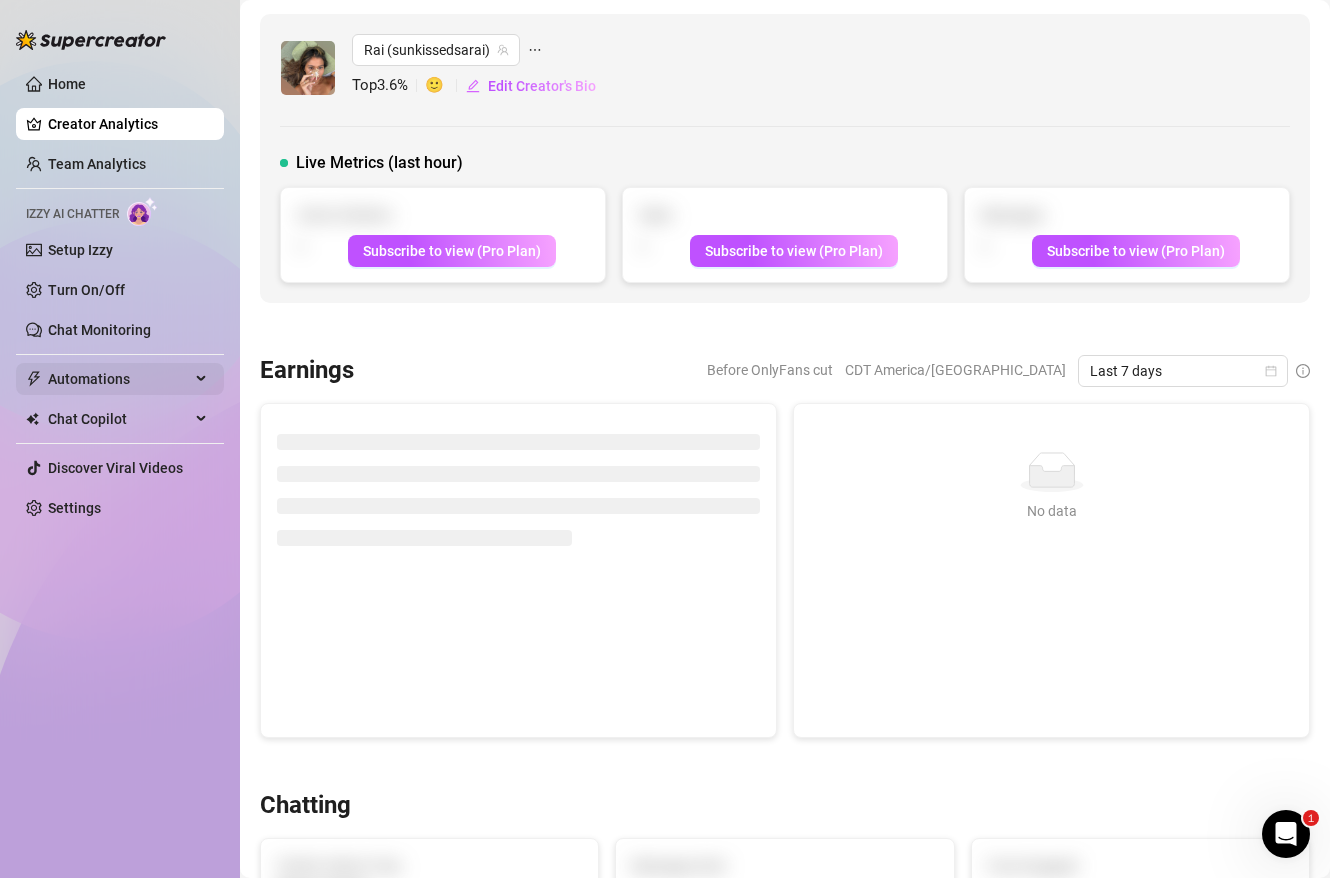 click on "Automations" at bounding box center [119, 379] 